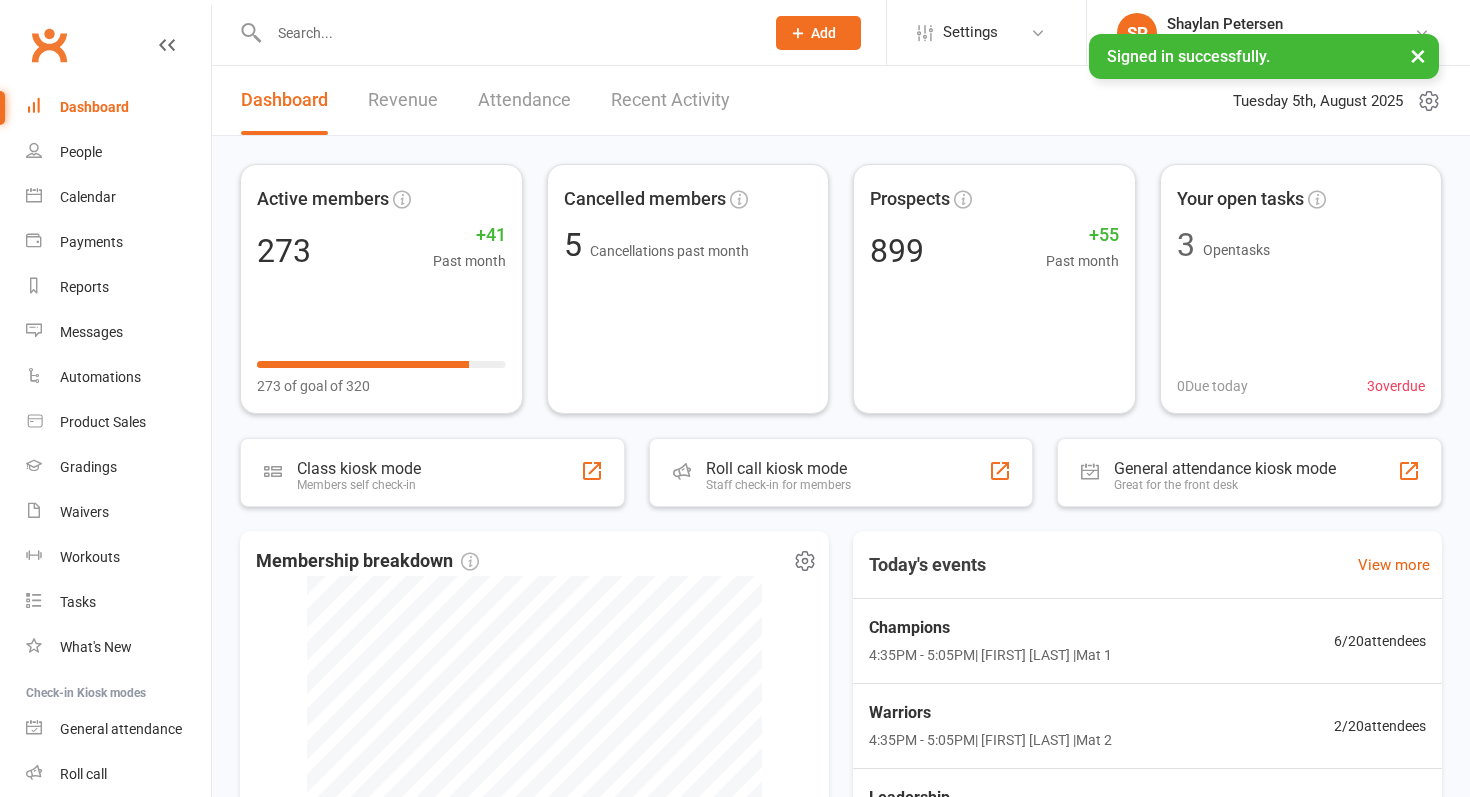 scroll, scrollTop: 0, scrollLeft: 0, axis: both 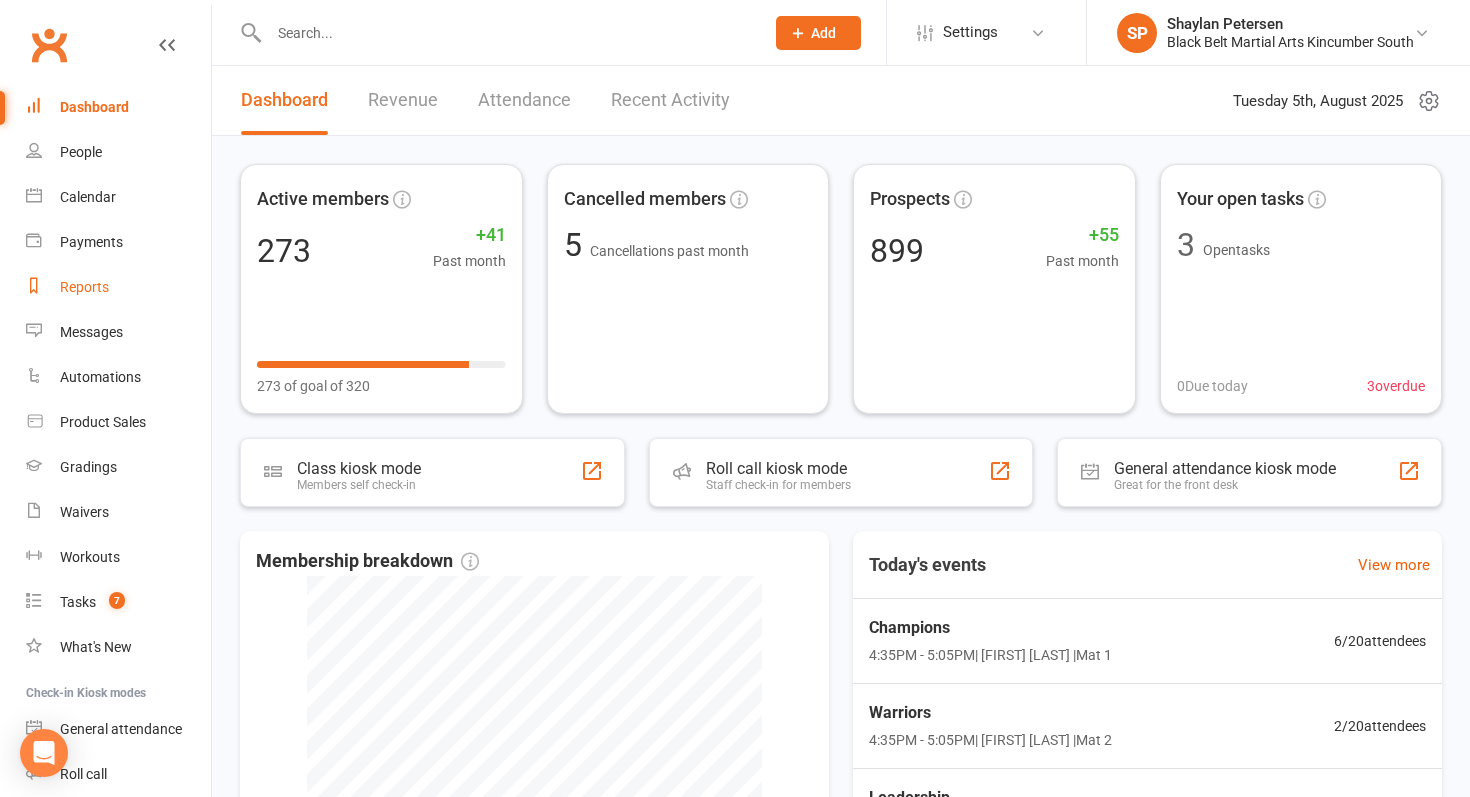 click on "Reports" at bounding box center [84, 287] 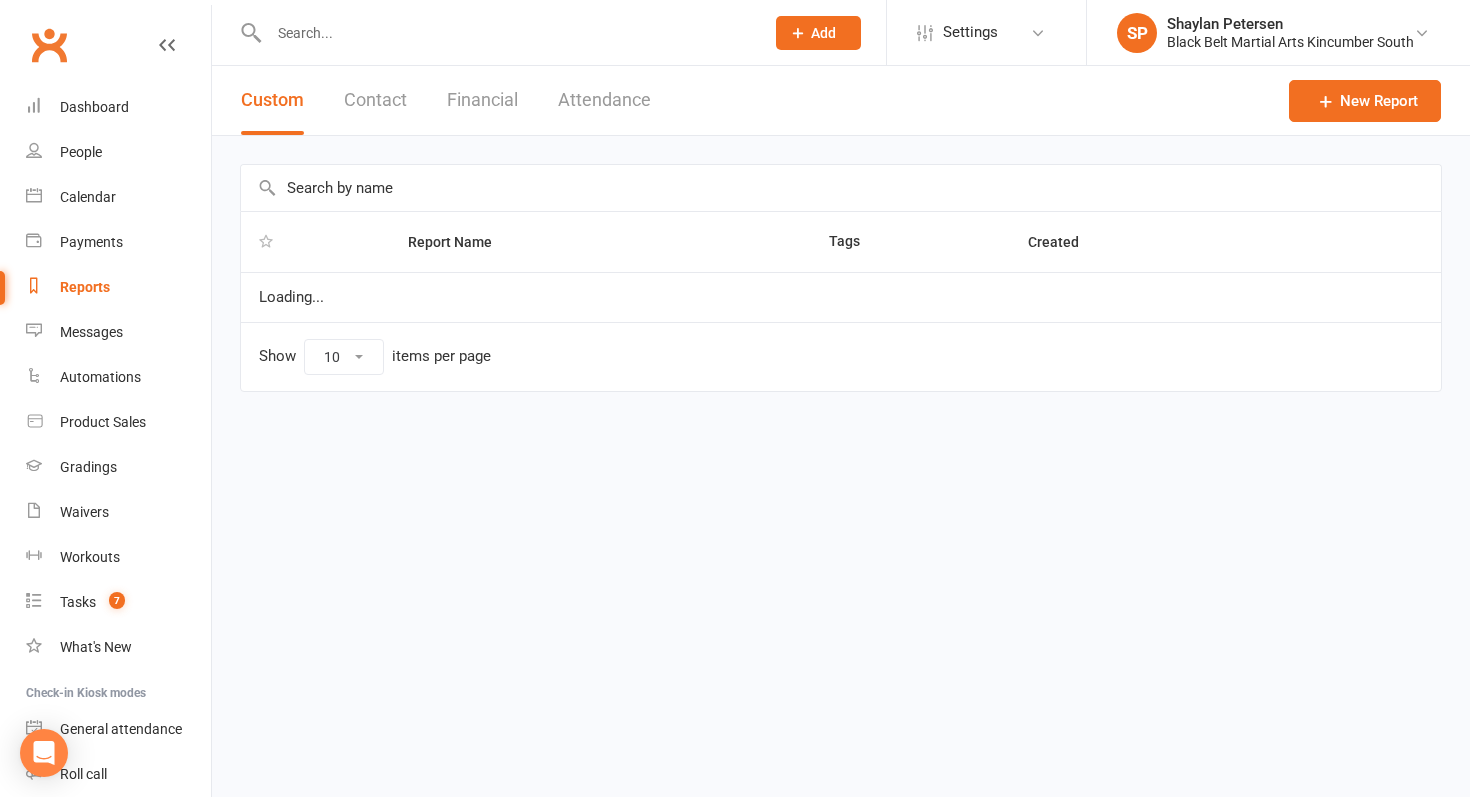 click at bounding box center [841, 188] 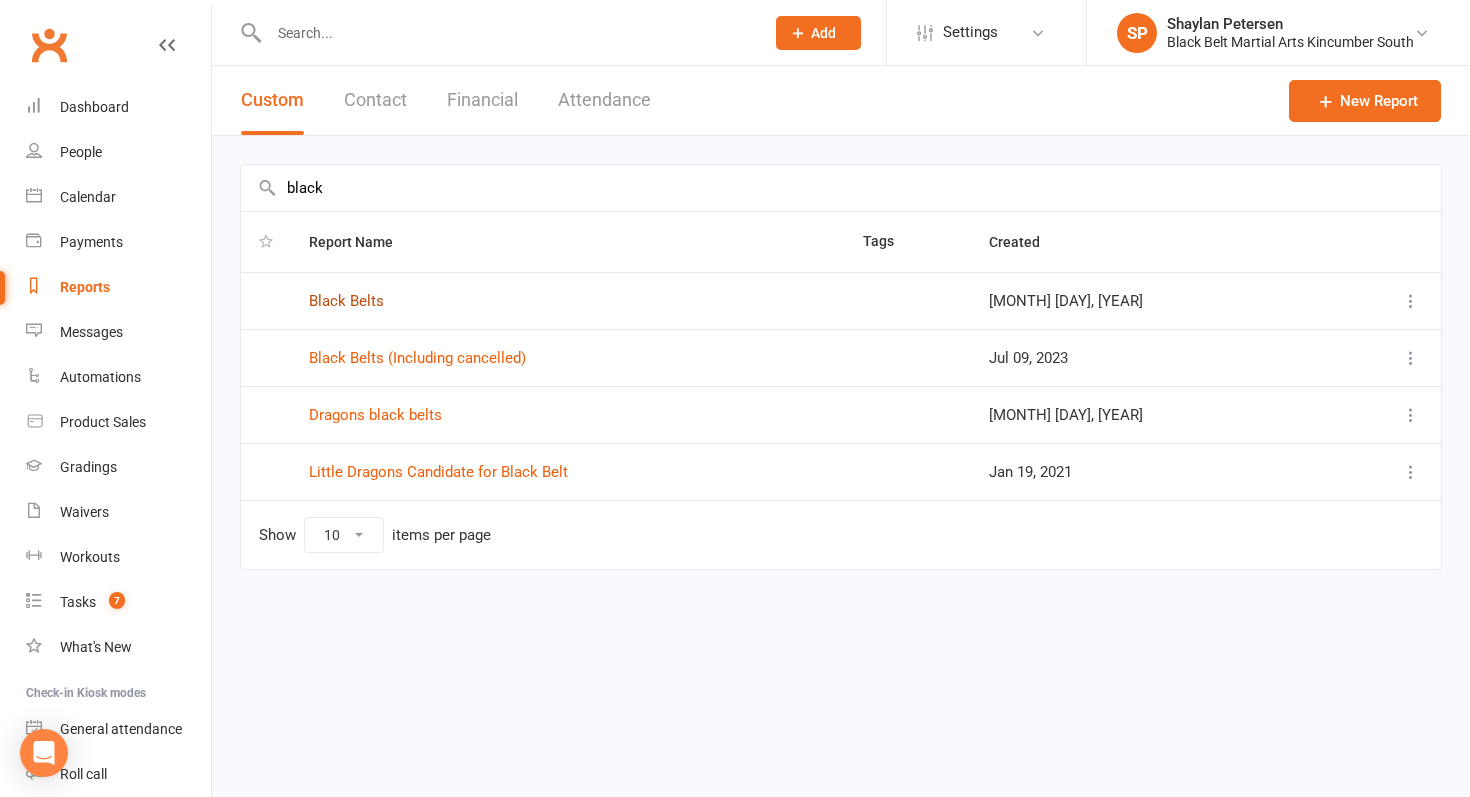 type on "black" 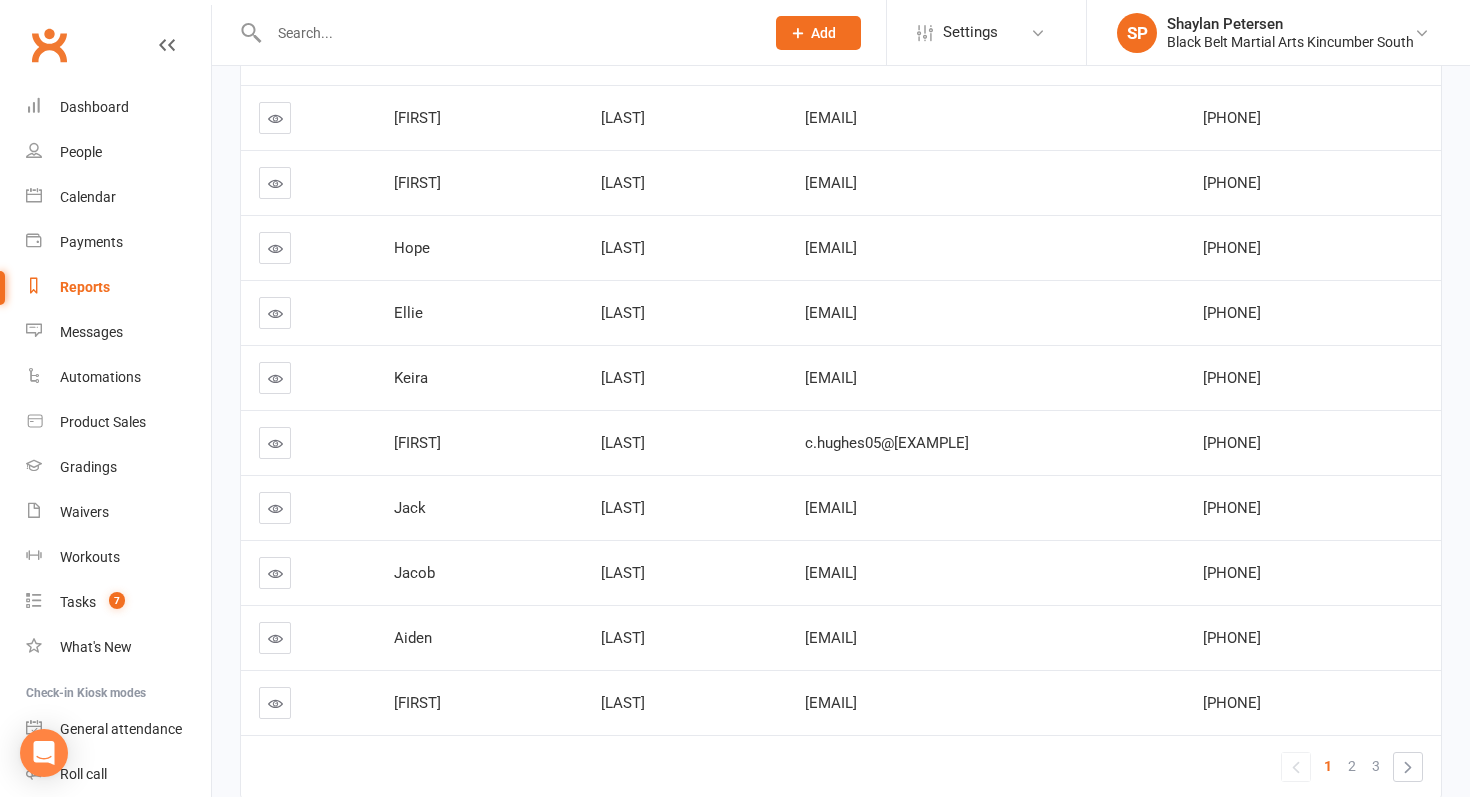 scroll, scrollTop: 289, scrollLeft: 0, axis: vertical 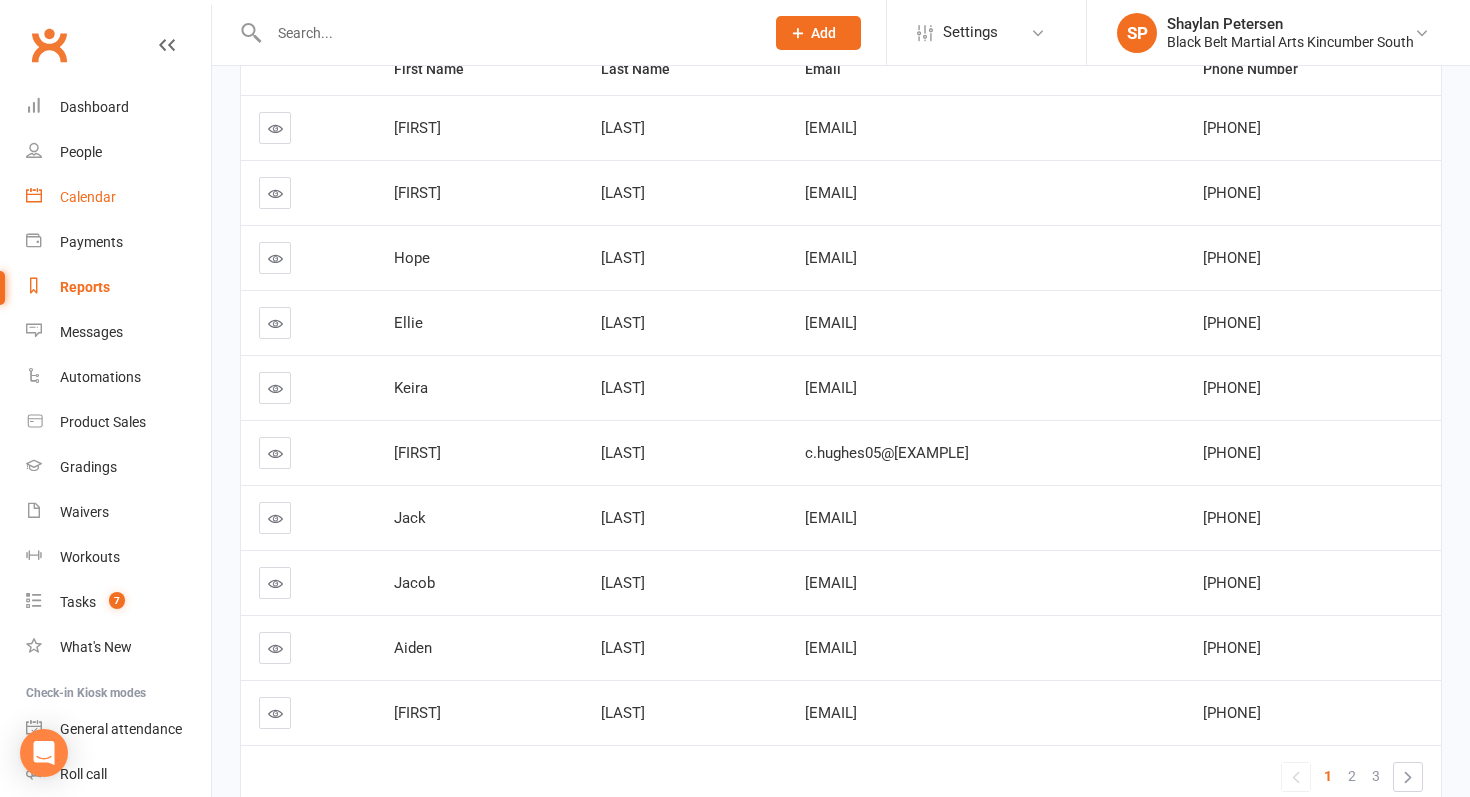 click on "Calendar" at bounding box center (88, 197) 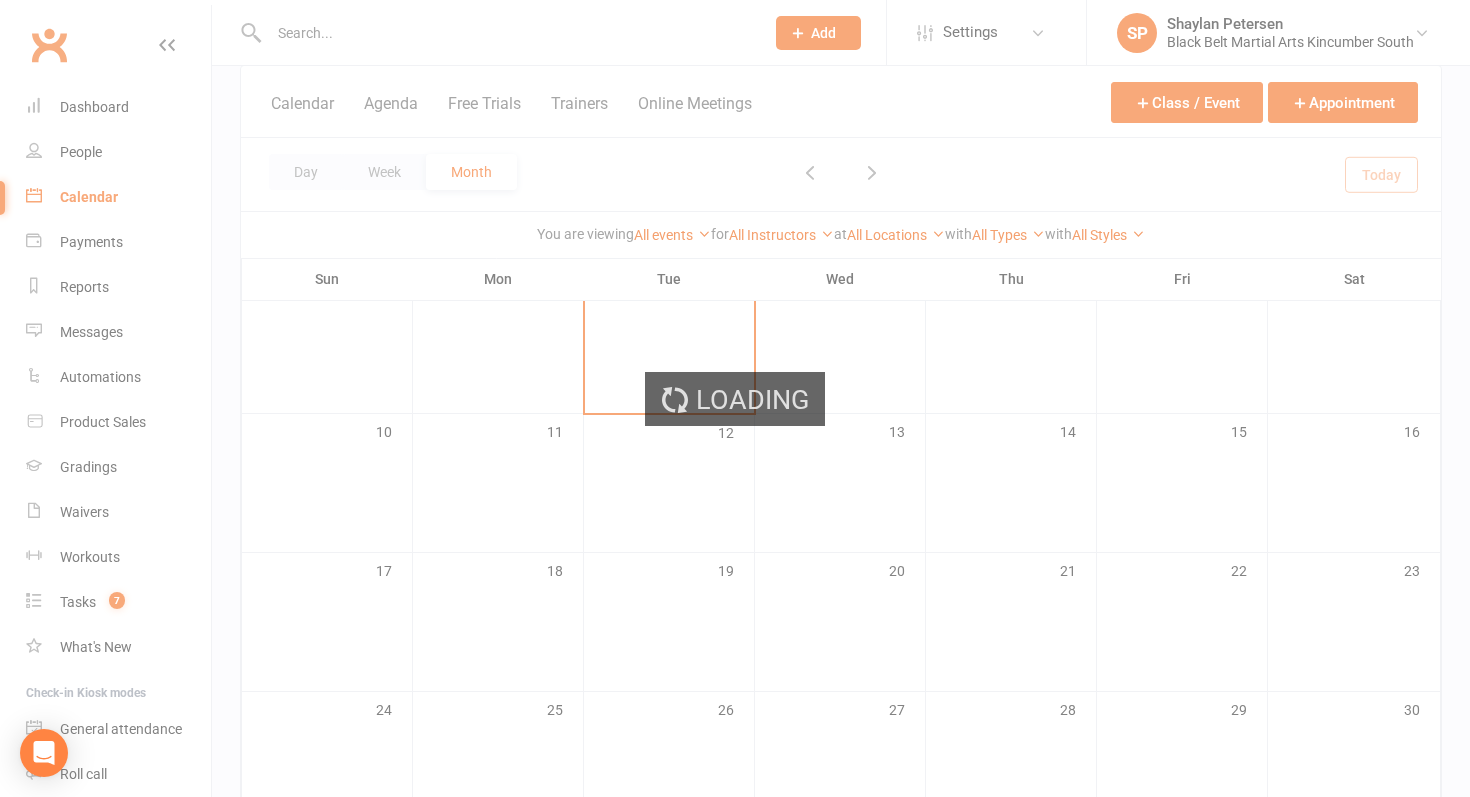 scroll, scrollTop: 0, scrollLeft: 0, axis: both 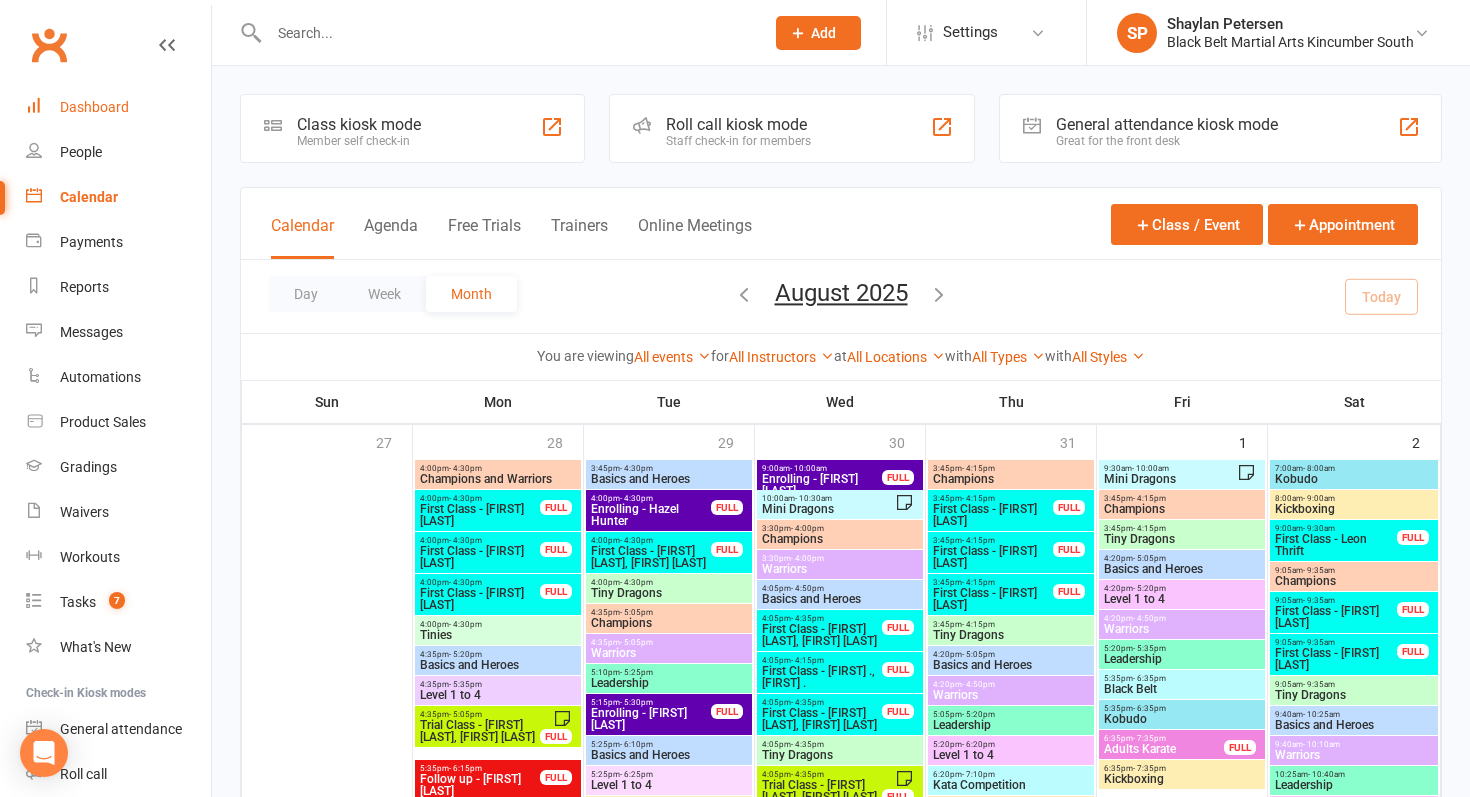 click on "Dashboard" at bounding box center [118, 107] 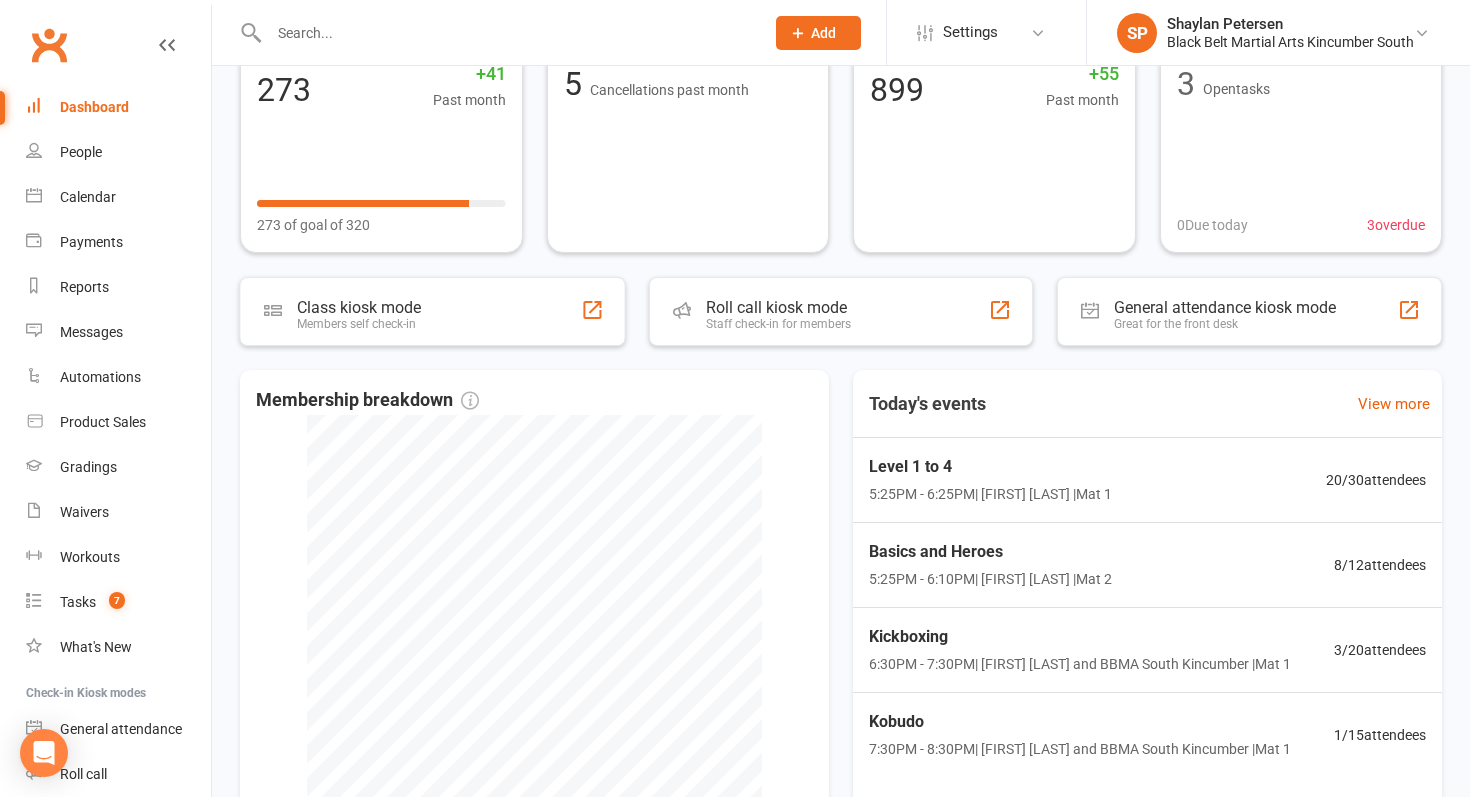 scroll, scrollTop: 384, scrollLeft: 0, axis: vertical 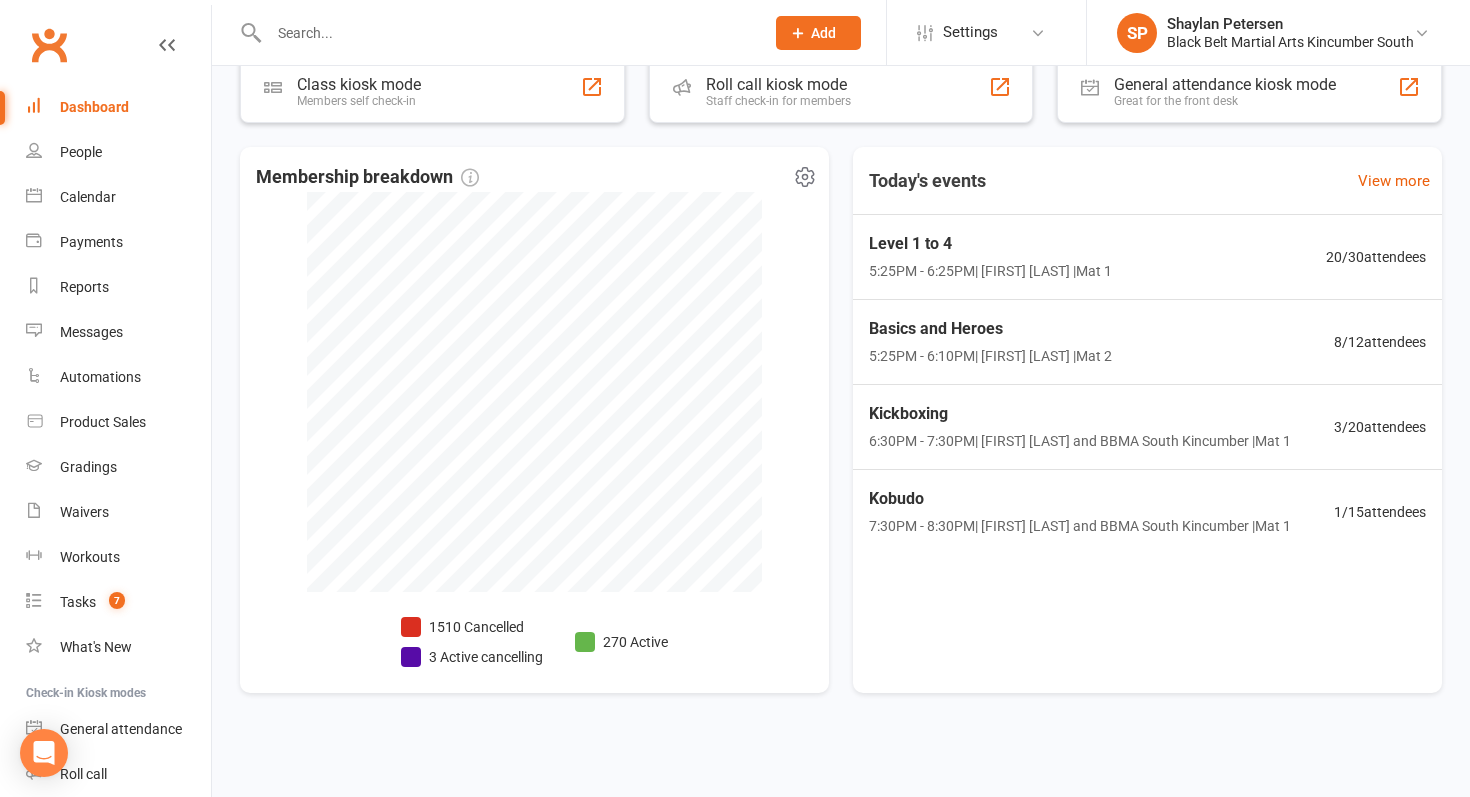 click on "3 Active cancelling" at bounding box center [472, 657] 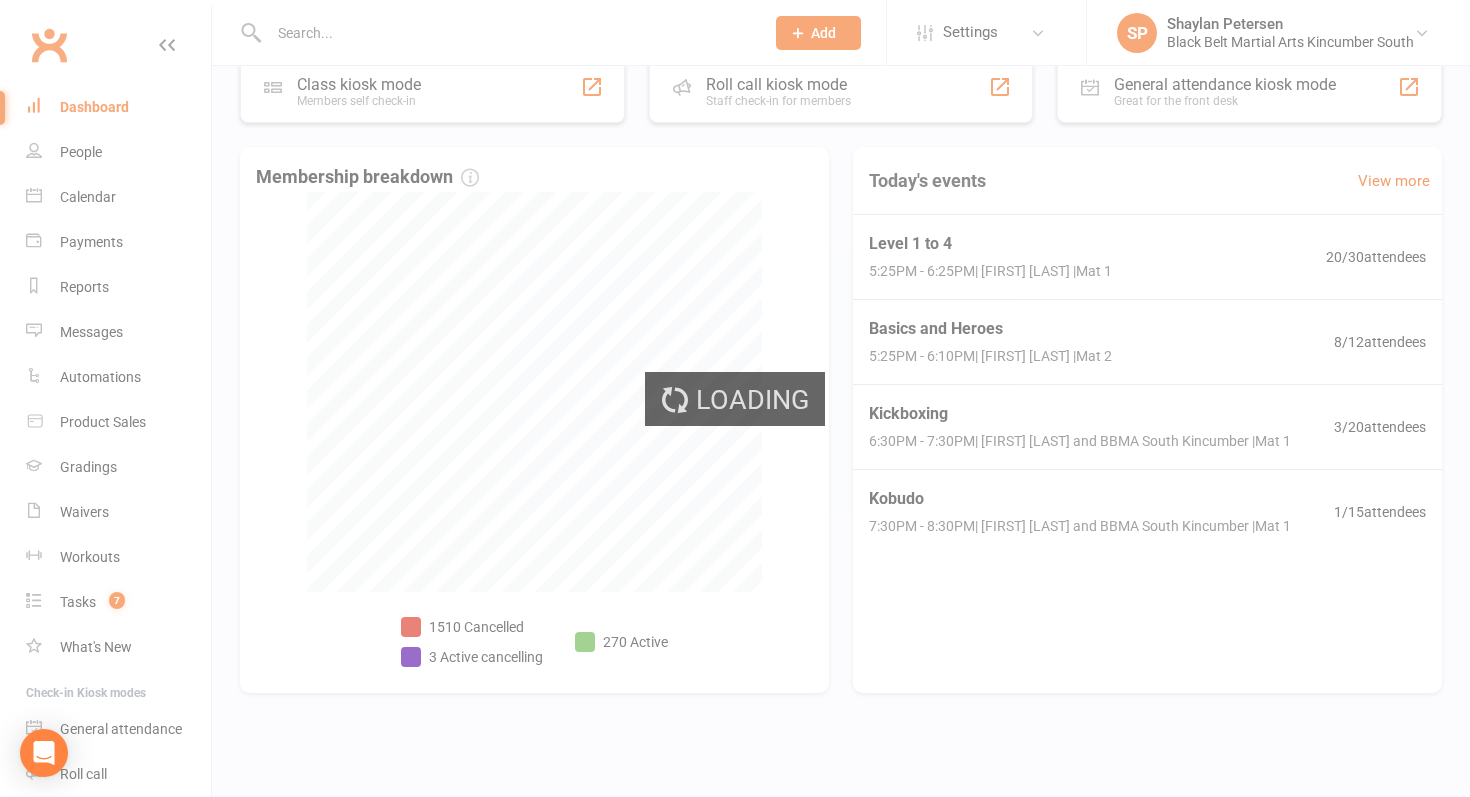select on "no_trial" 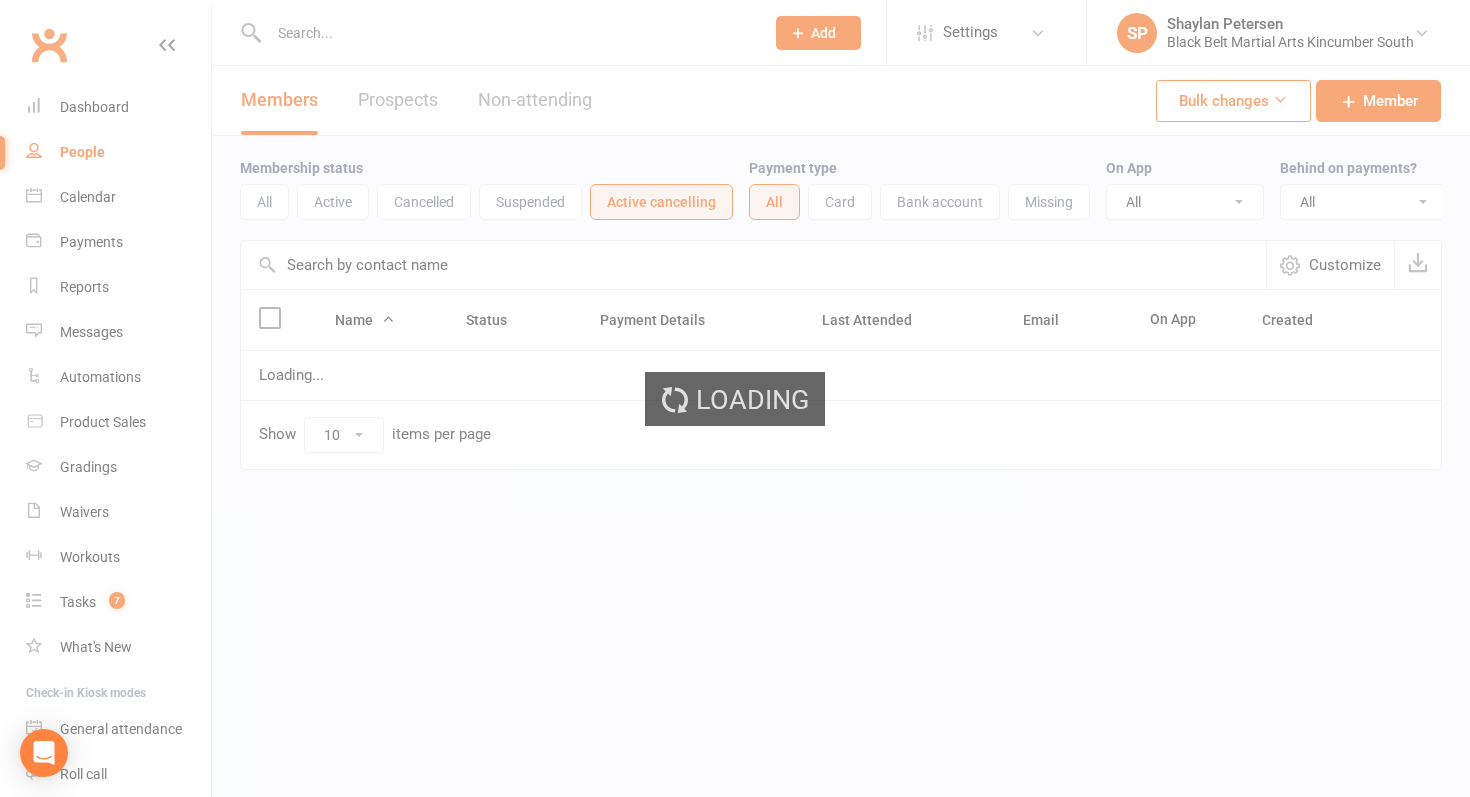 scroll, scrollTop: 0, scrollLeft: 0, axis: both 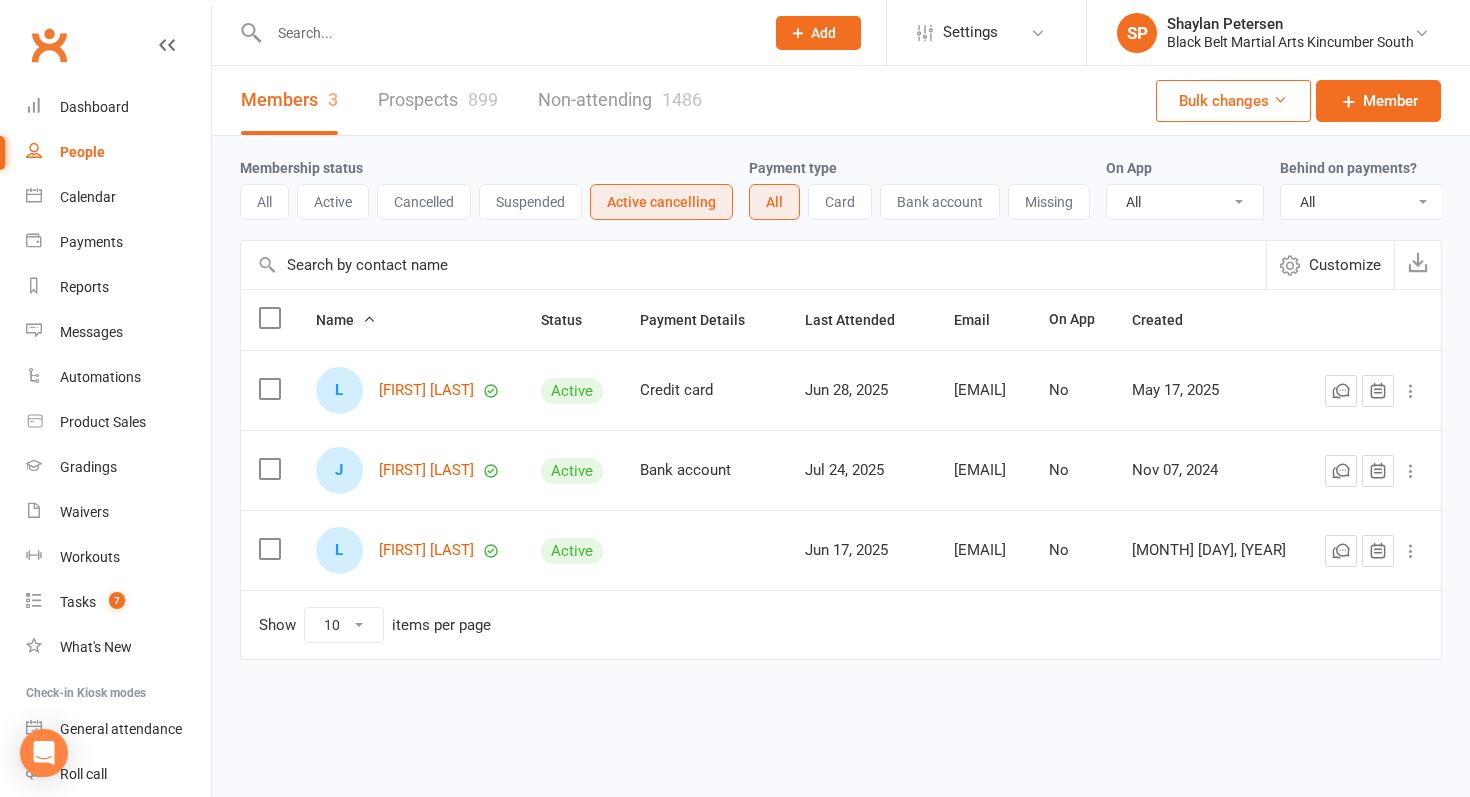 click on "Clubworx" at bounding box center (105, 57) 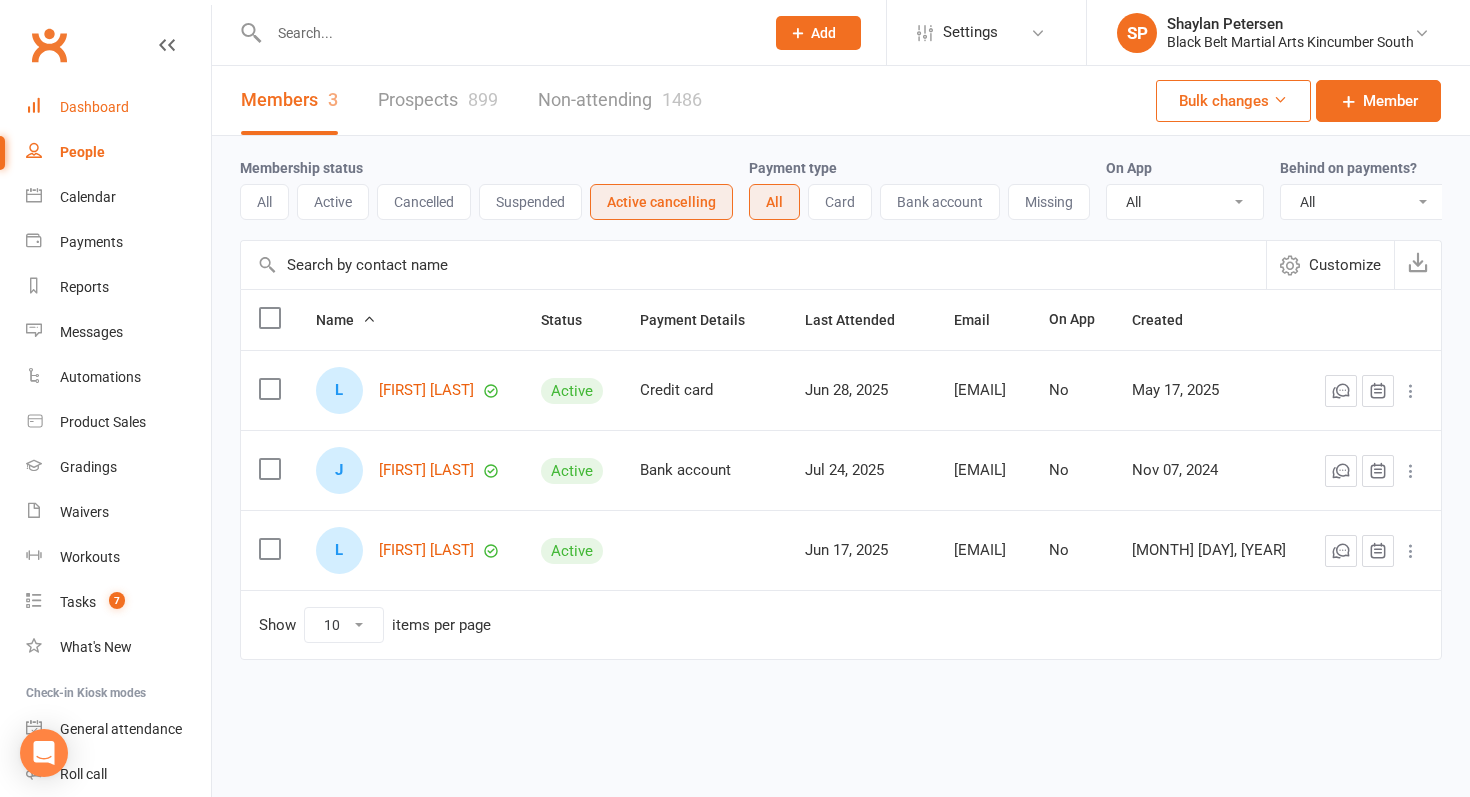 click on "Dashboard" at bounding box center (94, 107) 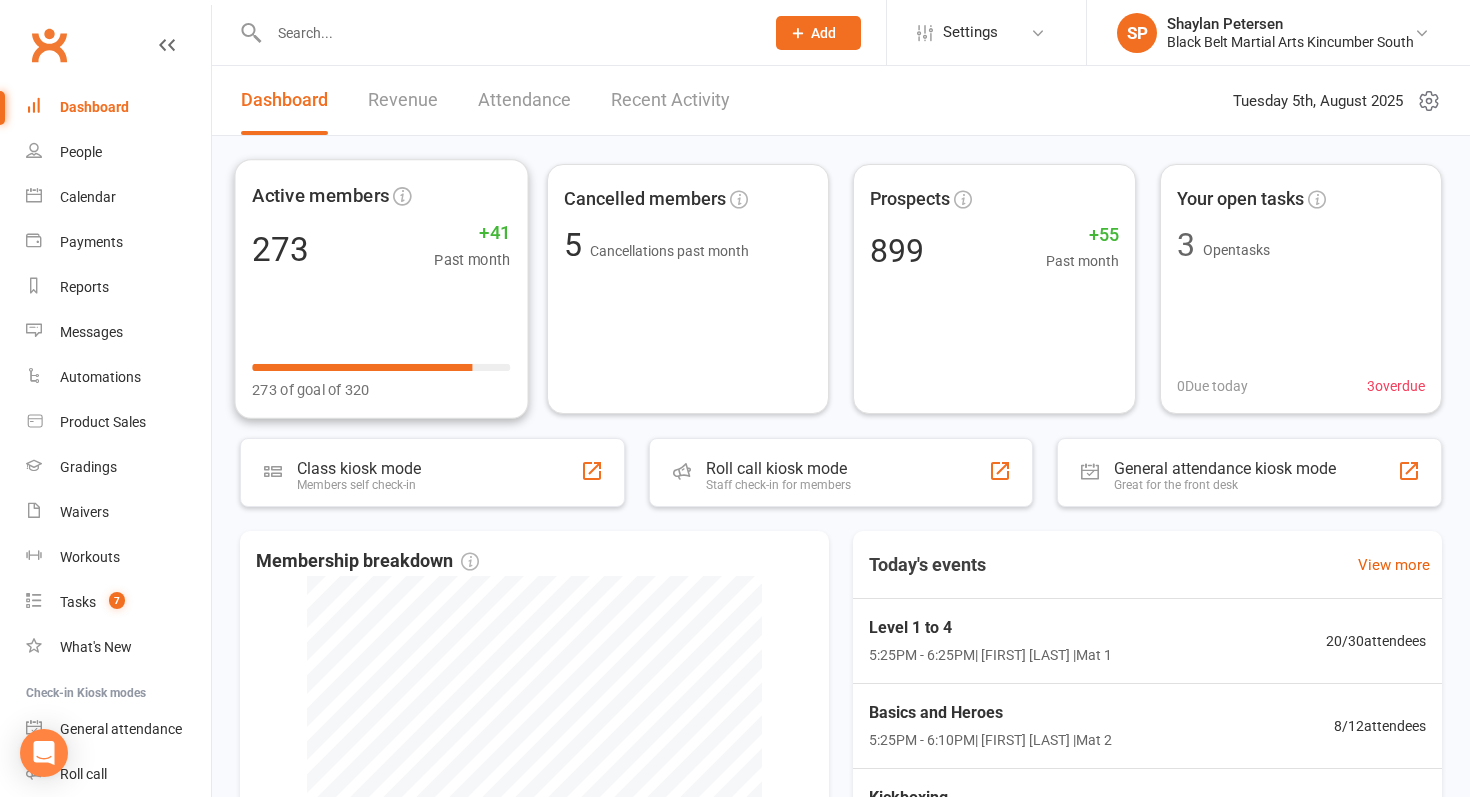 click on "Attendance" at bounding box center [524, 100] 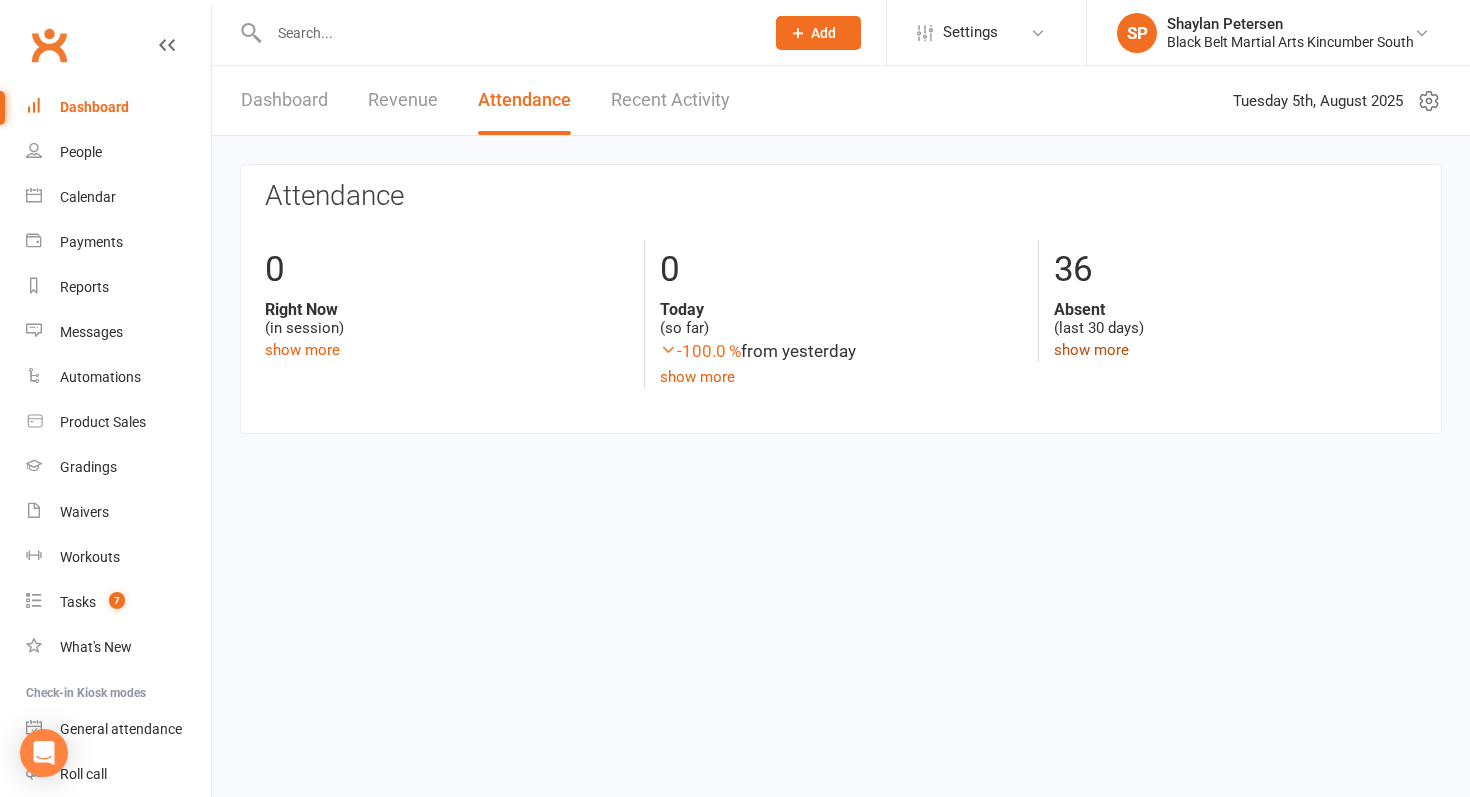 click on "show more" at bounding box center (1091, 350) 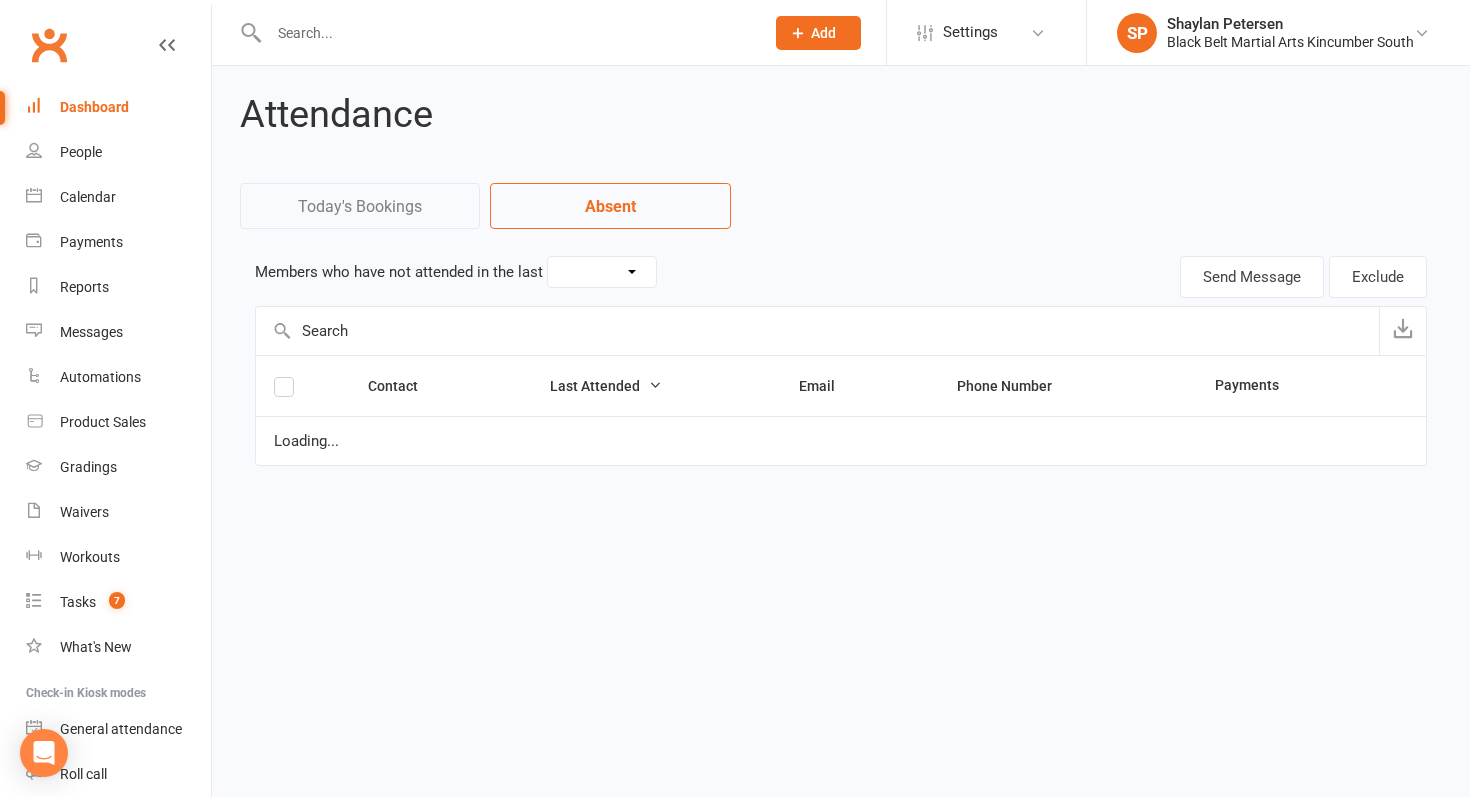 select on "30" 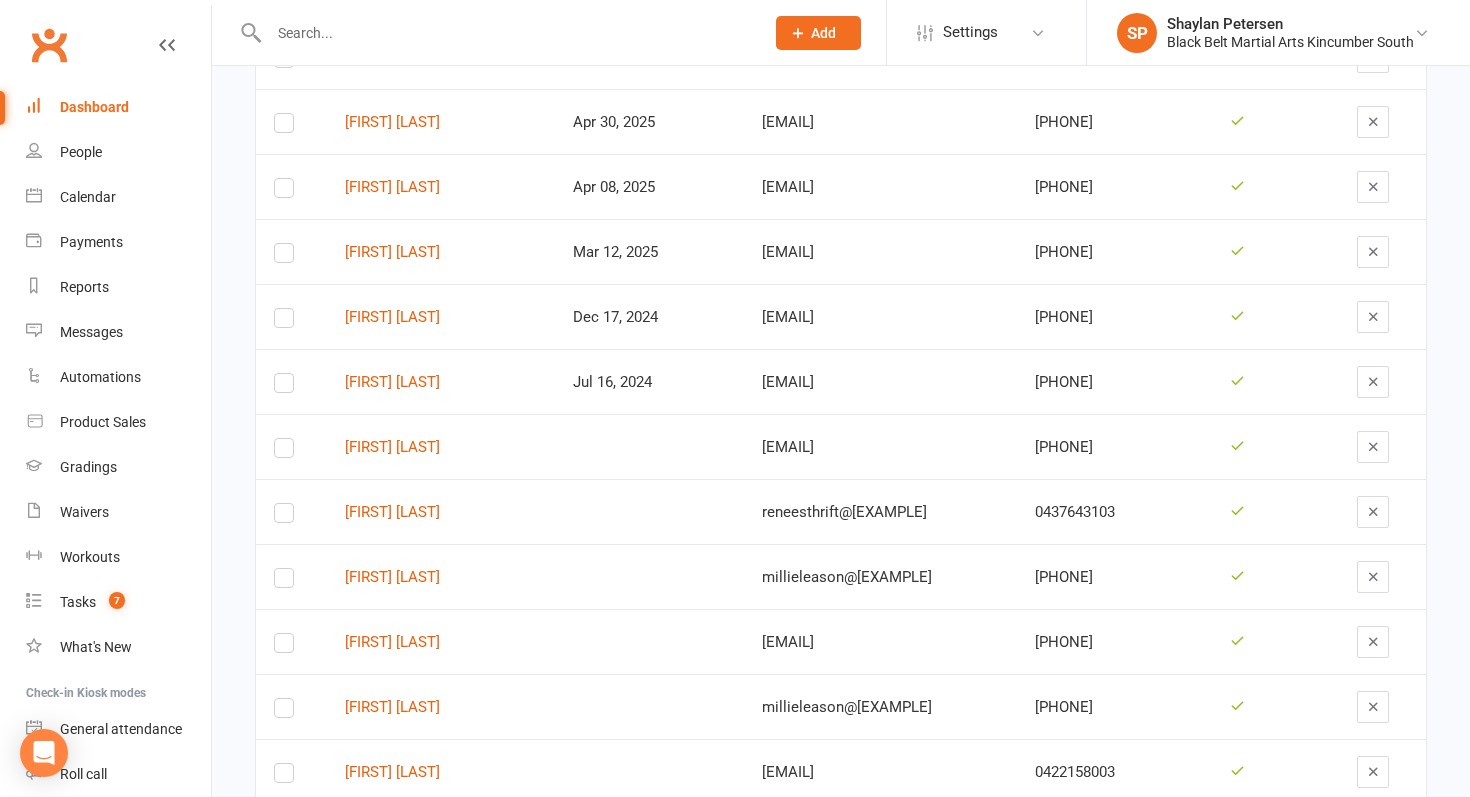 scroll, scrollTop: 2030, scrollLeft: 0, axis: vertical 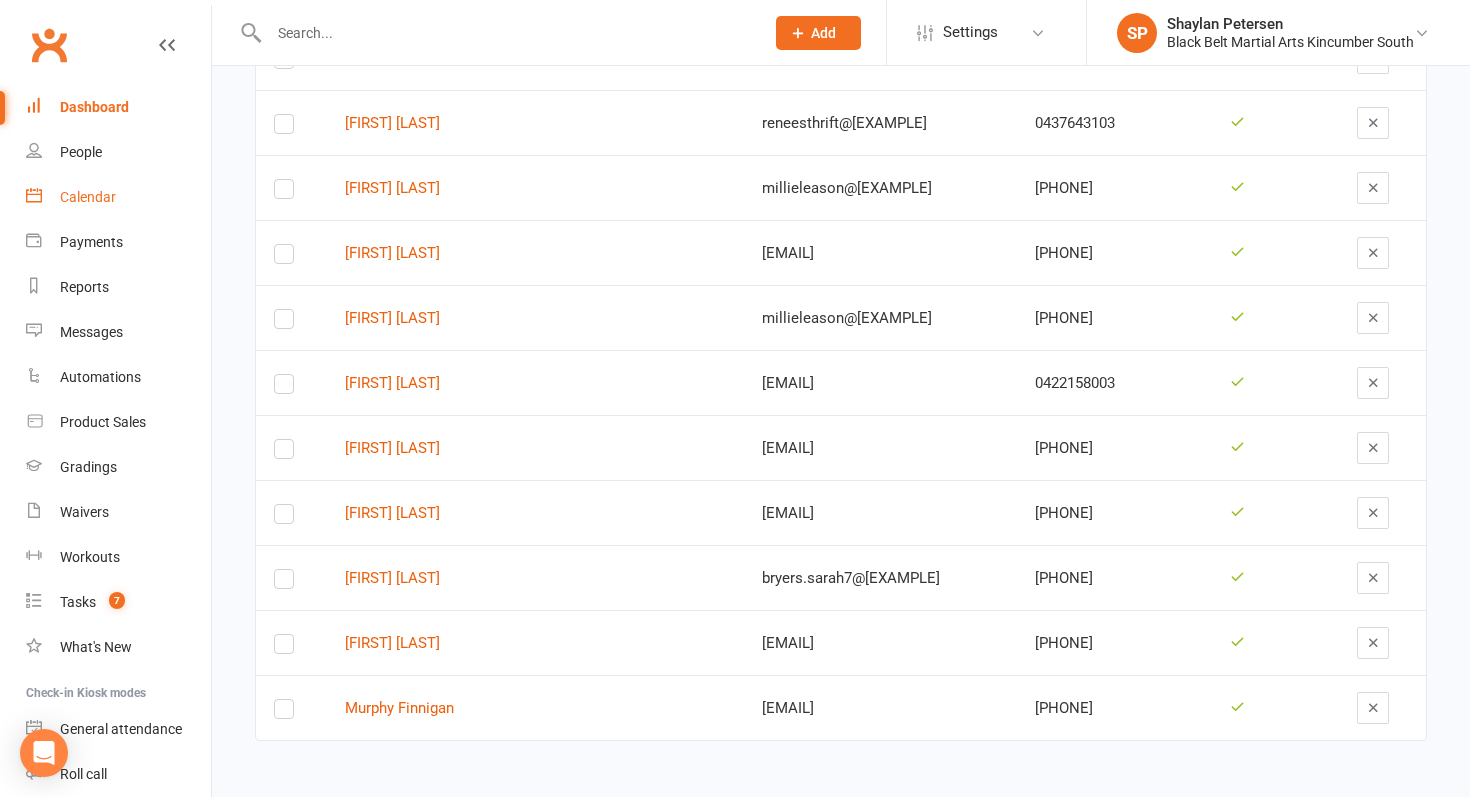 click on "Calendar" at bounding box center (118, 197) 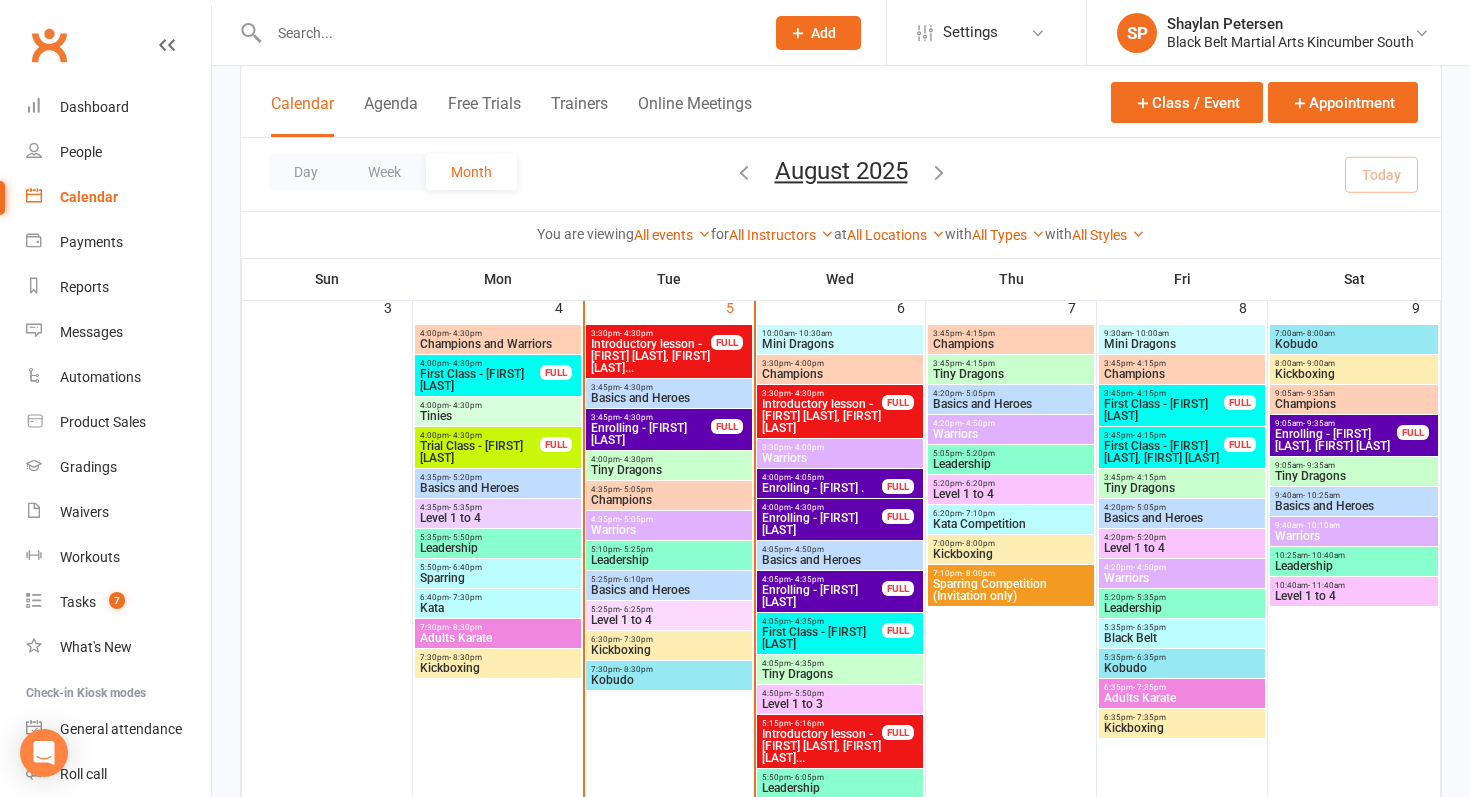 scroll, scrollTop: 685, scrollLeft: 0, axis: vertical 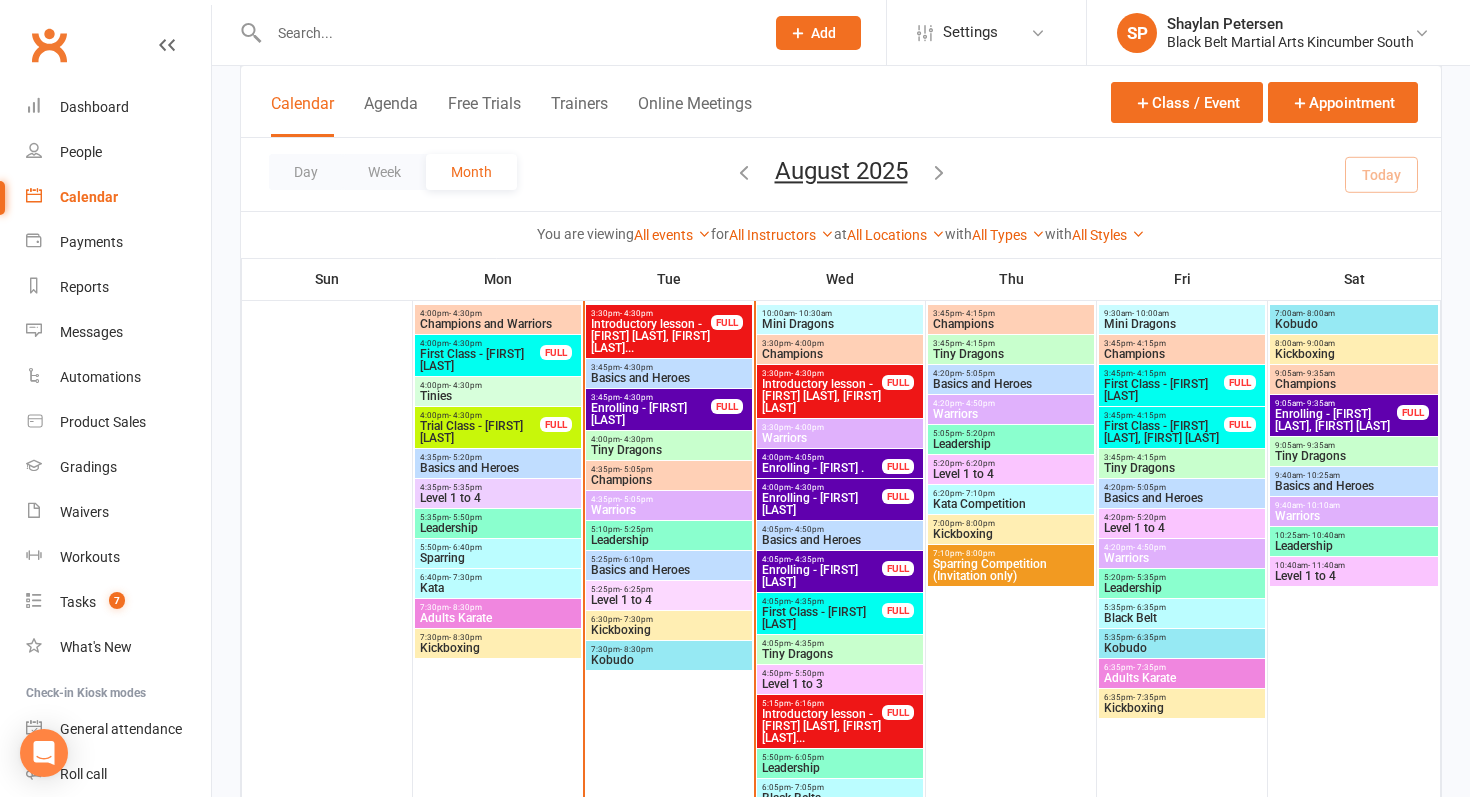 click on "- 4:30pm" at bounding box center (465, 385) 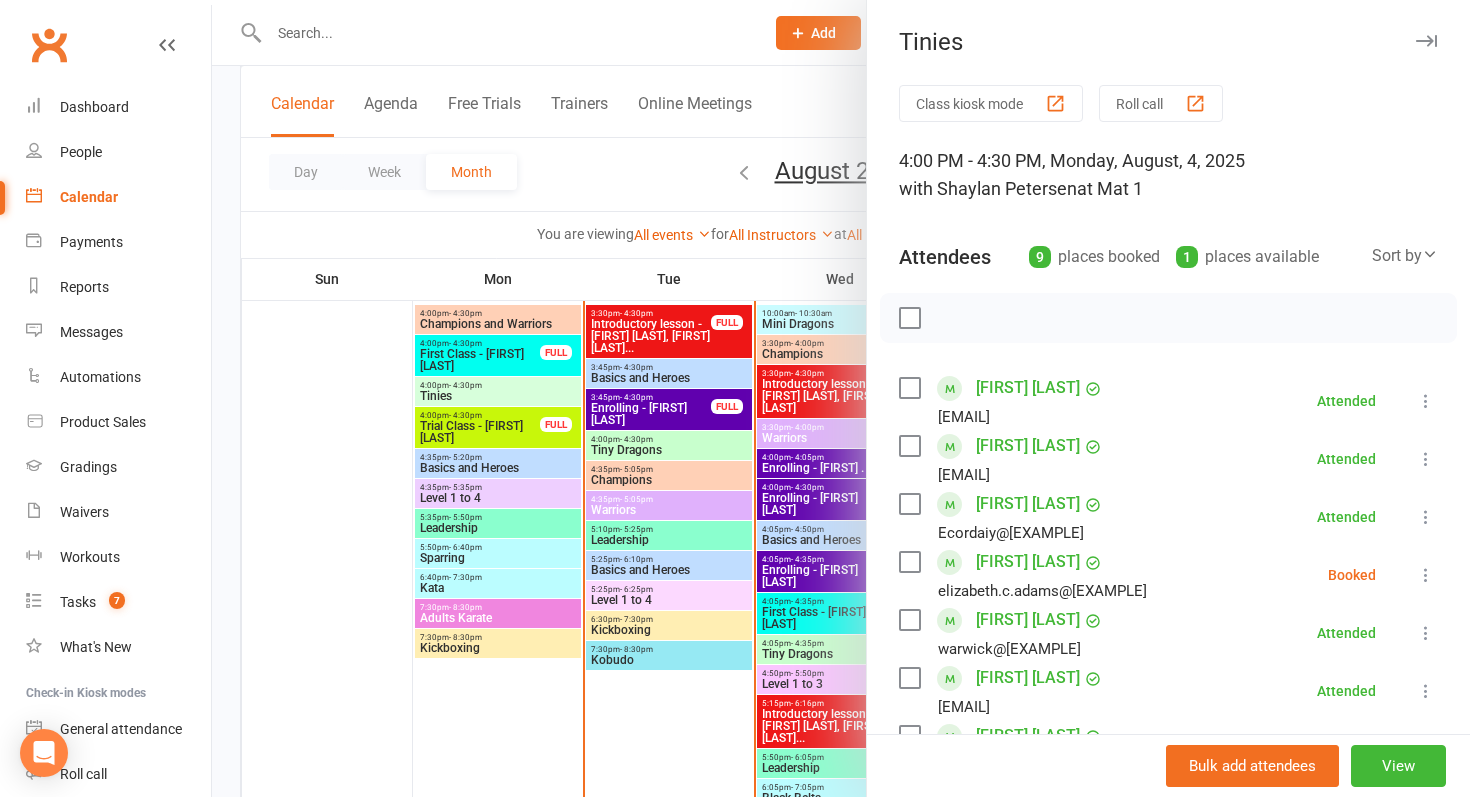 click at bounding box center [841, 398] 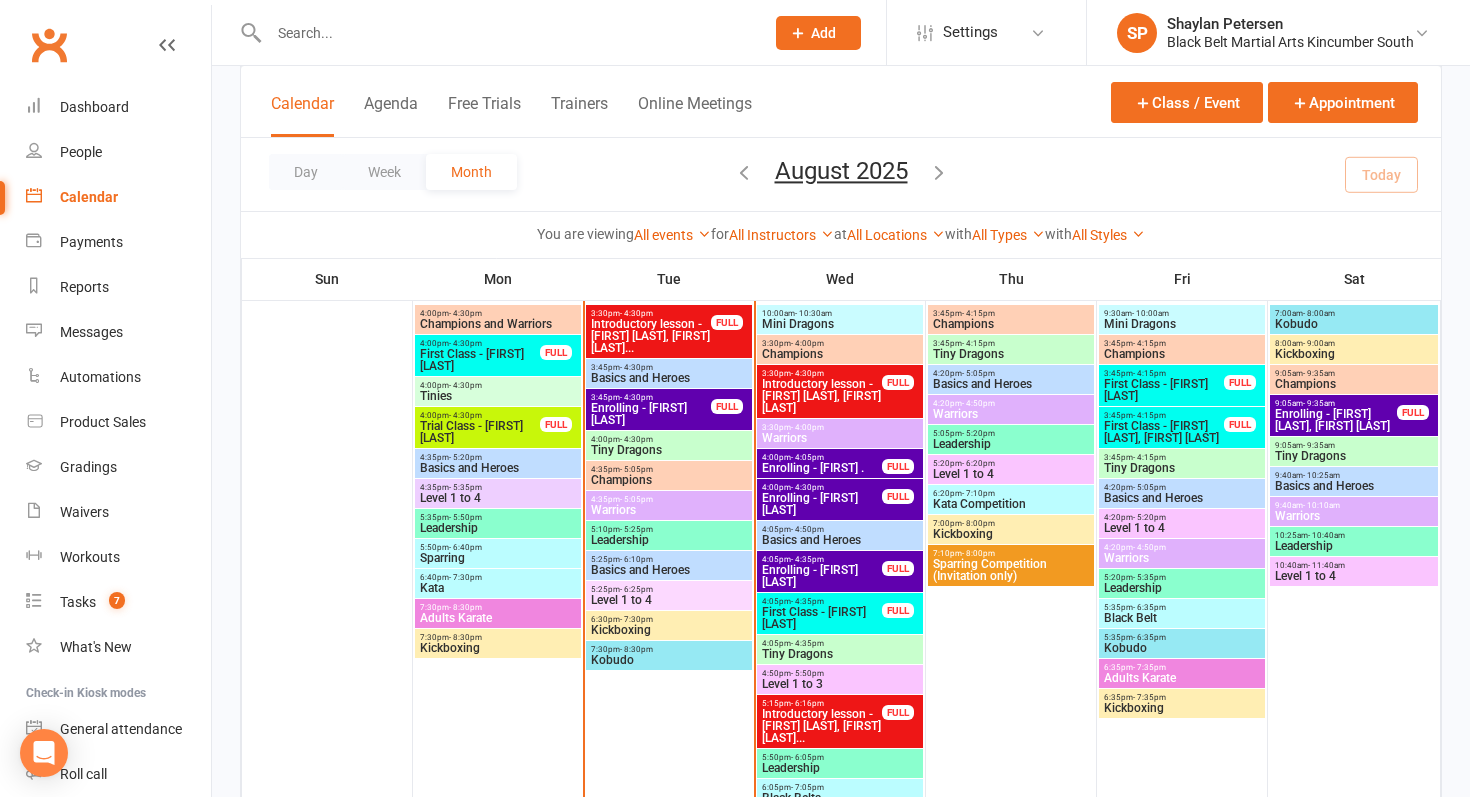 click on "- 4:30pm" at bounding box center (636, 439) 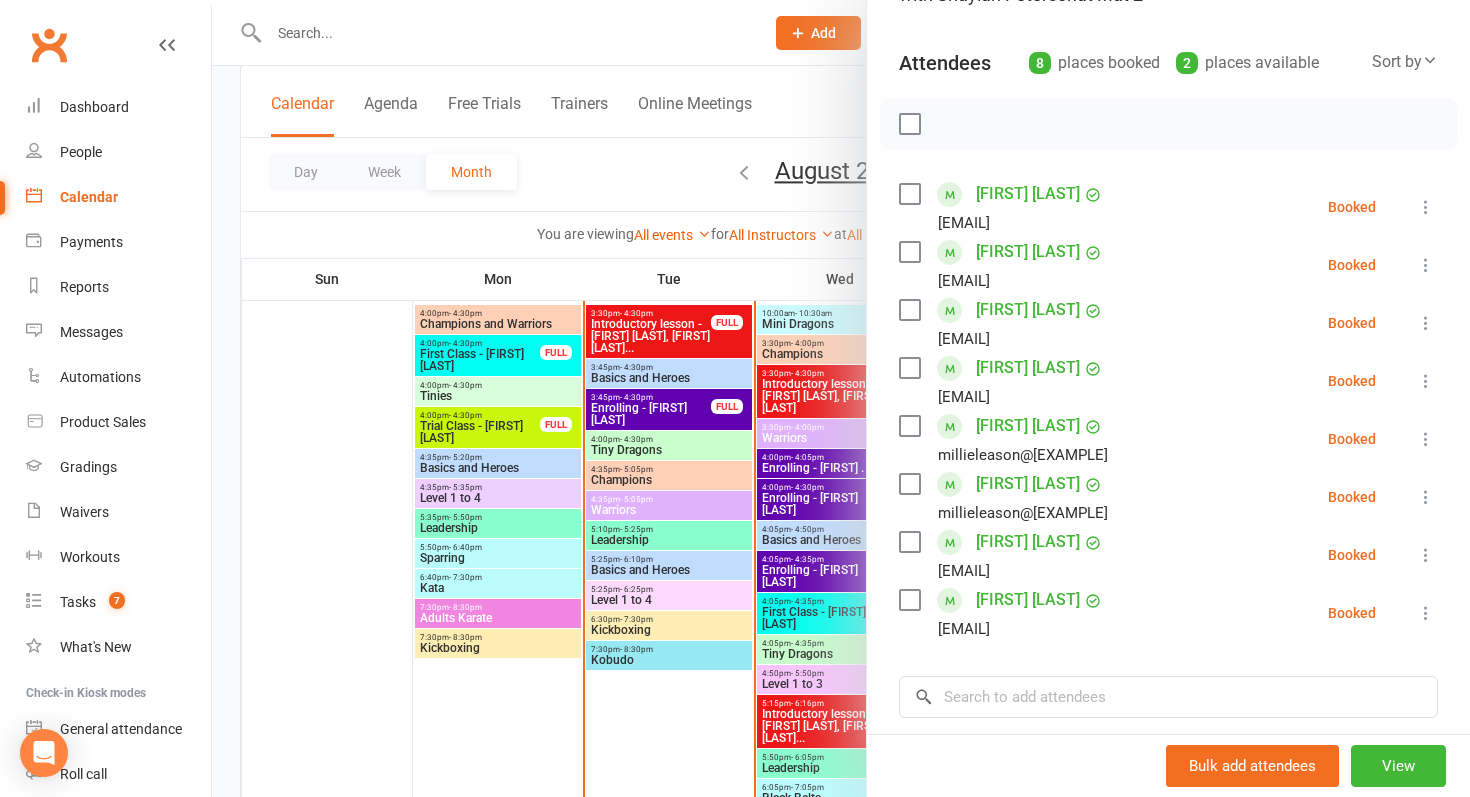 scroll, scrollTop: 235, scrollLeft: 0, axis: vertical 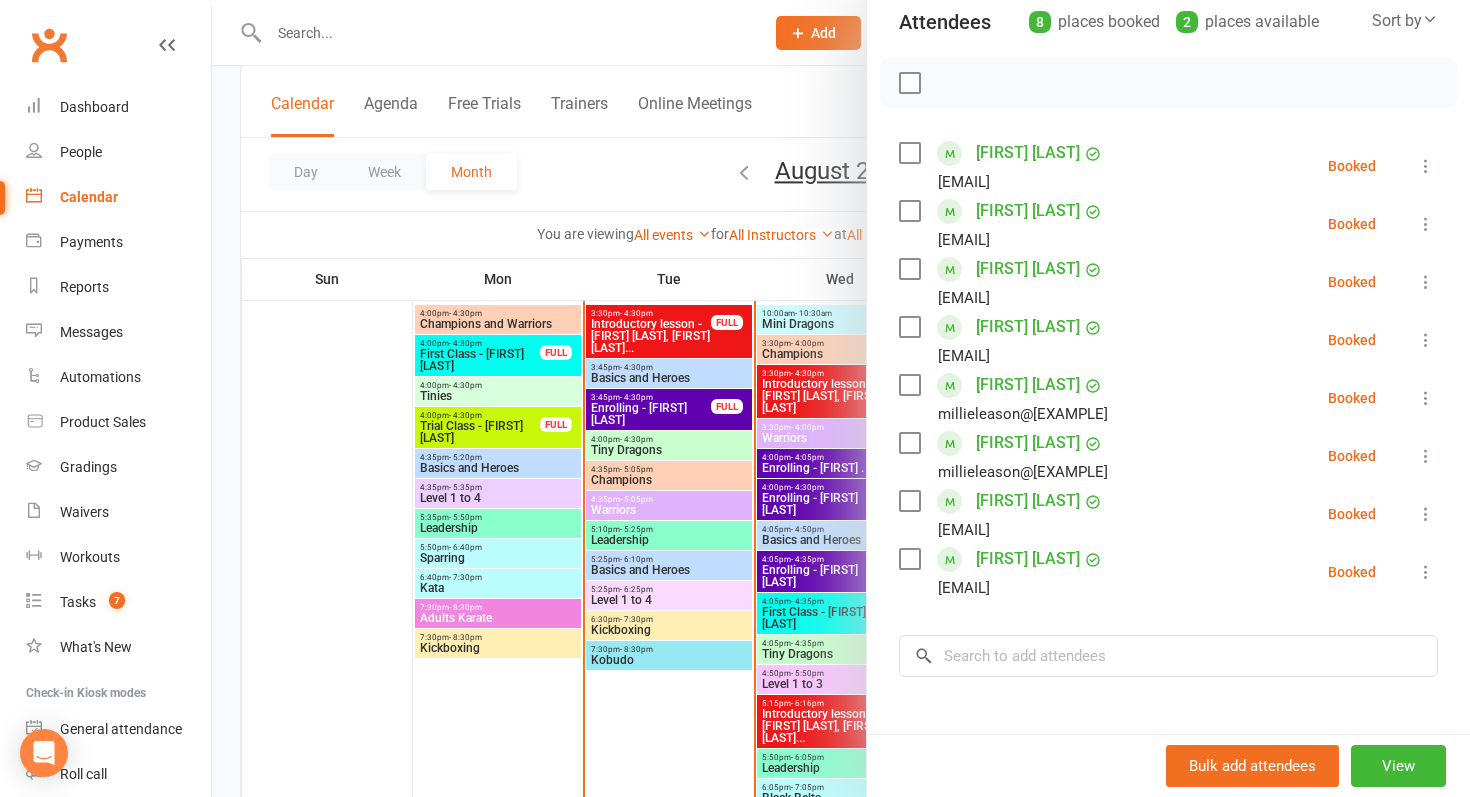 click at bounding box center [1426, 166] 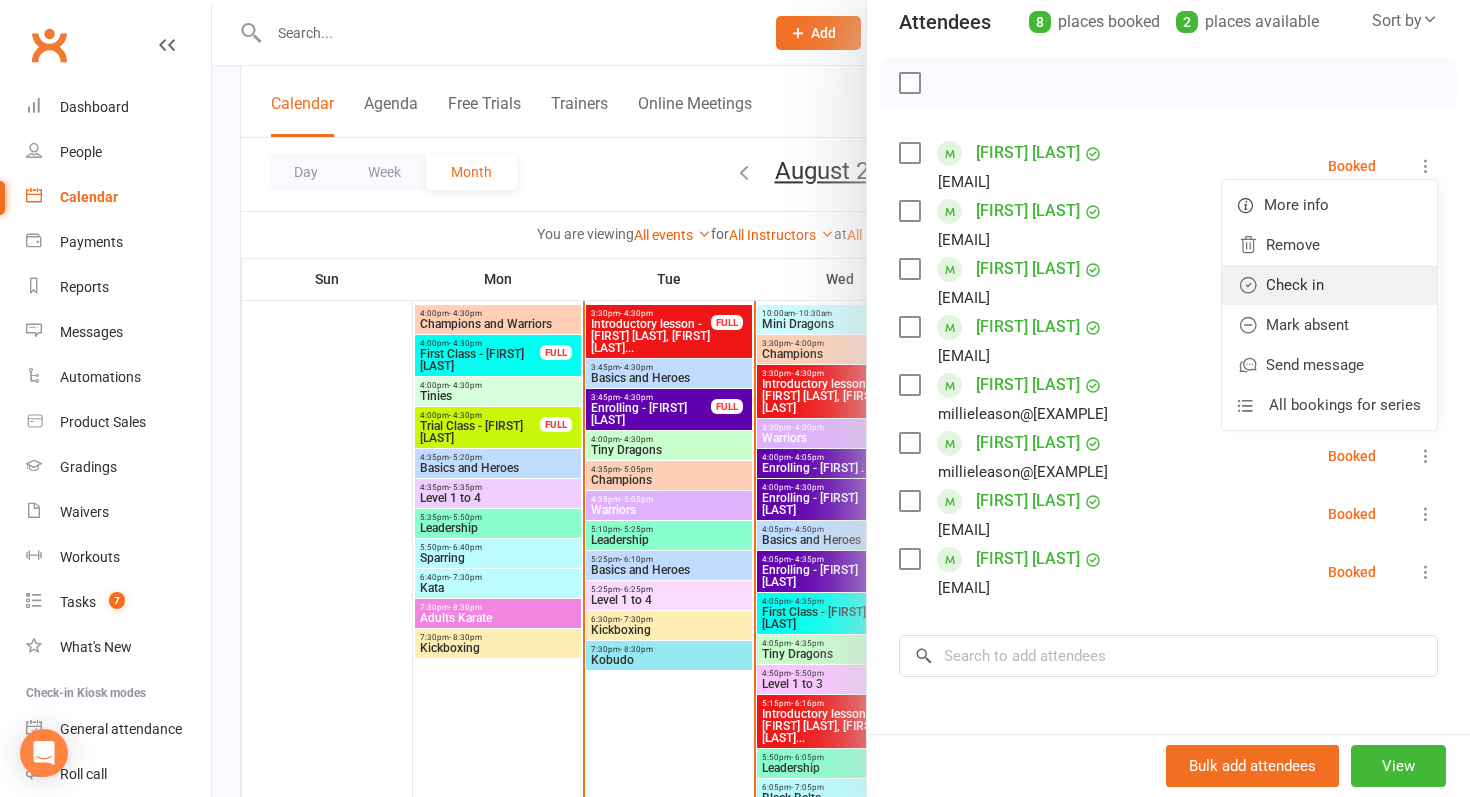 click on "Check in" at bounding box center (1329, 285) 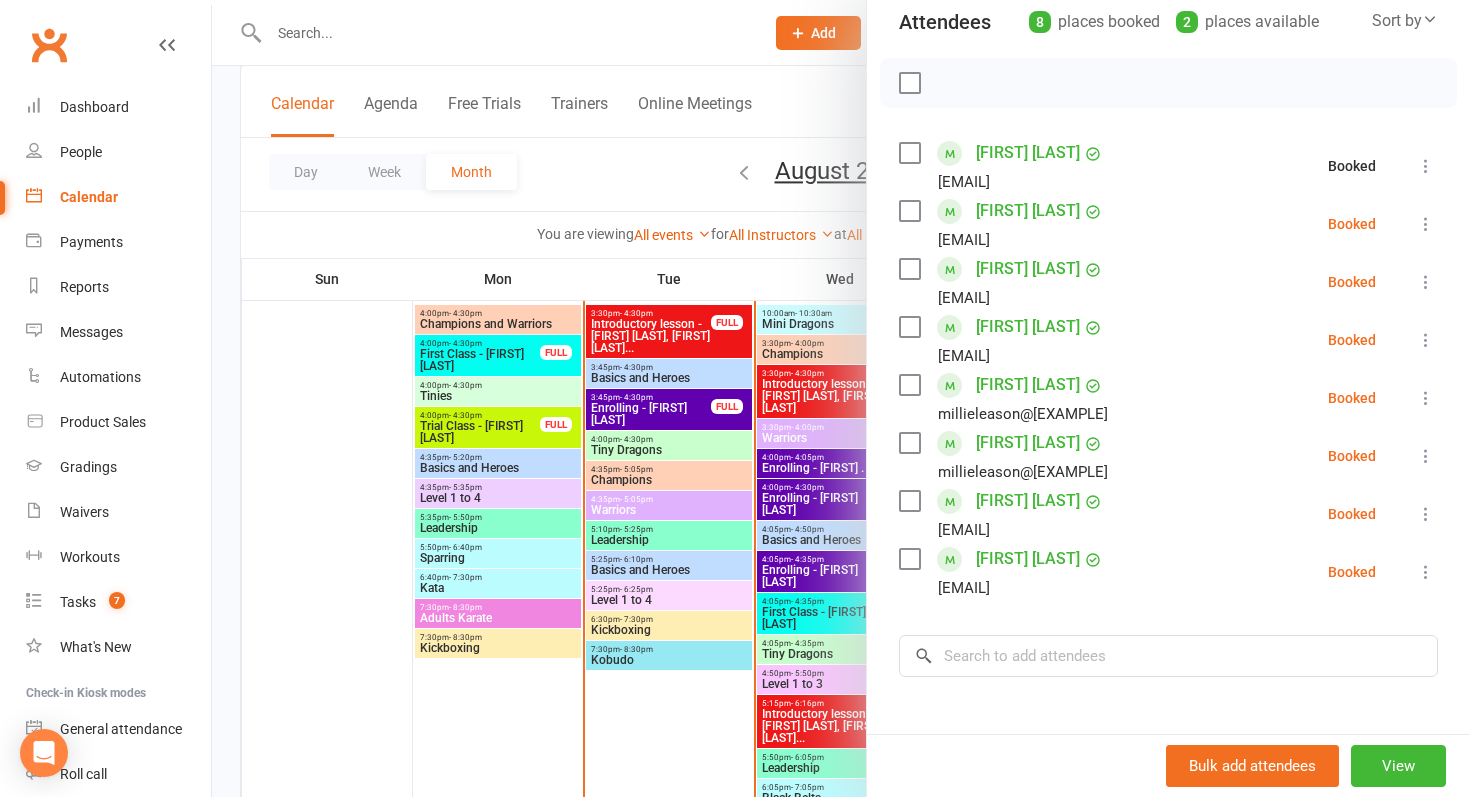 click at bounding box center (1426, 224) 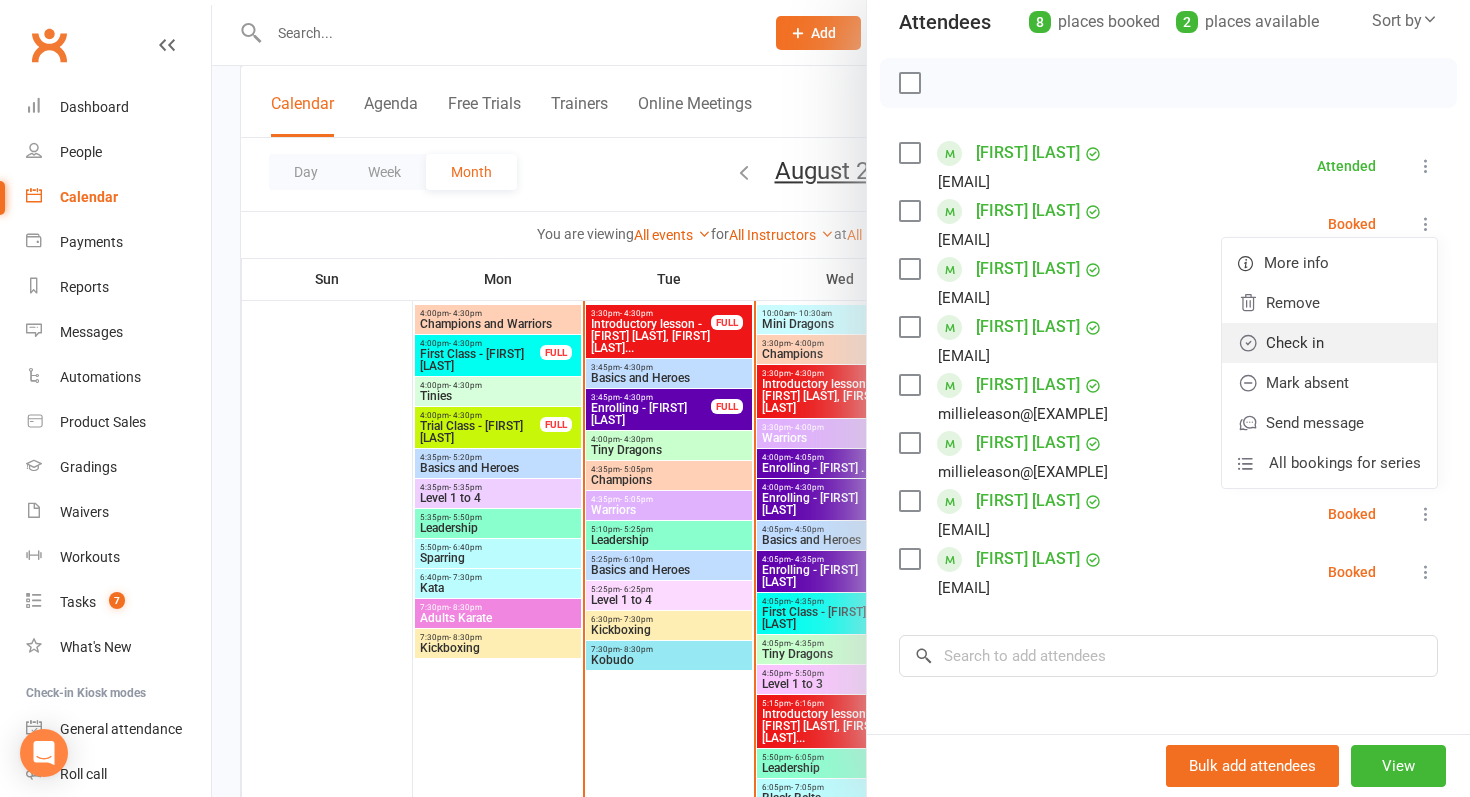 click on "Check in" at bounding box center (1329, 343) 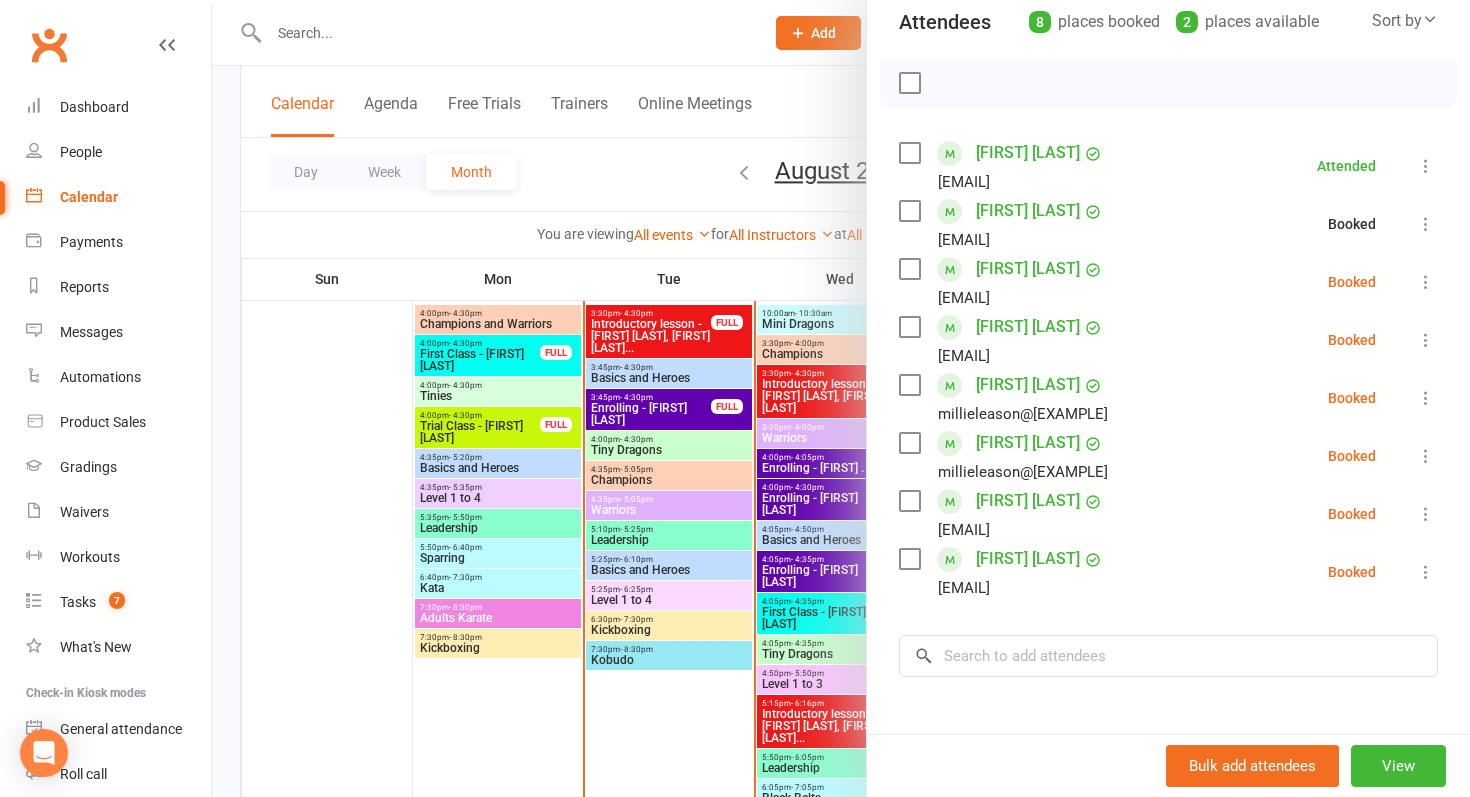click at bounding box center (1426, 282) 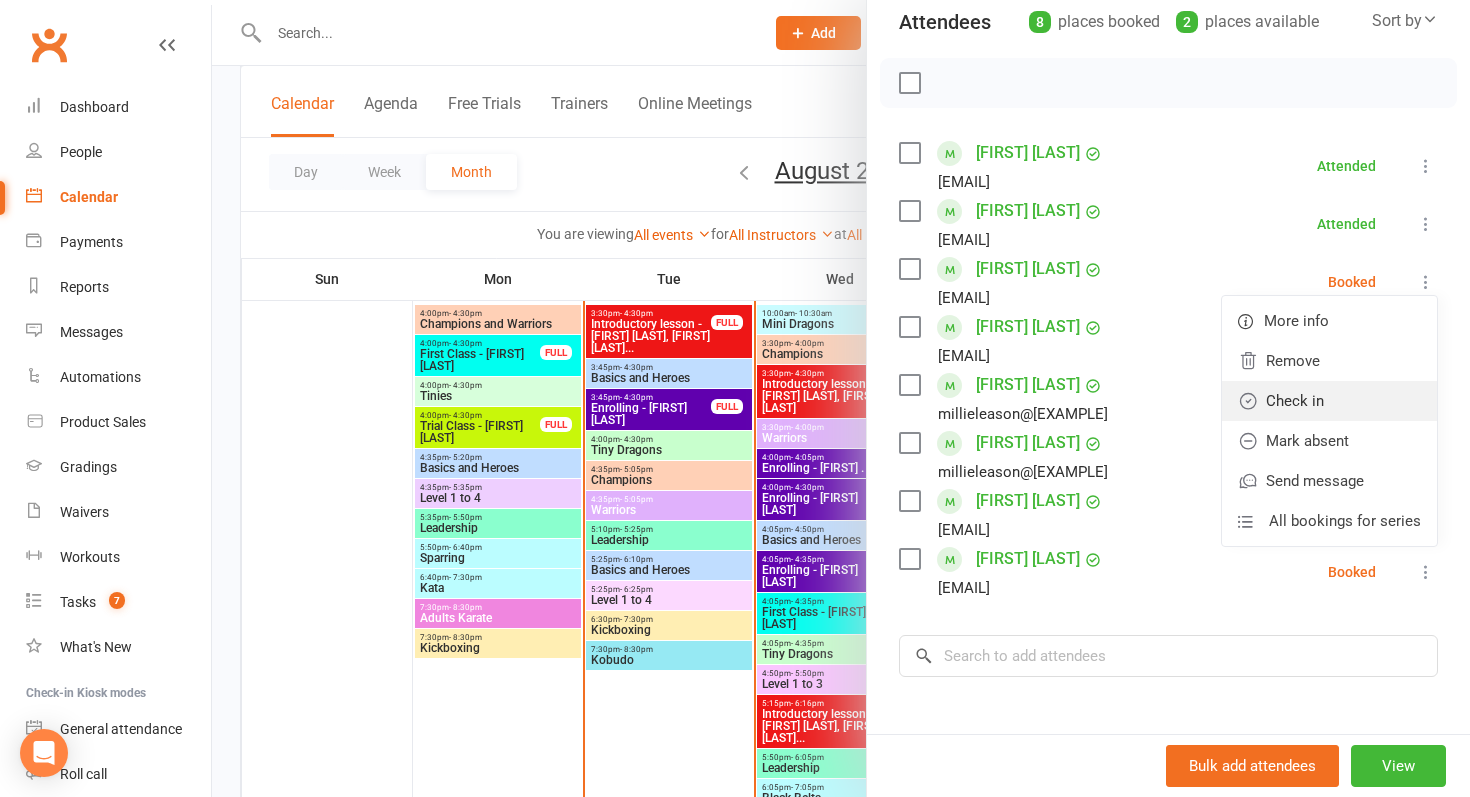 click on "Check in" at bounding box center [1329, 401] 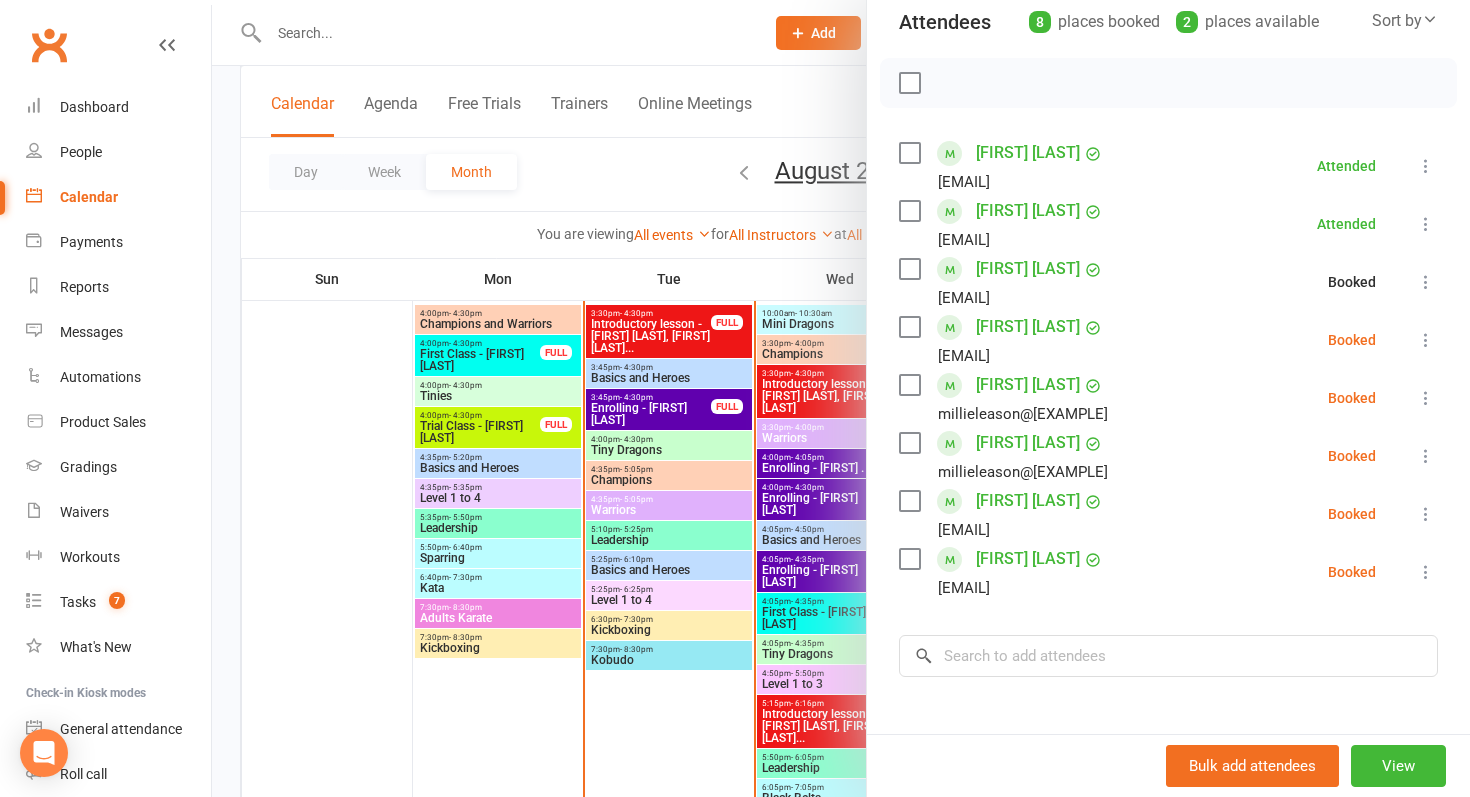 click at bounding box center [1426, 340] 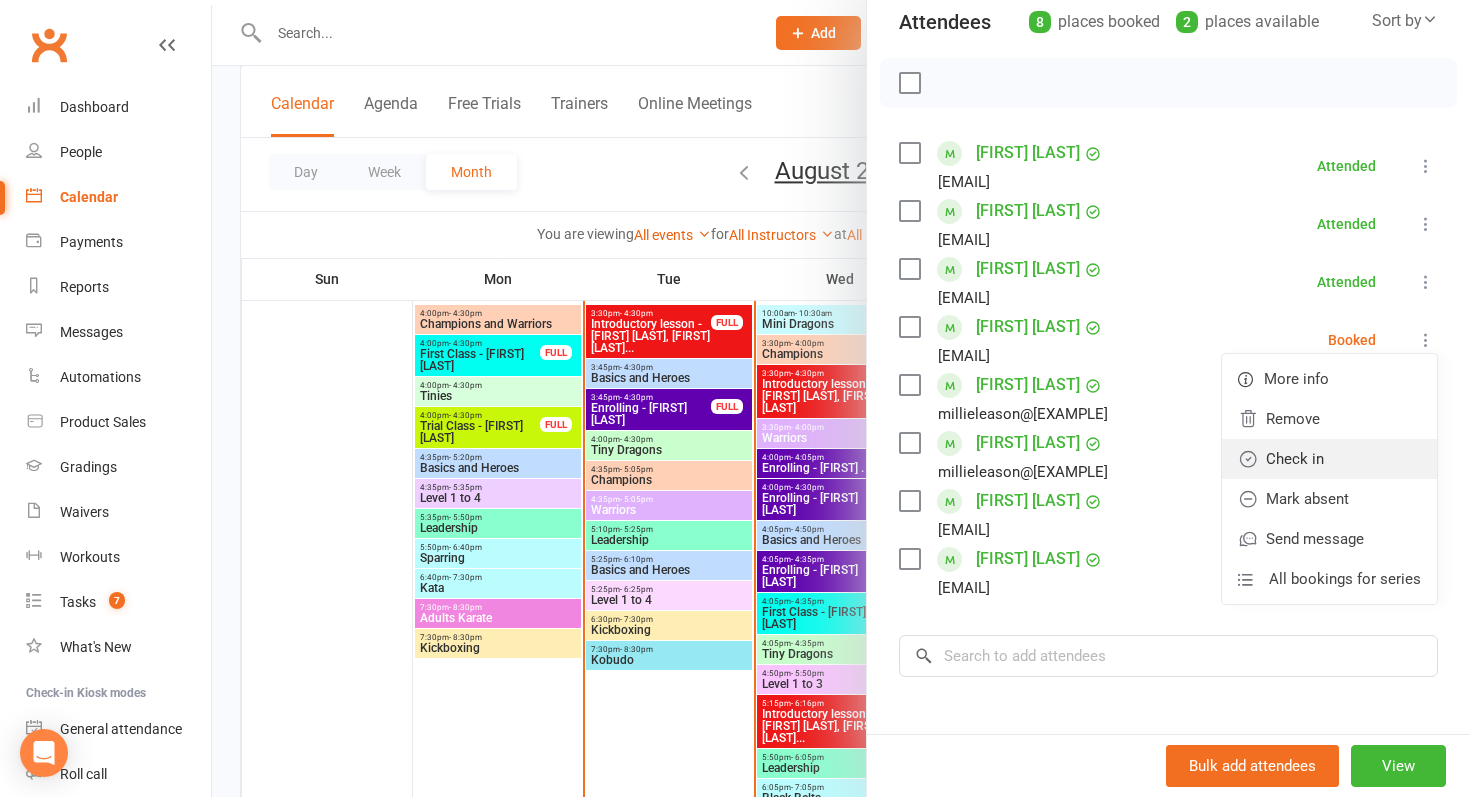 click on "Check in" at bounding box center [1329, 459] 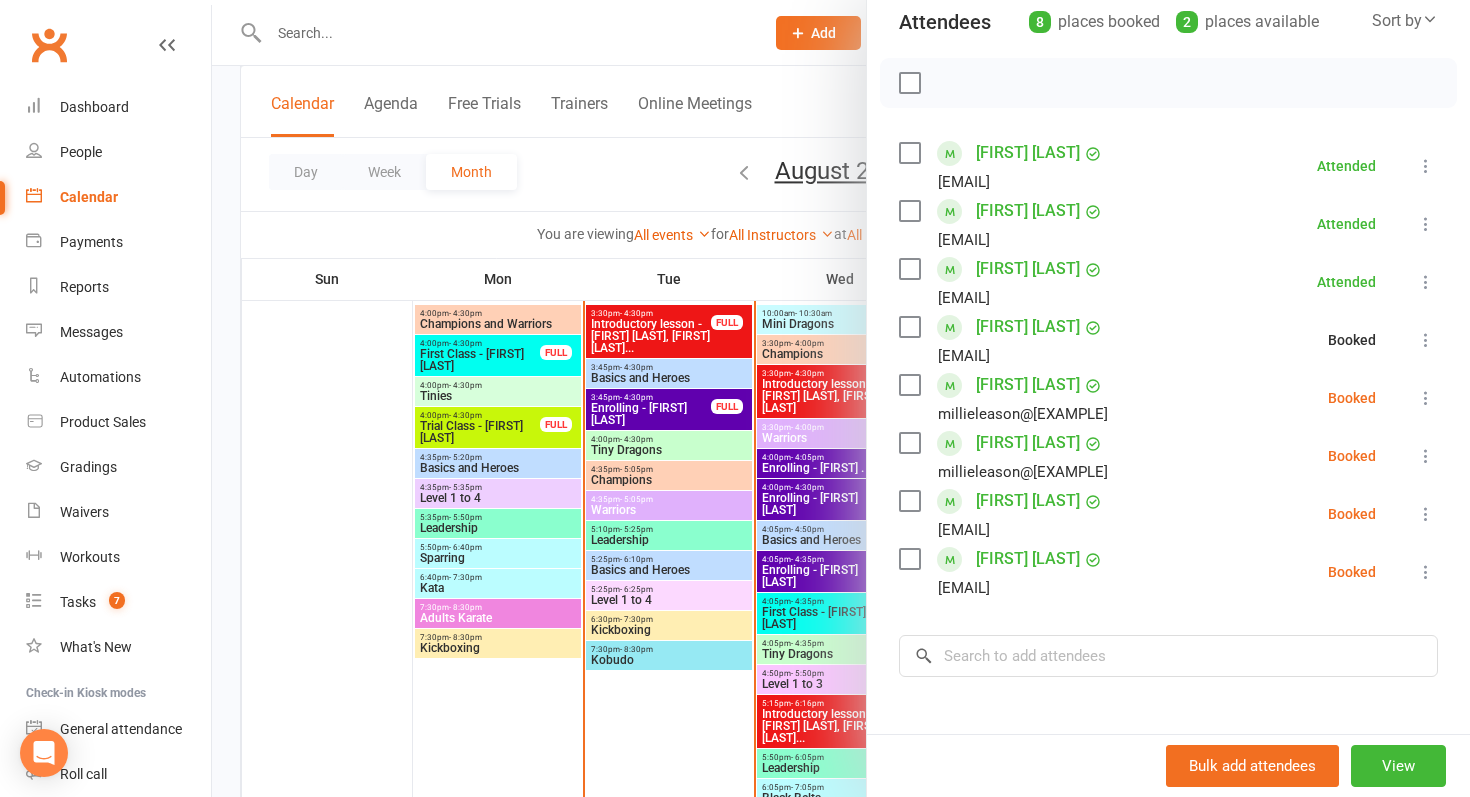 click at bounding box center [1426, 398] 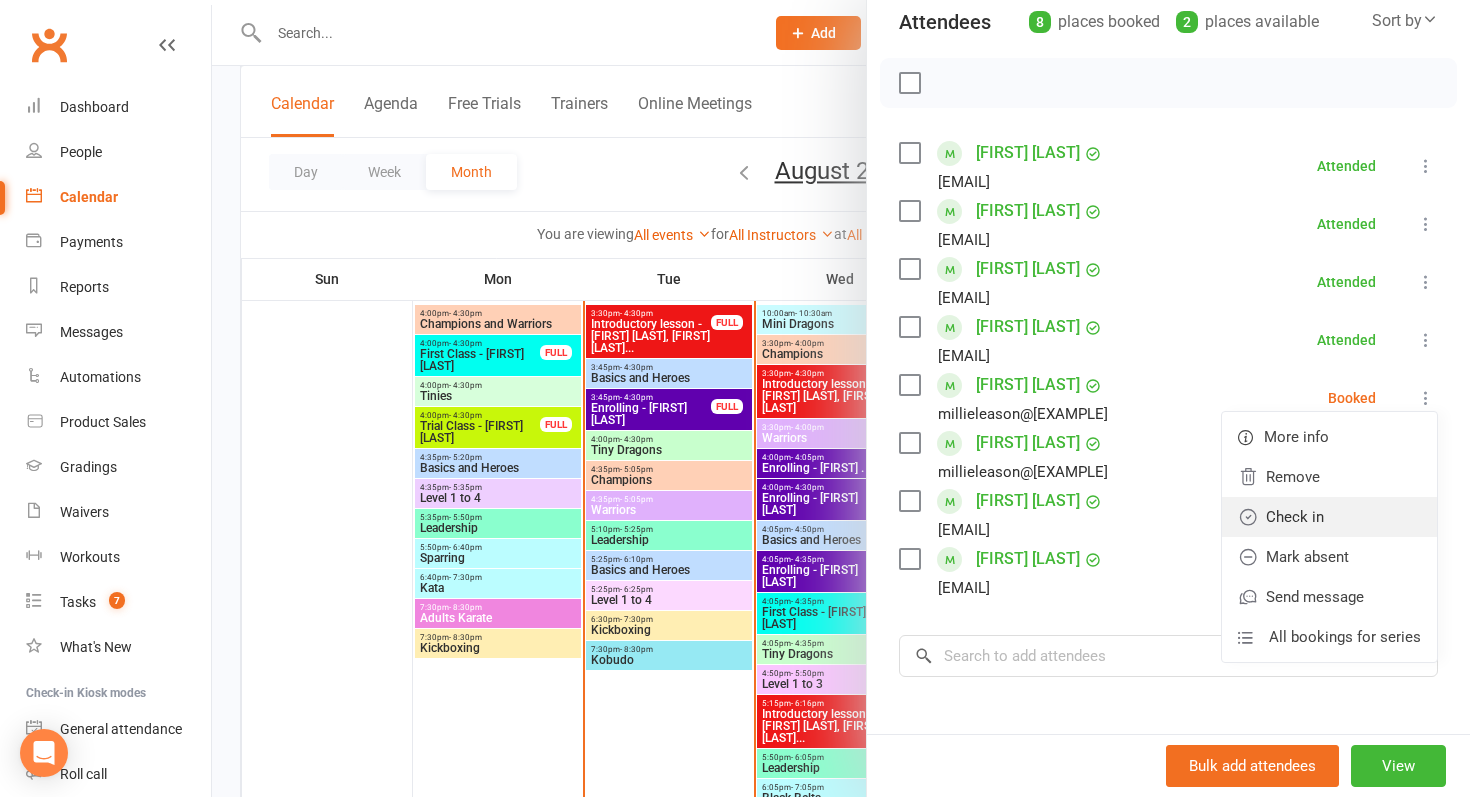 click on "Check in" at bounding box center (1329, 517) 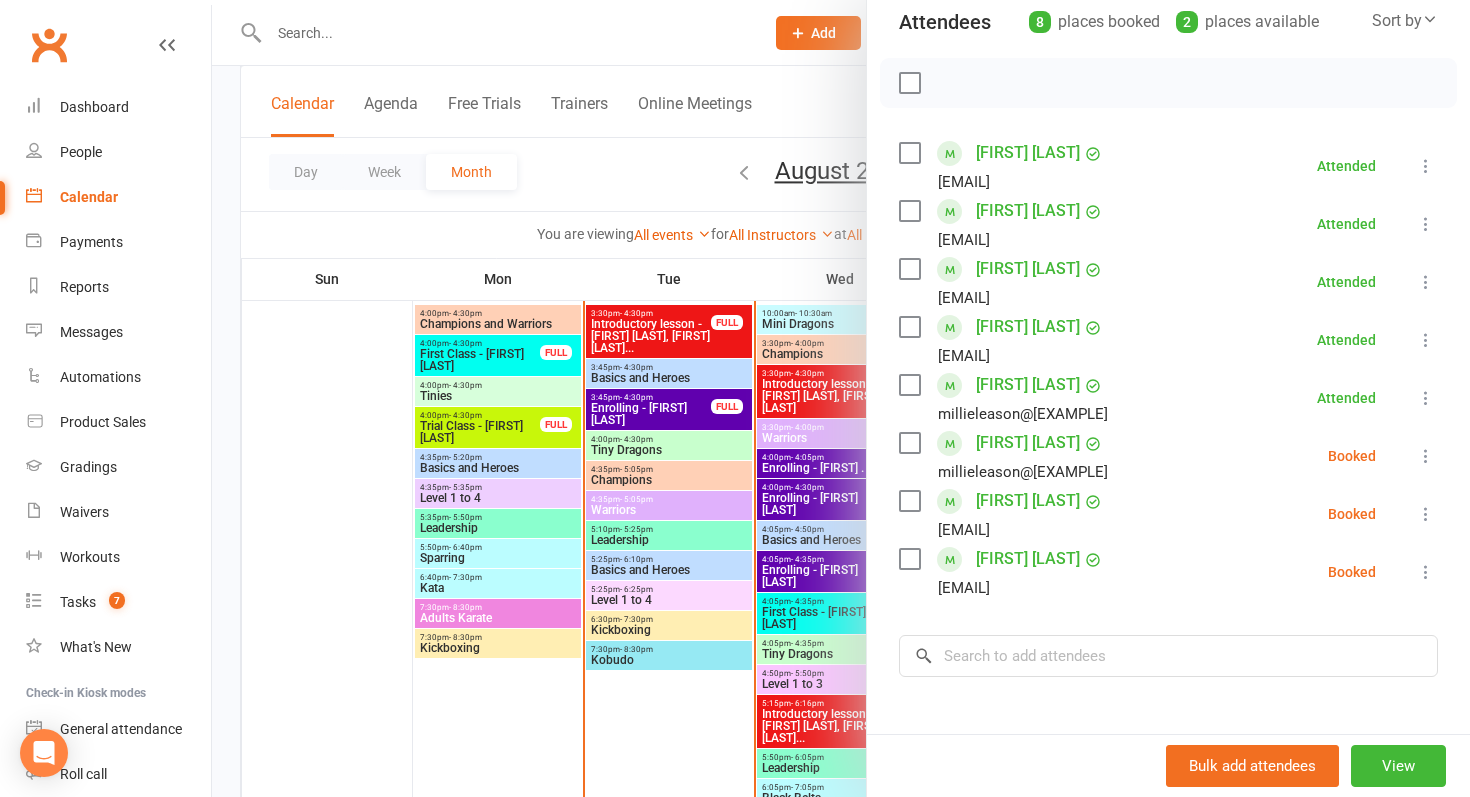click on "Heidi Leason  millieleason@gmail.com Booked More info  Remove  Check in  Mark absent  Send message  All bookings for series" at bounding box center (1168, 456) 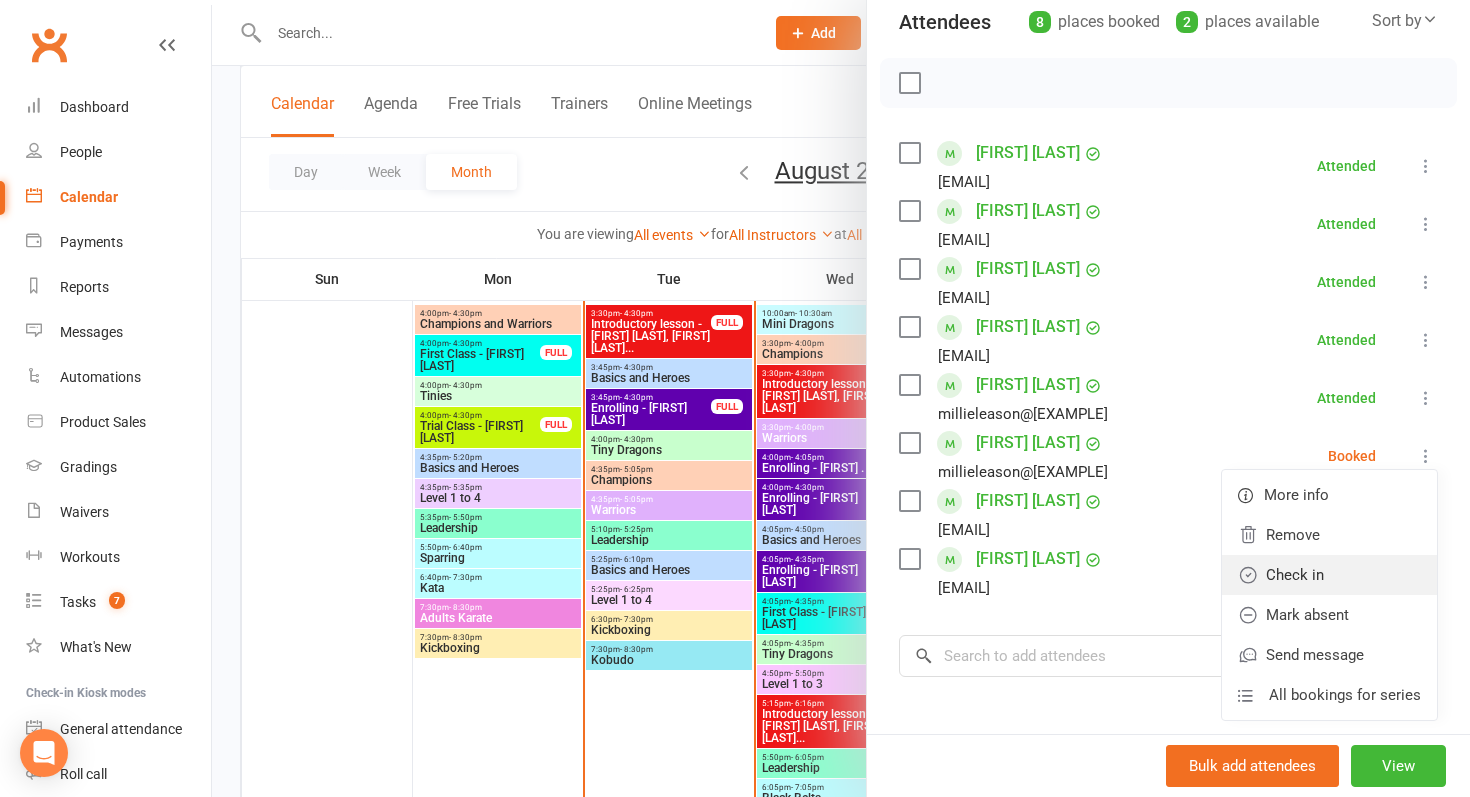 click on "Check in" at bounding box center (1329, 575) 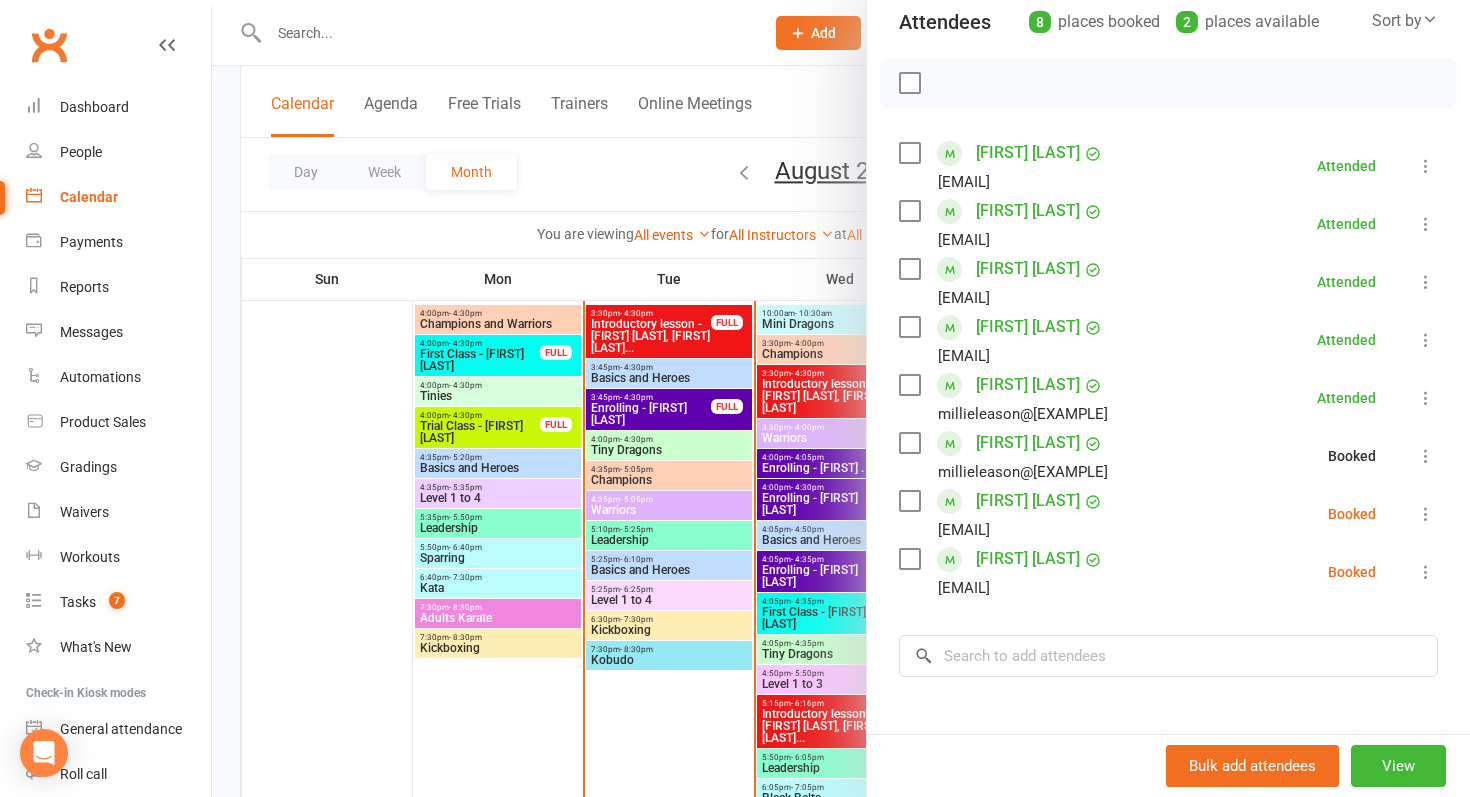 click at bounding box center [1426, 514] 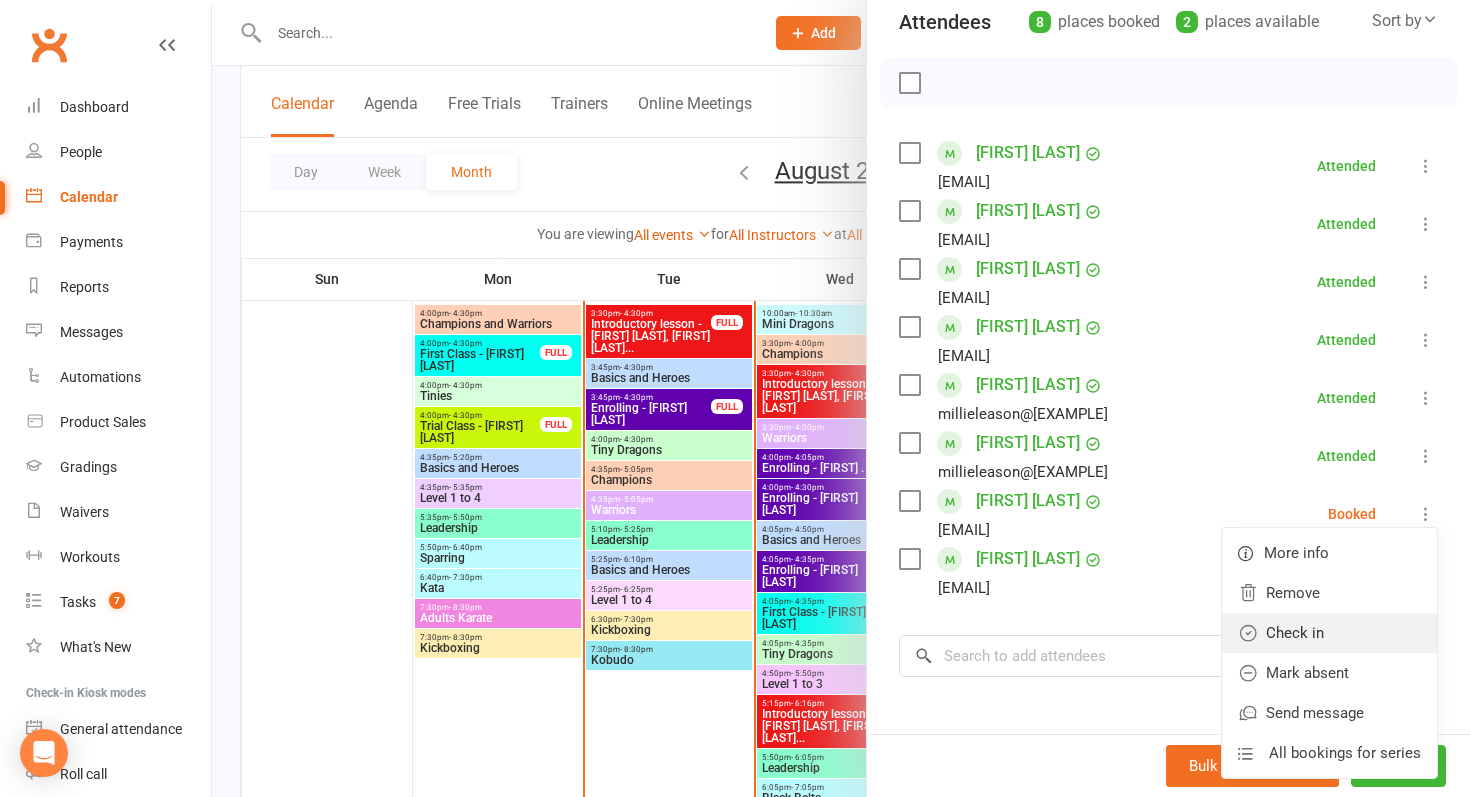 click on "Check in" at bounding box center [1329, 633] 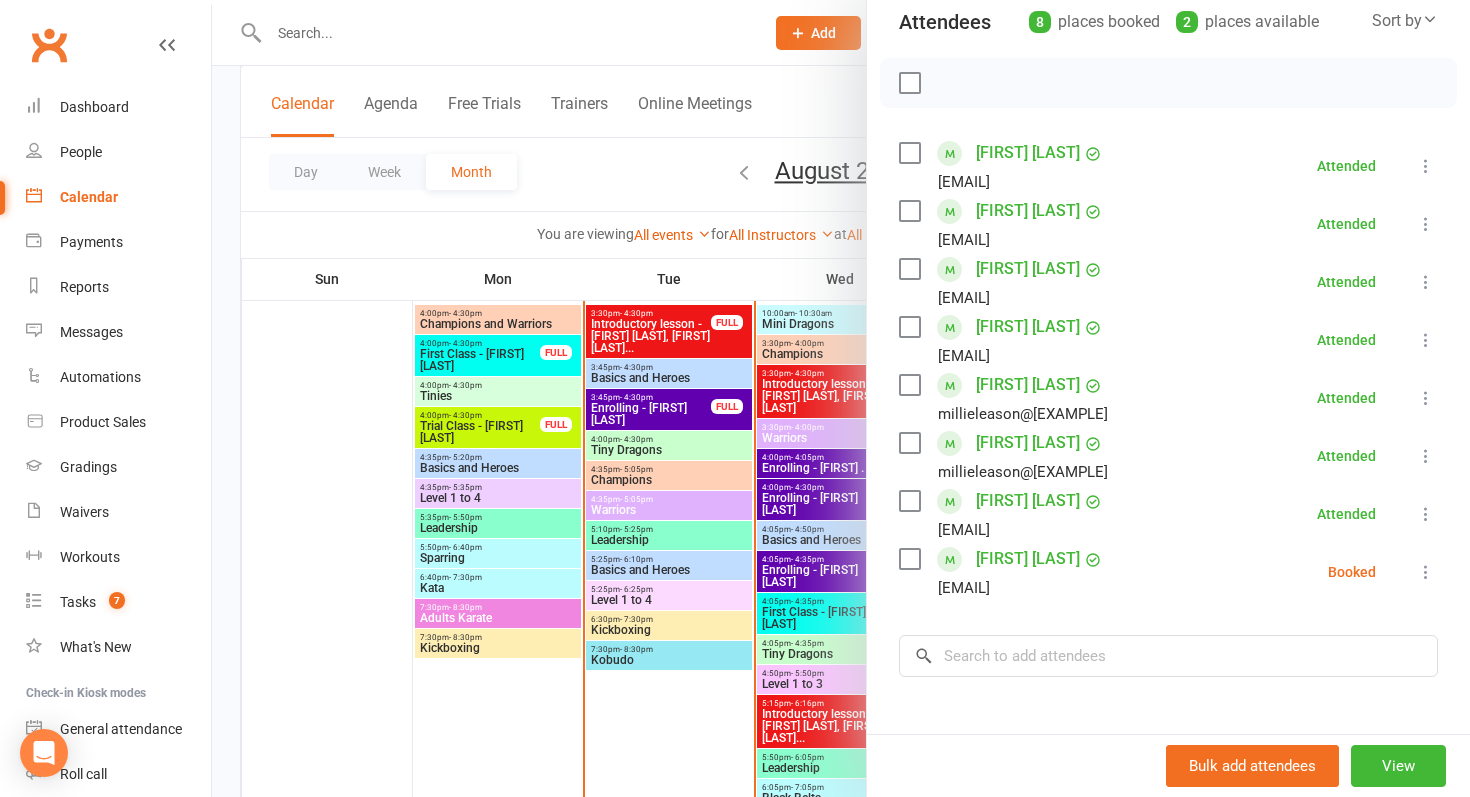 click at bounding box center (1426, 572) 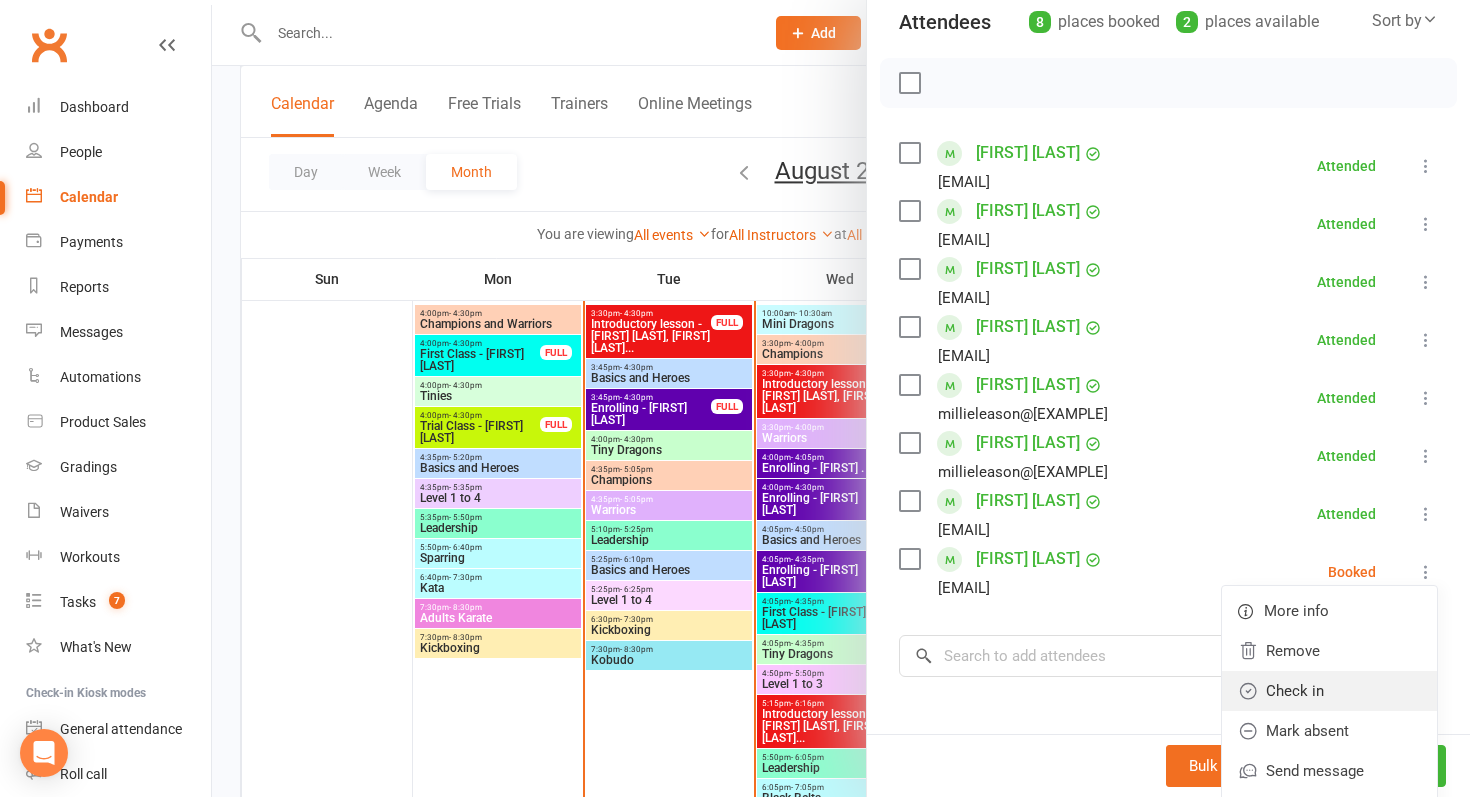click on "Check in" at bounding box center (1329, 691) 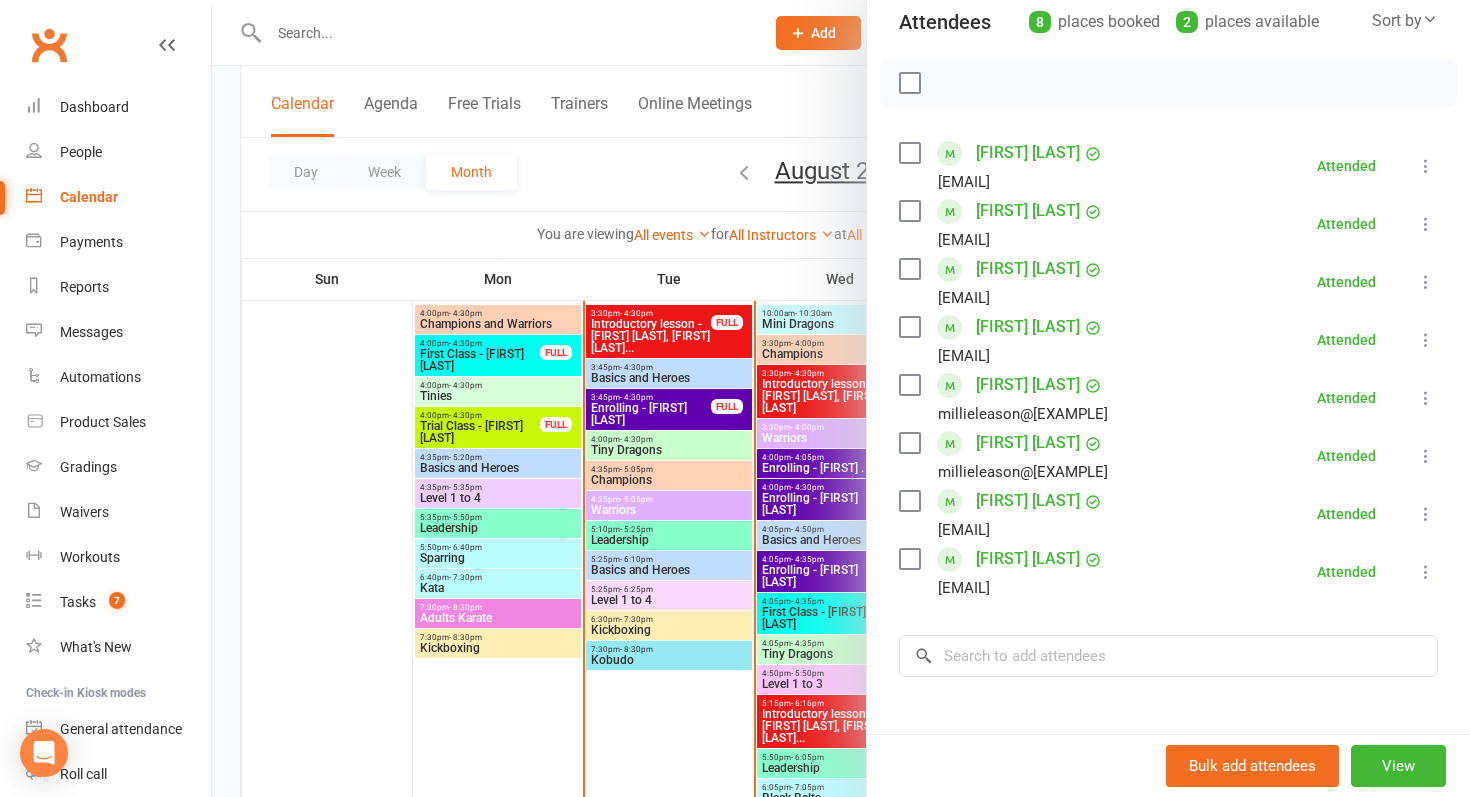 click at bounding box center (841, 398) 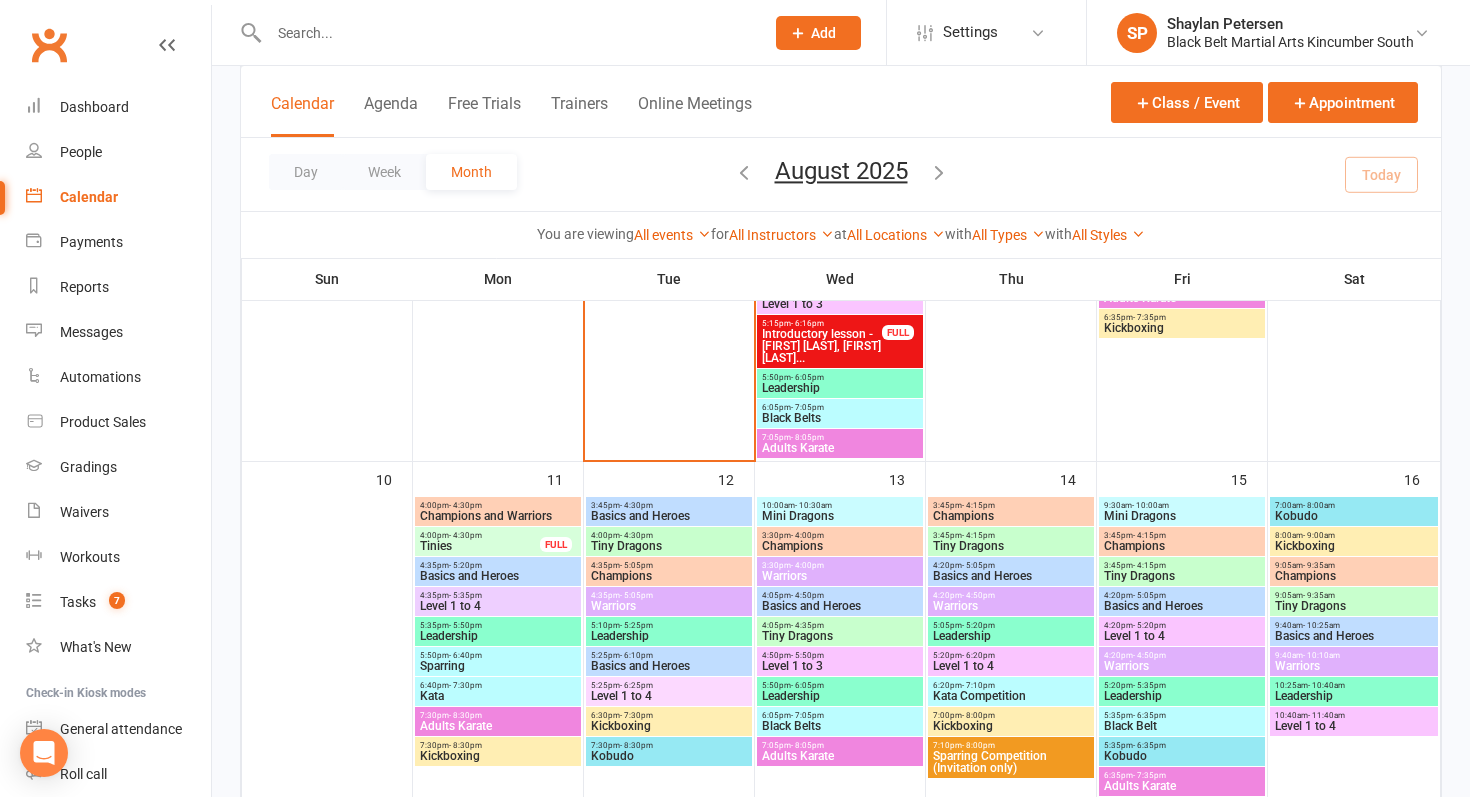 scroll, scrollTop: 1093, scrollLeft: 0, axis: vertical 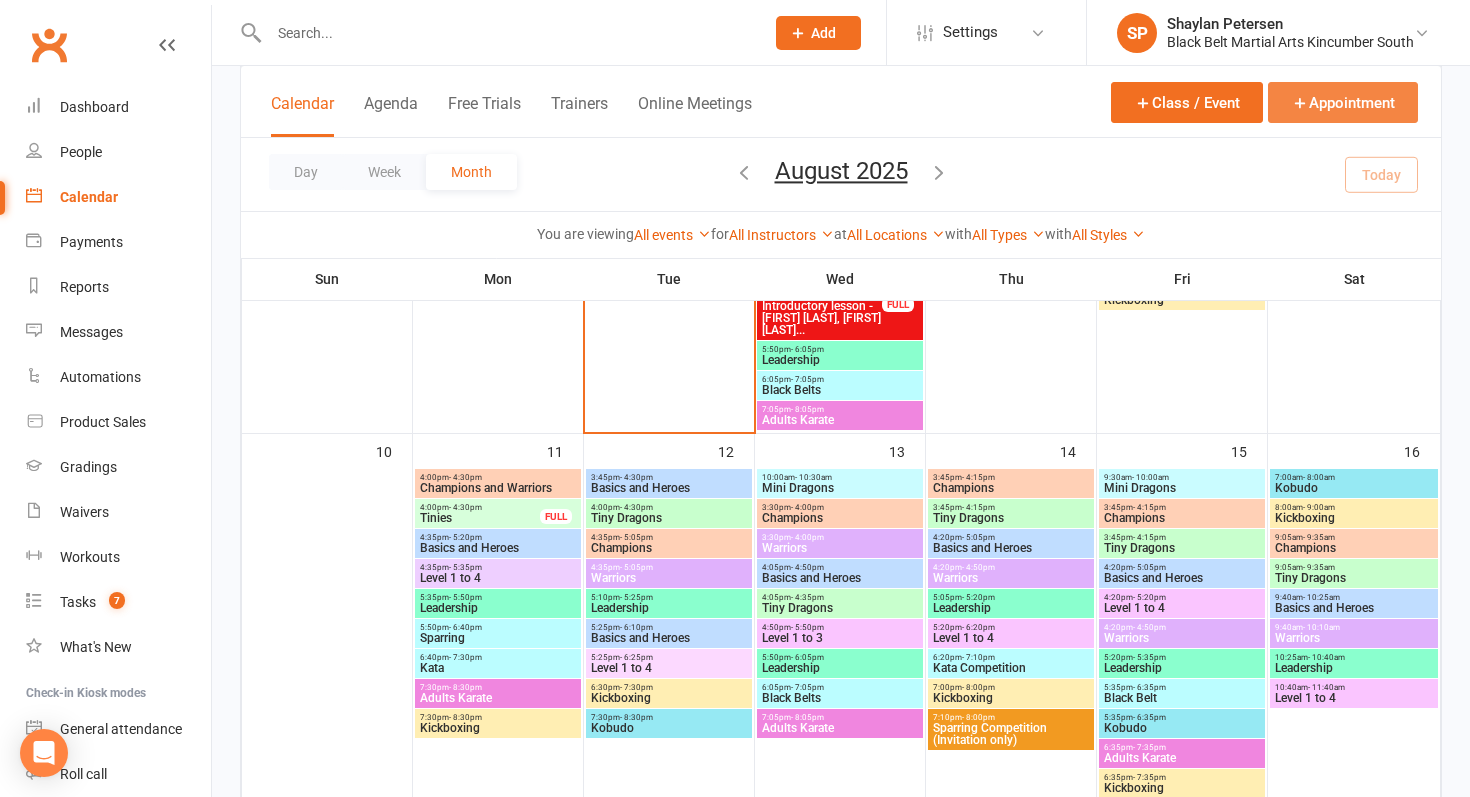 click on "Appointment" at bounding box center [1343, 102] 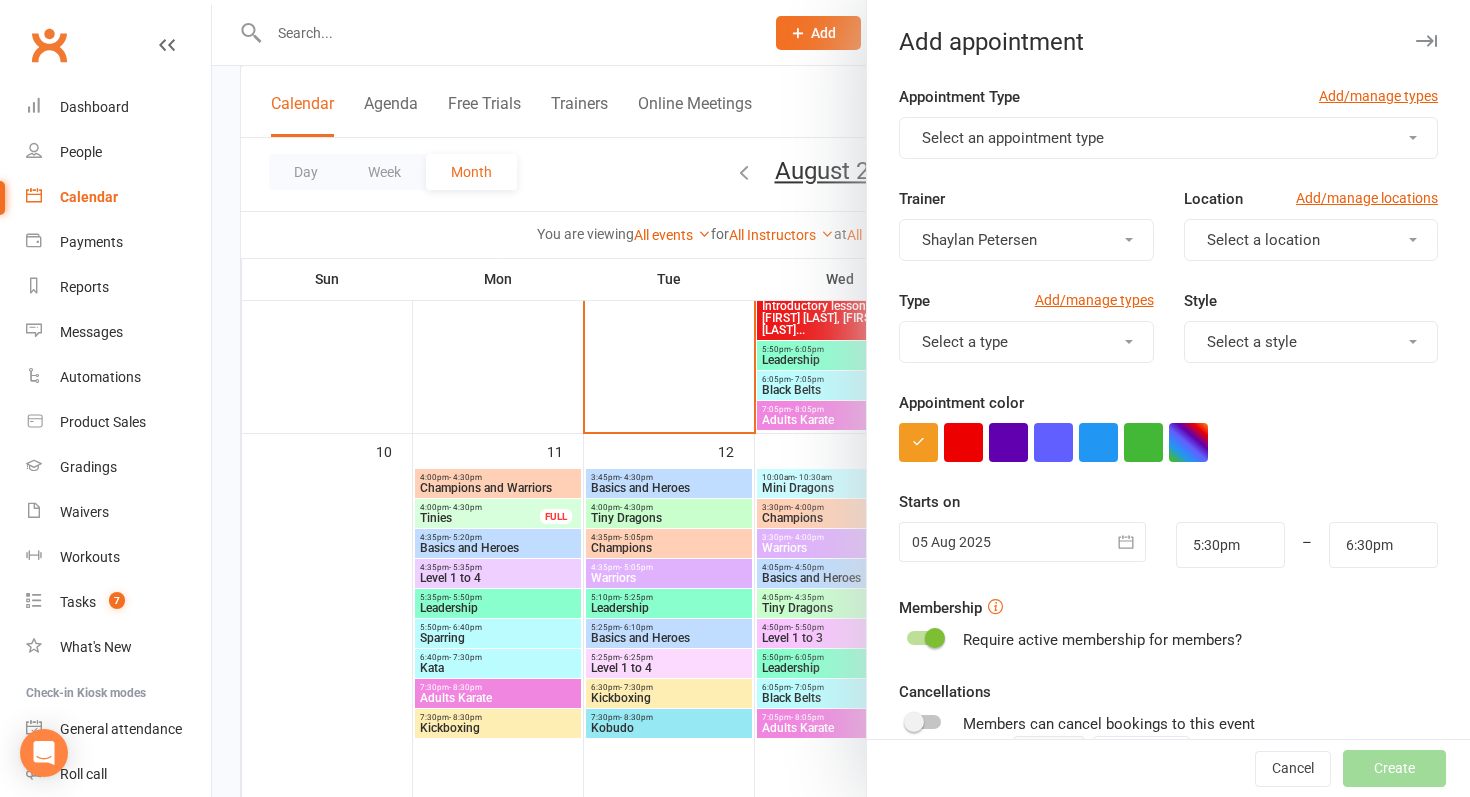 click on "Select an appointment type" at bounding box center [1168, 138] 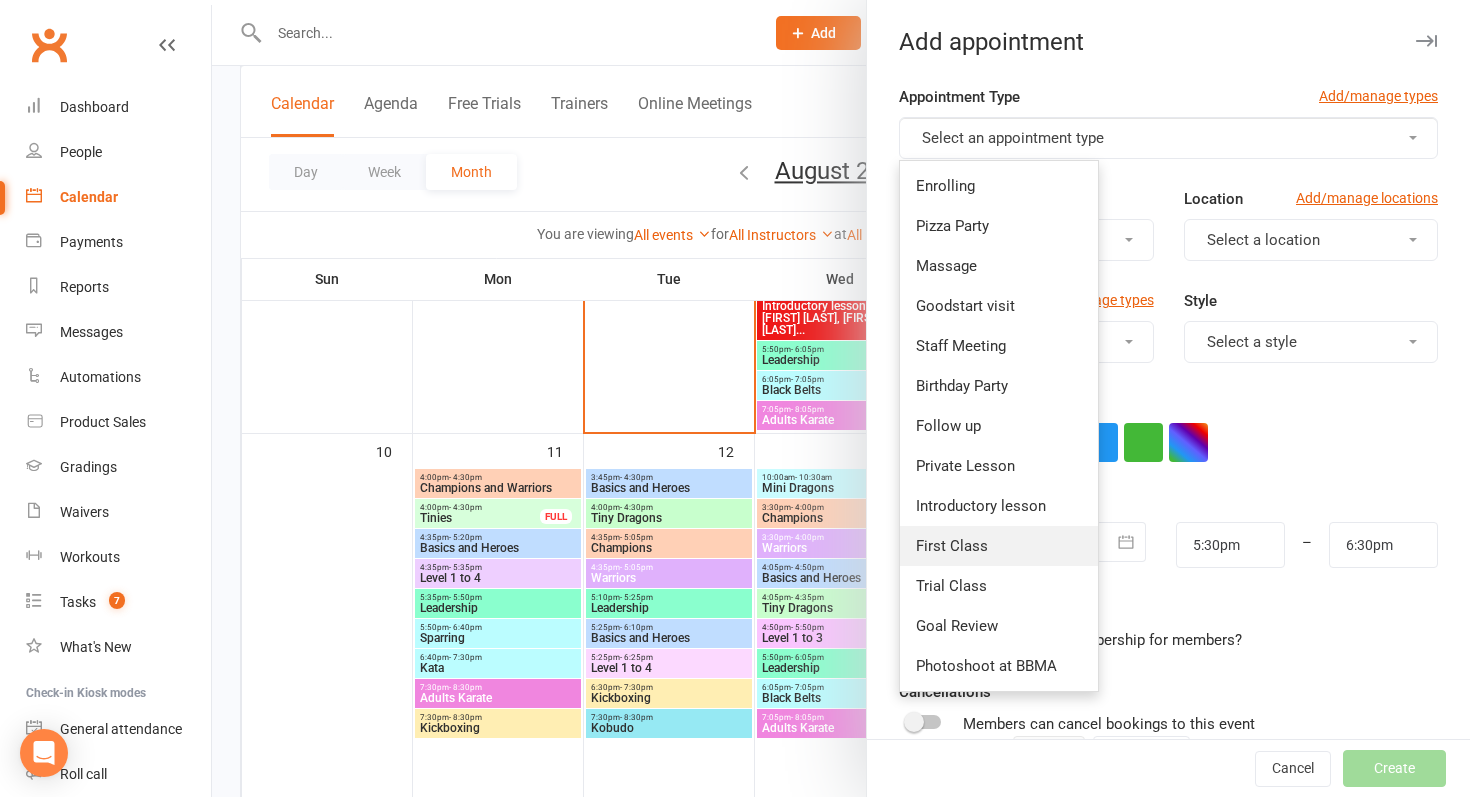 click on "First Class" at bounding box center [999, 546] 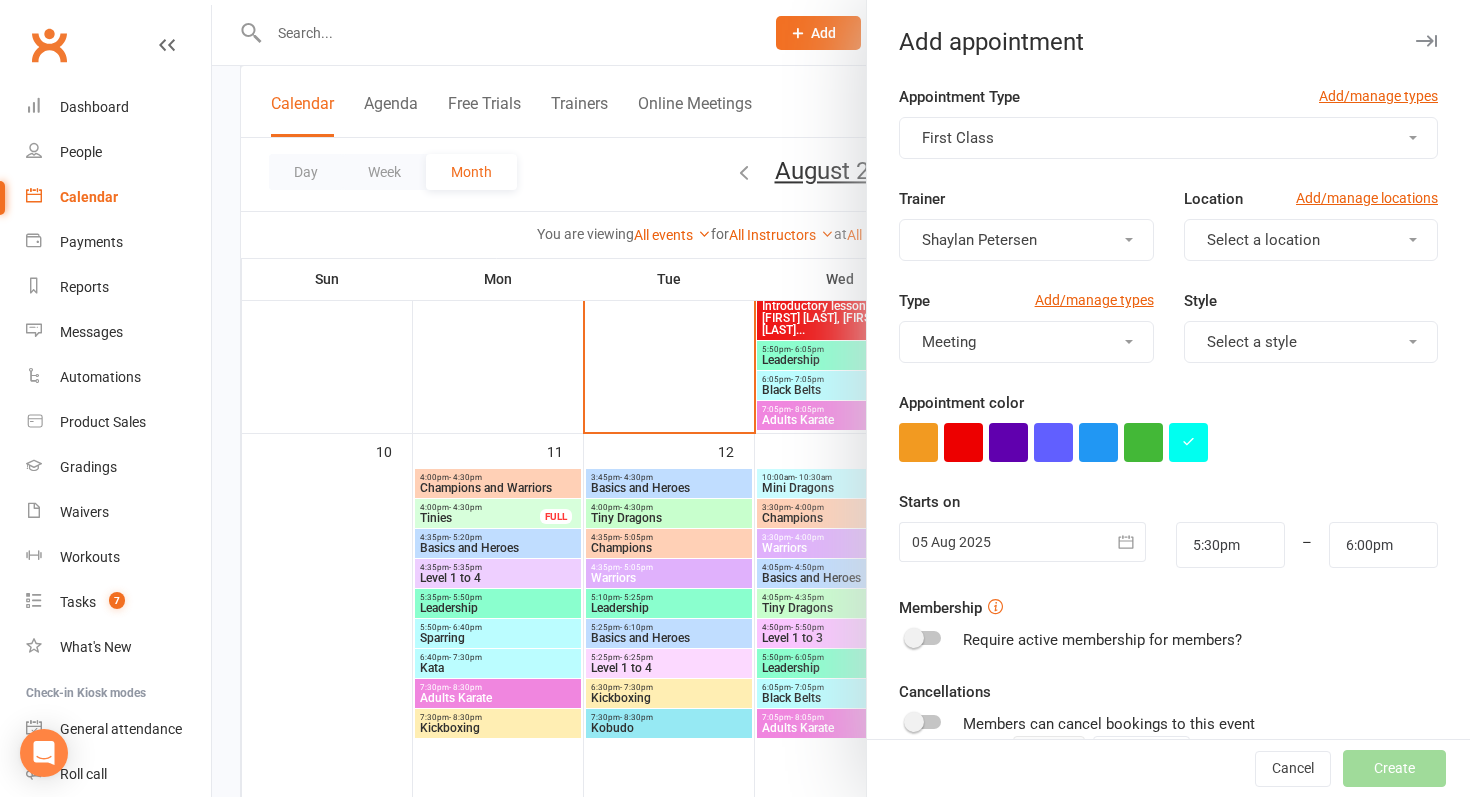 click at bounding box center [1022, 542] 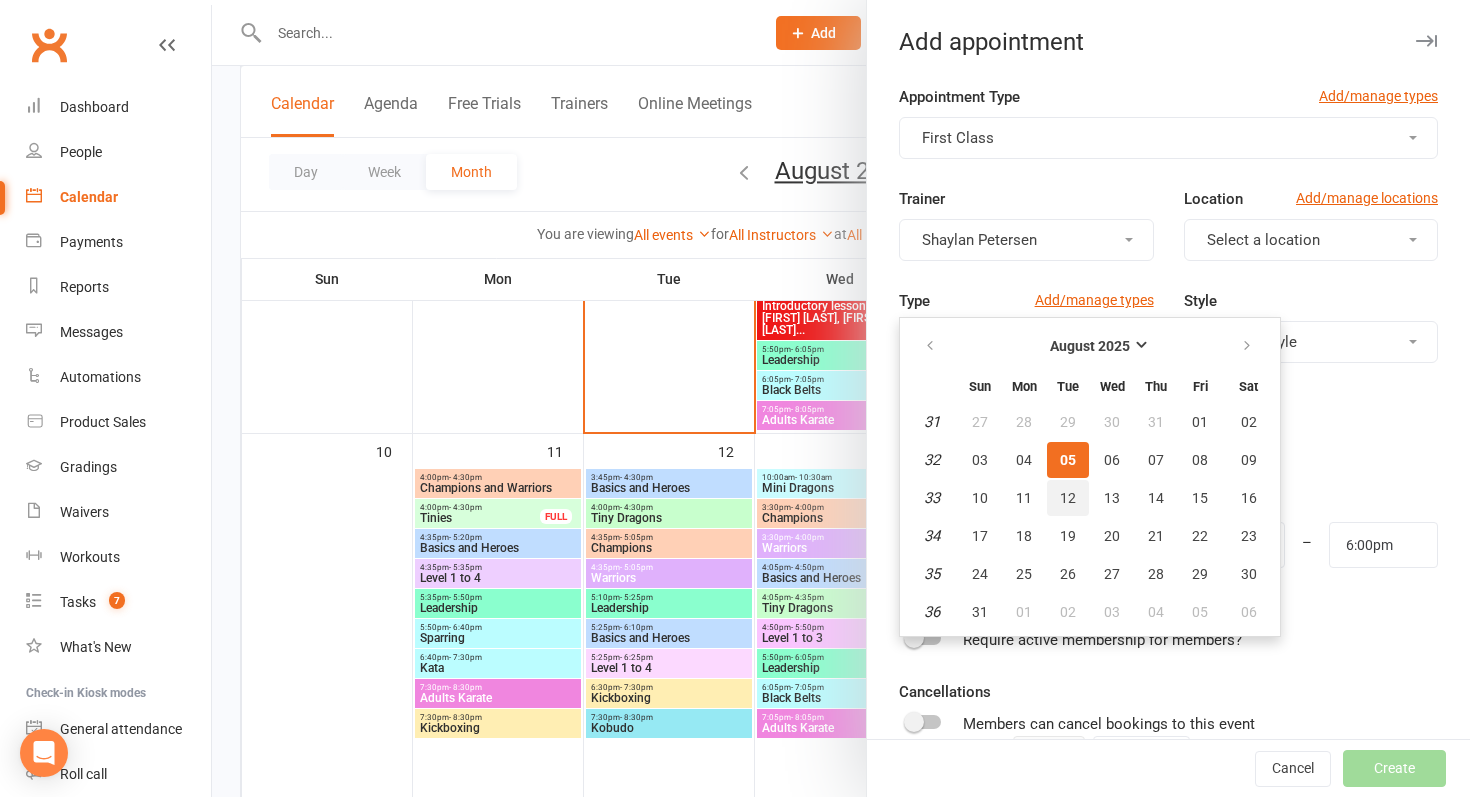 click on "12" at bounding box center (1068, 498) 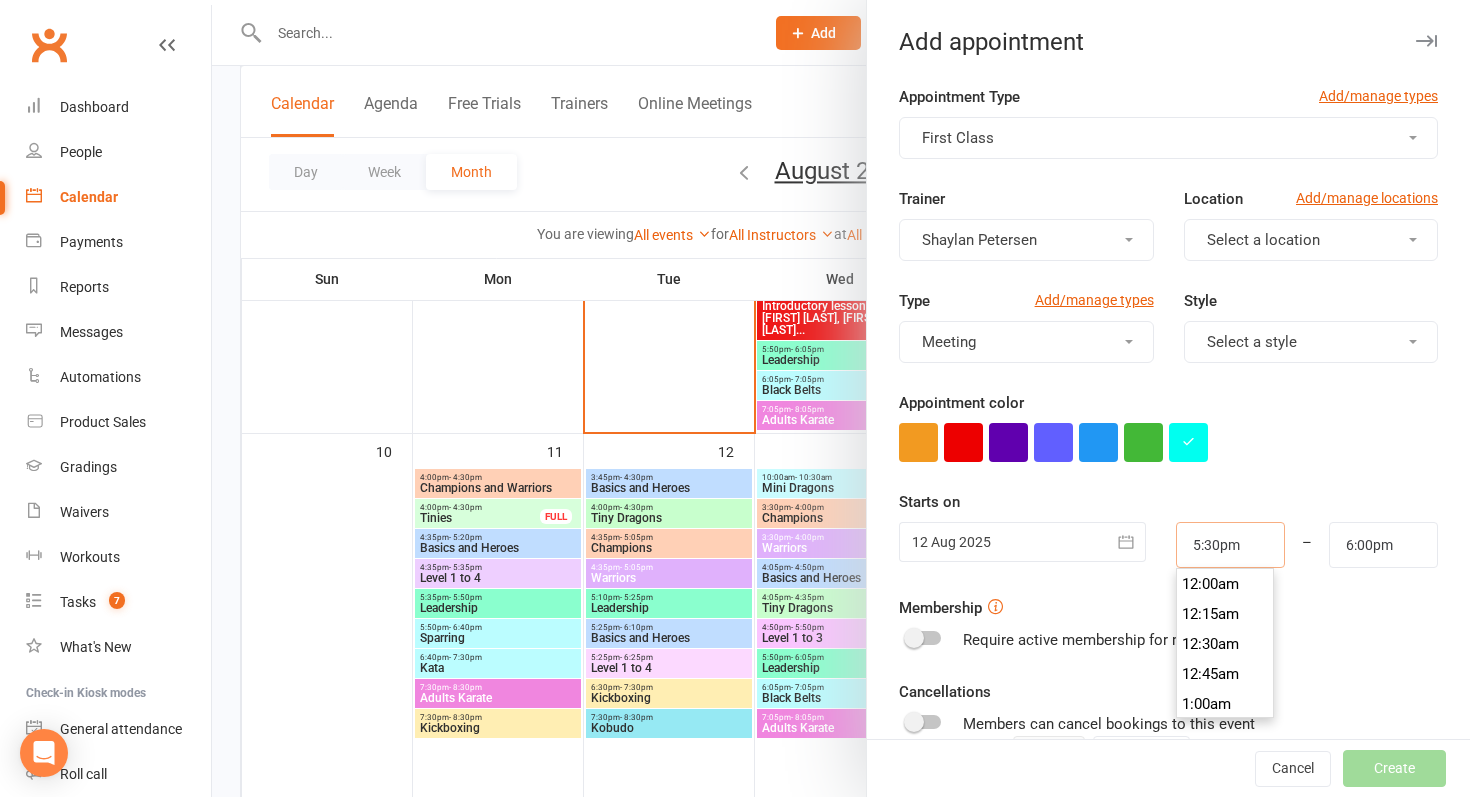 click on "5:30pm" at bounding box center [1230, 545] 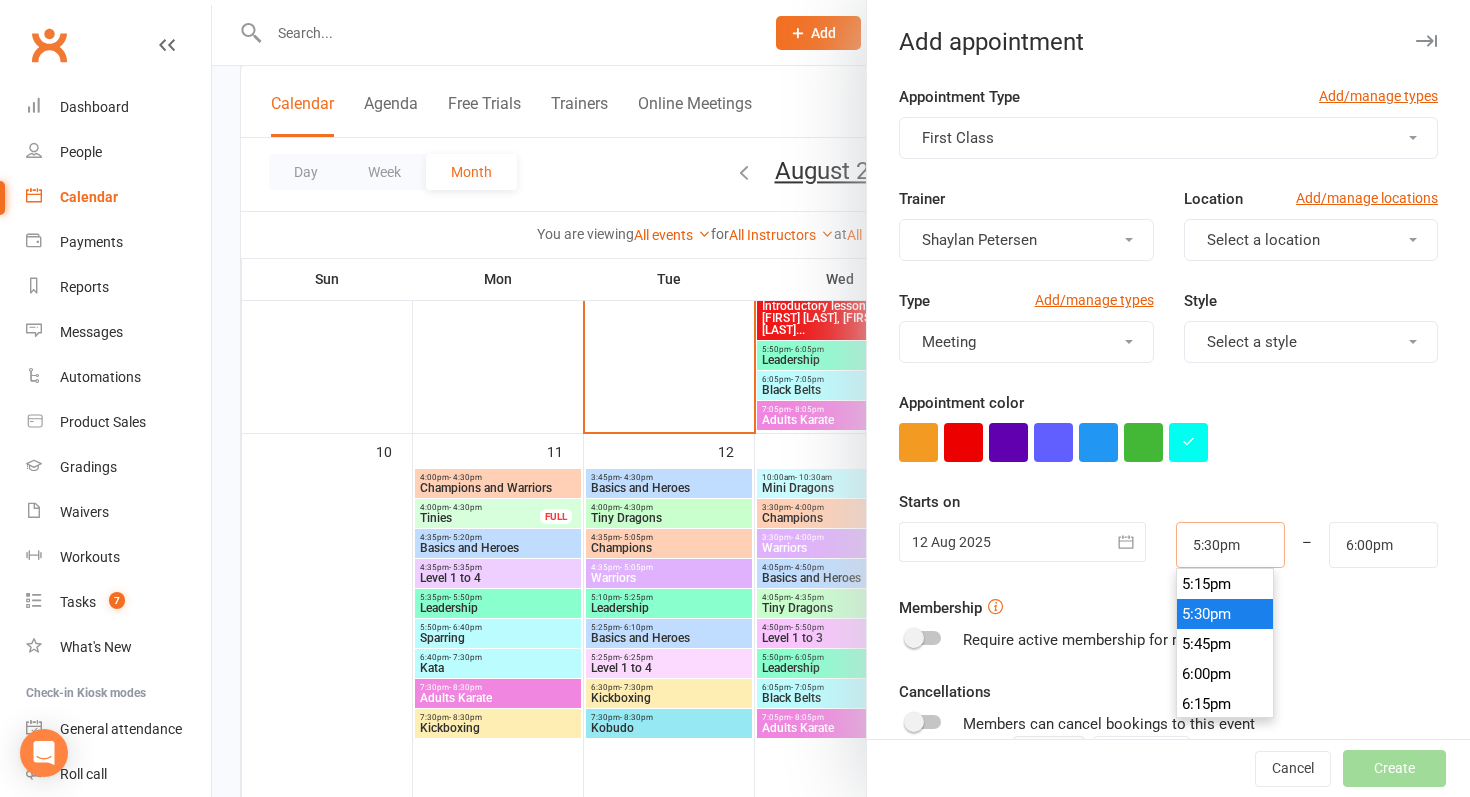 drag, startPoint x: 1258, startPoint y: 543, endPoint x: 1188, endPoint y: 536, distance: 70.34913 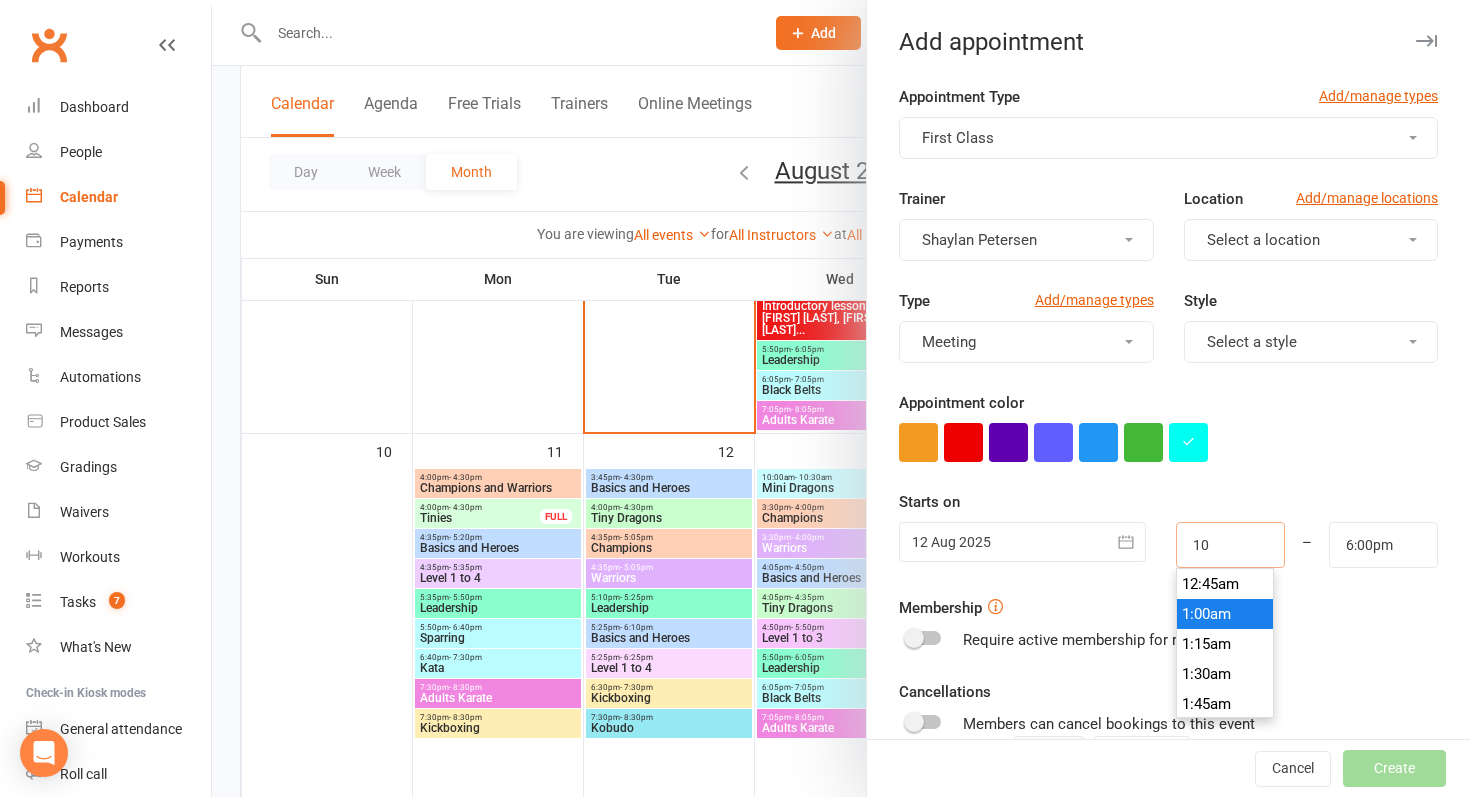 scroll, scrollTop: 1170, scrollLeft: 0, axis: vertical 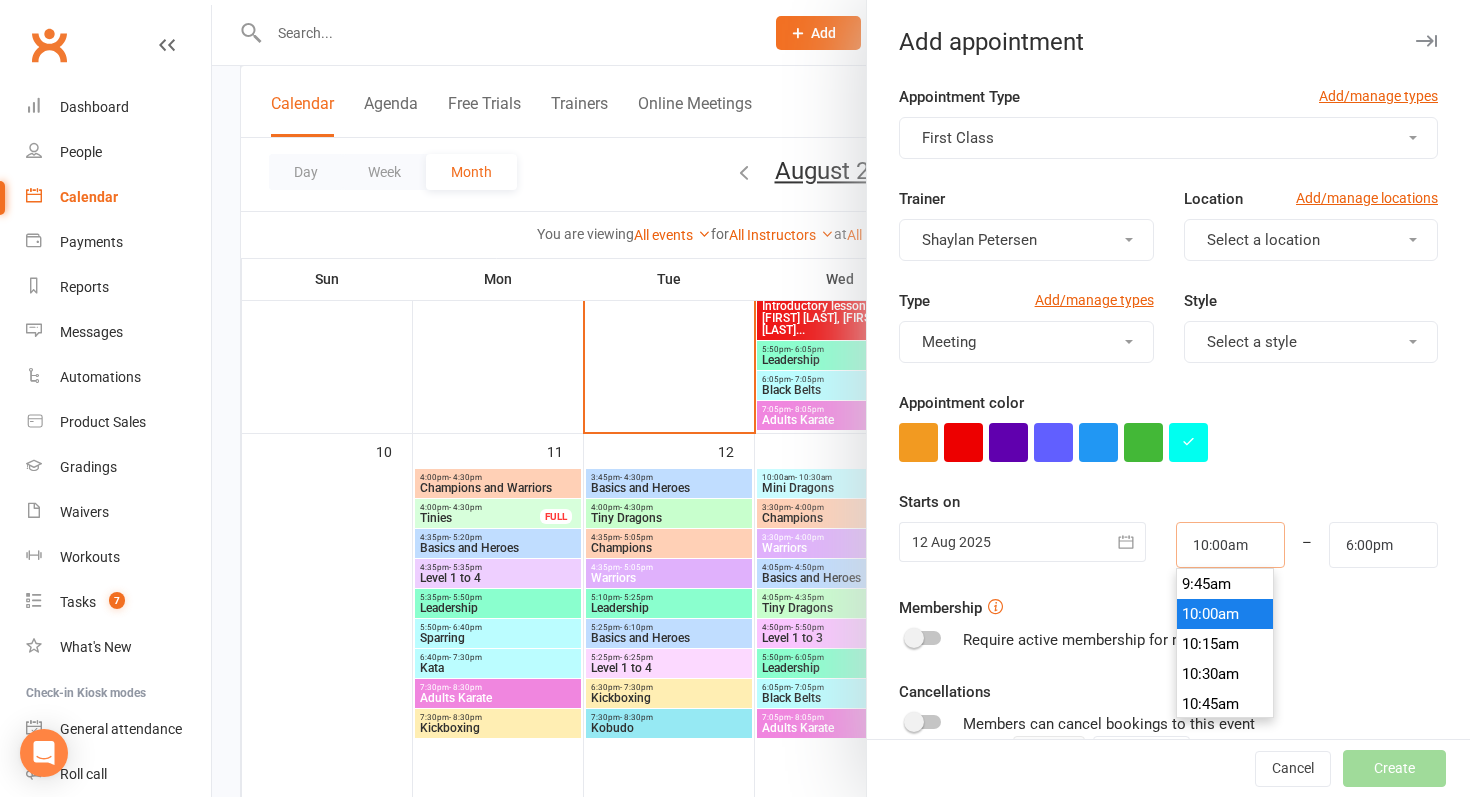 type on "10:00am" 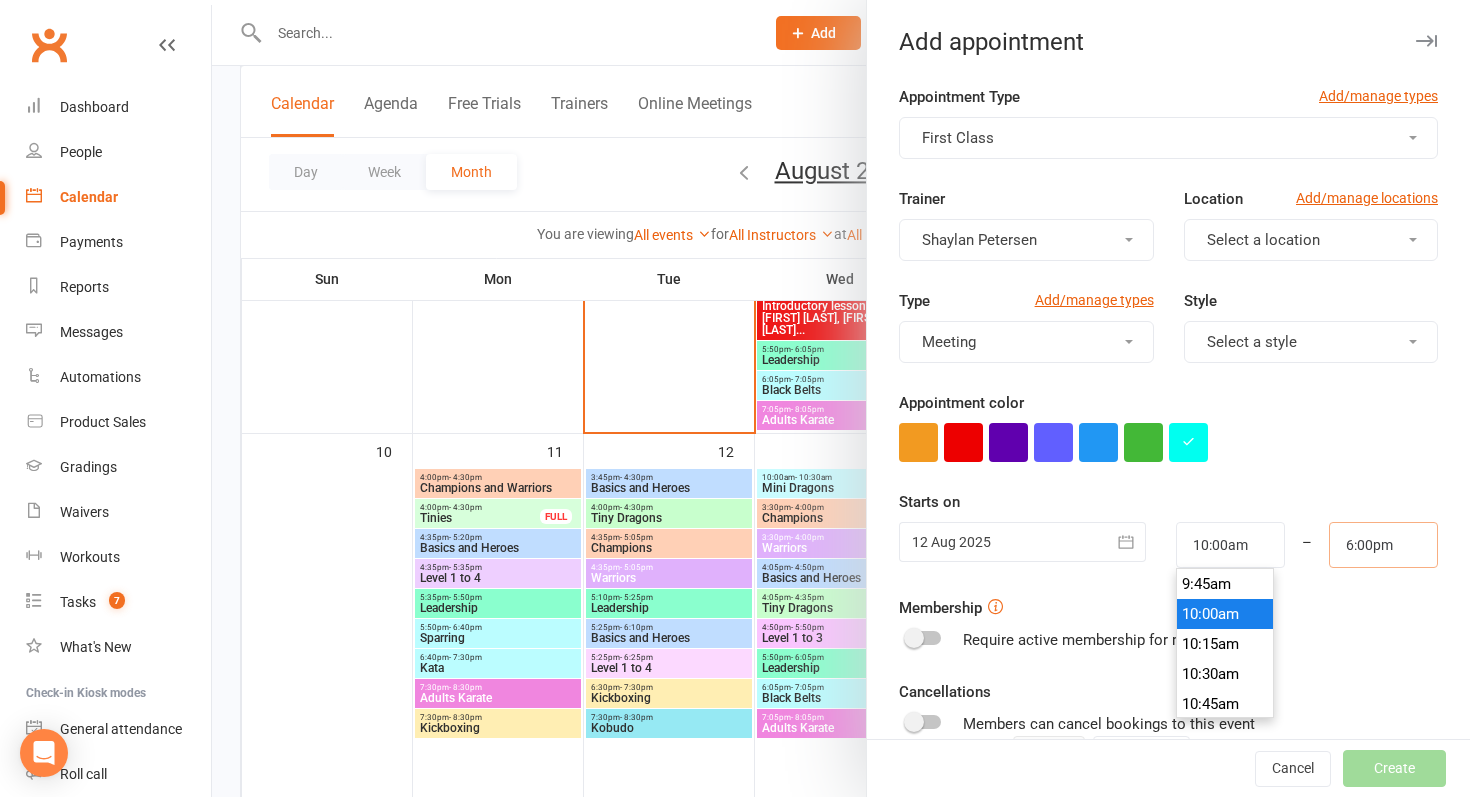 drag, startPoint x: 1409, startPoint y: 543, endPoint x: 1224, endPoint y: 543, distance: 185 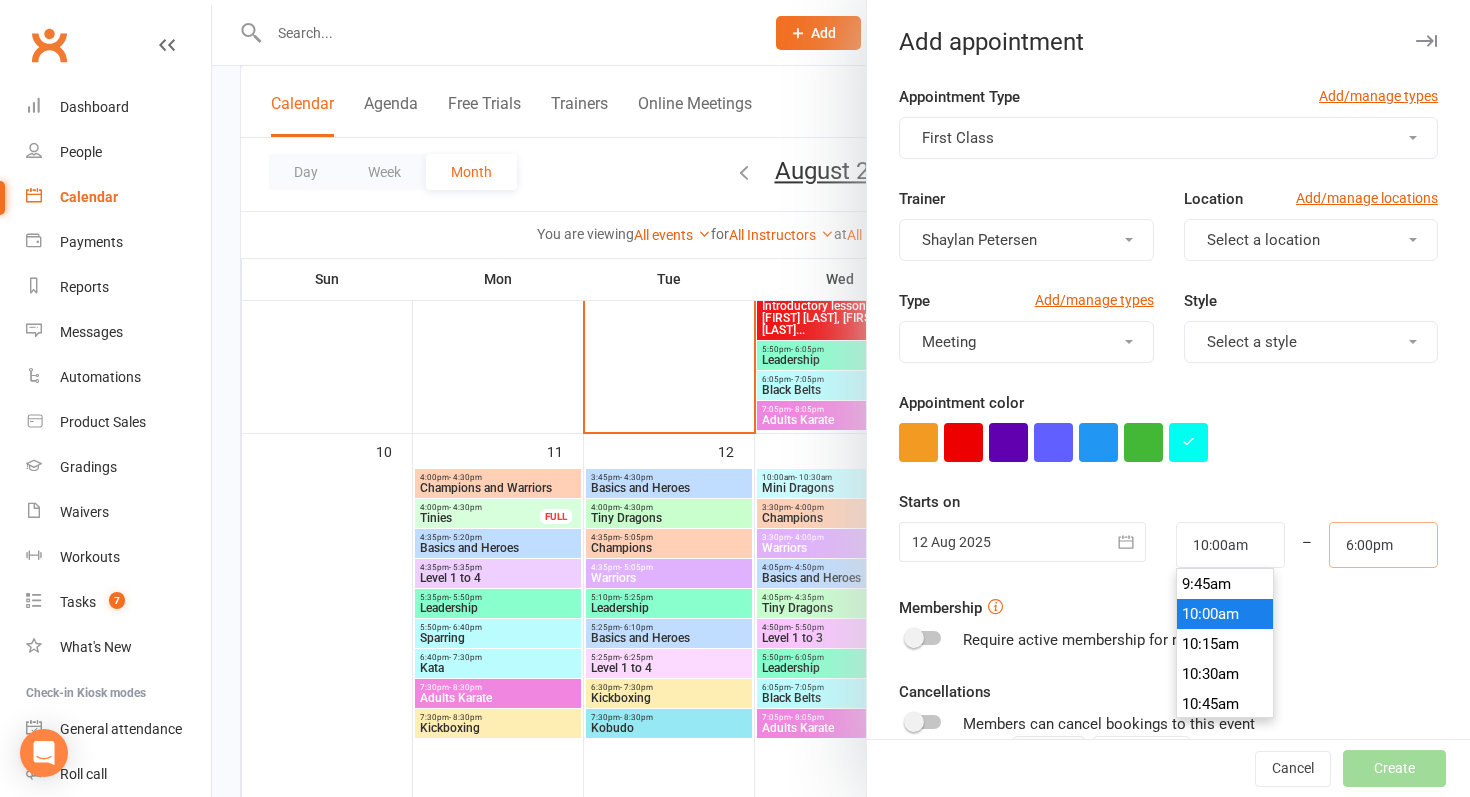 click on "12 Aug 2025
August 2025
Sun Mon Tue Wed Thu Fri Sat
31
27
28
29
30
31
01
02
32
03
04
05
06
07
08
09
33
10
11
12
13
14
15
16
34
17
18
19
20
21
22
23
35
24
25
26
27
28
29
30
36
31" at bounding box center [1168, 545] 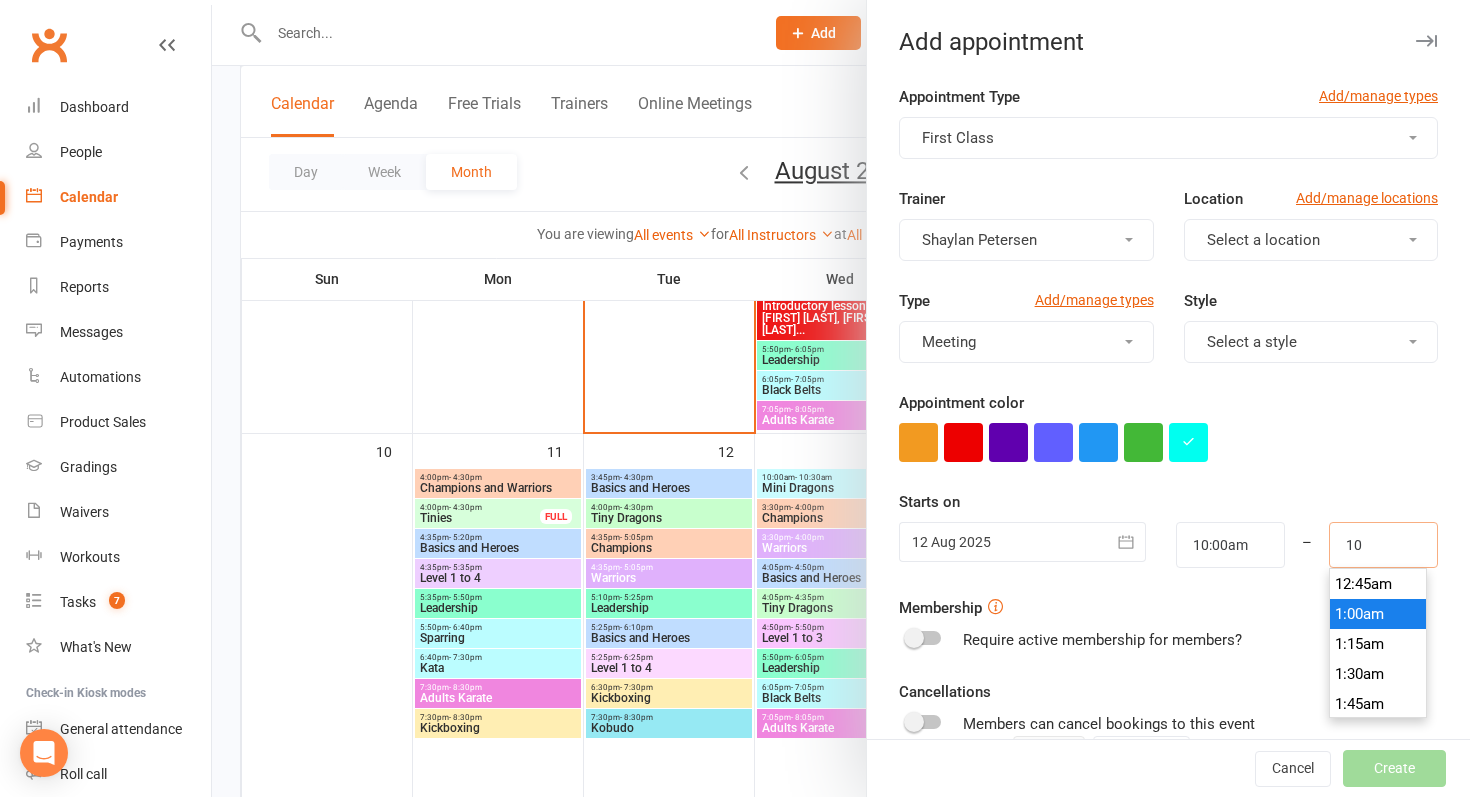 scroll, scrollTop: 1170, scrollLeft: 0, axis: vertical 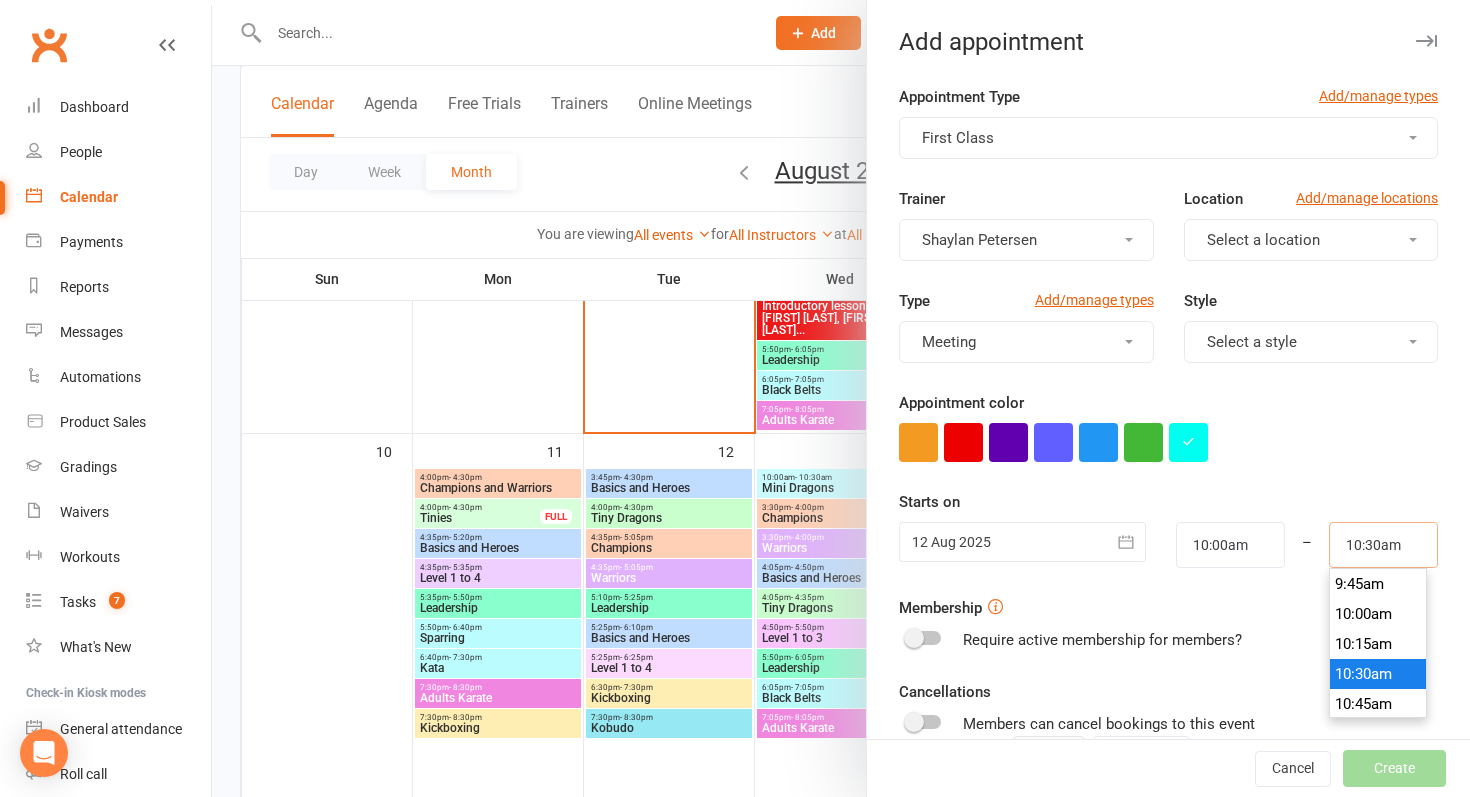 type on "10:30am" 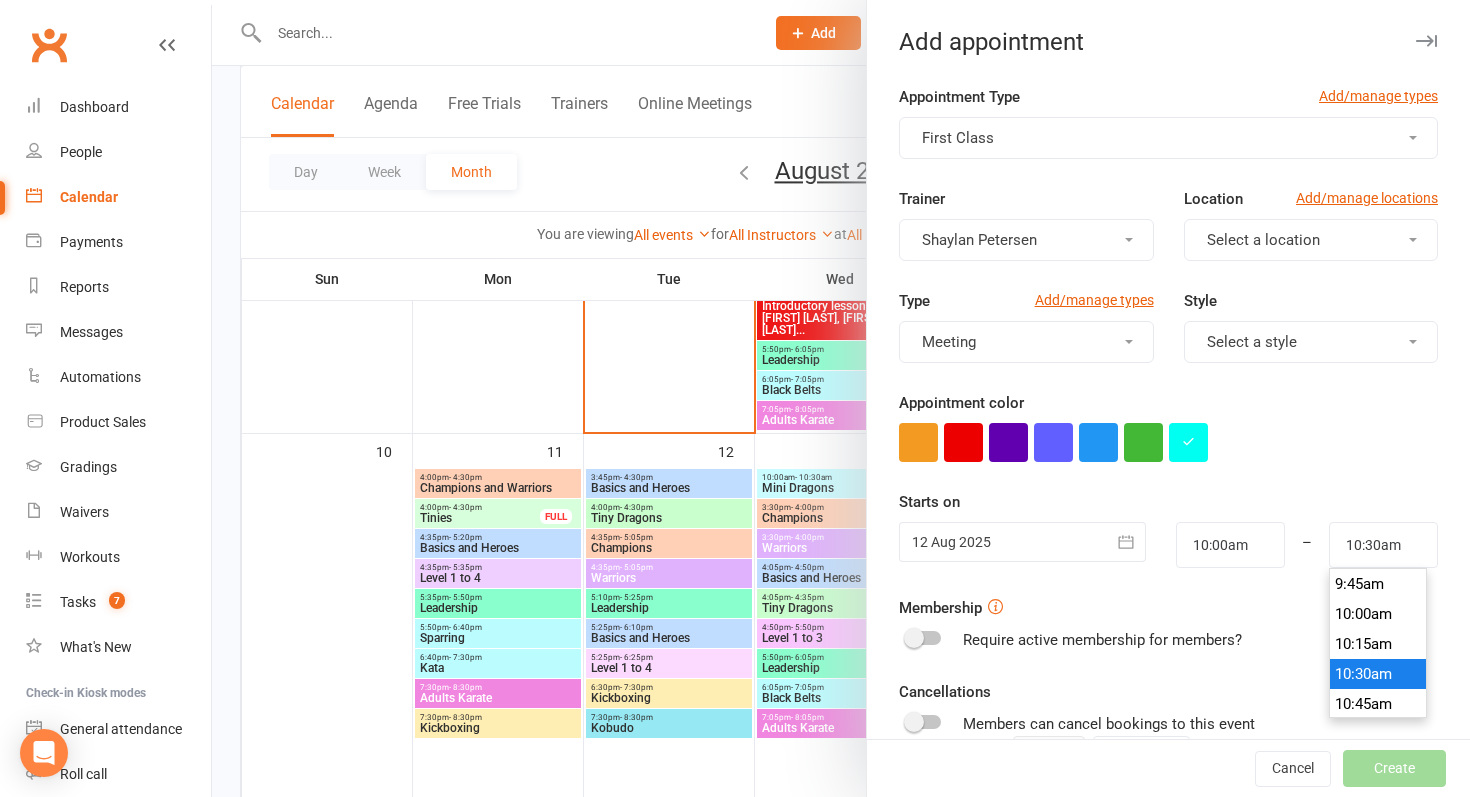 click at bounding box center [1168, 442] 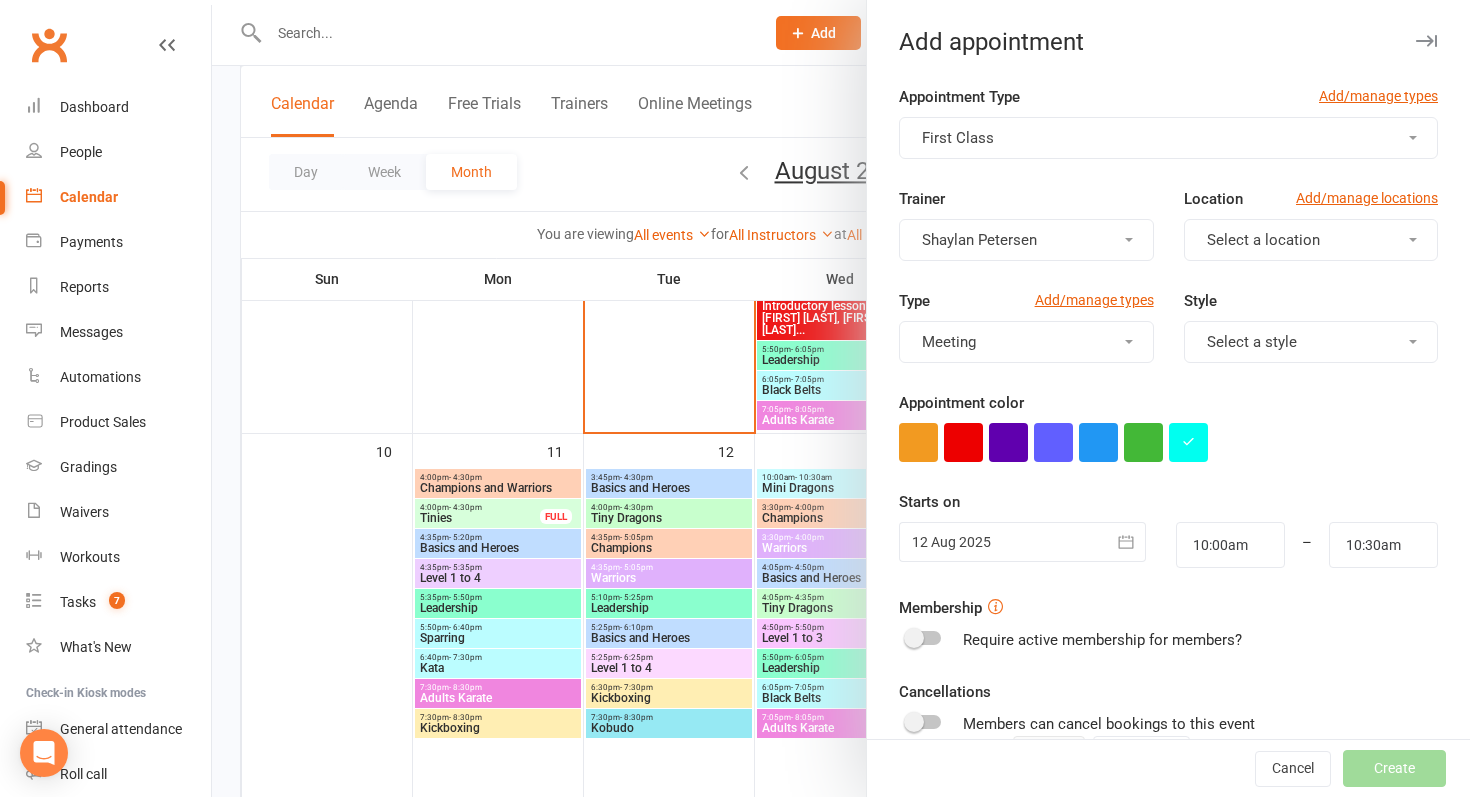 scroll, scrollTop: 243, scrollLeft: 0, axis: vertical 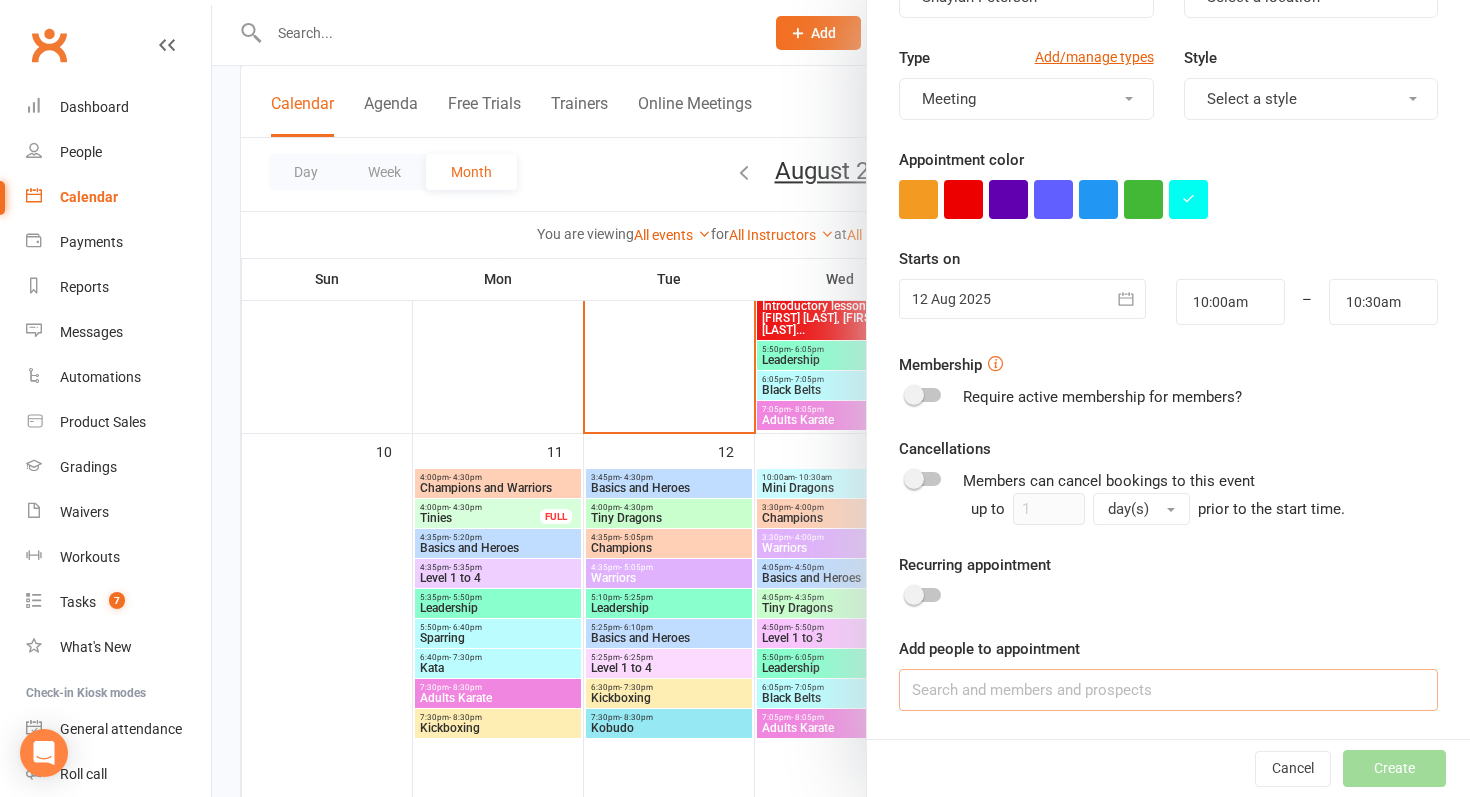 click at bounding box center (1168, 690) 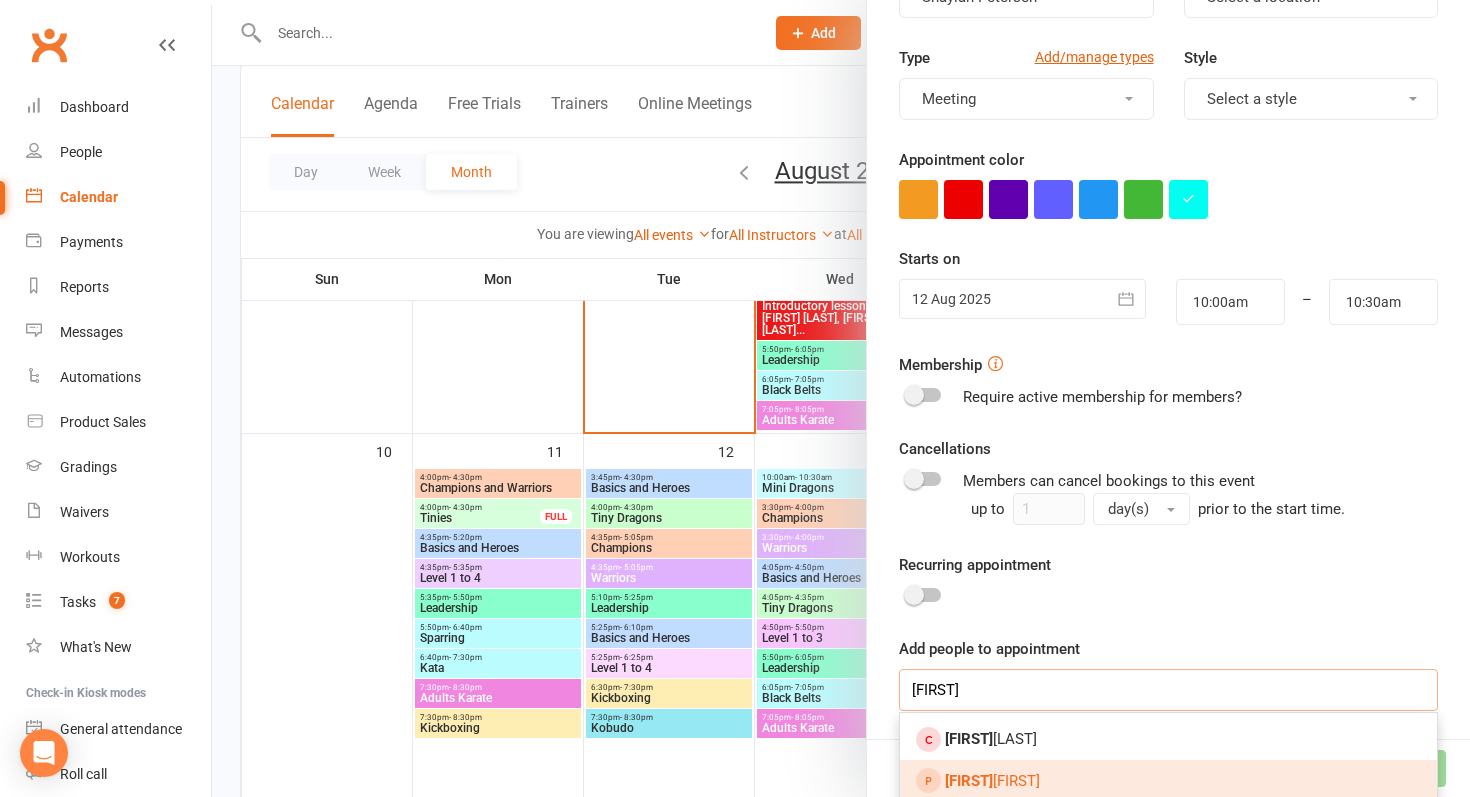scroll, scrollTop: 378, scrollLeft: 0, axis: vertical 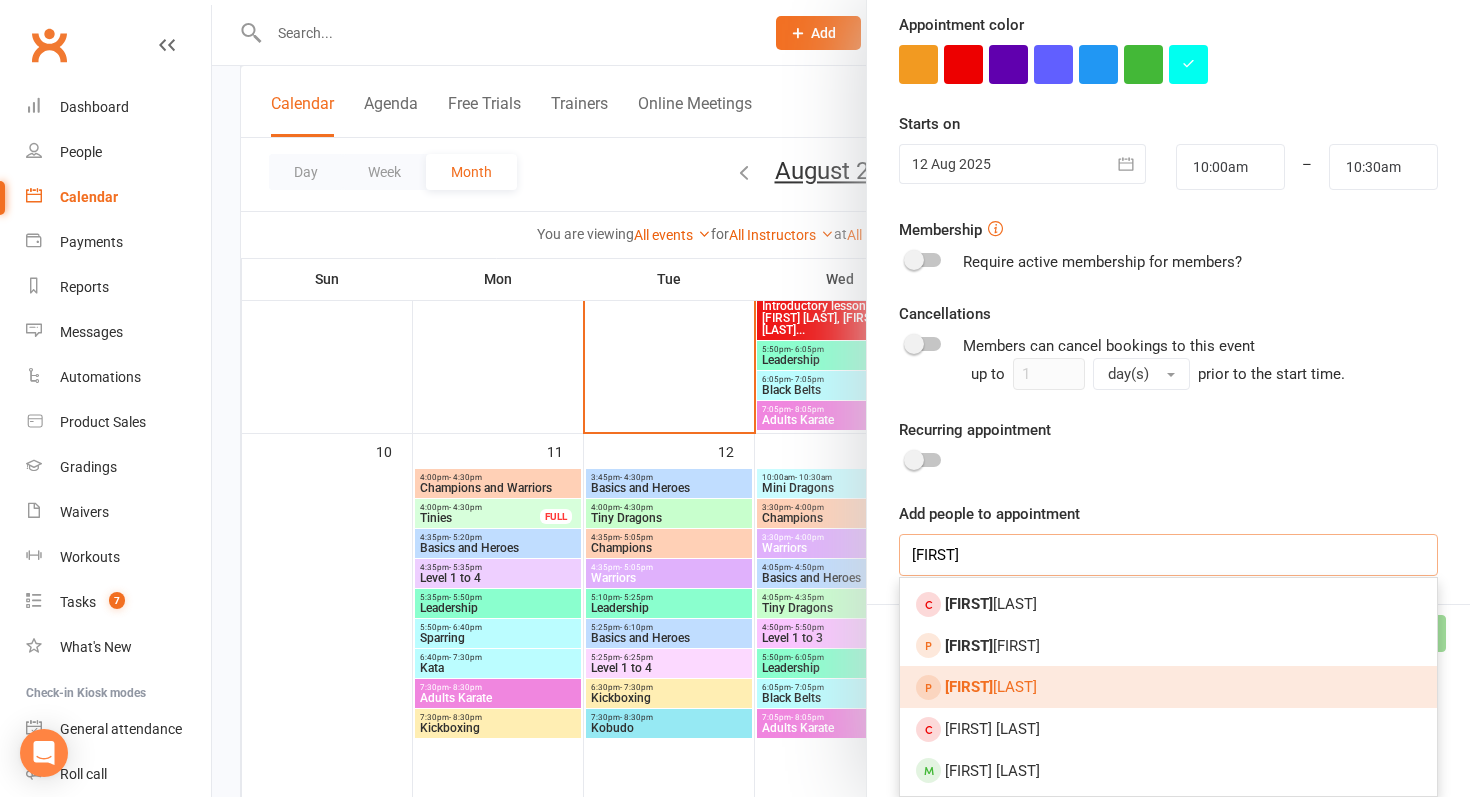 type on "albert" 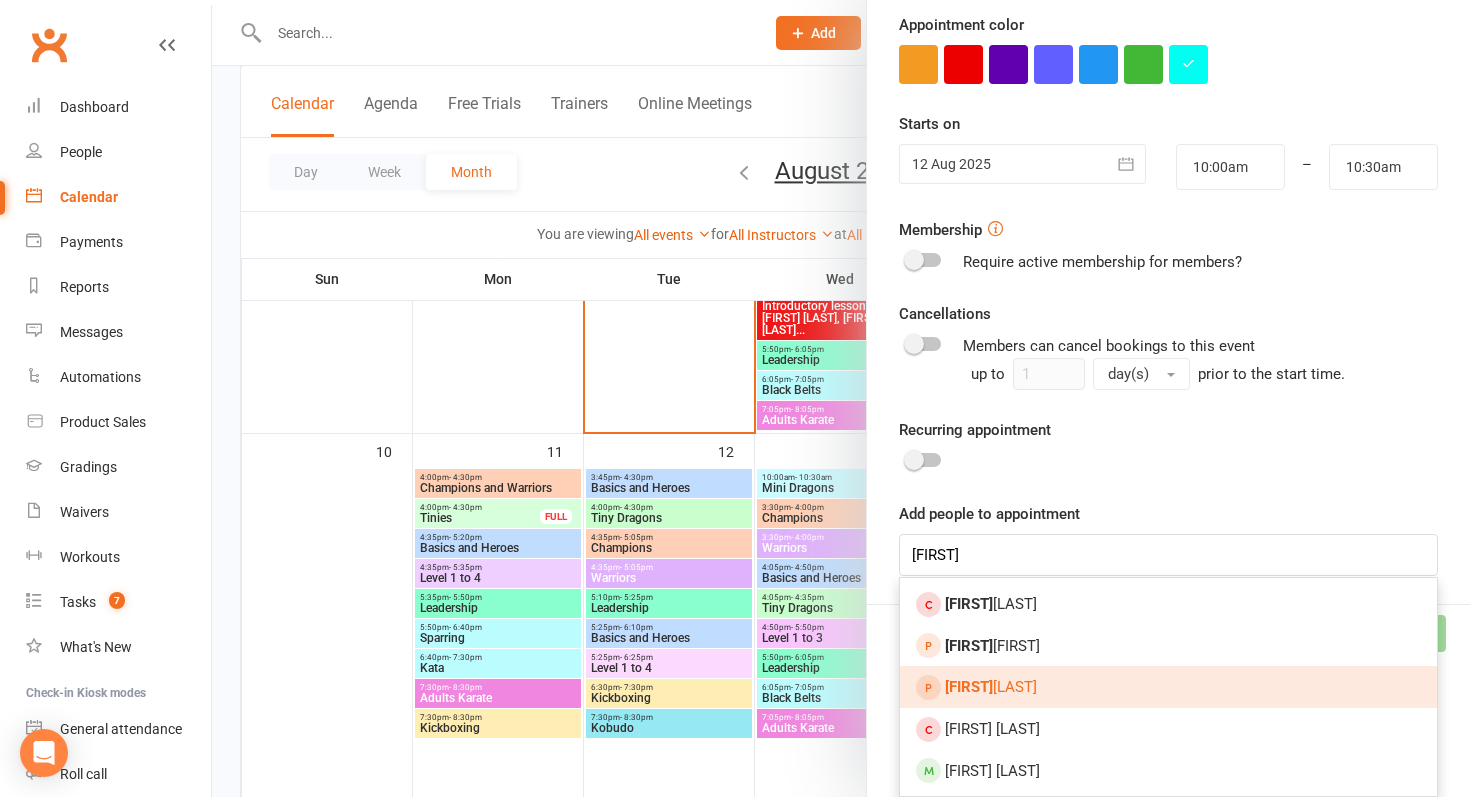 click on "Albert  Robinson" at bounding box center (991, 687) 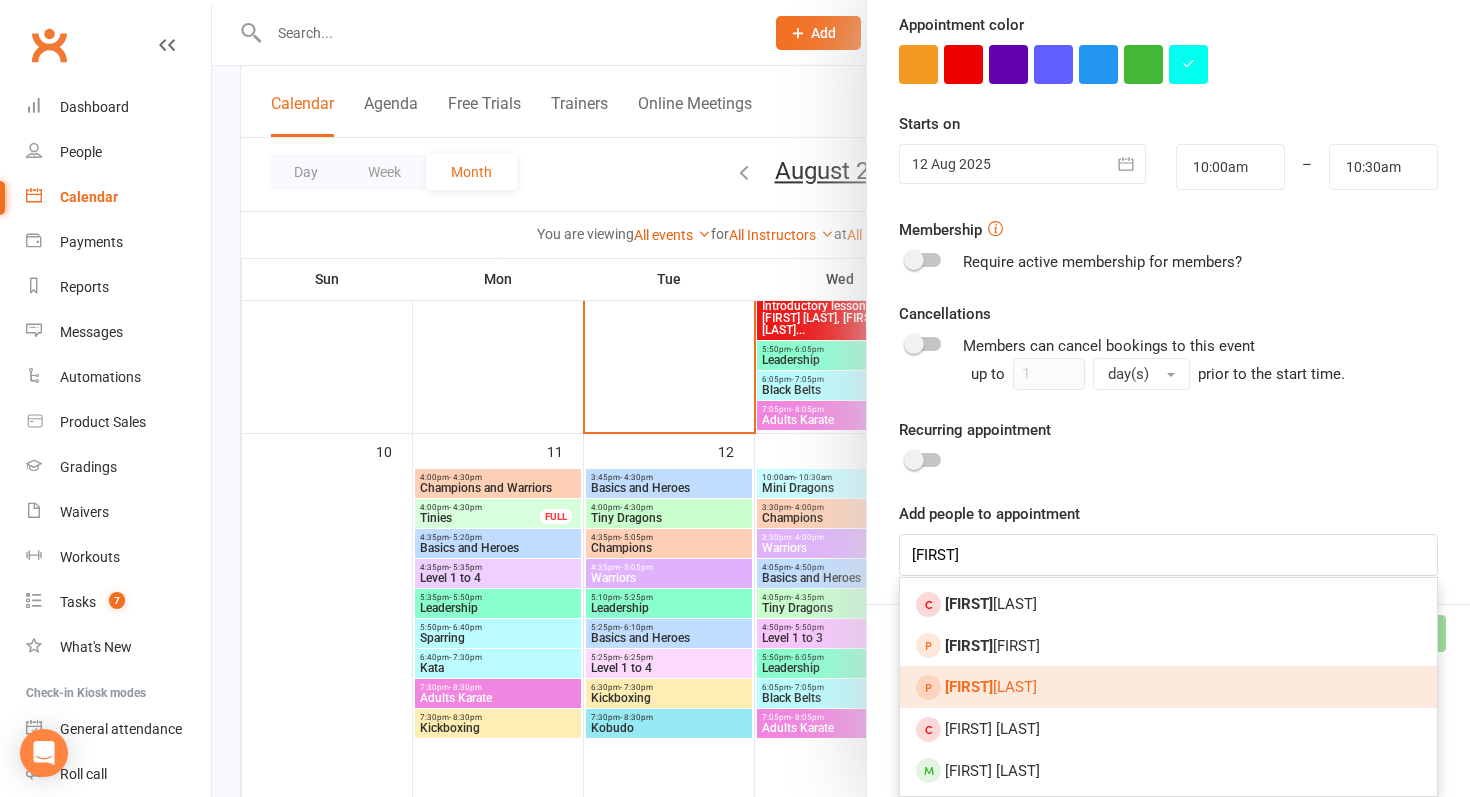 type 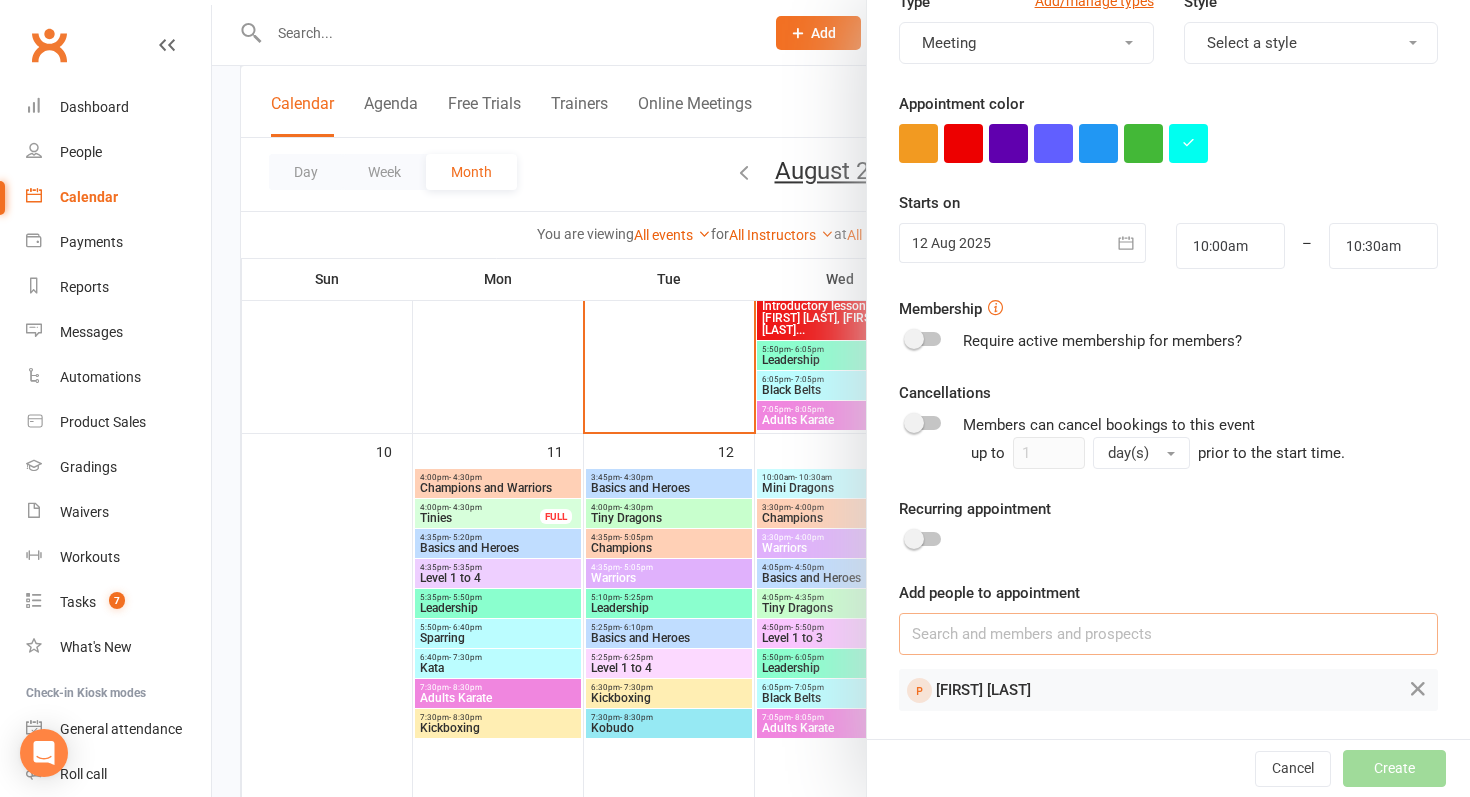 scroll, scrollTop: 299, scrollLeft: 0, axis: vertical 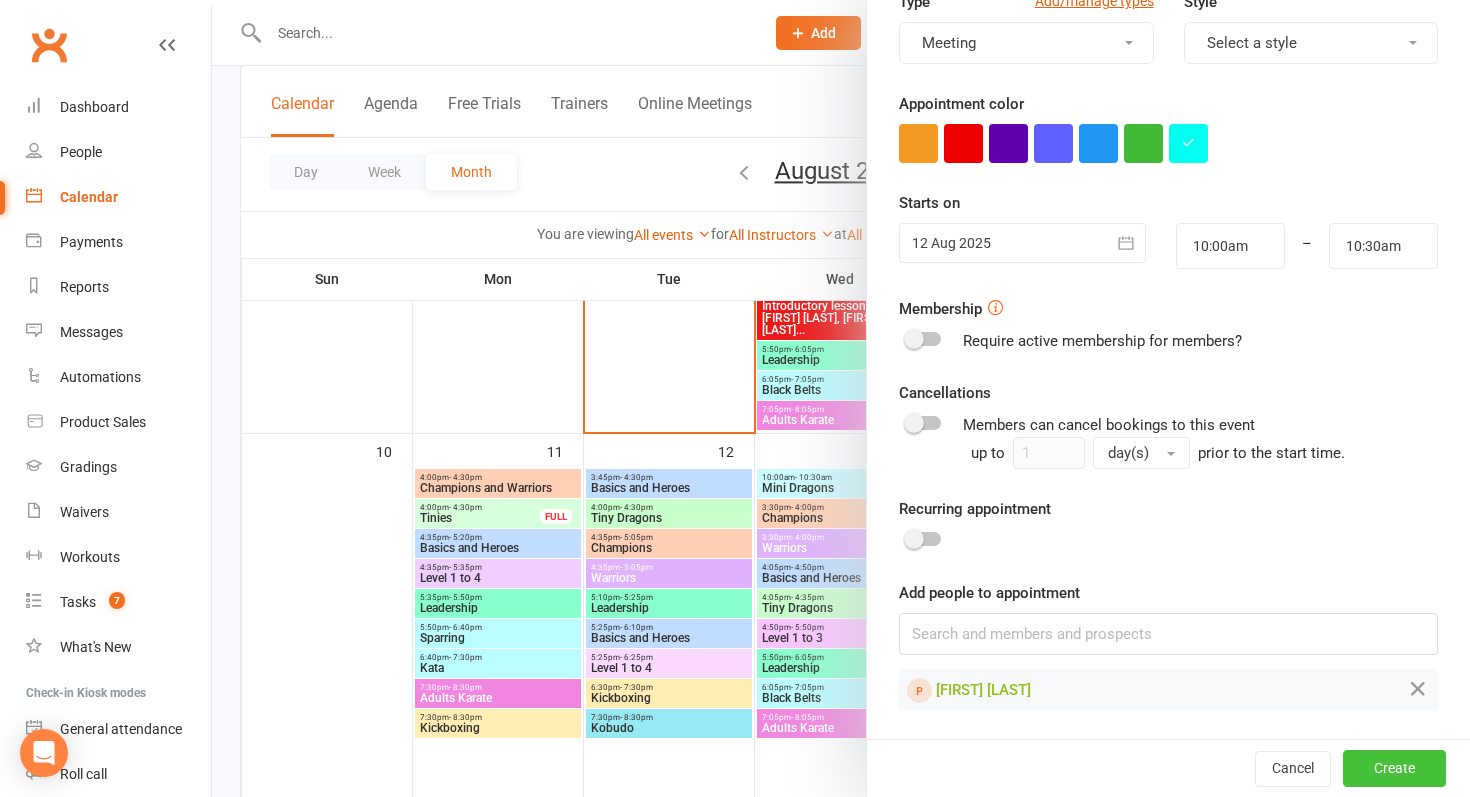 click on "Create" at bounding box center [1394, 768] 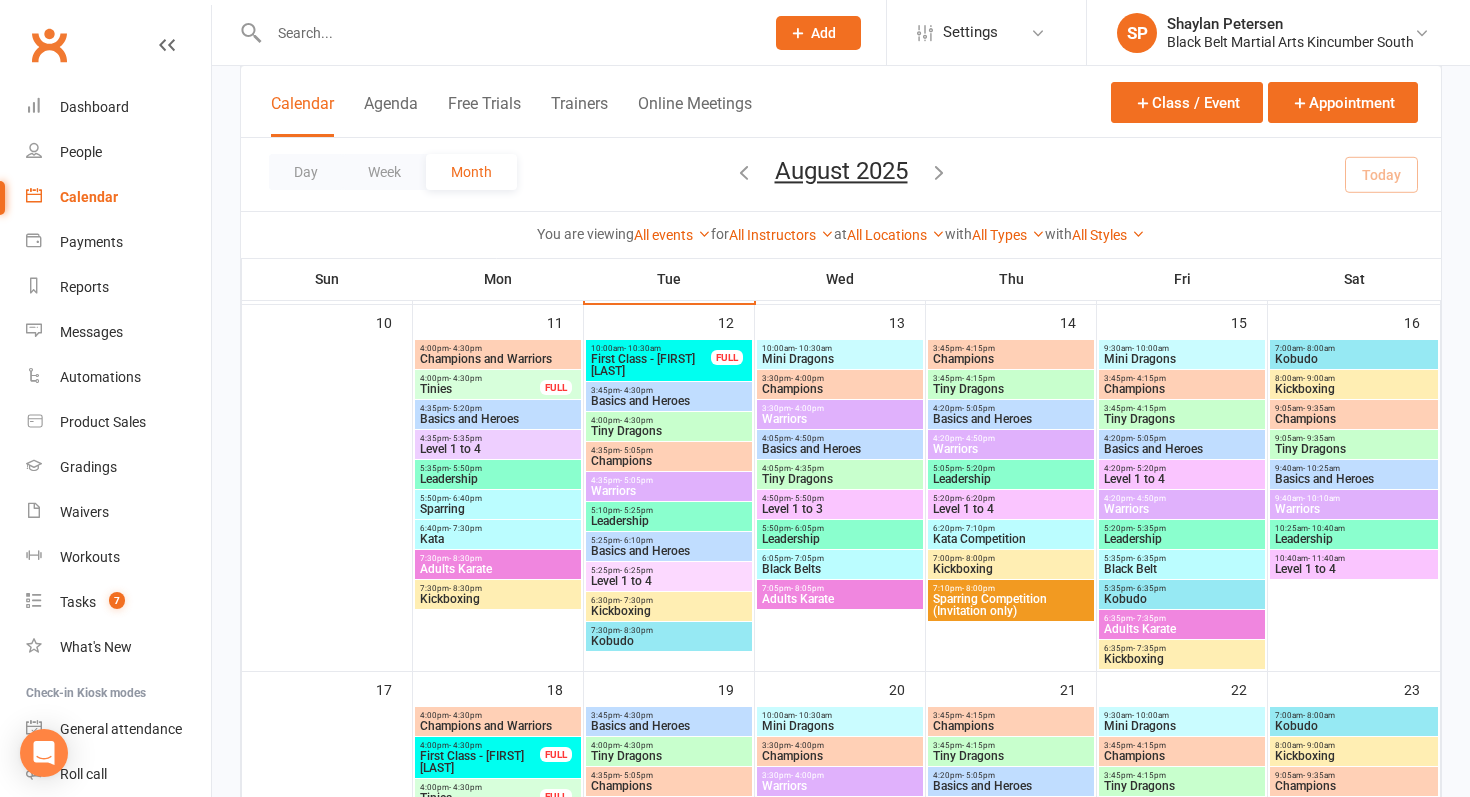 scroll, scrollTop: 1221, scrollLeft: 0, axis: vertical 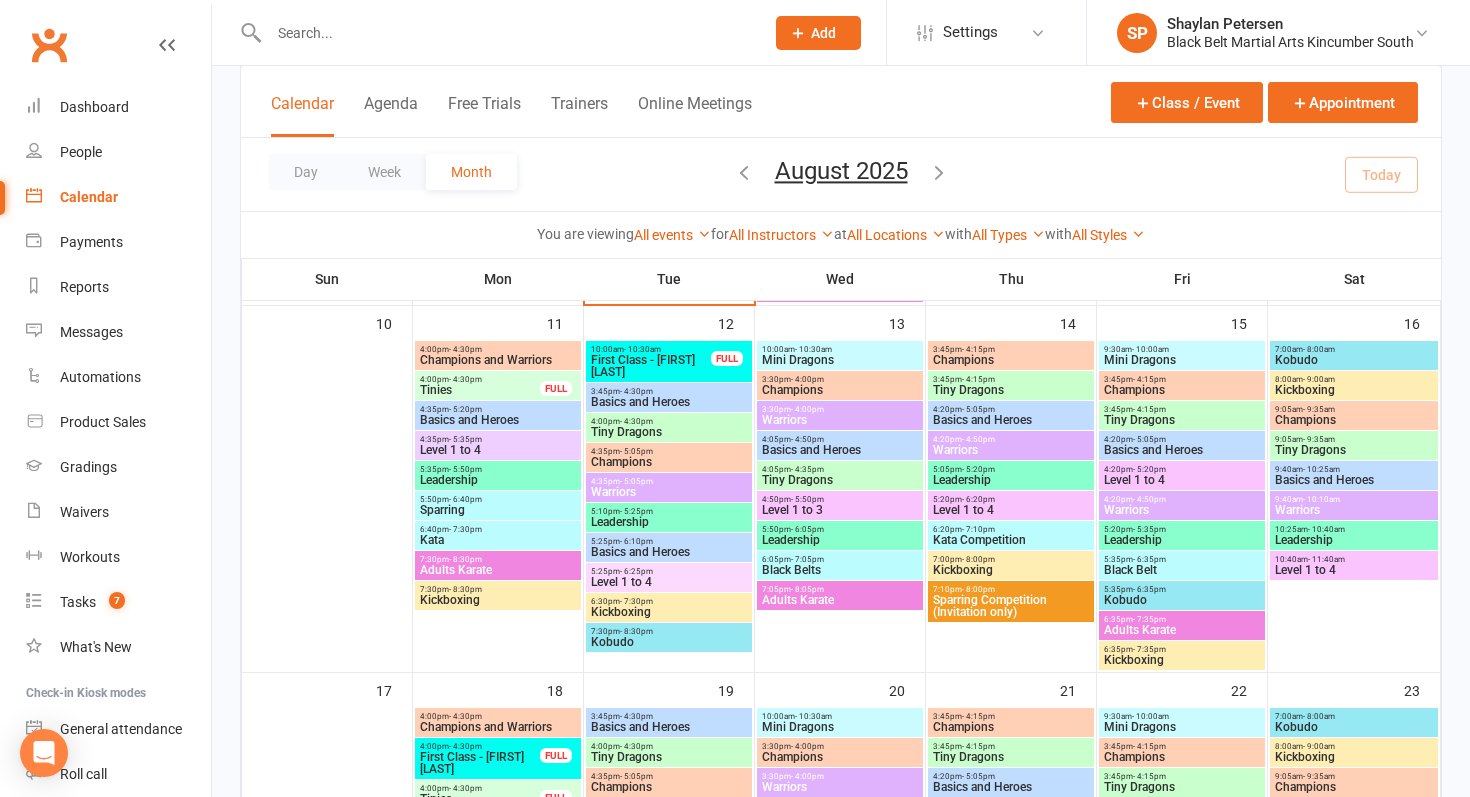 click on "First Class - [FIRST] [LAST]" at bounding box center [651, 366] 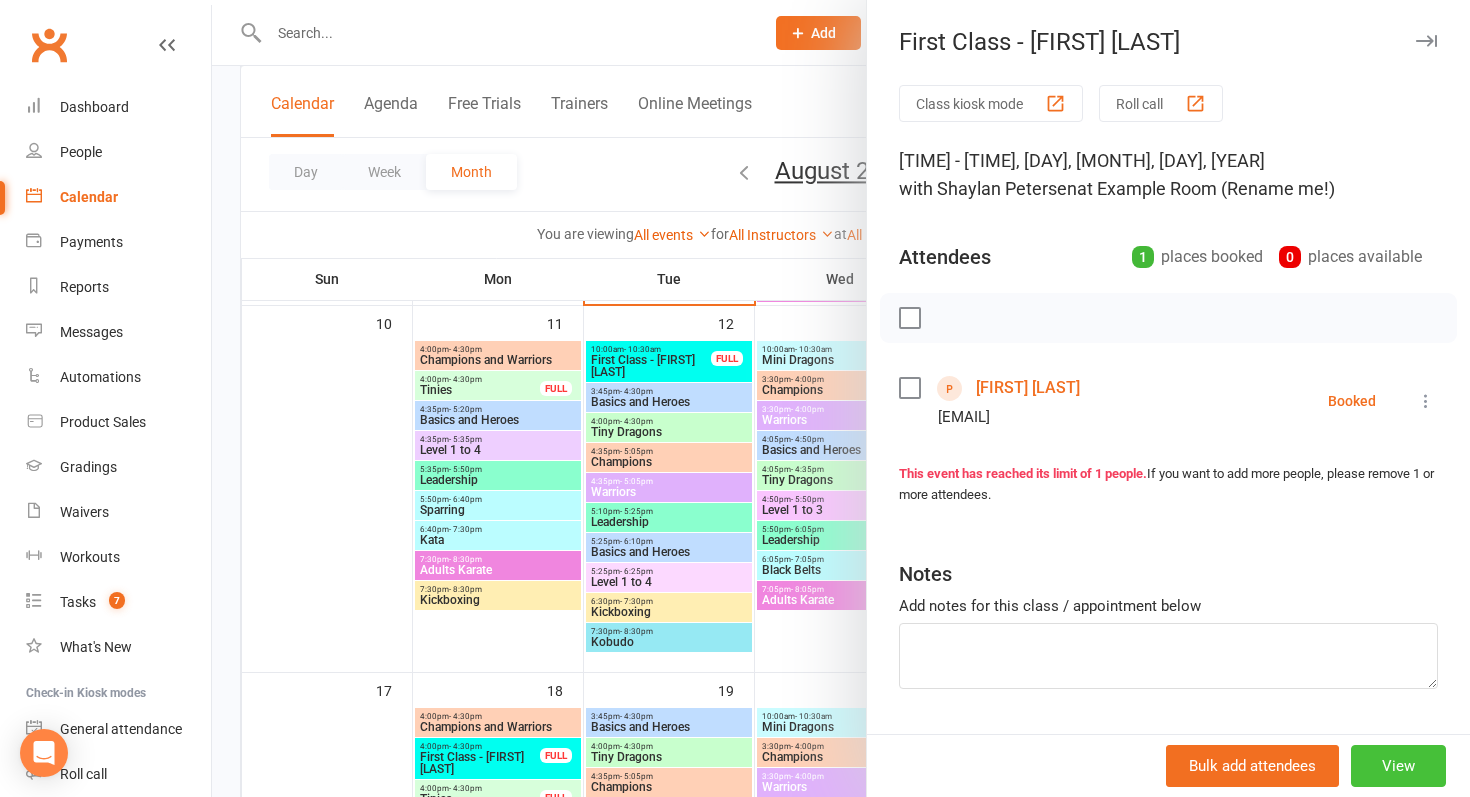 click on "View" at bounding box center (1398, 766) 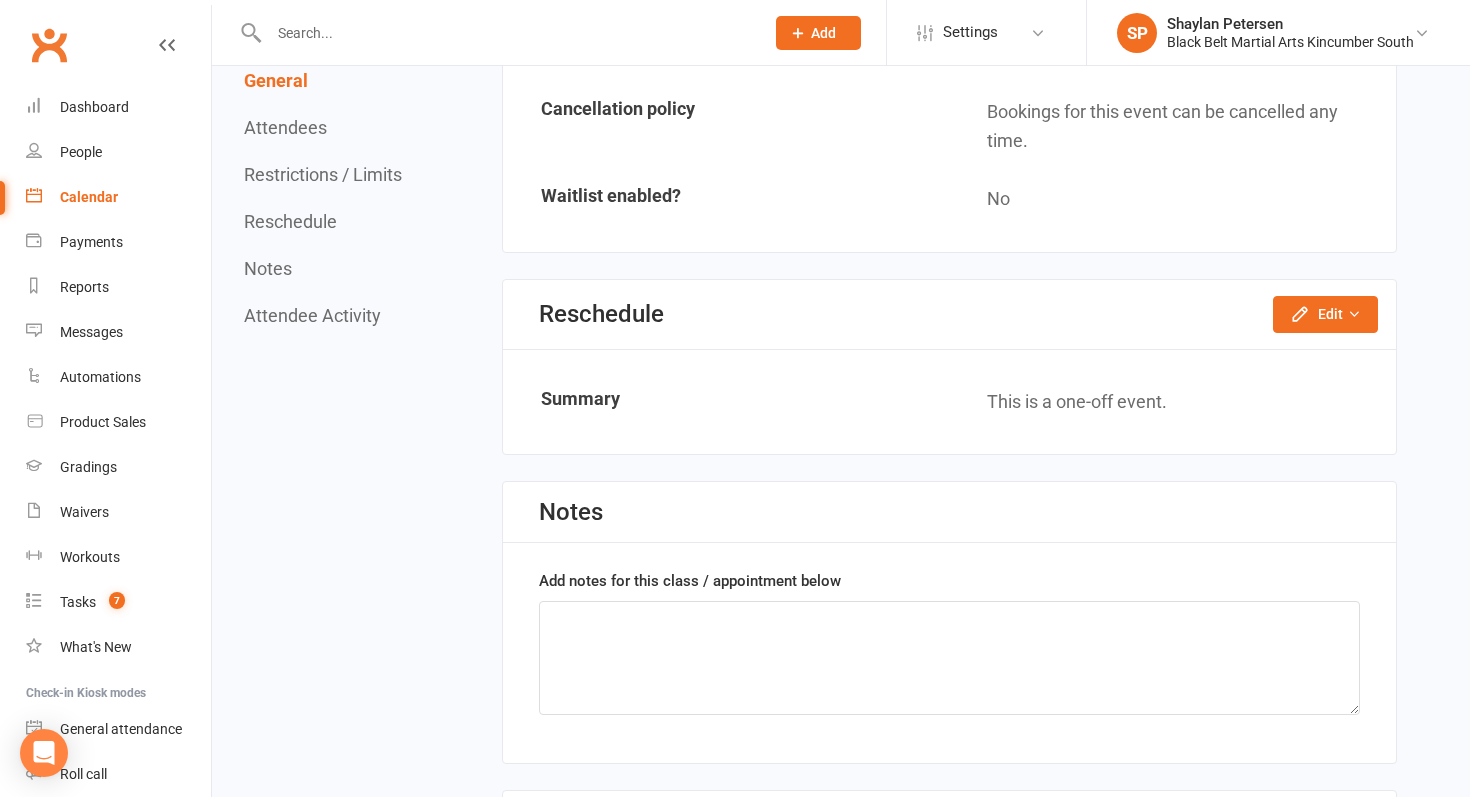 scroll, scrollTop: 1473, scrollLeft: 0, axis: vertical 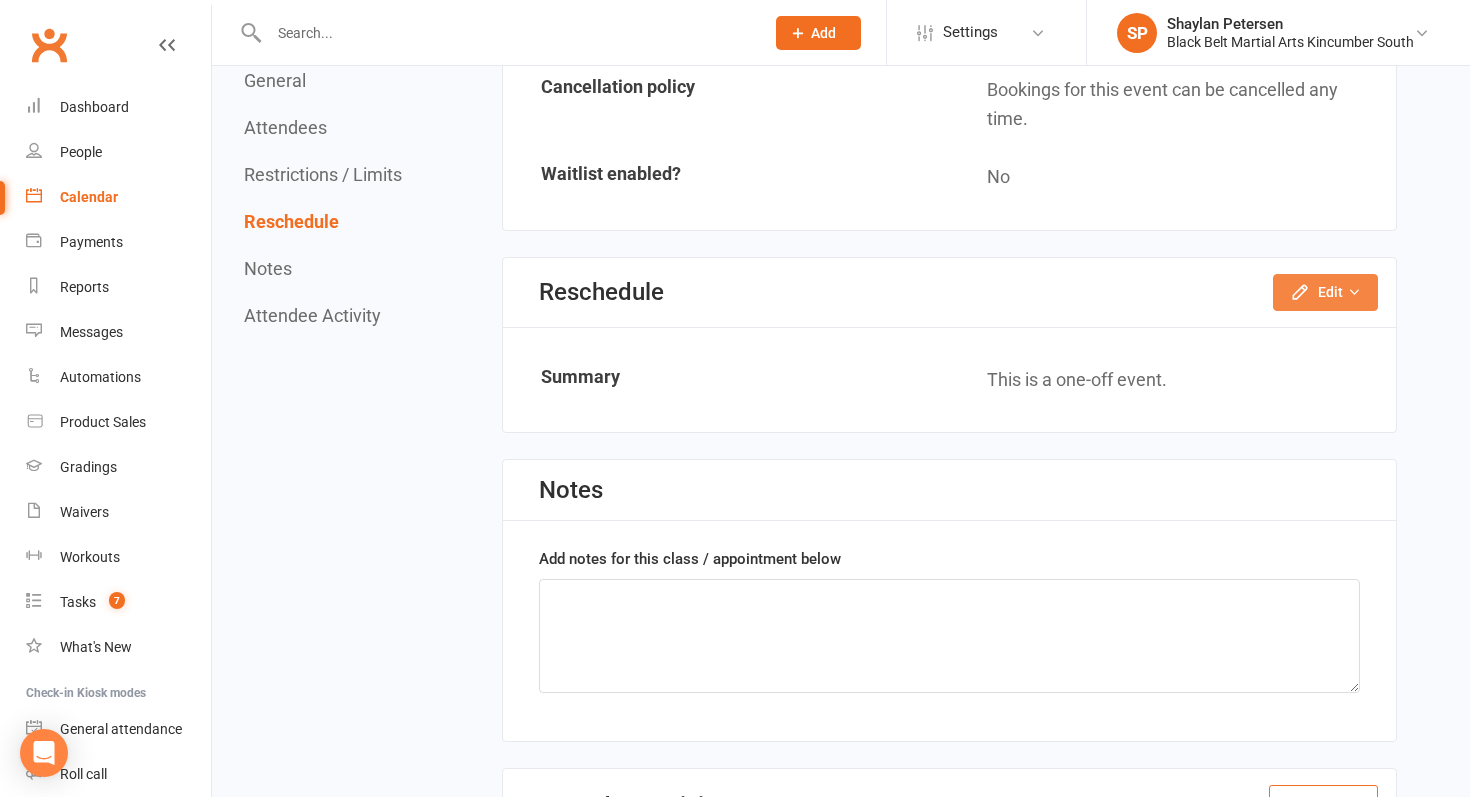 click 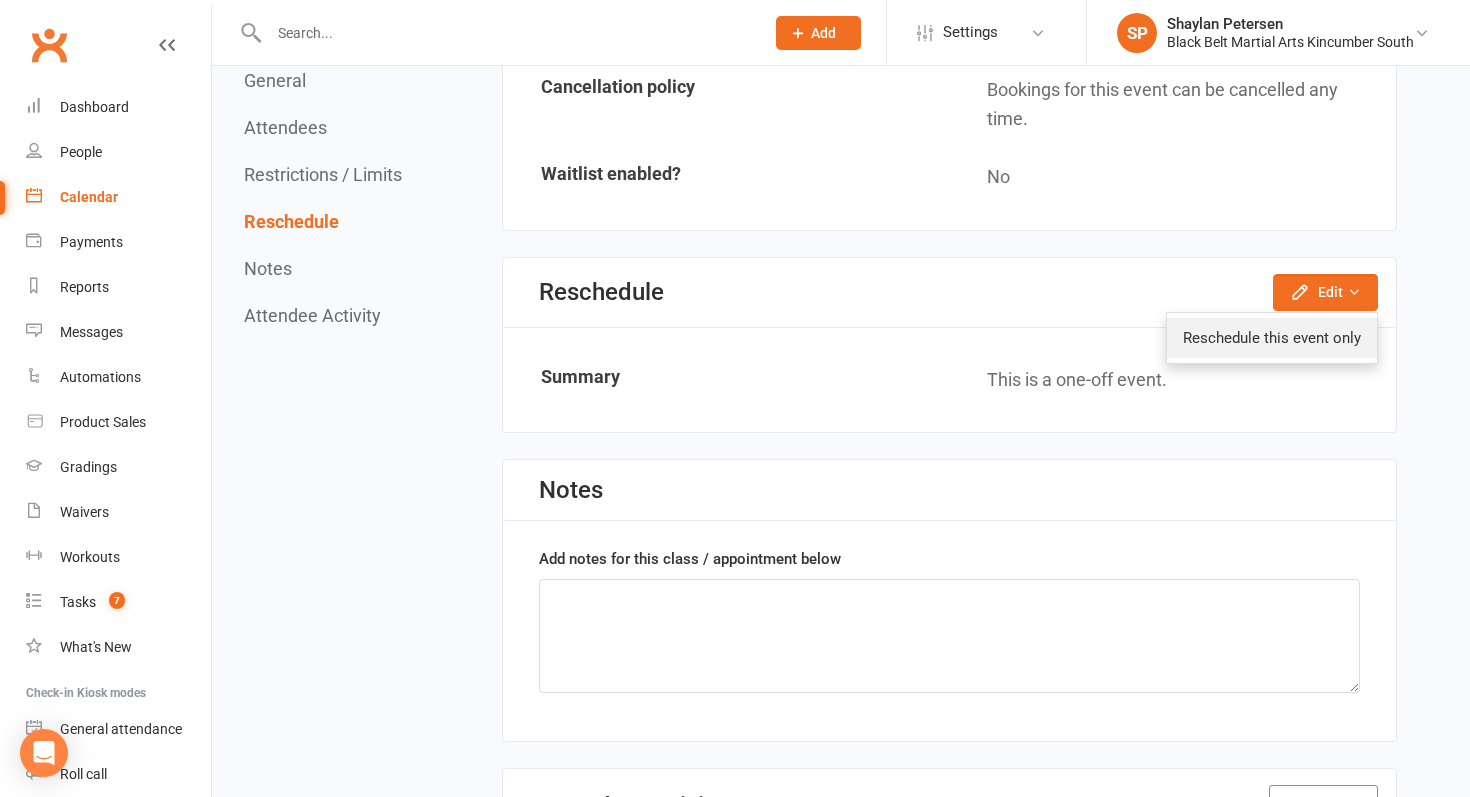 click on "Reschedule this event only" 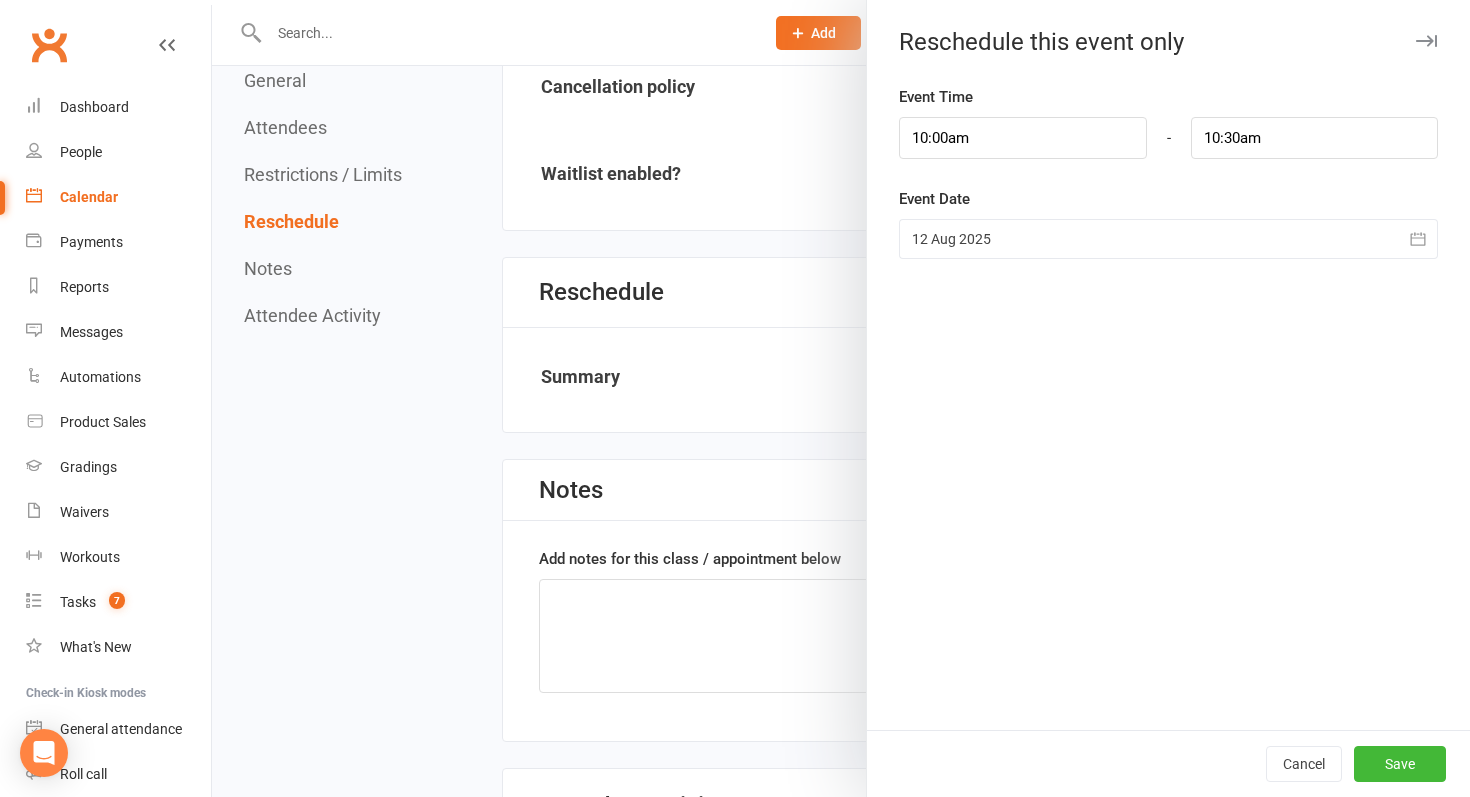 click at bounding box center (1168, 239) 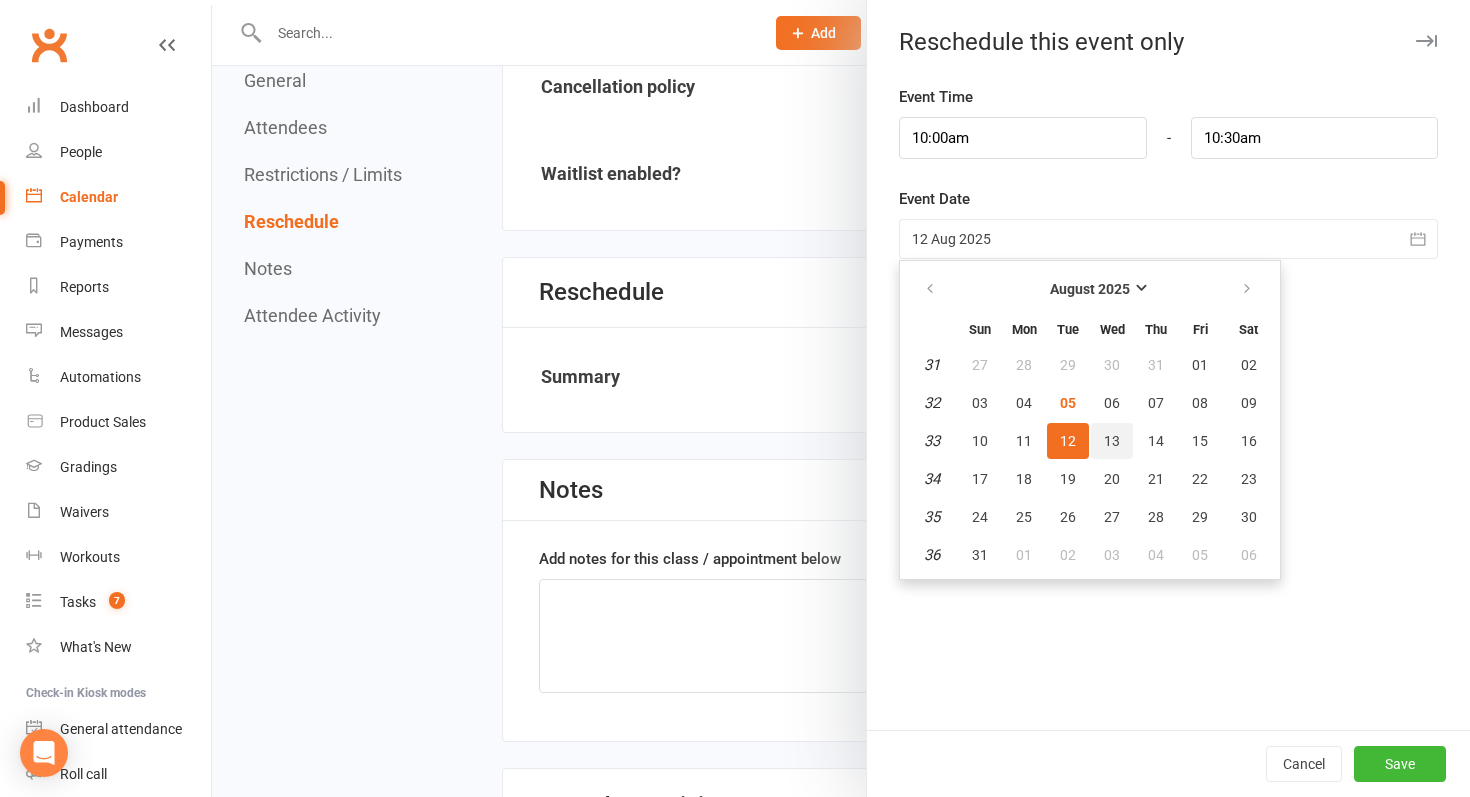 click on "13" at bounding box center (1112, 441) 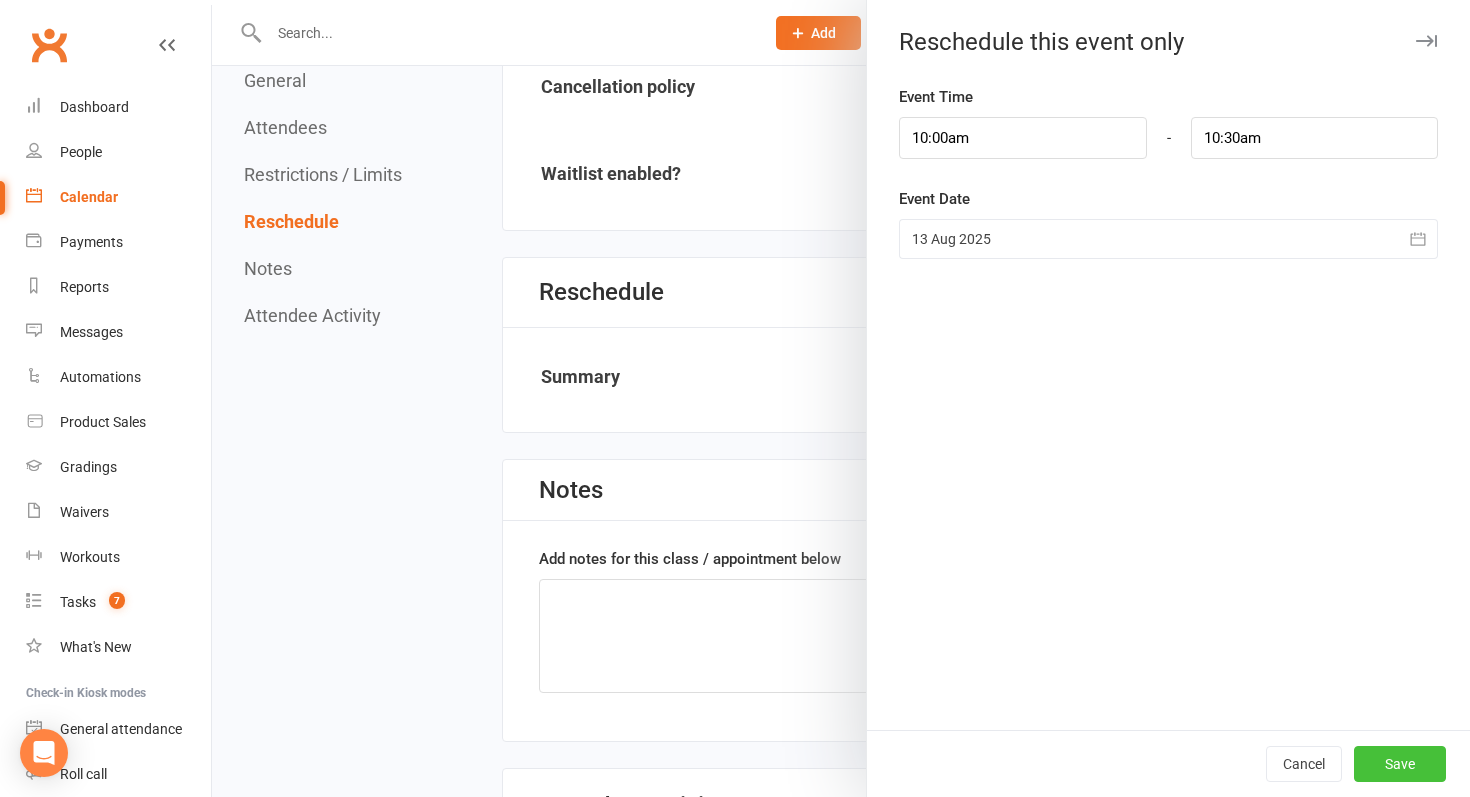 click on "Save" at bounding box center [1400, 764] 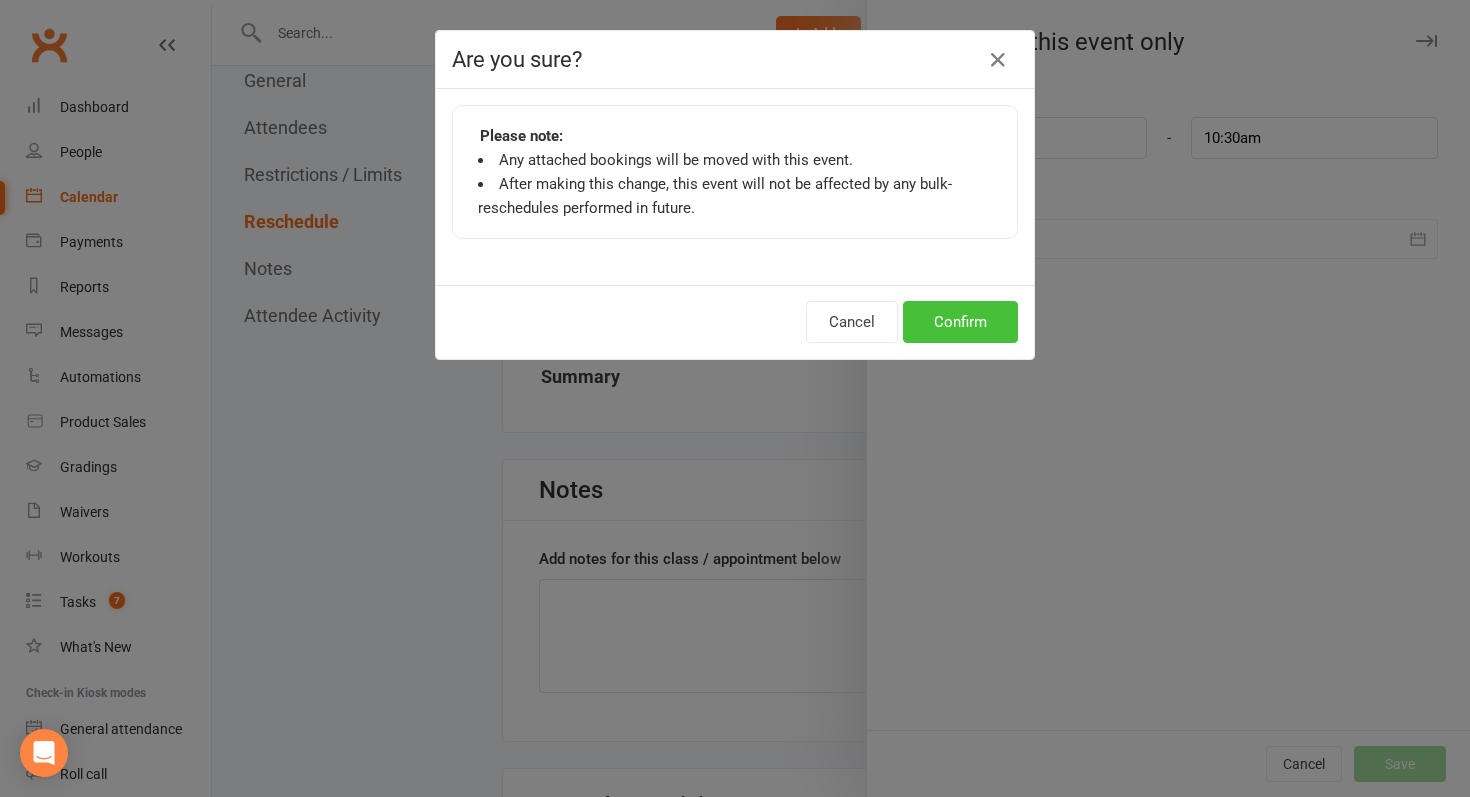 click on "Confirm" at bounding box center (960, 322) 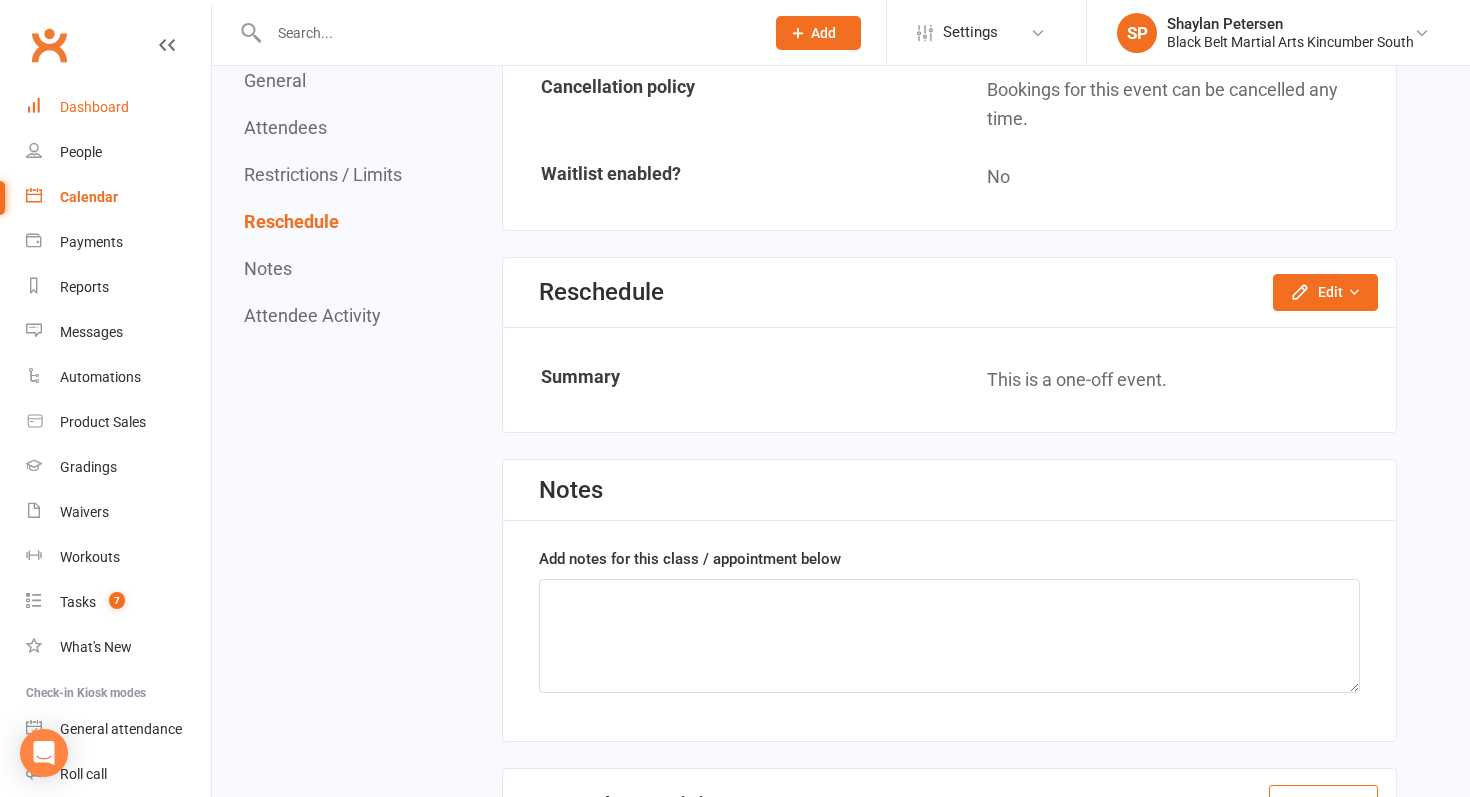 click on "Dashboard" at bounding box center (118, 107) 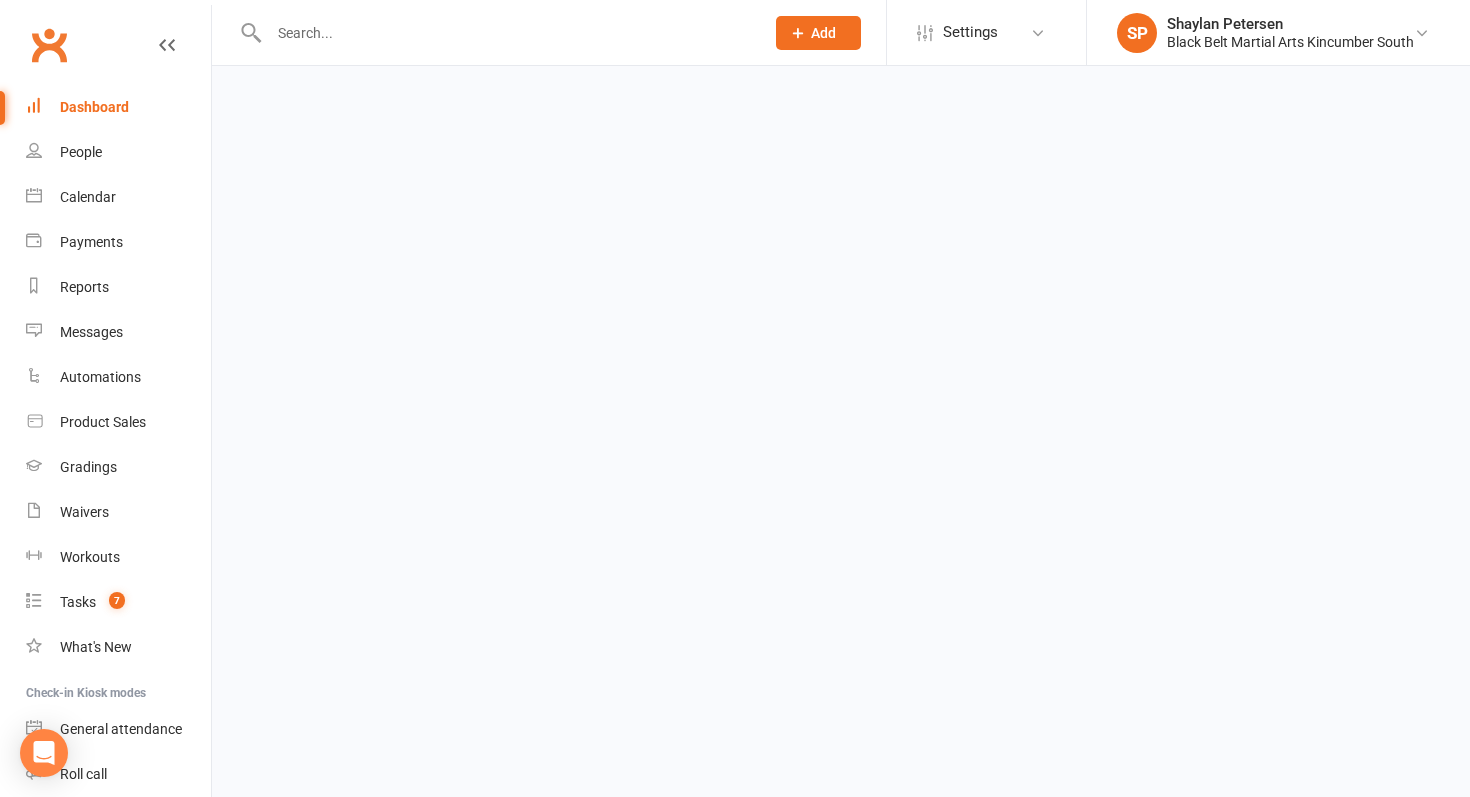 scroll, scrollTop: 0, scrollLeft: 0, axis: both 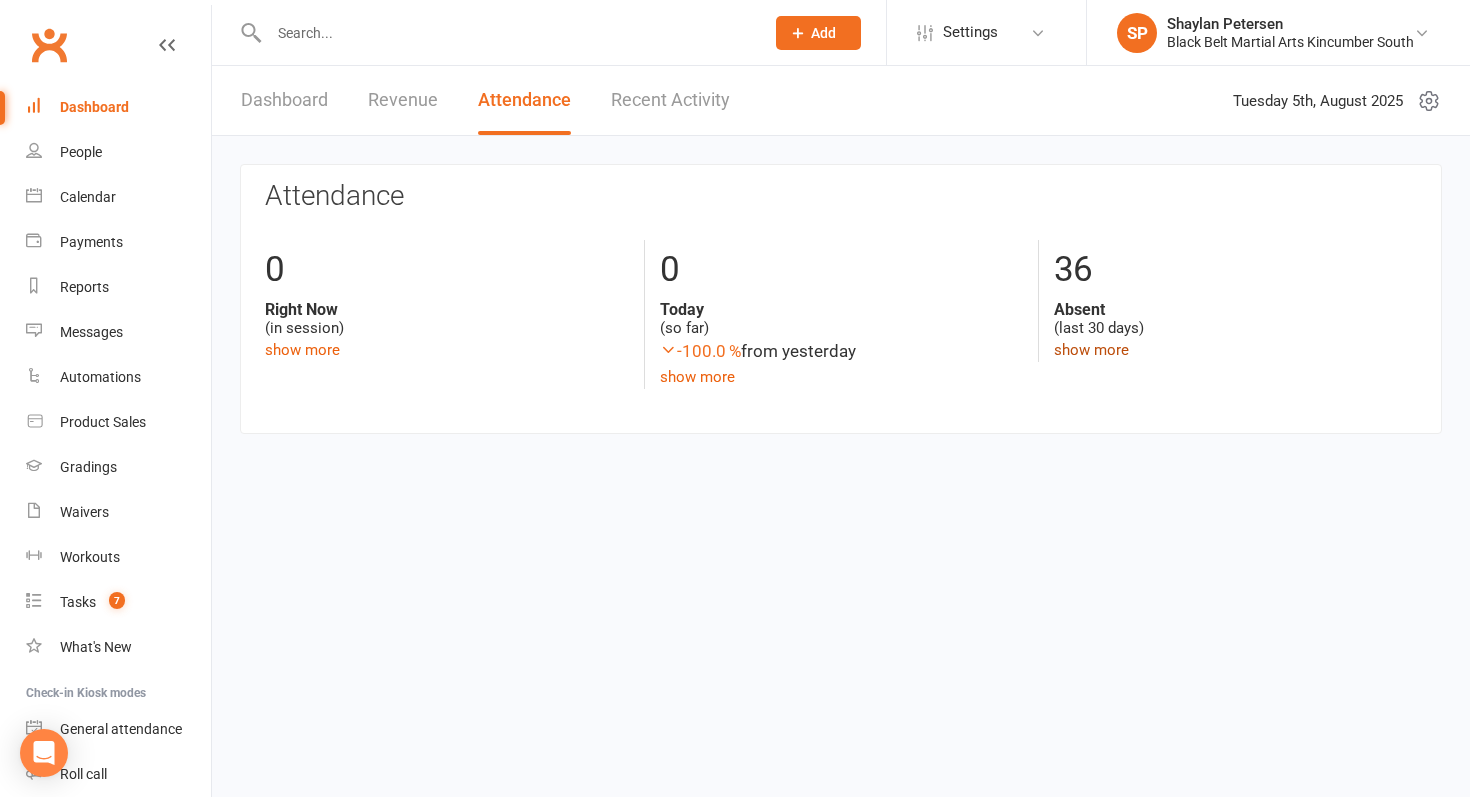 click on "show more" at bounding box center [1091, 350] 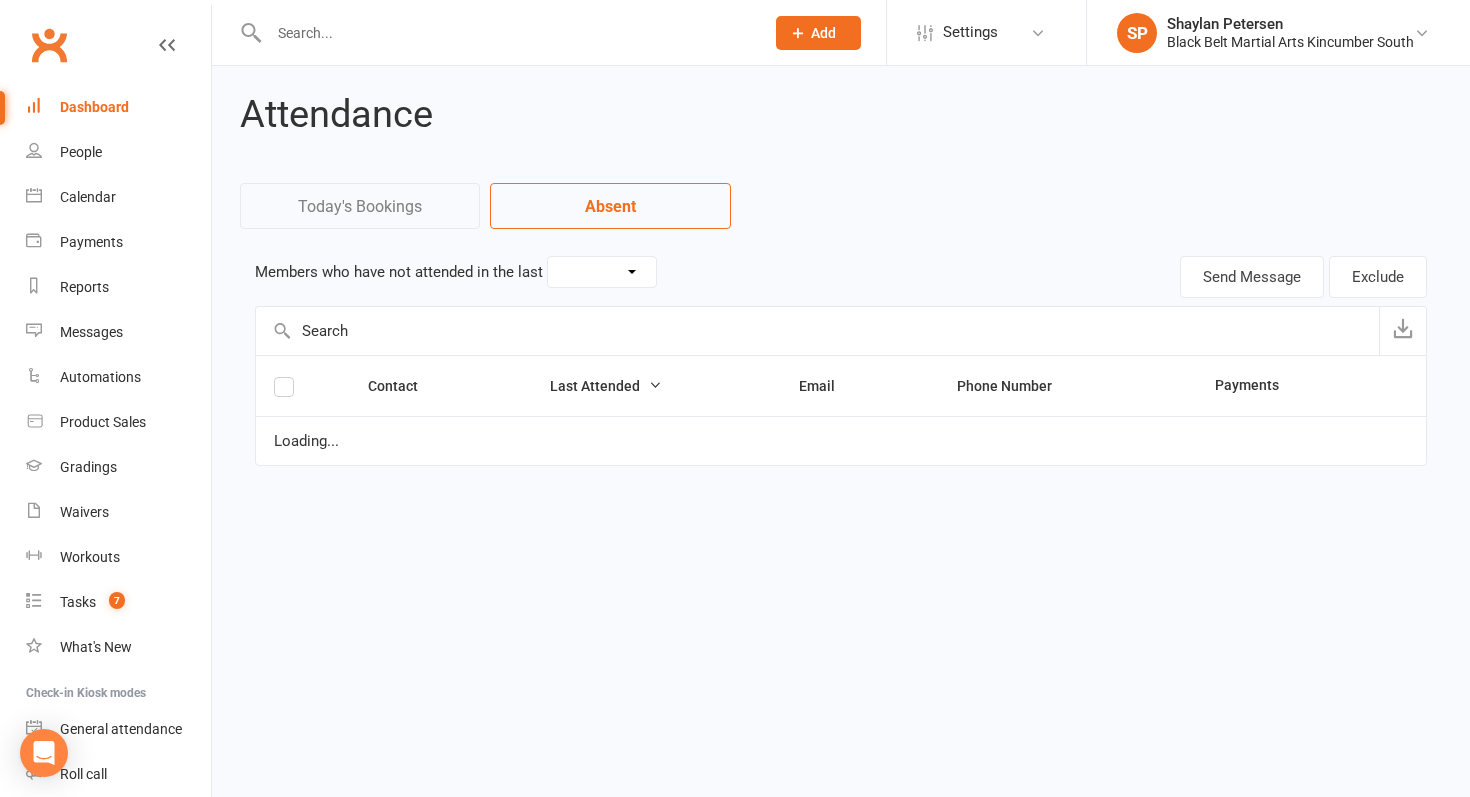 select on "30" 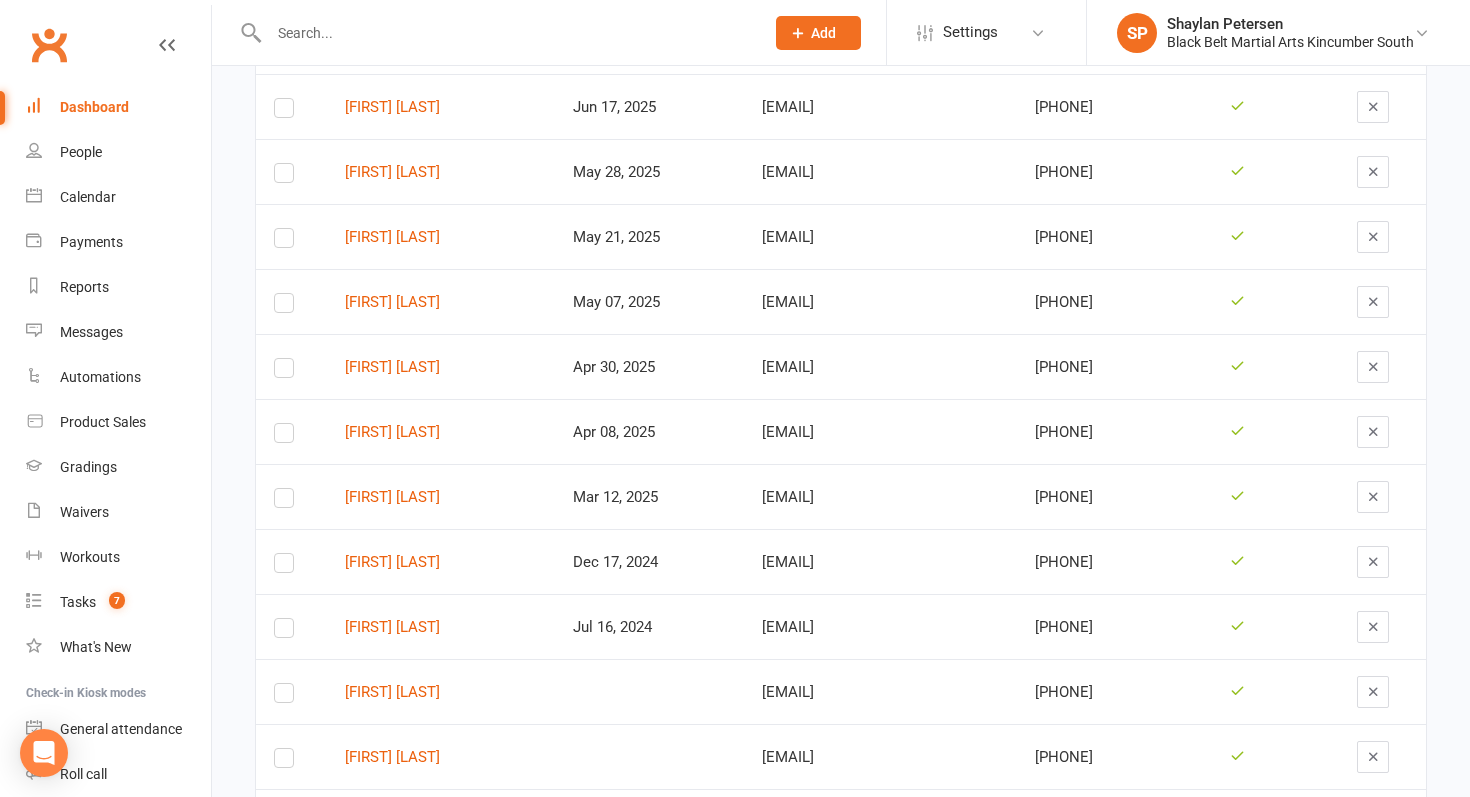 scroll, scrollTop: 1835, scrollLeft: 0, axis: vertical 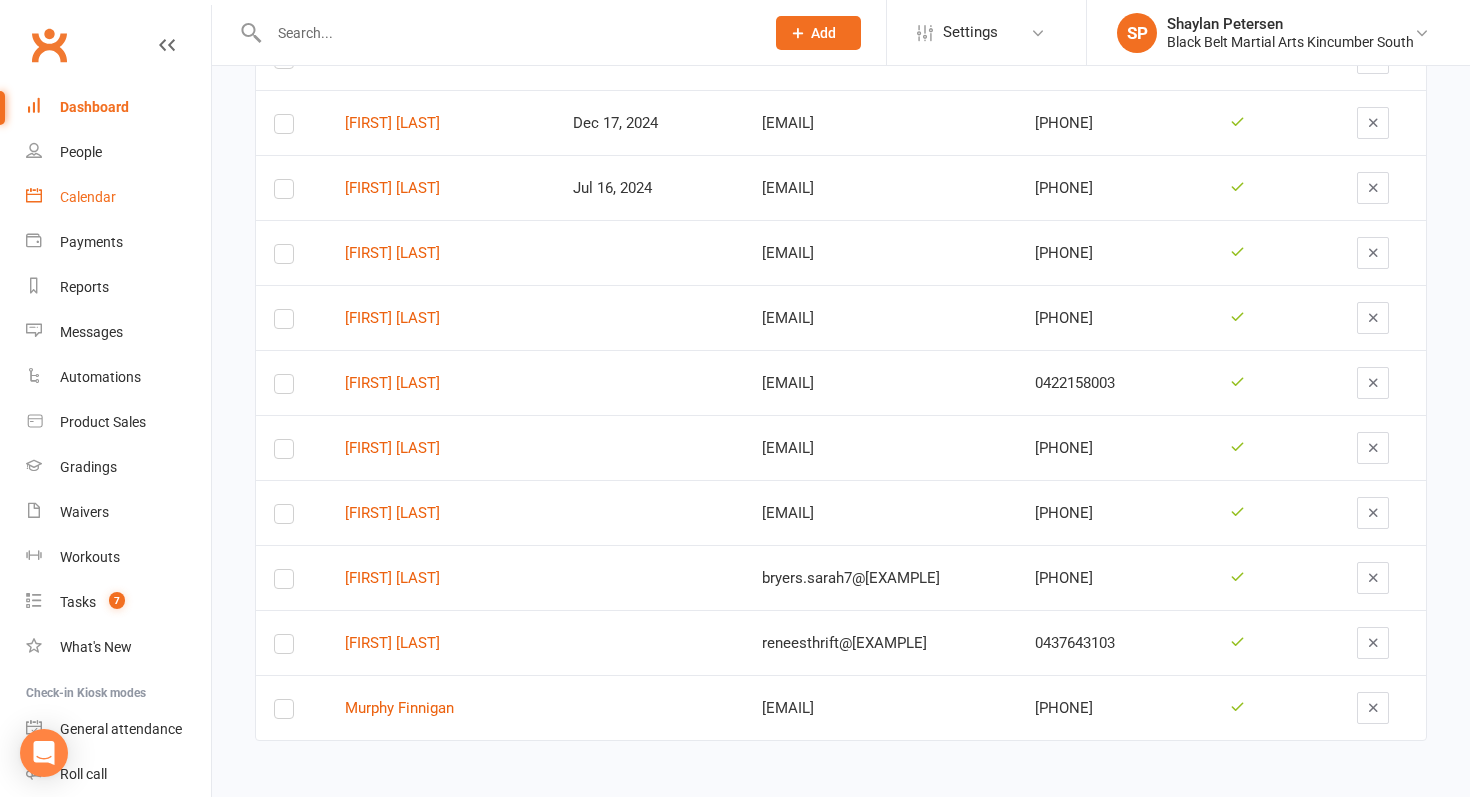 click on "Calendar" at bounding box center [118, 197] 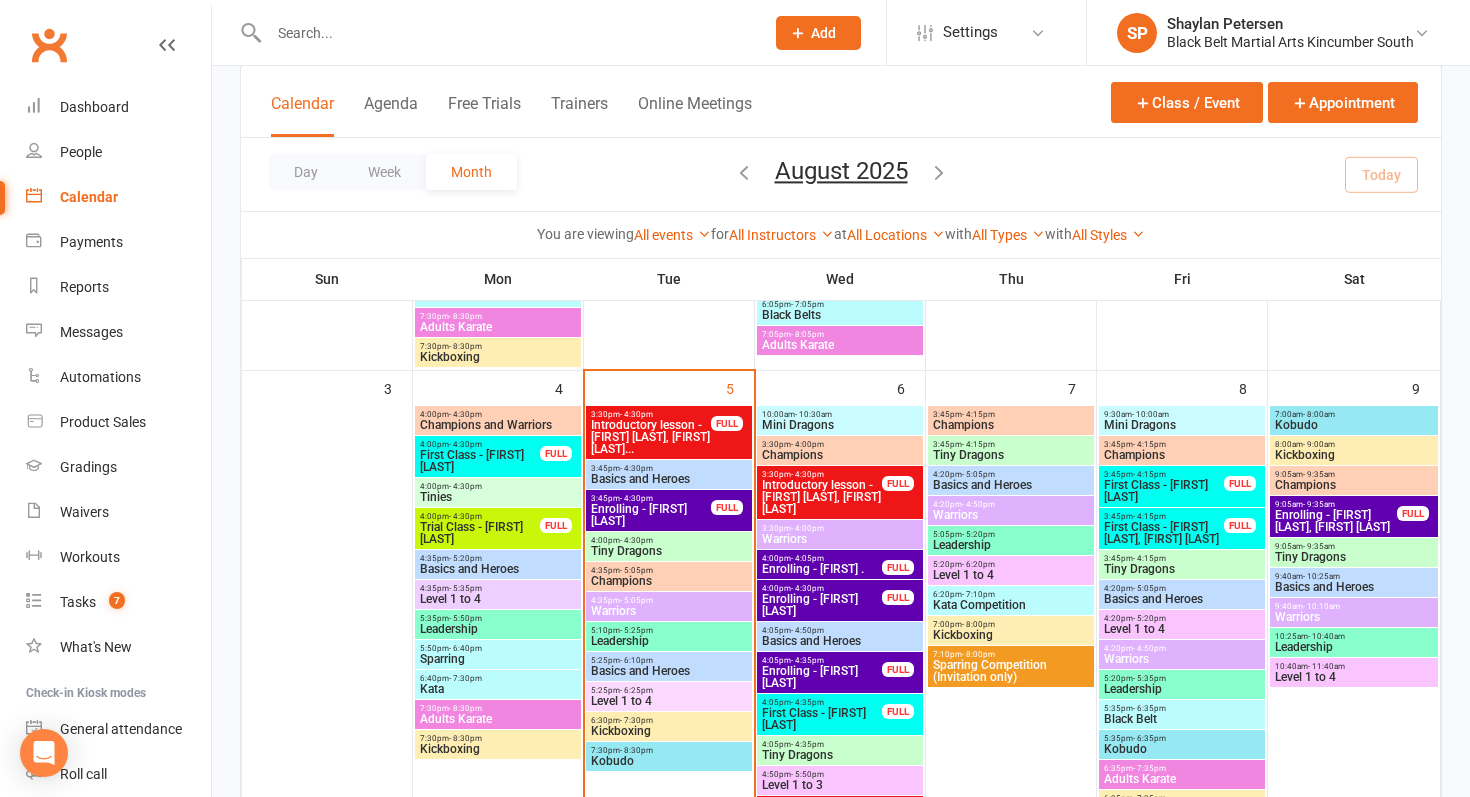 scroll, scrollTop: 640, scrollLeft: 0, axis: vertical 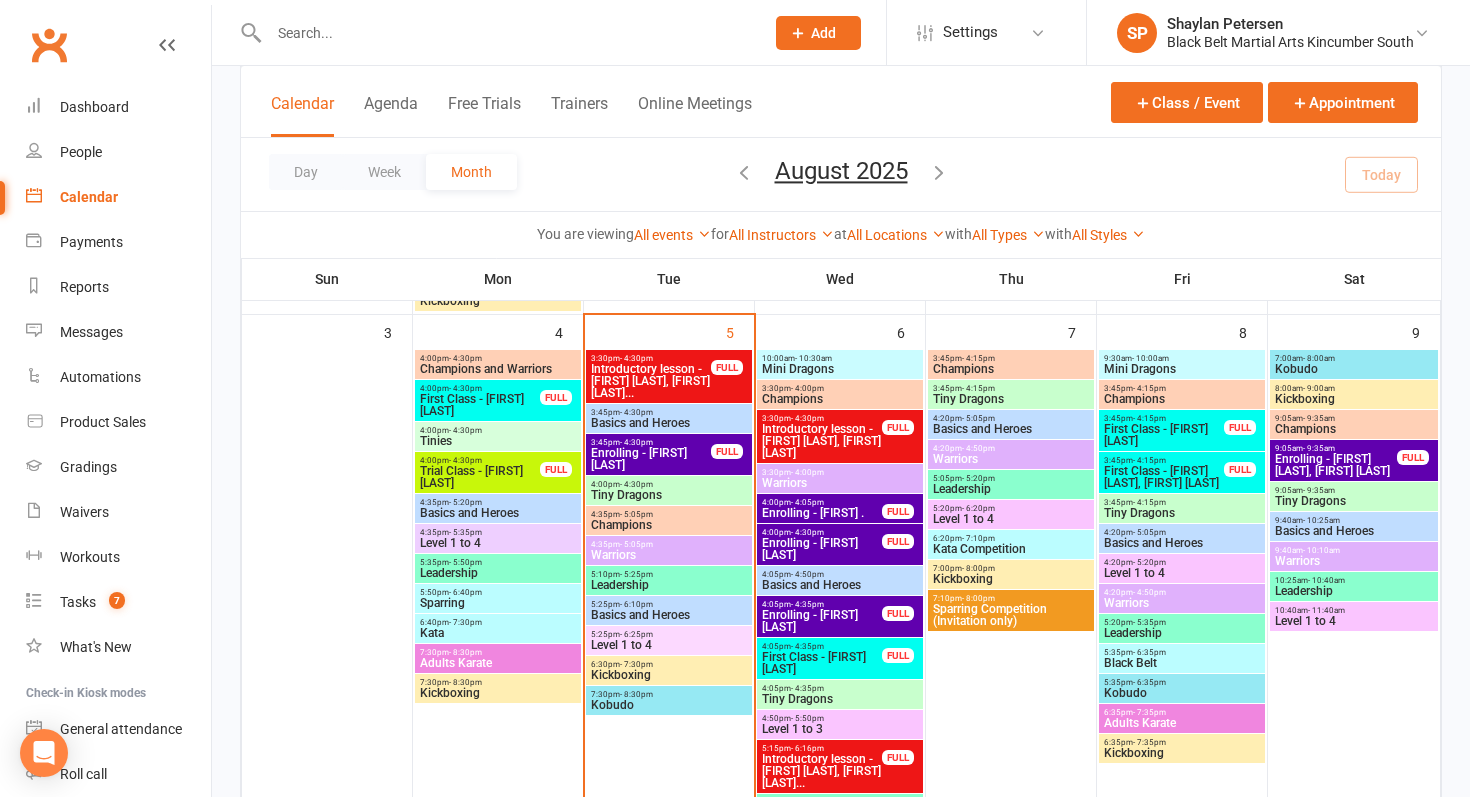 click on "- 4:30pm" at bounding box center (636, 484) 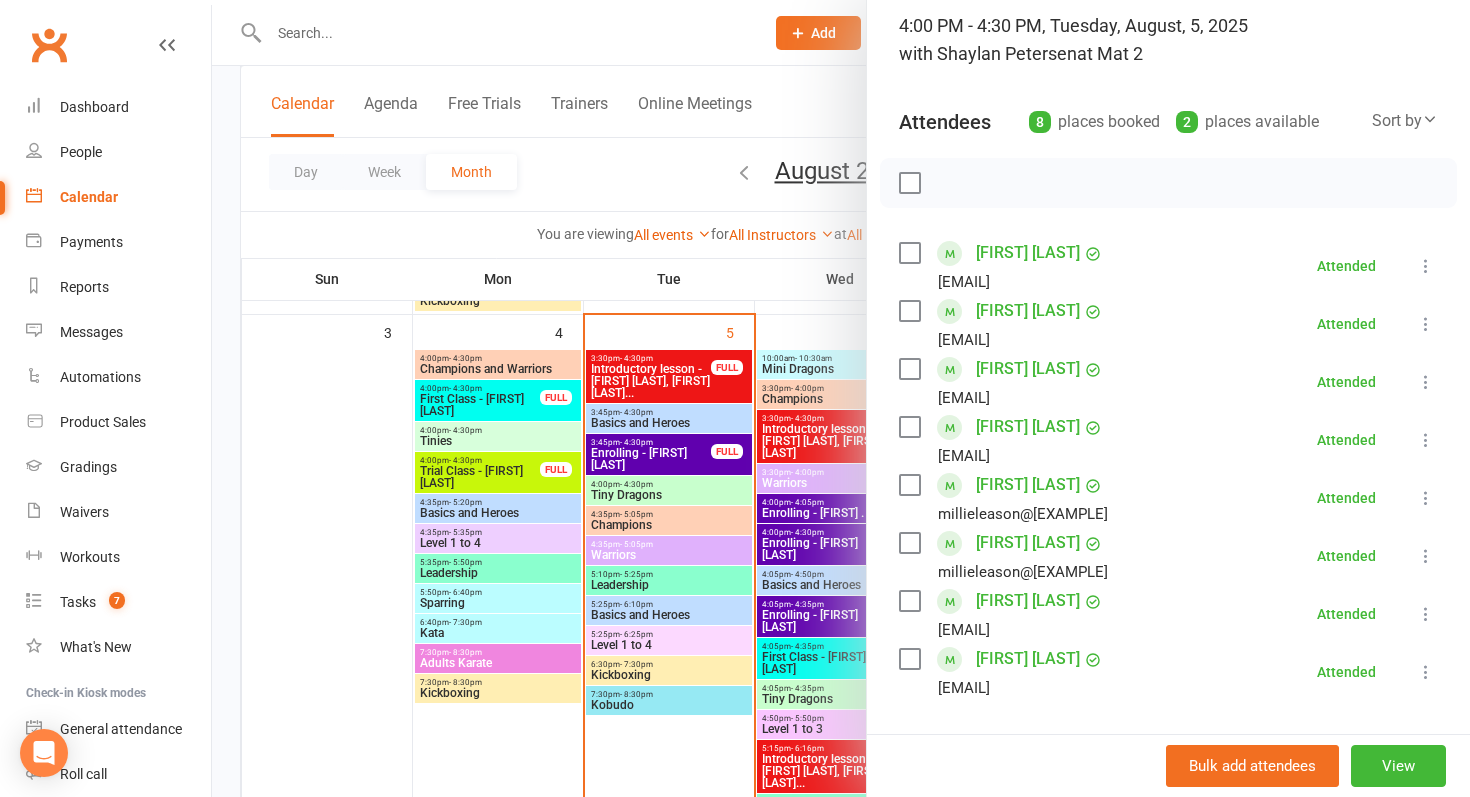 scroll, scrollTop: 149, scrollLeft: 0, axis: vertical 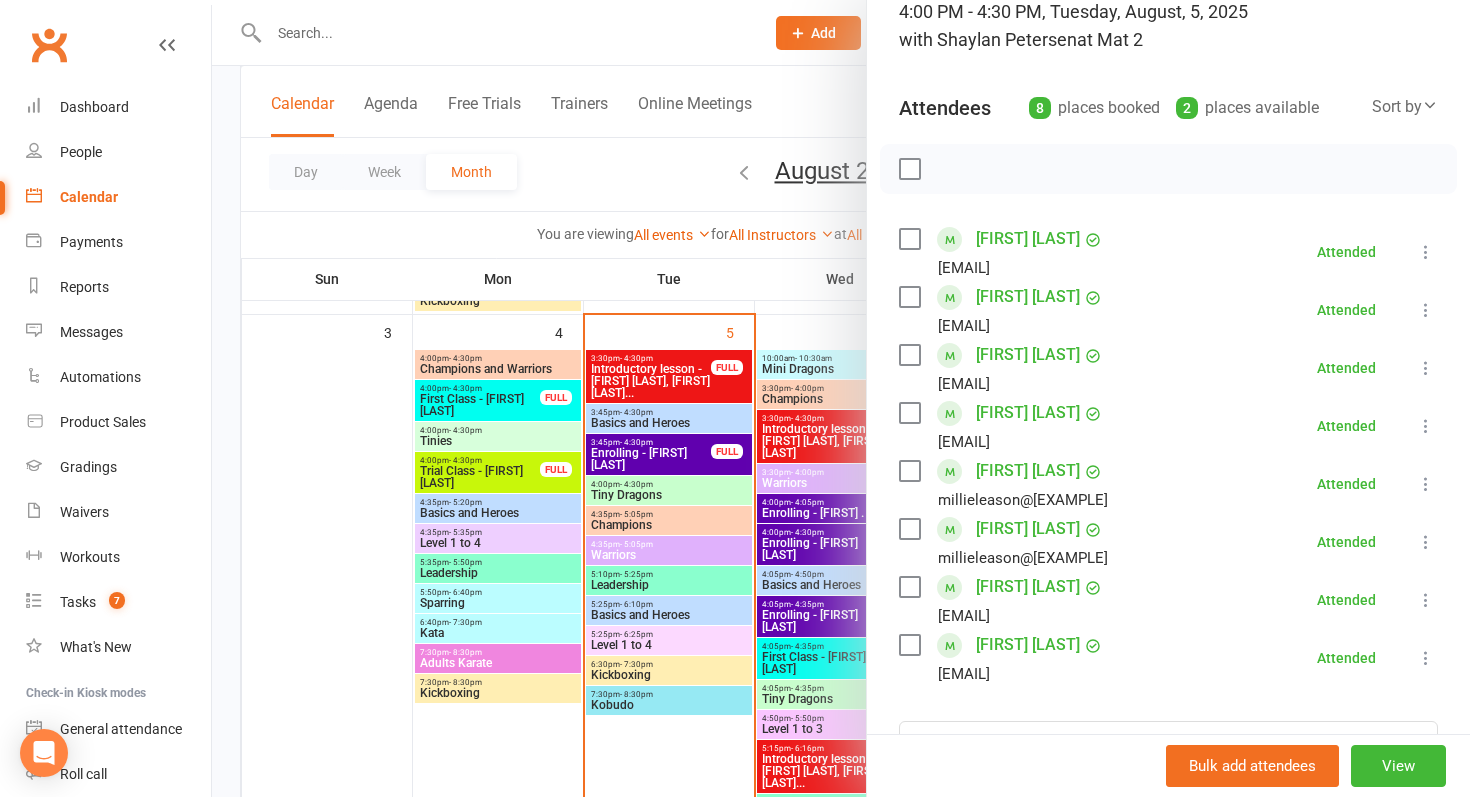 click at bounding box center (841, 398) 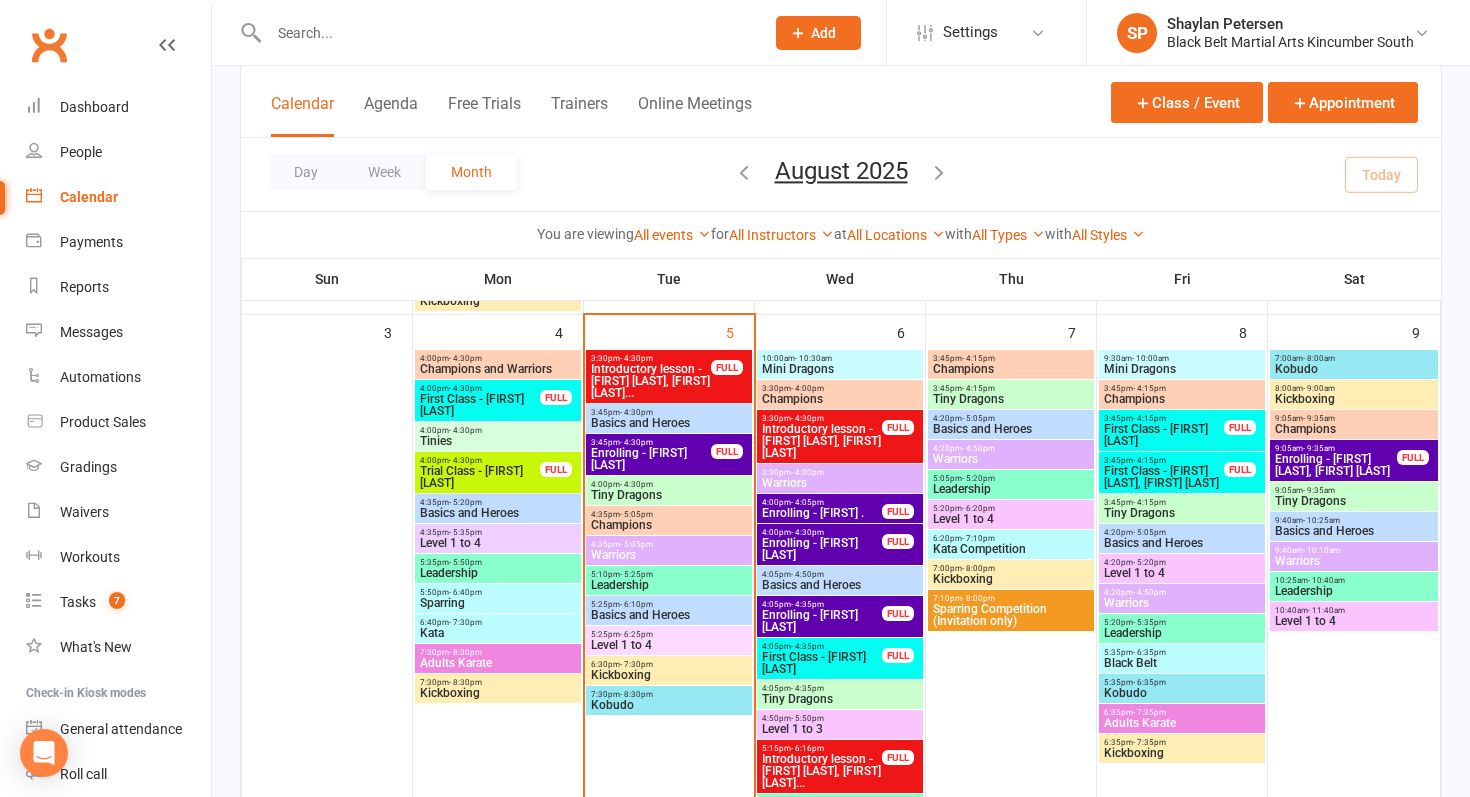 click at bounding box center (506, 33) 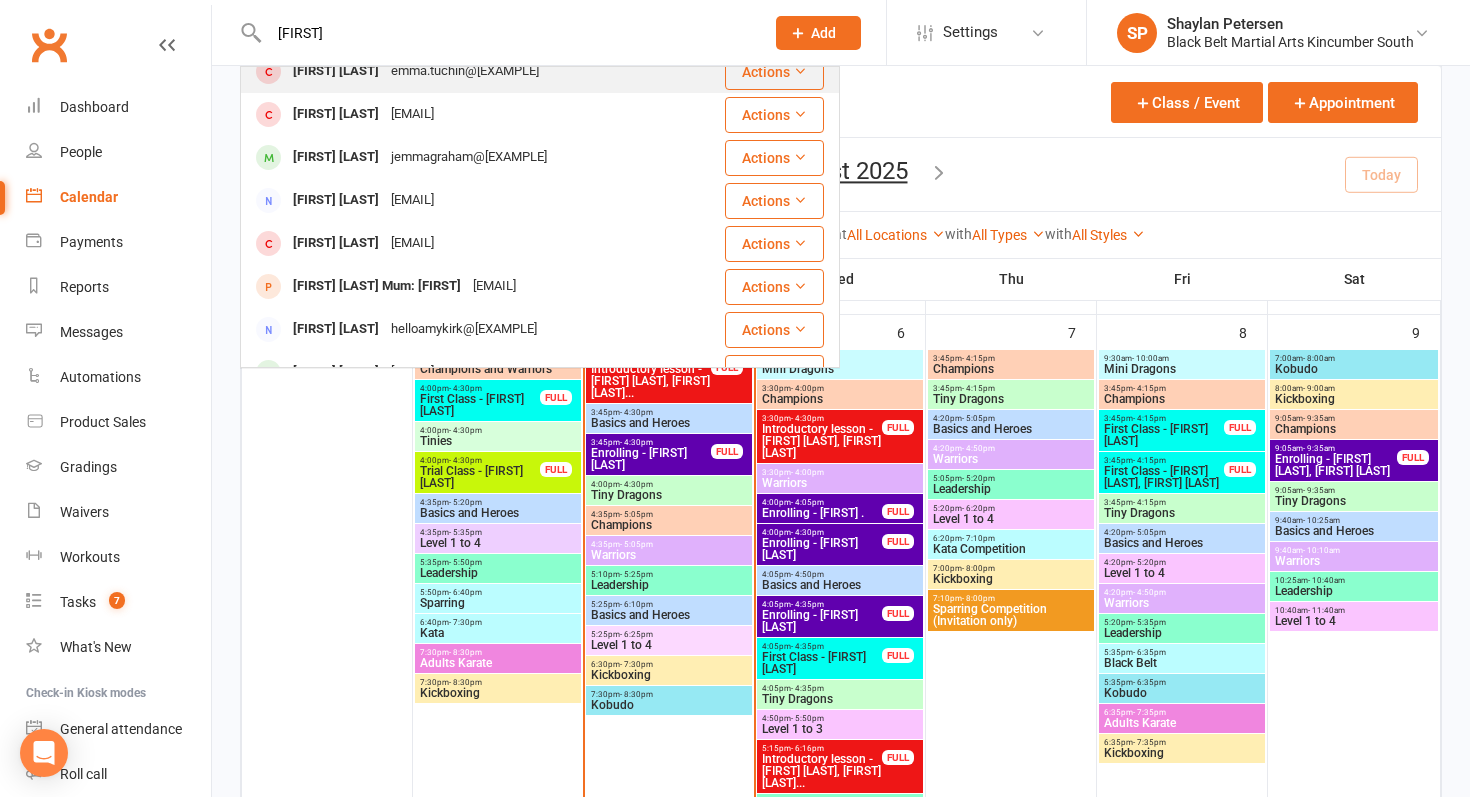 scroll, scrollTop: 216, scrollLeft: 0, axis: vertical 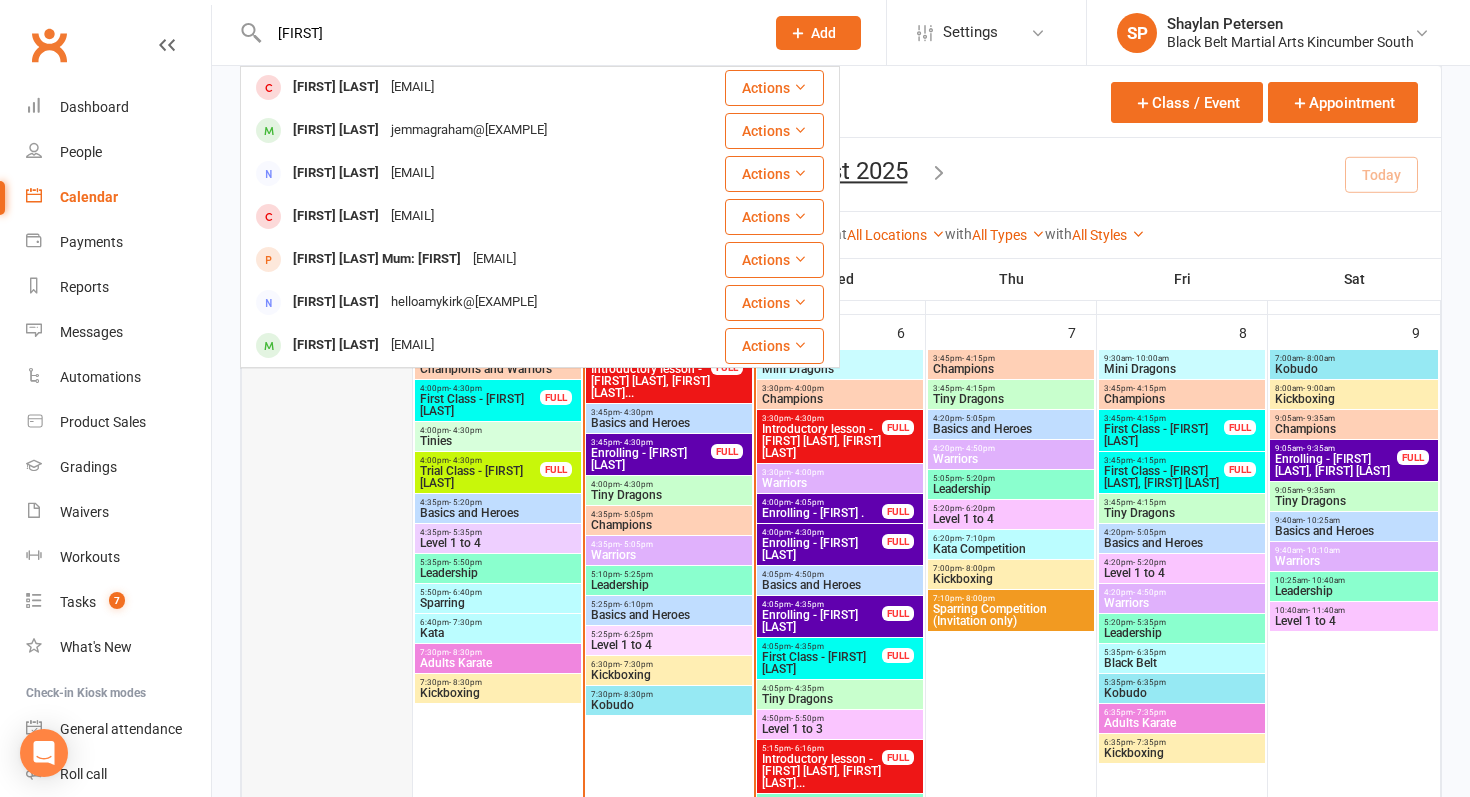 type on "remy" 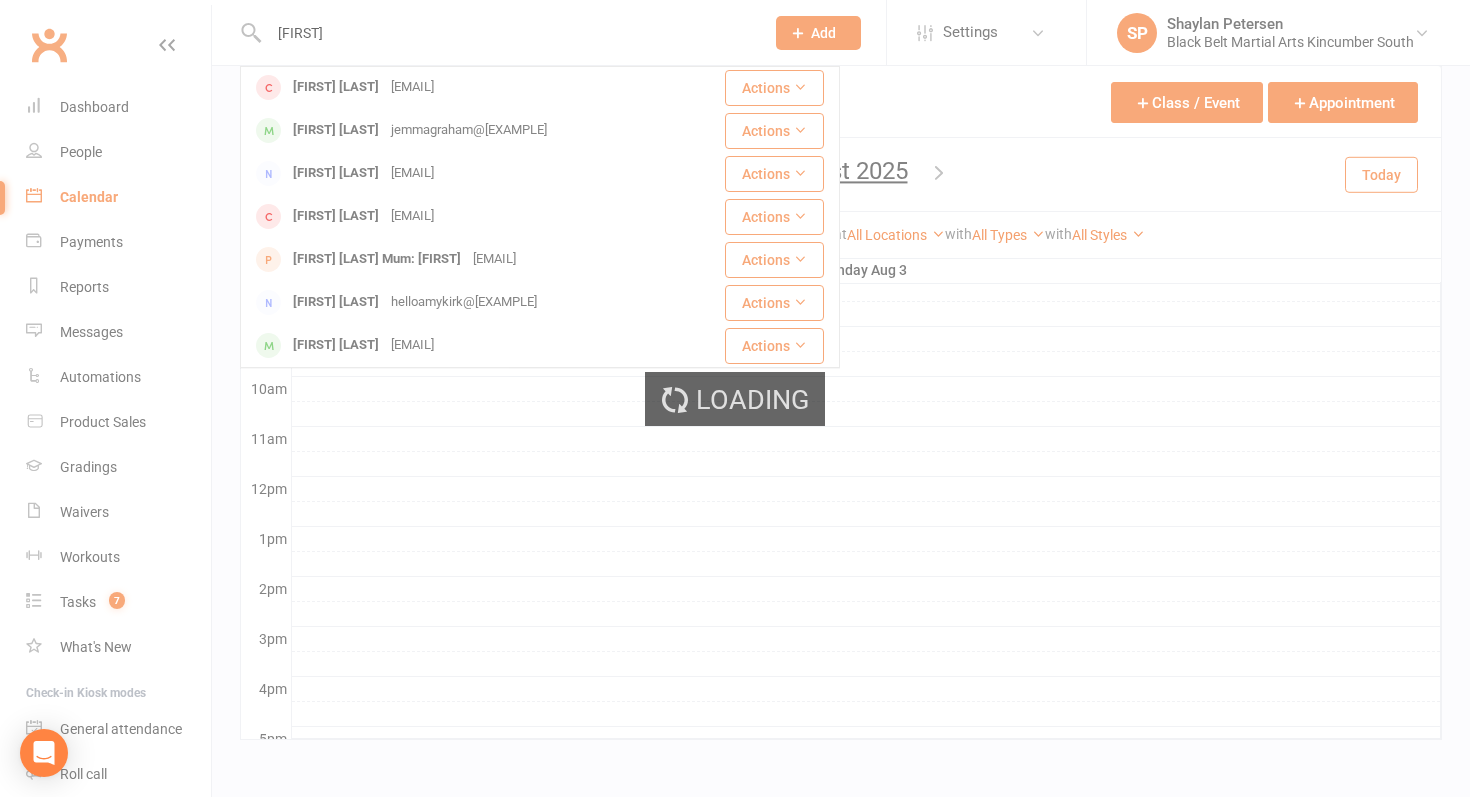 scroll, scrollTop: 530, scrollLeft: 0, axis: vertical 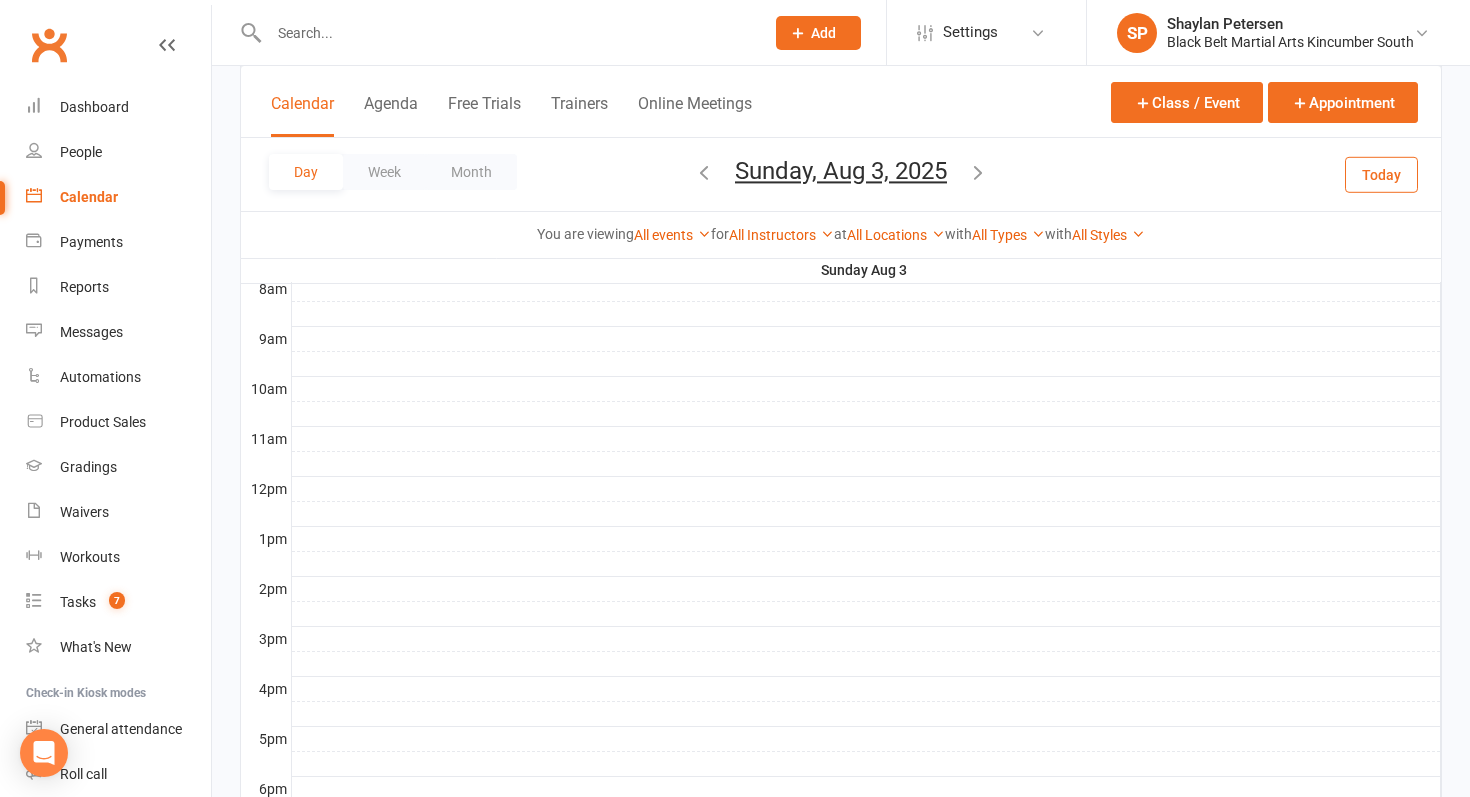 click at bounding box center (506, 33) 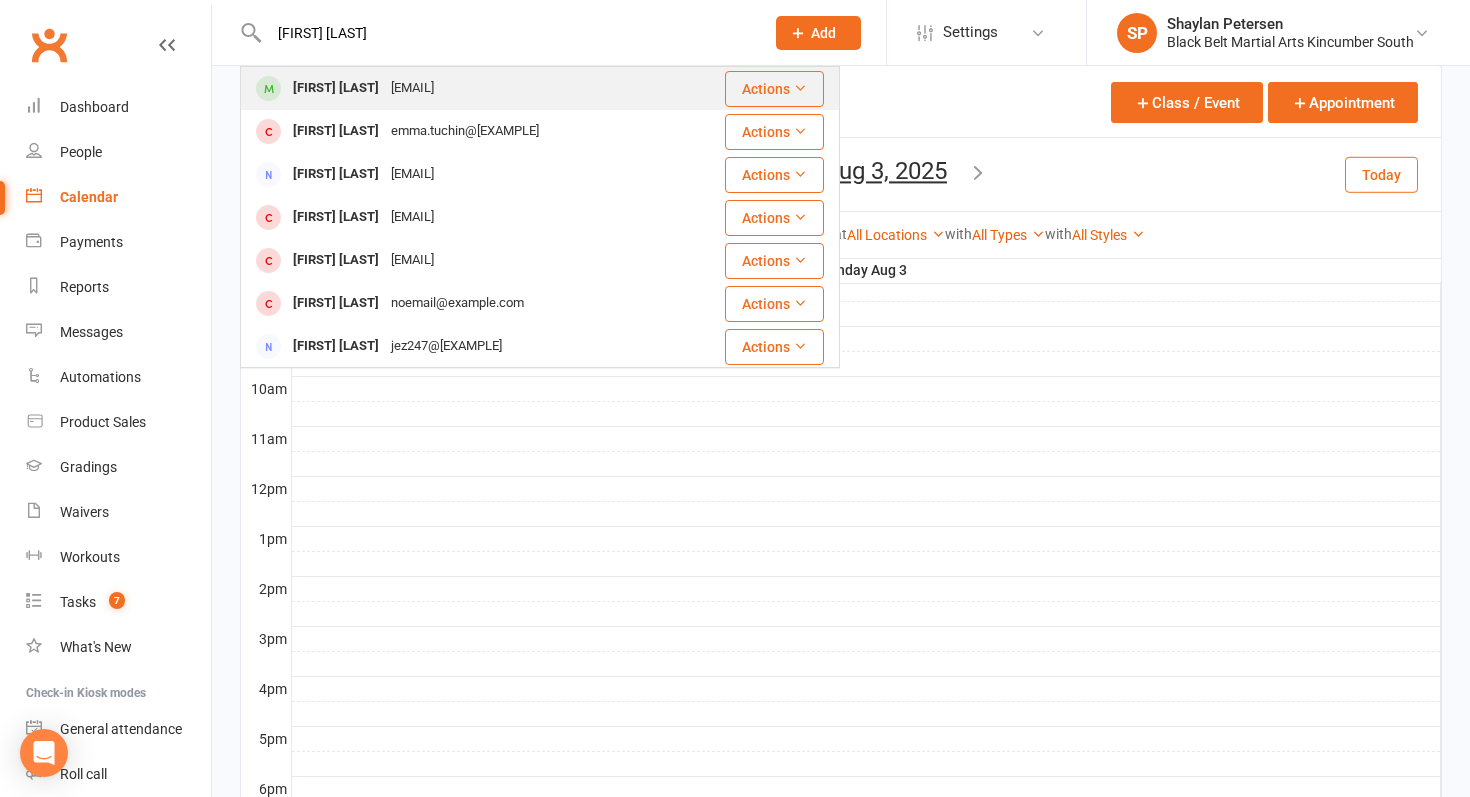 type on "remy swain" 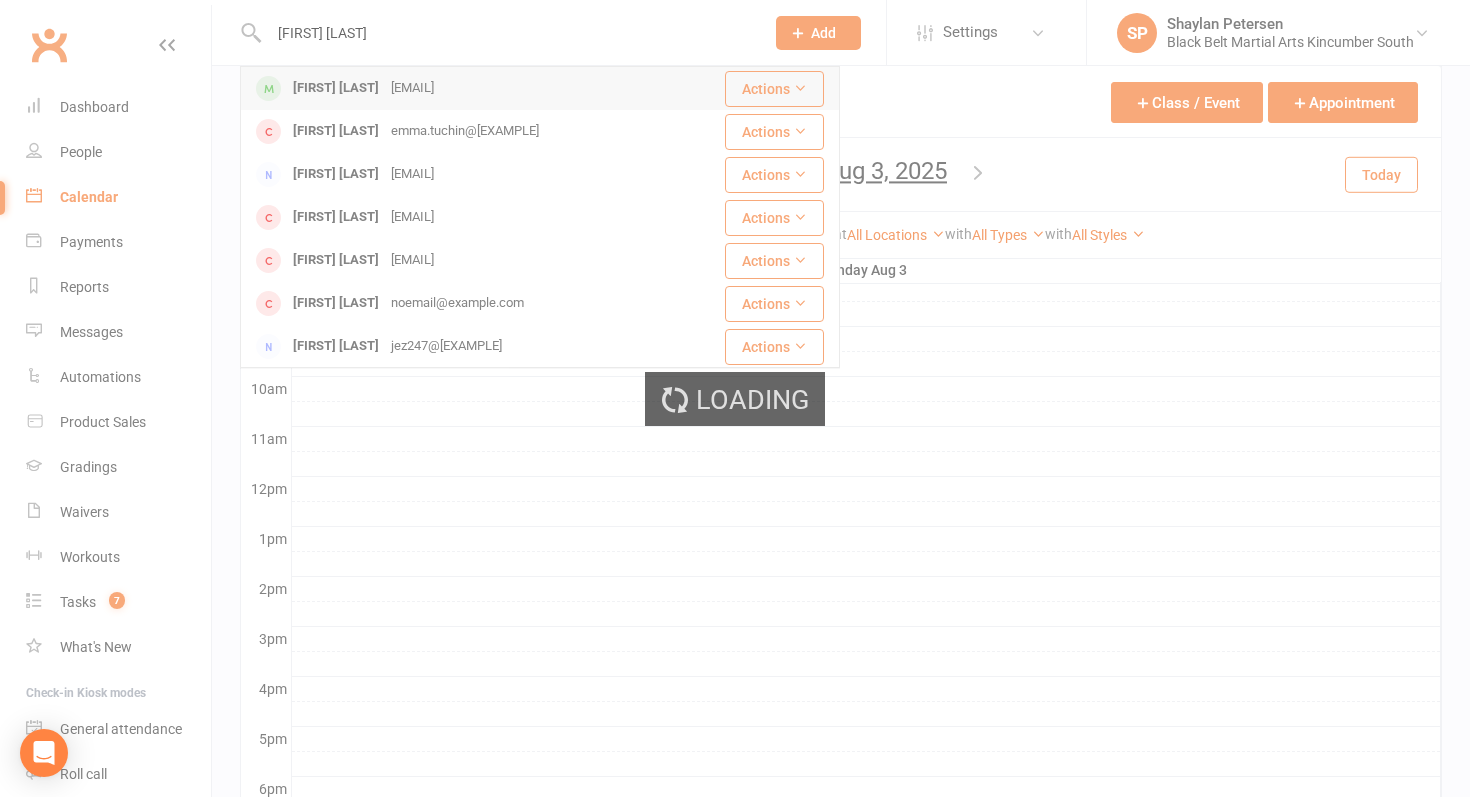 type 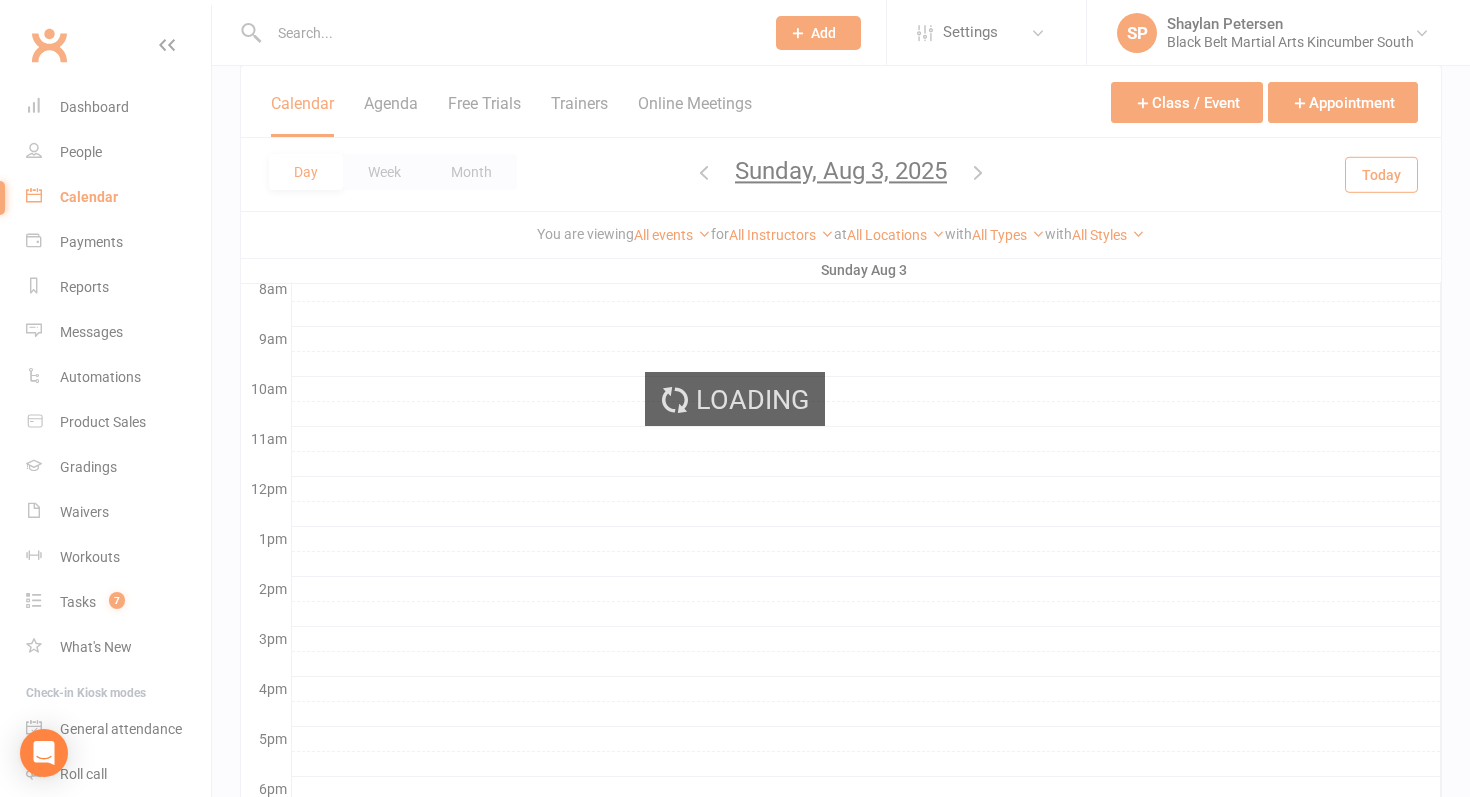 scroll, scrollTop: 0, scrollLeft: 0, axis: both 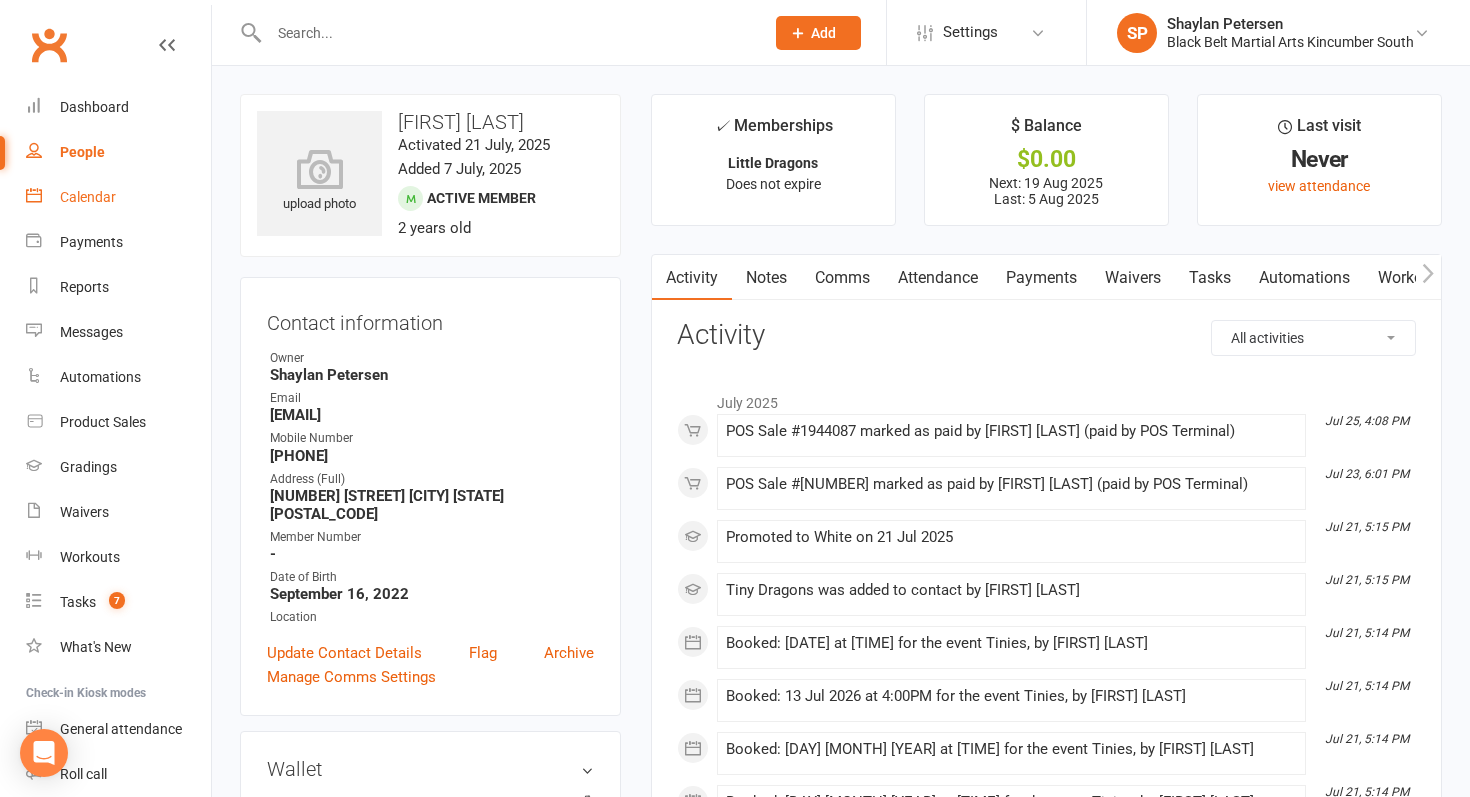 click on "Calendar" at bounding box center (118, 197) 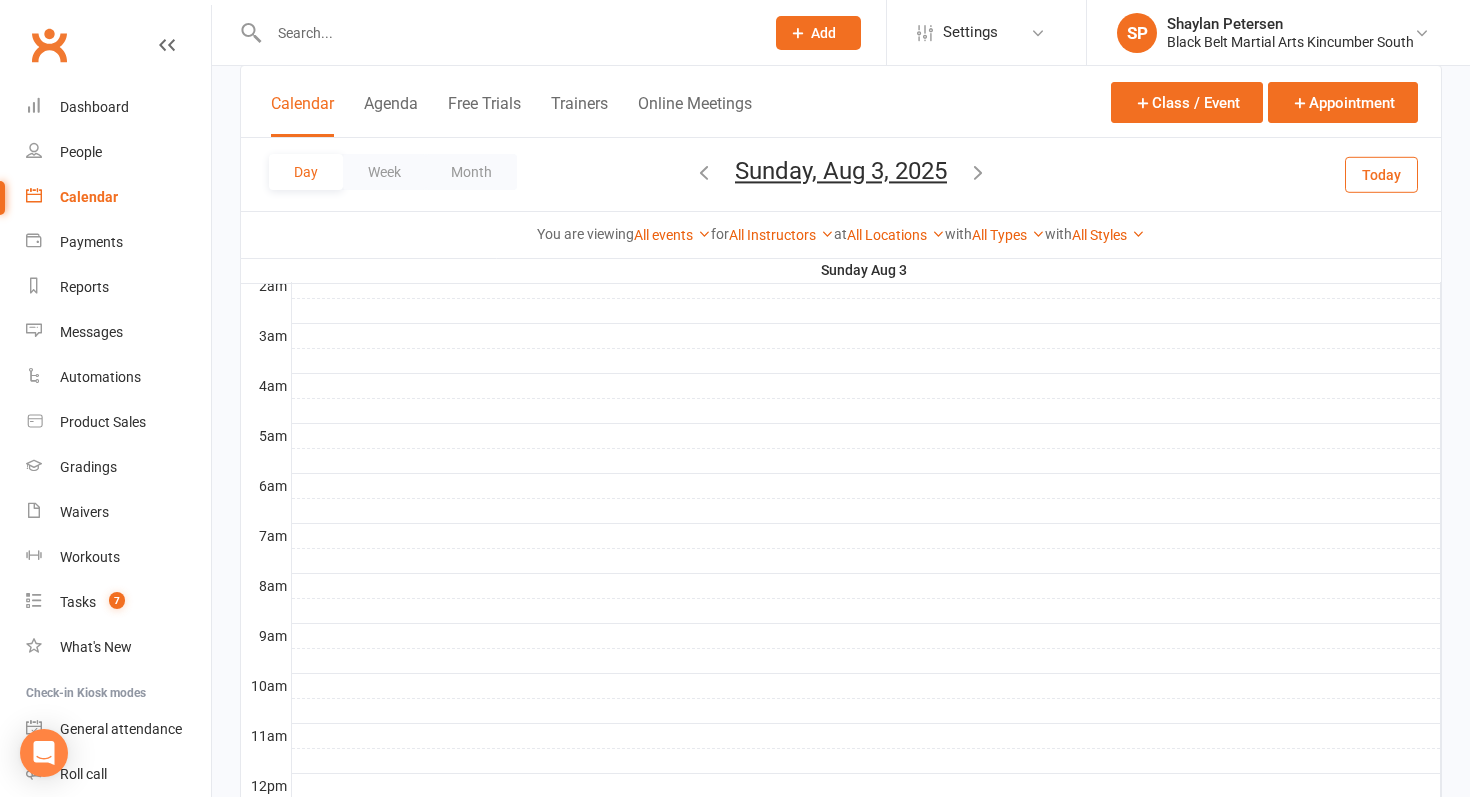 scroll, scrollTop: 410, scrollLeft: 0, axis: vertical 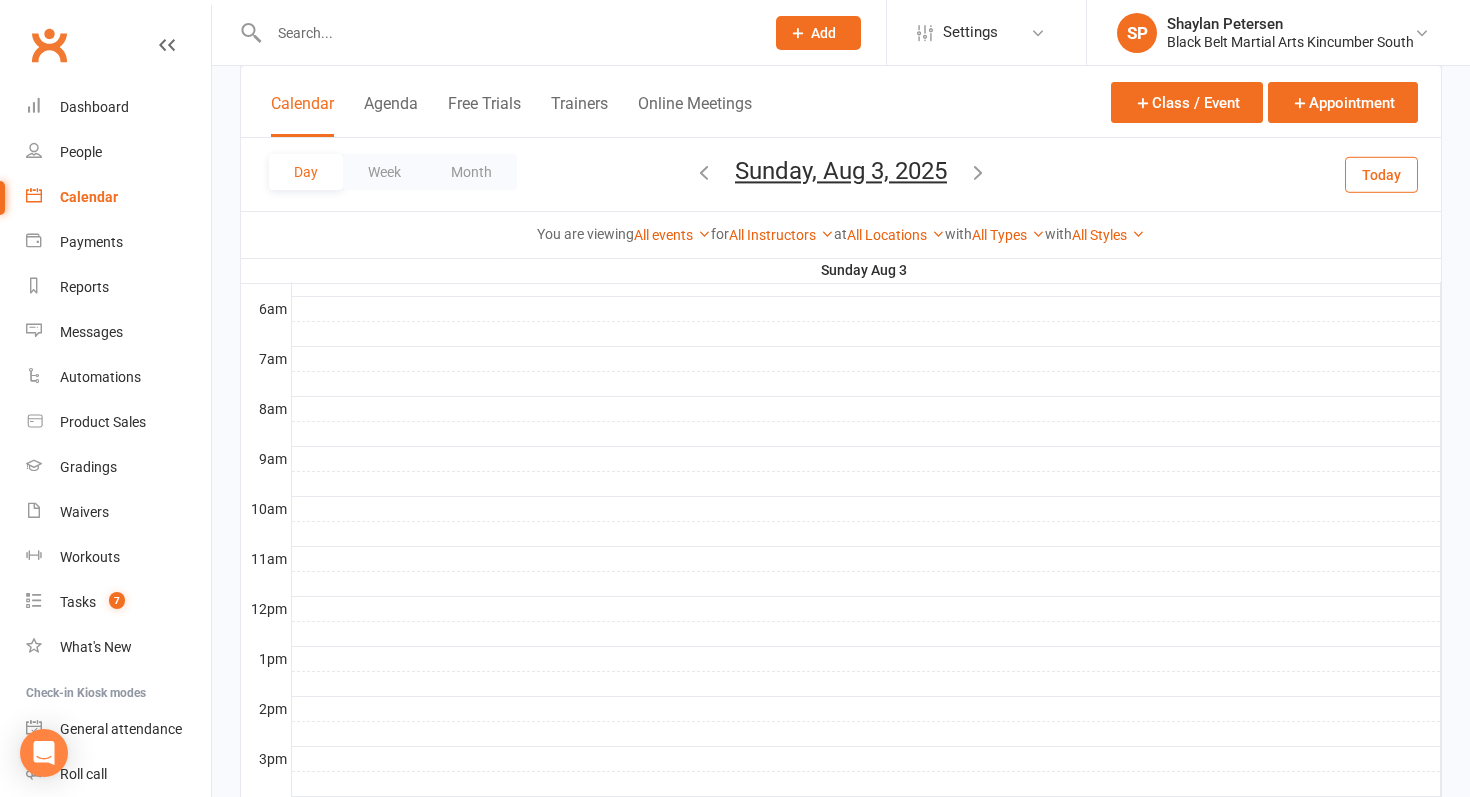click on "Calendar" at bounding box center [89, 197] 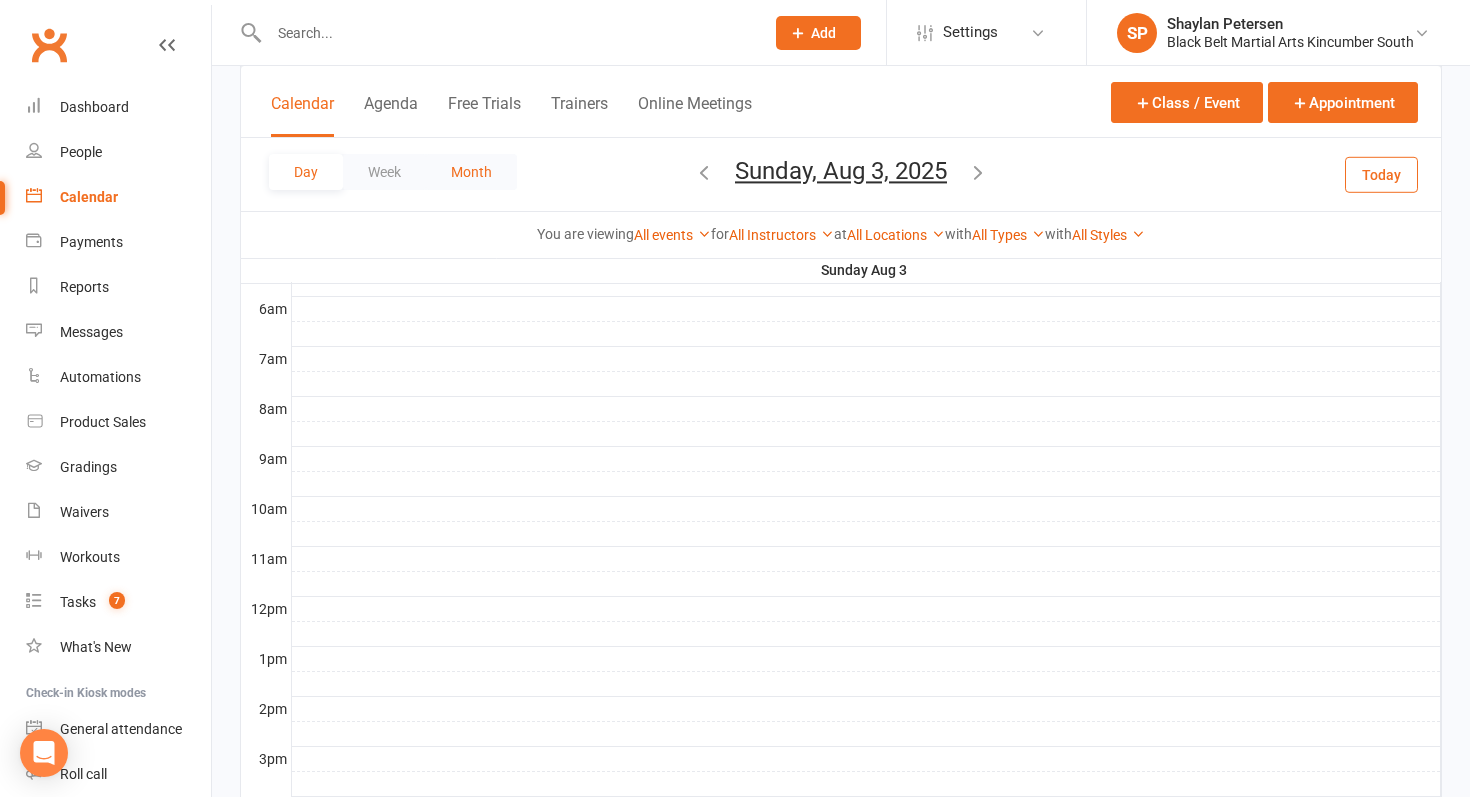 click on "Month" at bounding box center (471, 172) 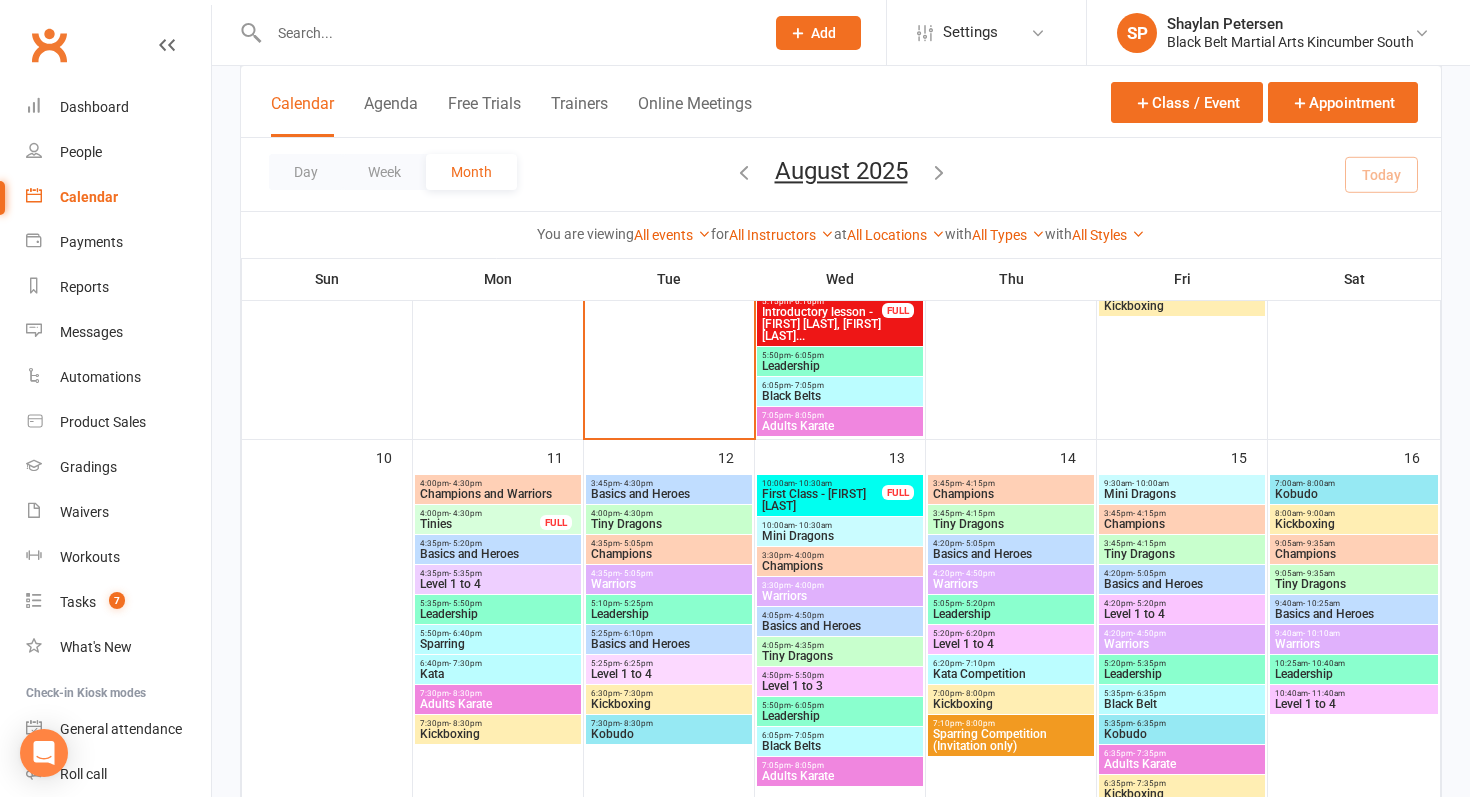 scroll, scrollTop: 1088, scrollLeft: 0, axis: vertical 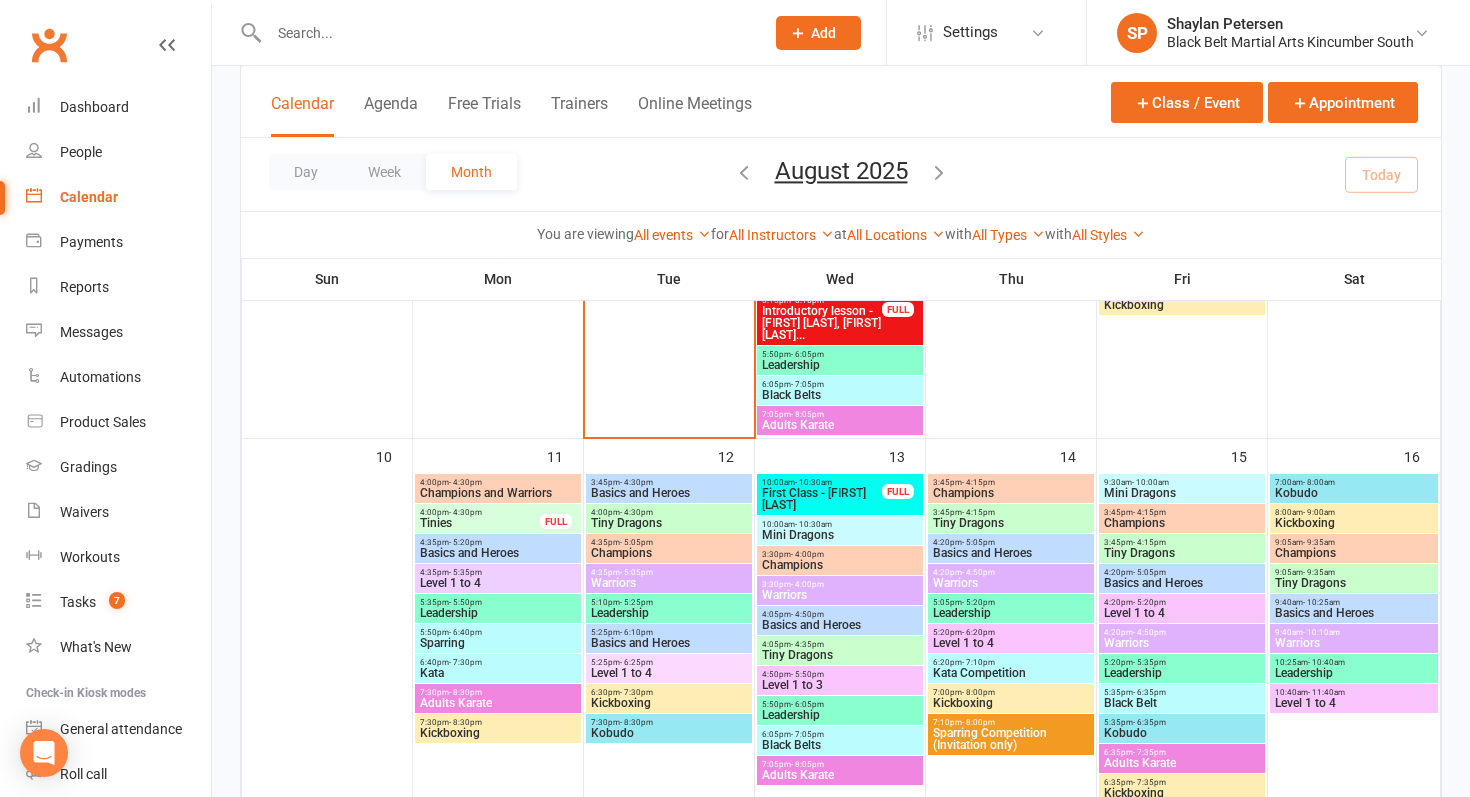 click on "Tinies" at bounding box center [480, 523] 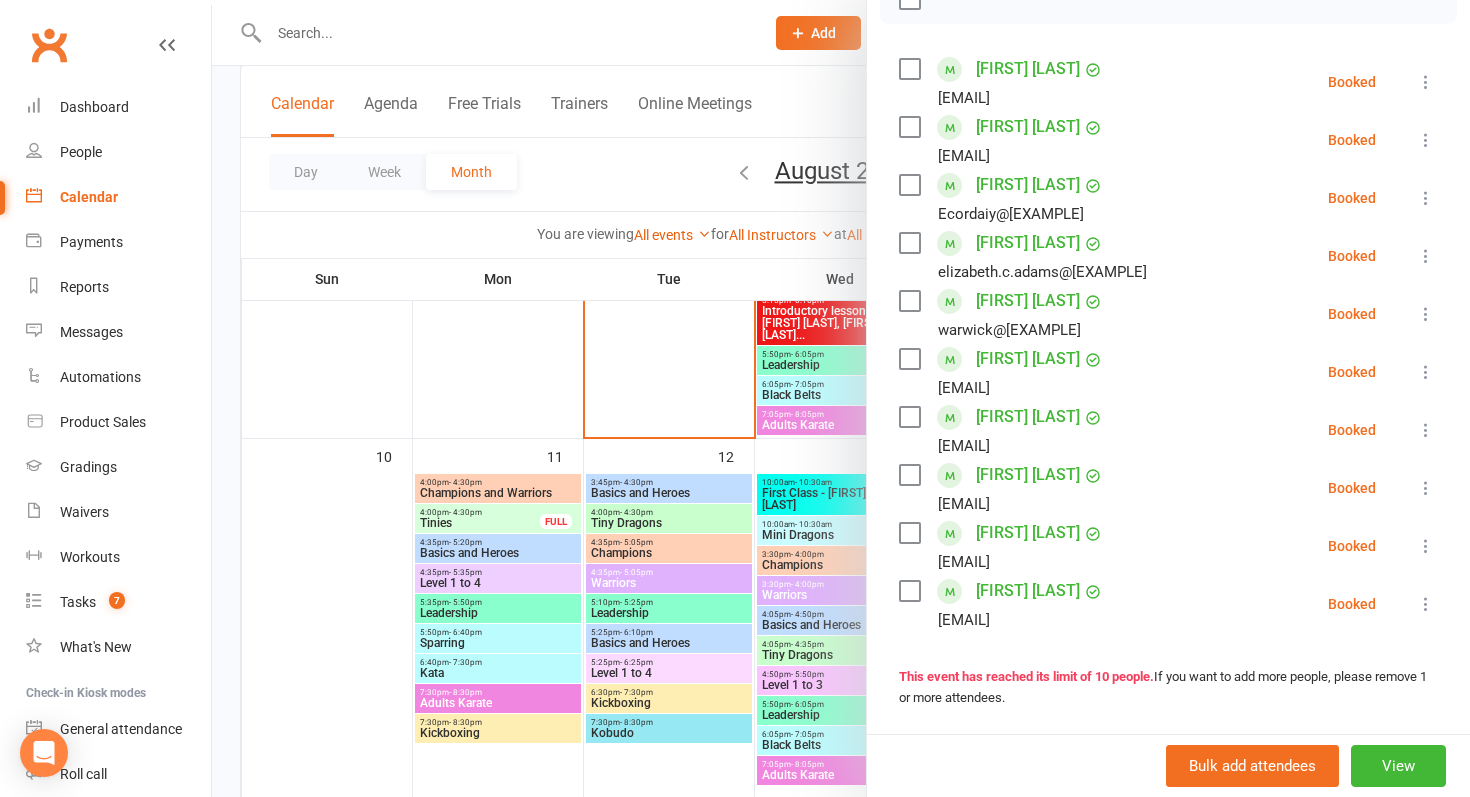 scroll, scrollTop: 338, scrollLeft: 0, axis: vertical 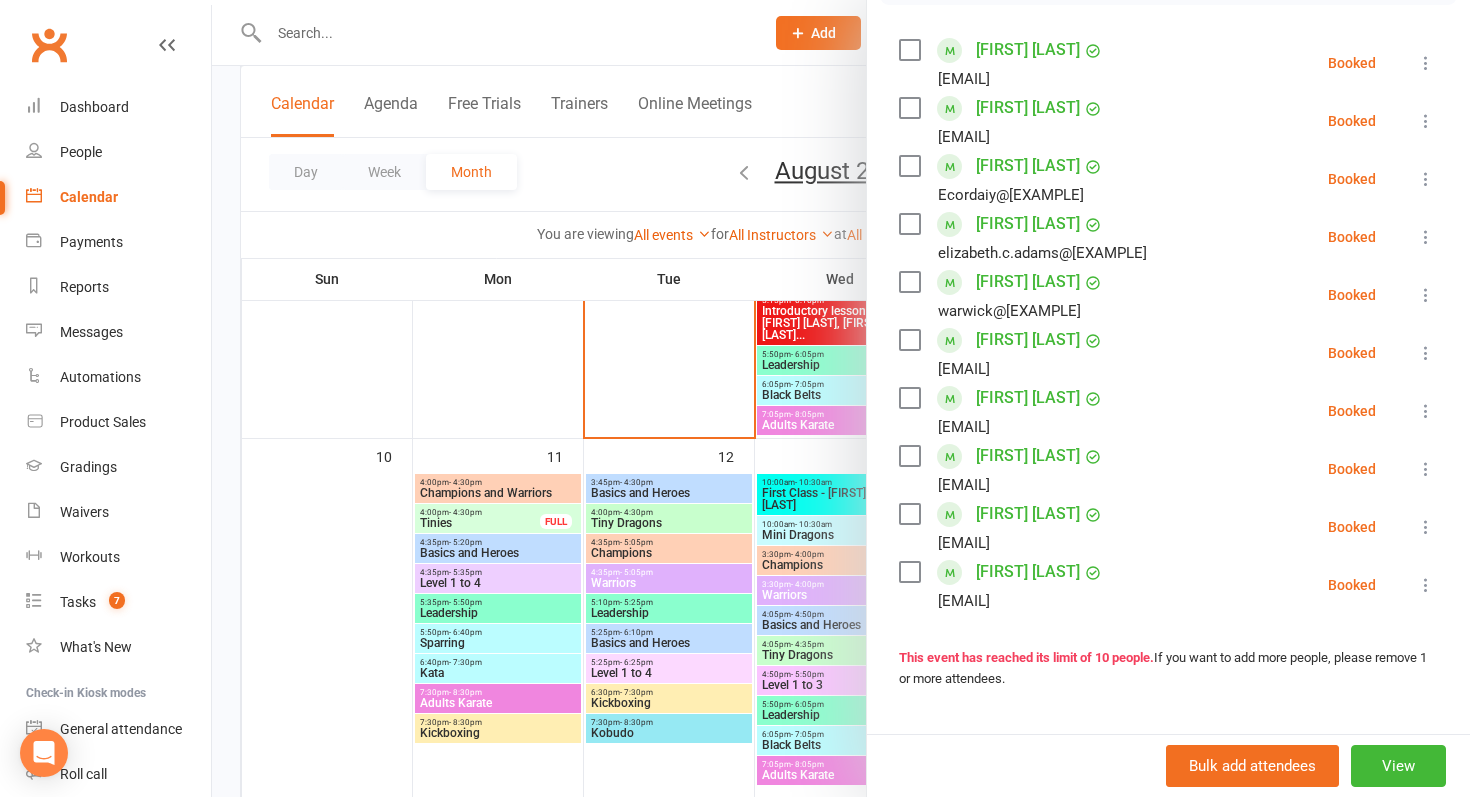 click at bounding box center [841, 398] 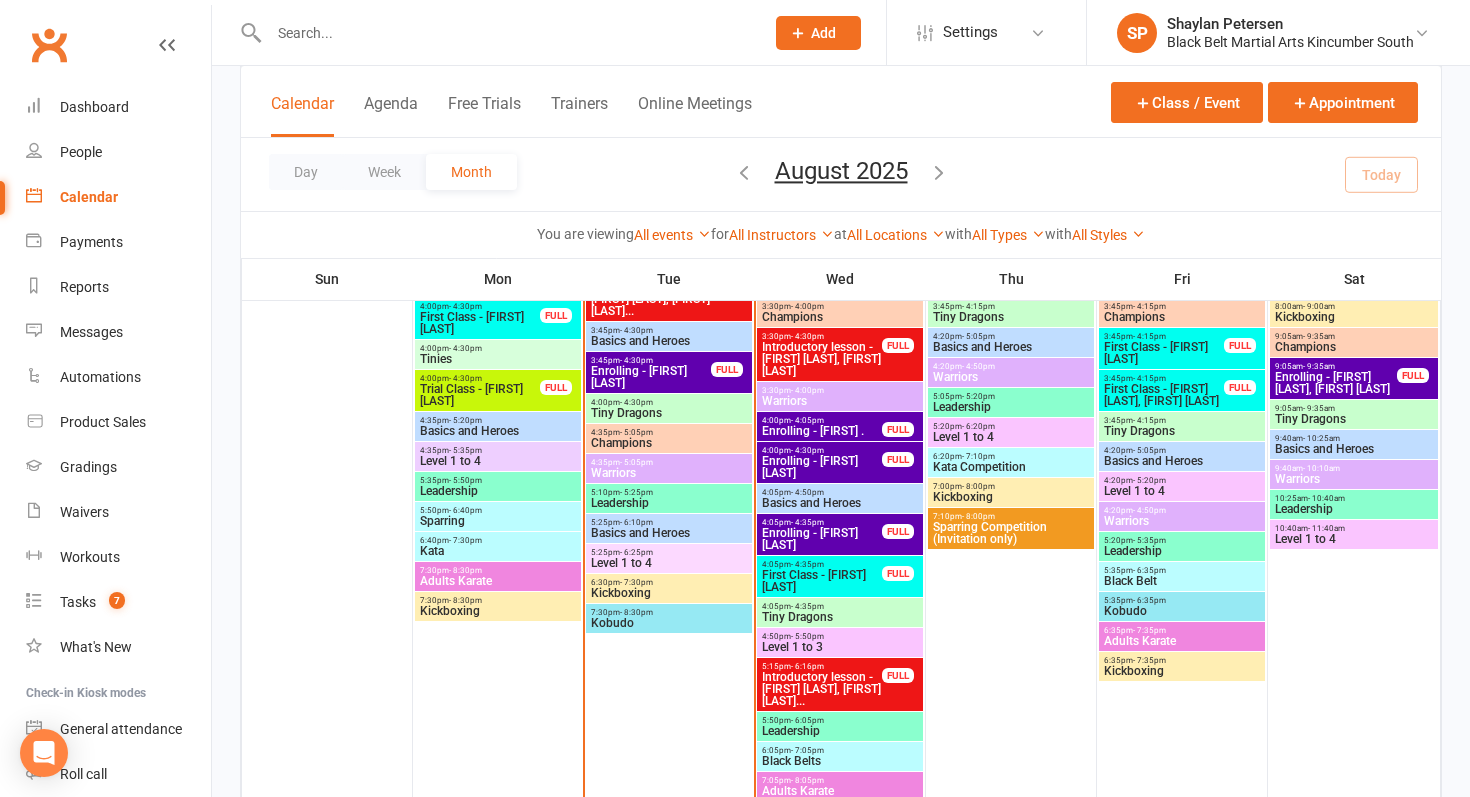 scroll, scrollTop: 689, scrollLeft: 0, axis: vertical 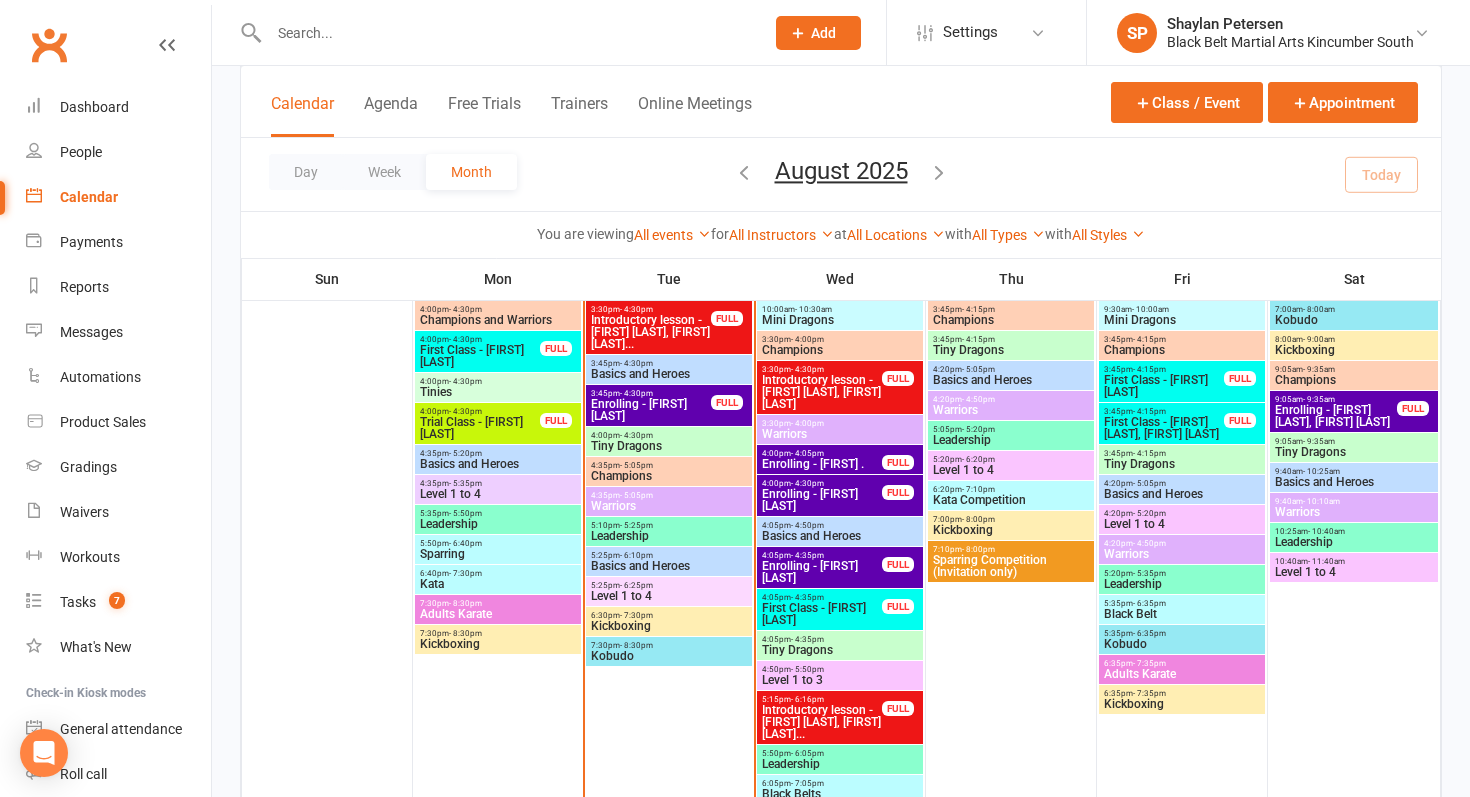 click on "Tinies" at bounding box center [498, 392] 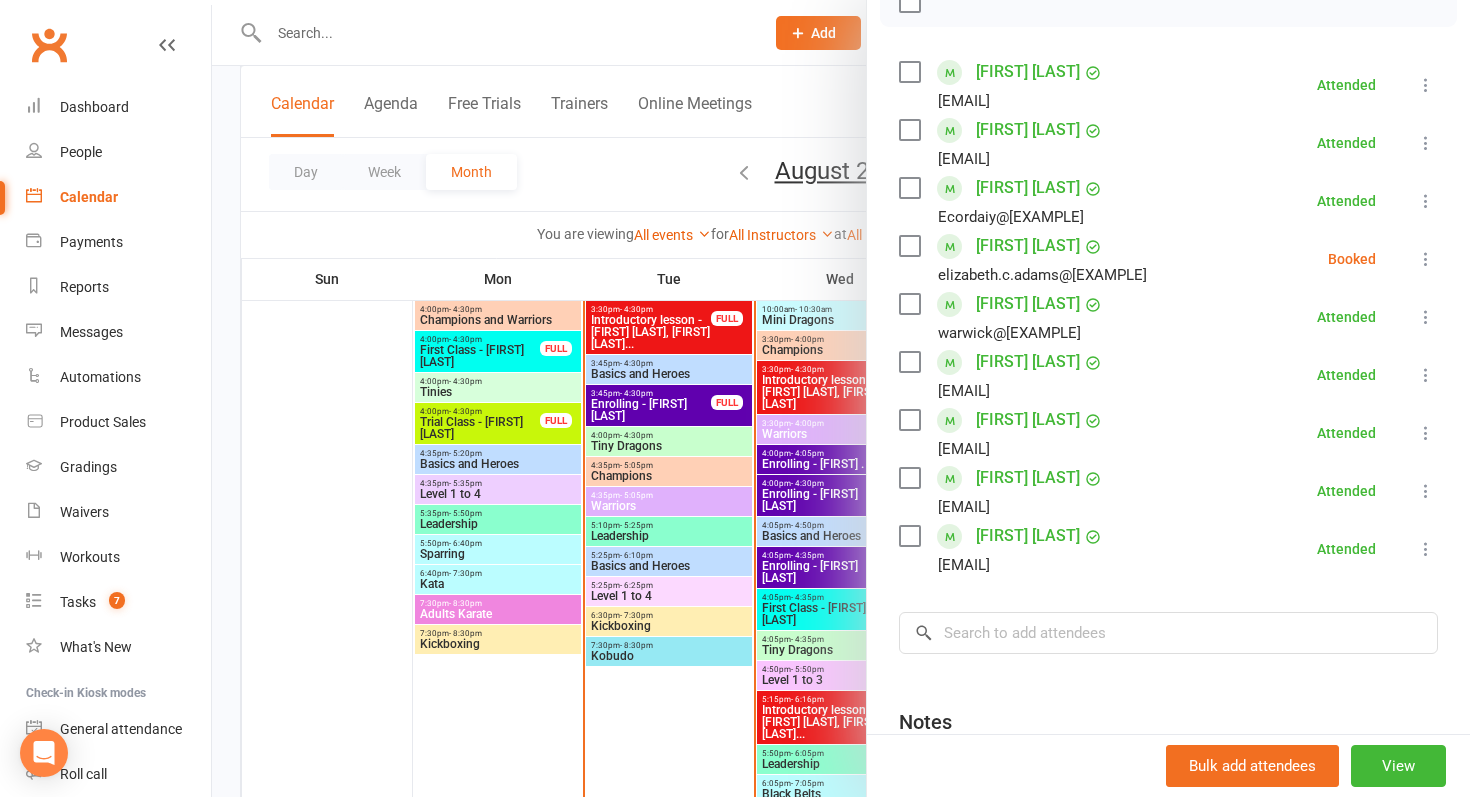 scroll, scrollTop: 319, scrollLeft: 0, axis: vertical 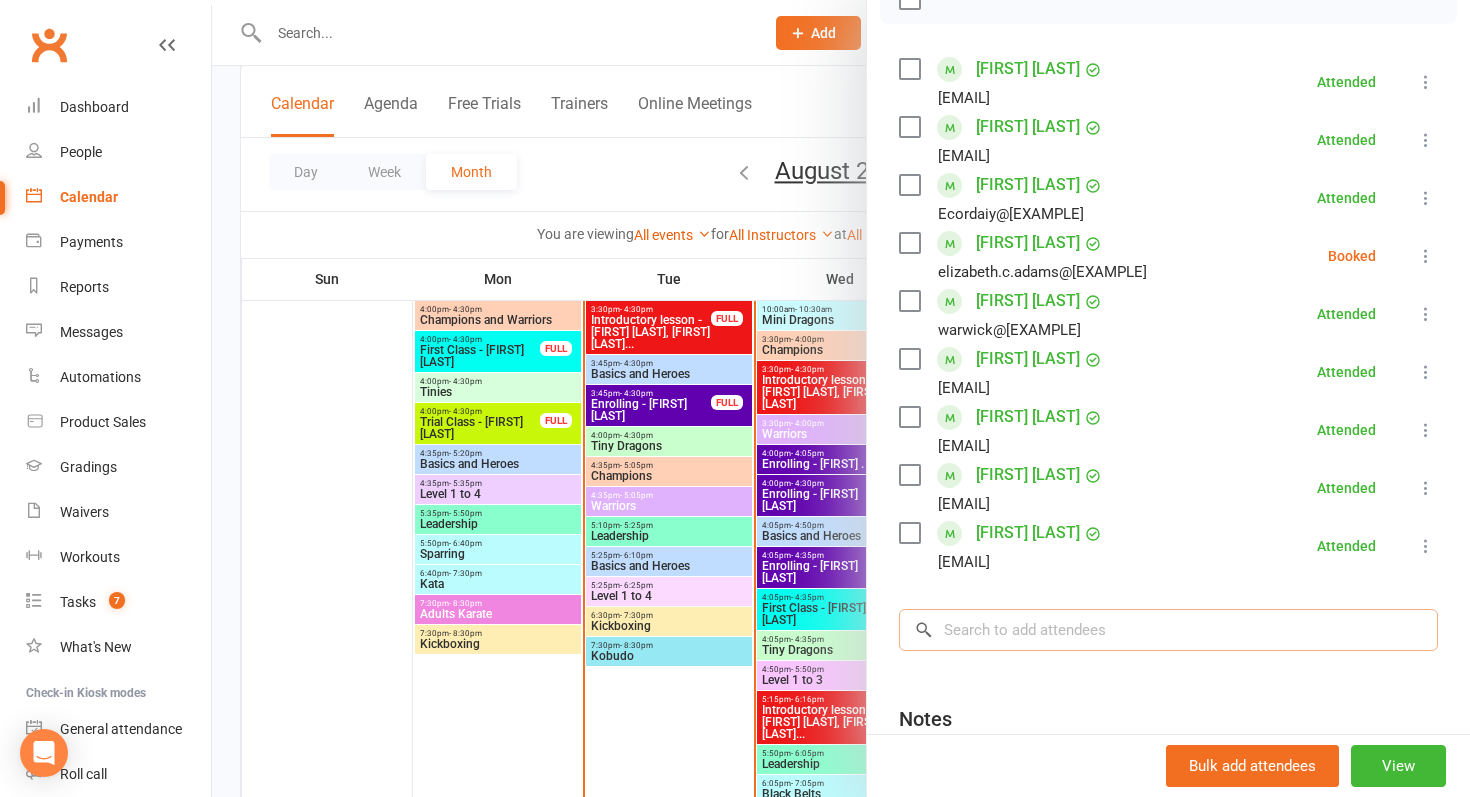 click at bounding box center (1168, 630) 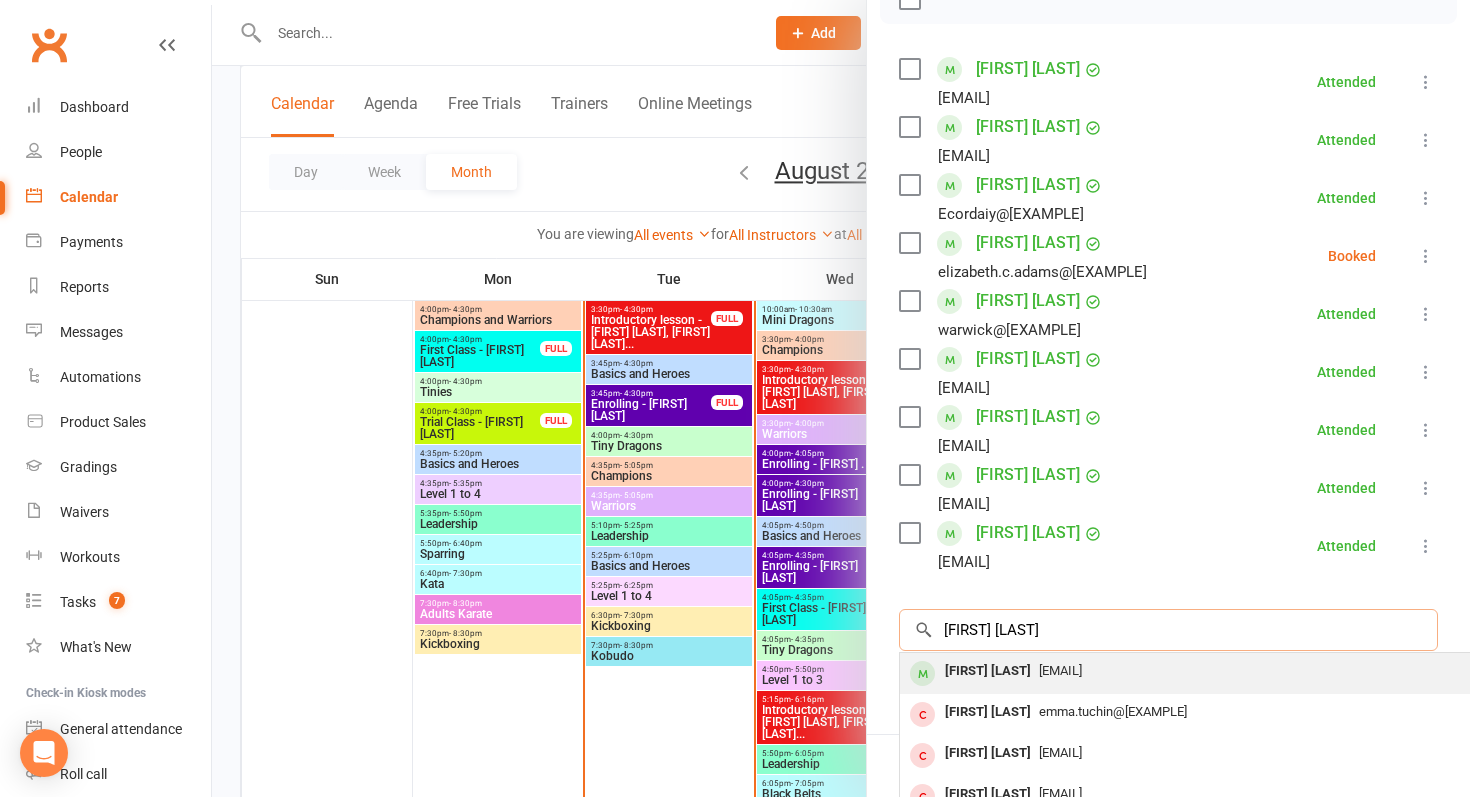 type on "remy swain" 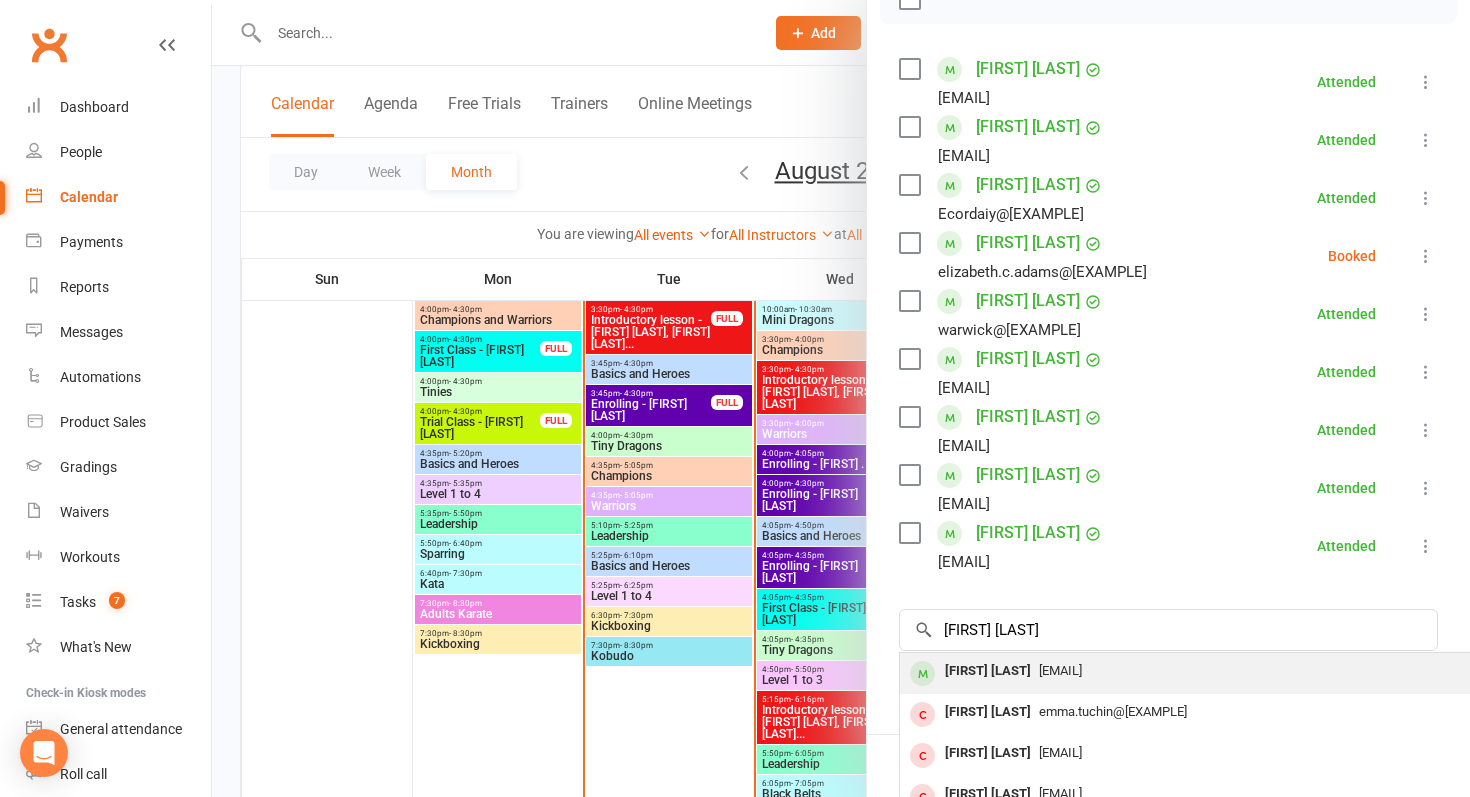 click on "mroses183@gmail.com" at bounding box center (1199, 671) 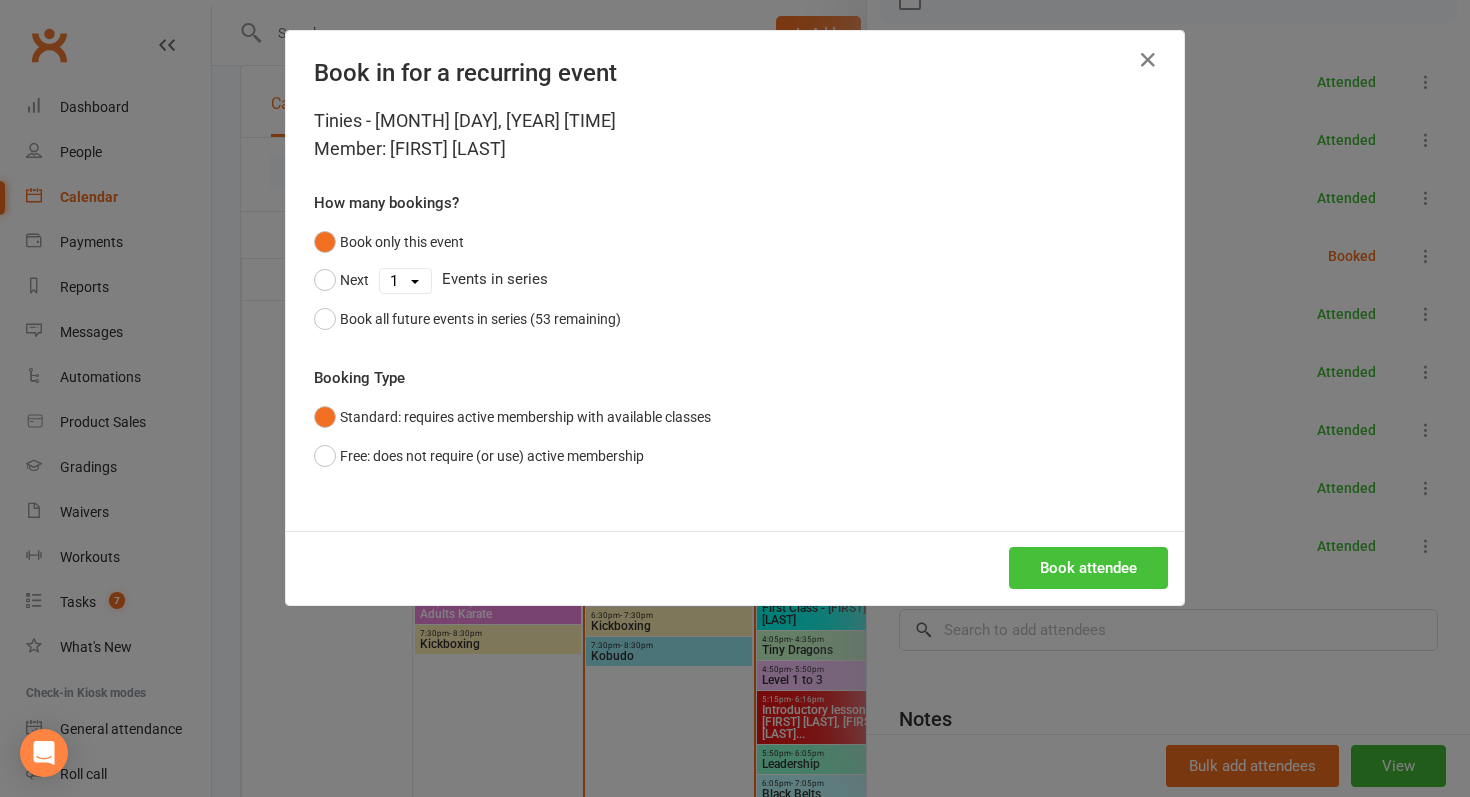 click on "Book attendee" at bounding box center (1088, 568) 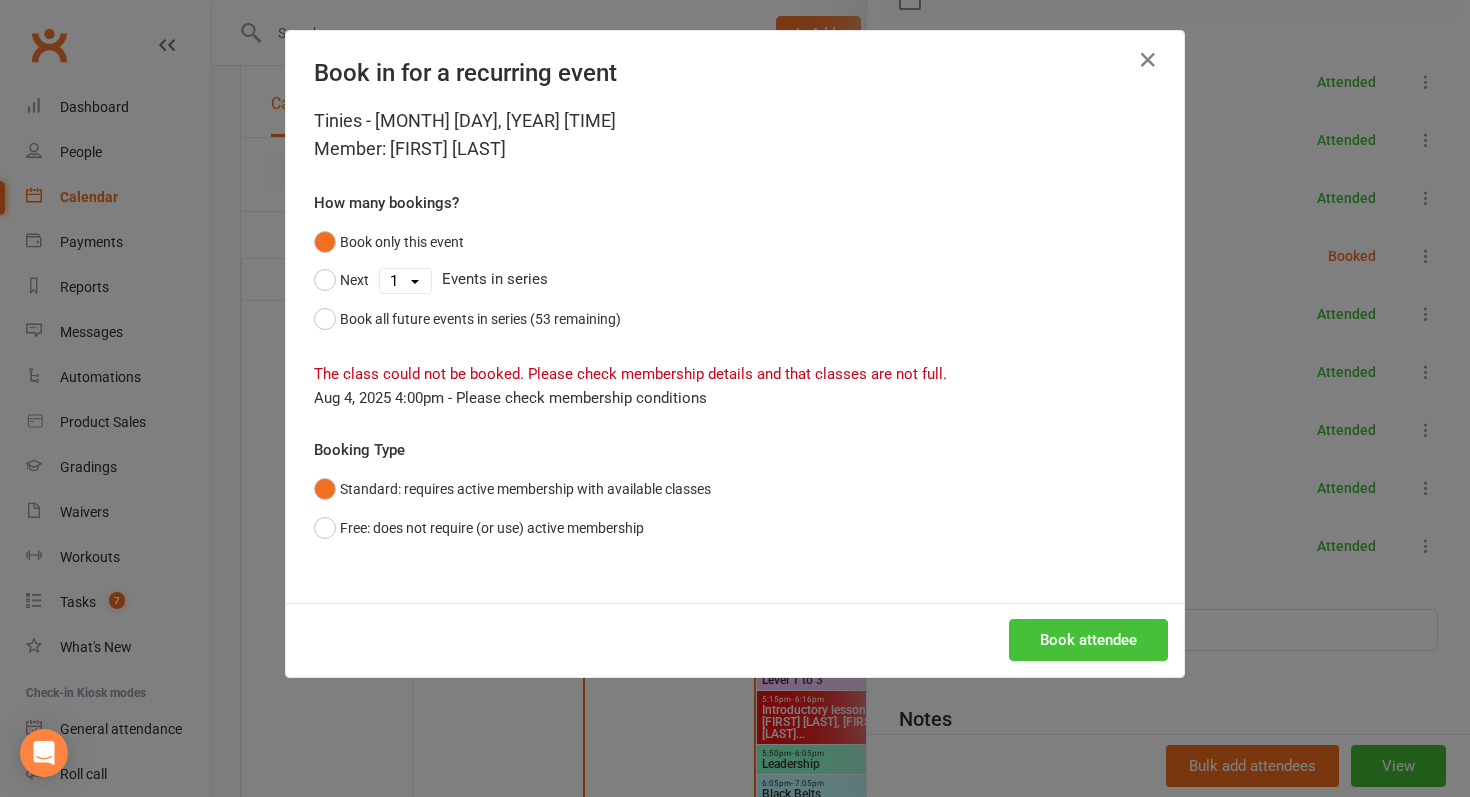 click on "Book attendee" at bounding box center (1088, 640) 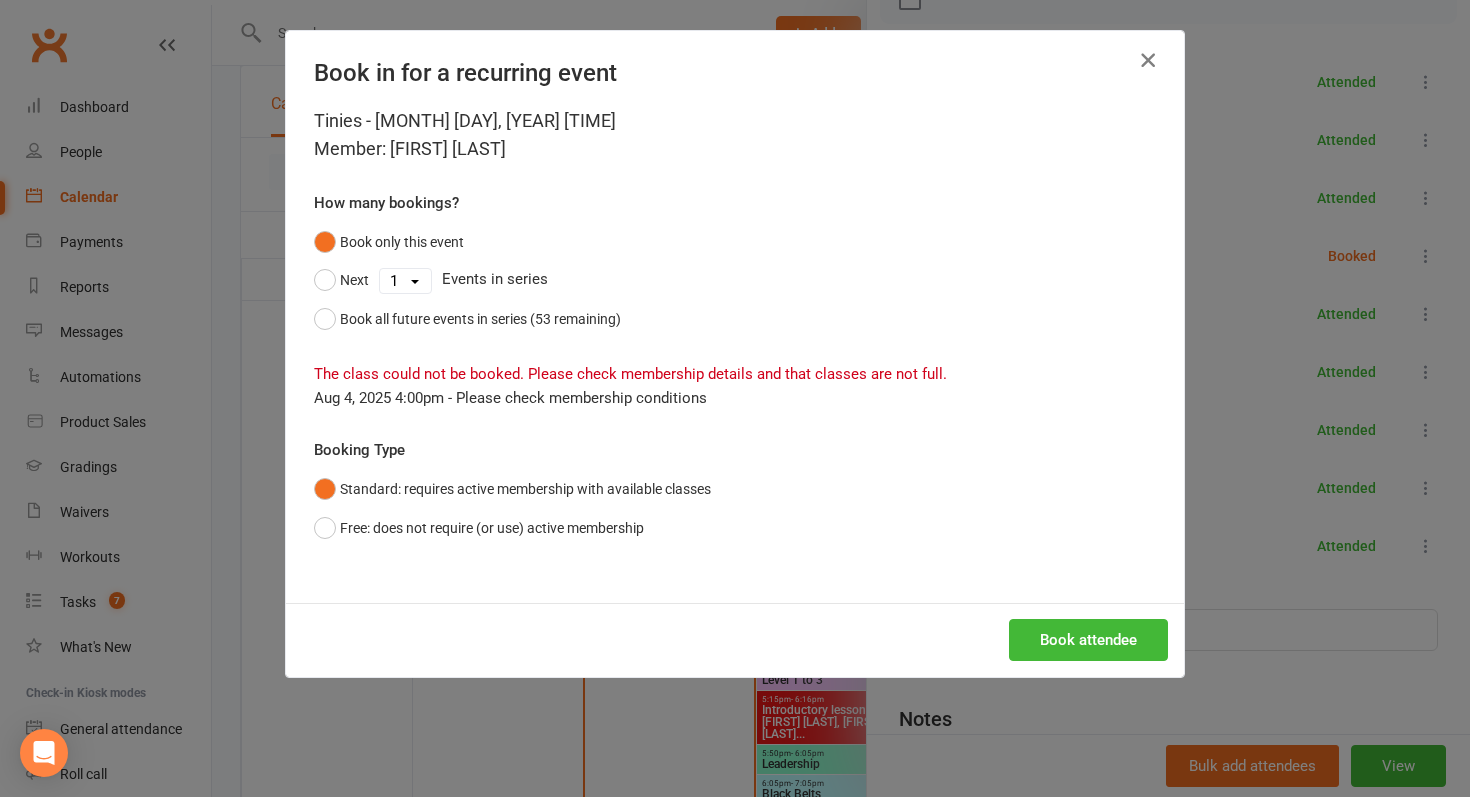 click at bounding box center [1148, 60] 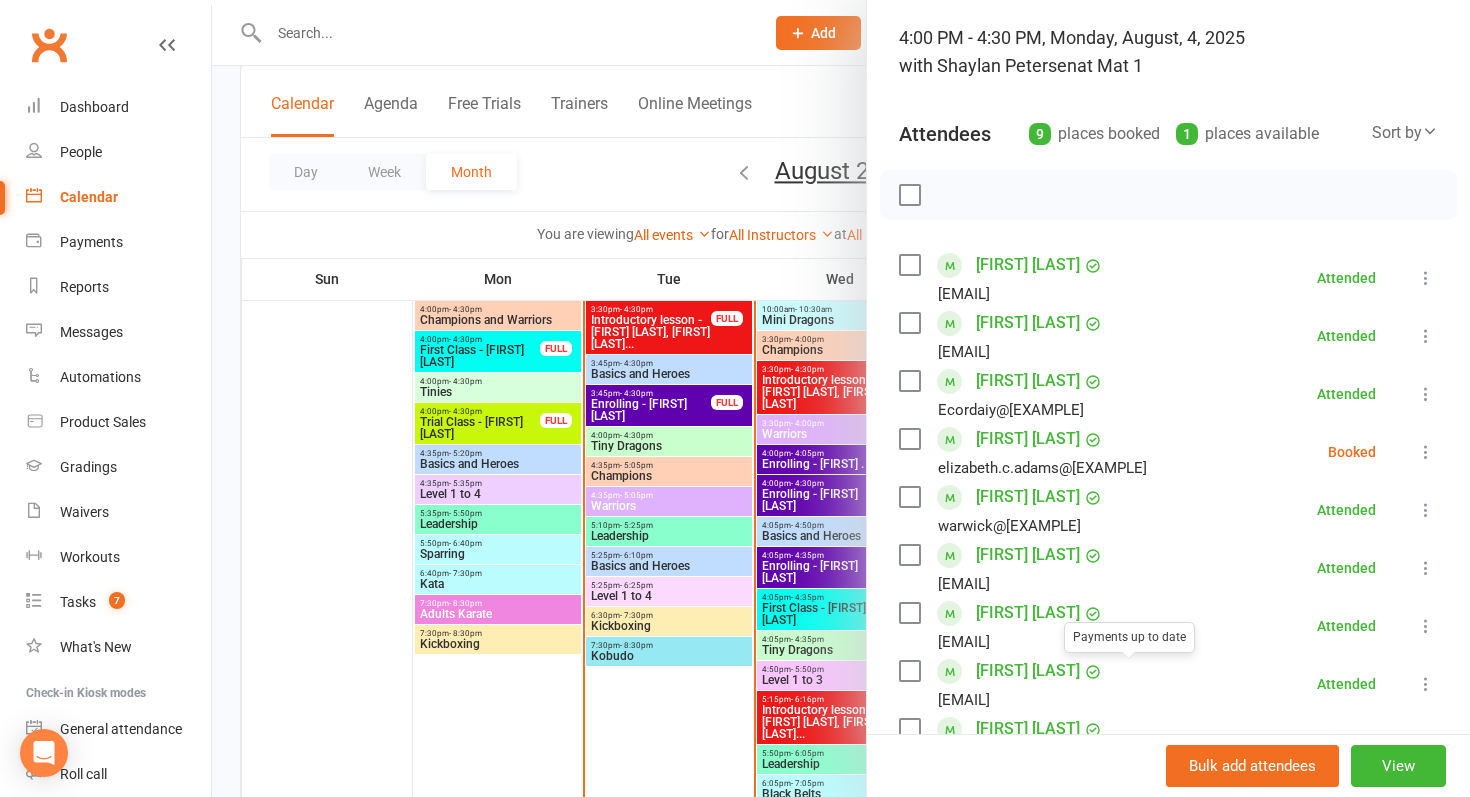scroll, scrollTop: 0, scrollLeft: 0, axis: both 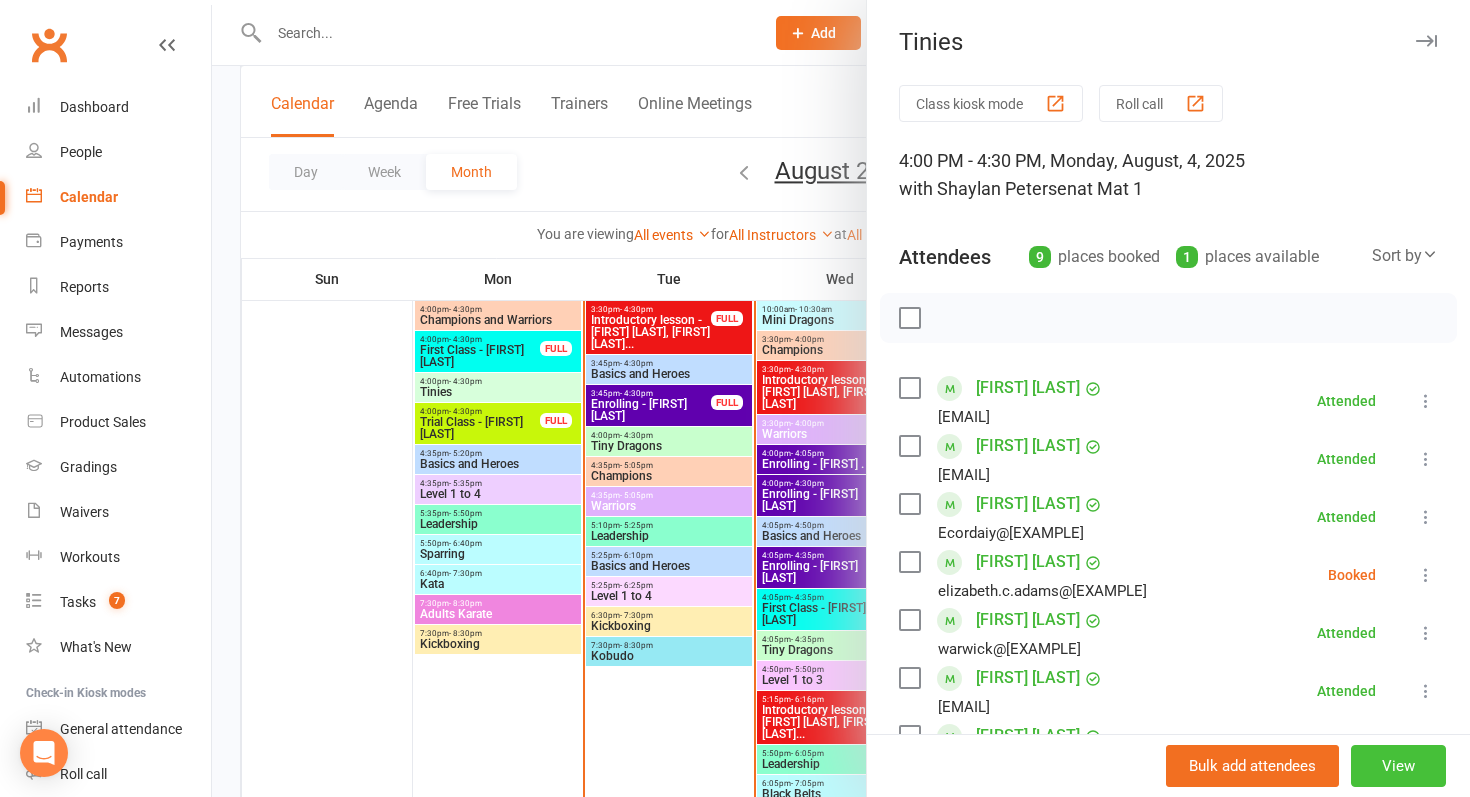 click on "View" at bounding box center (1398, 766) 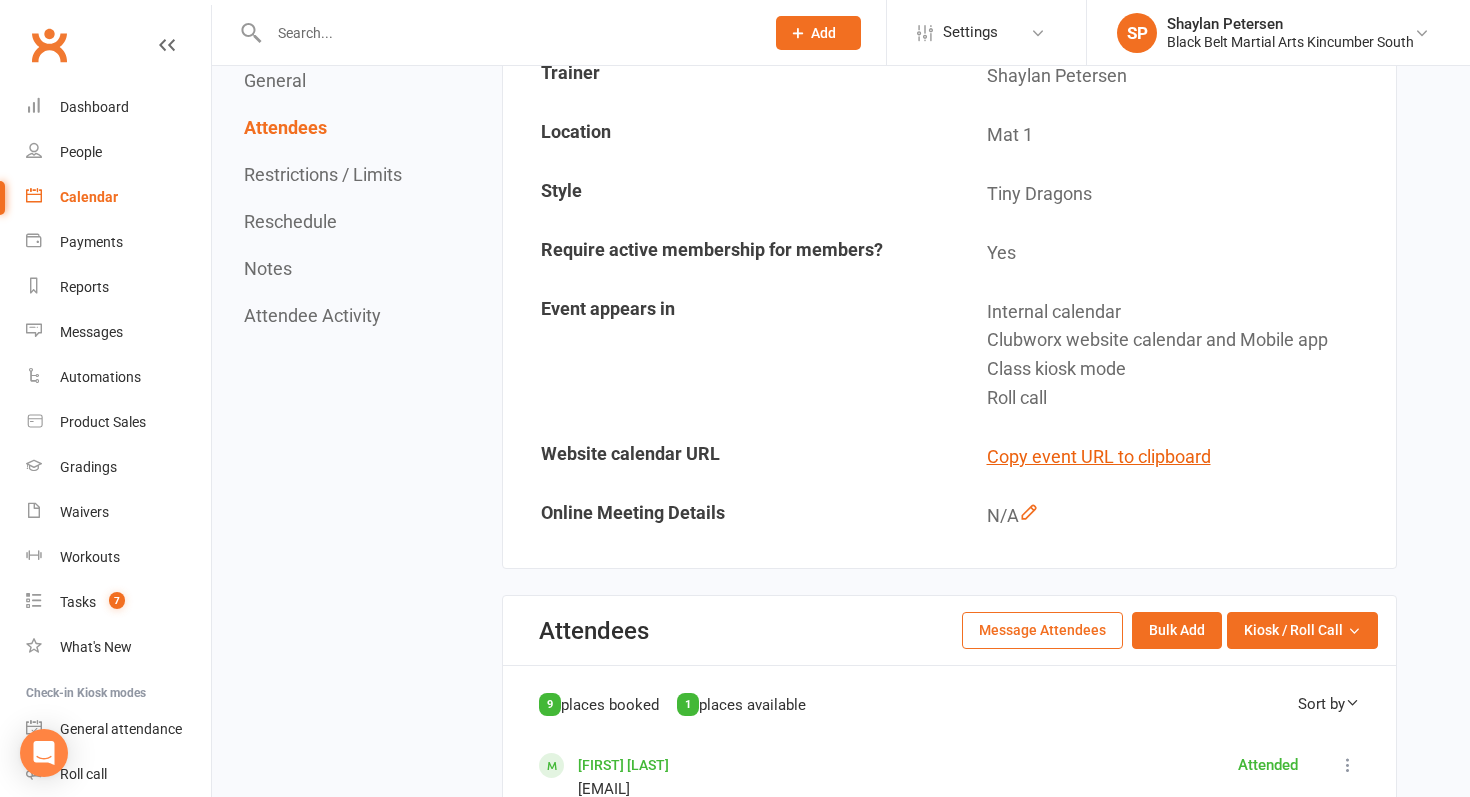 scroll, scrollTop: 0, scrollLeft: 0, axis: both 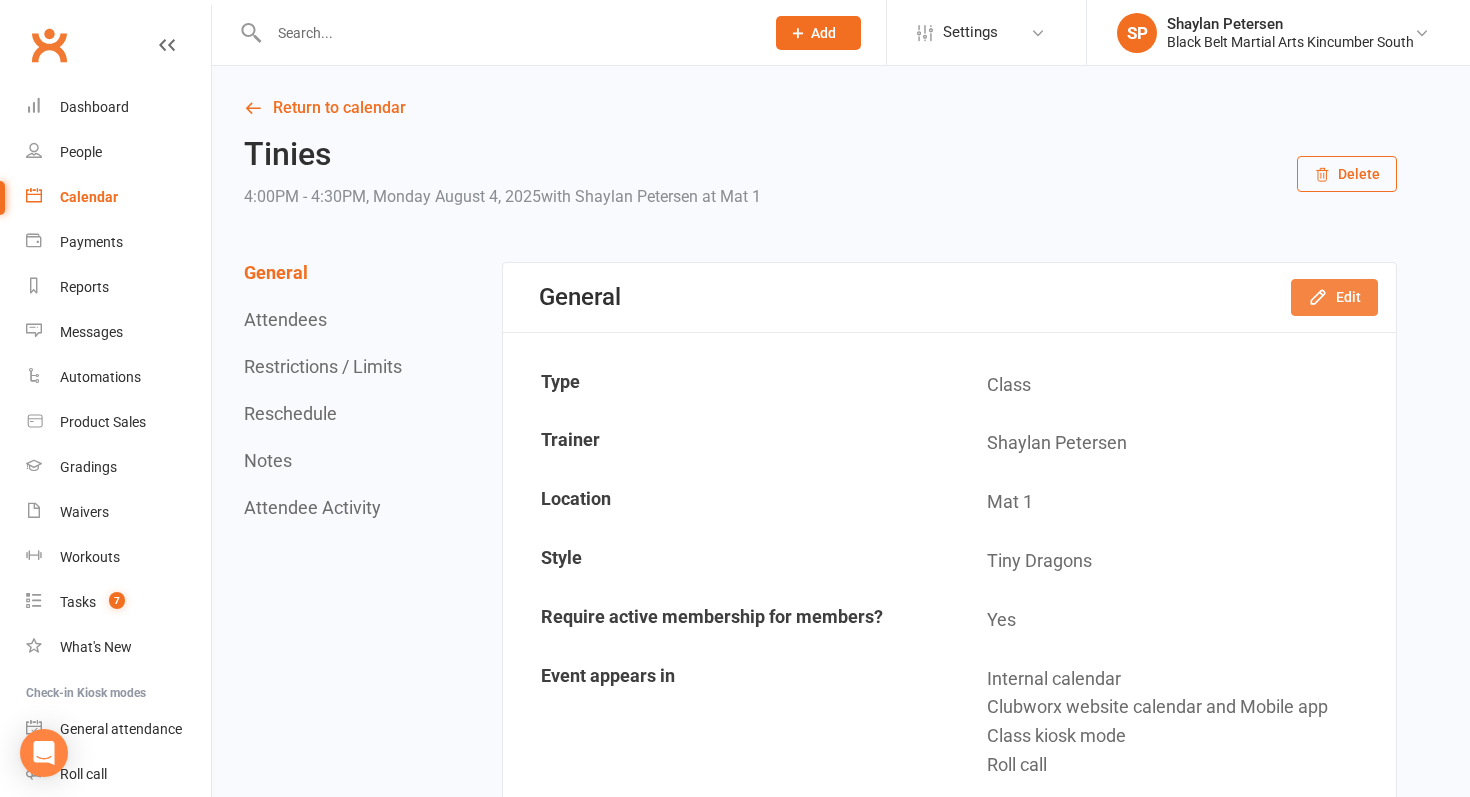 click on "Edit" at bounding box center [1334, 297] 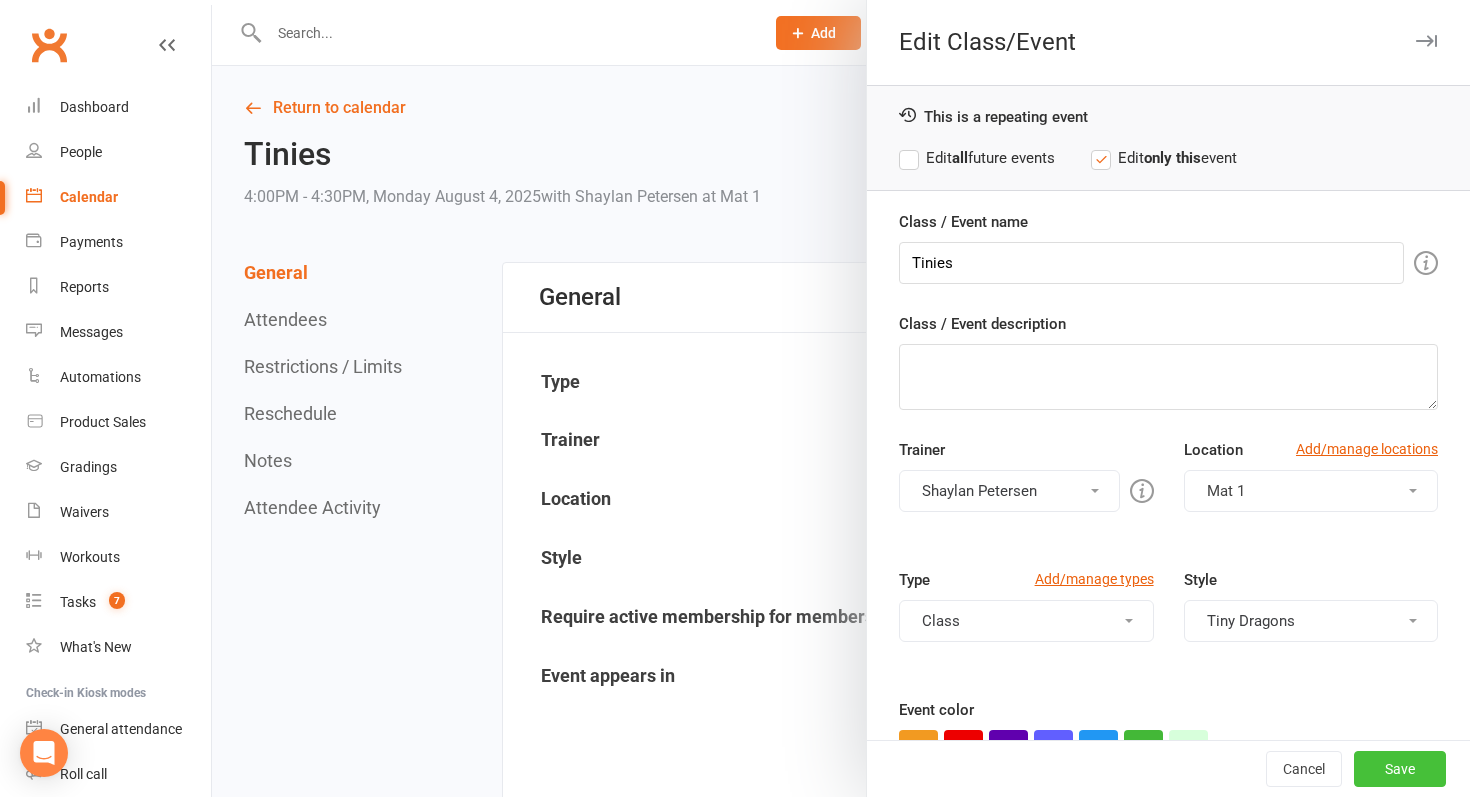 click on "Save" at bounding box center (1400, 769) 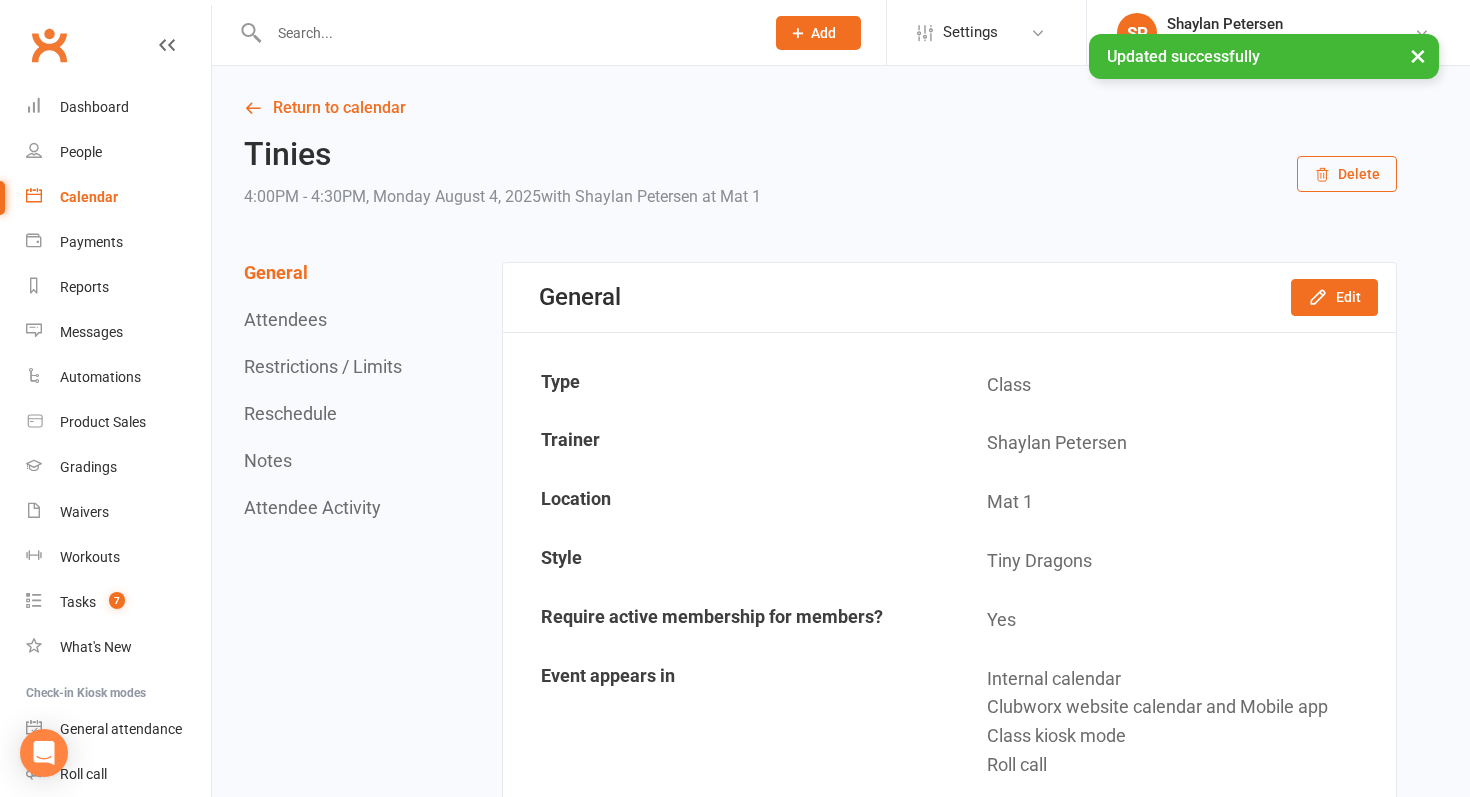 click on "Calendar" at bounding box center [118, 197] 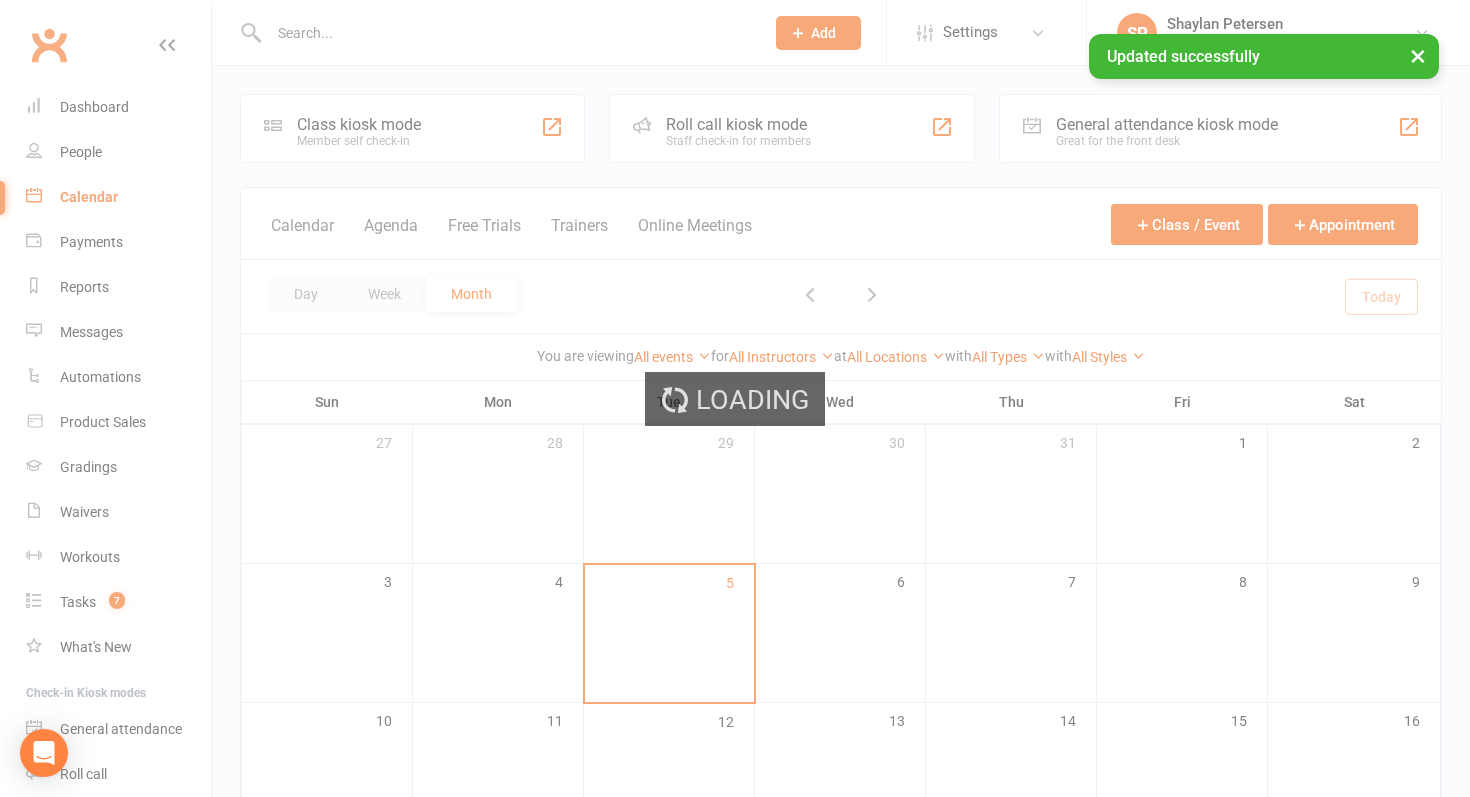 click on "Loading" at bounding box center [735, 398] 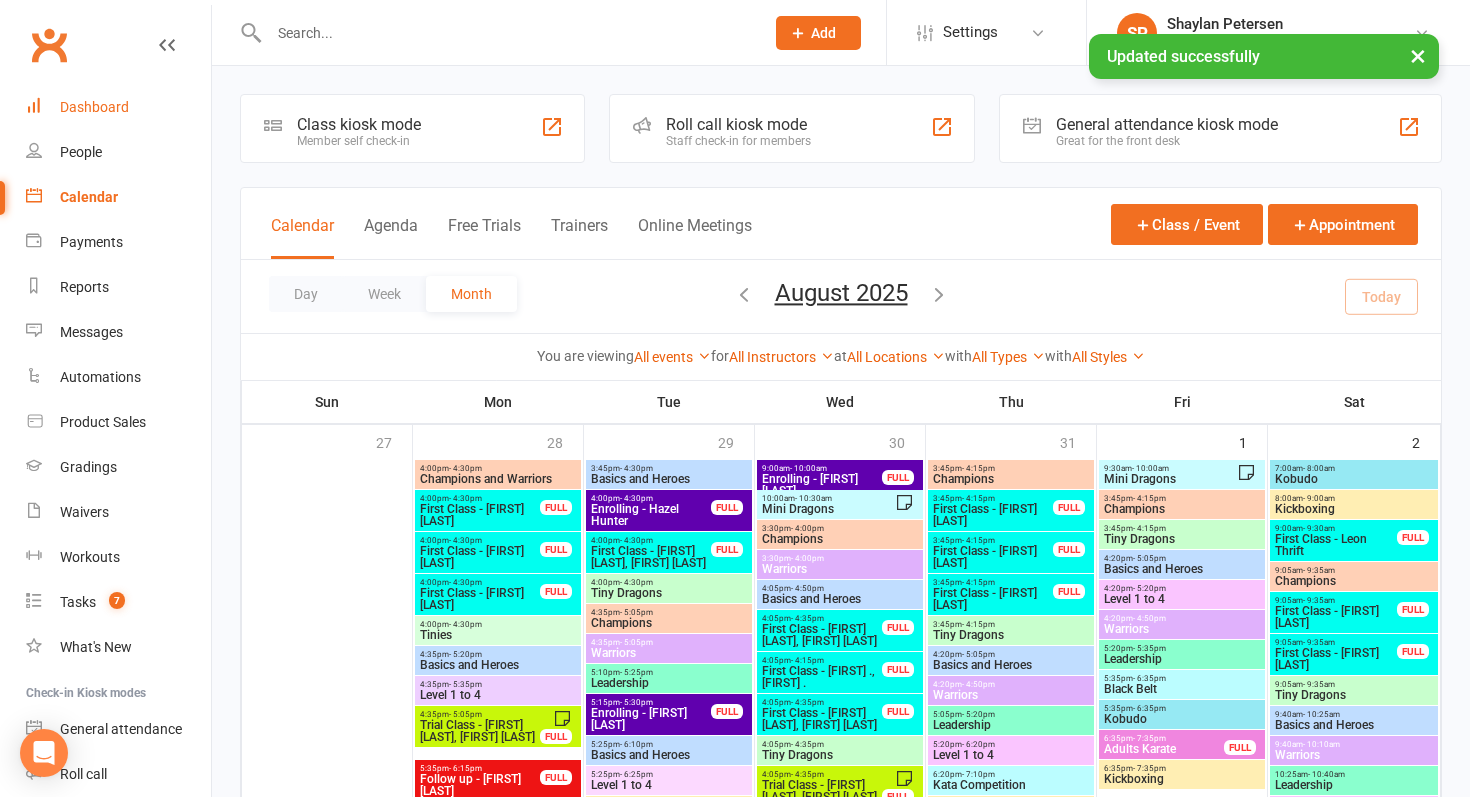 click on "Dashboard" at bounding box center [94, 107] 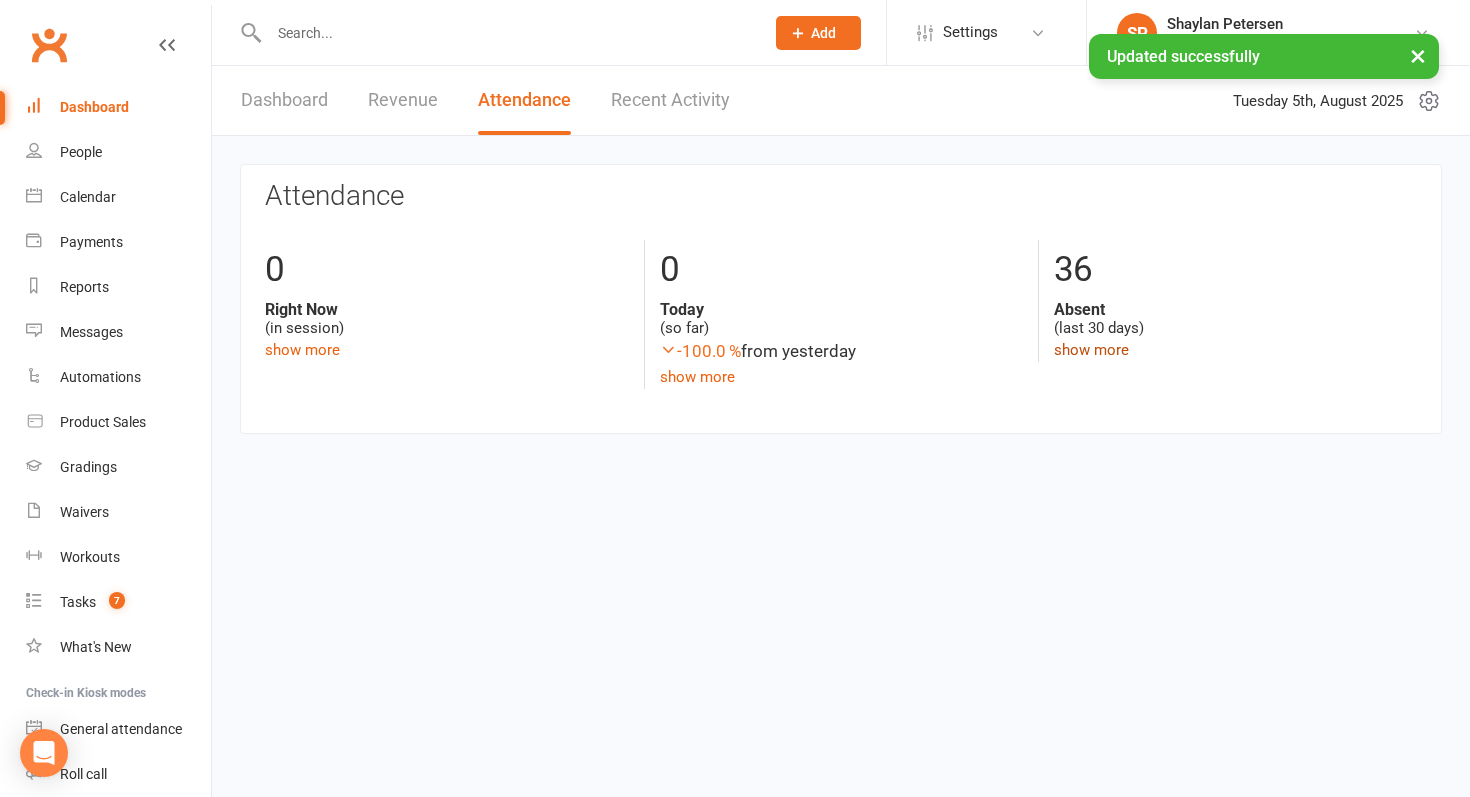 click on "show more" at bounding box center [1091, 350] 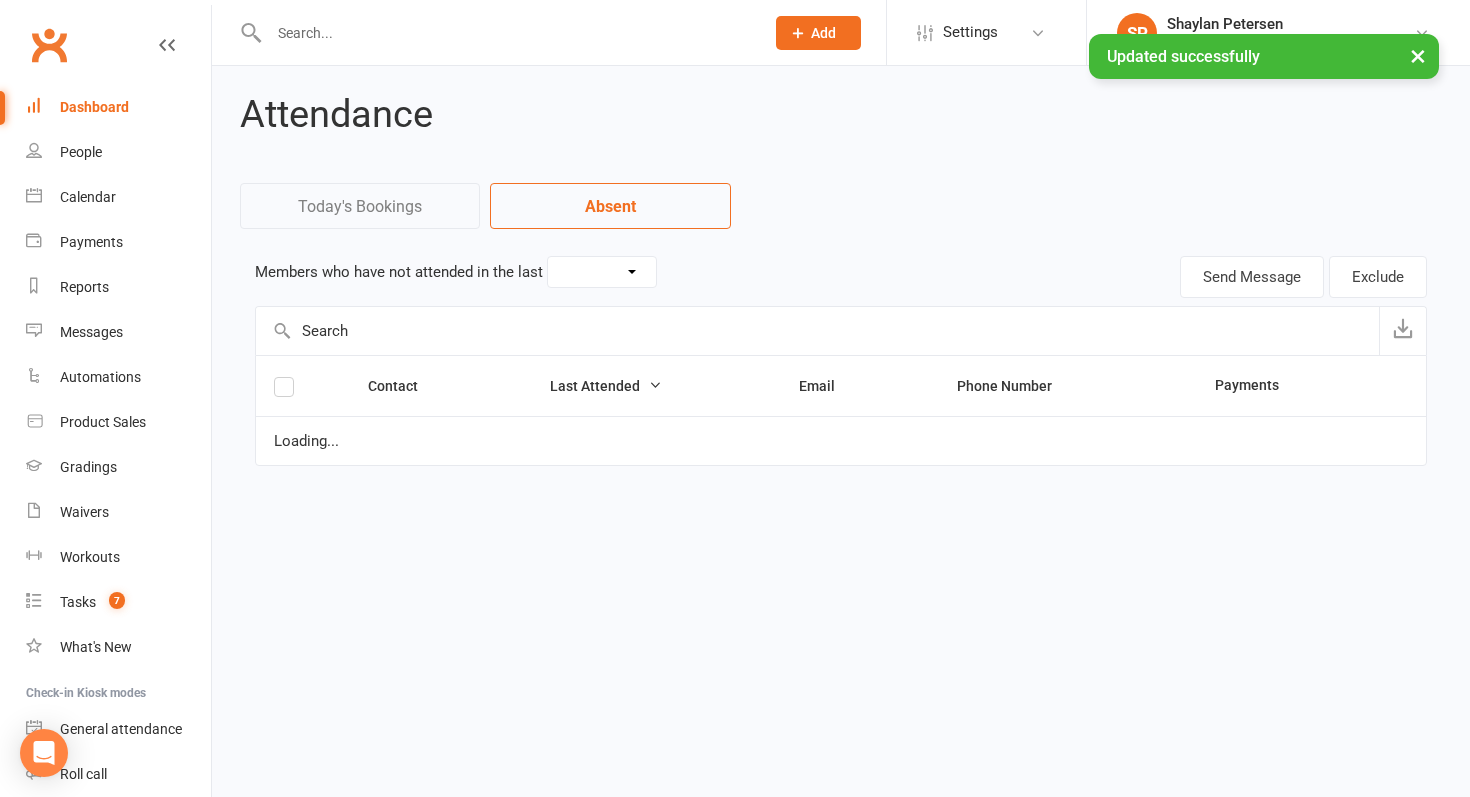 select on "30" 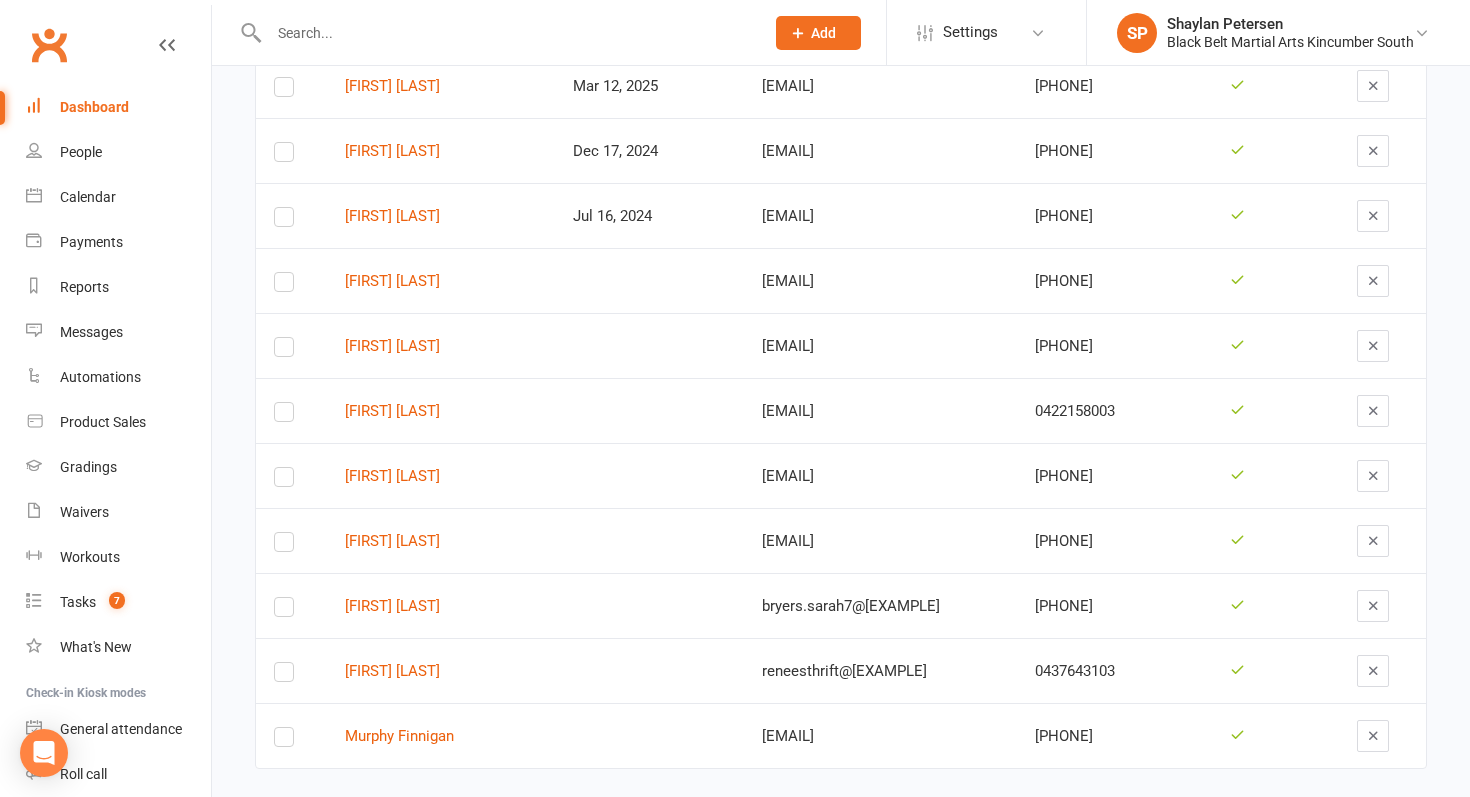 scroll, scrollTop: 1835, scrollLeft: 0, axis: vertical 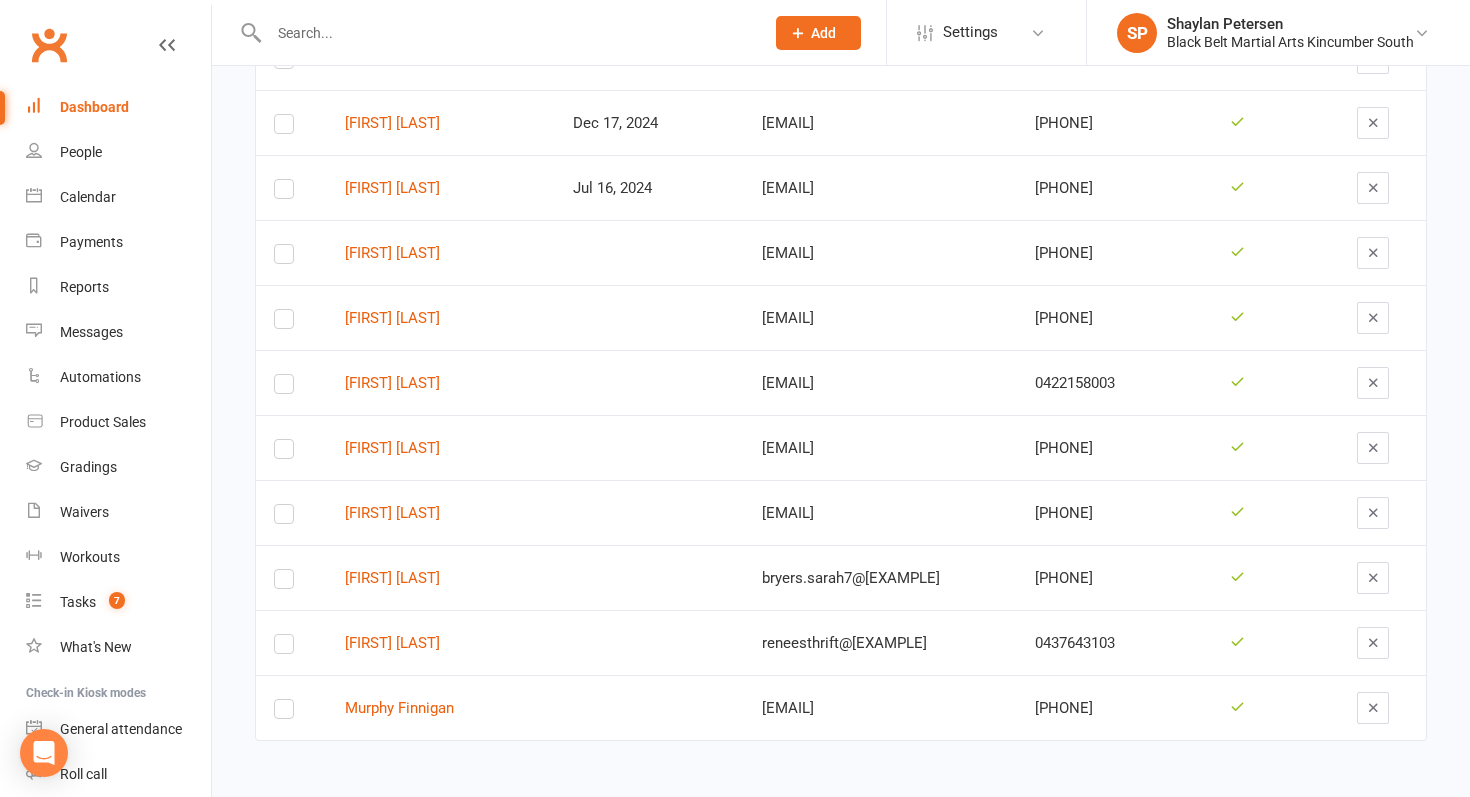 click at bounding box center [506, 33] 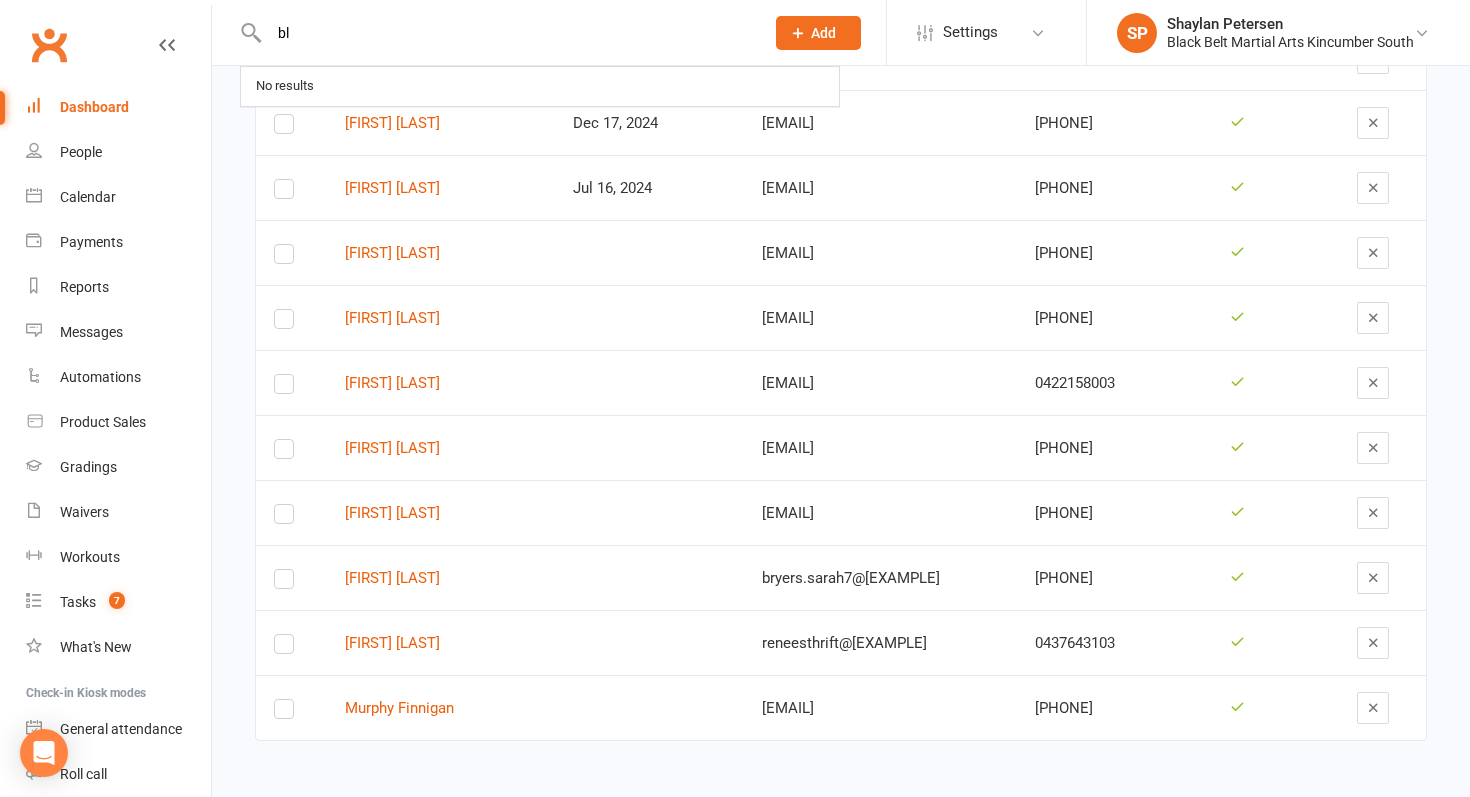type on "b" 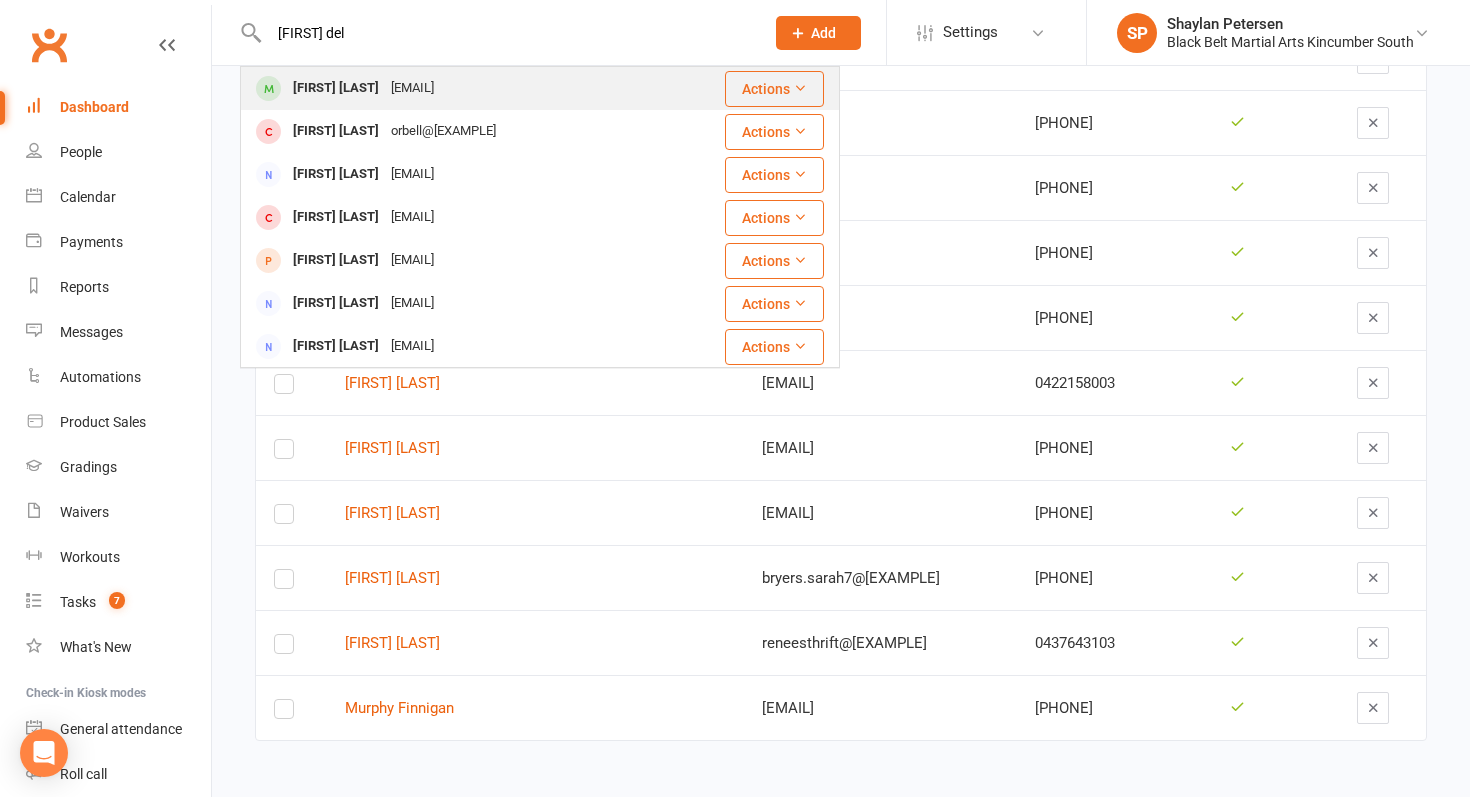 type on "cooper del" 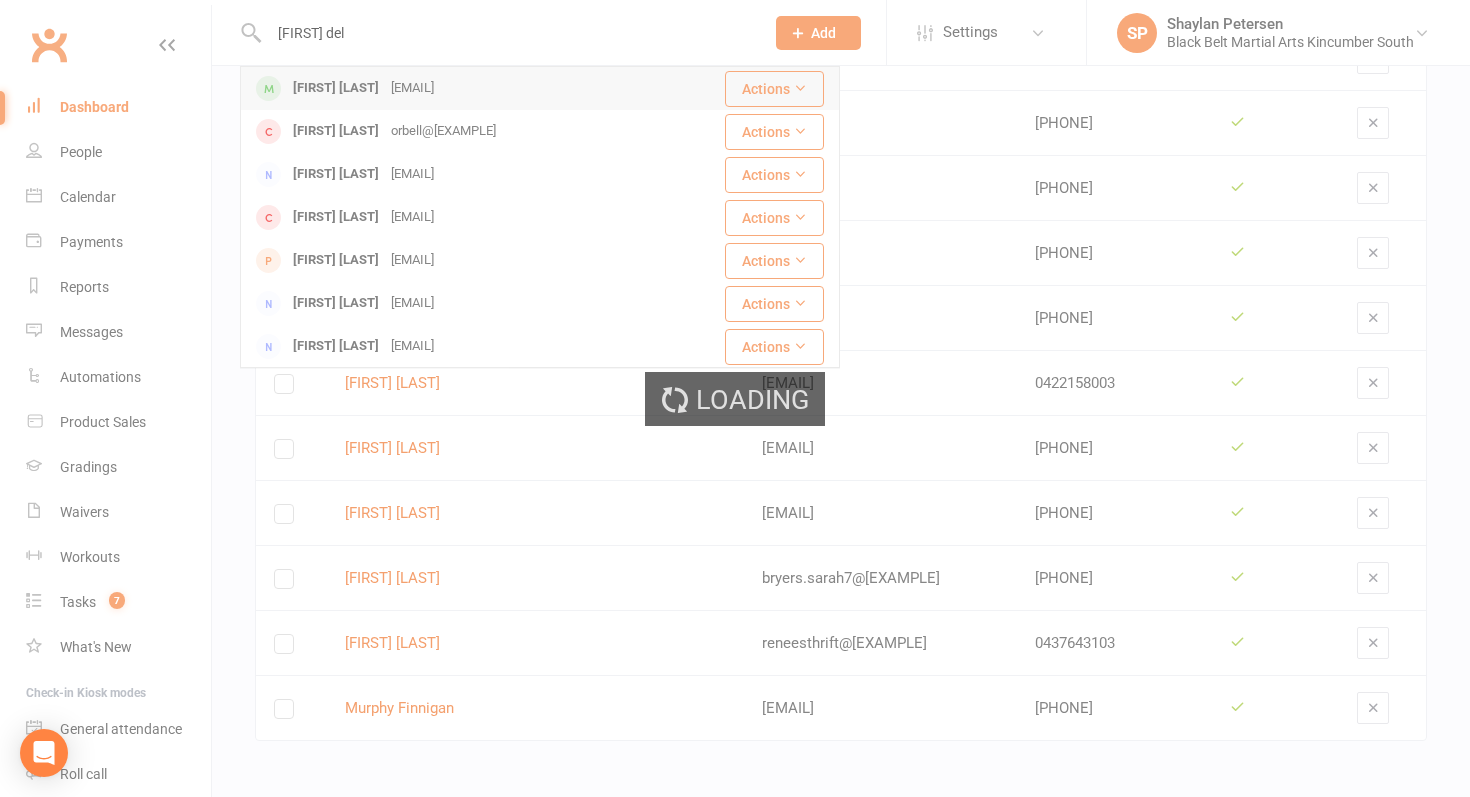 type 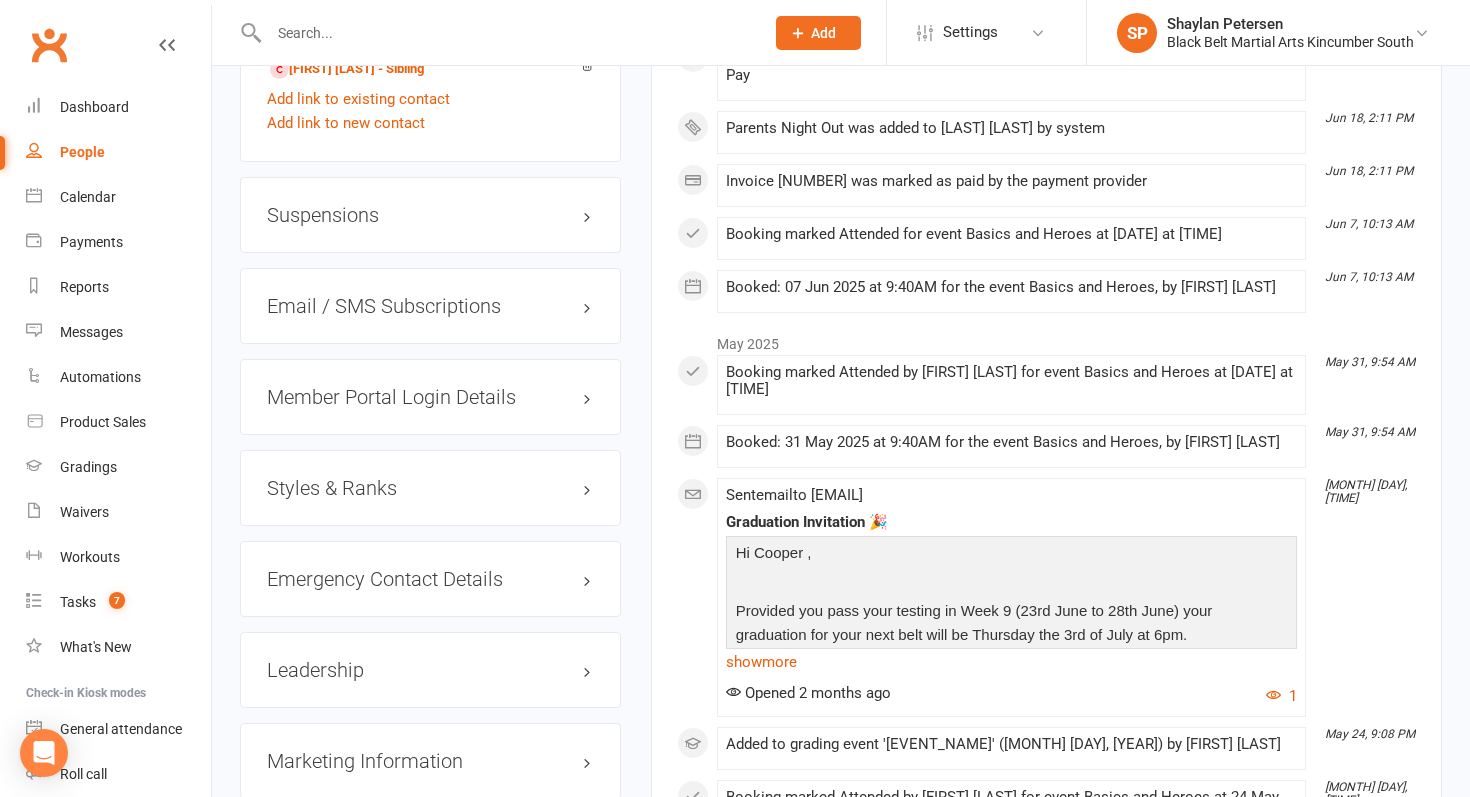 scroll, scrollTop: 1556, scrollLeft: 0, axis: vertical 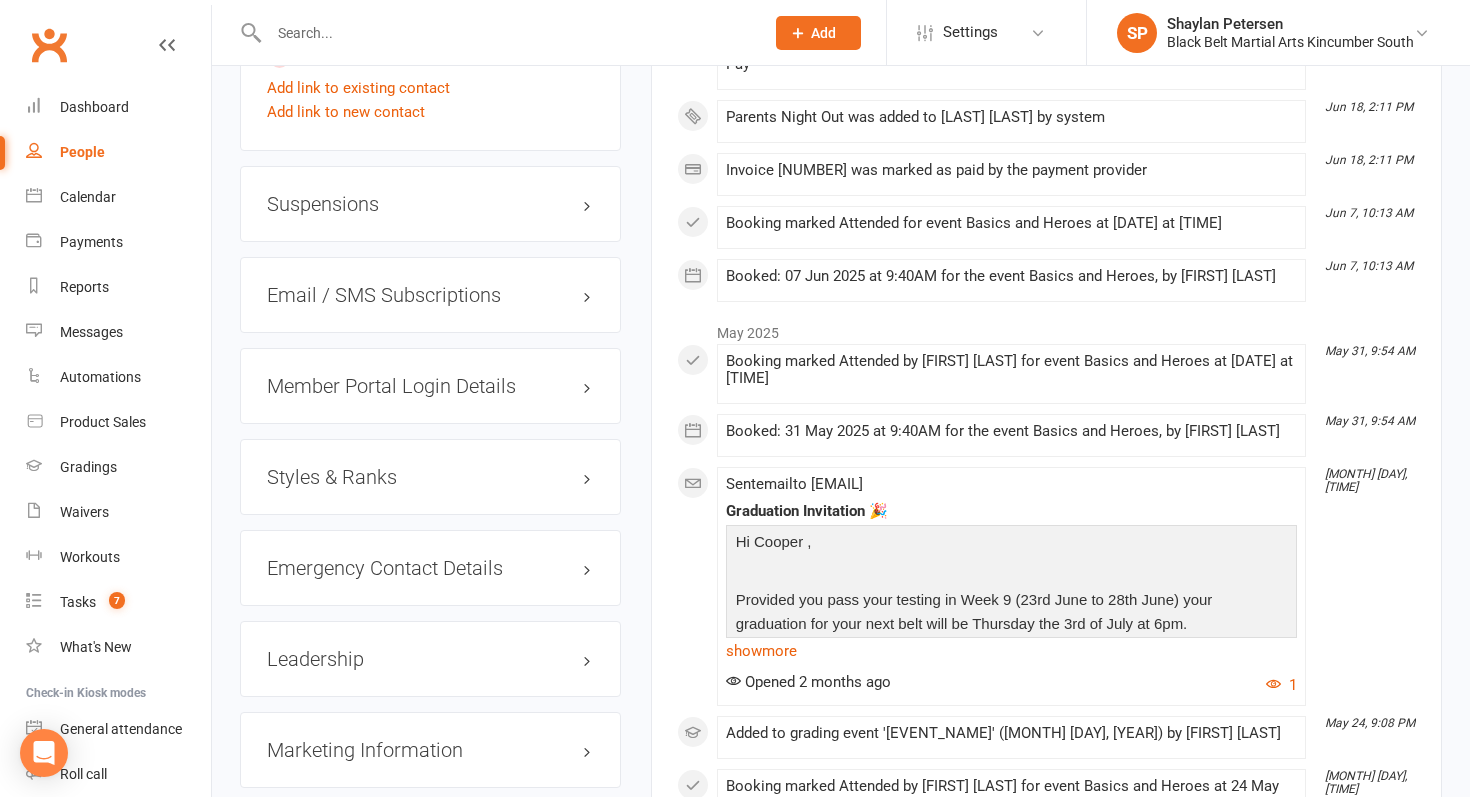 click on "Styles & Ranks" at bounding box center (430, 477) 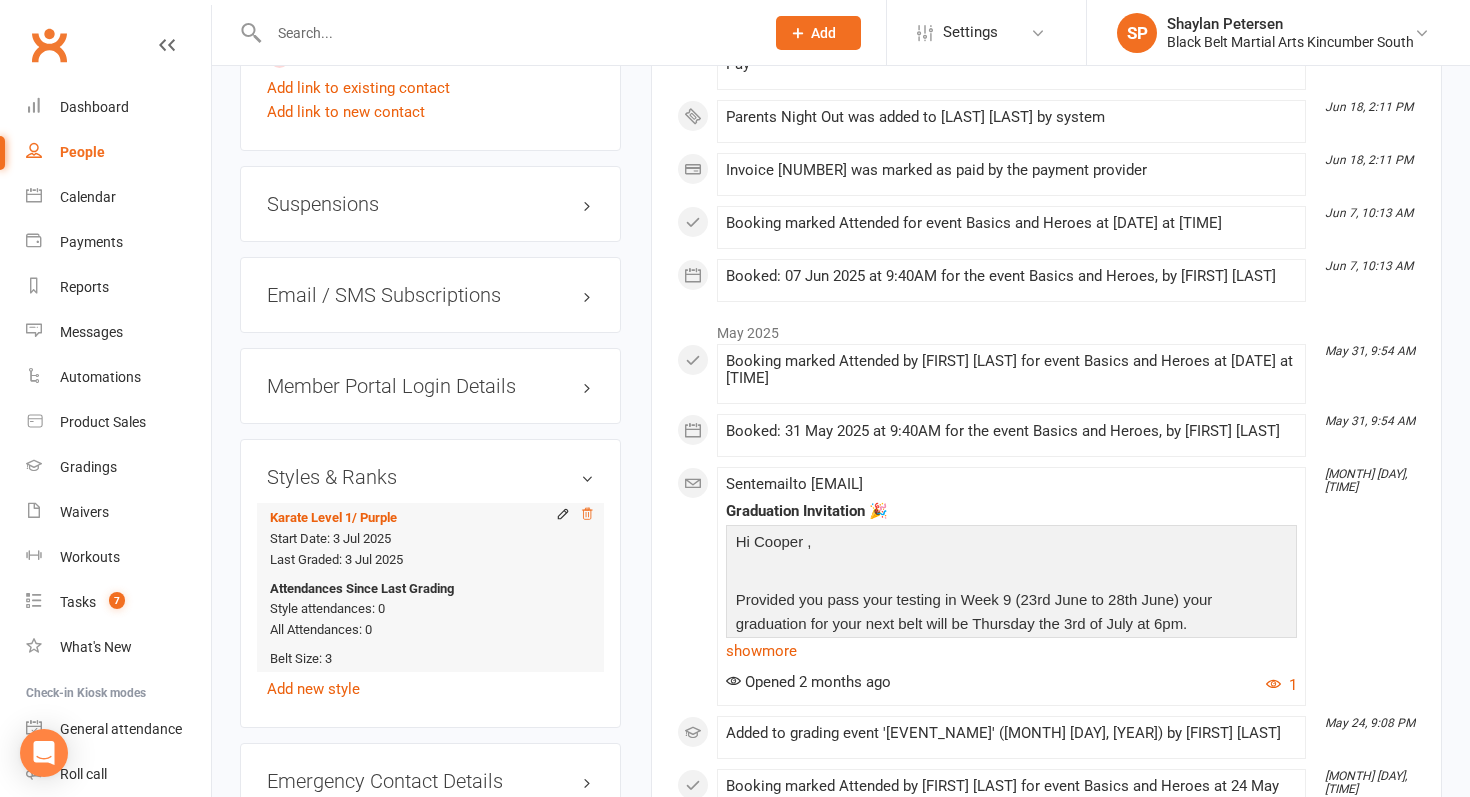 click 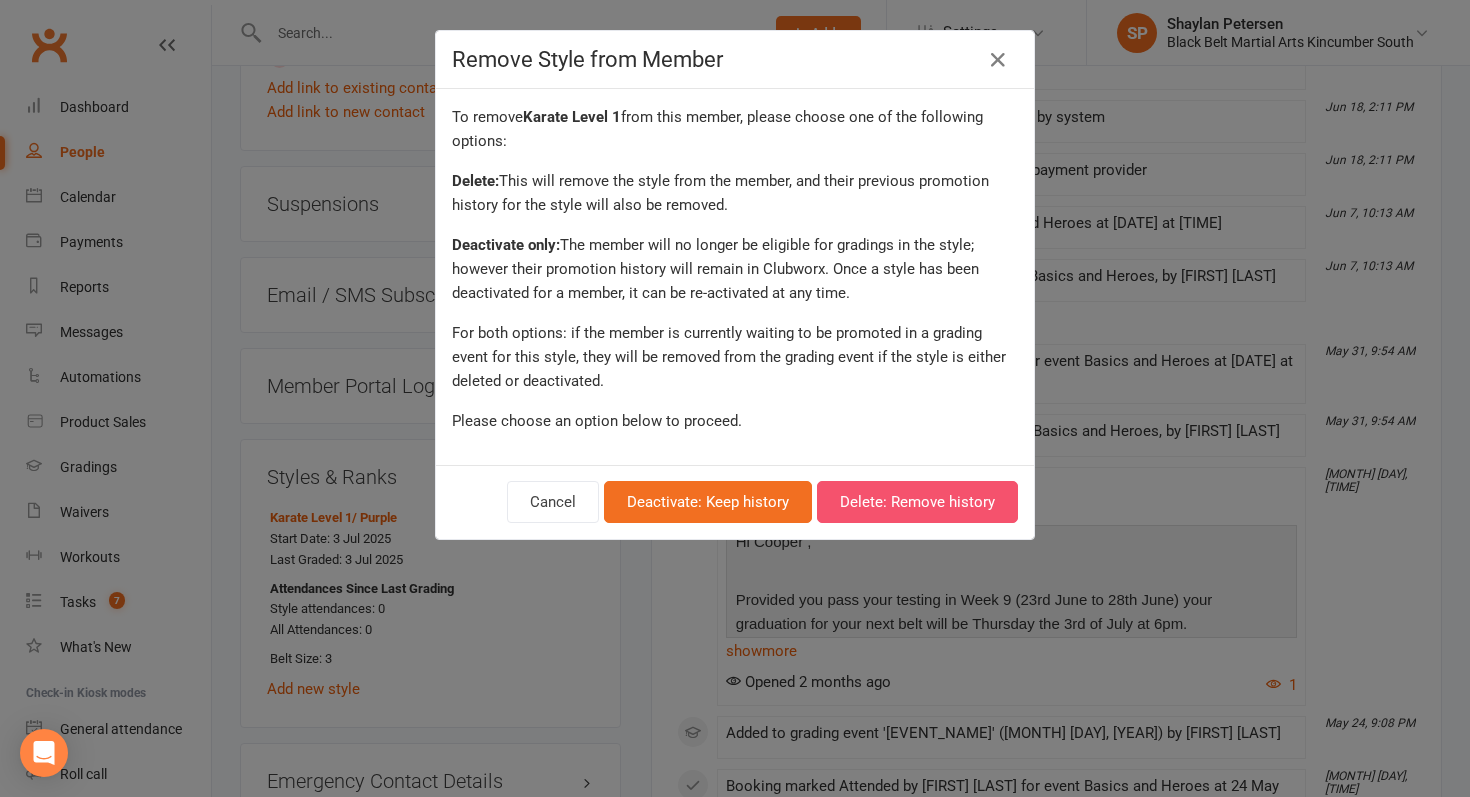 click on "Delete: Remove history" at bounding box center (917, 502) 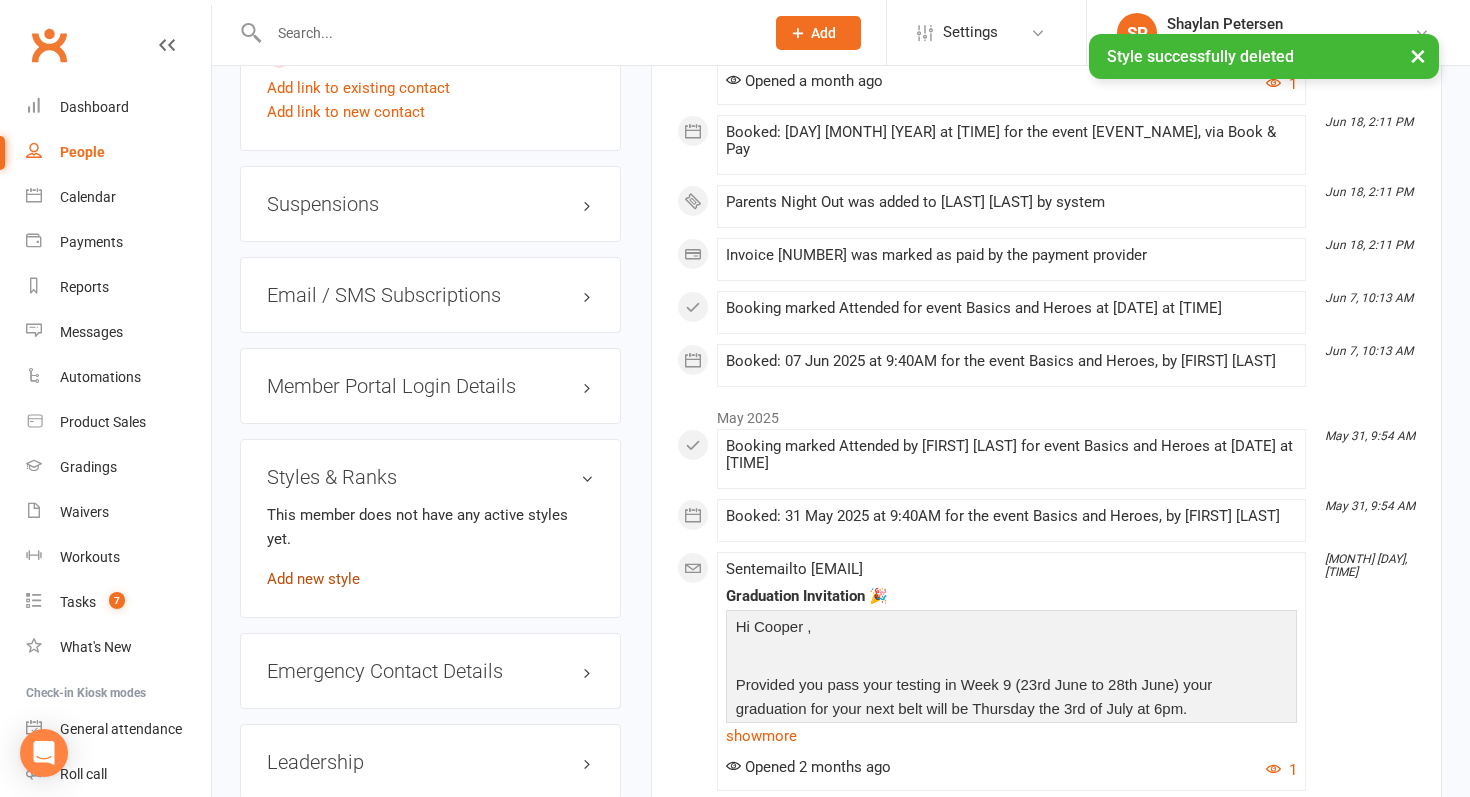 click on "Add new style" at bounding box center (313, 579) 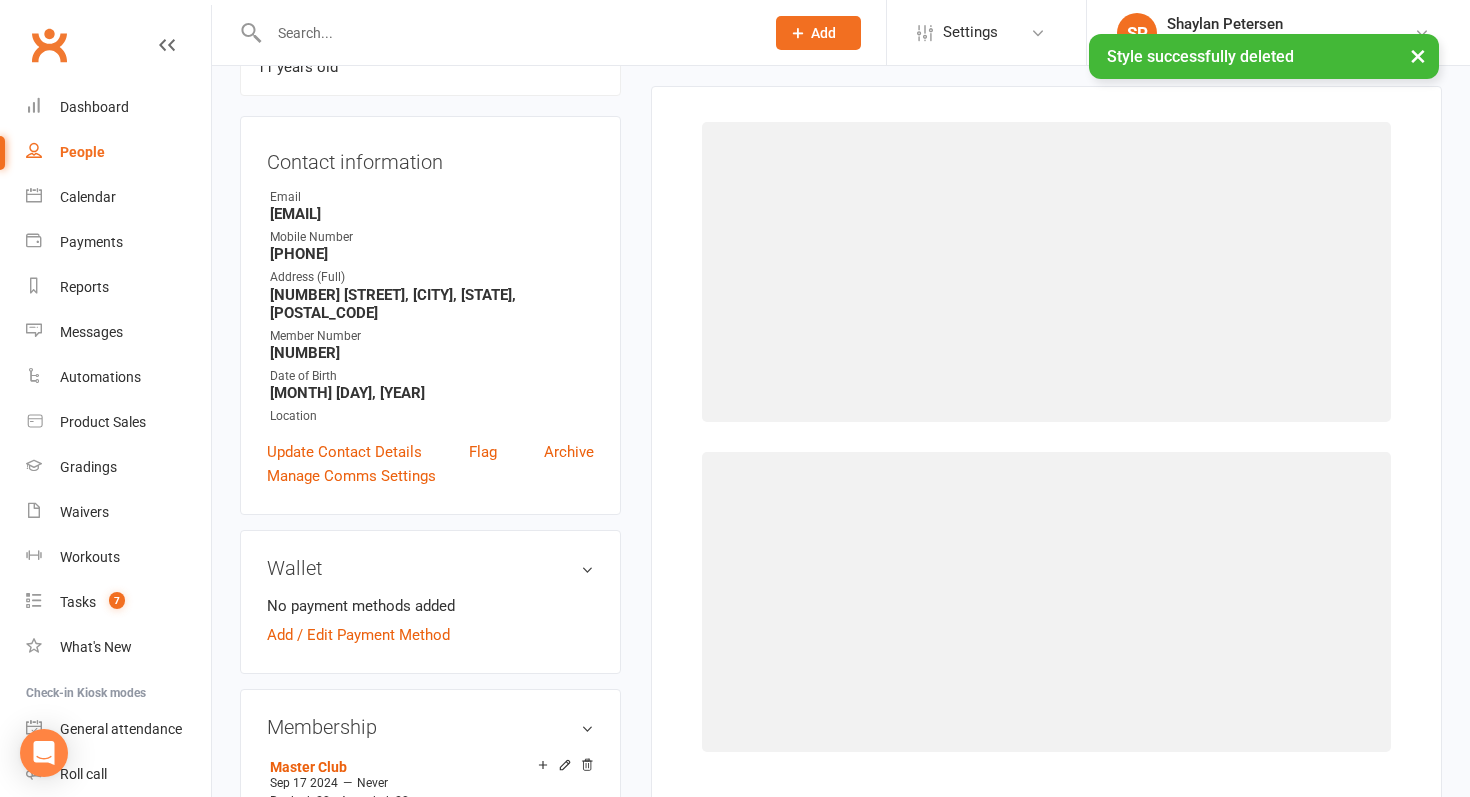scroll, scrollTop: 171, scrollLeft: 0, axis: vertical 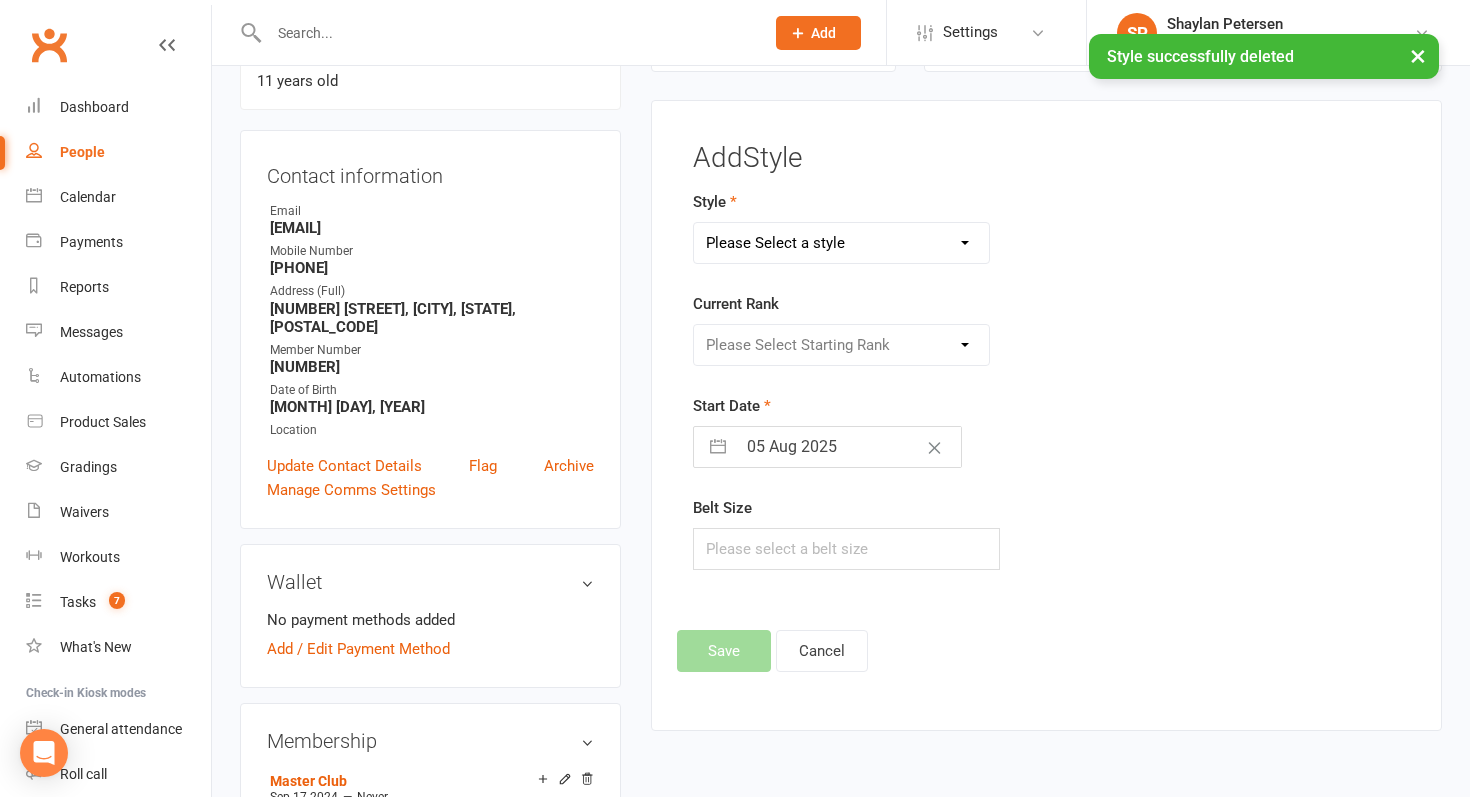 click on "Style Please Select a style Karate Basic Karate - Black Belts Karate Level 1 Karate Level 2 Karate Level 3 Kickboxing Kobudo Little Dragons Mini Dragons Tiny Dragons Current Rank Please Select Starting Rank Start Date 05 Aug 2025 Navigate forward to interact with the calendar and select a date. Press the question mark key to get the keyboard shortcuts for changing dates. Belt Size" at bounding box center (924, 380) 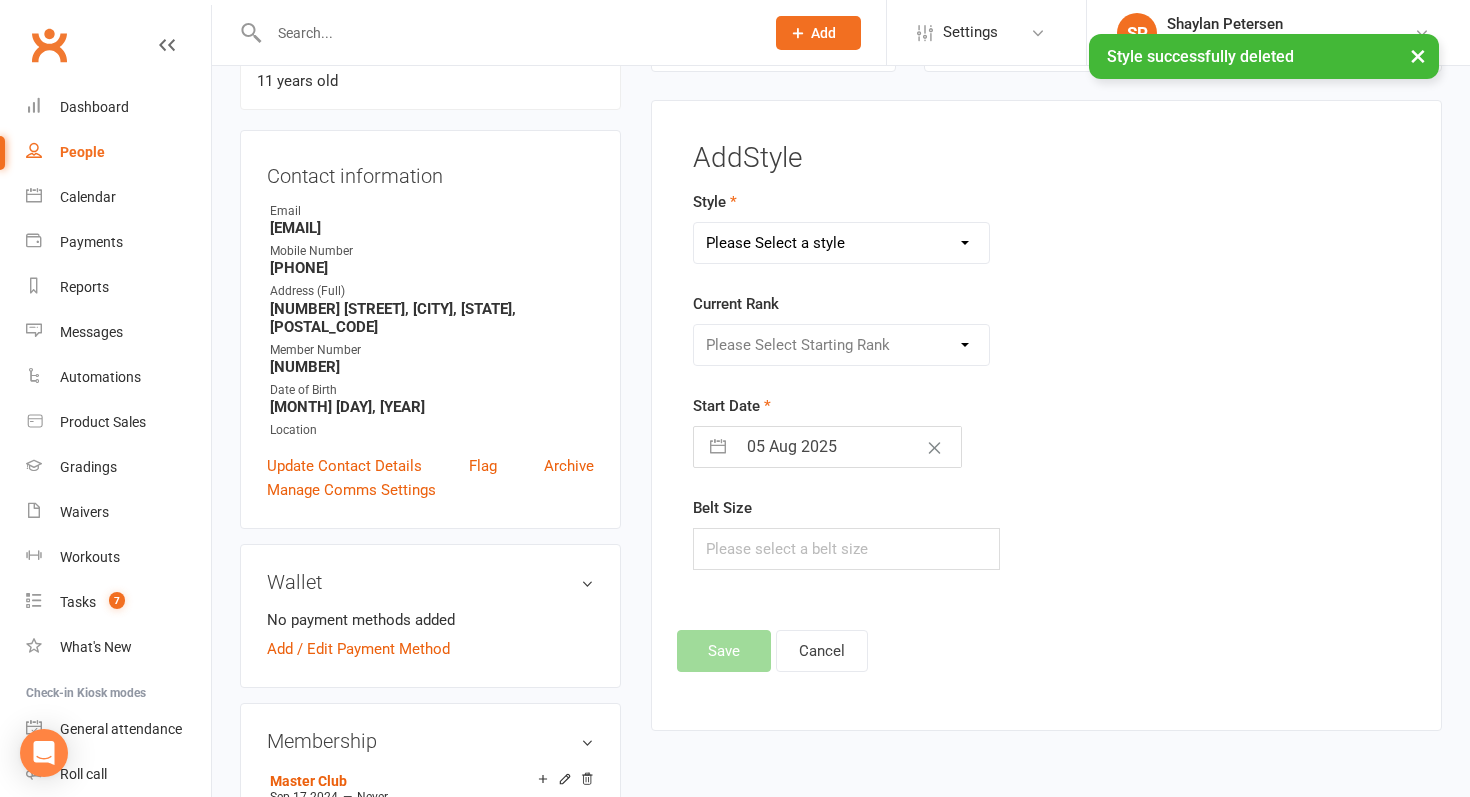 select on "1626" 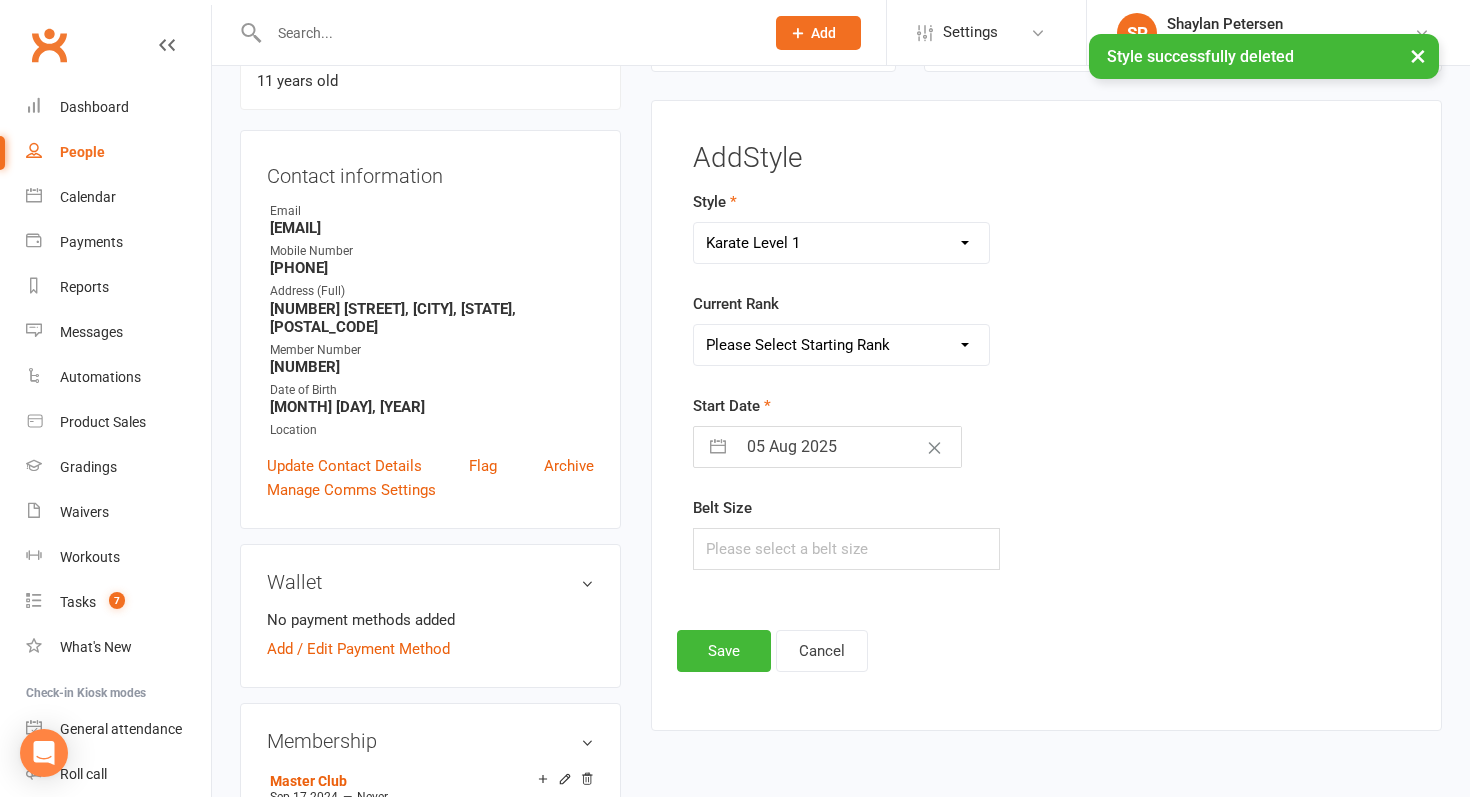 click on "Please Select Starting Rank Blue Advanced Blue Purple Advanced Purple Transition to Level 2" at bounding box center (842, 345) 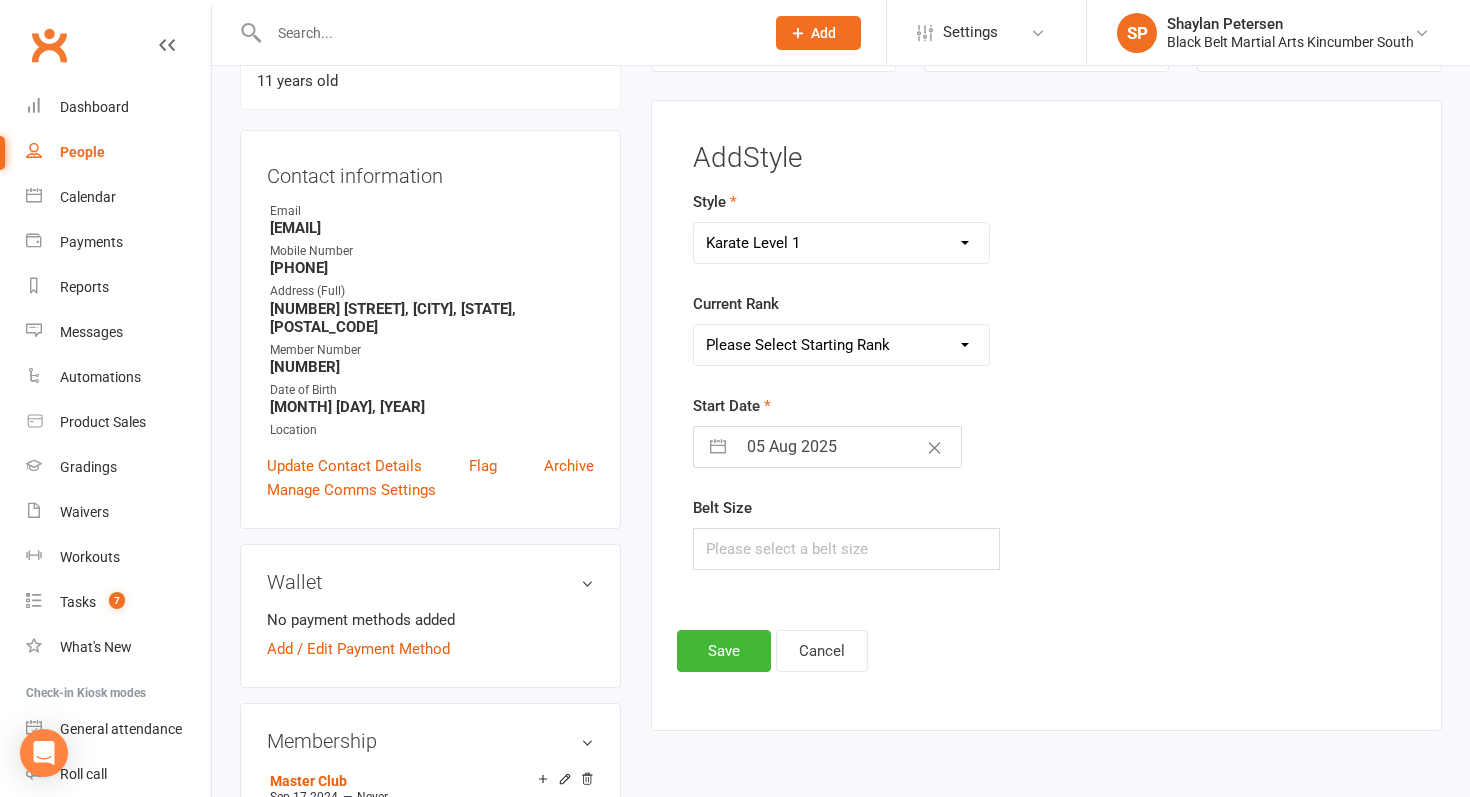 select on "15813" 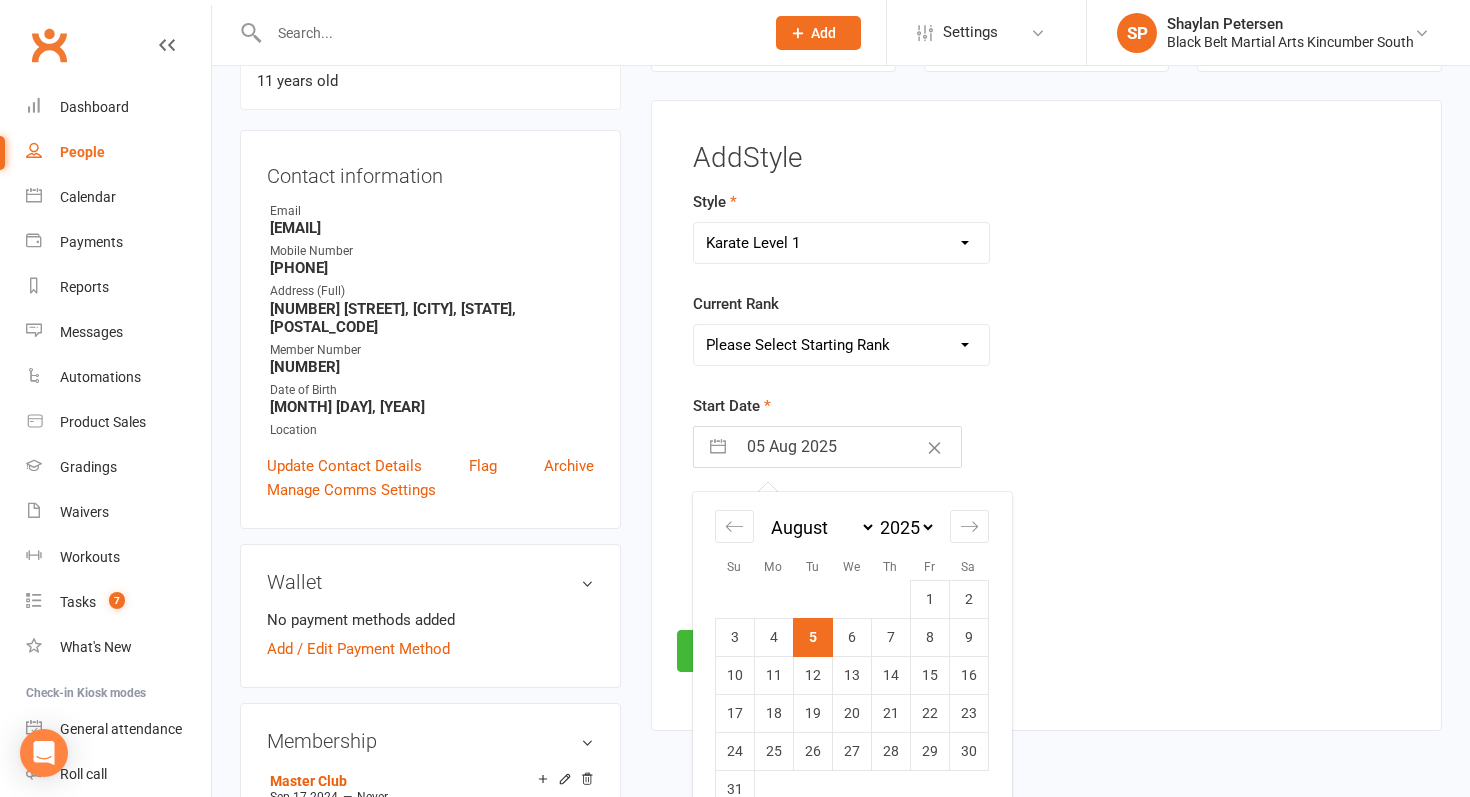 click on "Please Select Starting Rank Blue Advanced Blue Purple Advanced Purple Transition to Level 2" at bounding box center (842, 345) 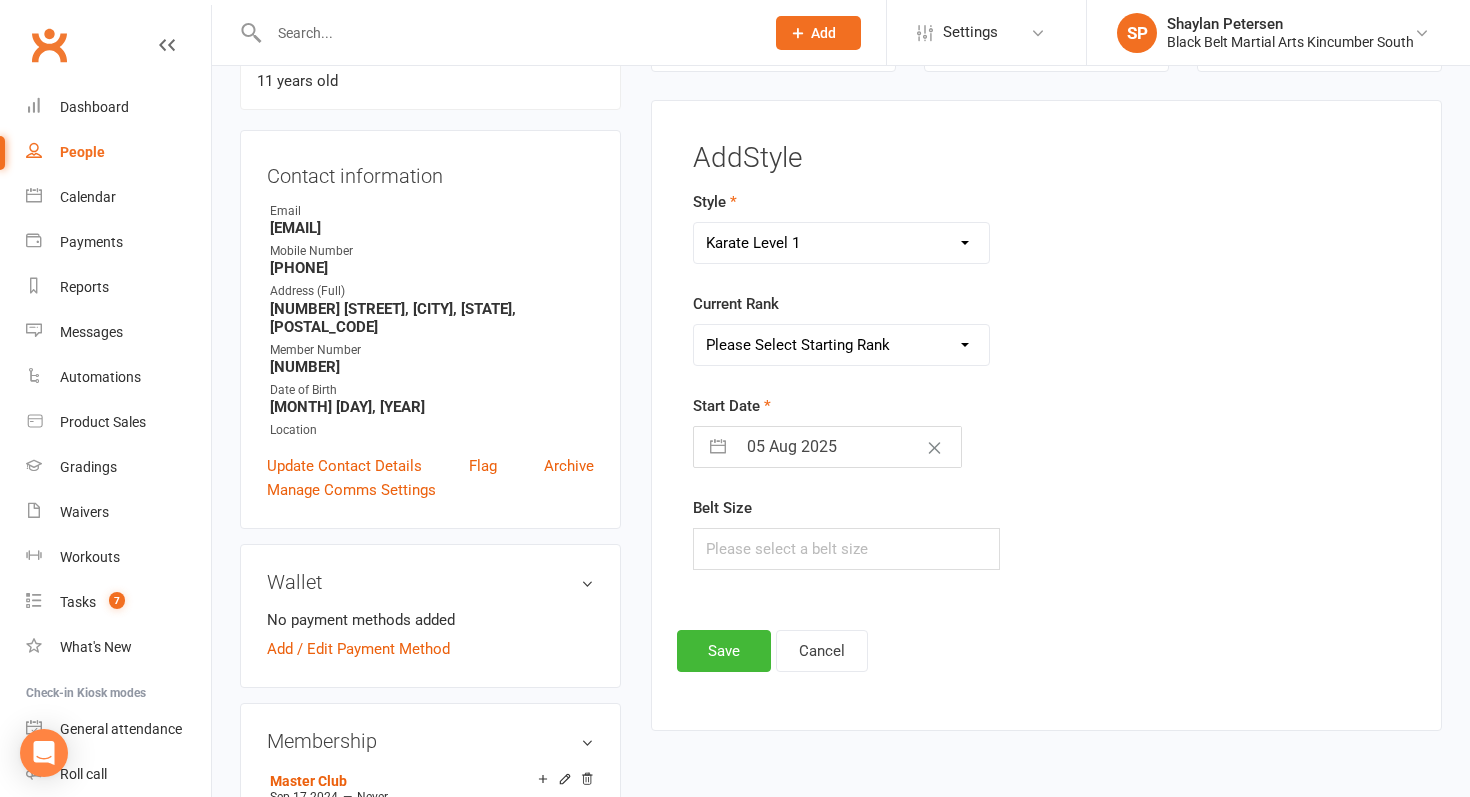select on "15812" 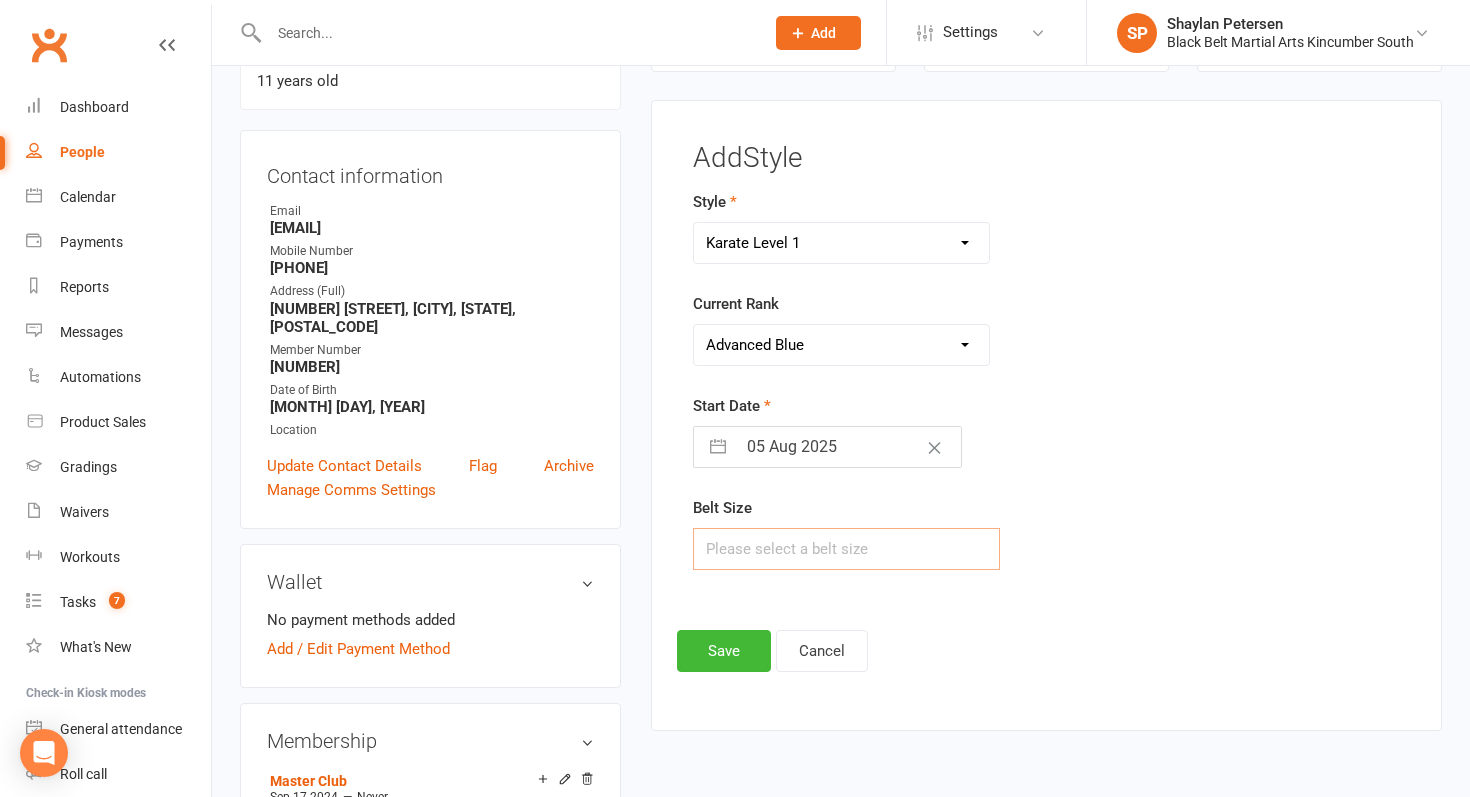 click at bounding box center [847, 549] 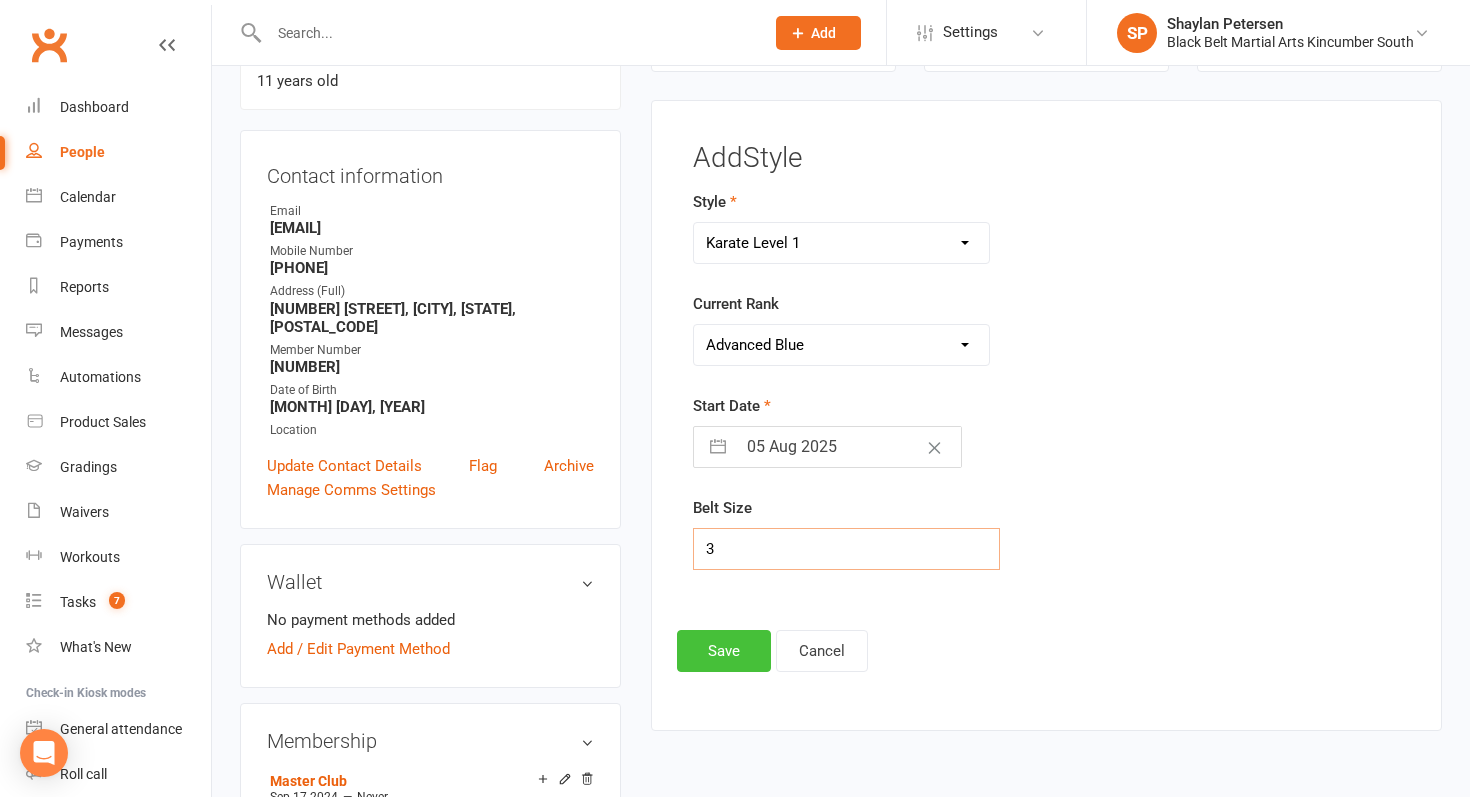 type on "3" 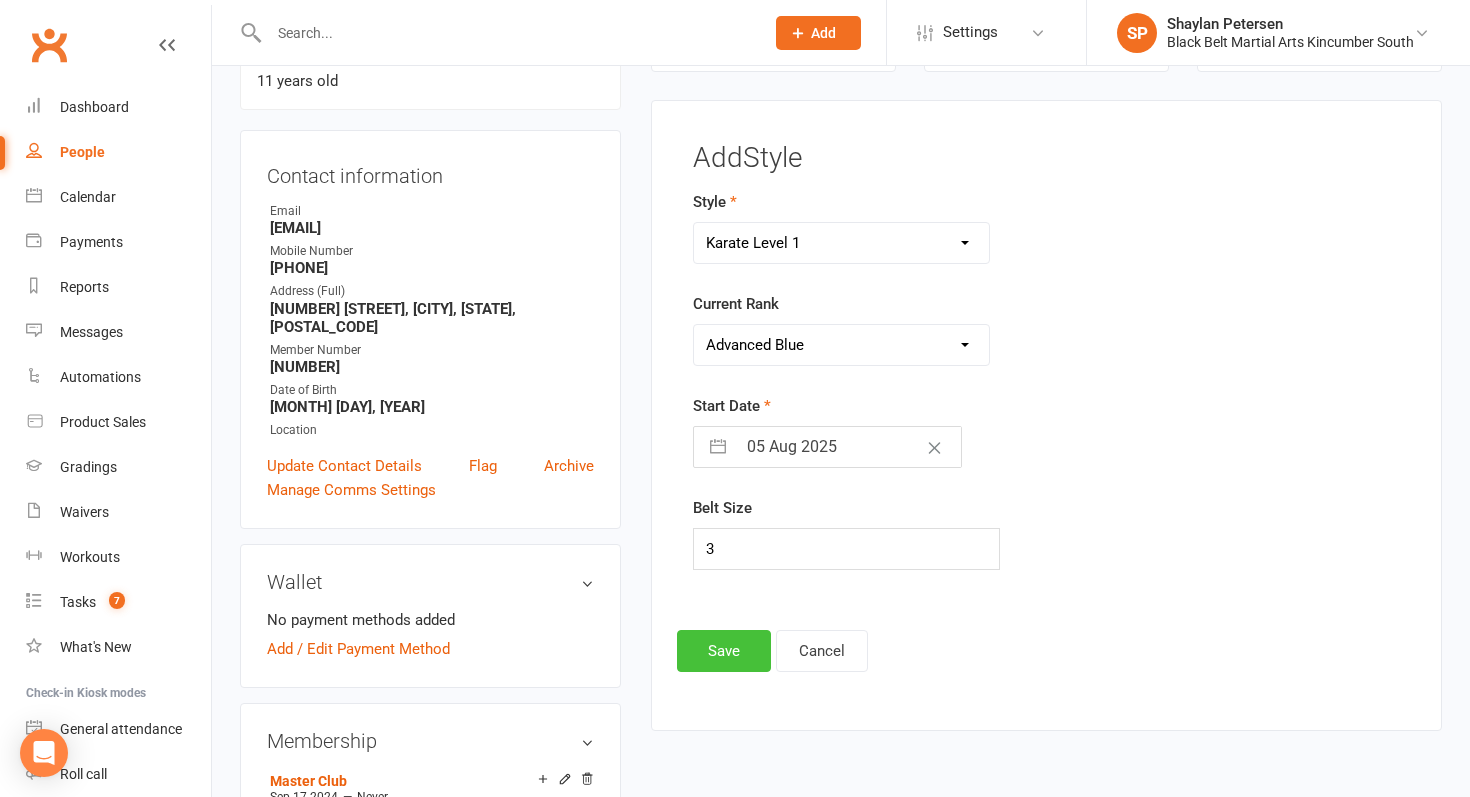 click on "Save" at bounding box center [724, 651] 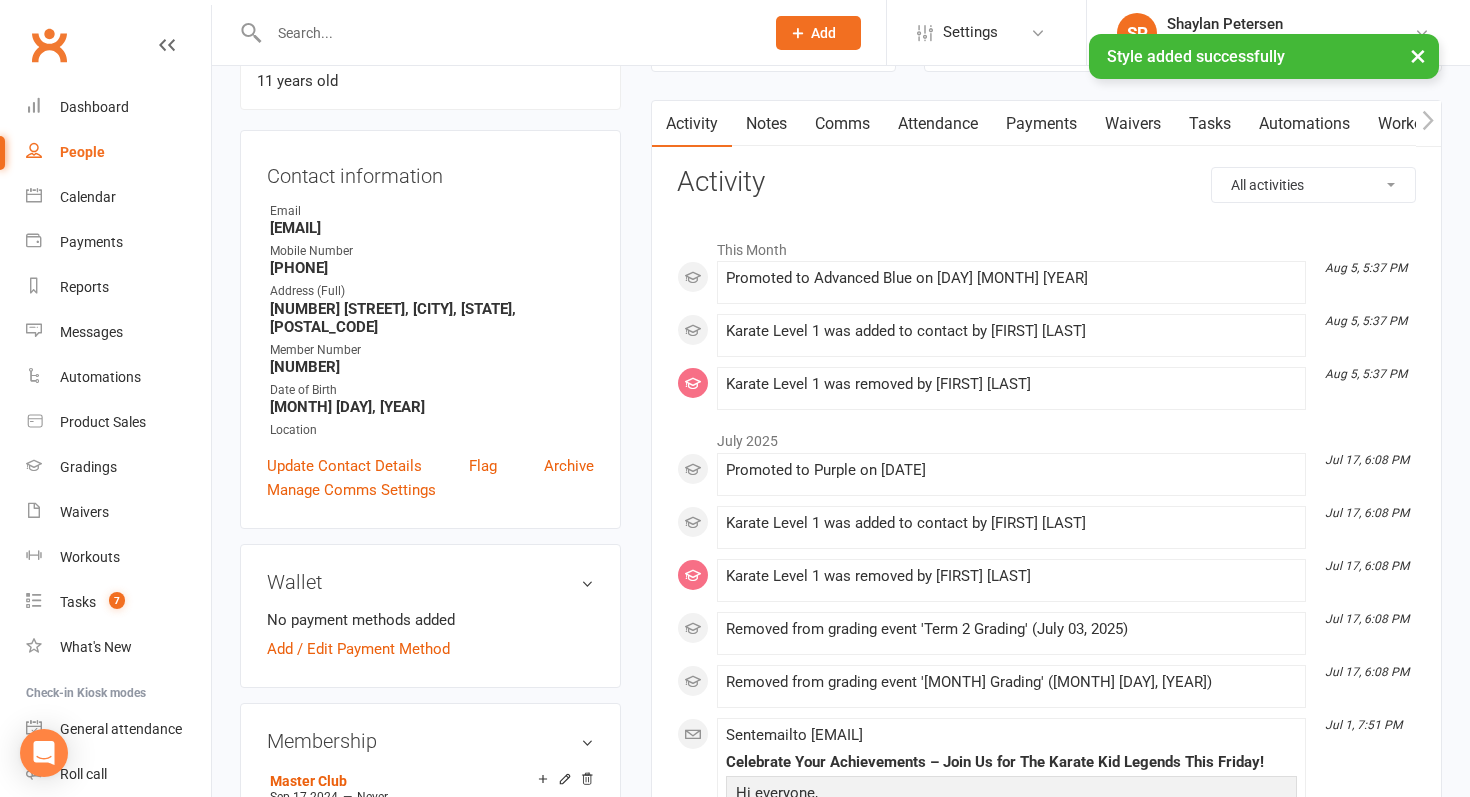 click on "× Style added successfully" at bounding box center [722, 34] 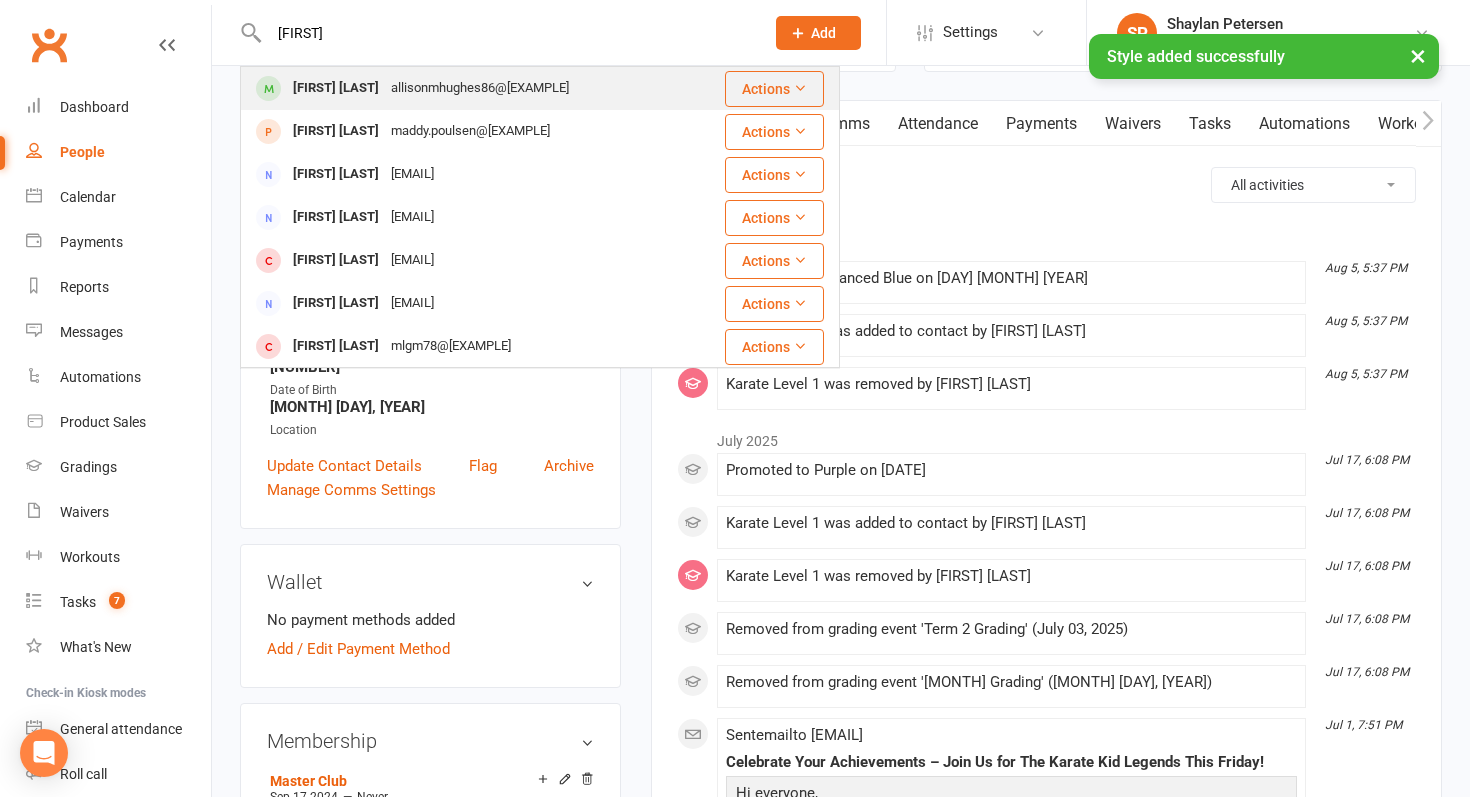 type on "macsen" 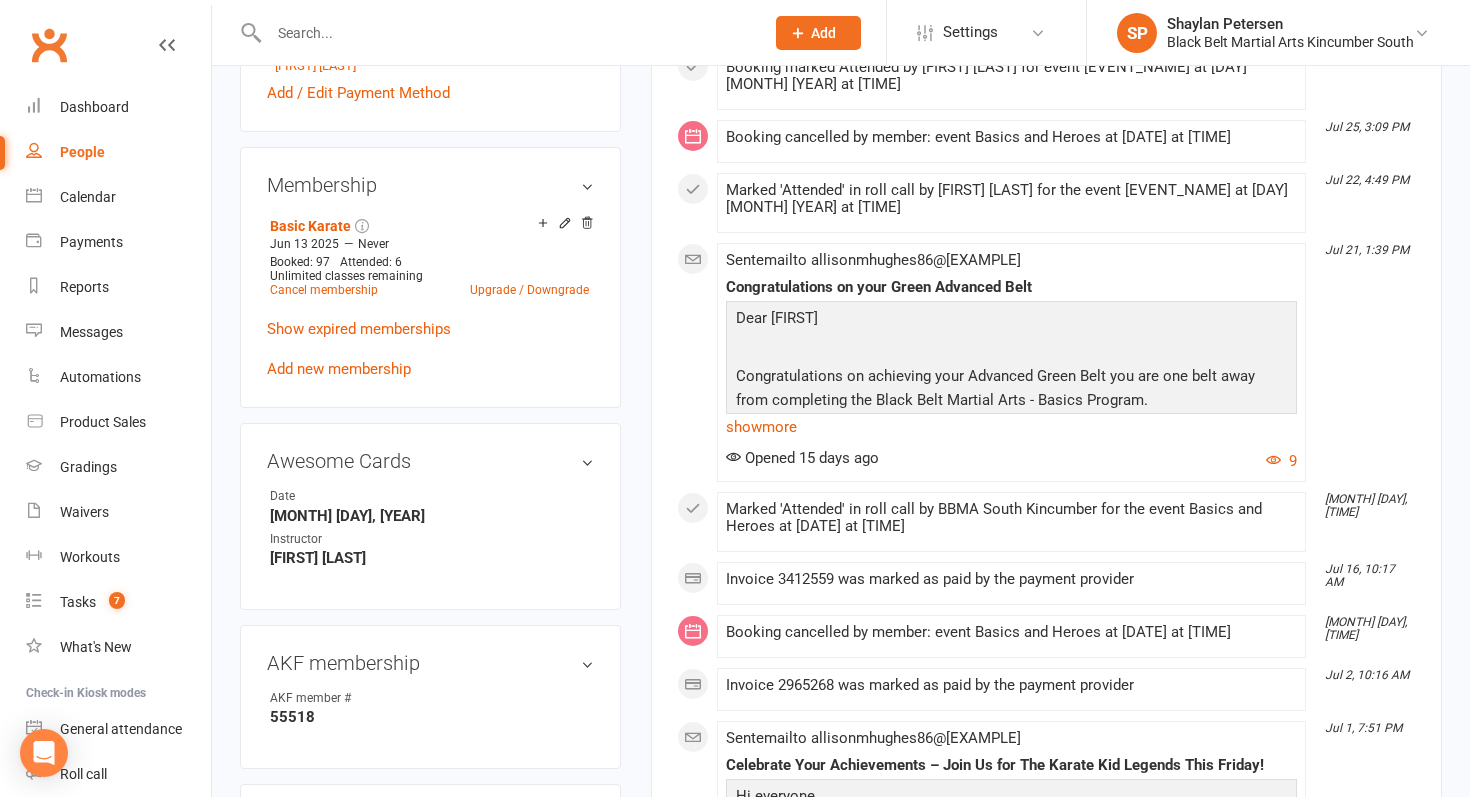 scroll, scrollTop: 0, scrollLeft: 0, axis: both 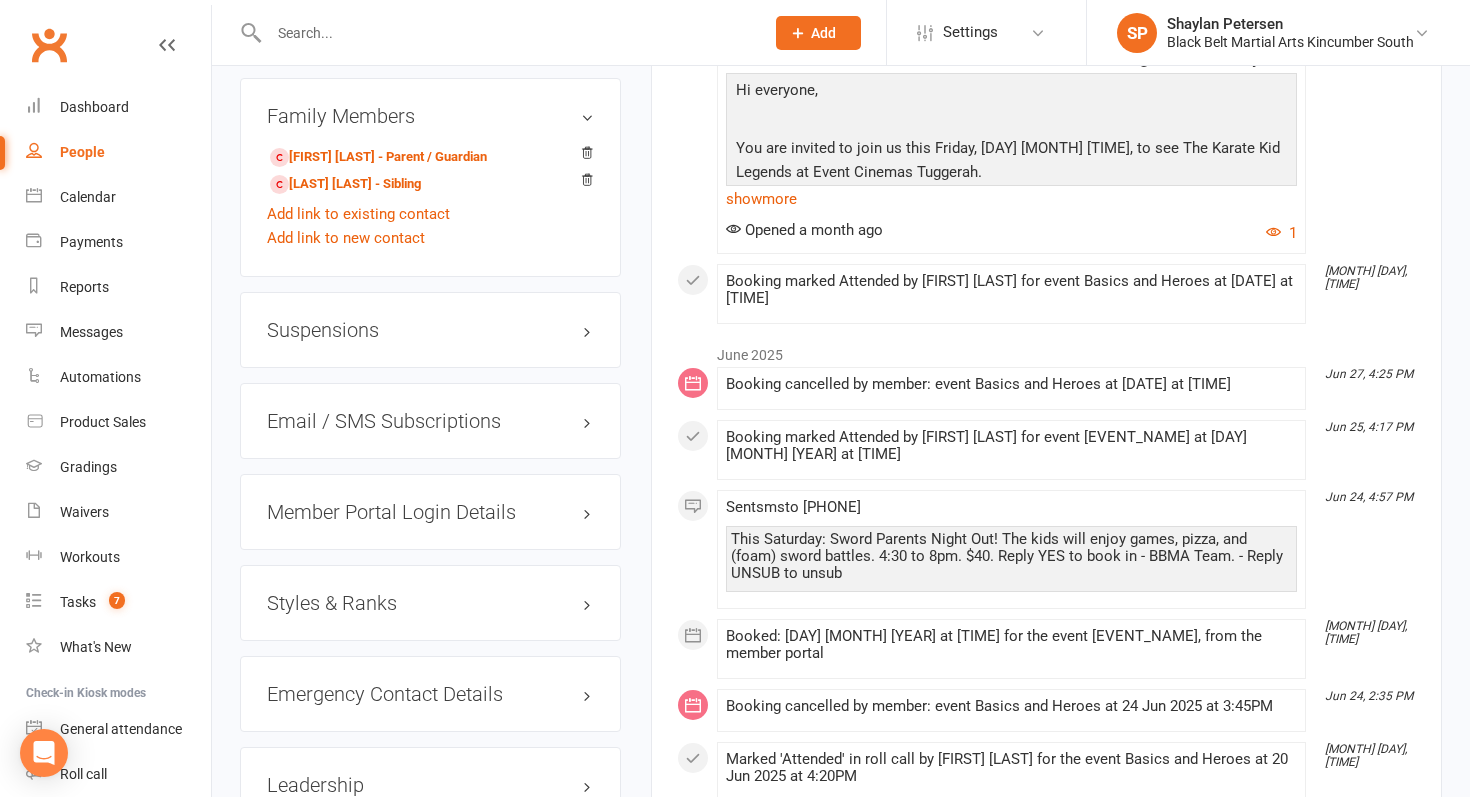 click on "Styles & Ranks" at bounding box center (430, 603) 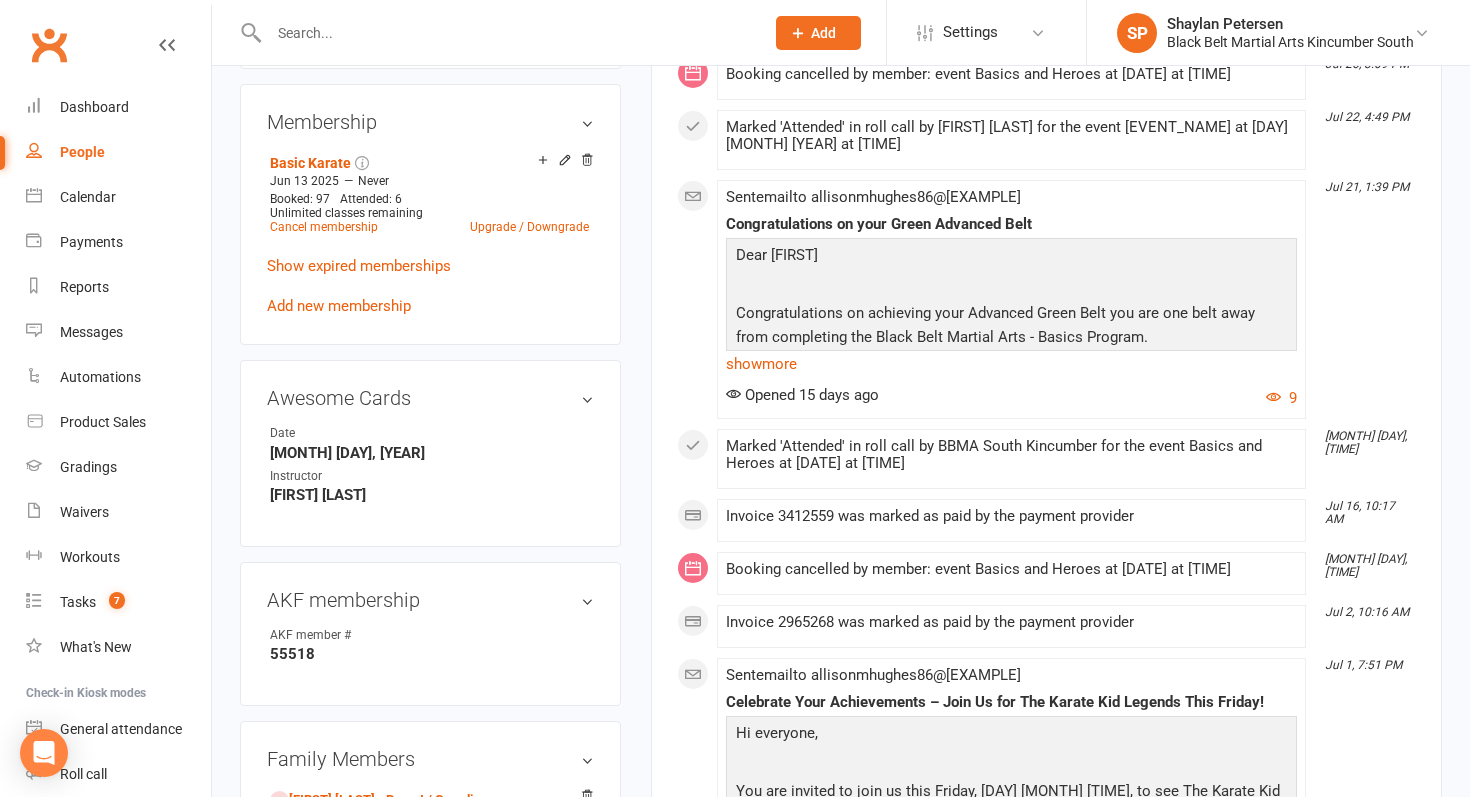 scroll, scrollTop: 849, scrollLeft: 0, axis: vertical 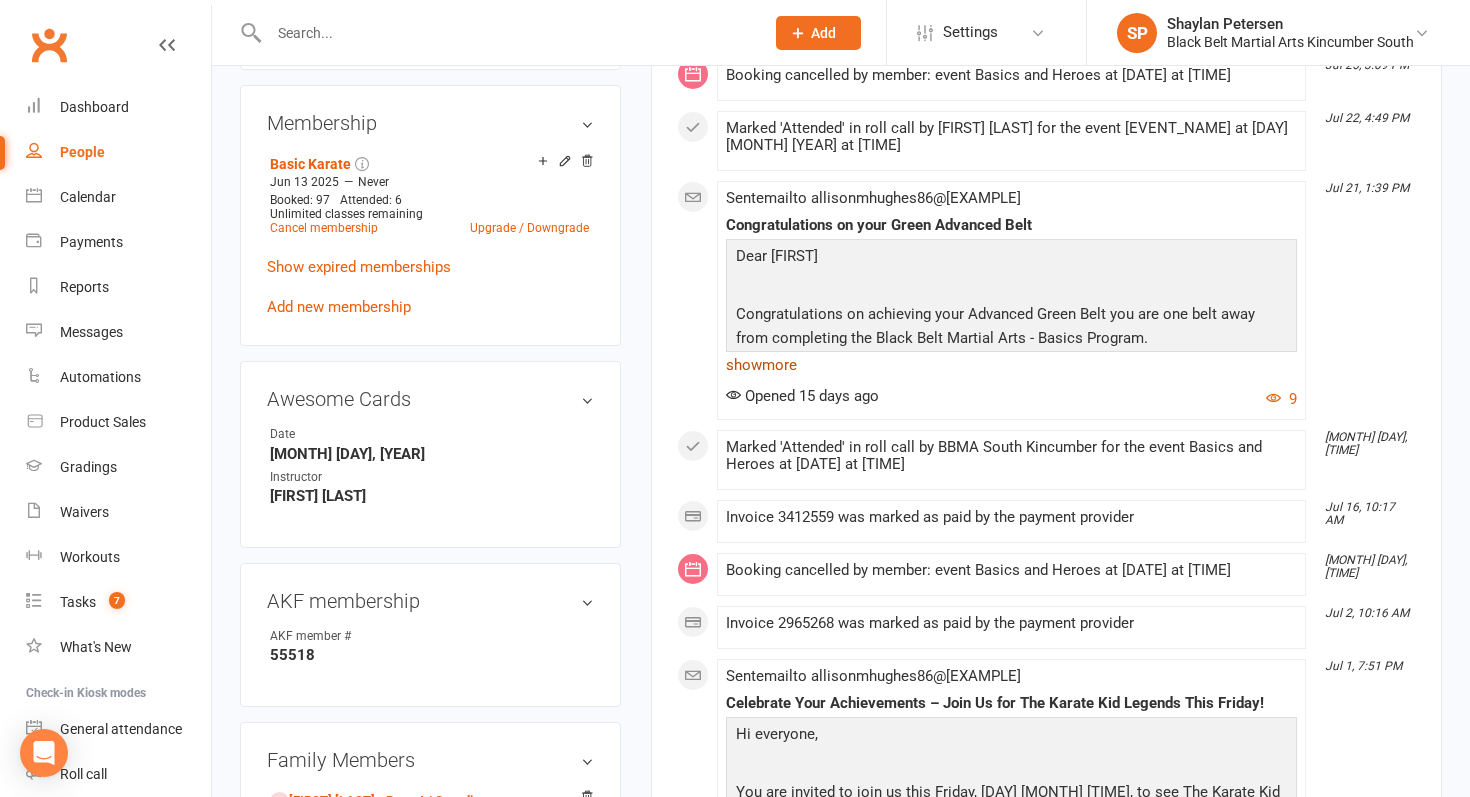 click on "show  more" at bounding box center (1011, 365) 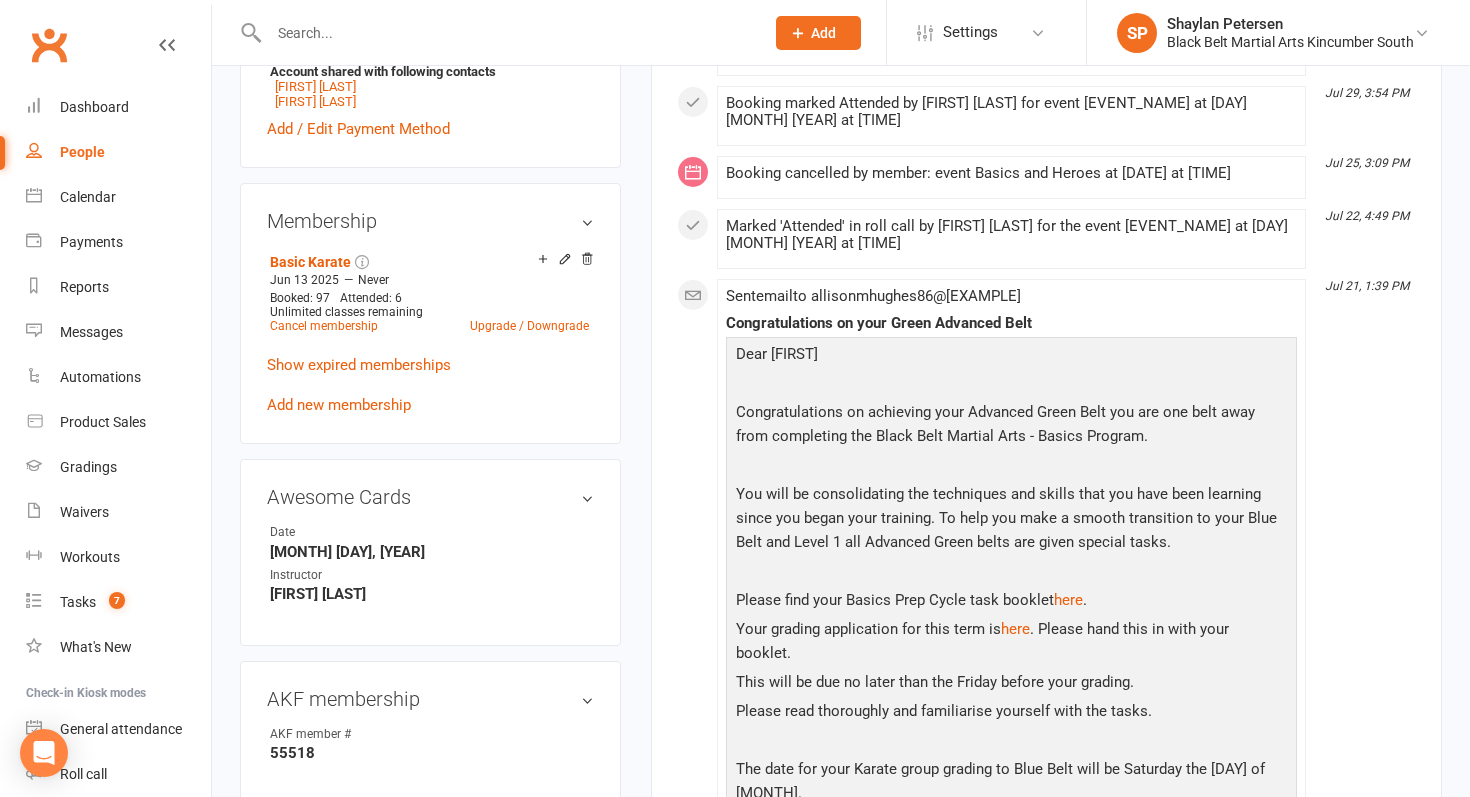 scroll, scrollTop: 0, scrollLeft: 0, axis: both 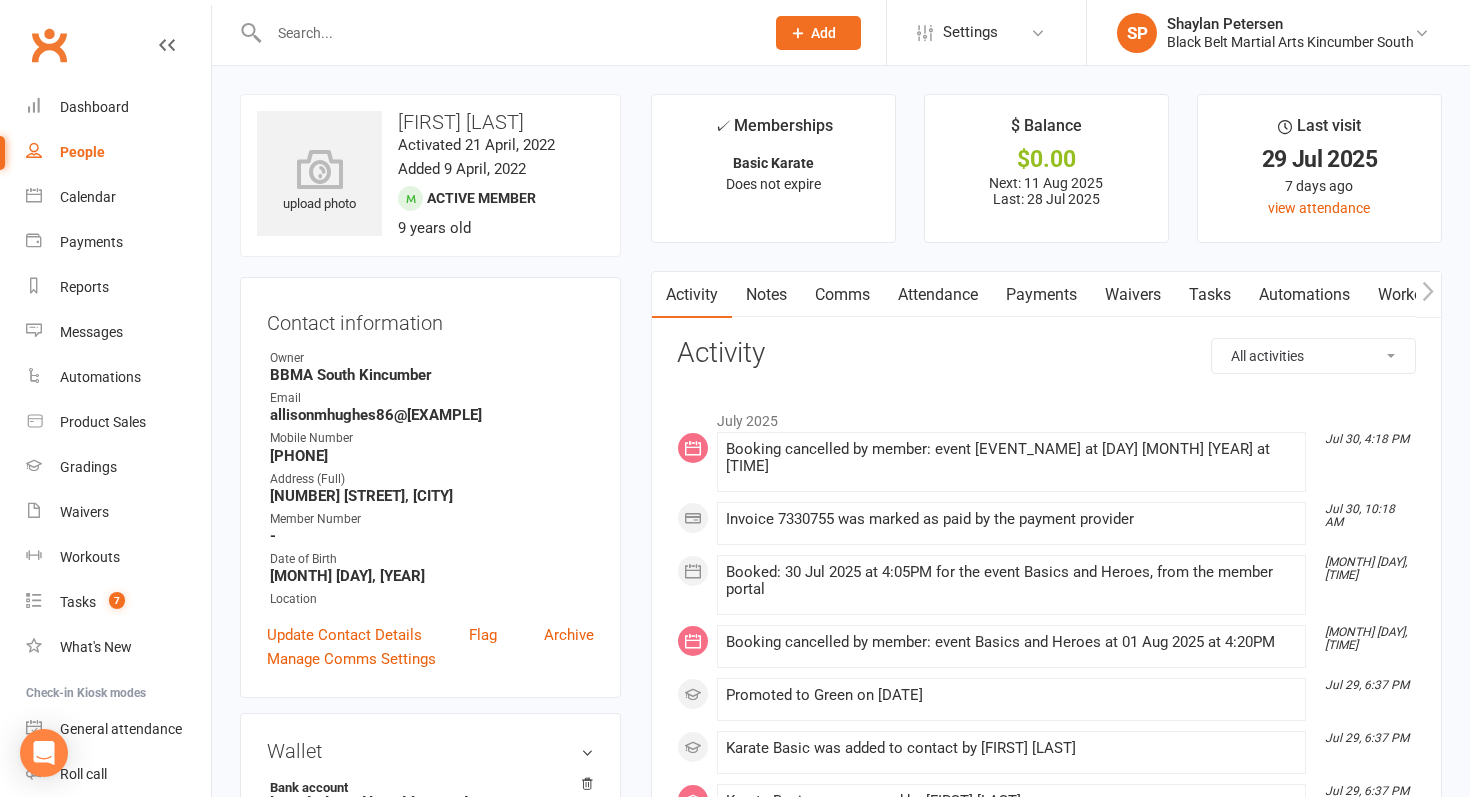 click at bounding box center (506, 33) 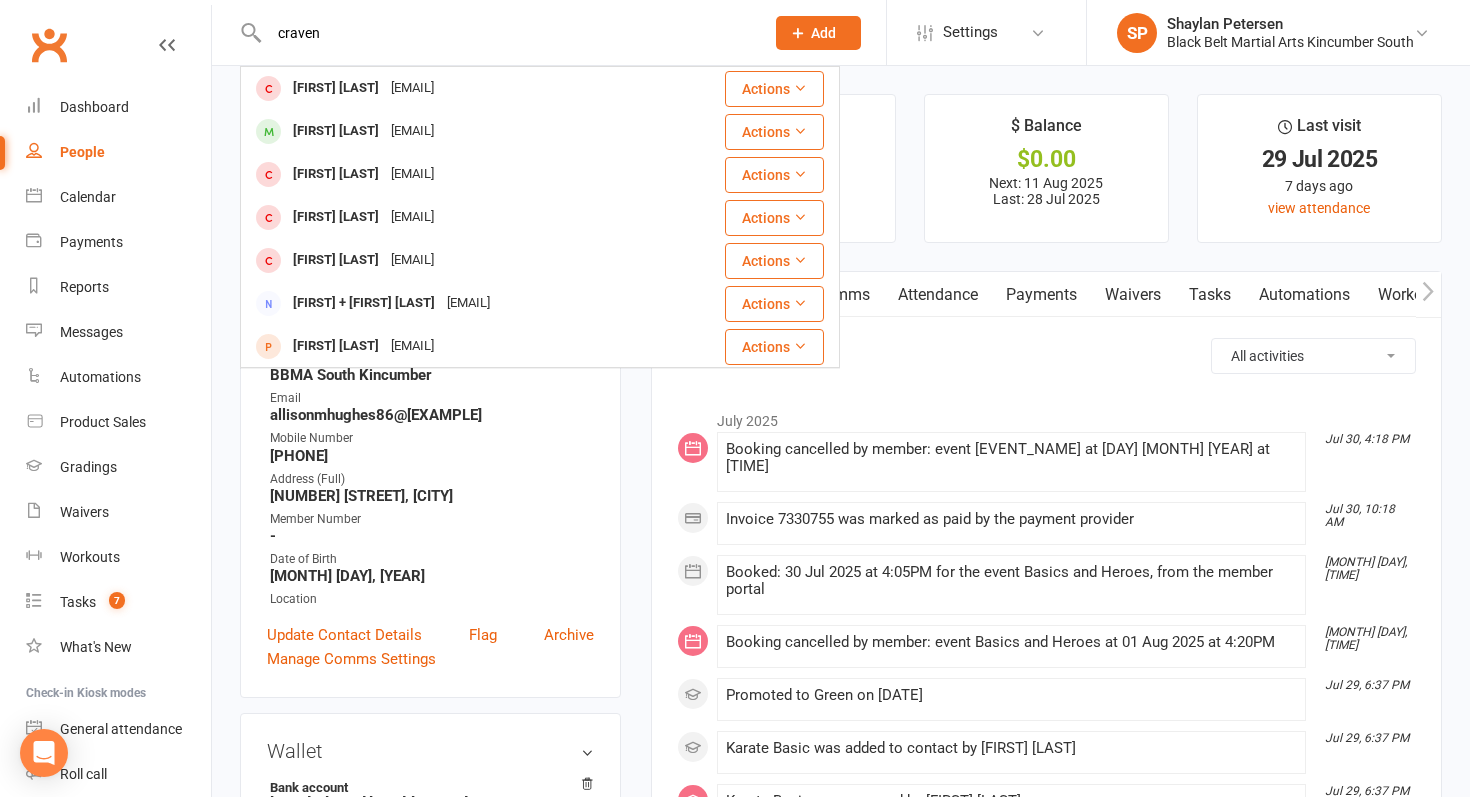 type on "craven" 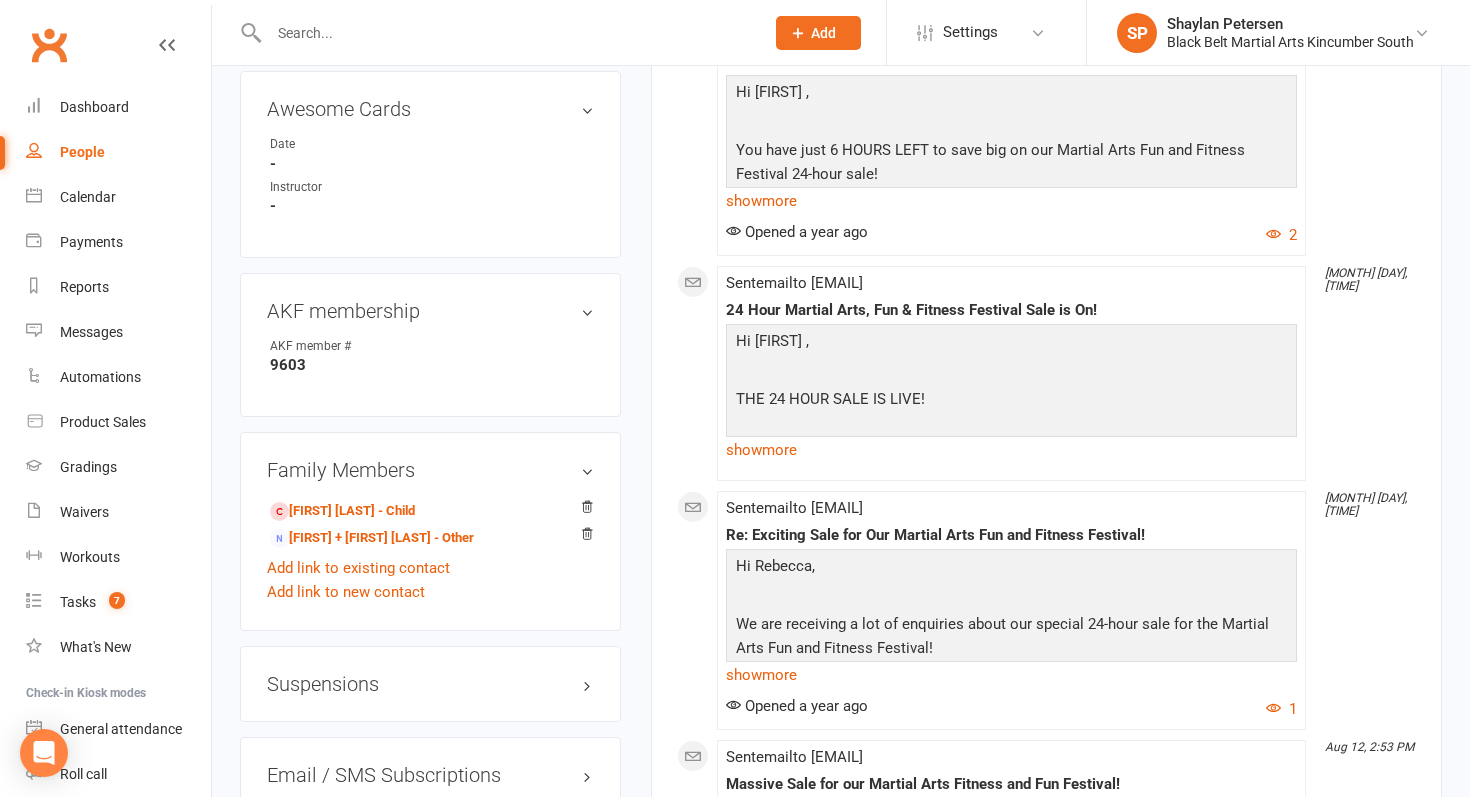 scroll, scrollTop: 1017, scrollLeft: 0, axis: vertical 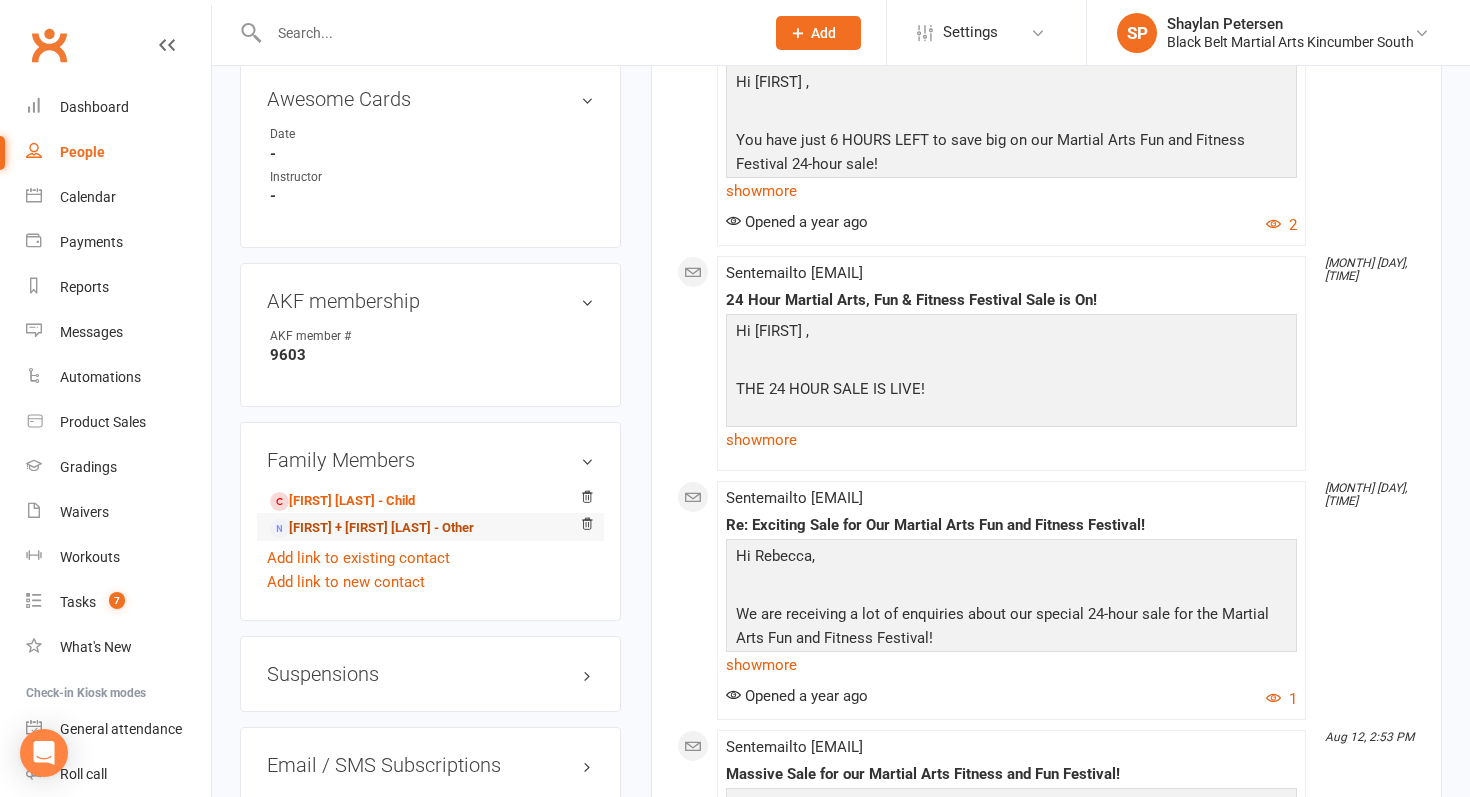click on "Robert + Rebecca Craven - Other" at bounding box center (372, 528) 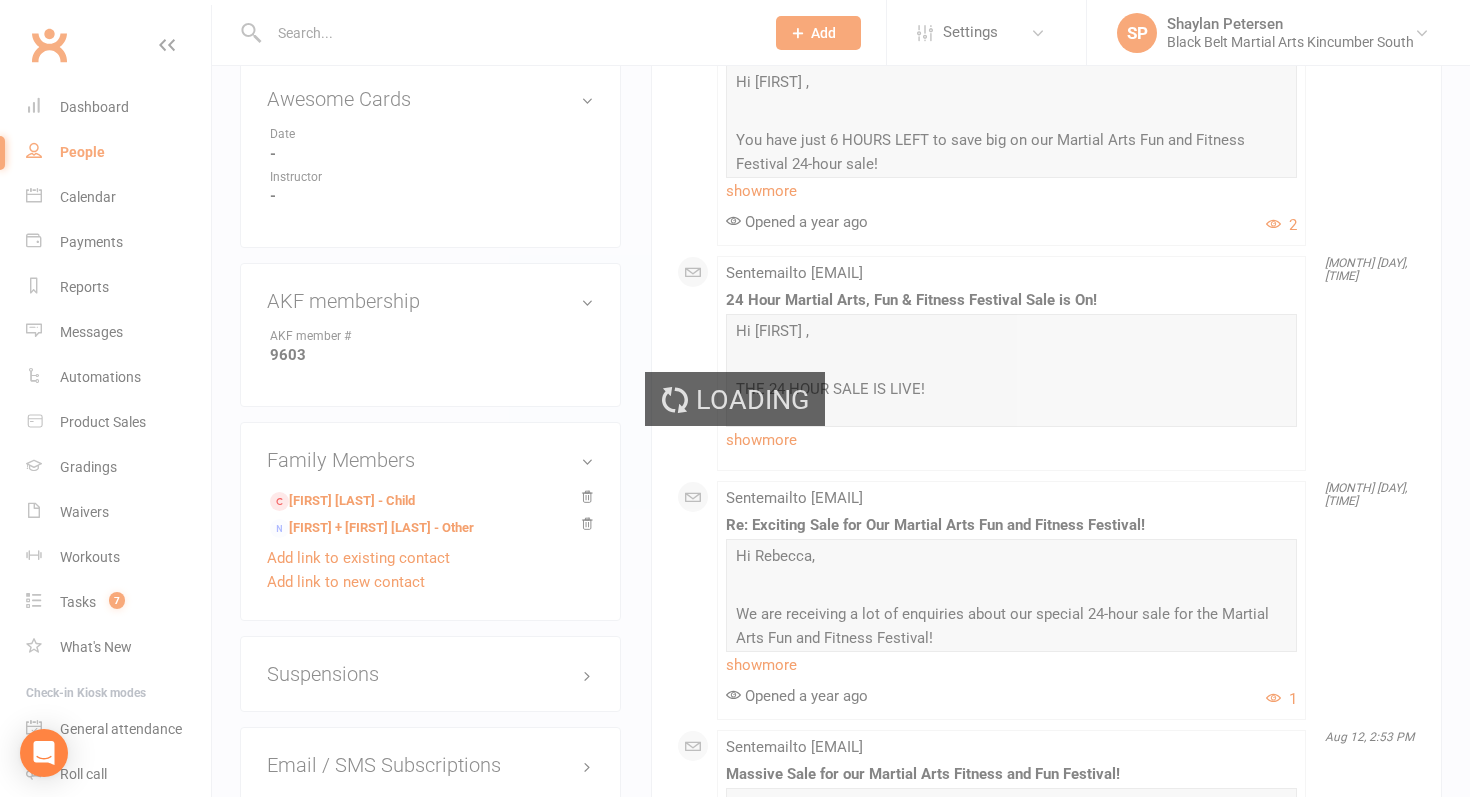 scroll, scrollTop: 0, scrollLeft: 0, axis: both 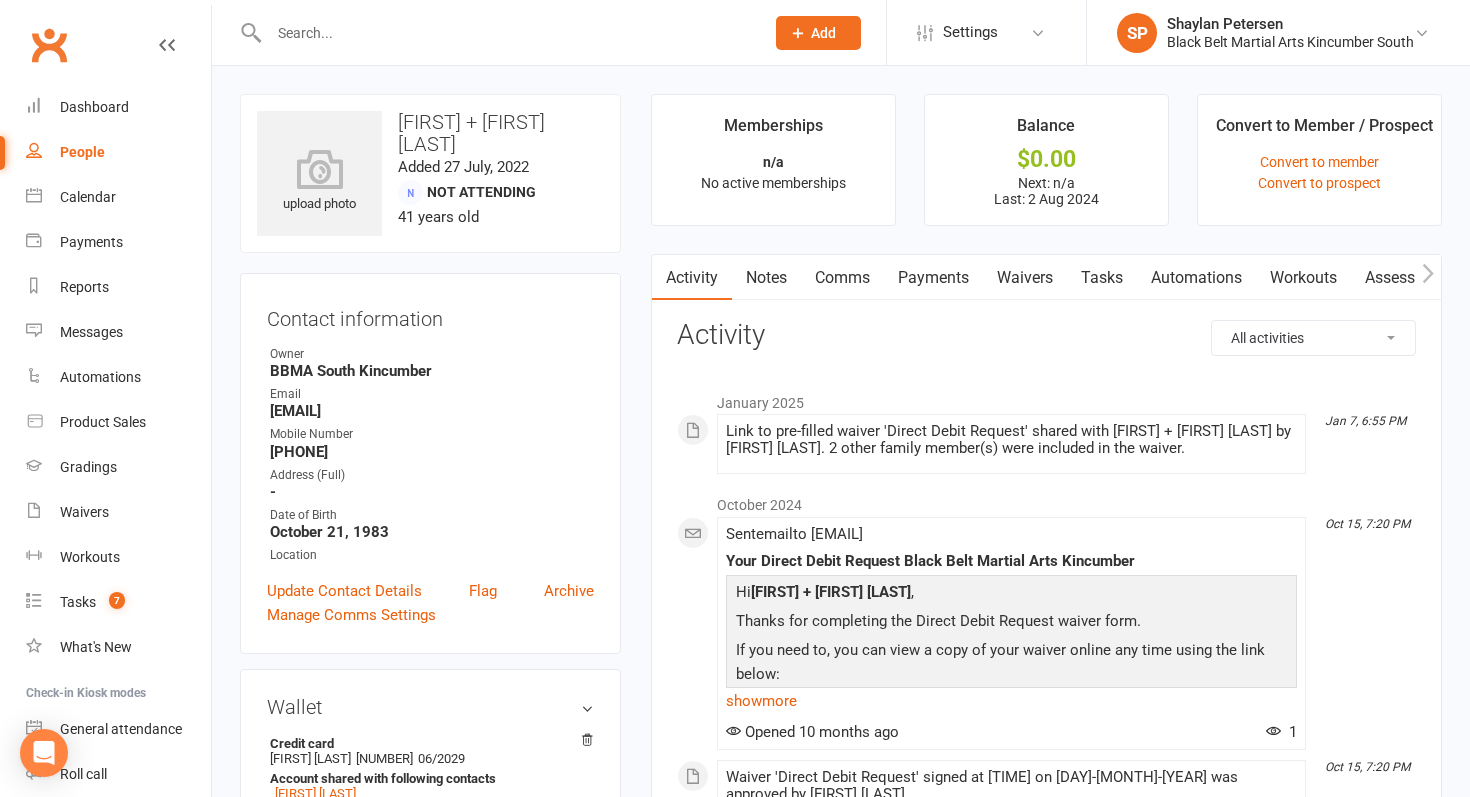 click at bounding box center [506, 33] 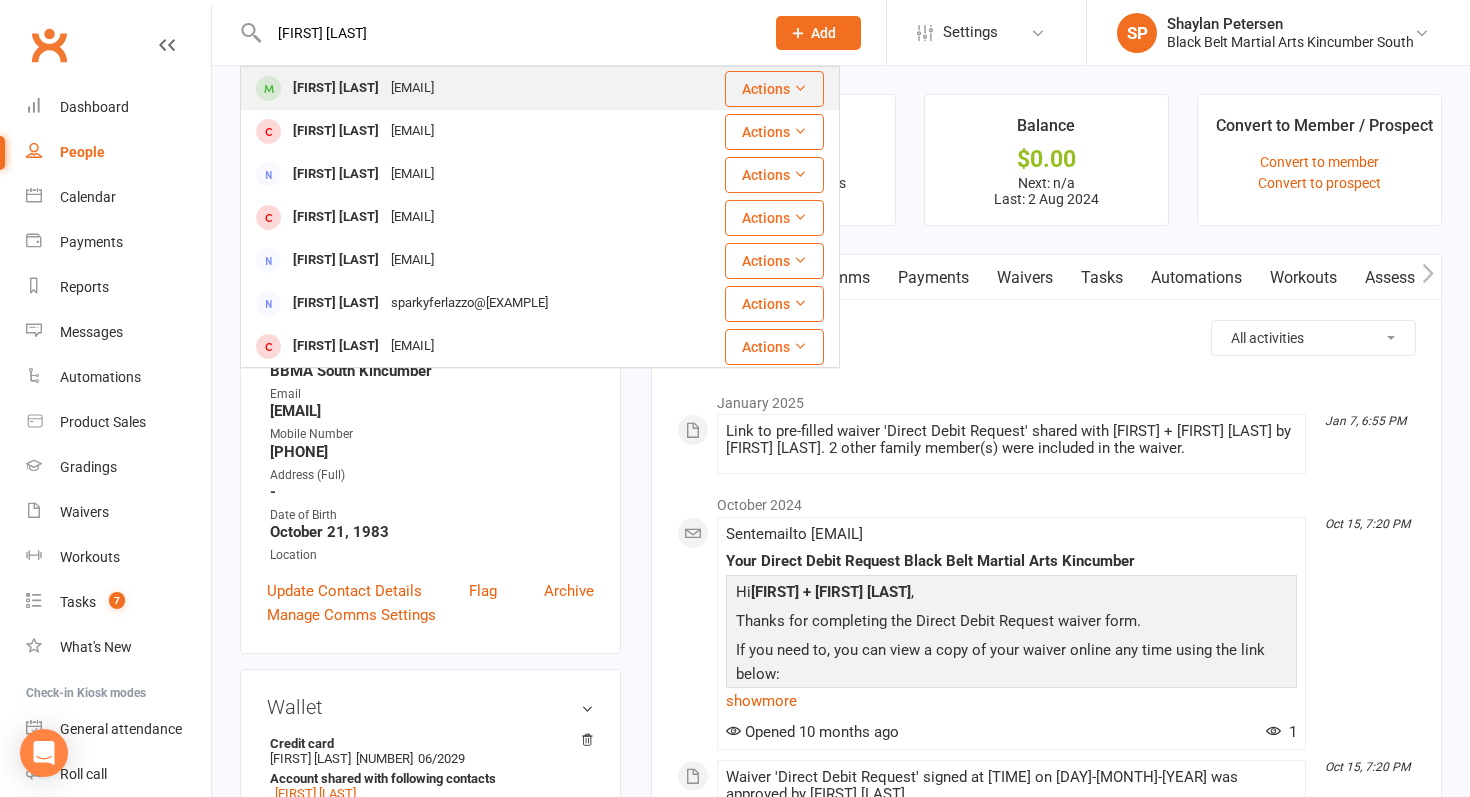 type on "steven cr" 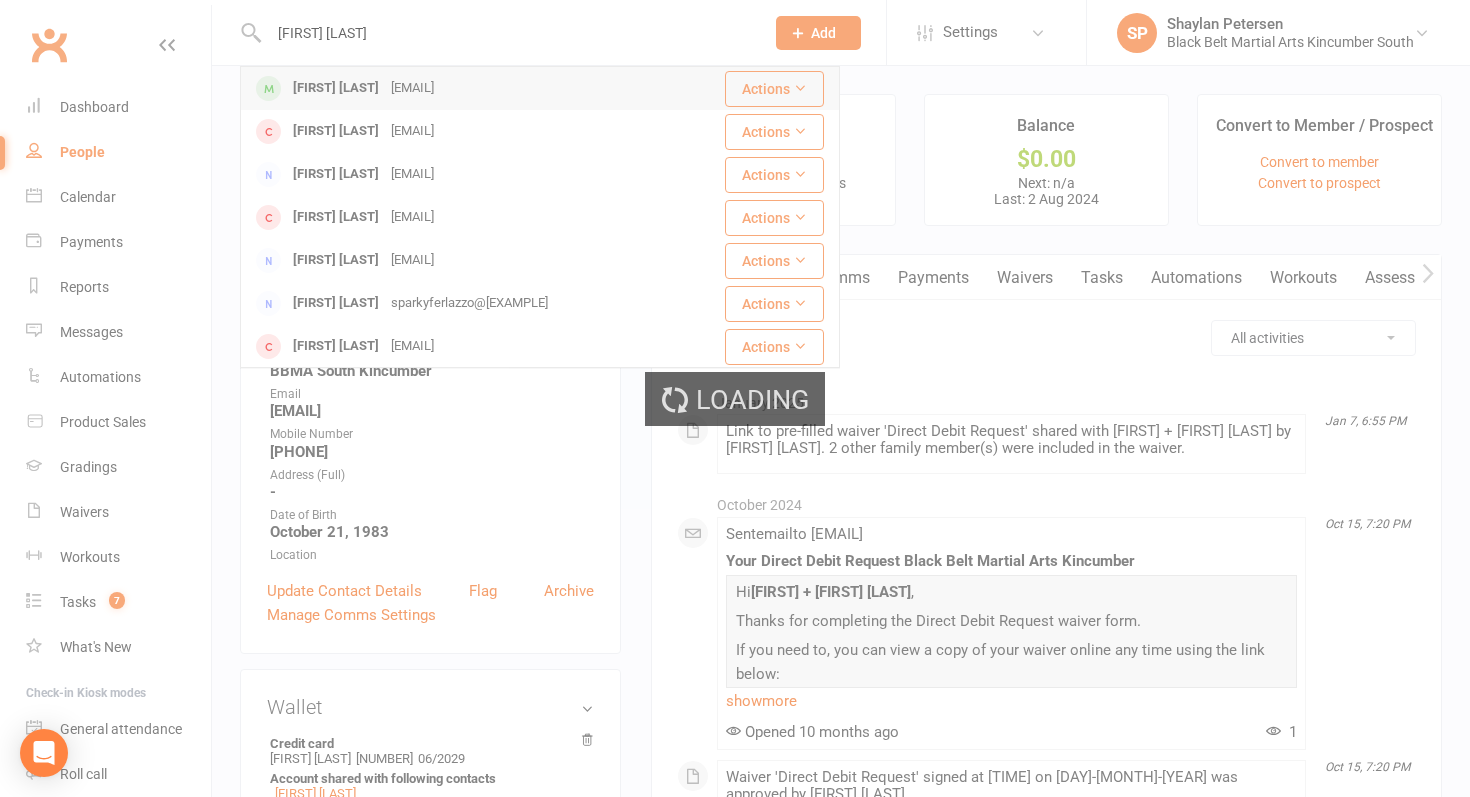 type 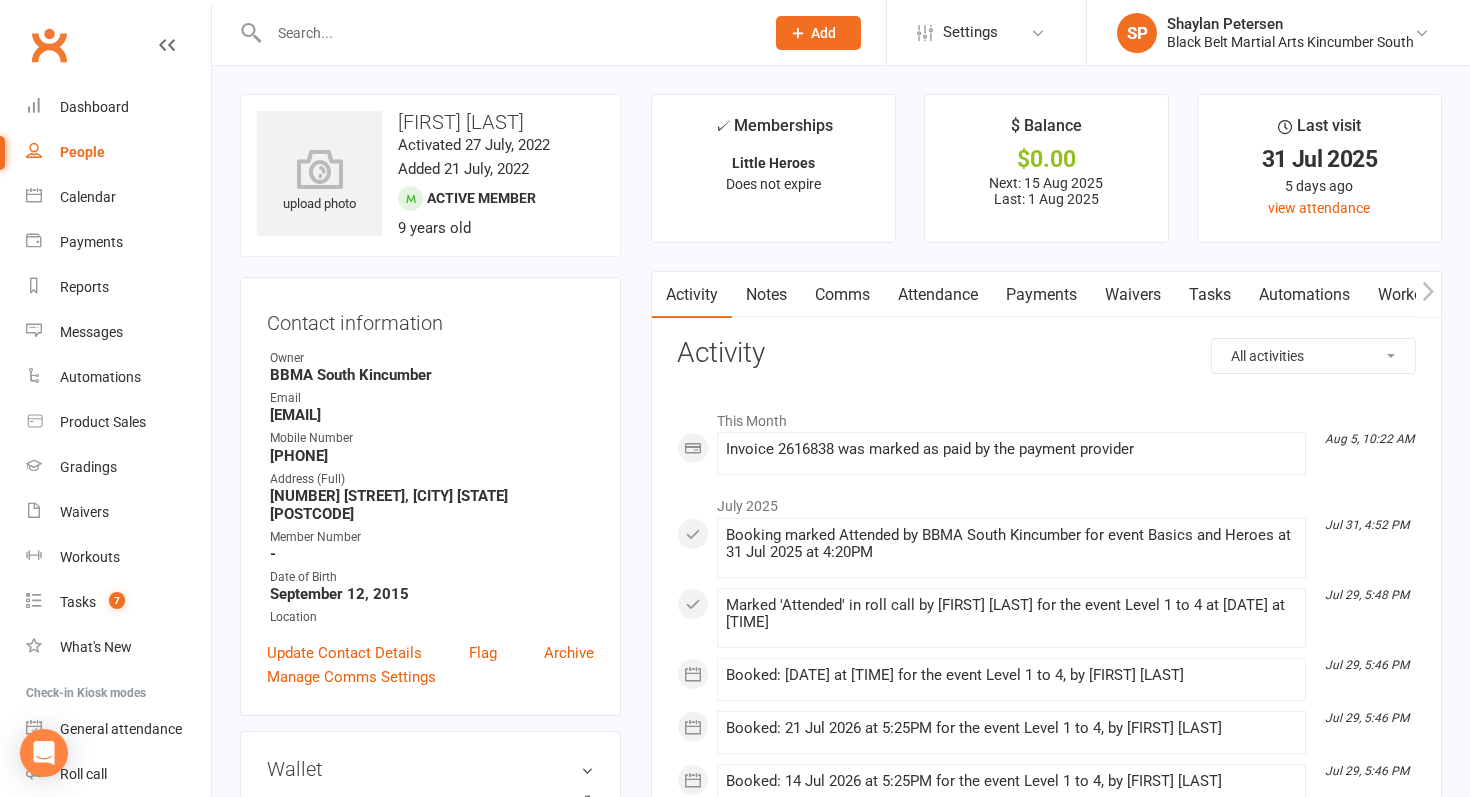 click on "Payments" at bounding box center [1041, 295] 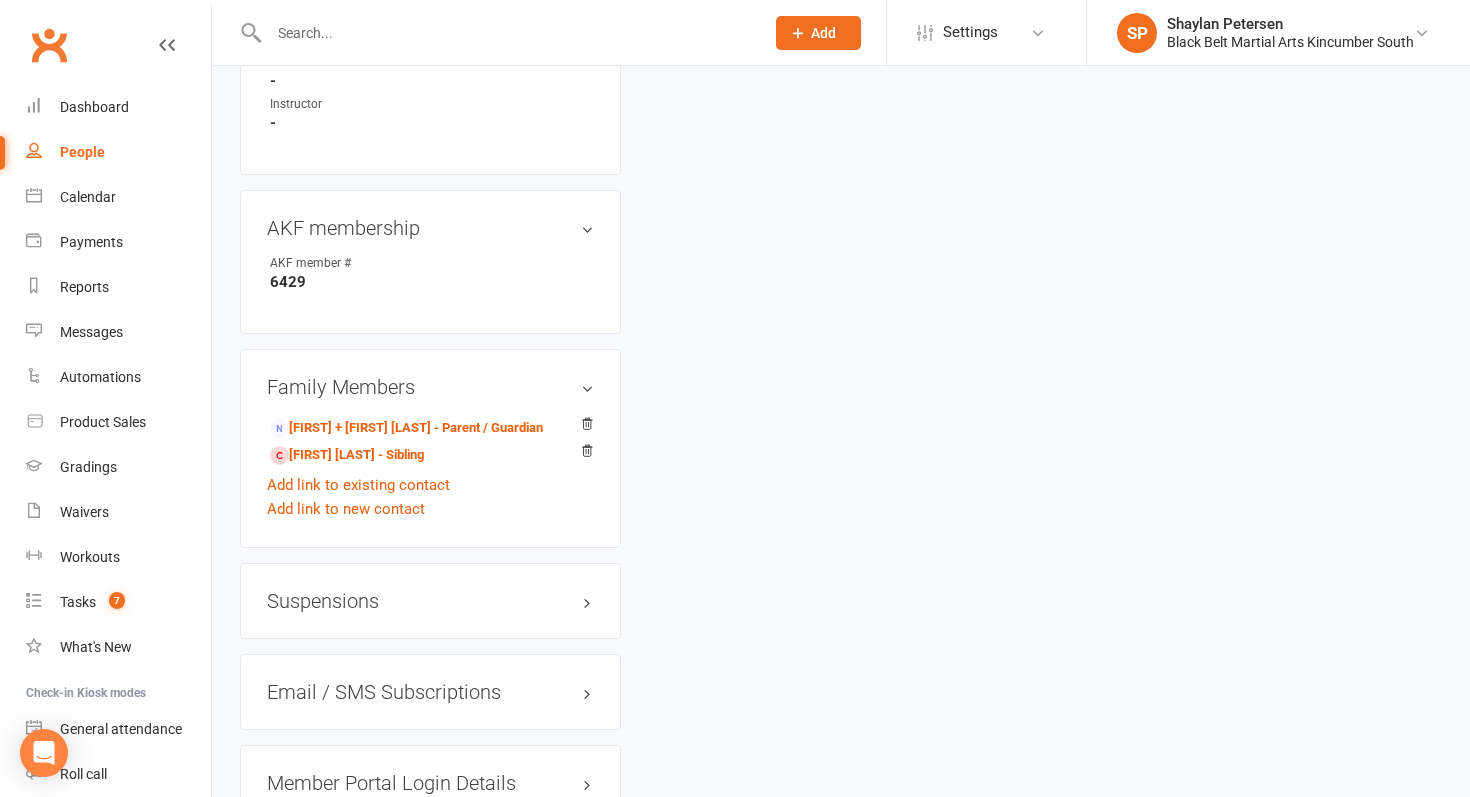 scroll, scrollTop: 1242, scrollLeft: 0, axis: vertical 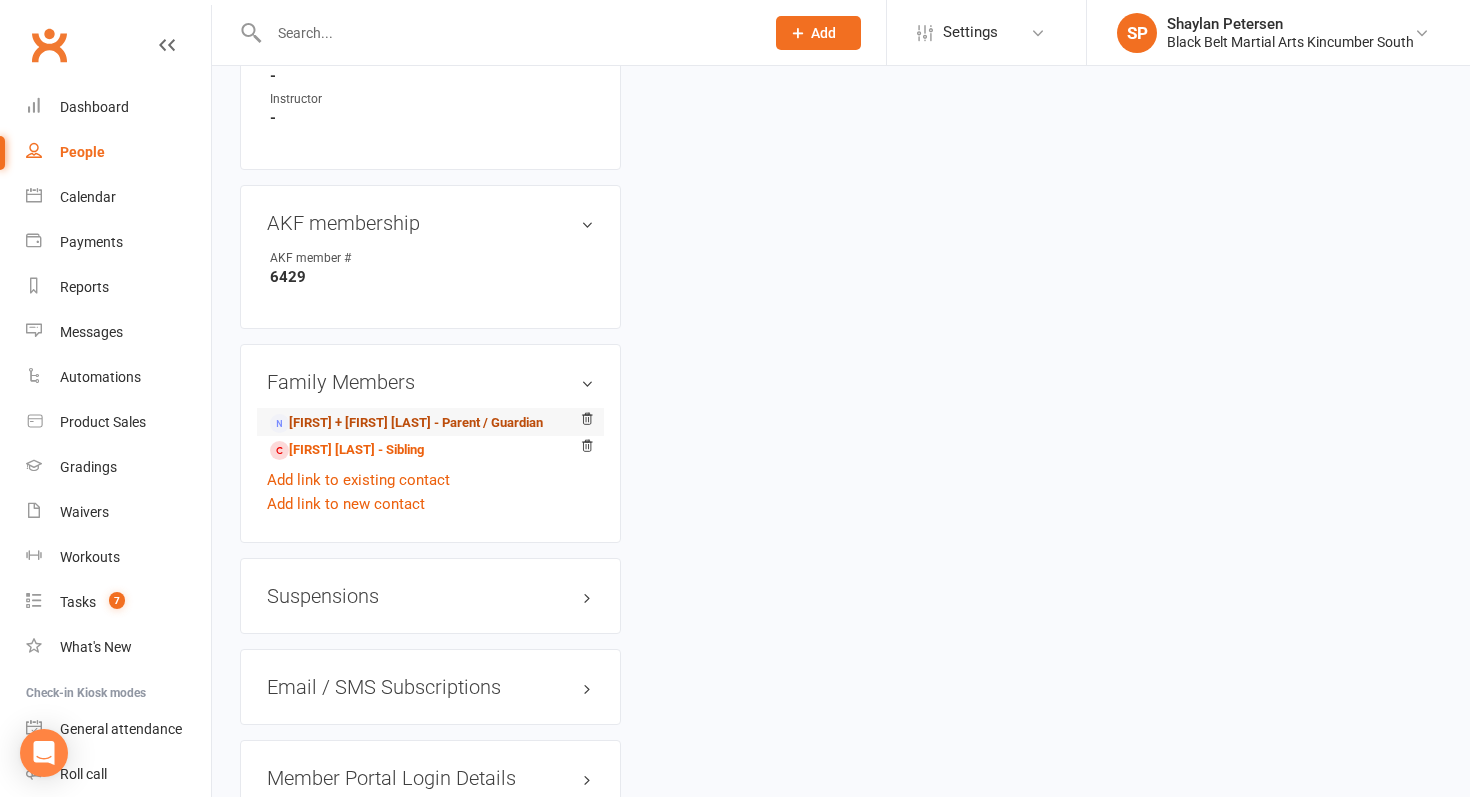 click on "Robert + Rebecca Craven - Parent / Guardian" at bounding box center (406, 423) 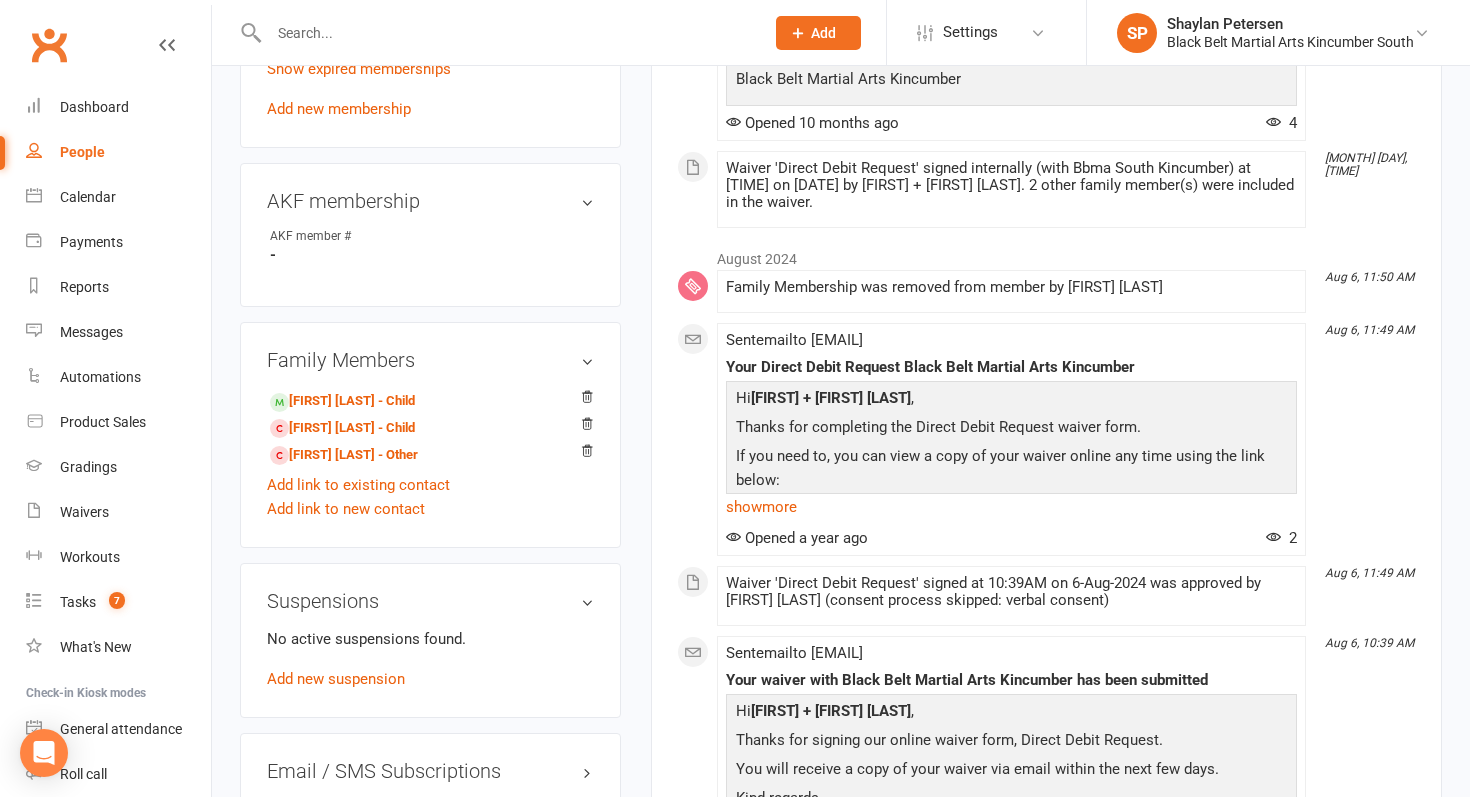 scroll, scrollTop: 0, scrollLeft: 0, axis: both 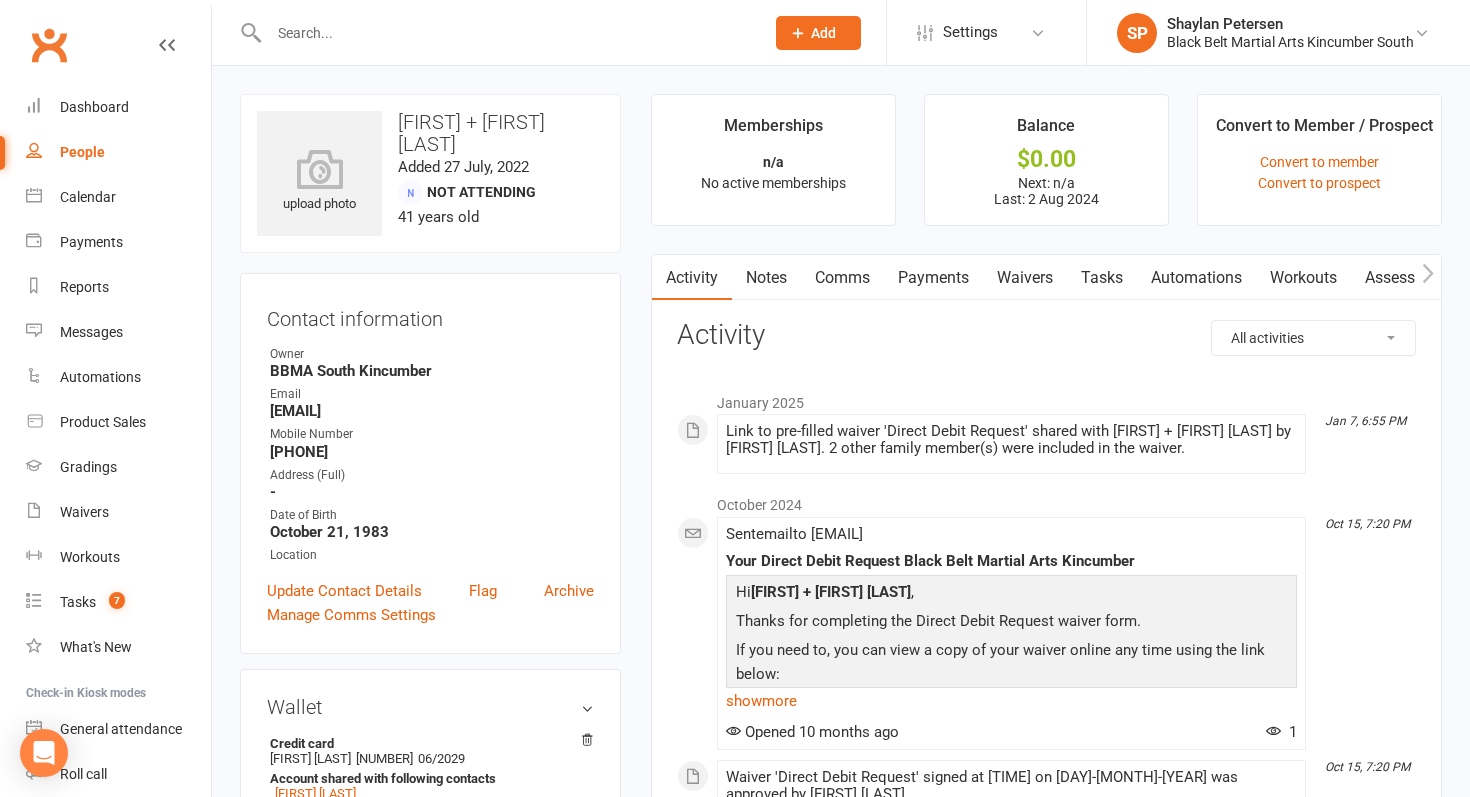 click on "Waivers" at bounding box center (1025, 278) 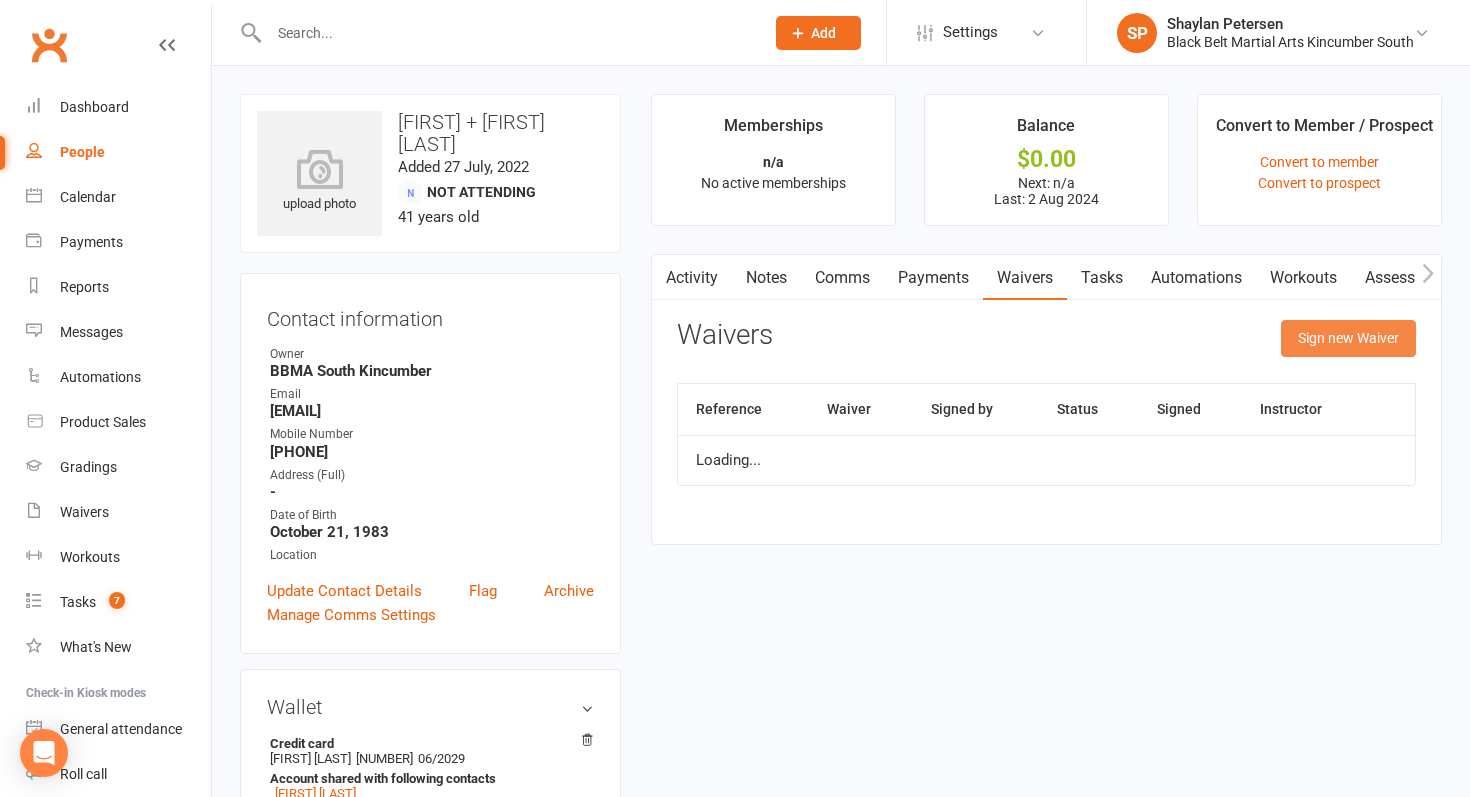 click on "Sign new Waiver" at bounding box center (1348, 338) 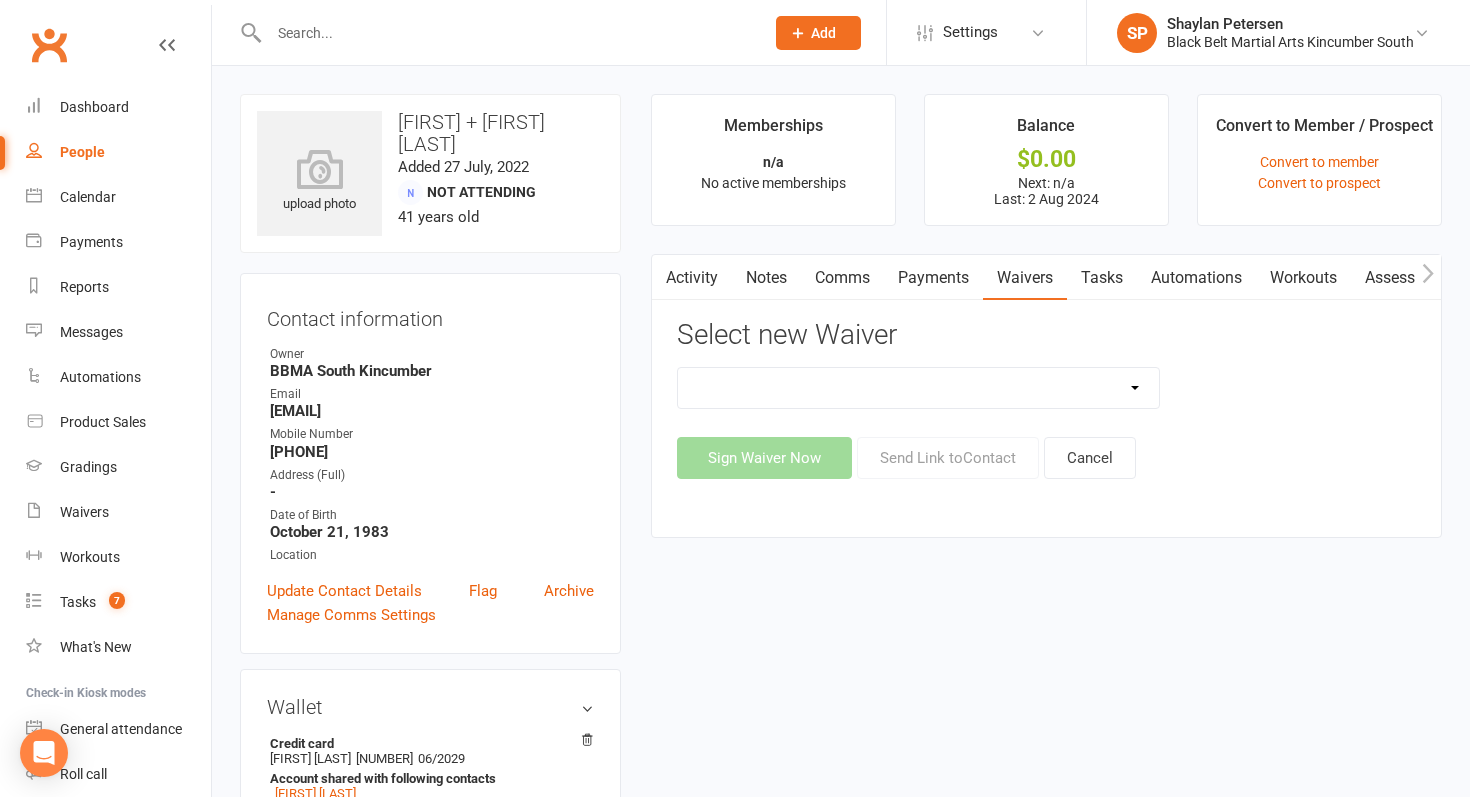 click on "Direct Debit Request Festival Enrolment Student Enrolment Agreement" at bounding box center [918, 388] 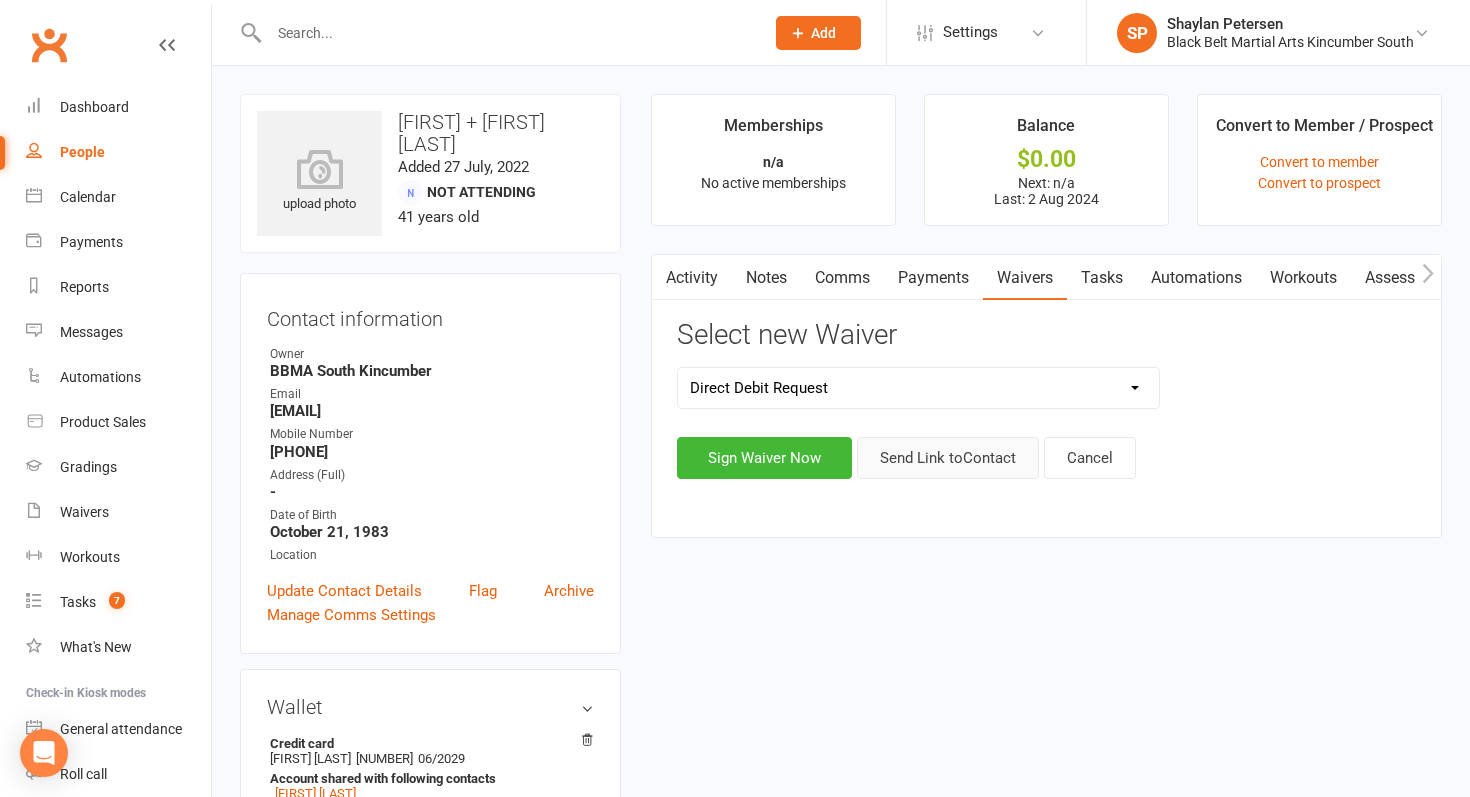 click on "Send Link to  Contact" at bounding box center (948, 458) 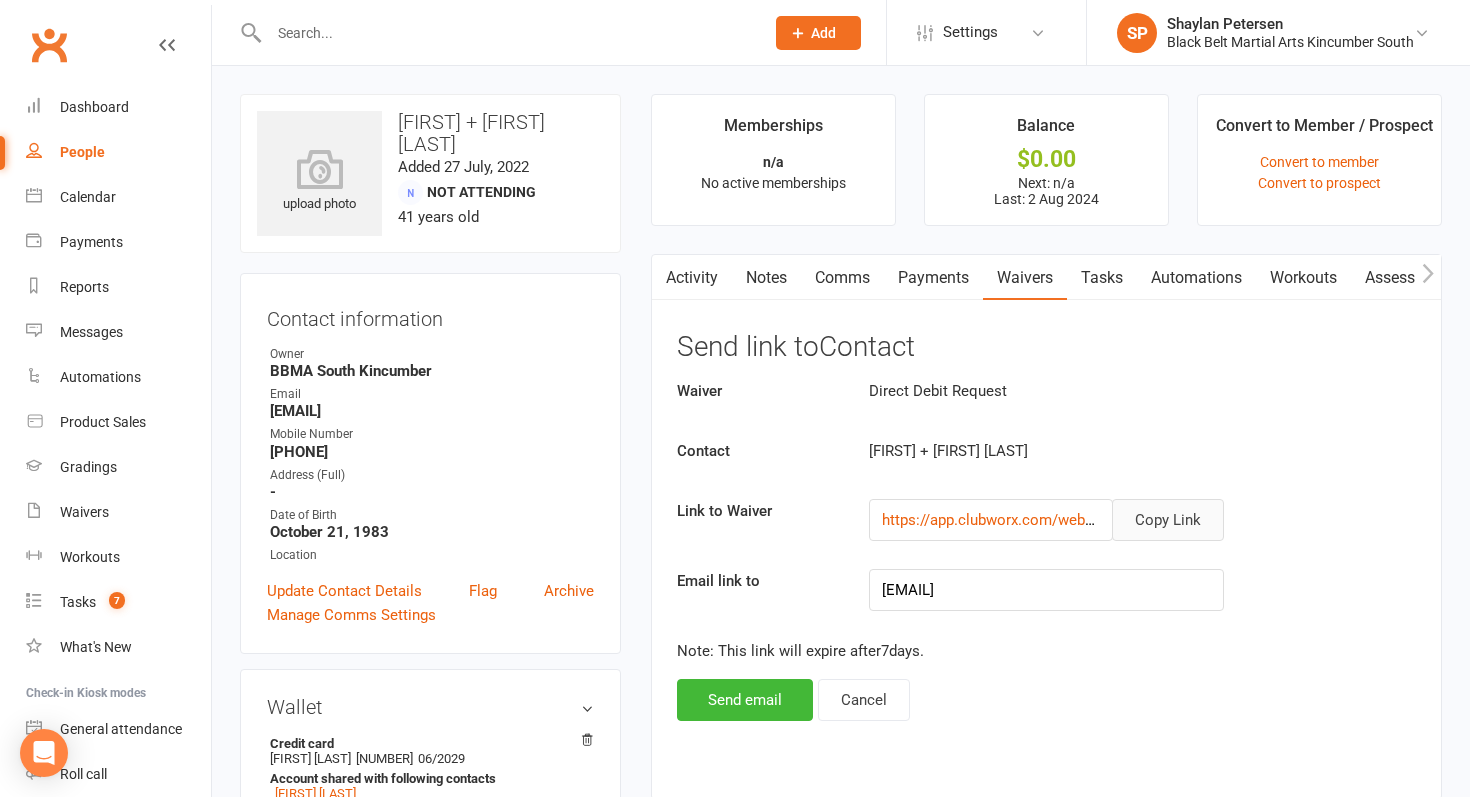 click on "Copy Link" at bounding box center [1168, 520] 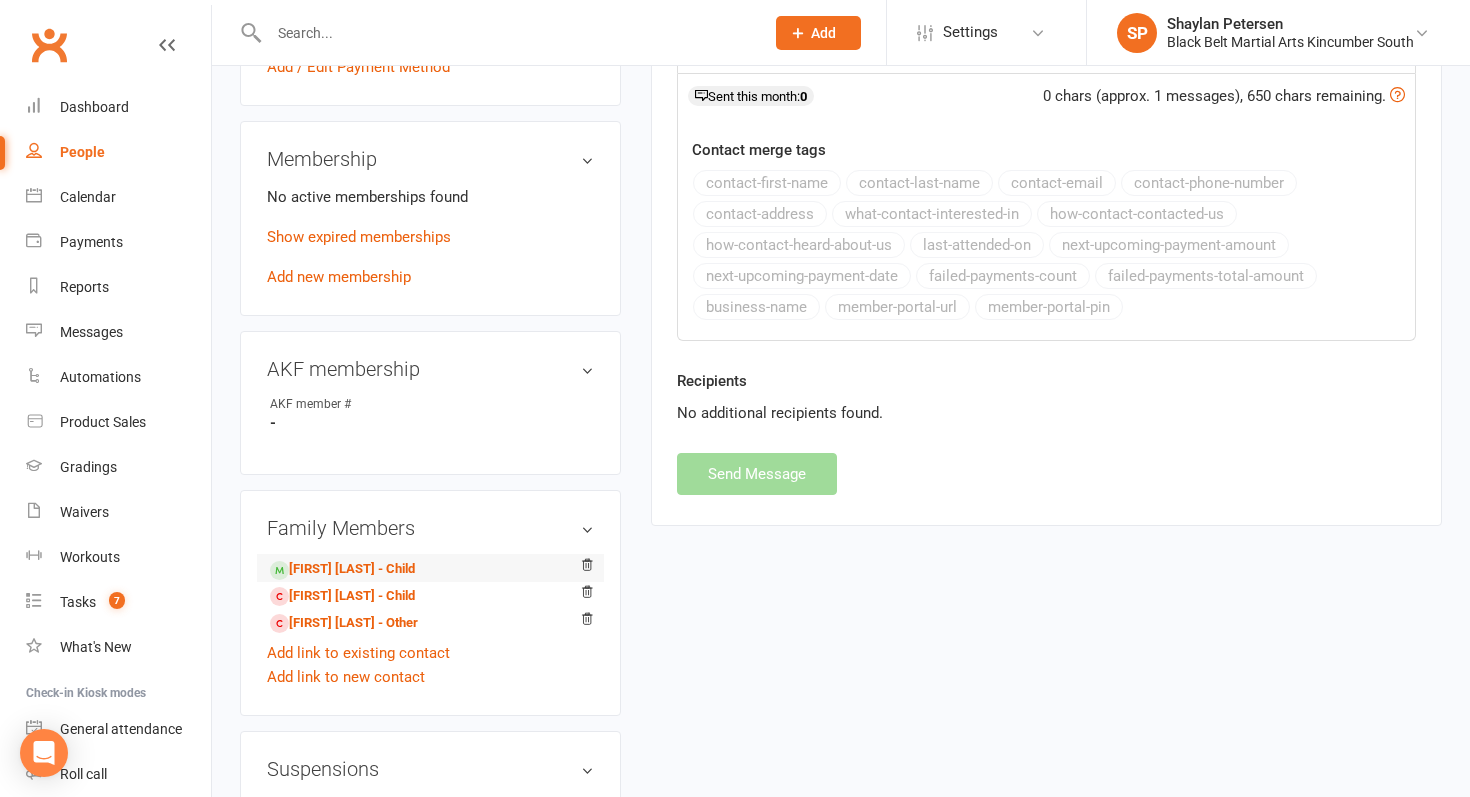 scroll, scrollTop: 770, scrollLeft: 0, axis: vertical 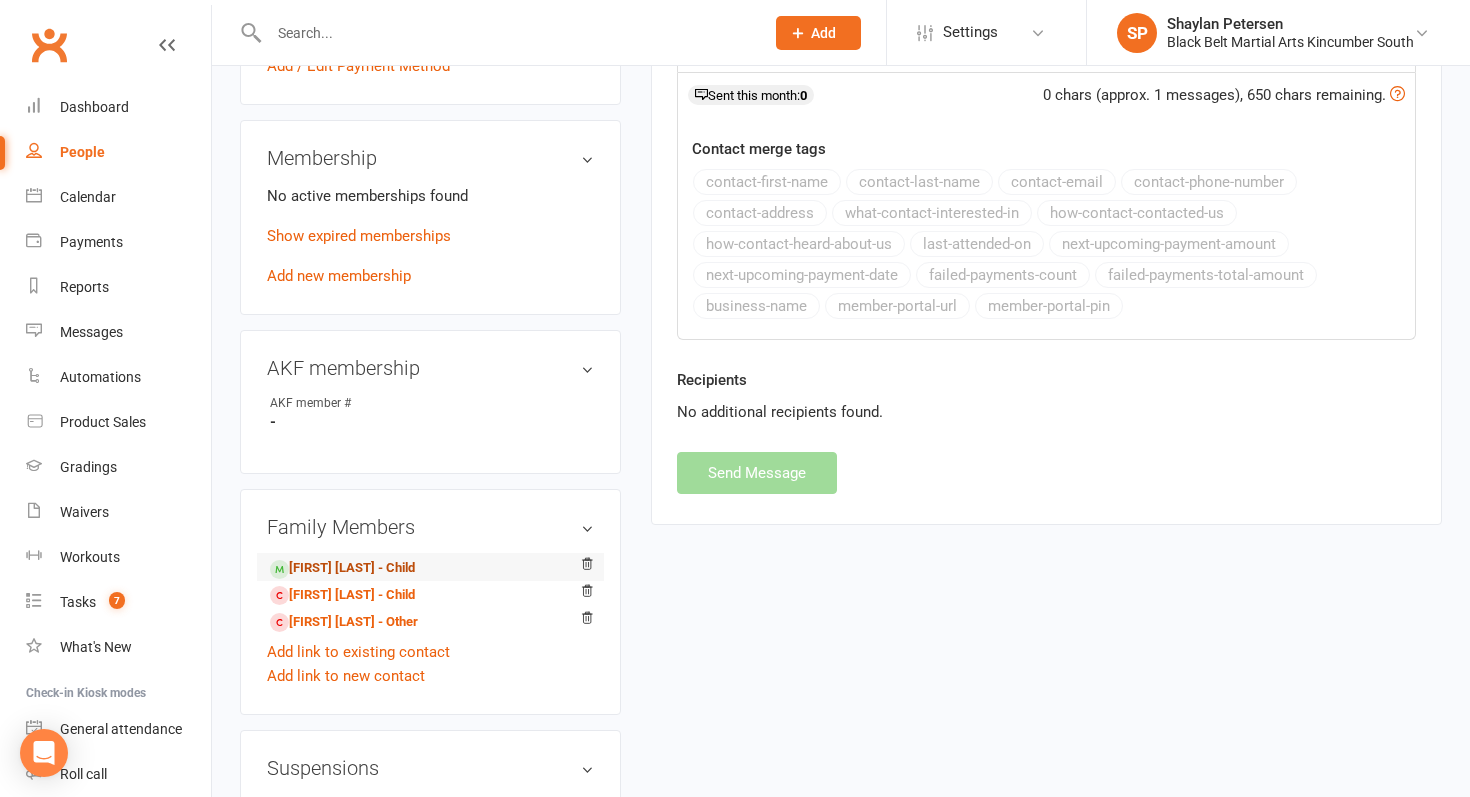 click on "Steven Craven - Child" at bounding box center (342, 568) 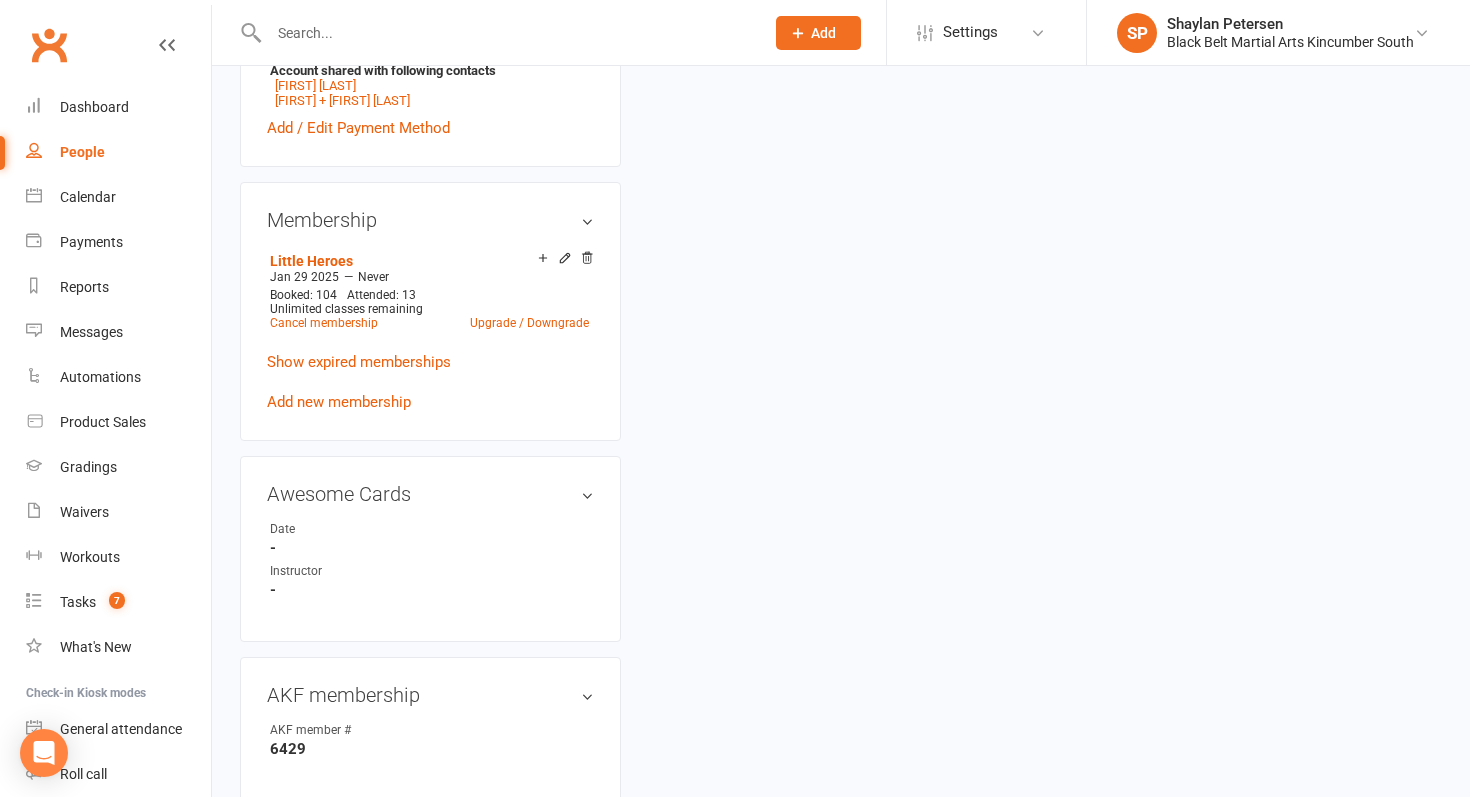scroll, scrollTop: 0, scrollLeft: 0, axis: both 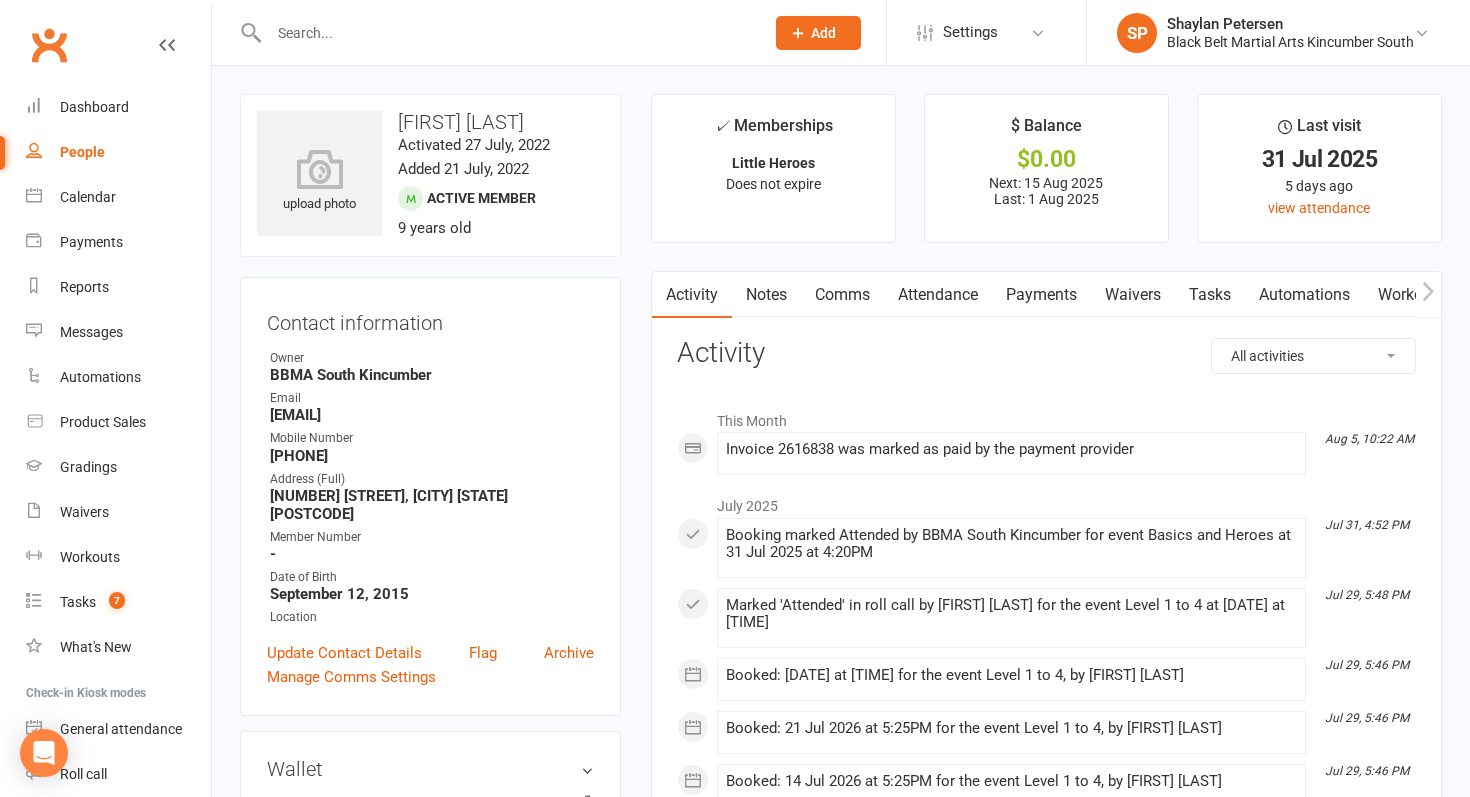 click on "Comms" at bounding box center [842, 295] 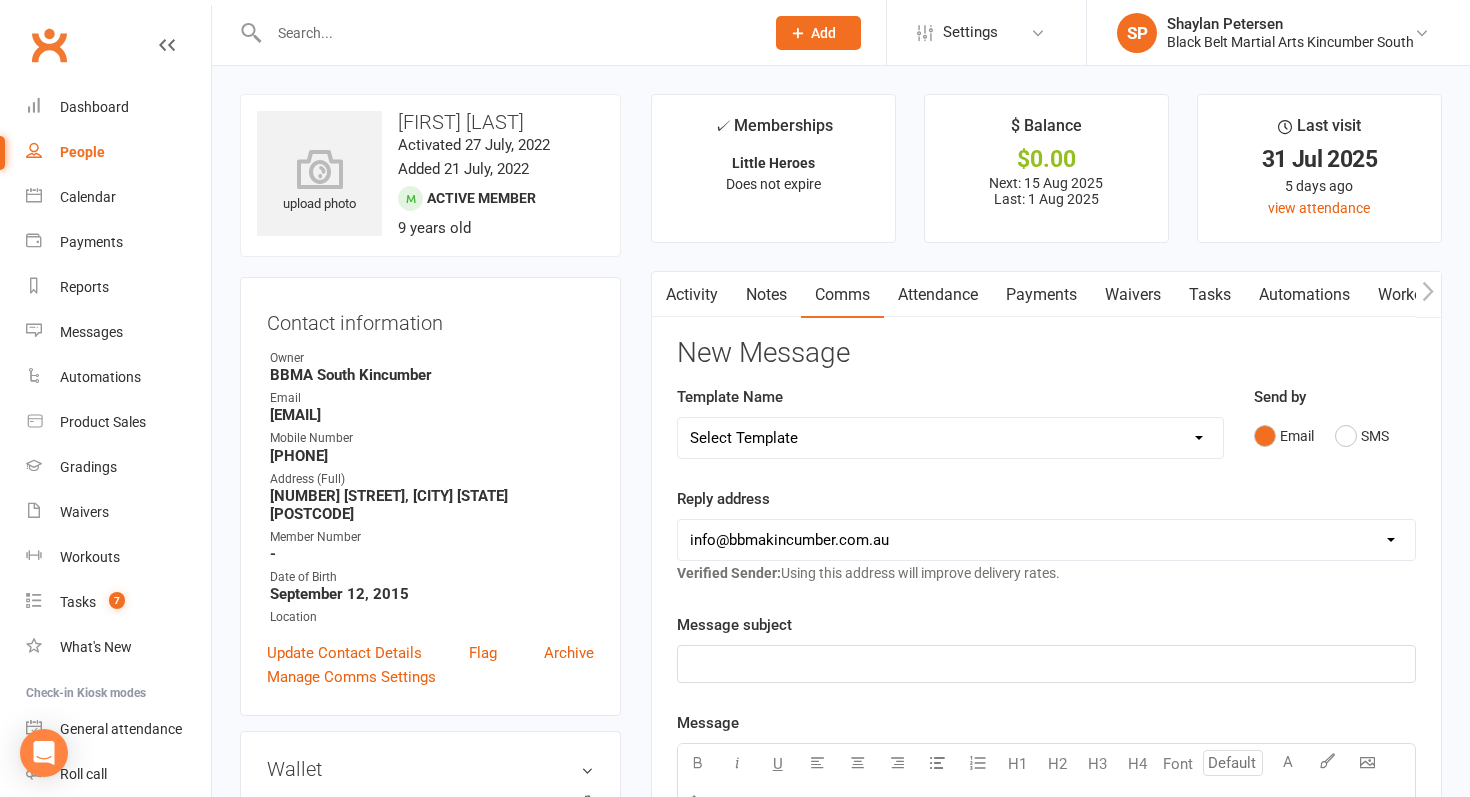 scroll, scrollTop: 42, scrollLeft: 0, axis: vertical 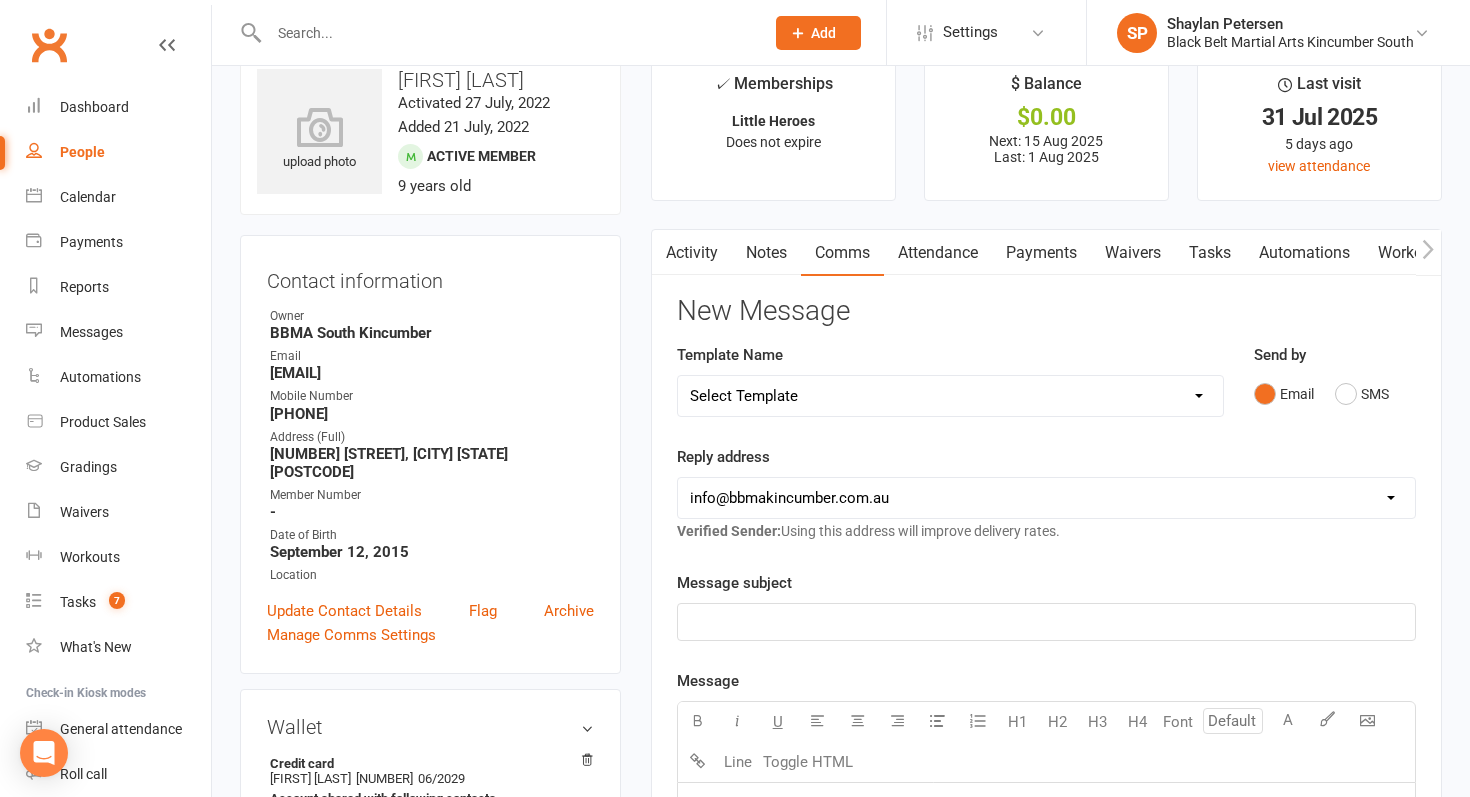 click on "﻿" 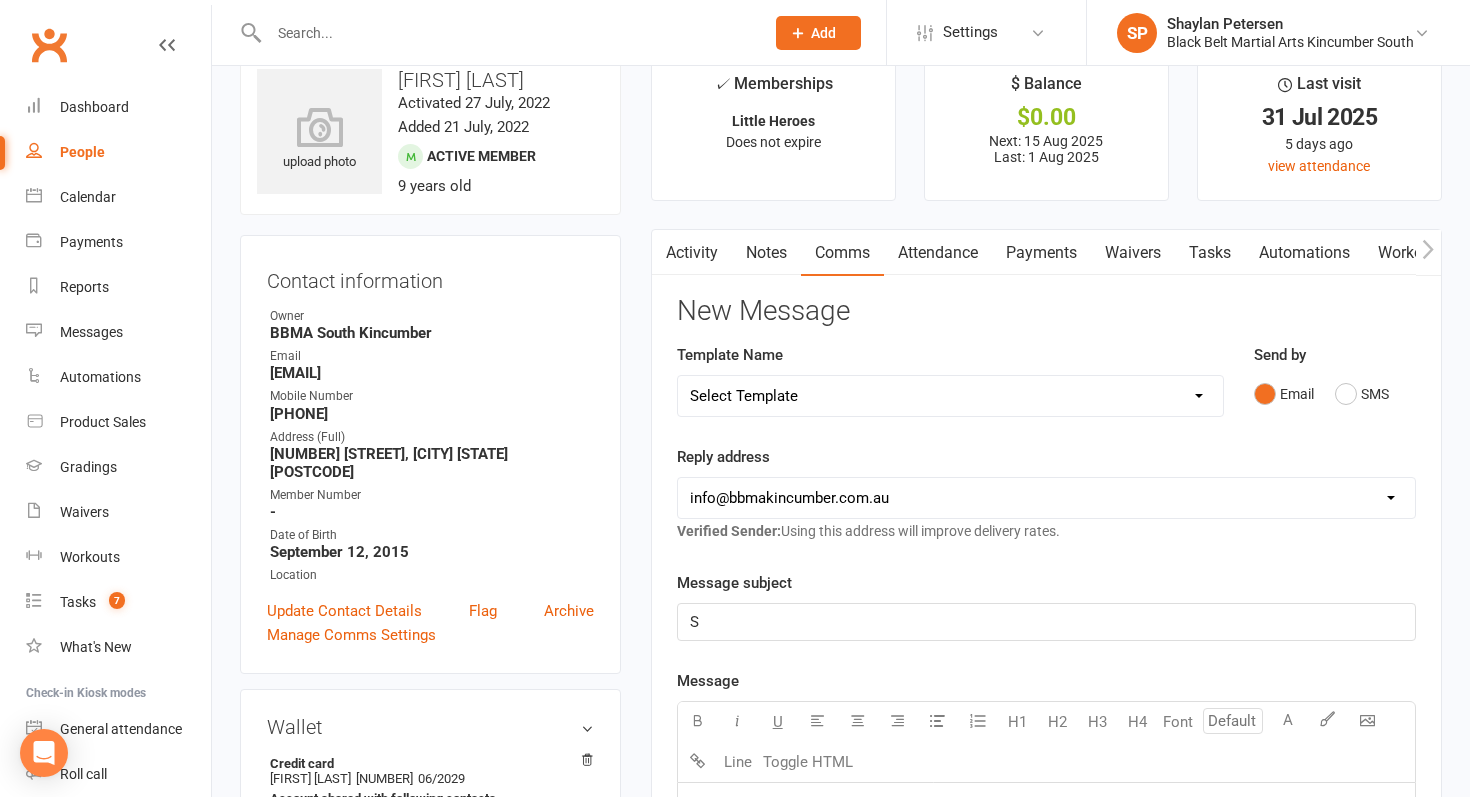 type 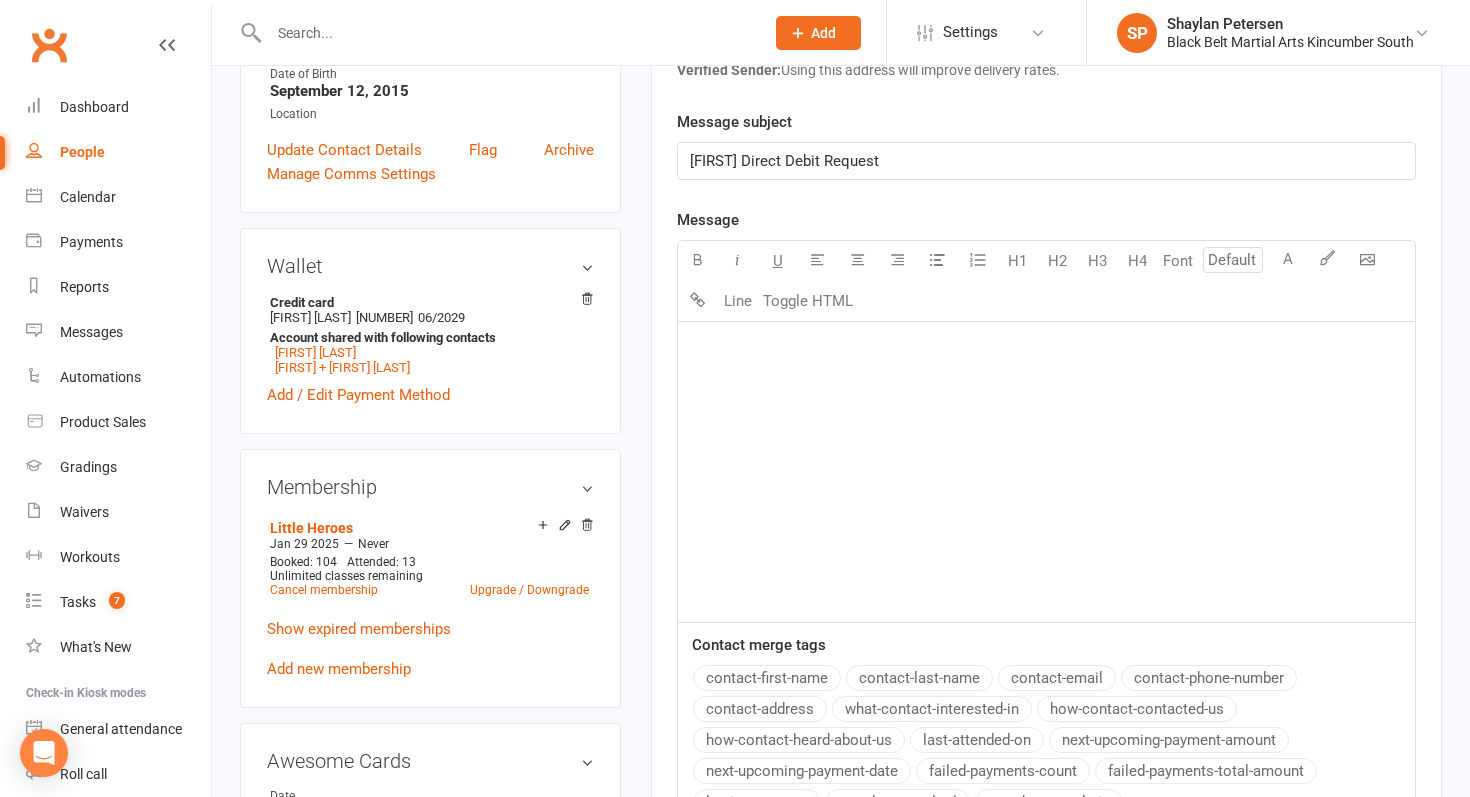 scroll, scrollTop: 550, scrollLeft: 0, axis: vertical 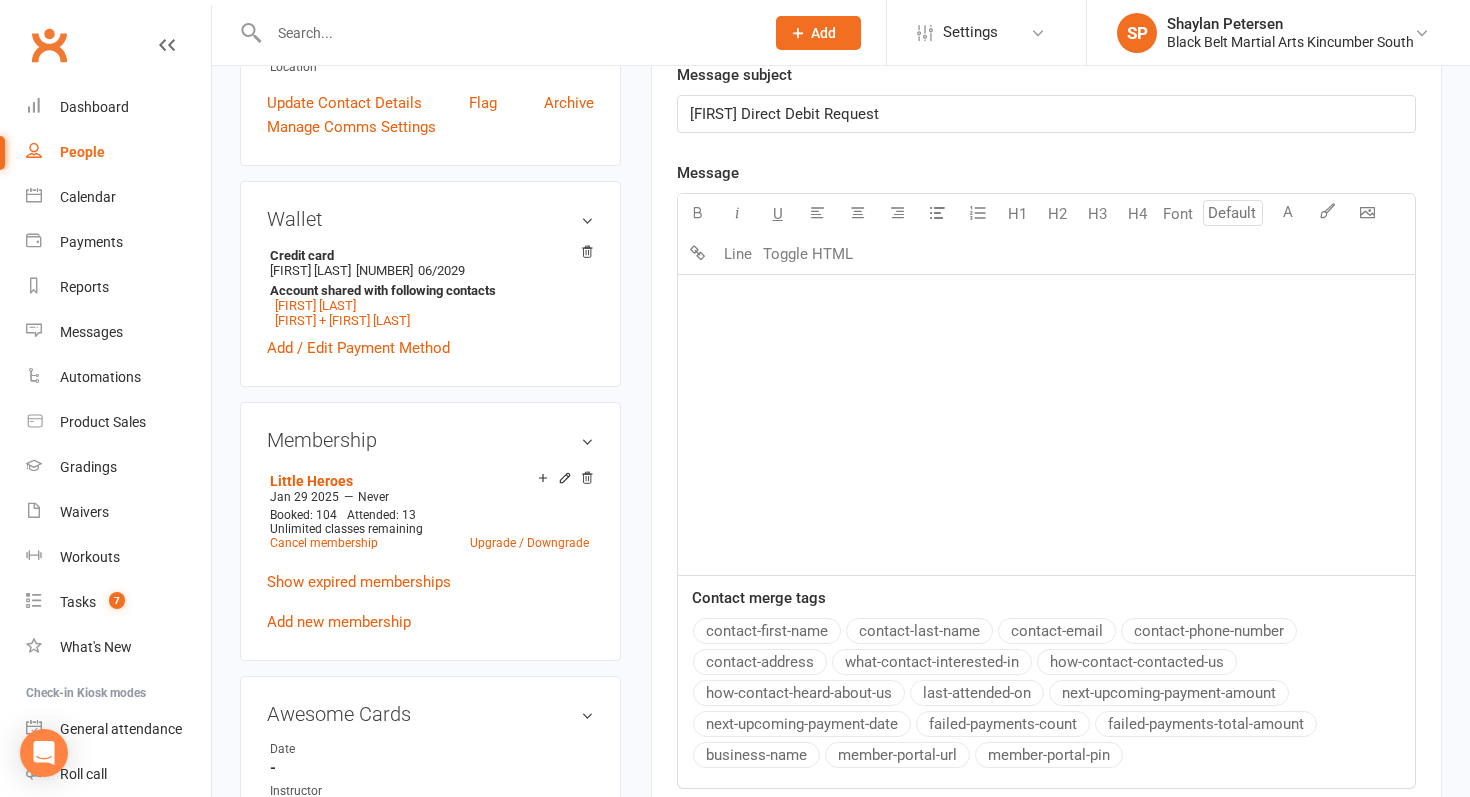 click on "﻿" 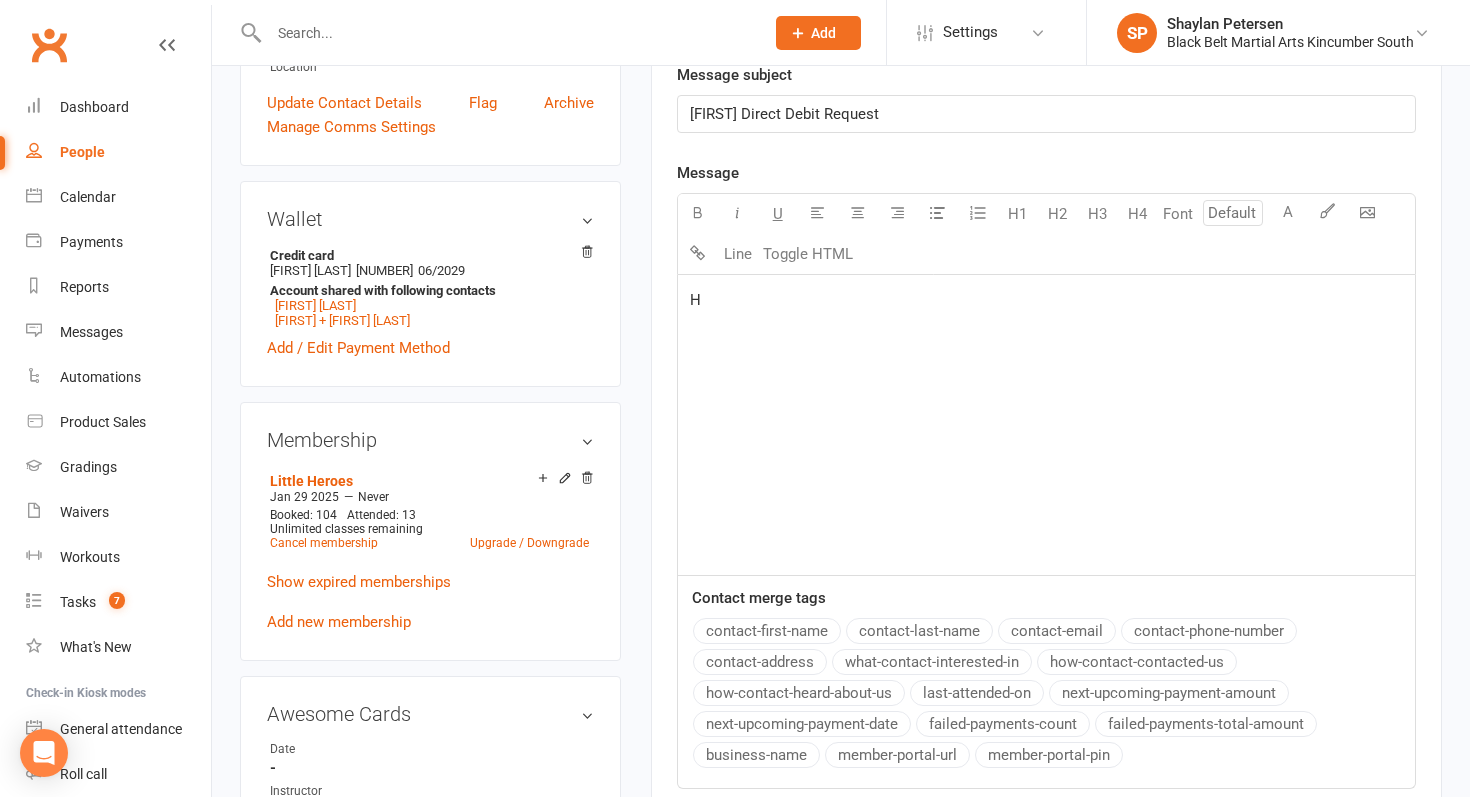 type 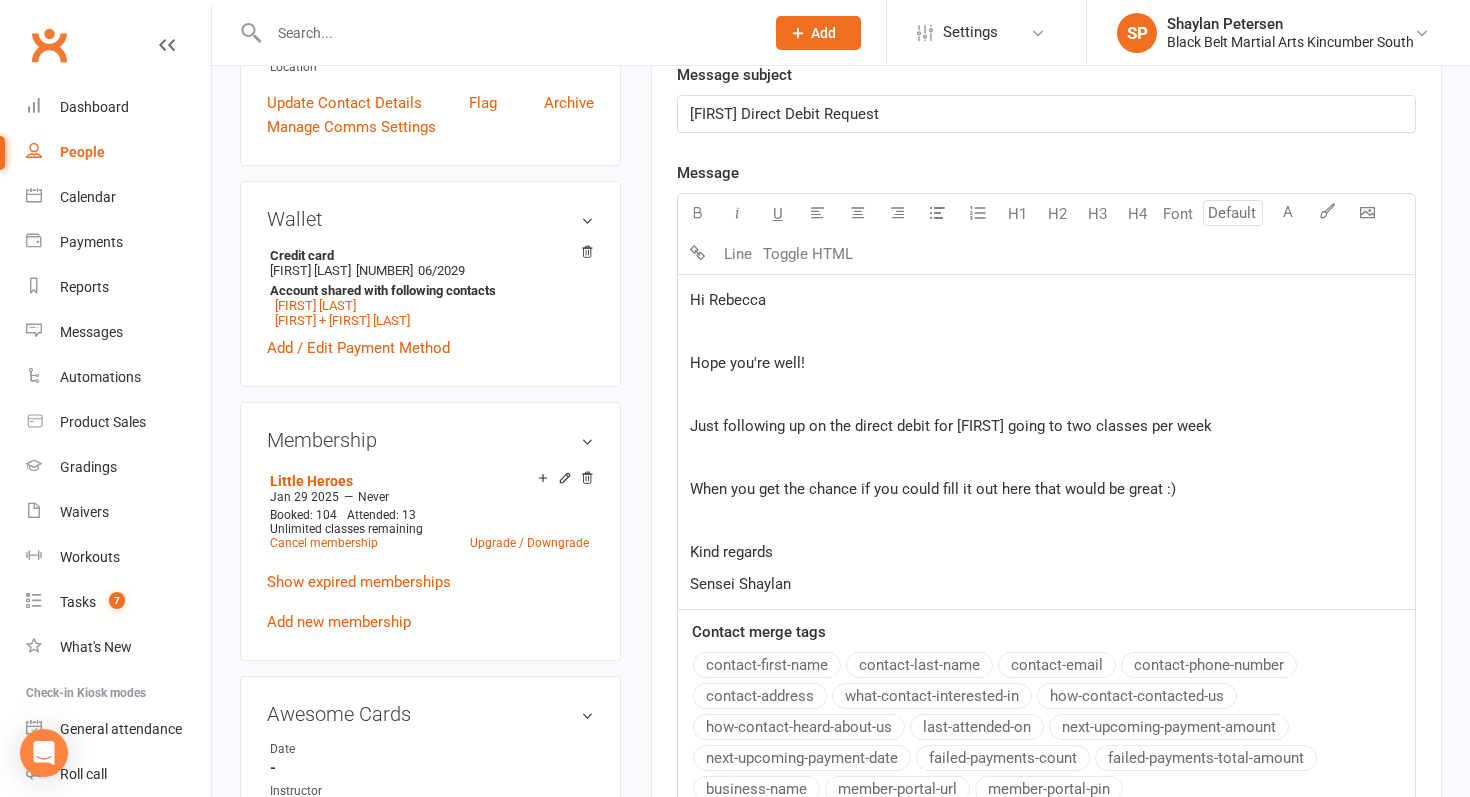 click on "When you get the chance if you could fill it out here that would be great :)" 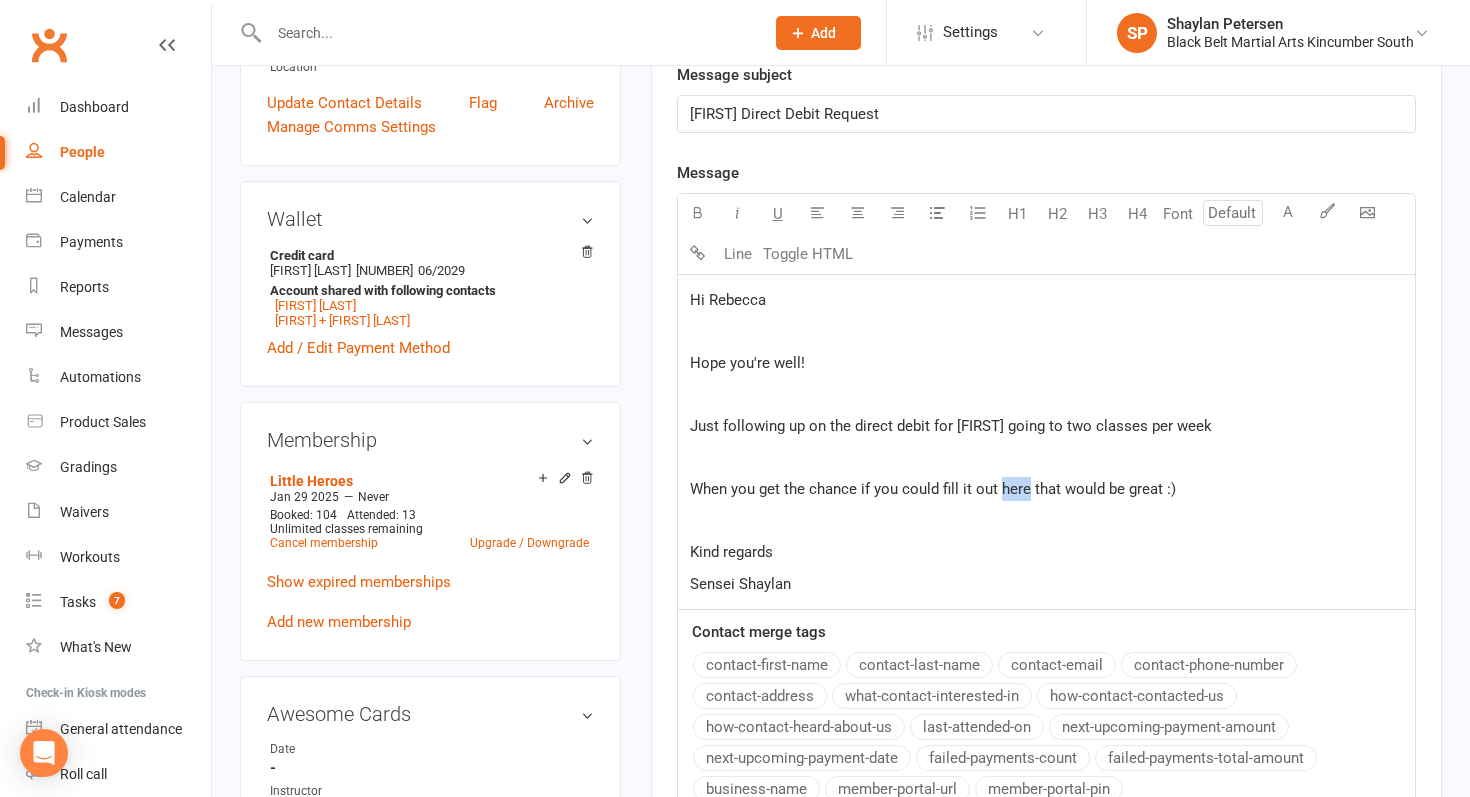 click on "When you get the chance if you could fill it out here that would be great :)" 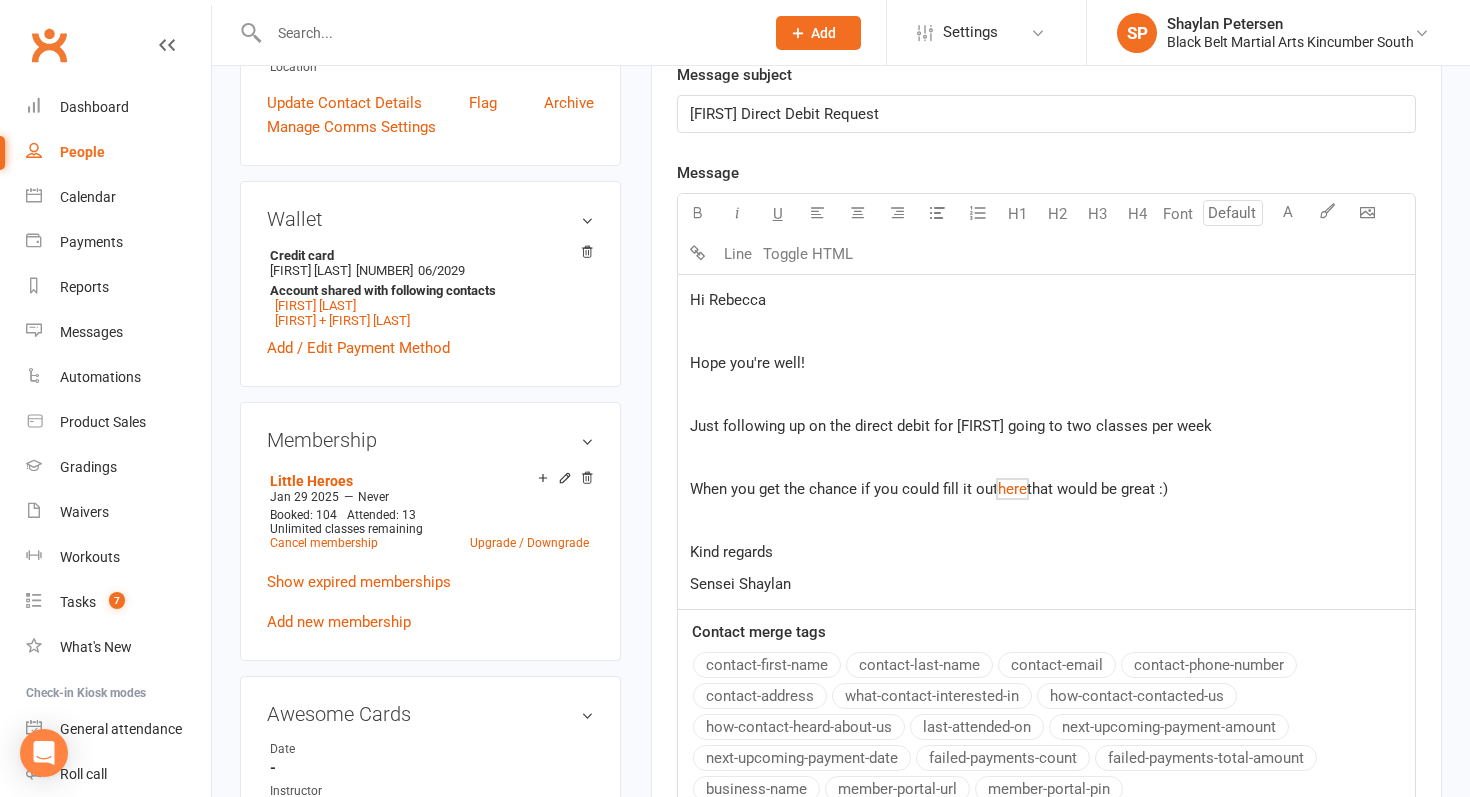 click on "Sensei Shaylan" 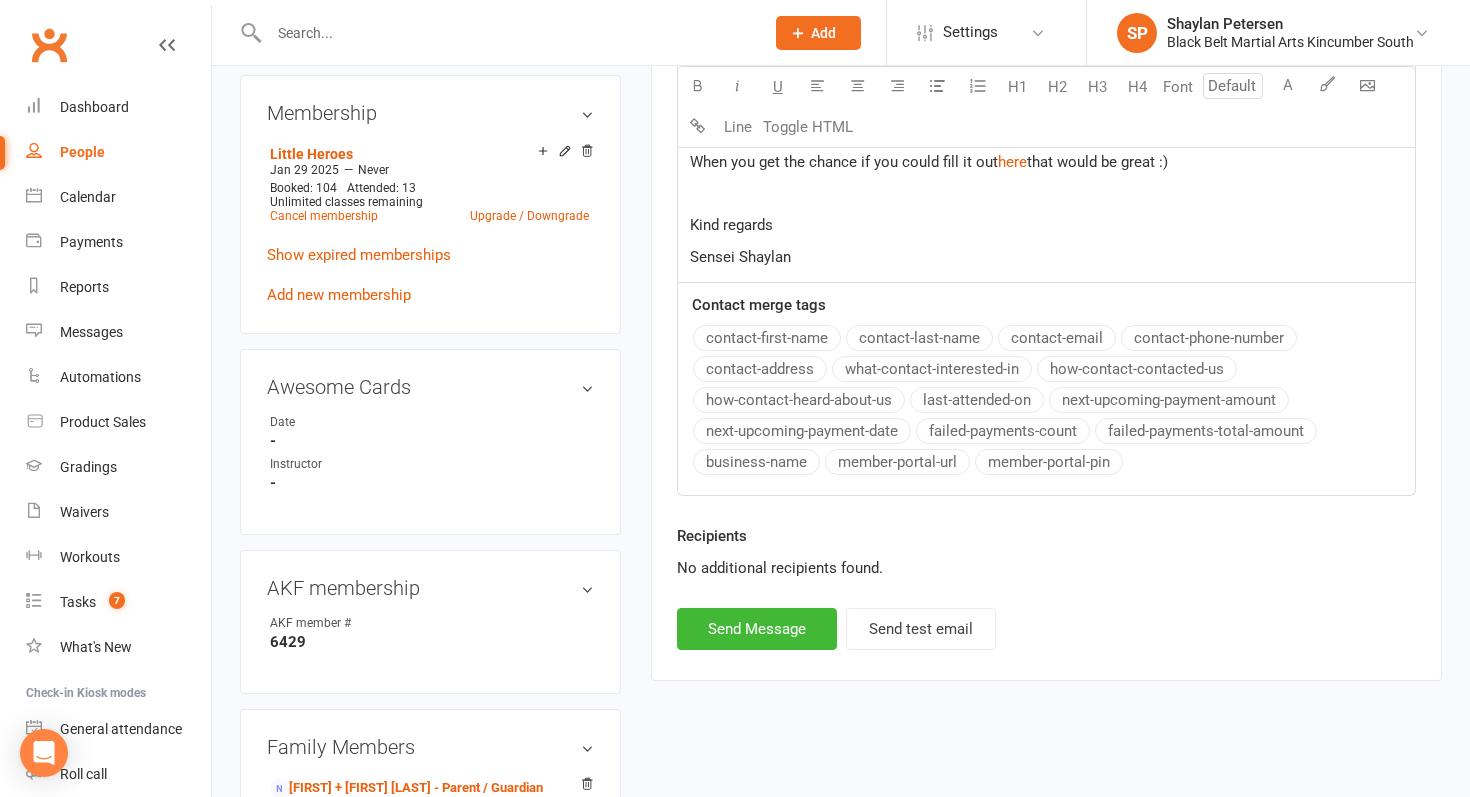 scroll, scrollTop: 912, scrollLeft: 0, axis: vertical 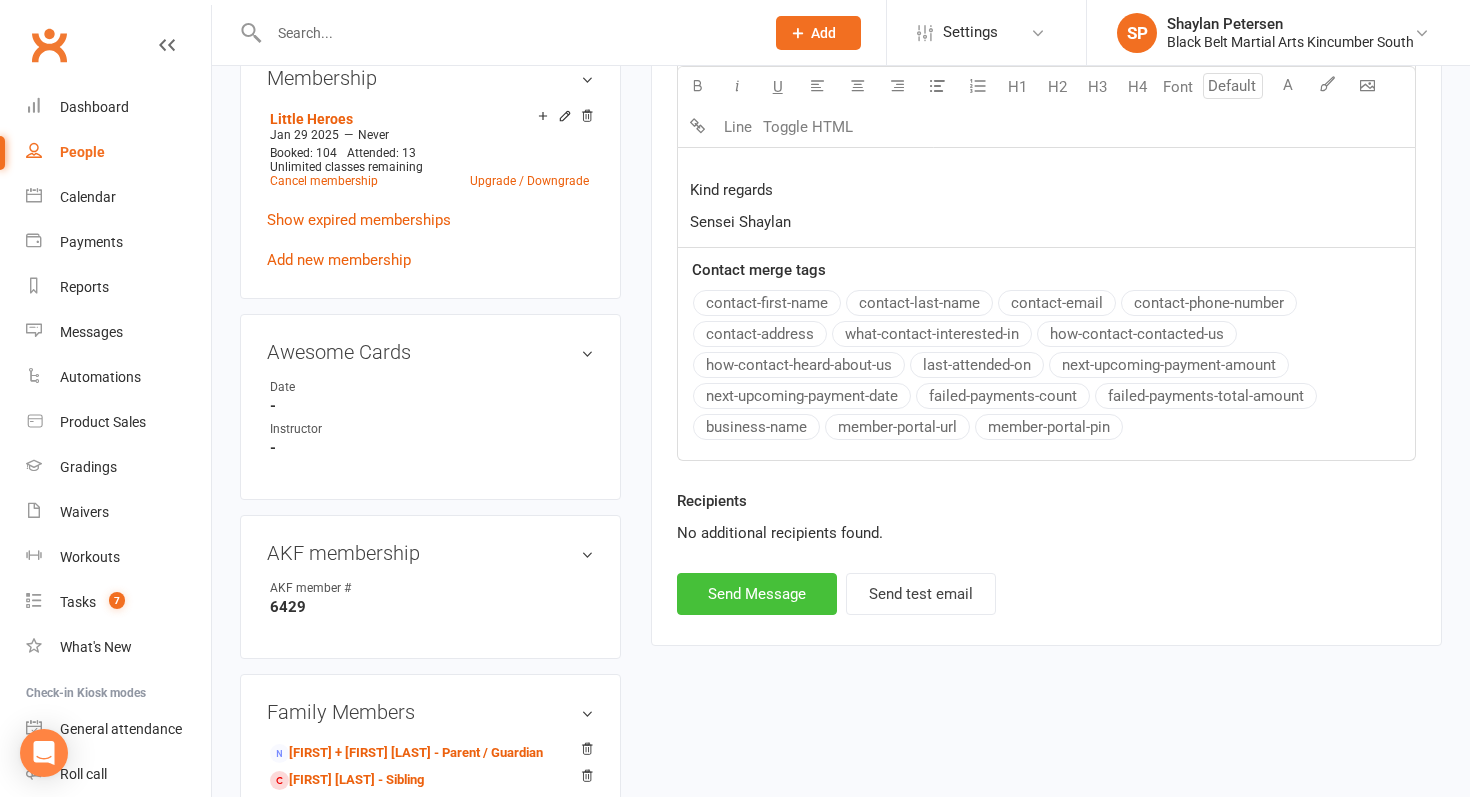 click on "Send Message" at bounding box center (757, 594) 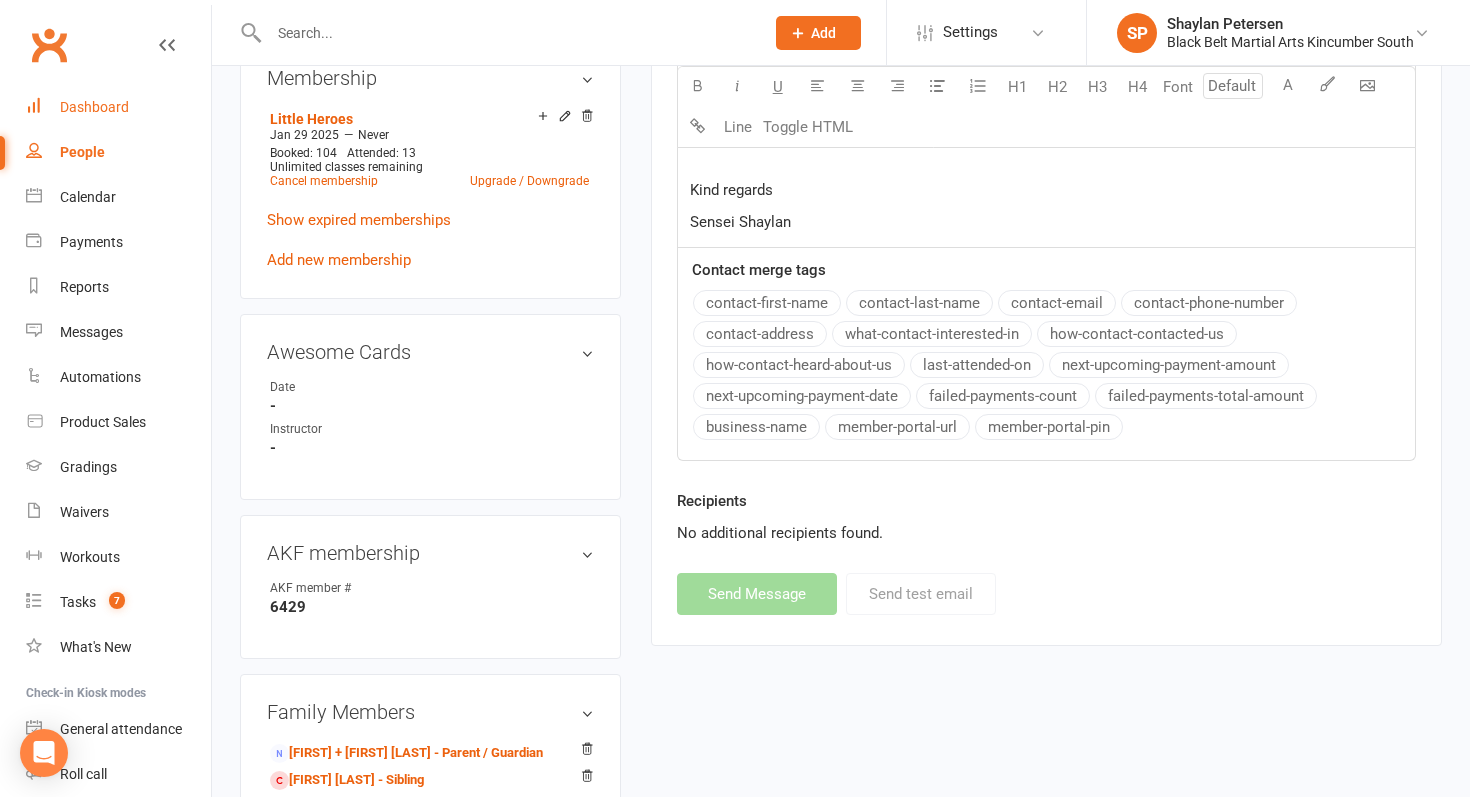 click on "Dashboard" at bounding box center [94, 107] 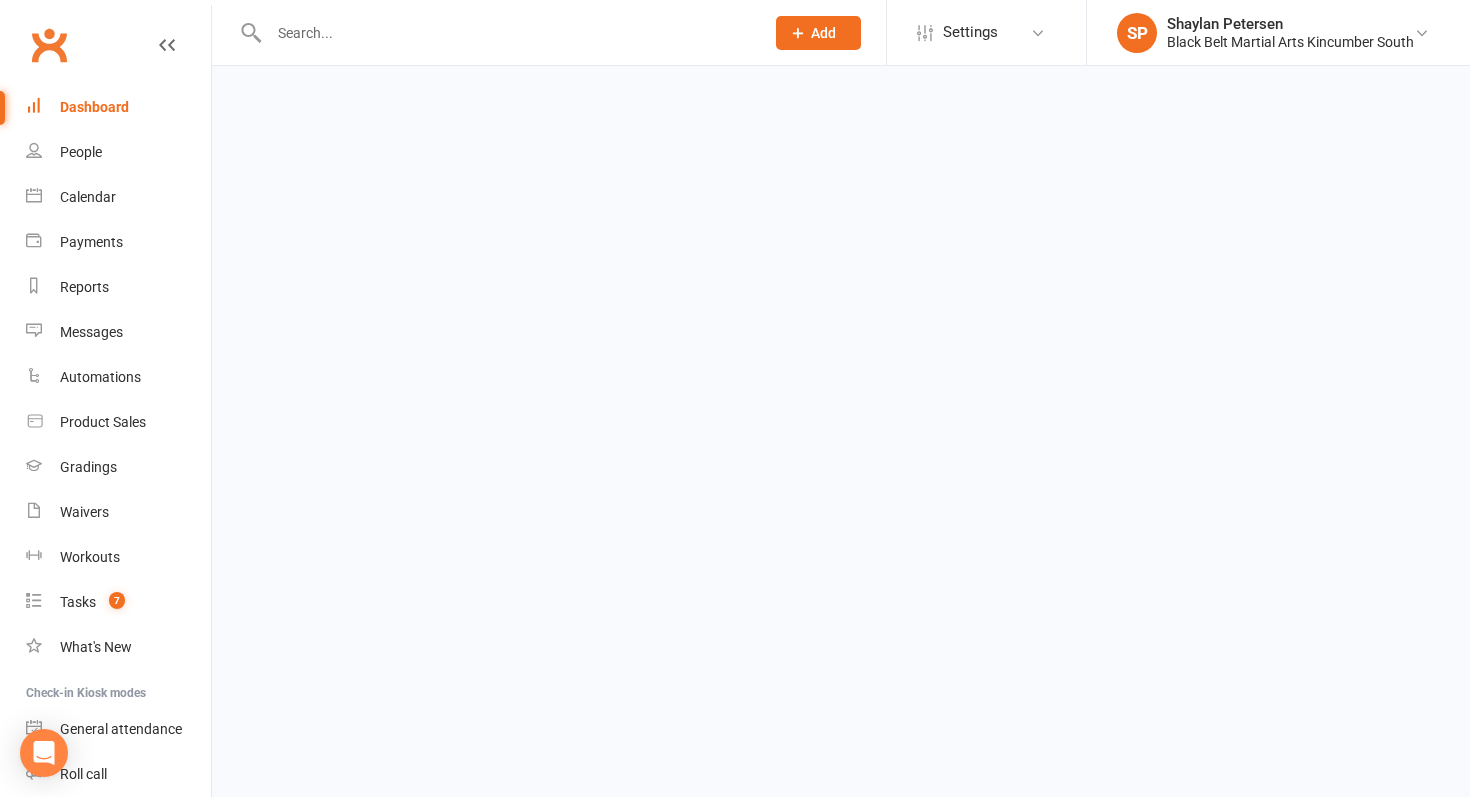 scroll, scrollTop: 0, scrollLeft: 0, axis: both 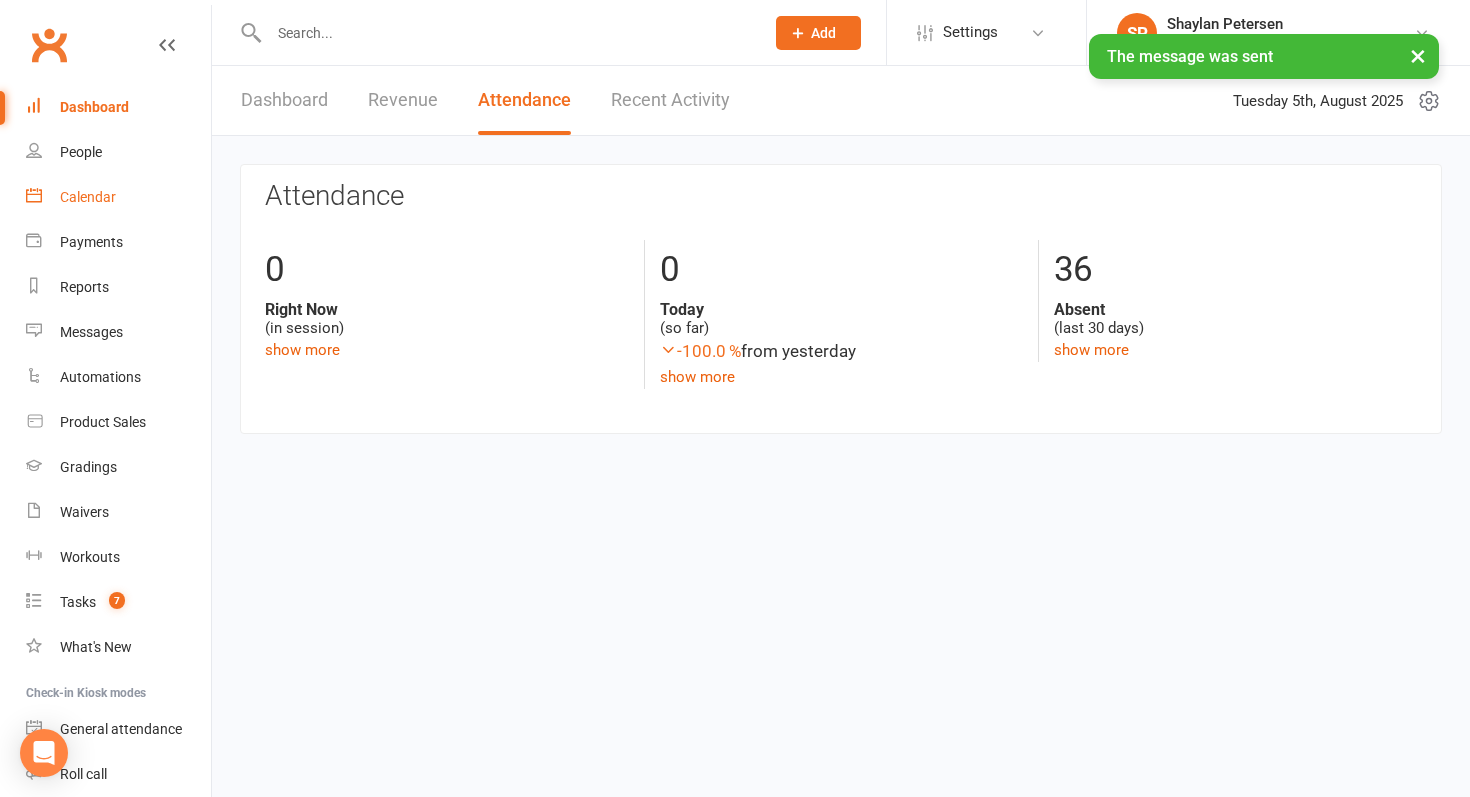 click on "Calendar" at bounding box center [88, 197] 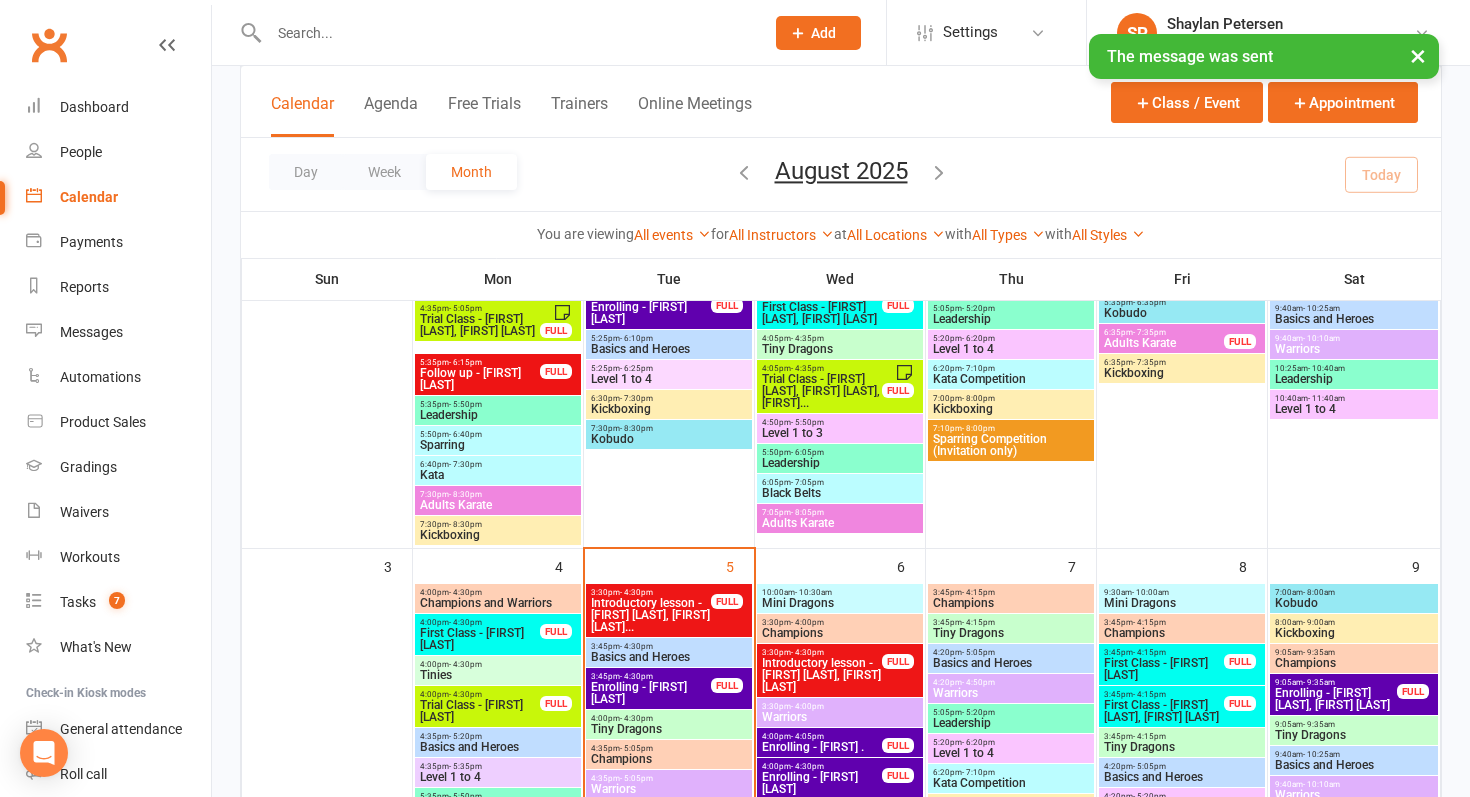 scroll, scrollTop: 425, scrollLeft: 0, axis: vertical 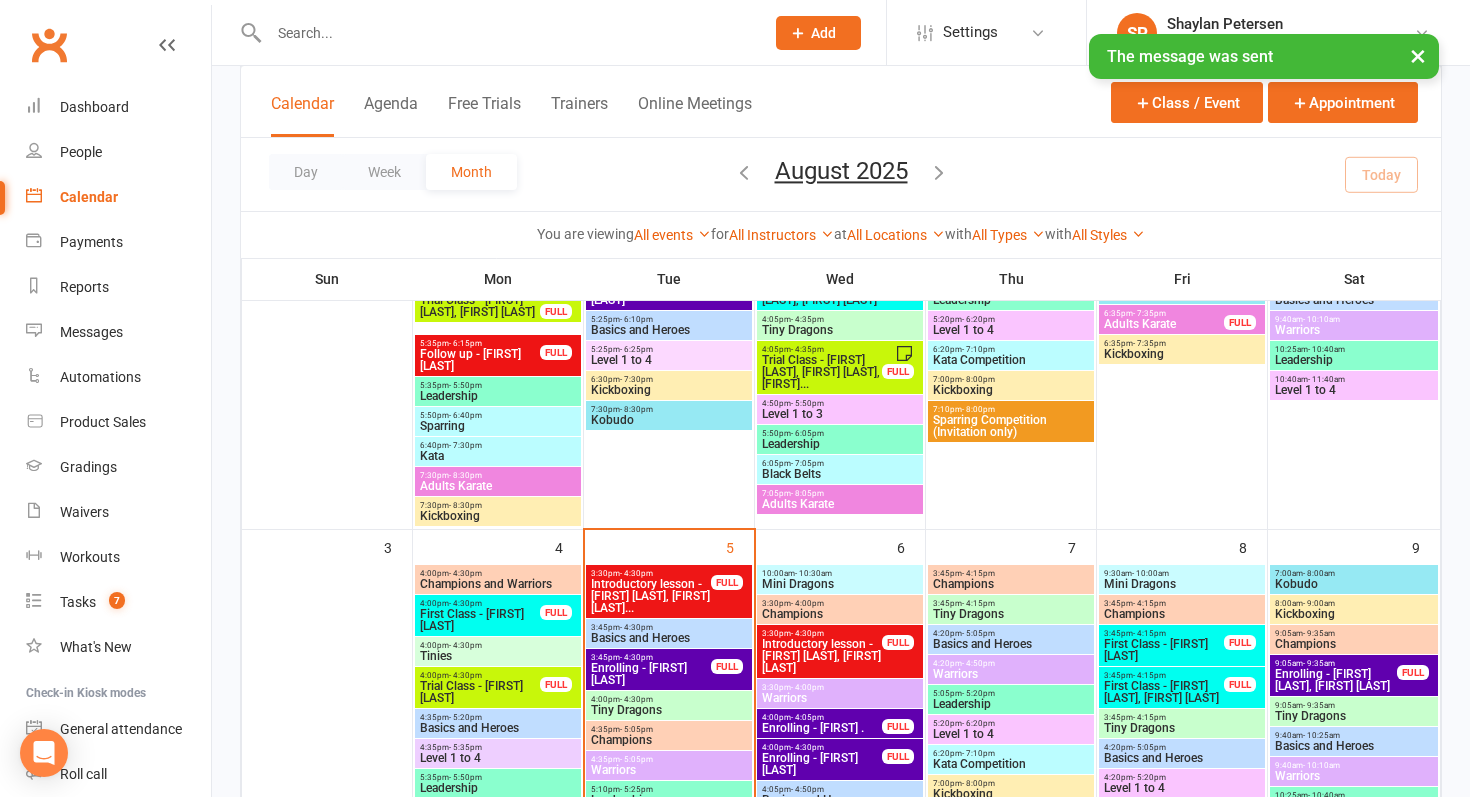 click on "Basics and Heroes" at bounding box center (669, 638) 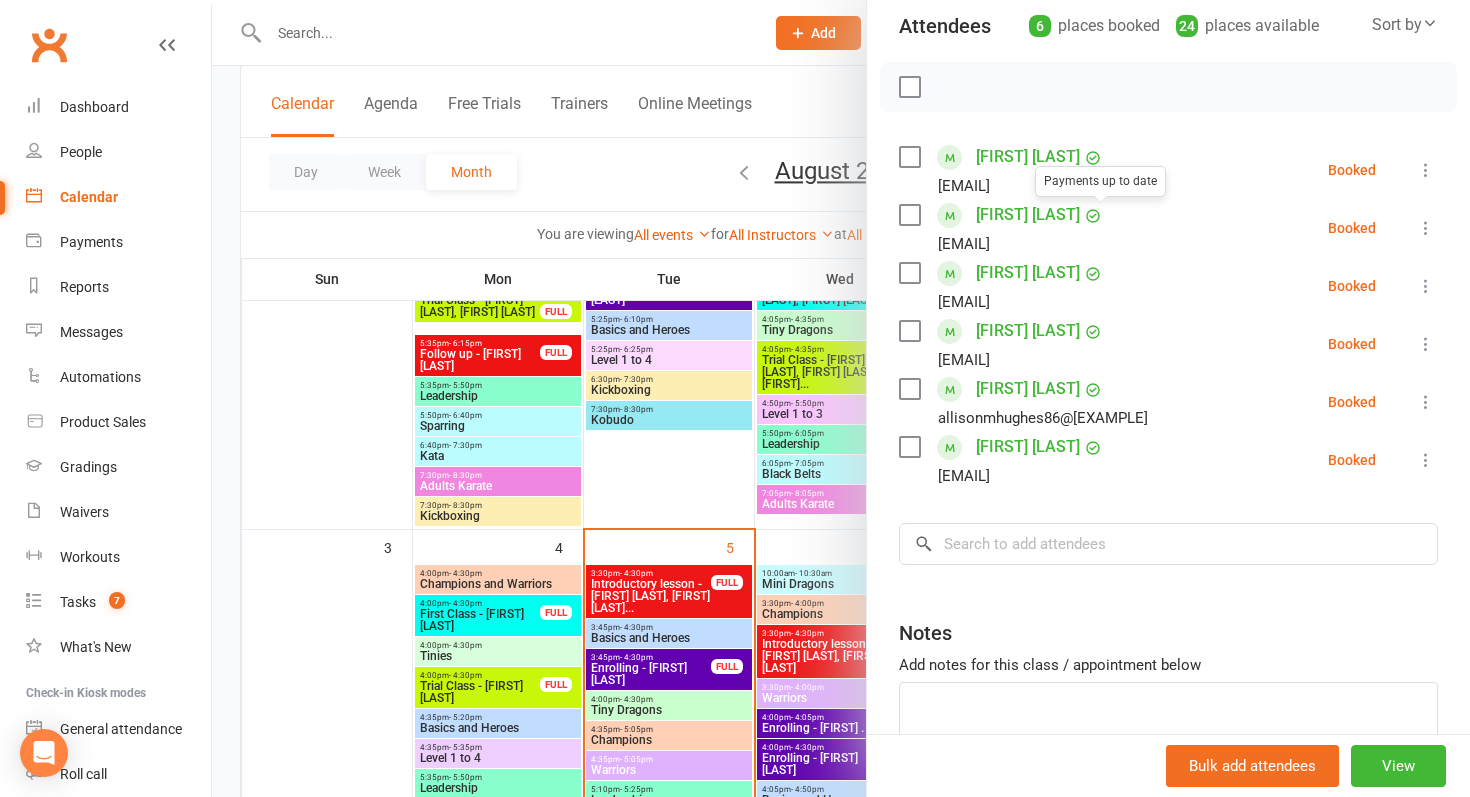 scroll, scrollTop: 232, scrollLeft: 0, axis: vertical 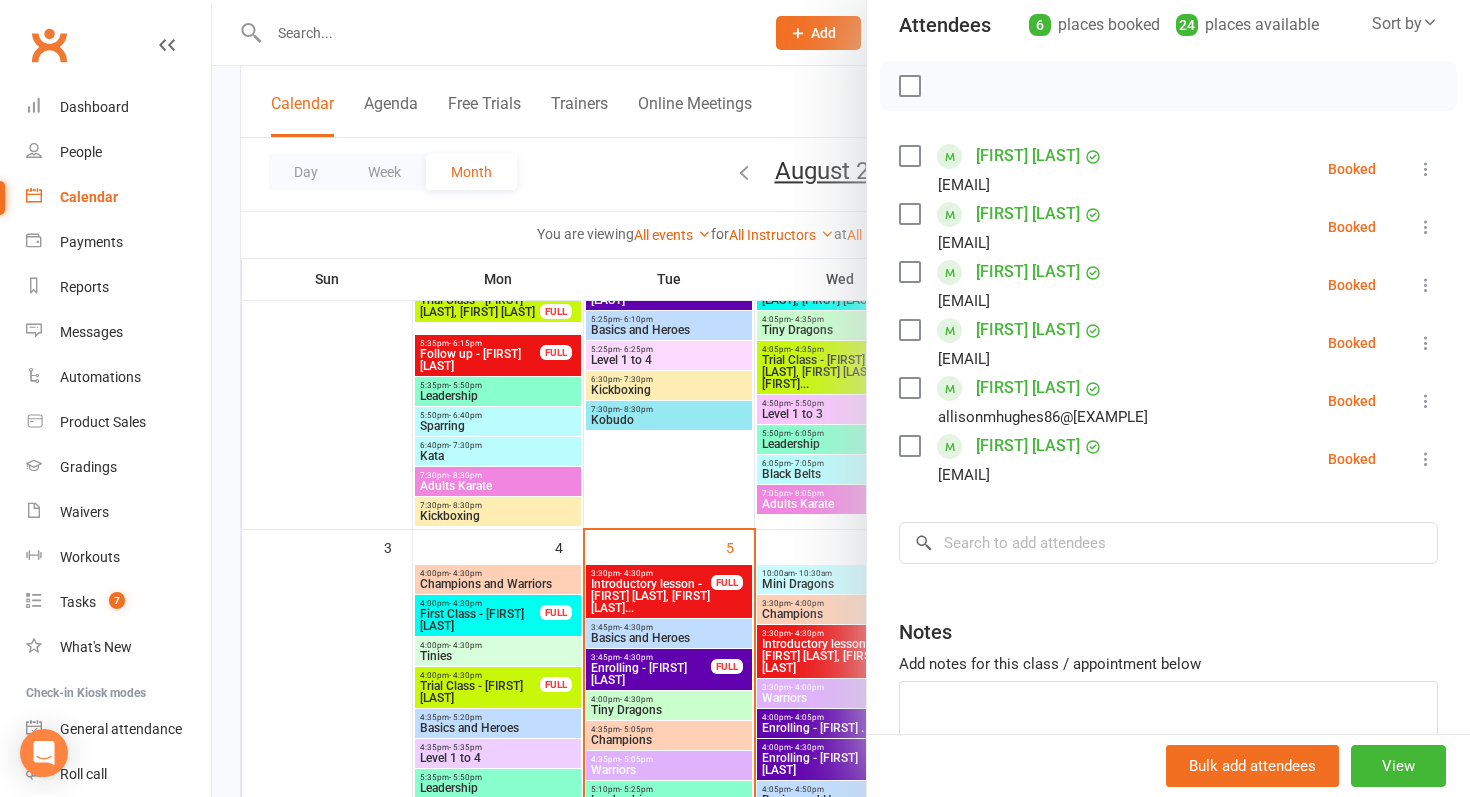 click at bounding box center [1426, 227] 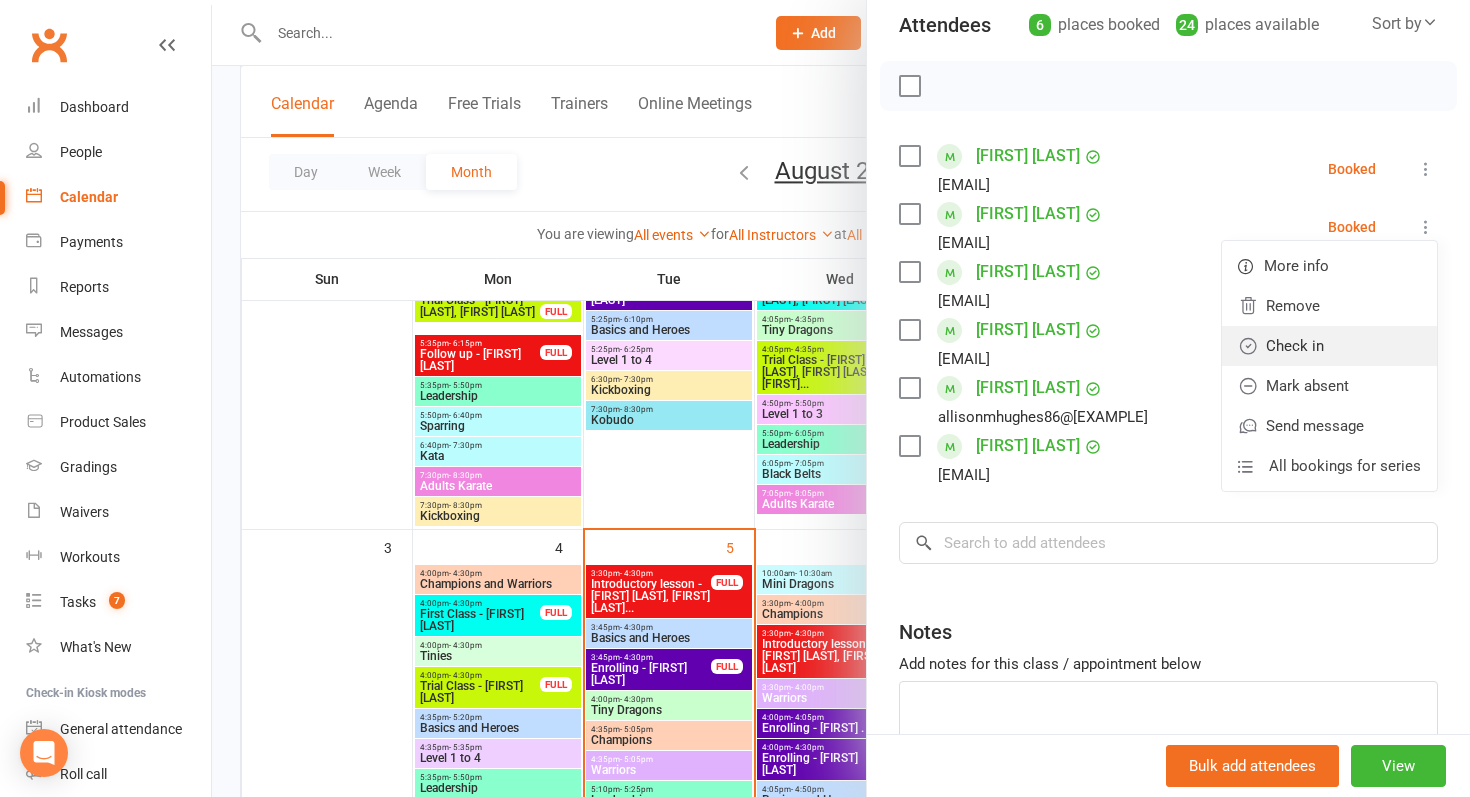 click on "Check in" at bounding box center [1329, 346] 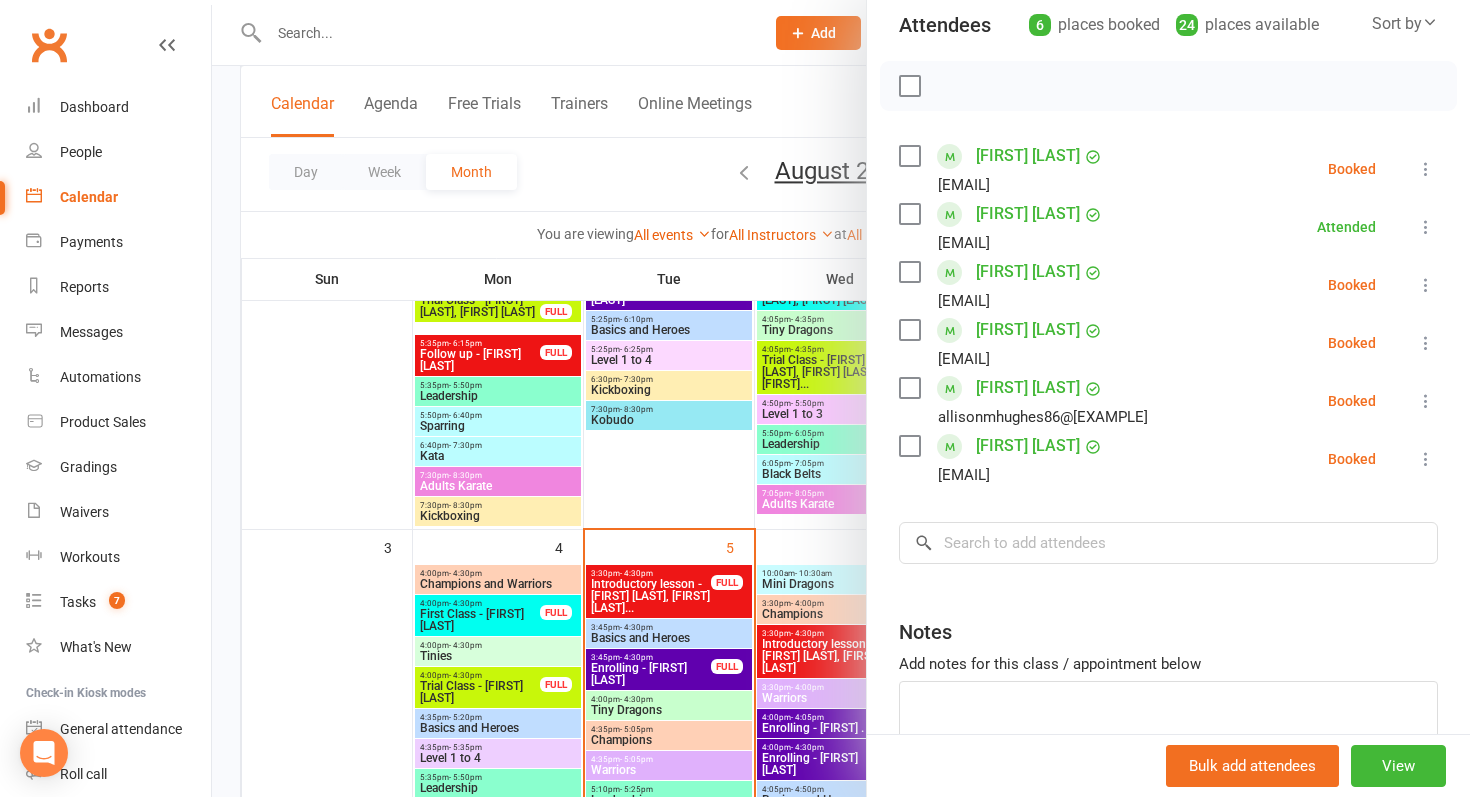 click on "Class kiosk mode  Roll call  3:45 PM - 4:30 PM, Tuesday, August, 5, 2025 with Nathan Watford  at  Mat 1  Attendees  6  places booked 24  places available Sort by  Last name  First name  Booking created    Lucas Capizzi Birtwistle  vince1962@outlook.com Booked More info  Remove  Check in  Mark absent  Send message  All bookings for series    Isabelle Ceeney  bree.ceeney@hotmail.com Attended More info  Remove  Mark absent  Undo check-in  Send message  All bookings for series    Bertie Davison  emilydcoffee@hotmail.com Booked More info  Remove  Check in  Mark absent  Send message  All bookings for series    Mikah Greene  beksr@yahoo.com Booked More info  Remove  Check in  Mark absent  Send message  All bookings for series    Macsen Hughes  allisonmhughes86@gmail.com Booked More info  Remove  Check in  Mark absent  Send message  All bookings for series    Willow Parmentier  michelleparmentier@gmail.com Booked More info  Remove  Check in  Mark absent  Send message  All bookings for series  × No results
Notes" at bounding box center [1168, 350] 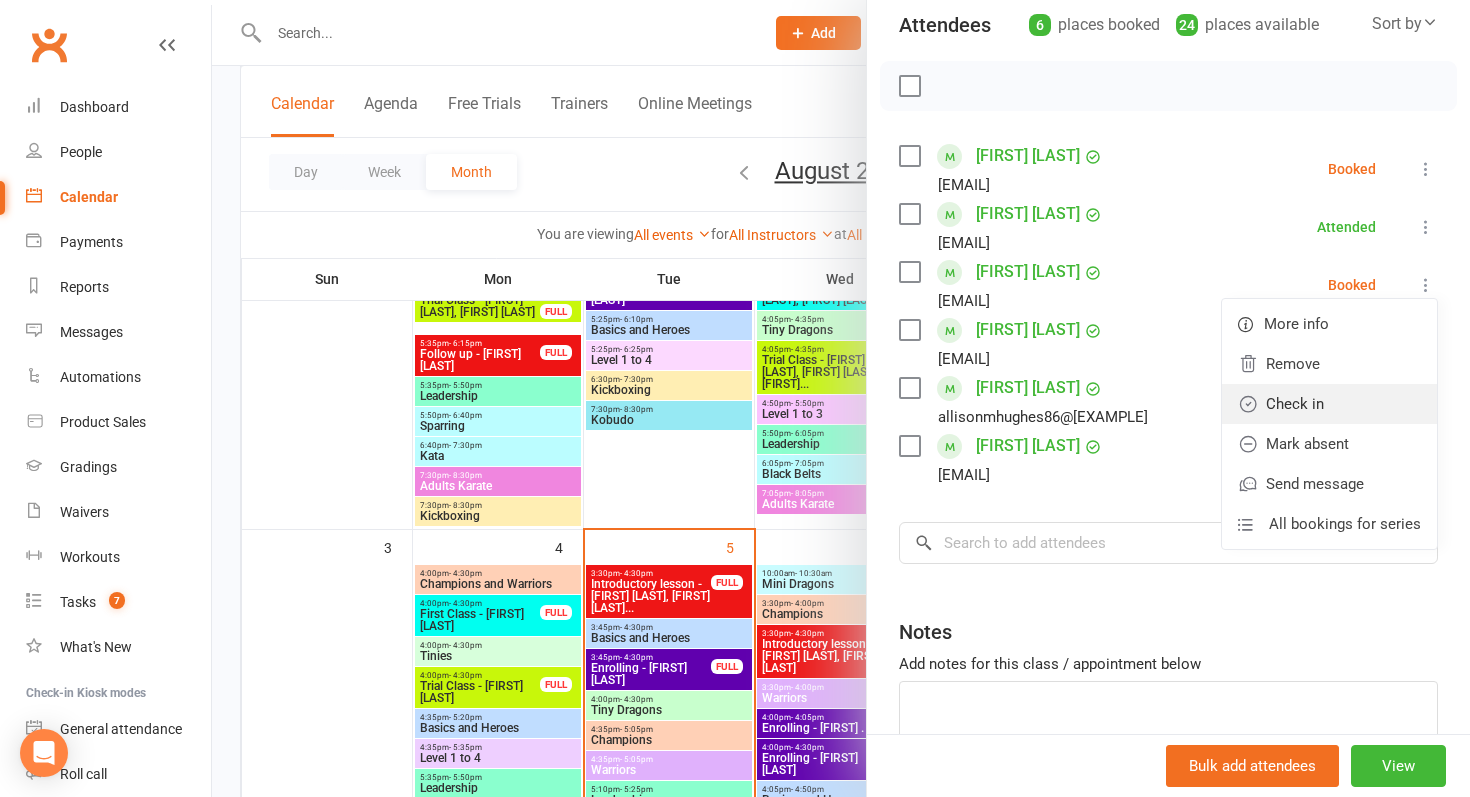 click on "Check in" at bounding box center [1329, 404] 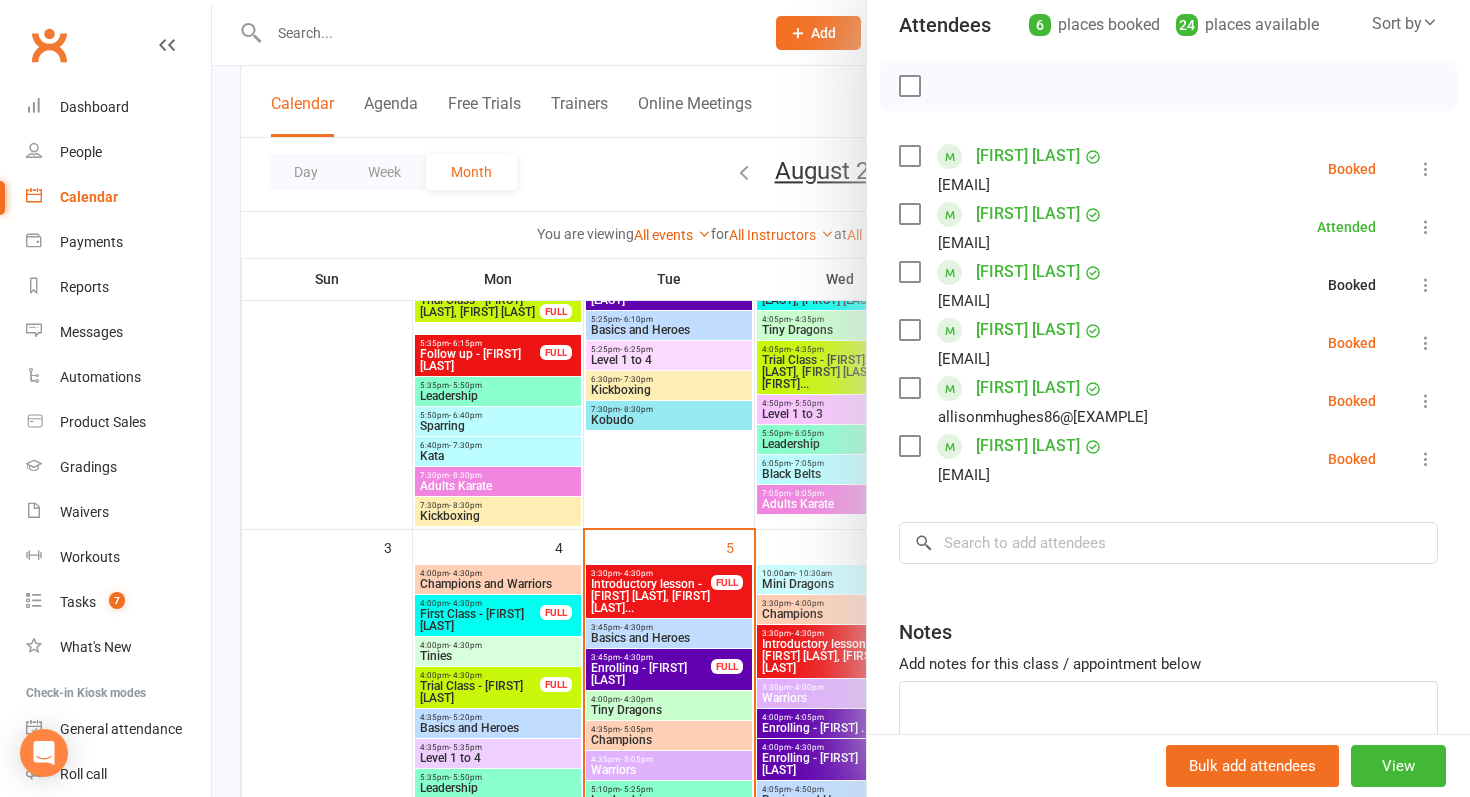 click at bounding box center [1426, 343] 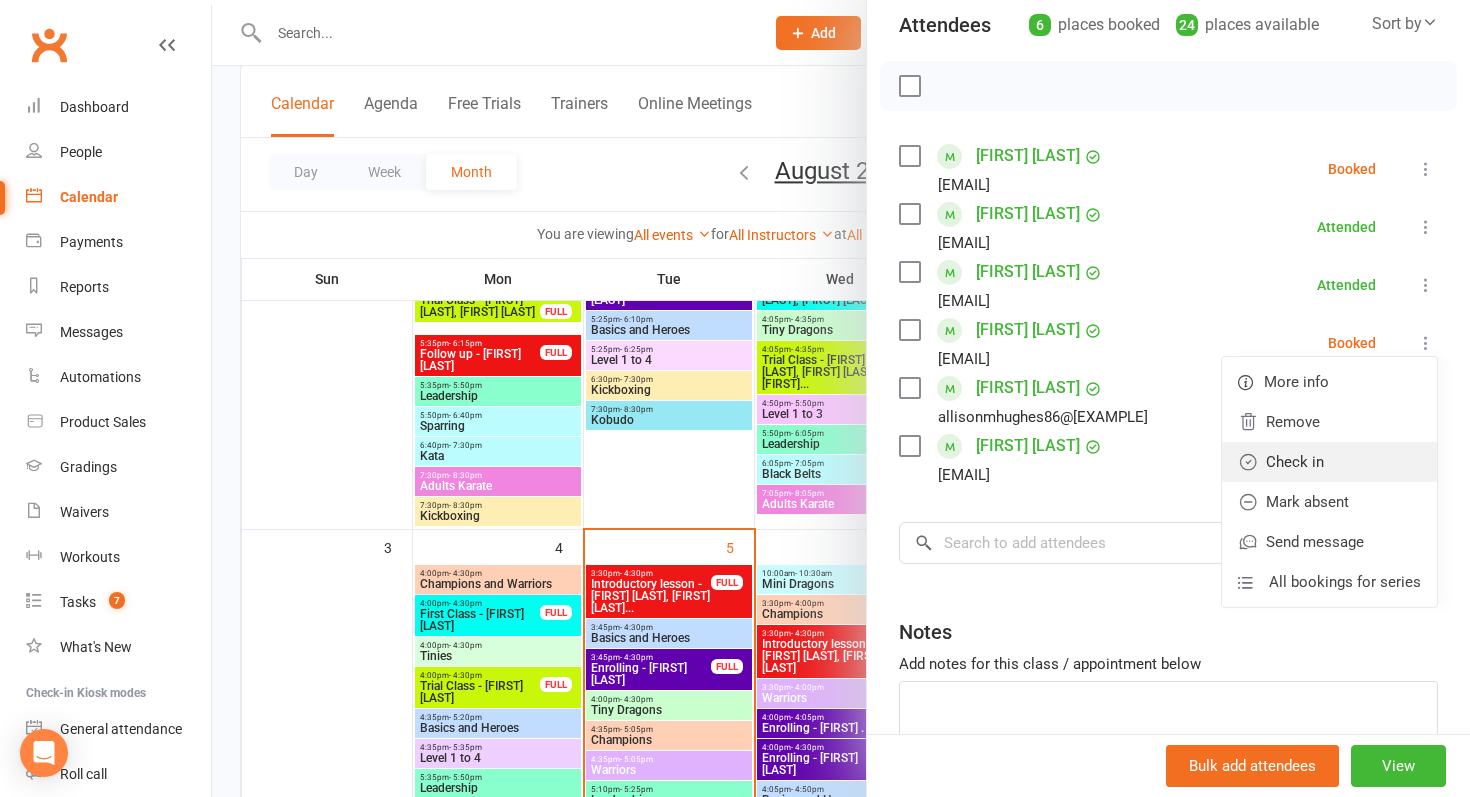 click on "Check in" at bounding box center [1329, 462] 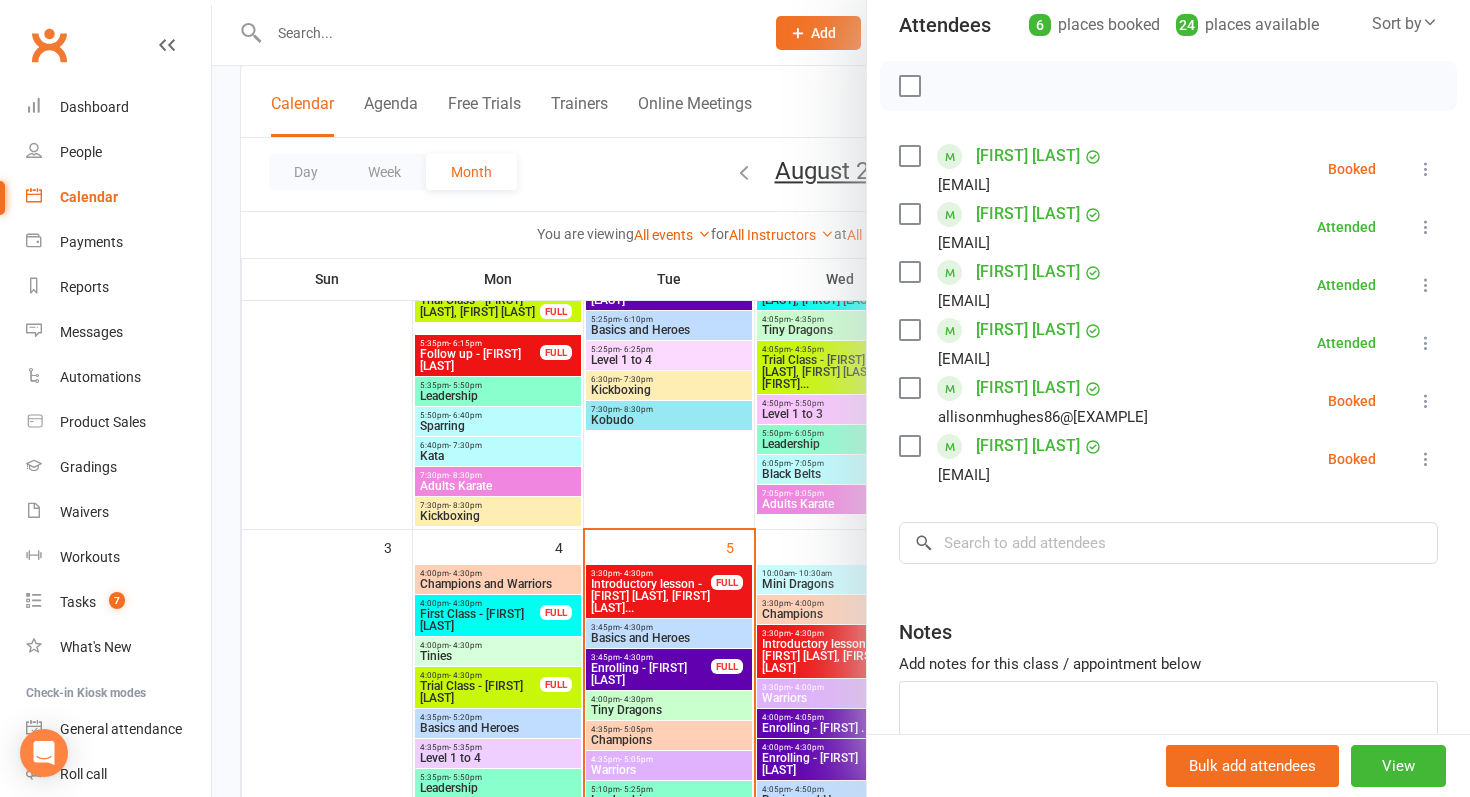 click at bounding box center (1426, 401) 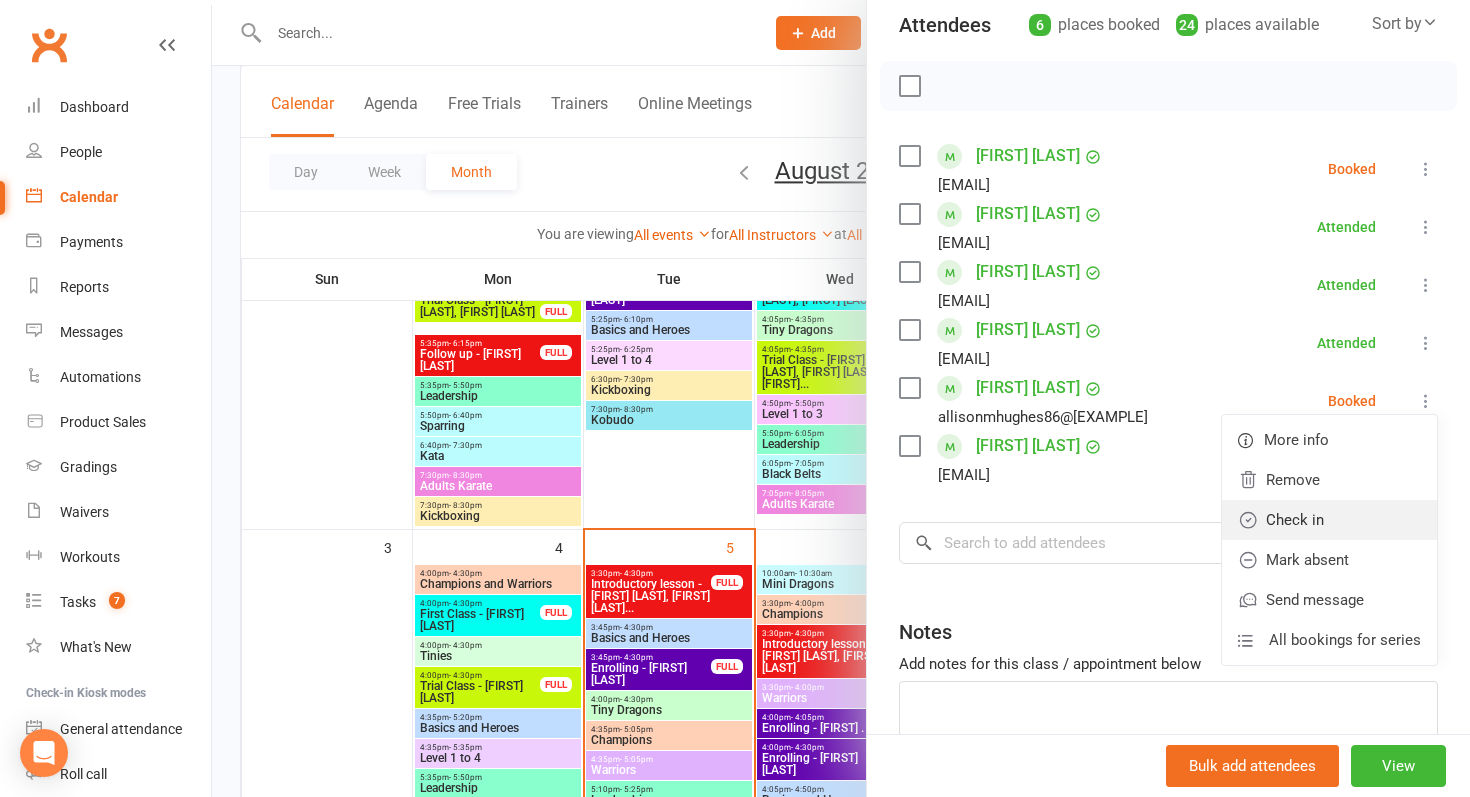click on "Check in" at bounding box center [1329, 520] 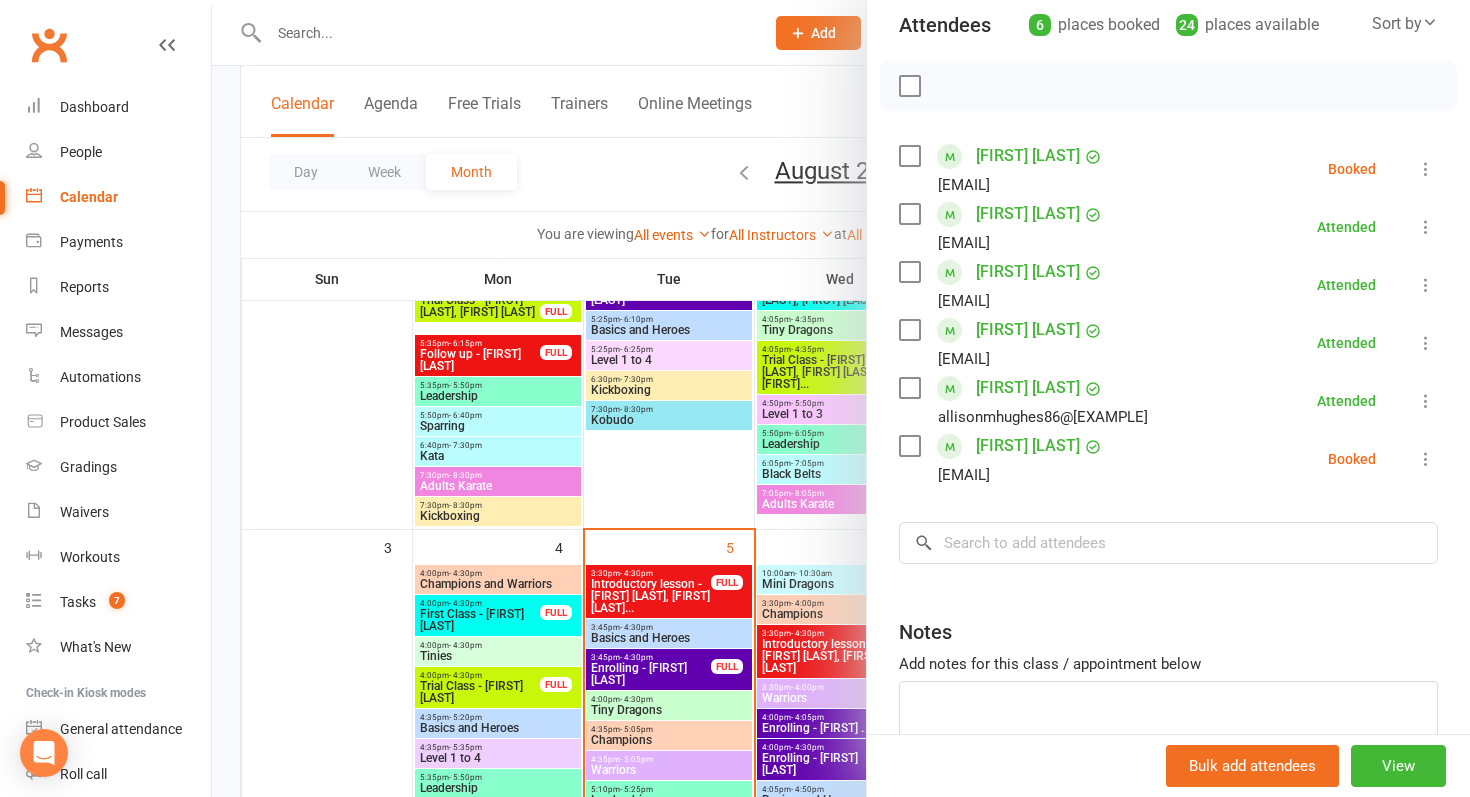 click at bounding box center [1426, 169] 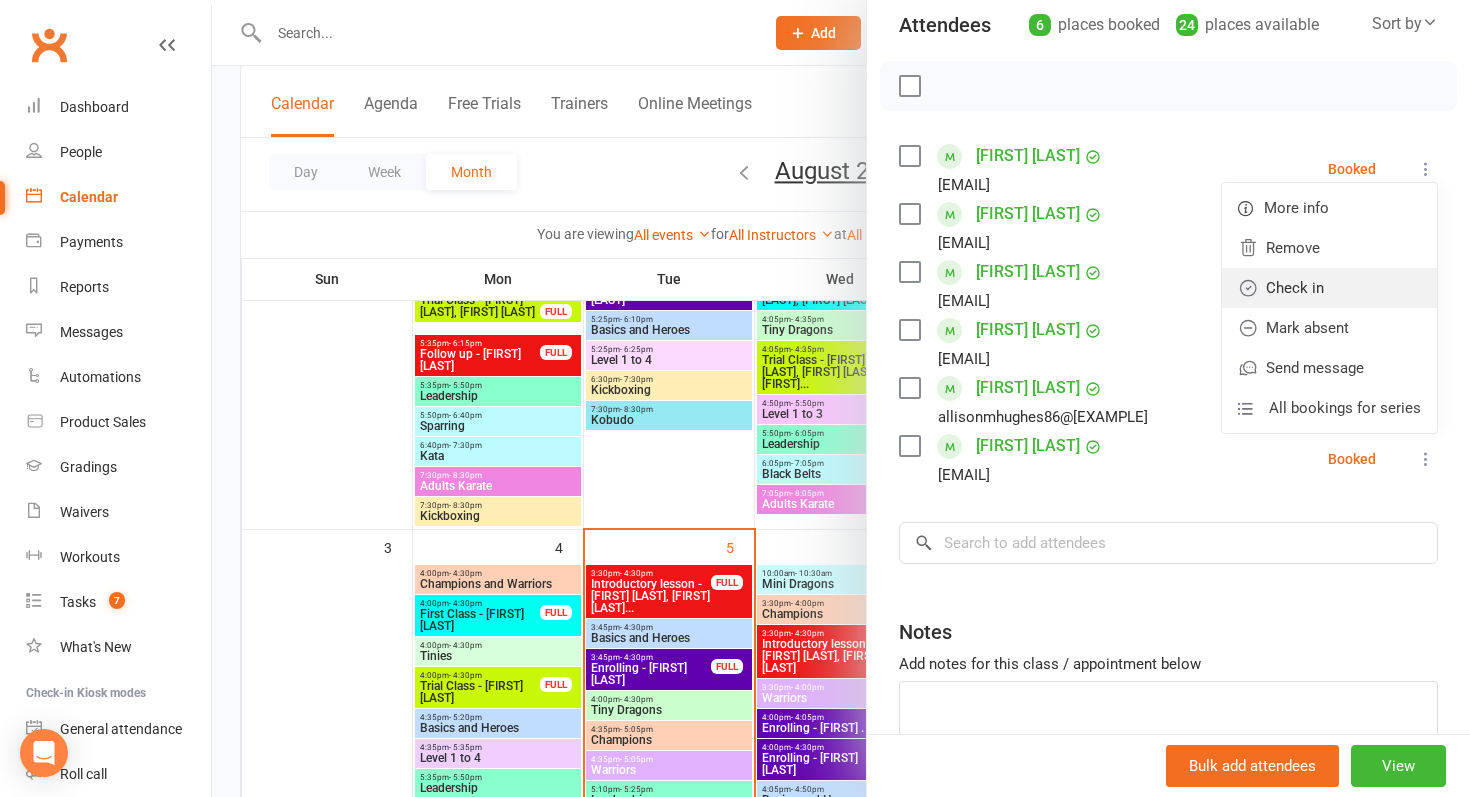 click on "Check in" at bounding box center [1329, 288] 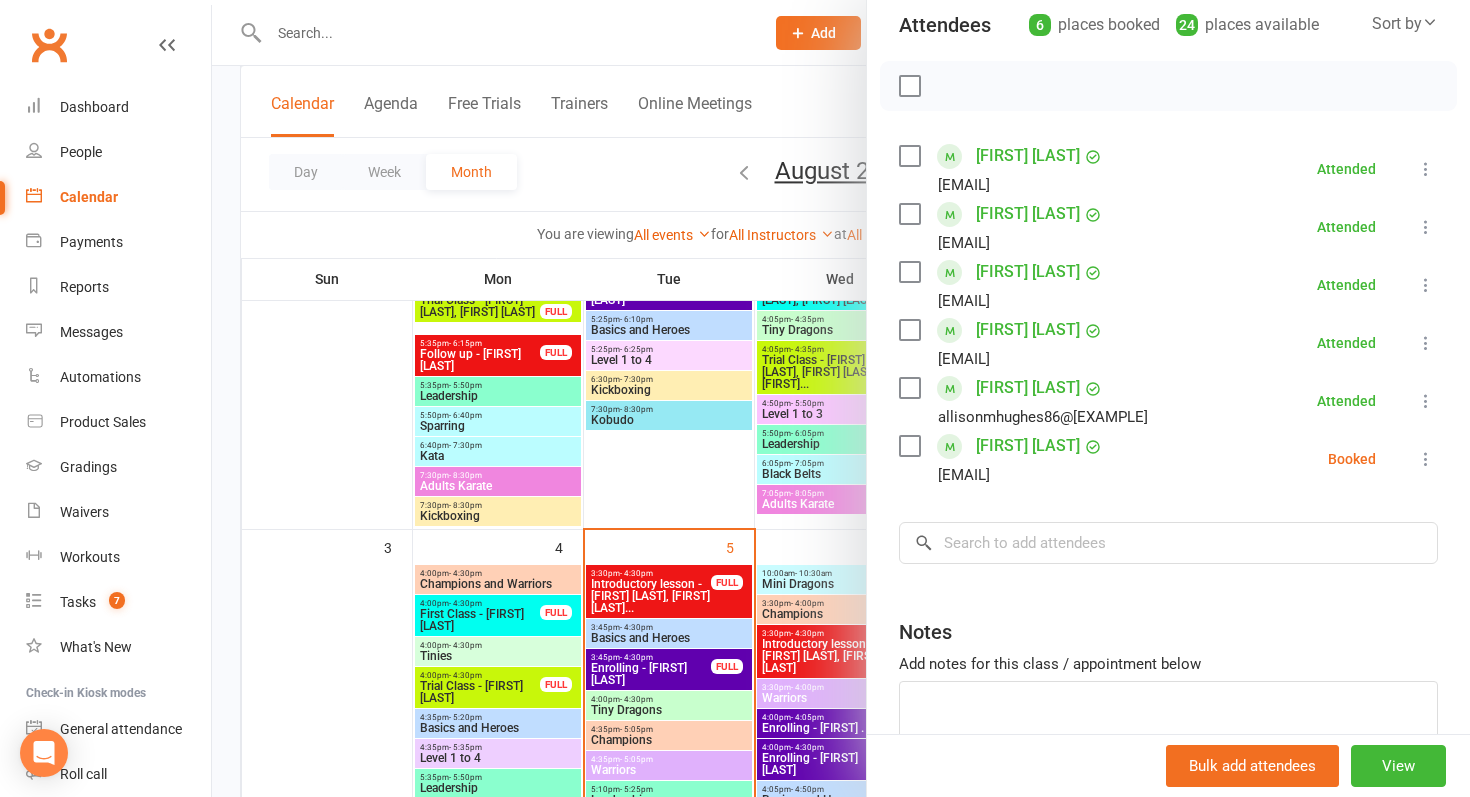 click at bounding box center (841, 398) 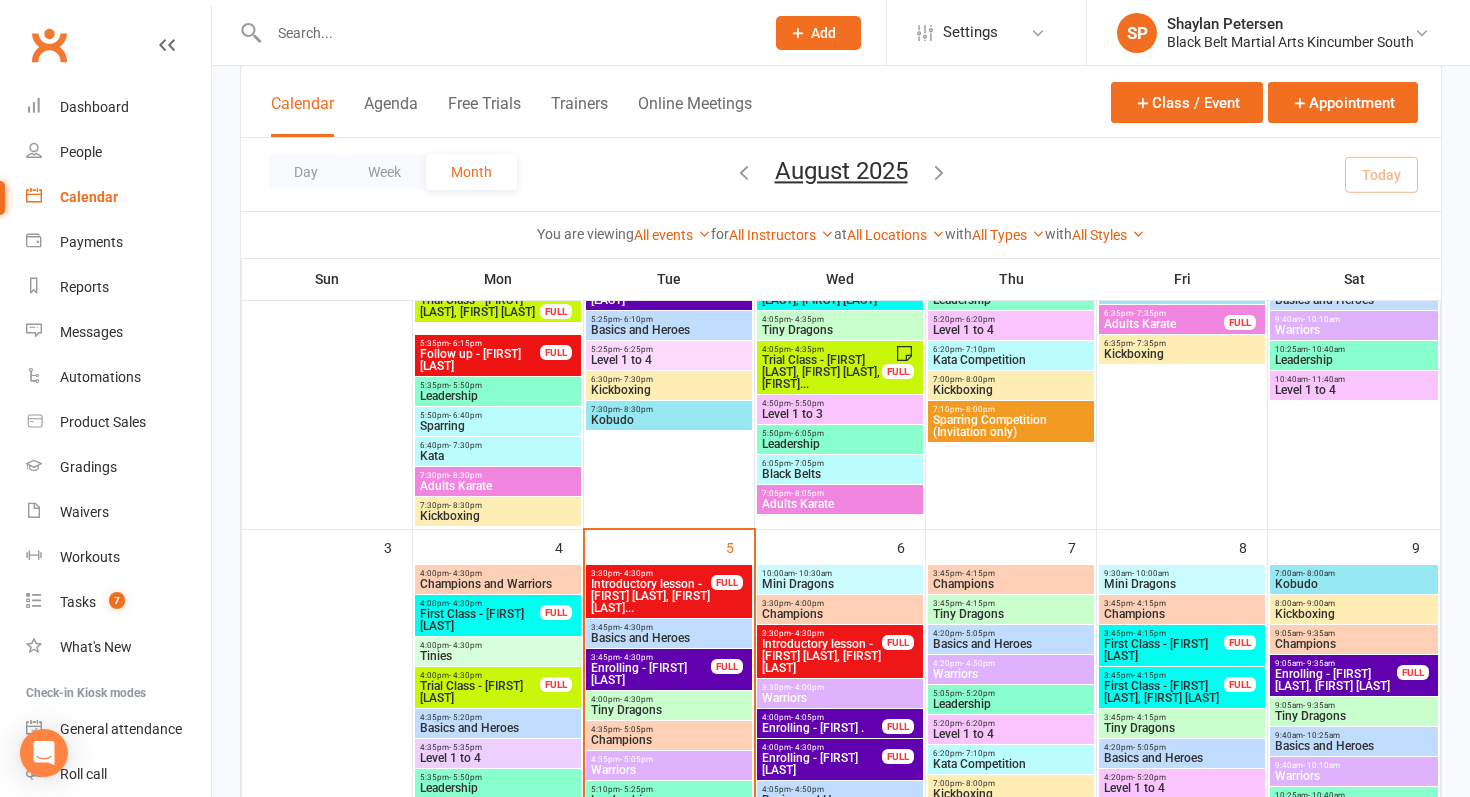 click on "- 4:30pm" at bounding box center [636, 699] 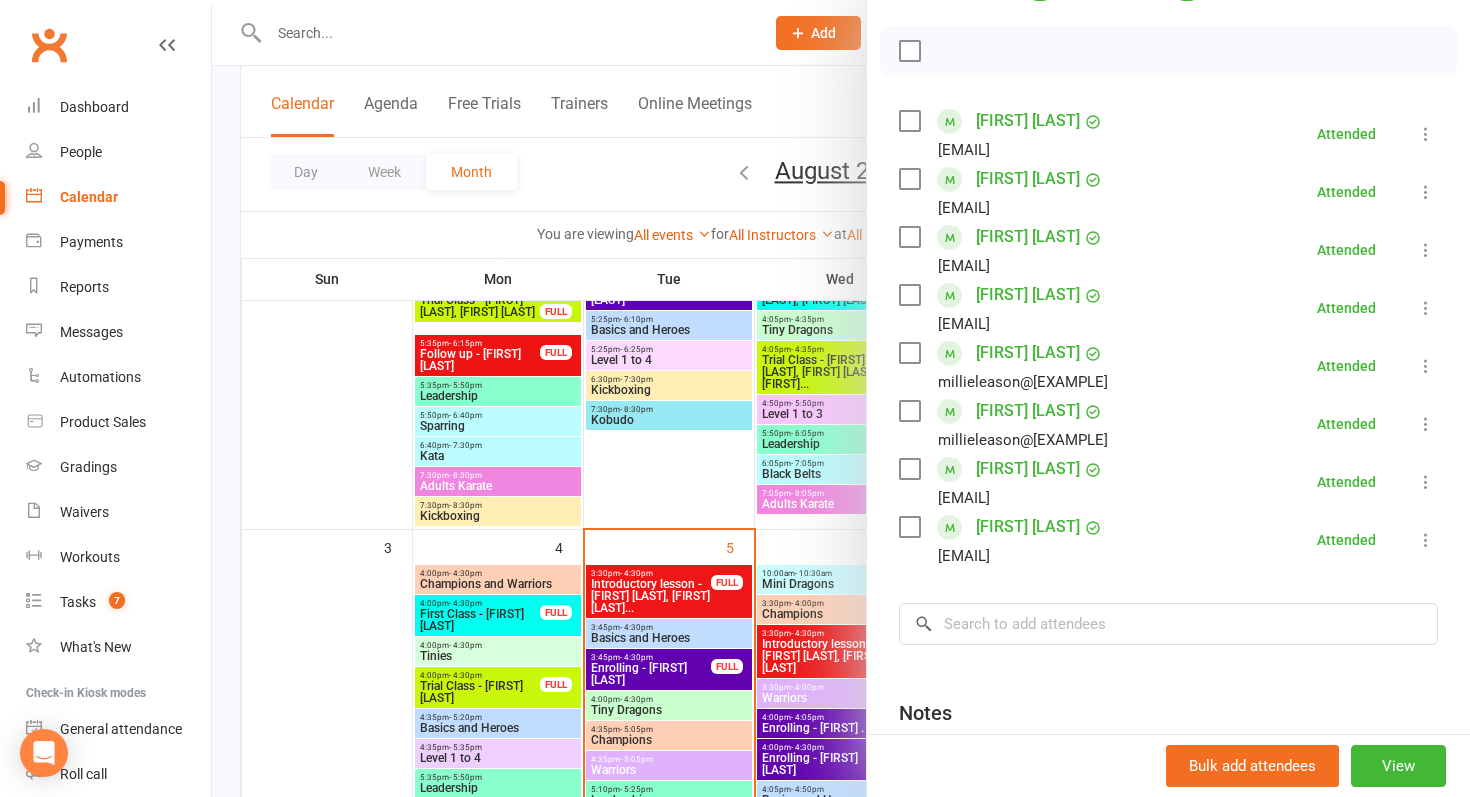 scroll, scrollTop: 266, scrollLeft: 0, axis: vertical 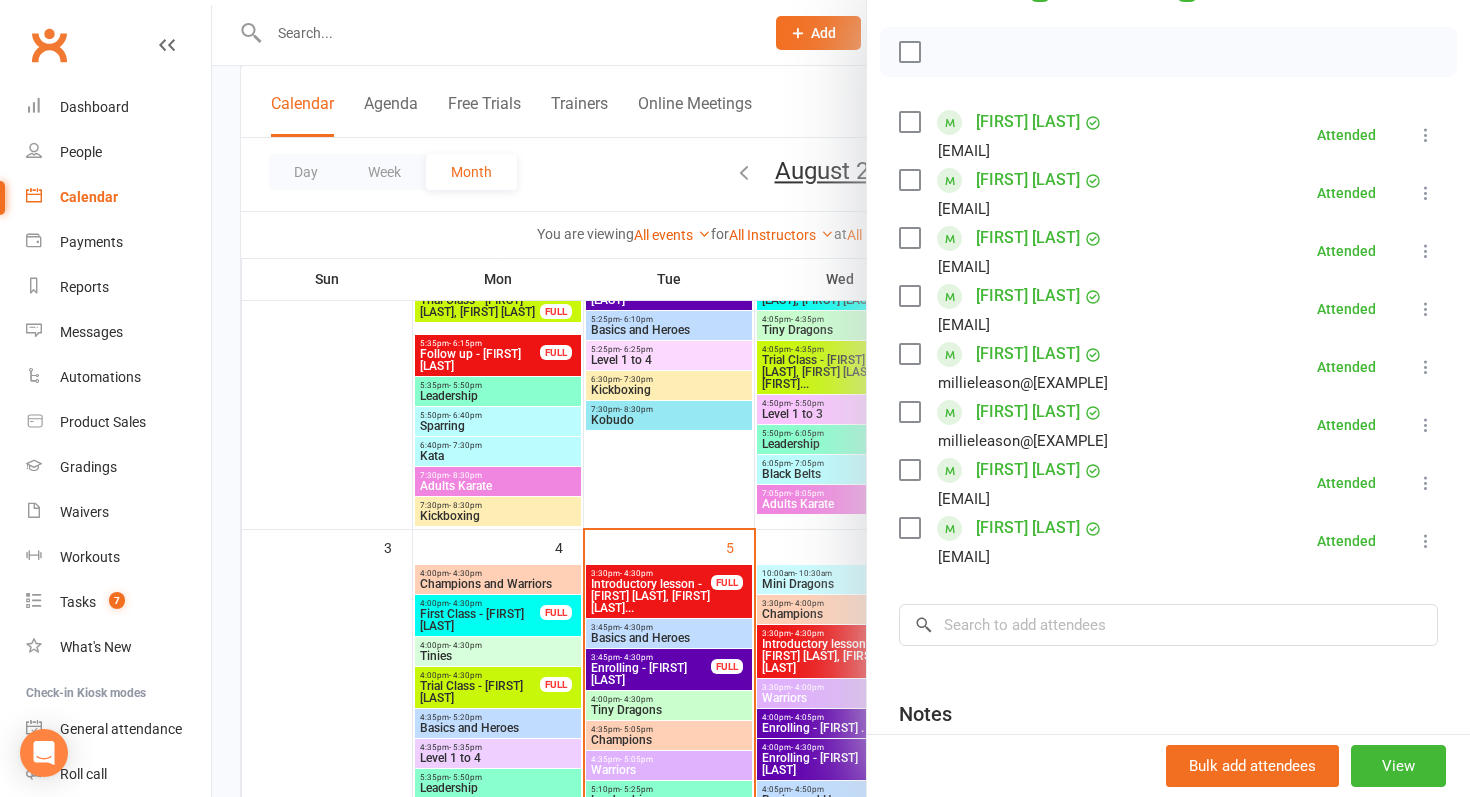 click at bounding box center (841, 398) 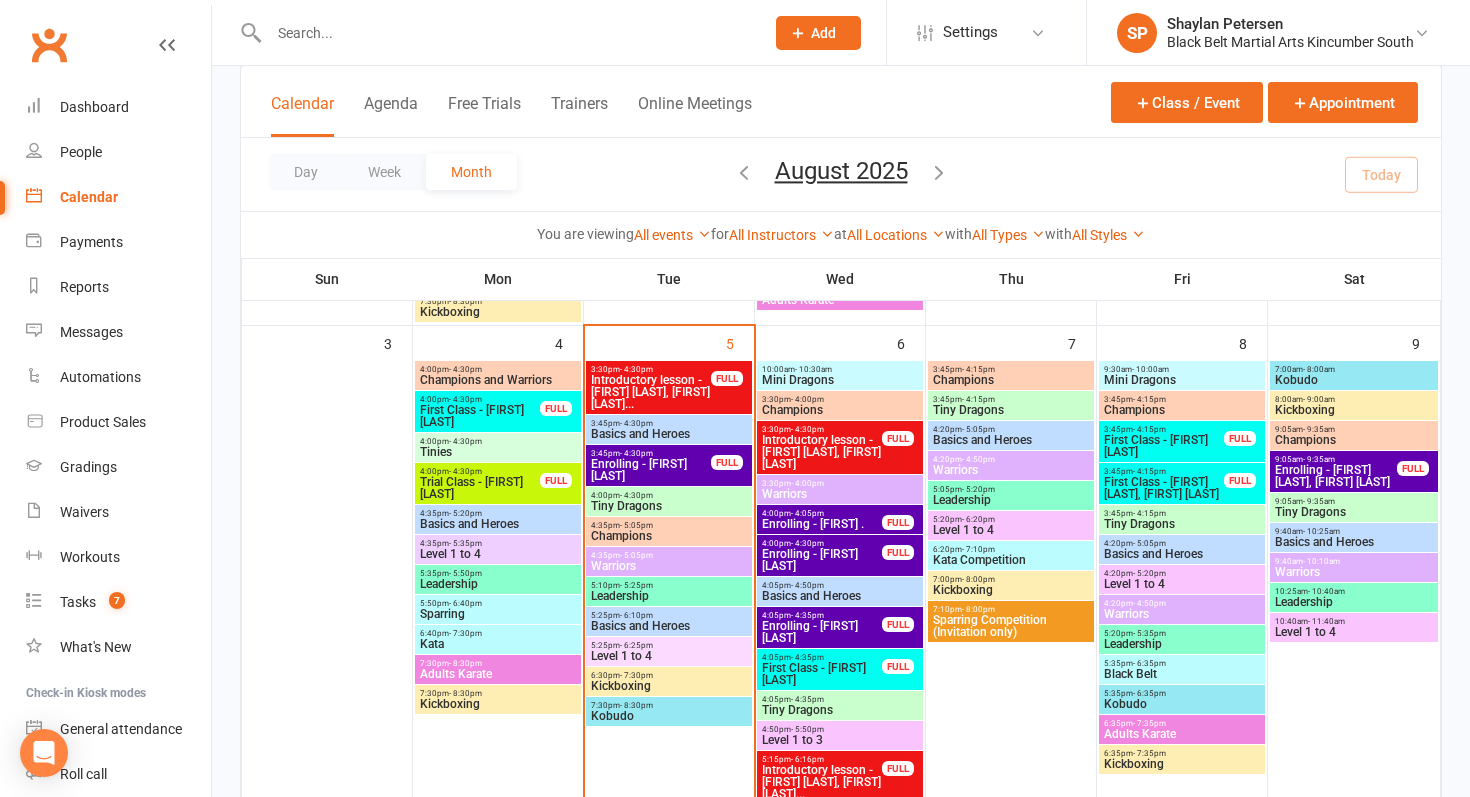 scroll, scrollTop: 766, scrollLeft: 0, axis: vertical 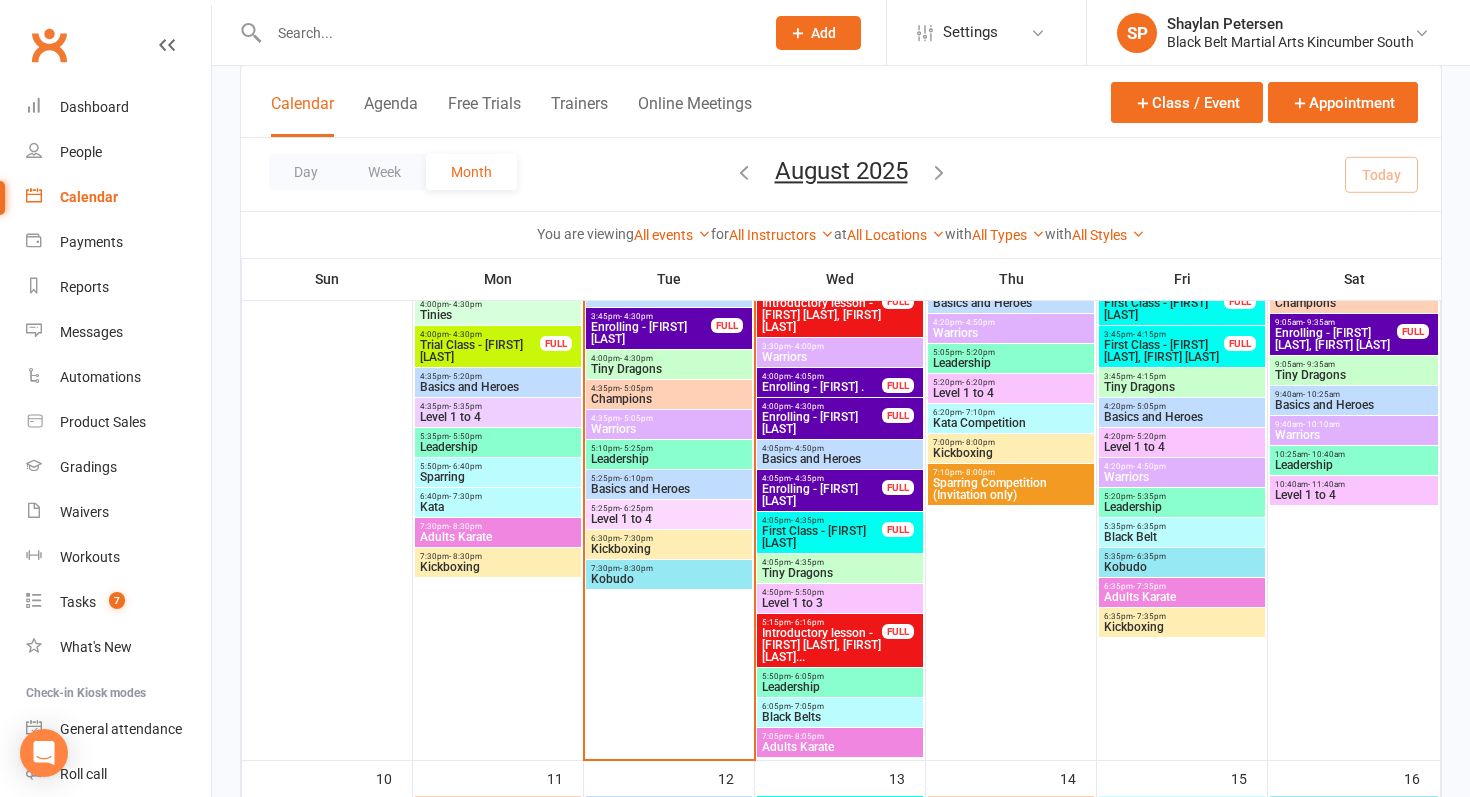 click on "Champions" at bounding box center [669, 399] 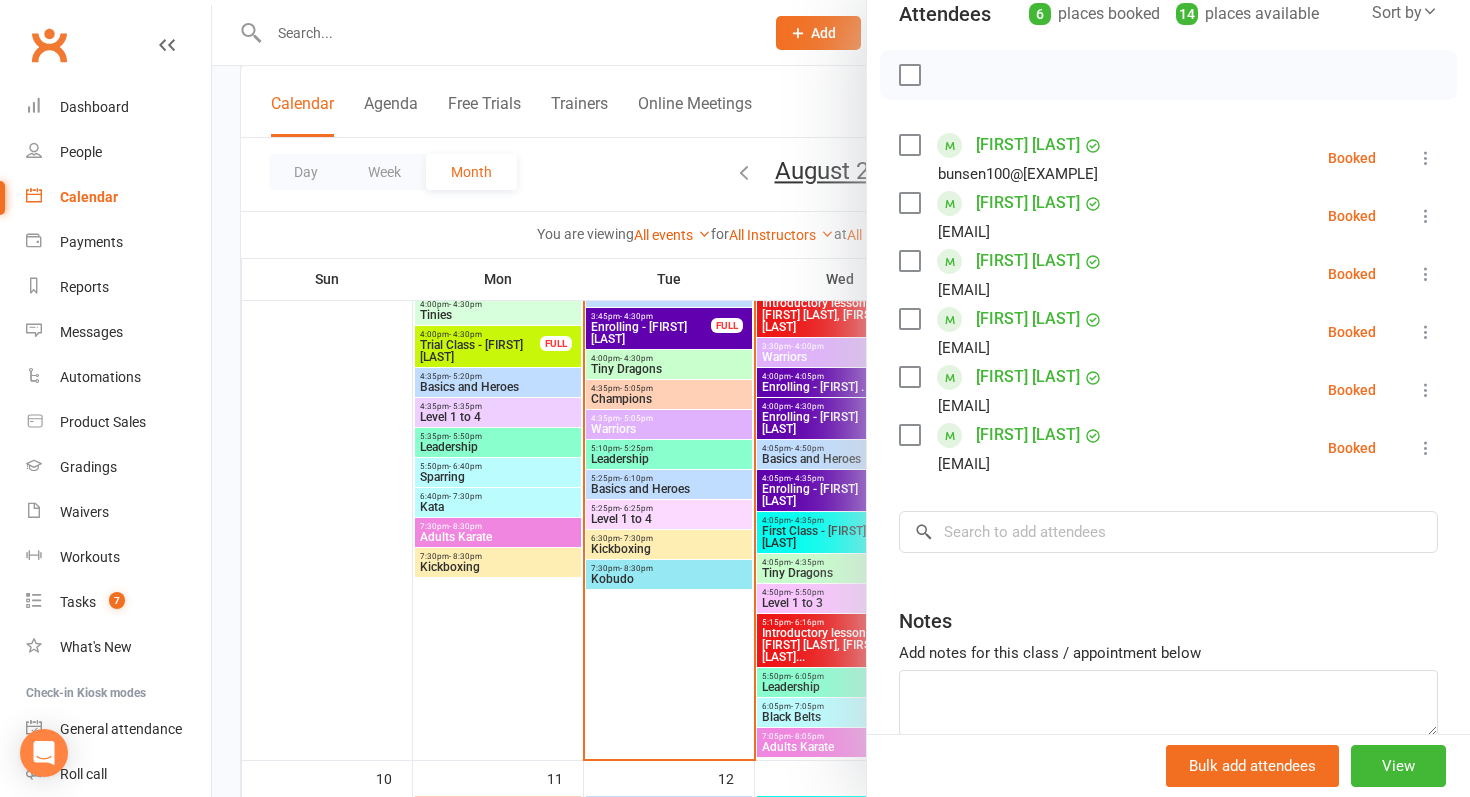 scroll, scrollTop: 247, scrollLeft: 0, axis: vertical 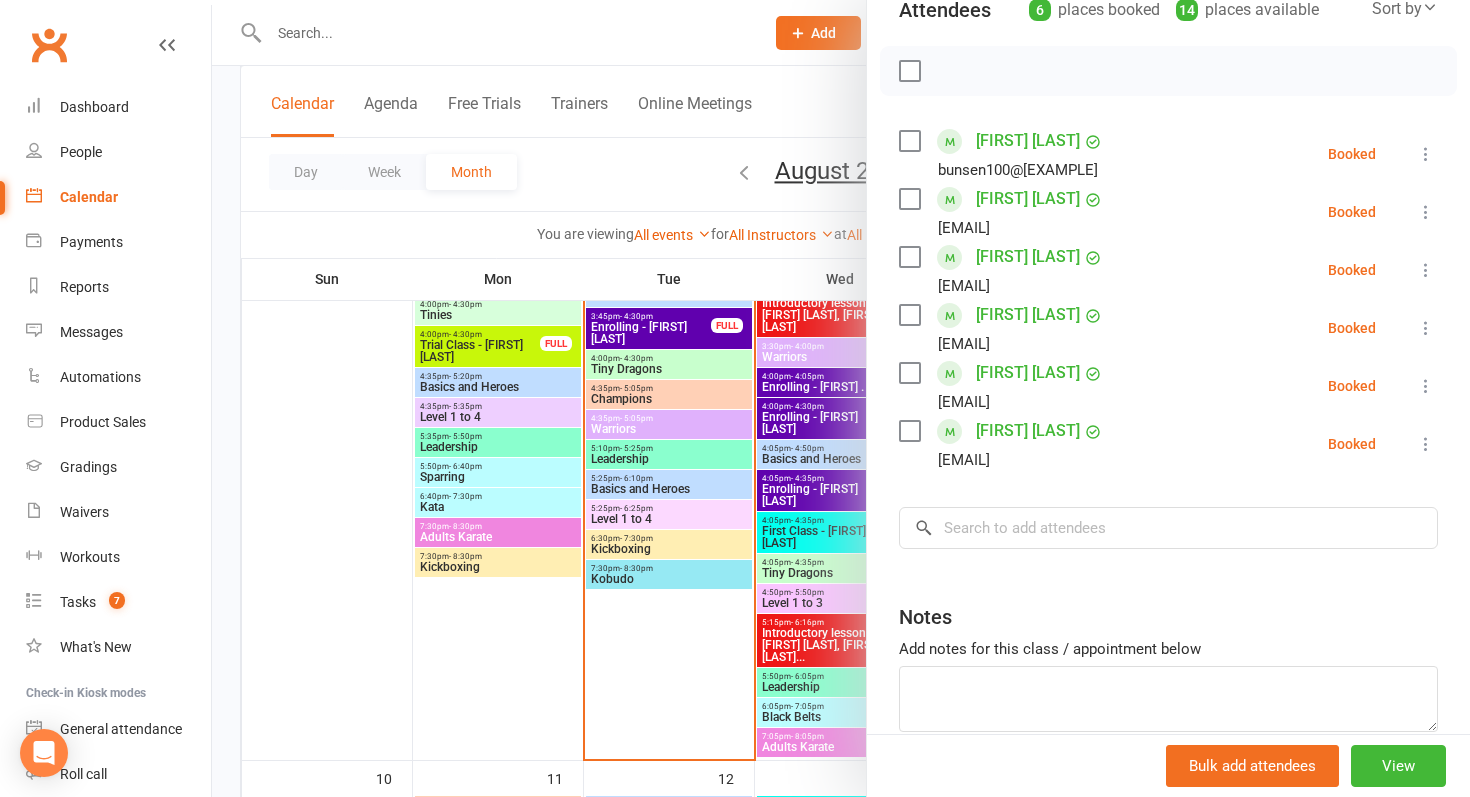 click at bounding box center (909, 199) 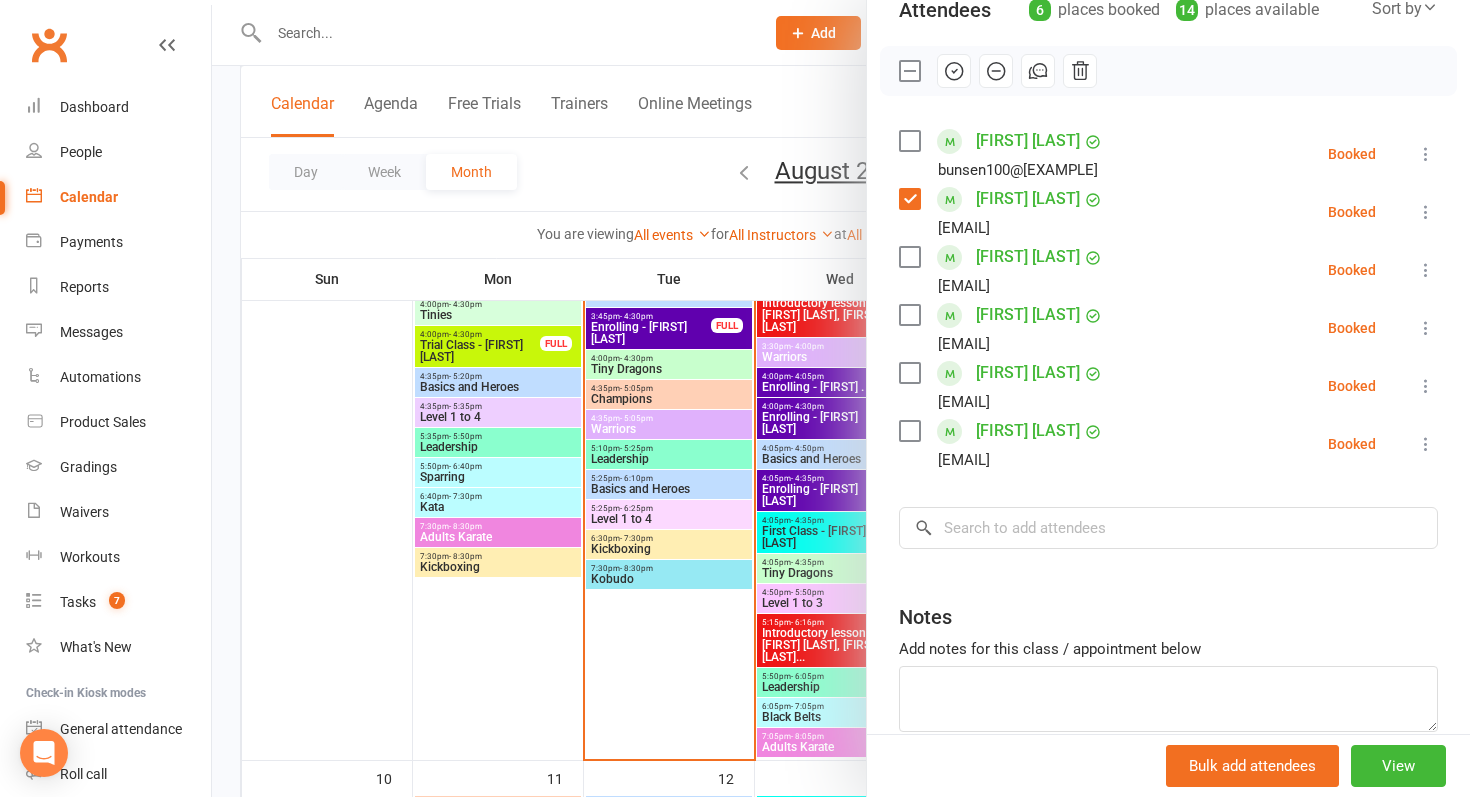 click at bounding box center [909, 257] 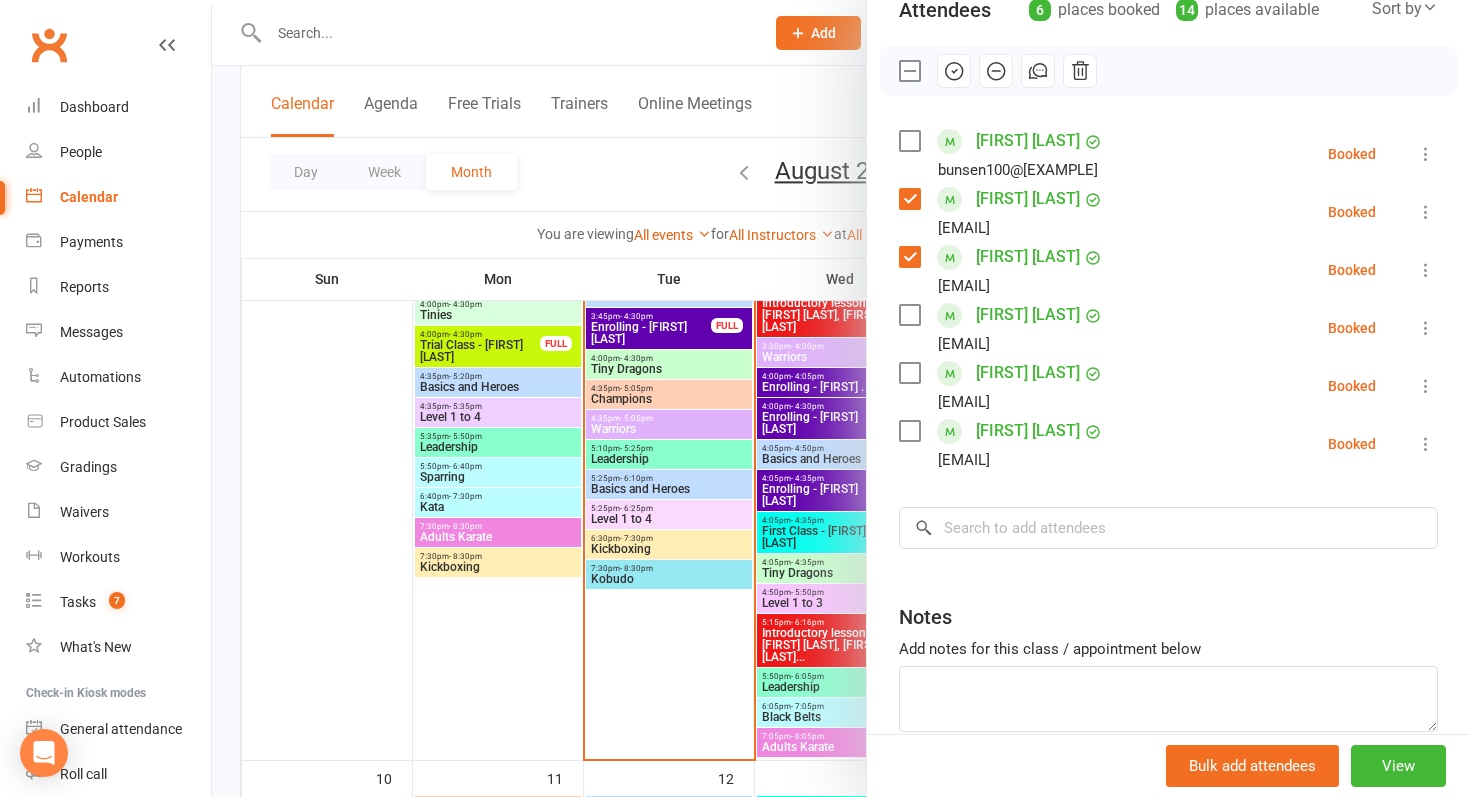 click at bounding box center [909, 315] 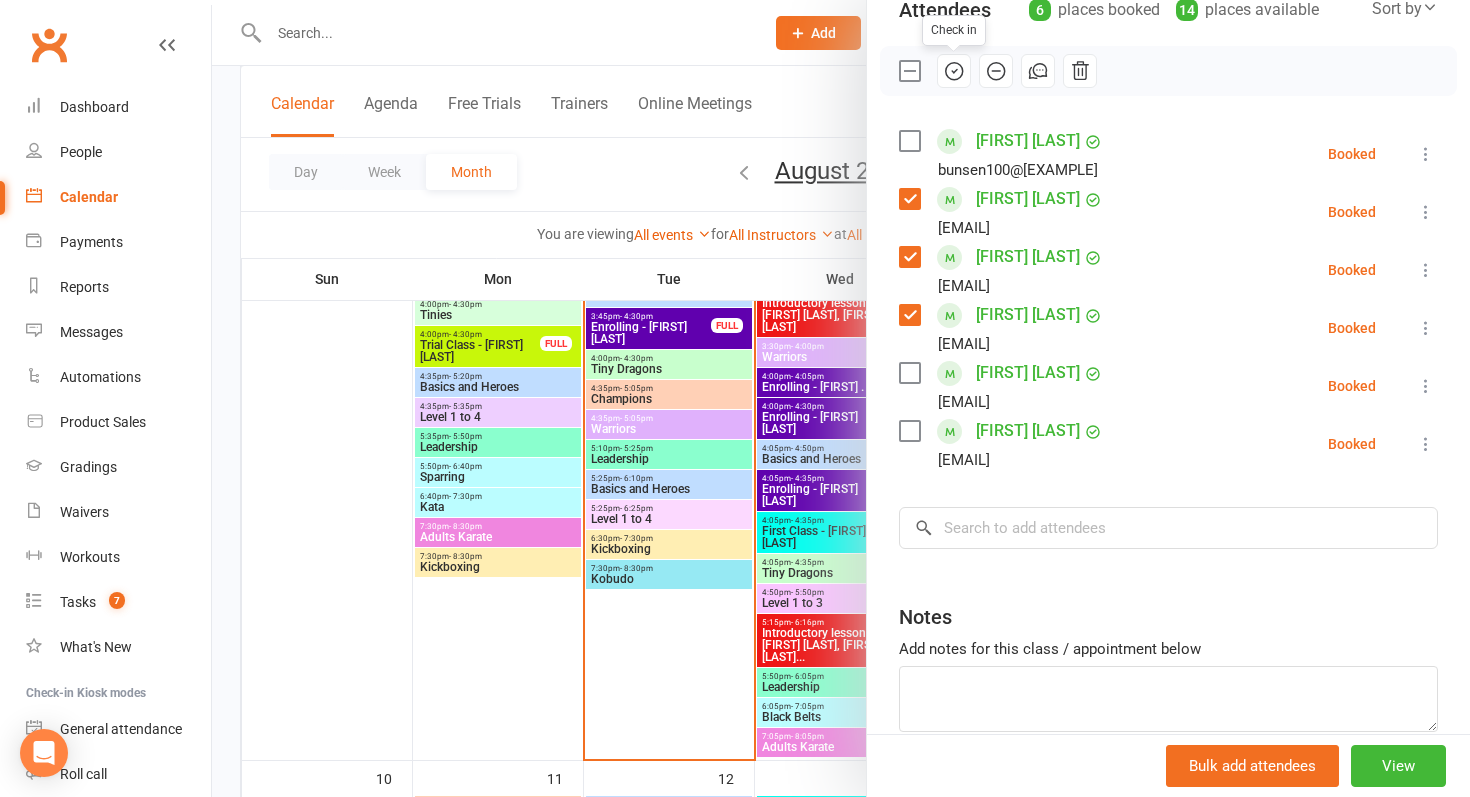 click 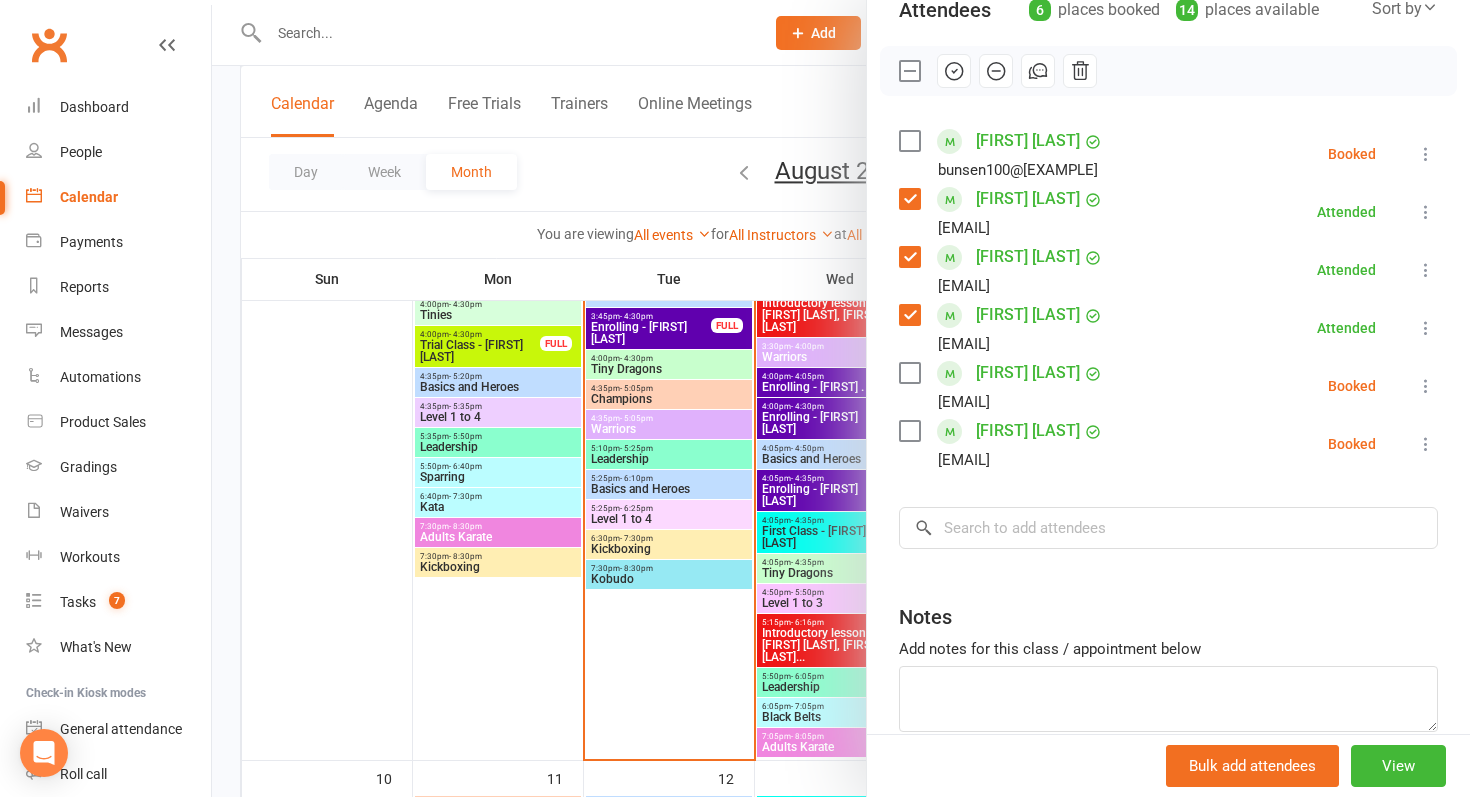 click at bounding box center [841, 398] 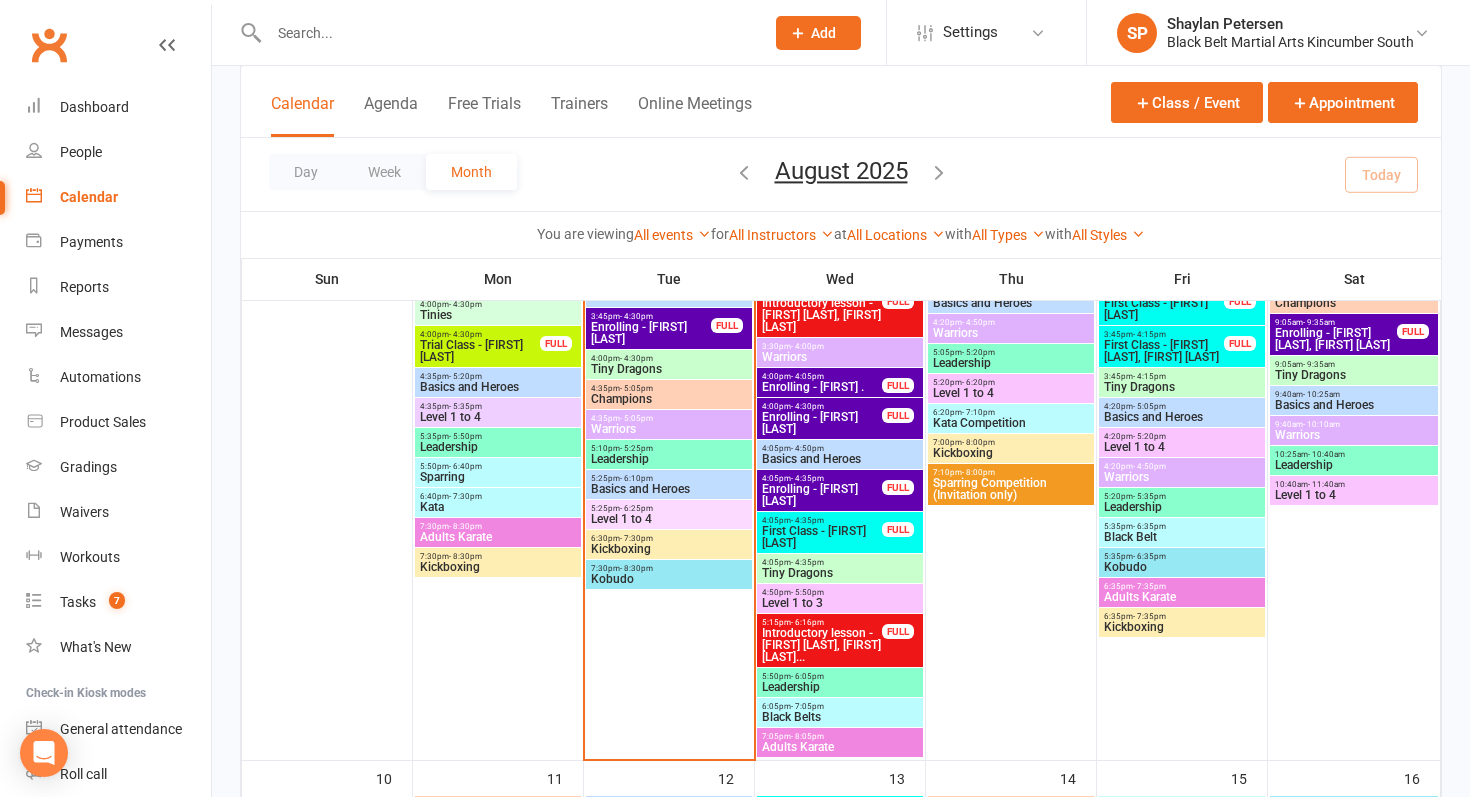 click on "- 5:05pm" at bounding box center (636, 418) 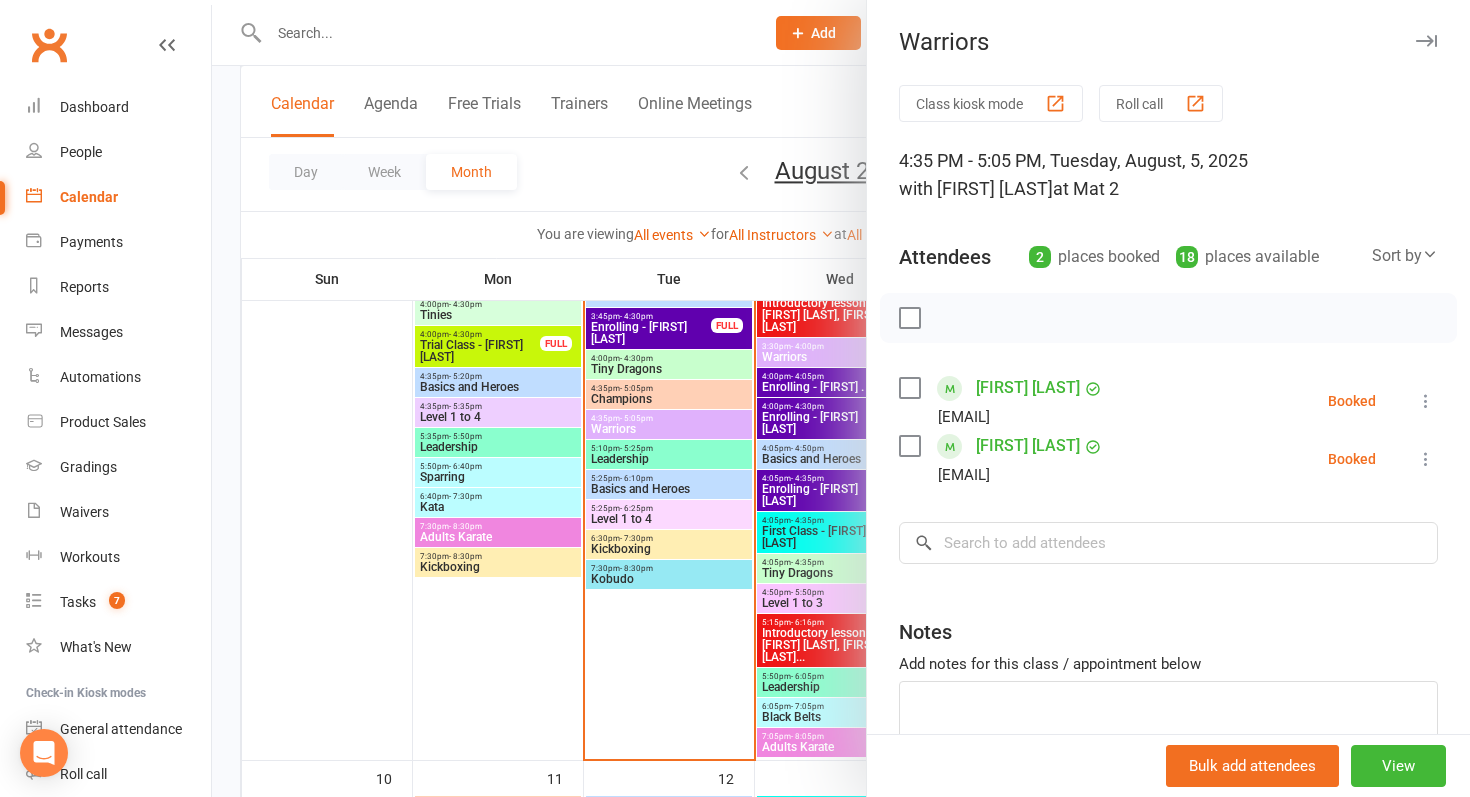 click at bounding box center [1426, 401] 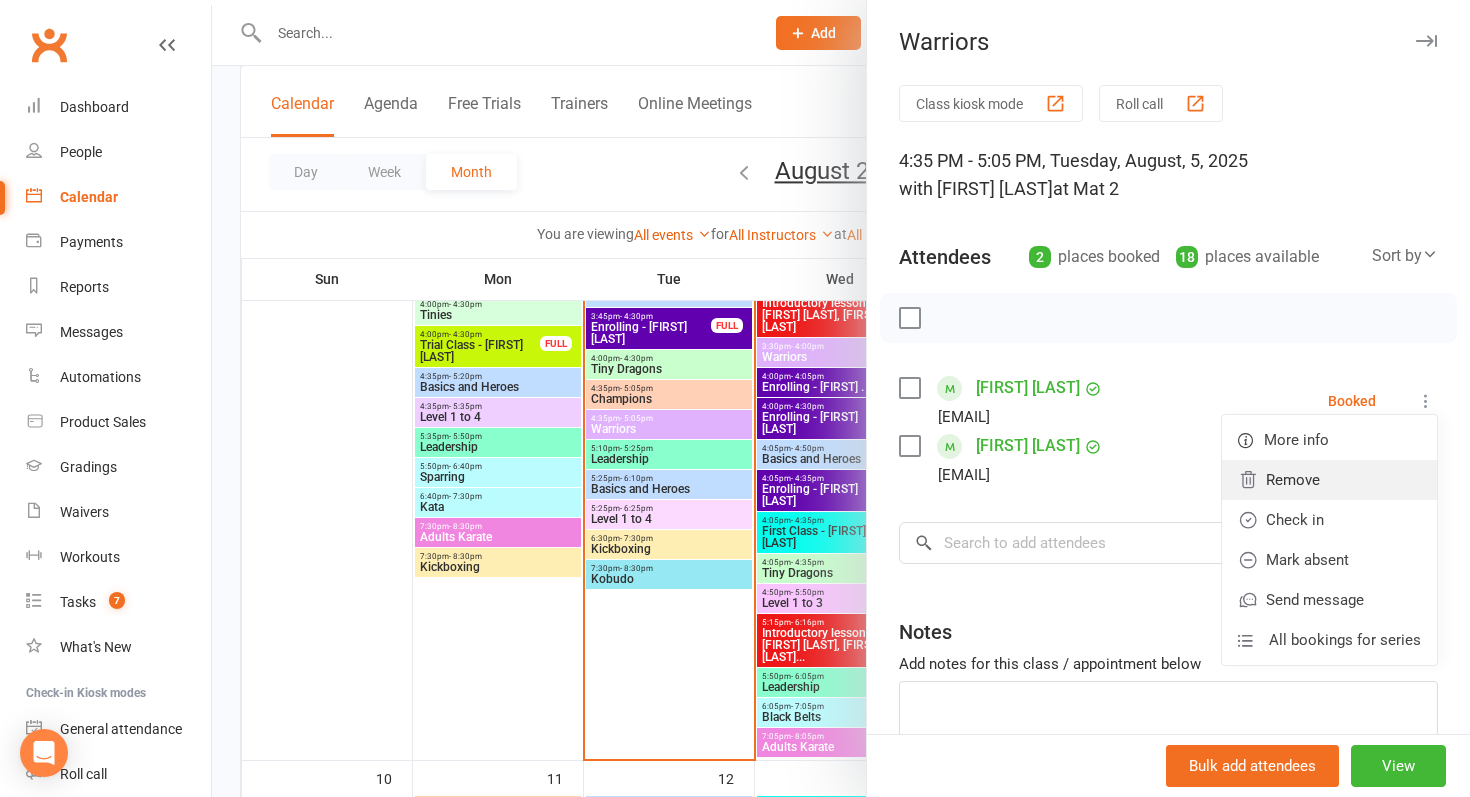 click on "Remove" at bounding box center [1329, 480] 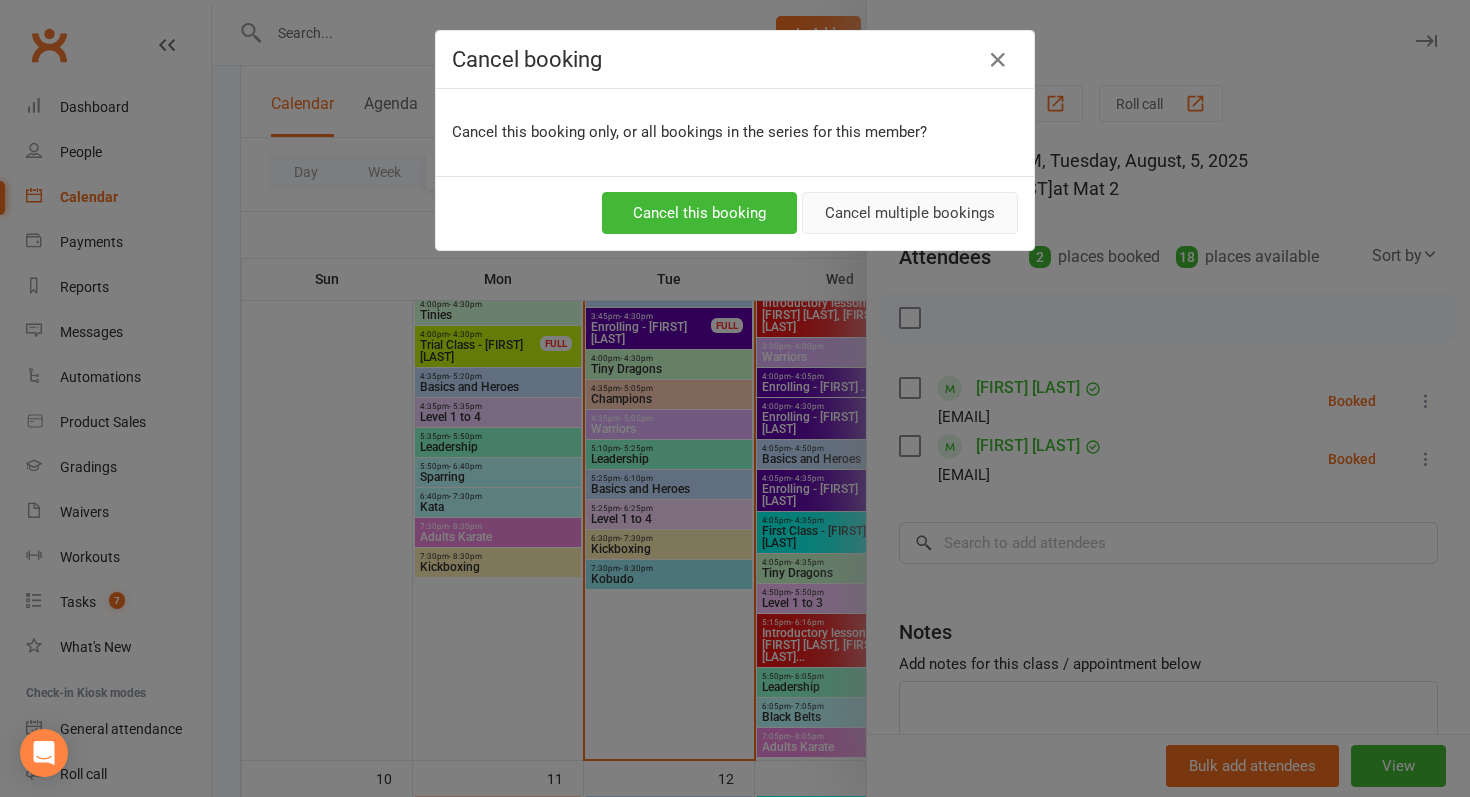 click on "Cancel multiple bookings" at bounding box center [910, 213] 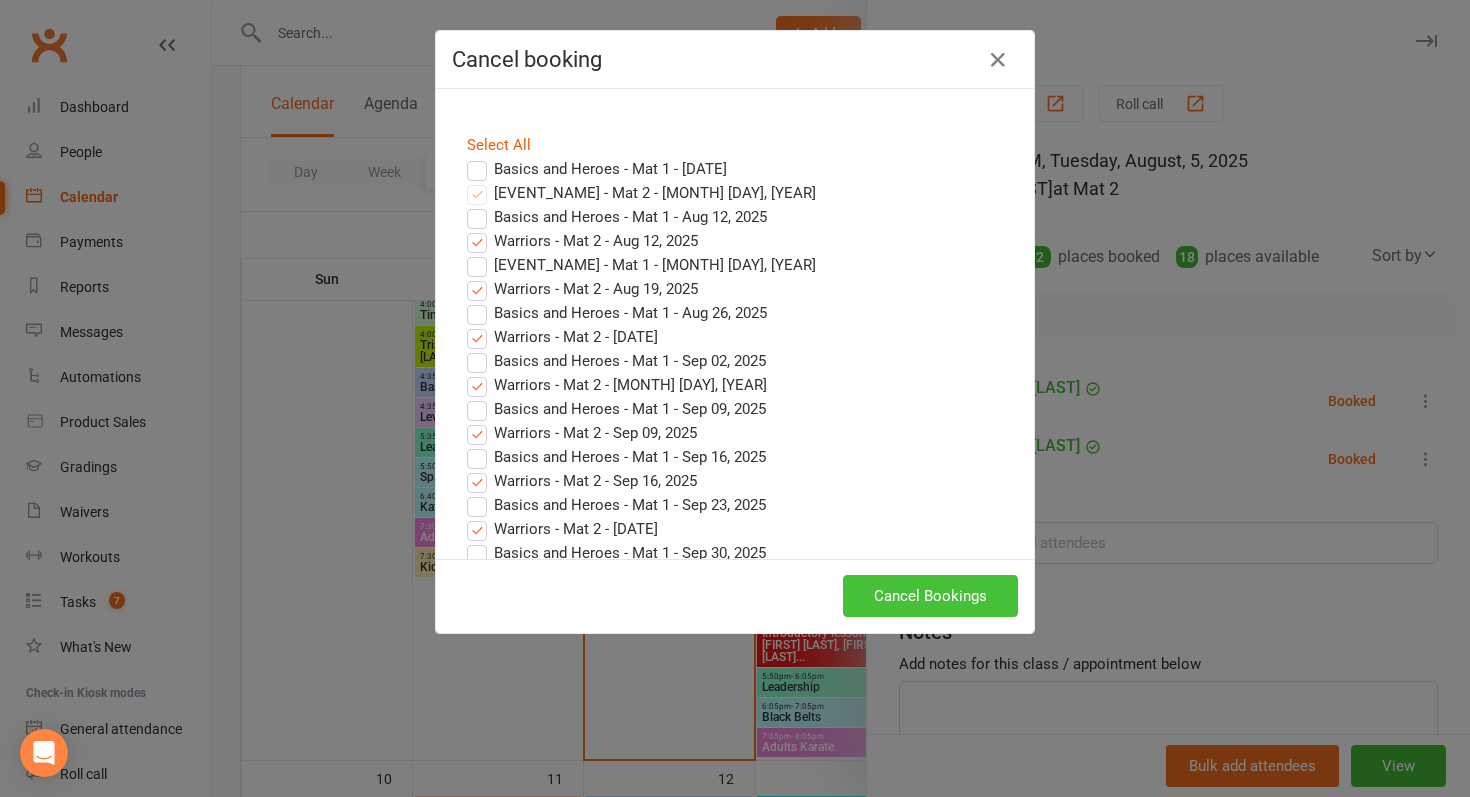 click on "Cancel Bookings" at bounding box center [930, 596] 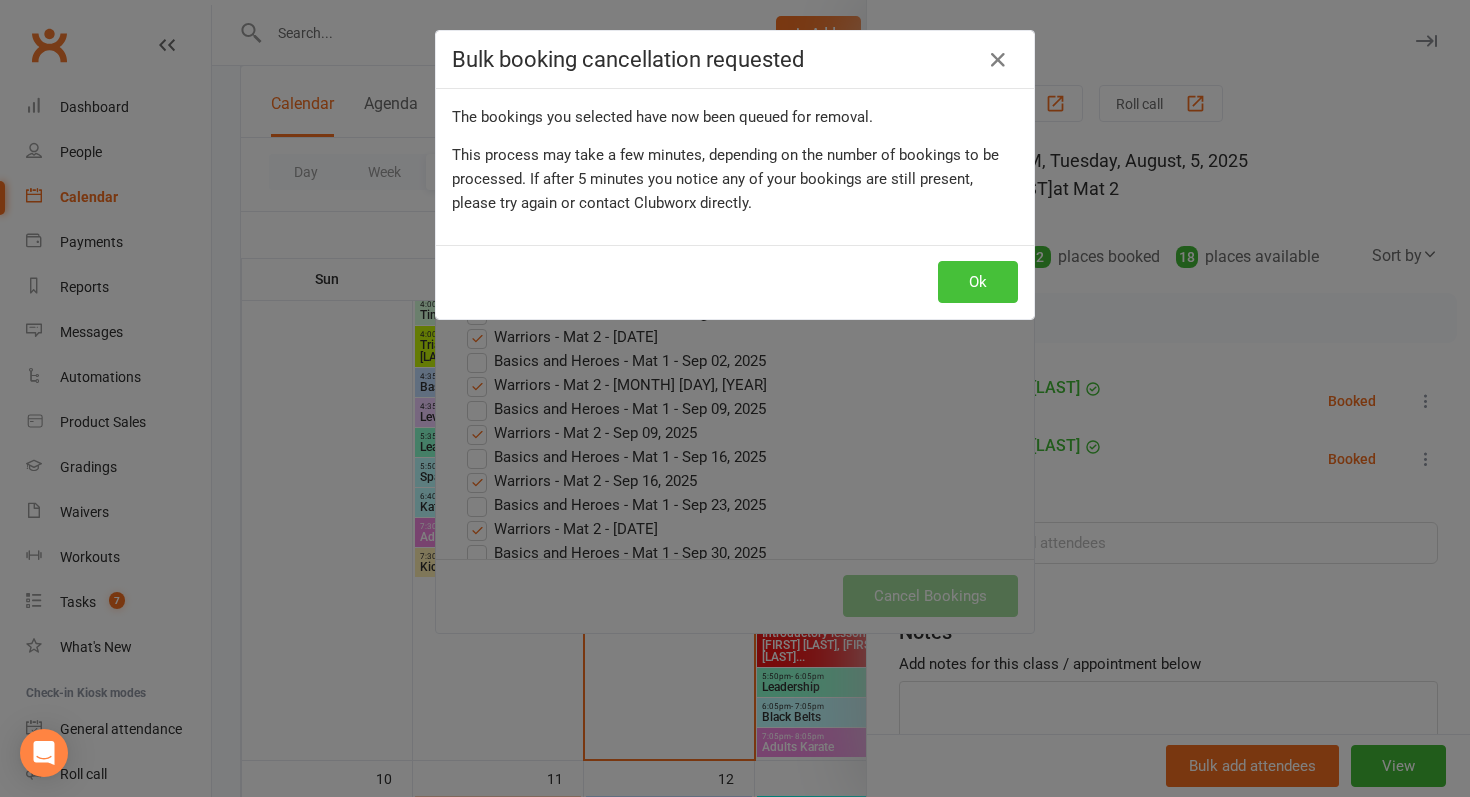 click on "Ok" at bounding box center (978, 282) 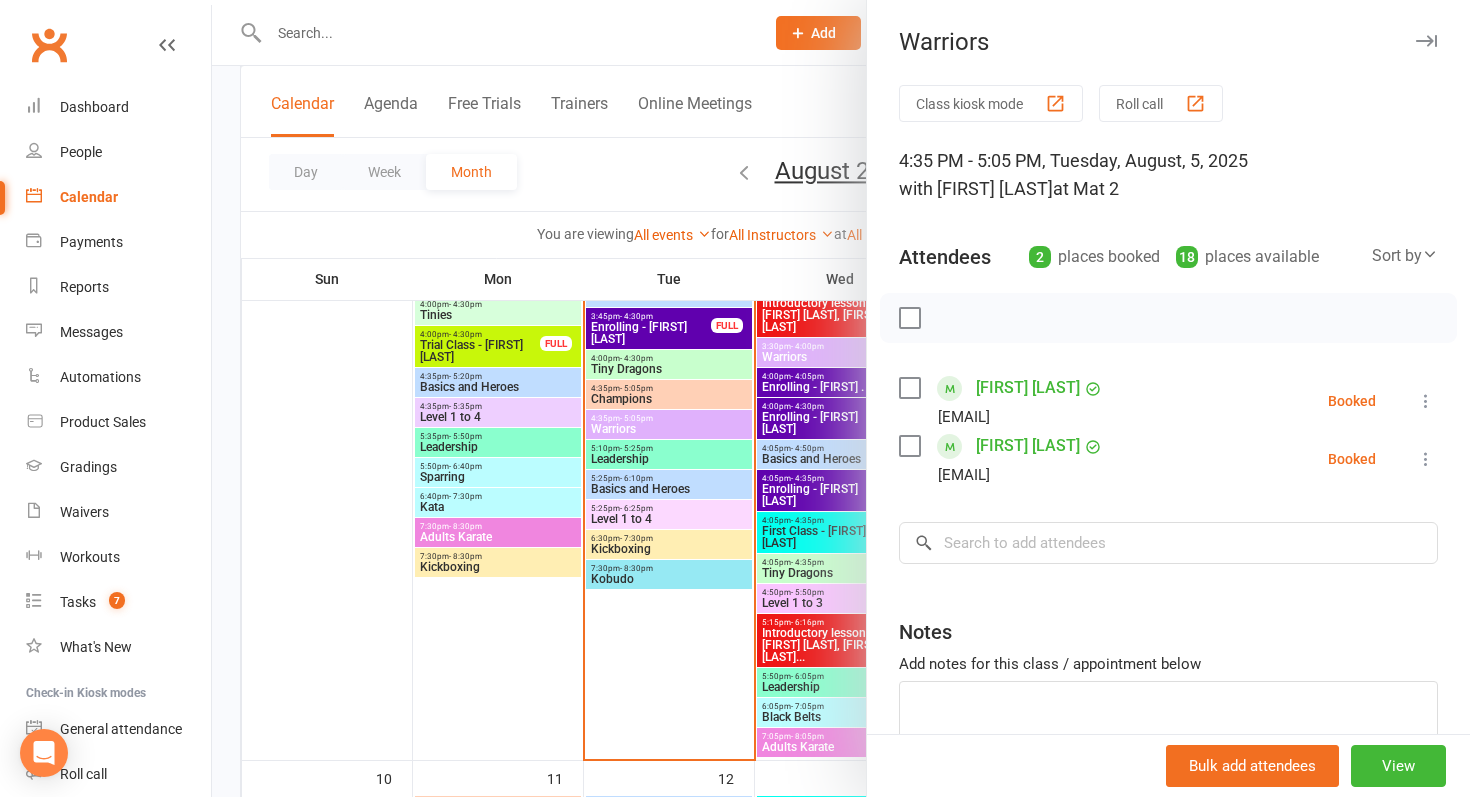 click at bounding box center (841, 398) 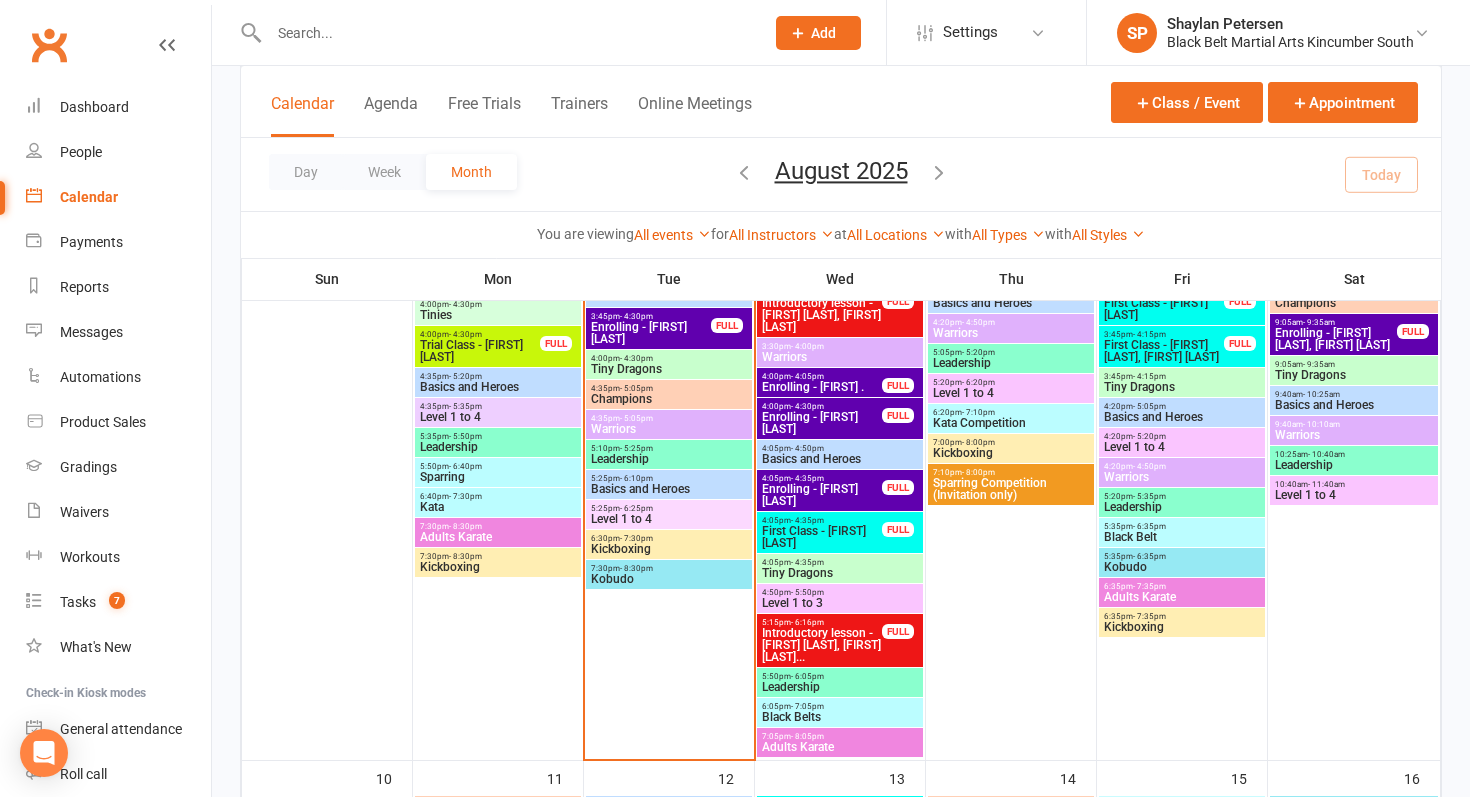 click on "Basics and Heroes" at bounding box center [669, 489] 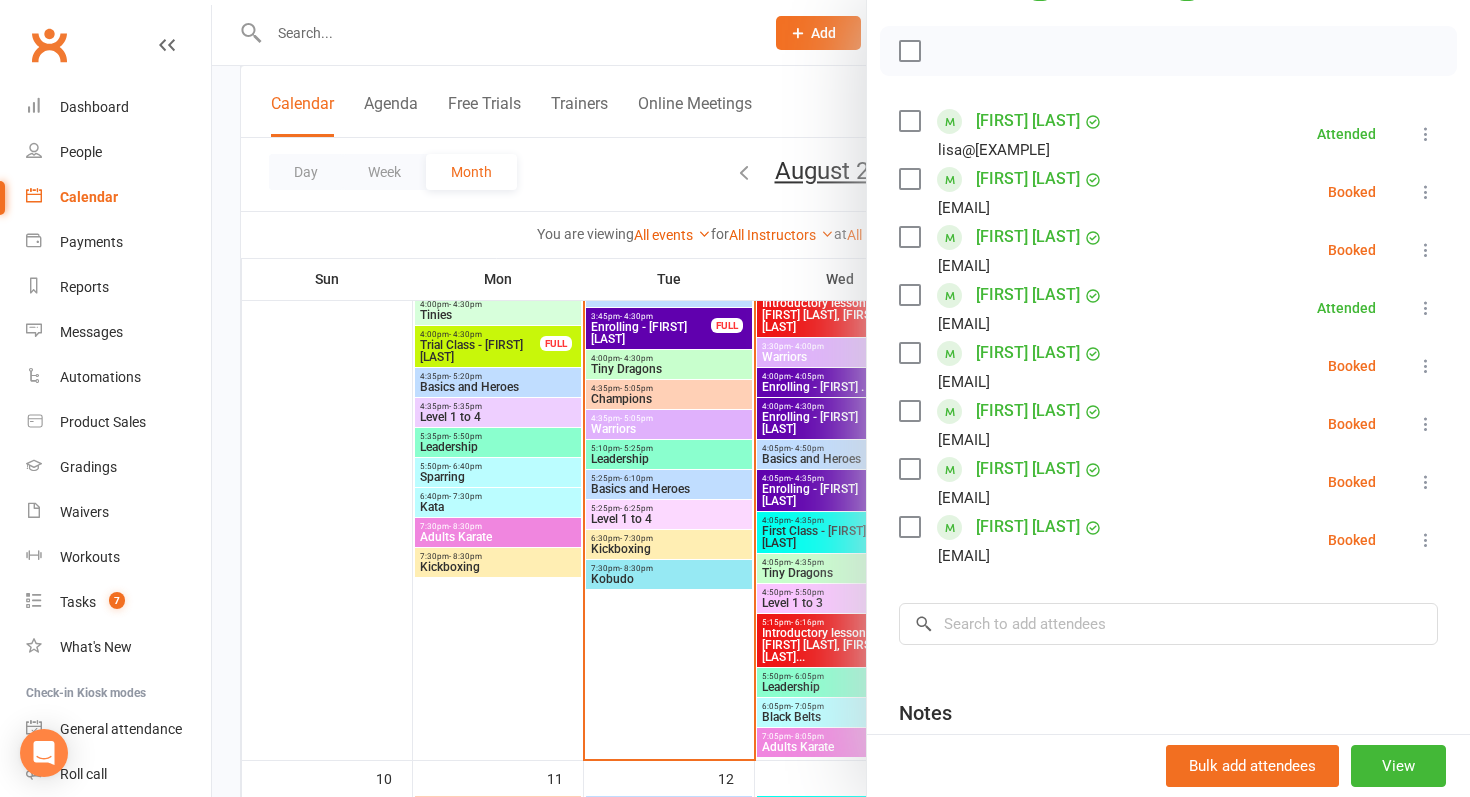 scroll, scrollTop: 269, scrollLeft: 0, axis: vertical 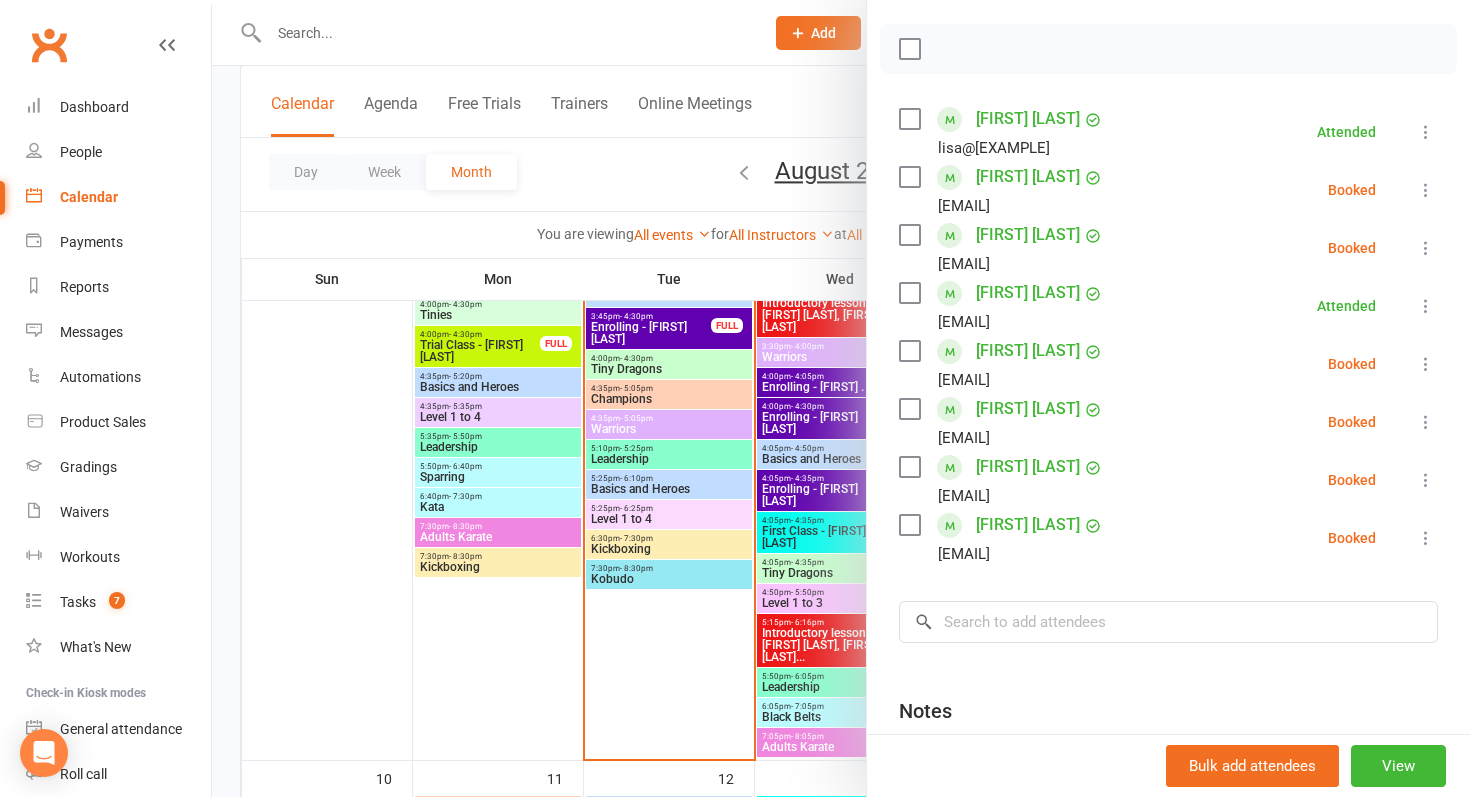 click at bounding box center [841, 398] 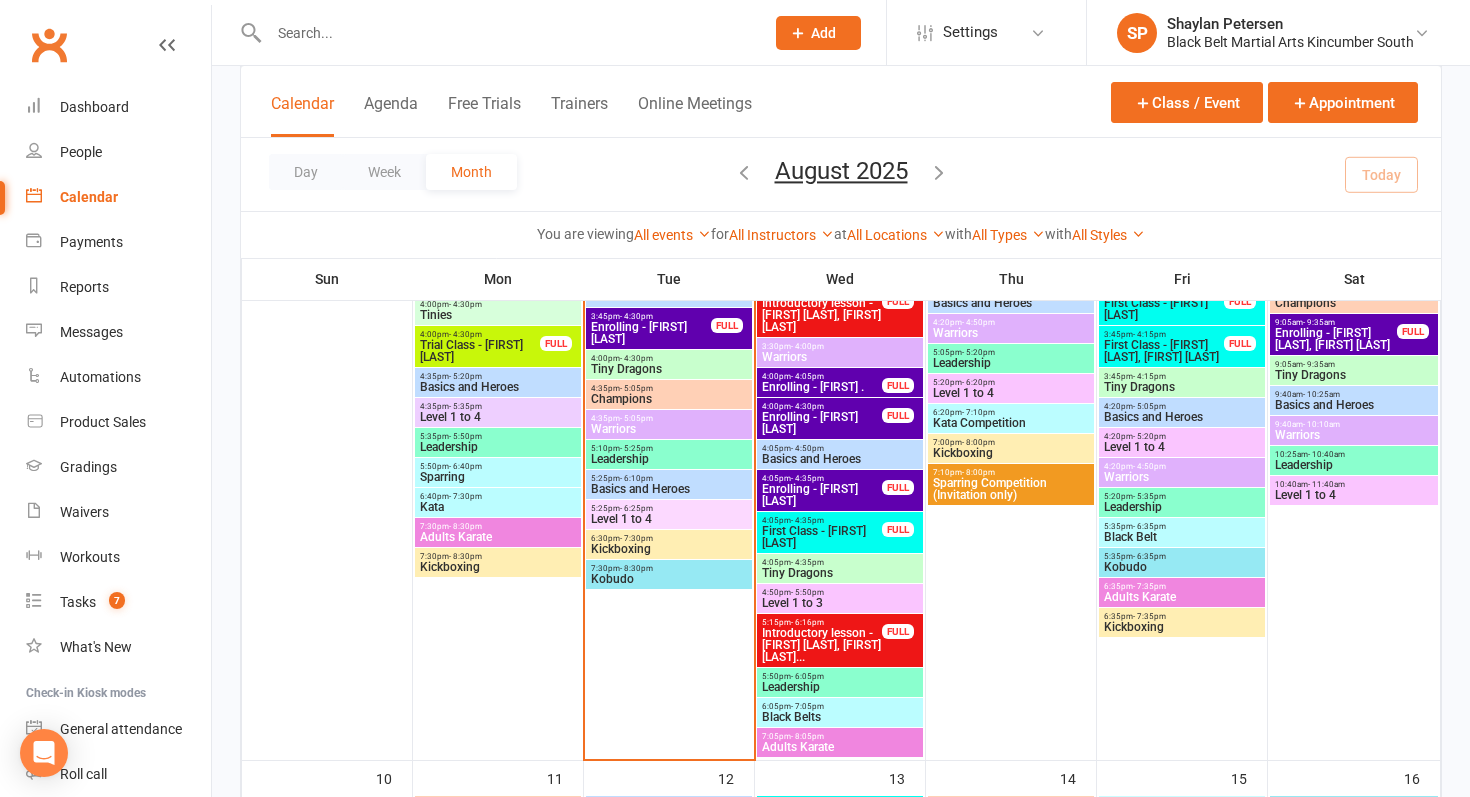 click at bounding box center (506, 33) 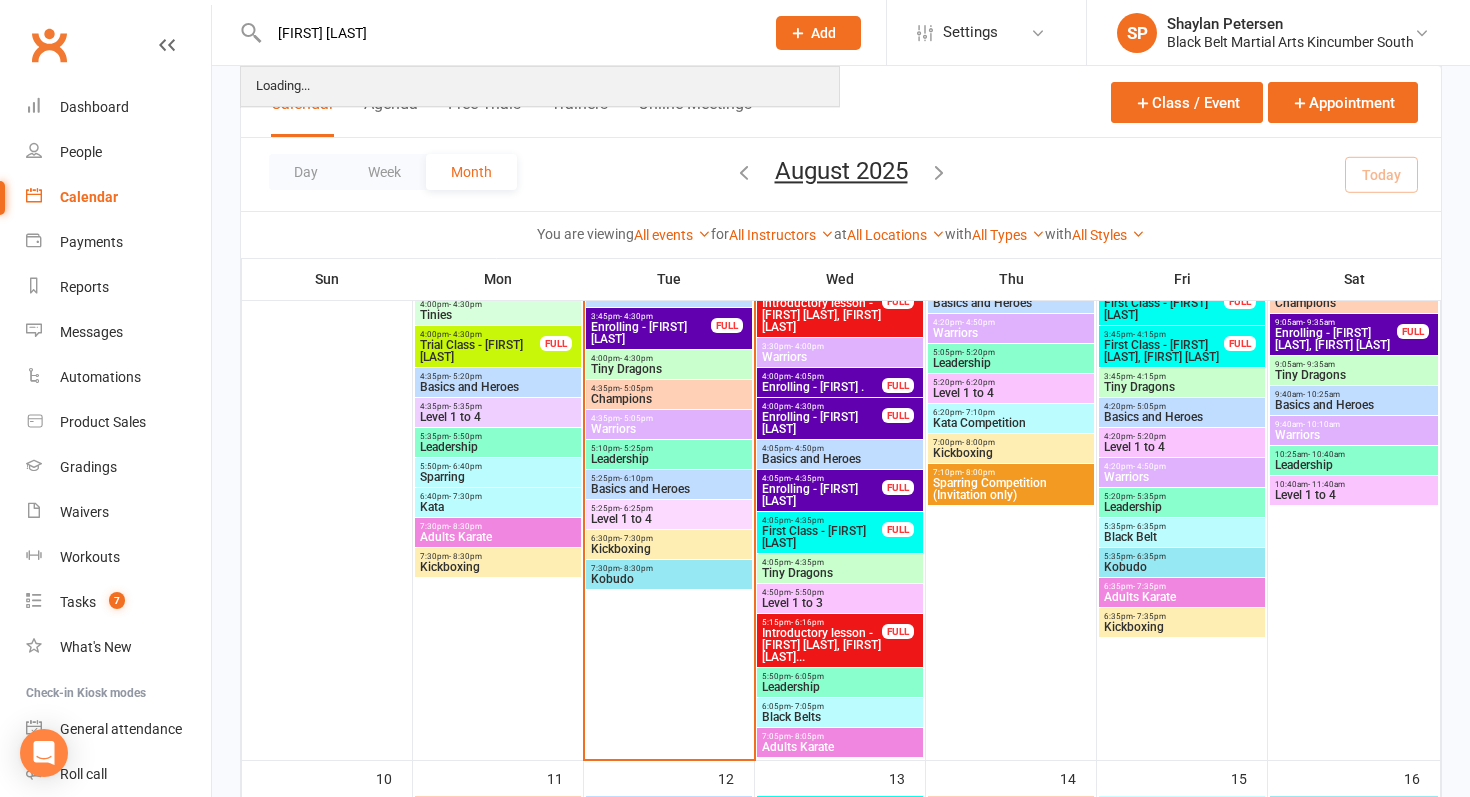 click on "Loading..." at bounding box center (540, 86) 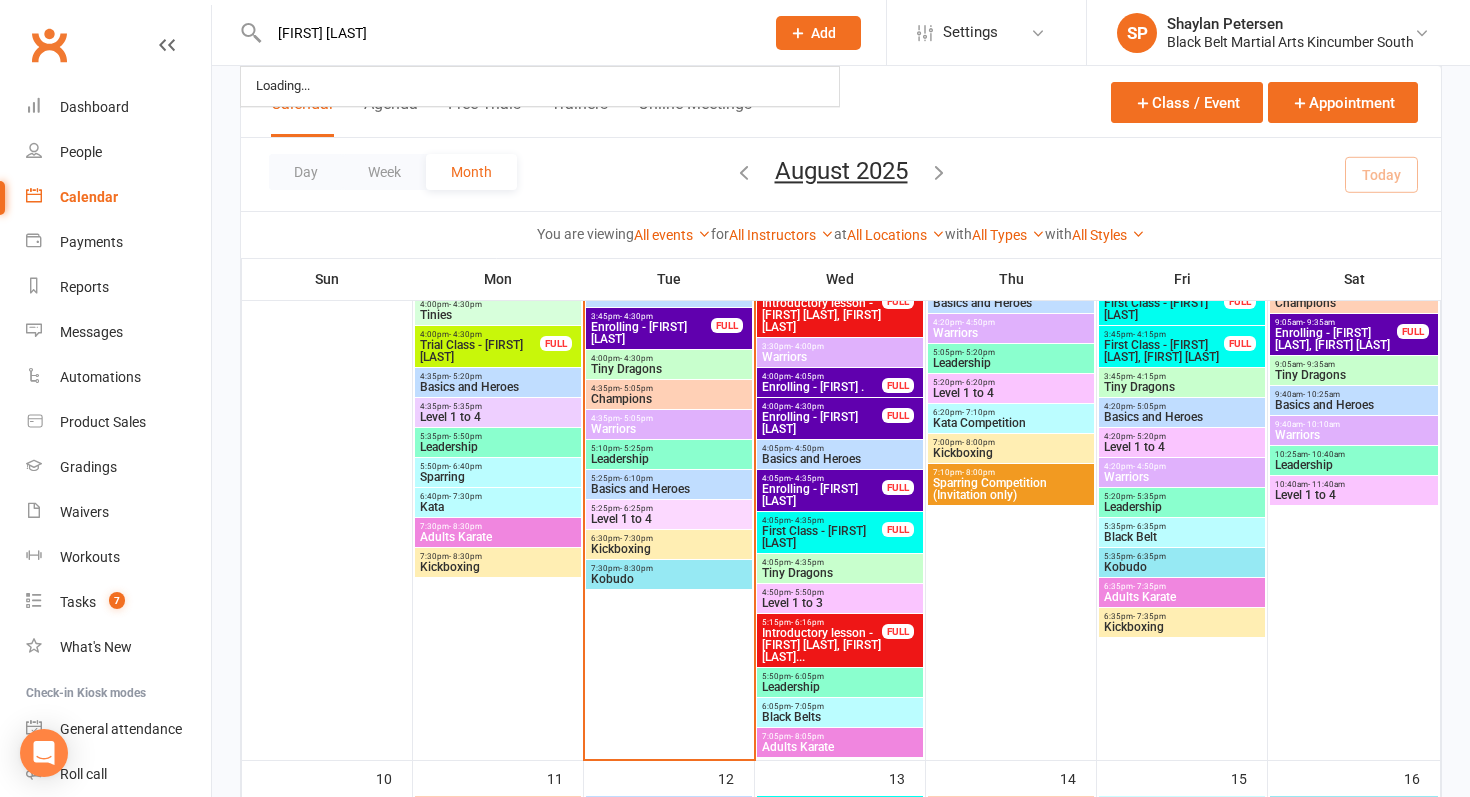 drag, startPoint x: 332, startPoint y: 39, endPoint x: 229, endPoint y: 29, distance: 103.4843 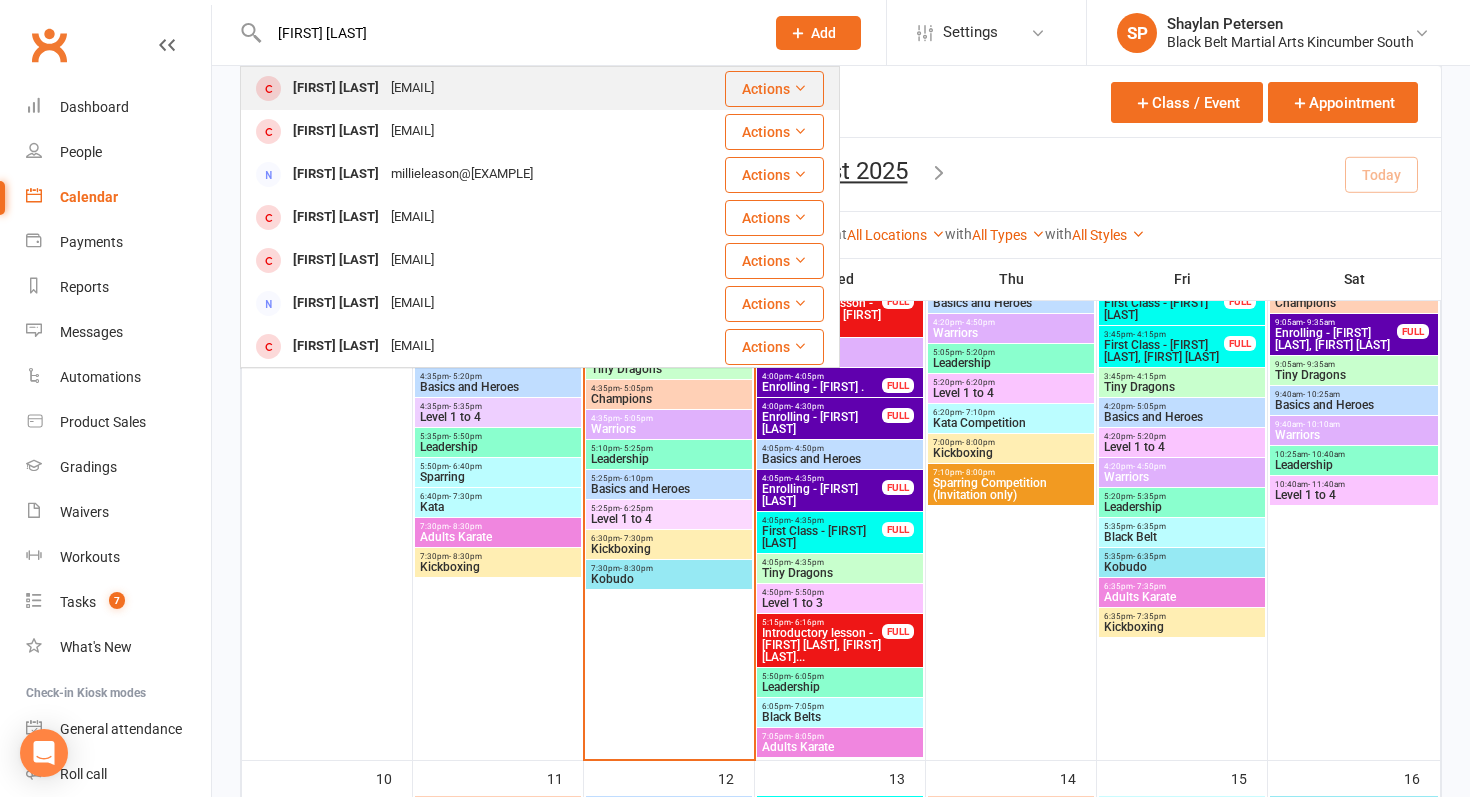 type on "leon lebusq" 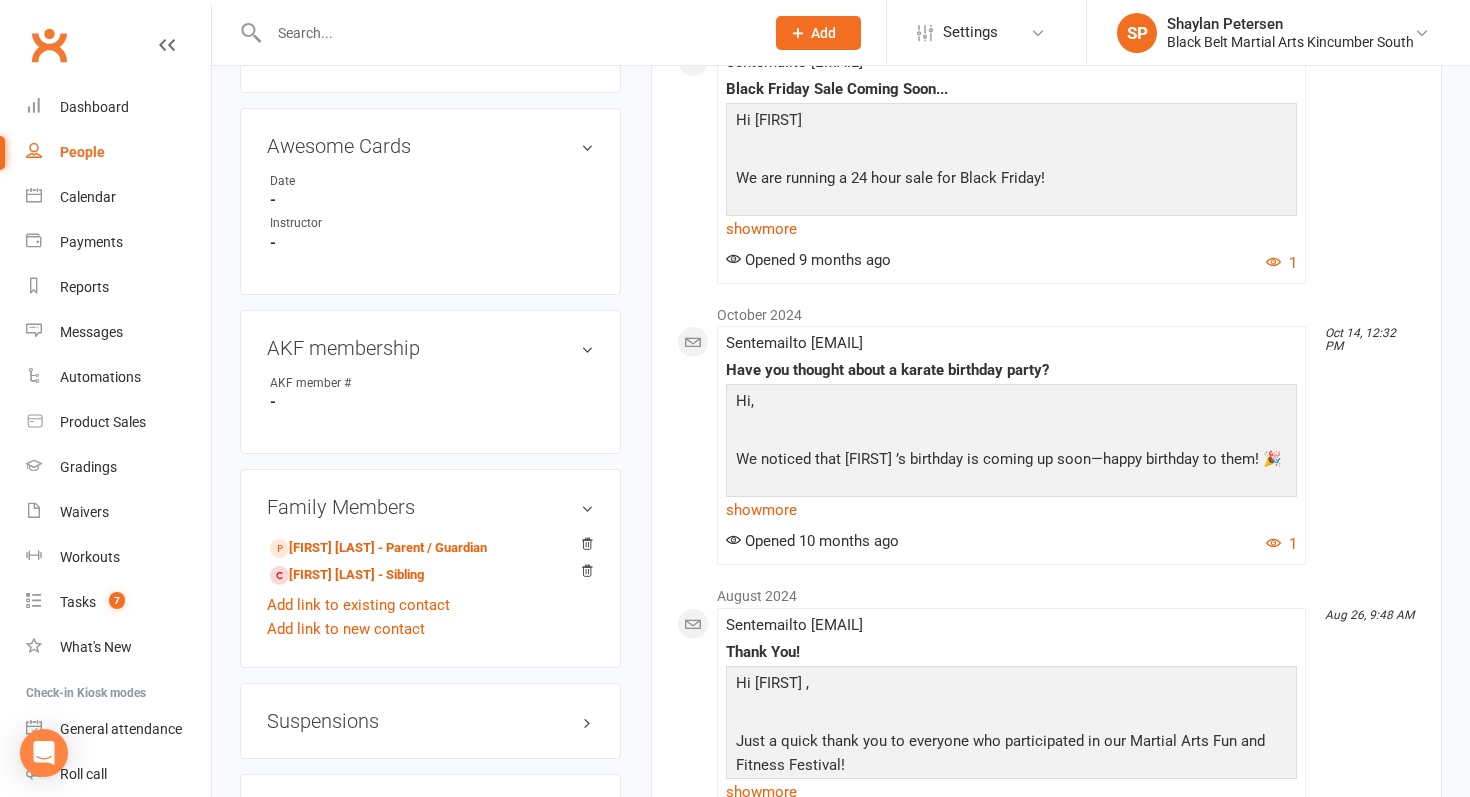 scroll, scrollTop: 931, scrollLeft: 0, axis: vertical 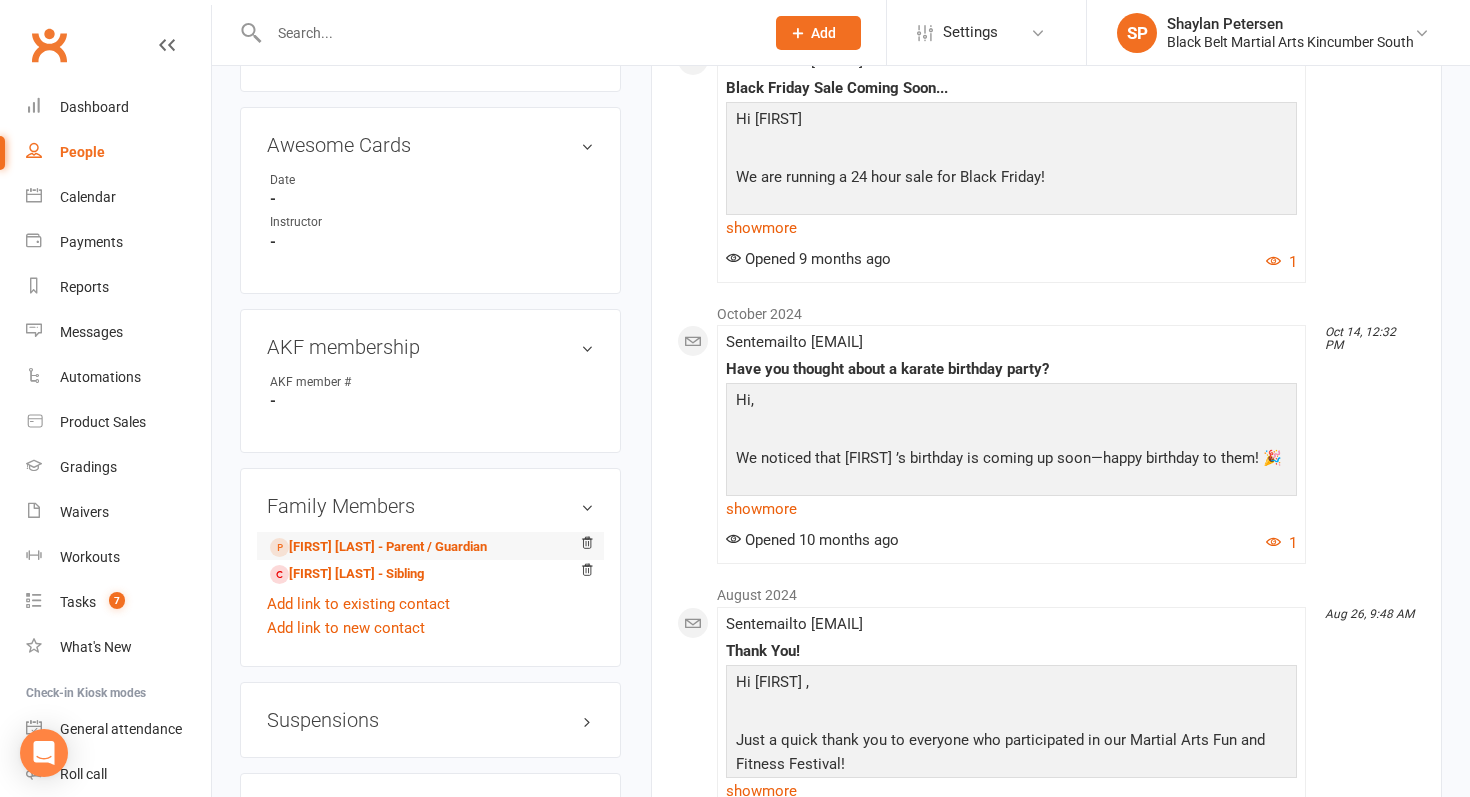 click on "Carly LeBusque - Parent / Guardian" at bounding box center (430, 546) 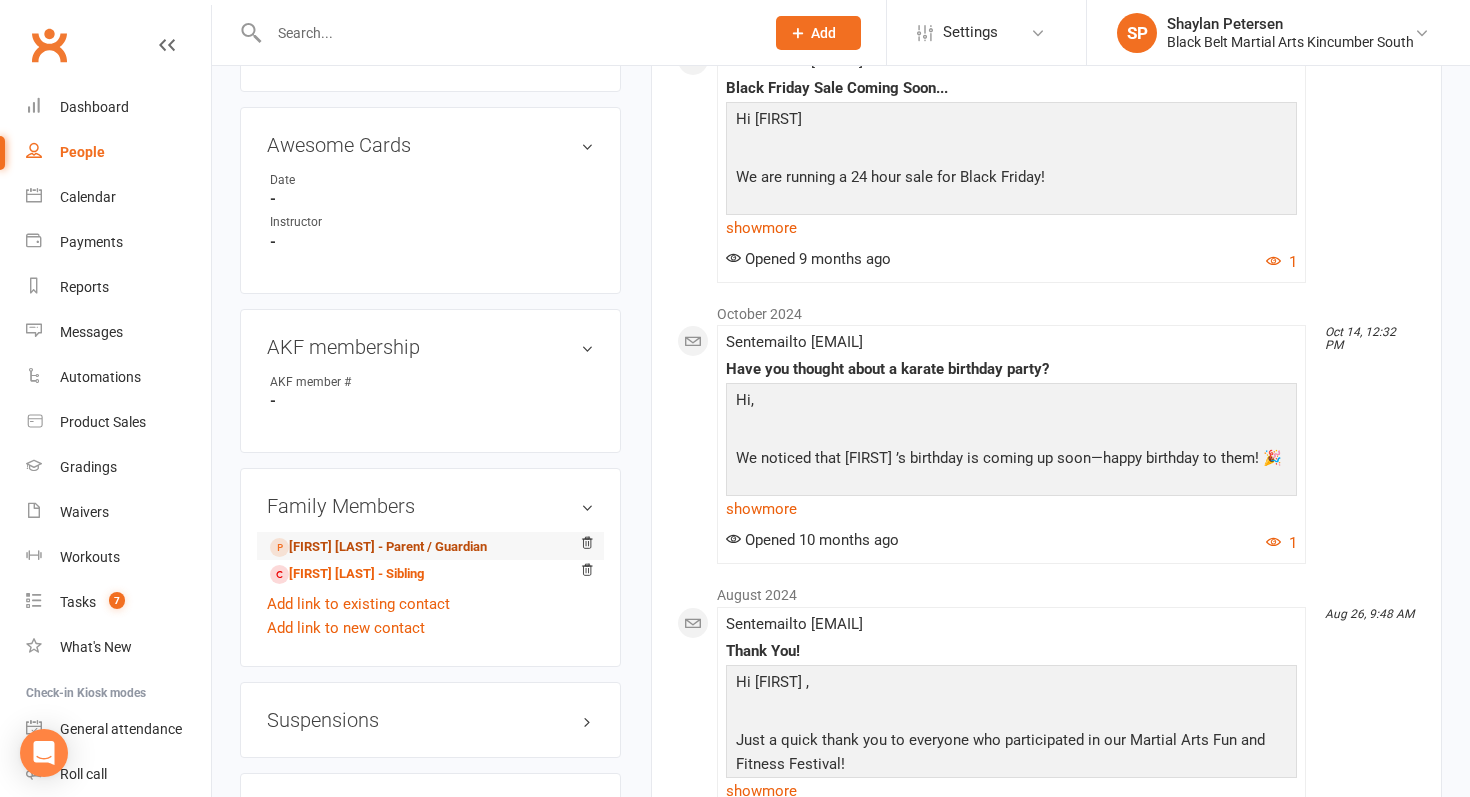 click on "Carly LeBusque - Parent / Guardian" at bounding box center (378, 547) 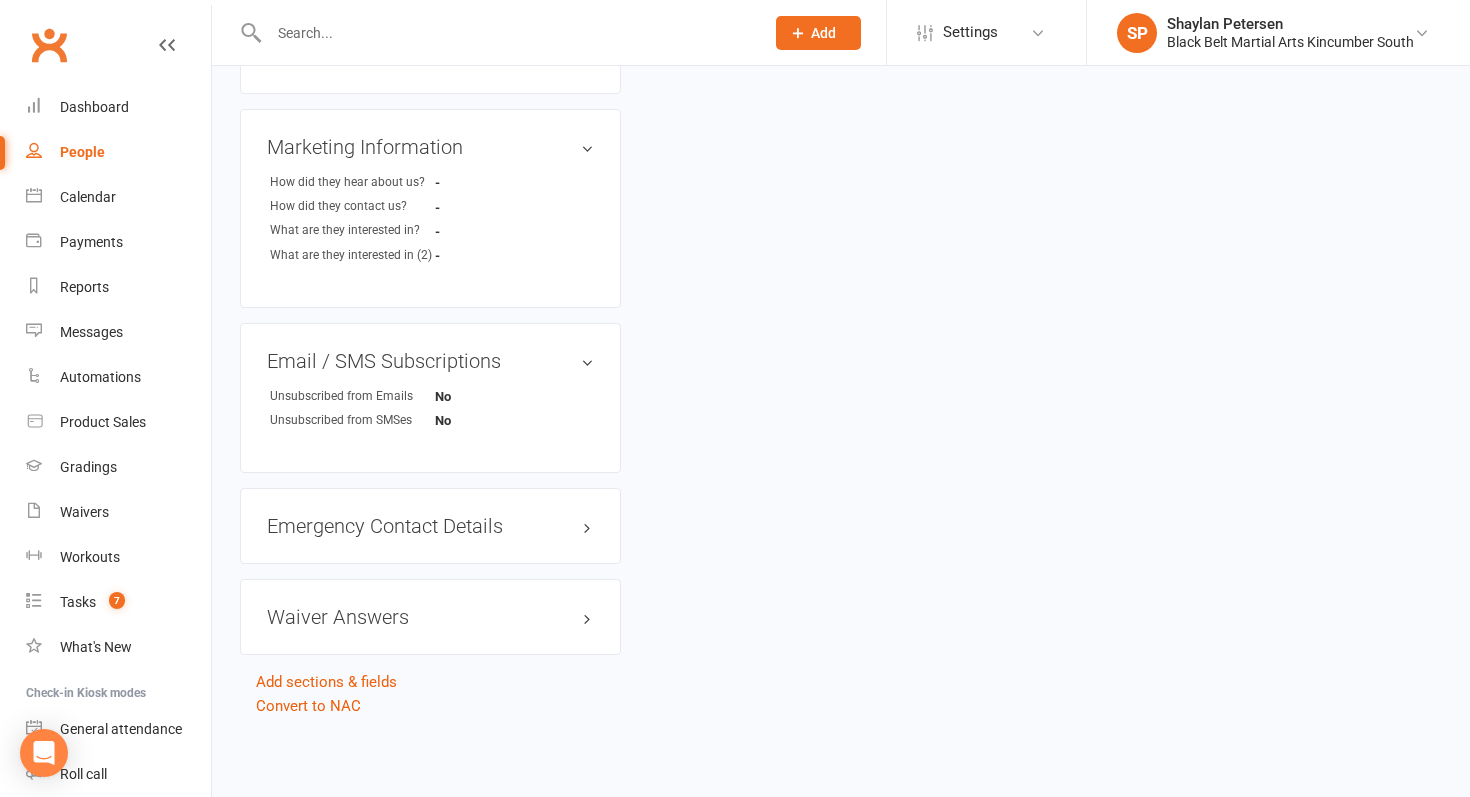 scroll, scrollTop: 0, scrollLeft: 0, axis: both 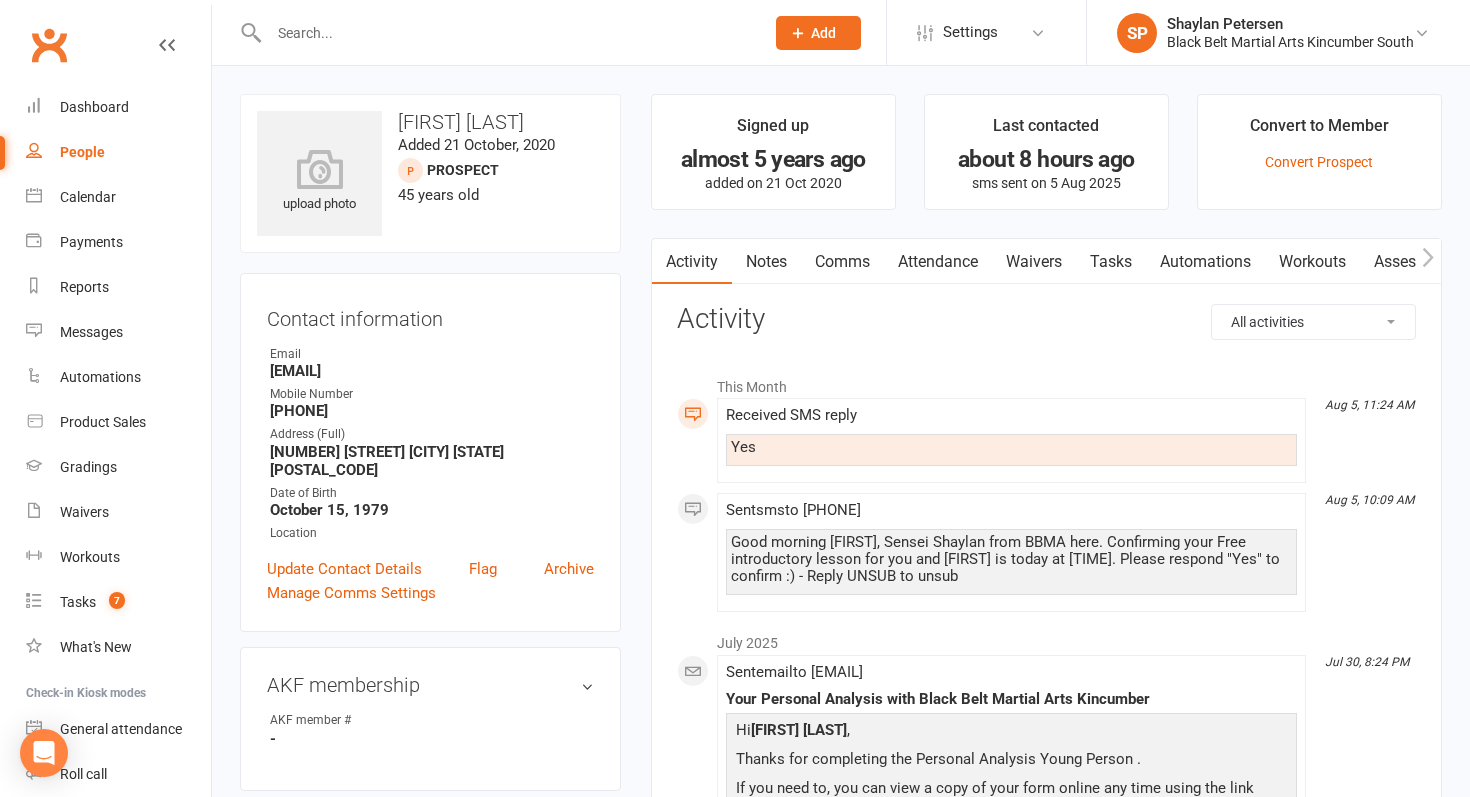 click on "Waivers" at bounding box center [1034, 262] 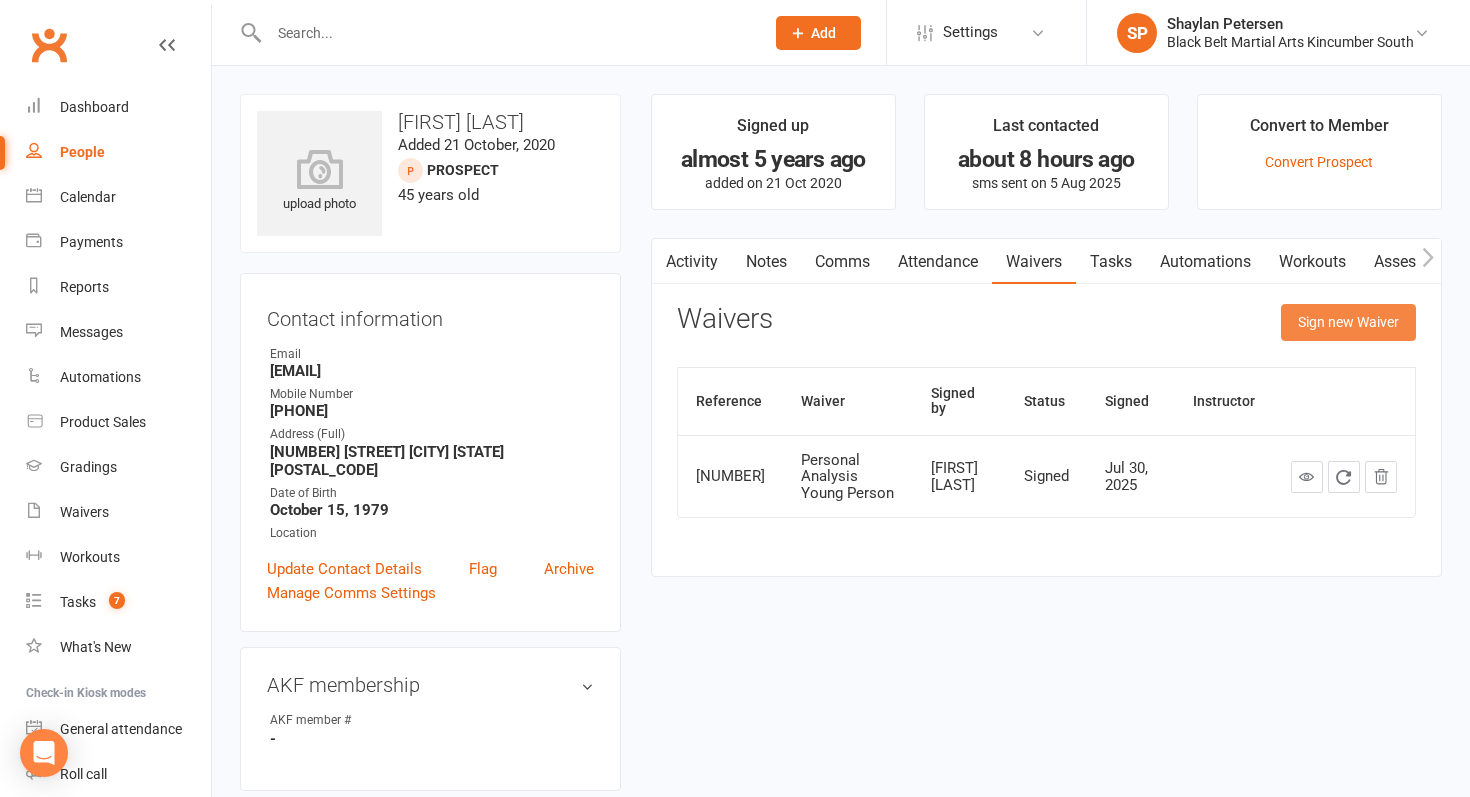 click on "Sign new Waiver" at bounding box center (1348, 322) 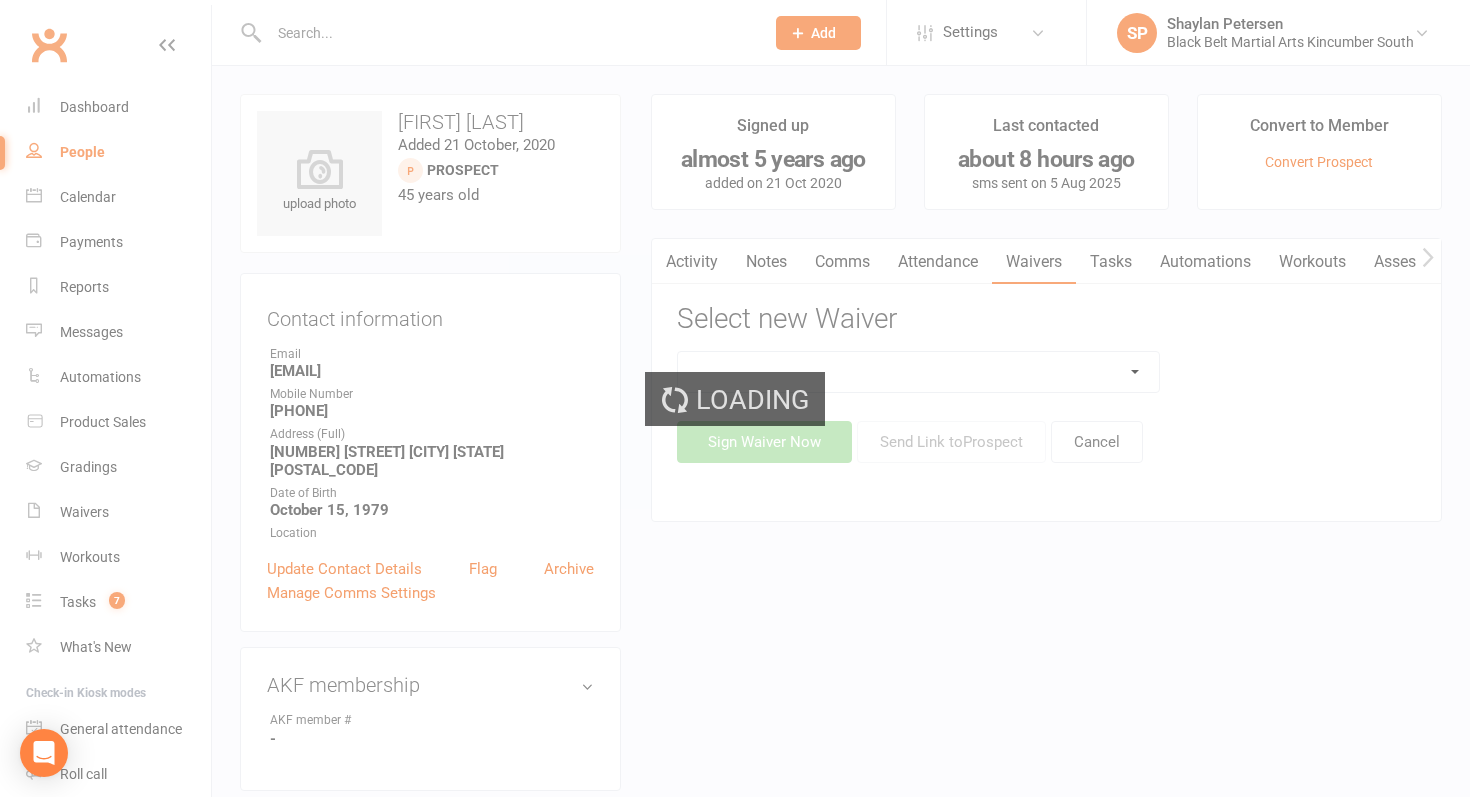 click at bounding box center (918, 372) 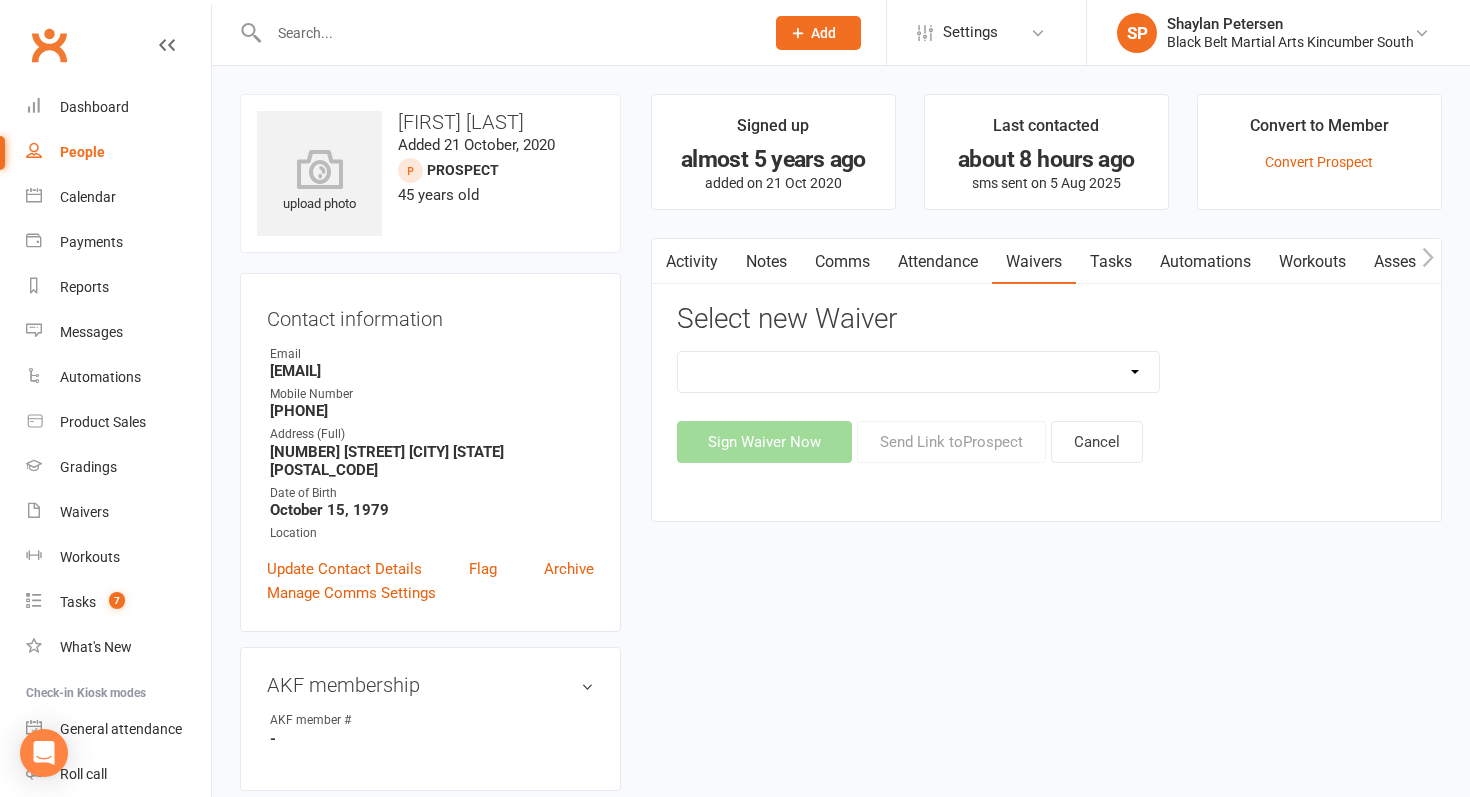 select on "5212" 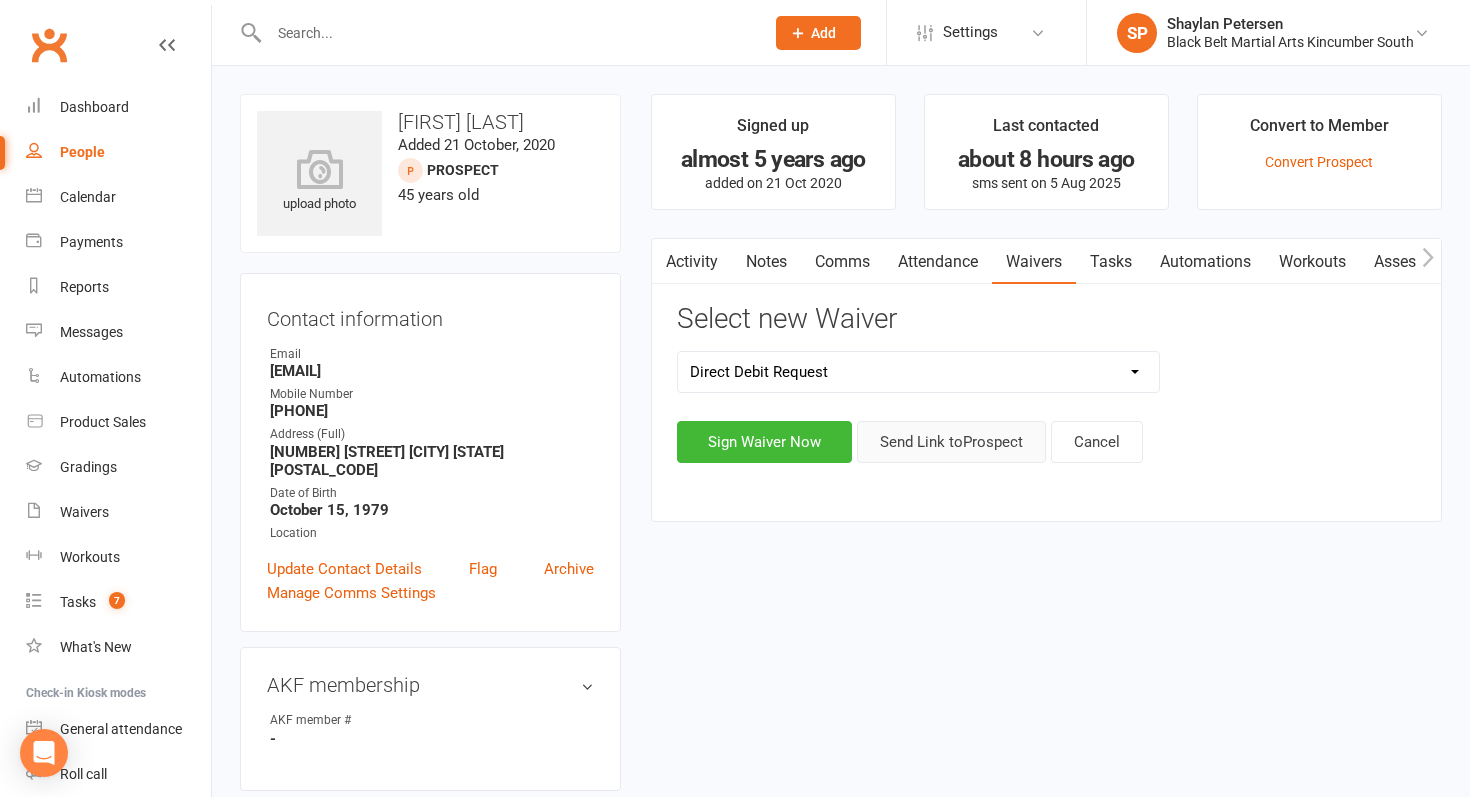 click on "Send Link to  Prospect" at bounding box center (951, 442) 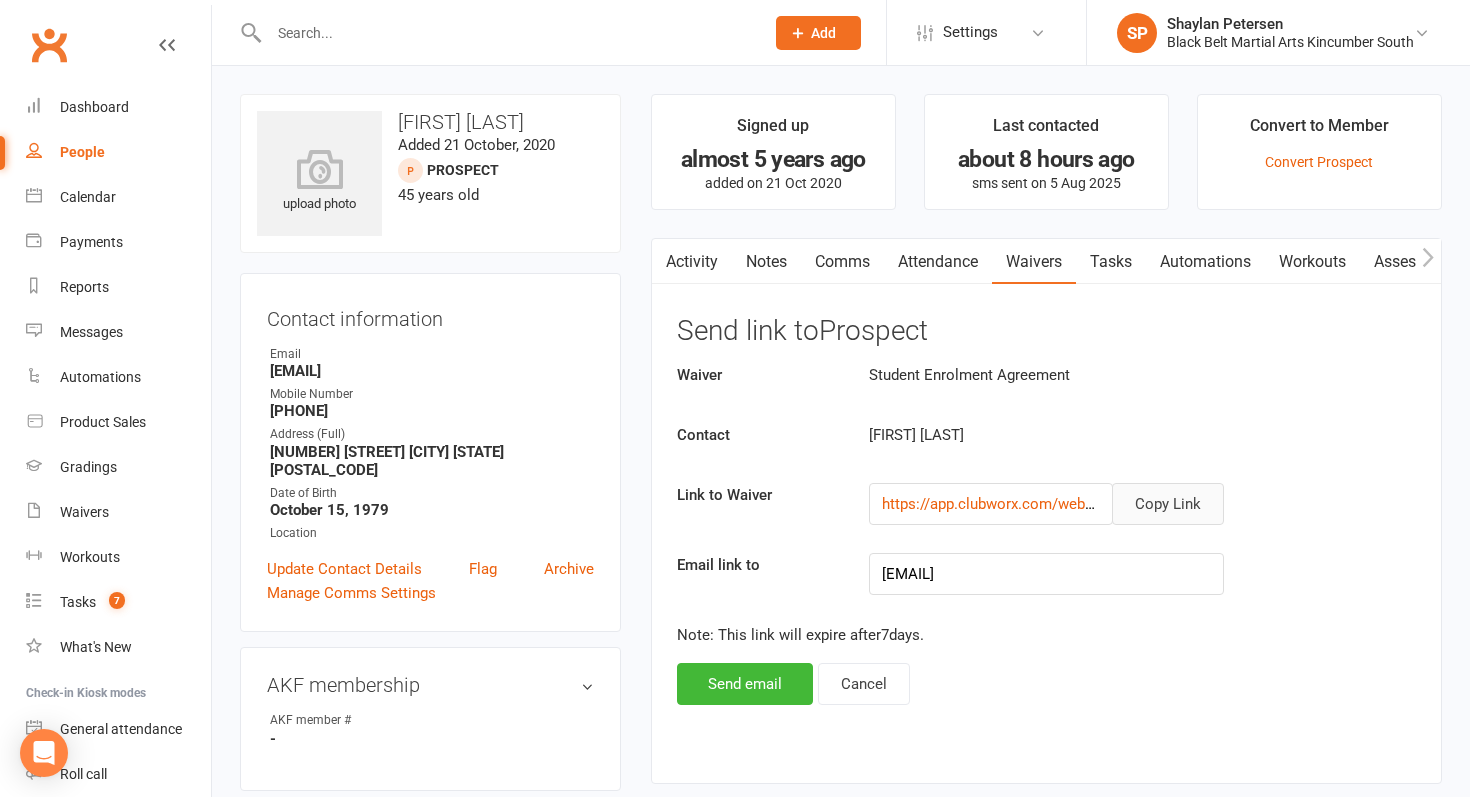 click on "Copy Link" at bounding box center (1168, 504) 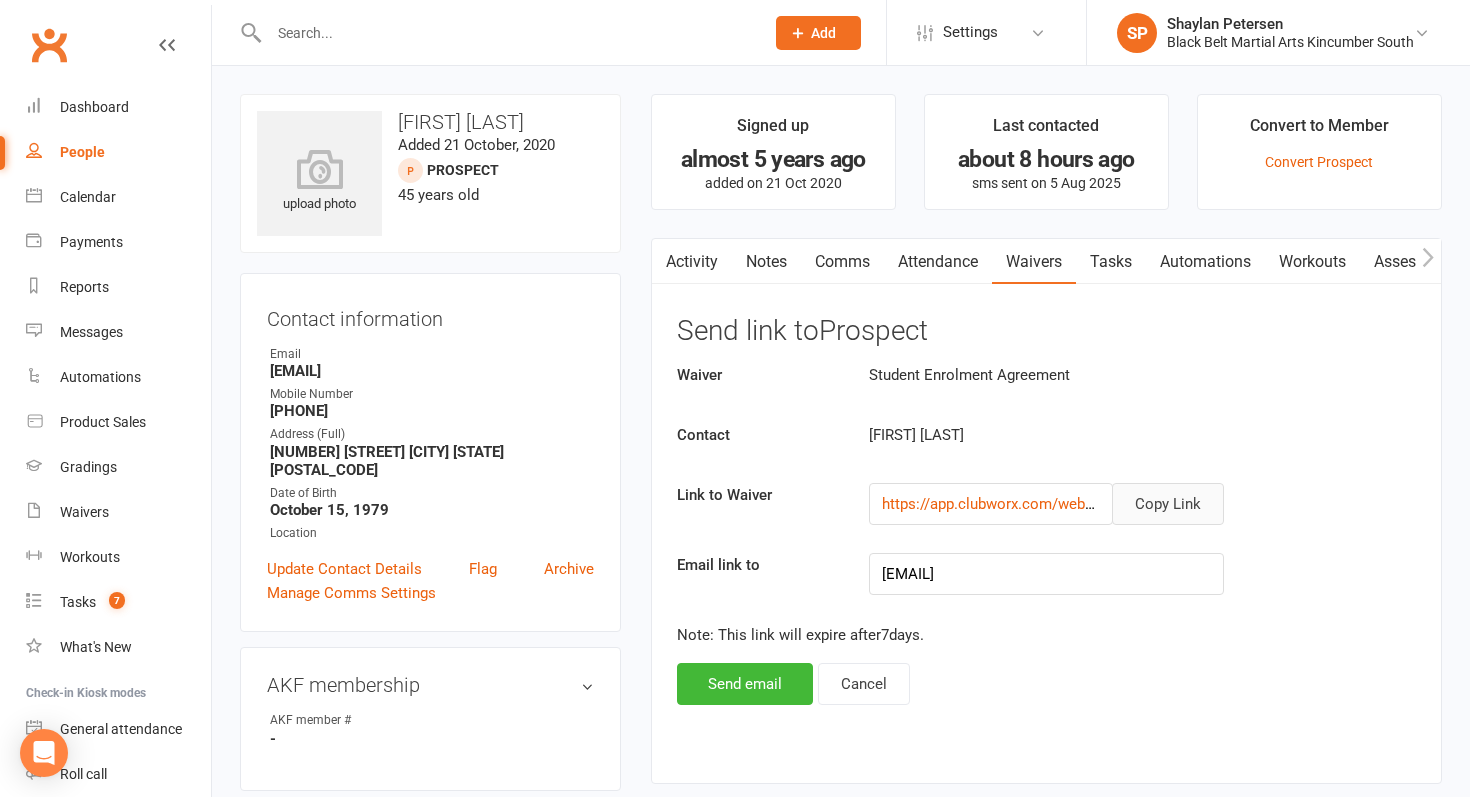 click on "Copy Link" at bounding box center [1168, 504] 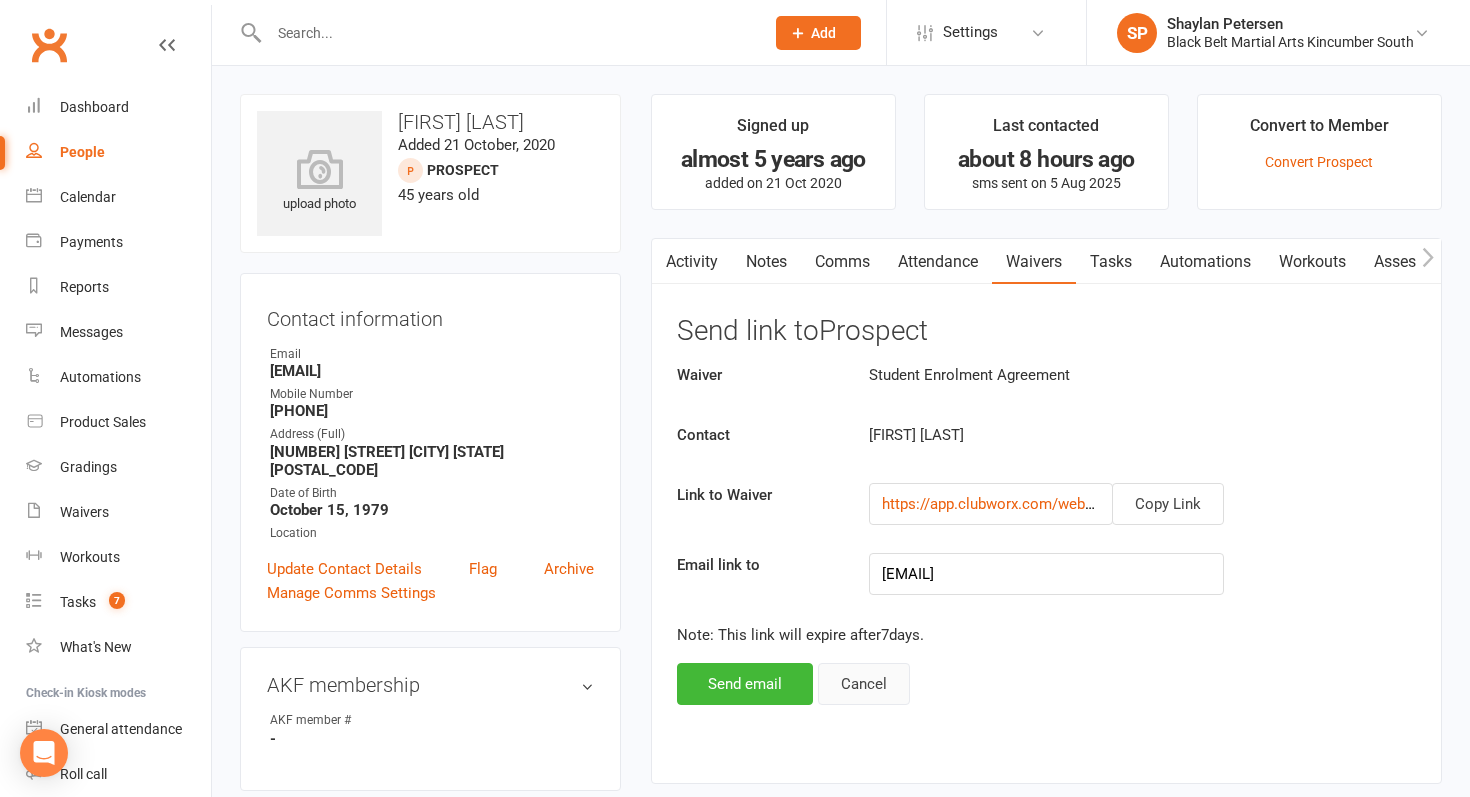 click on "Cancel" at bounding box center (864, 684) 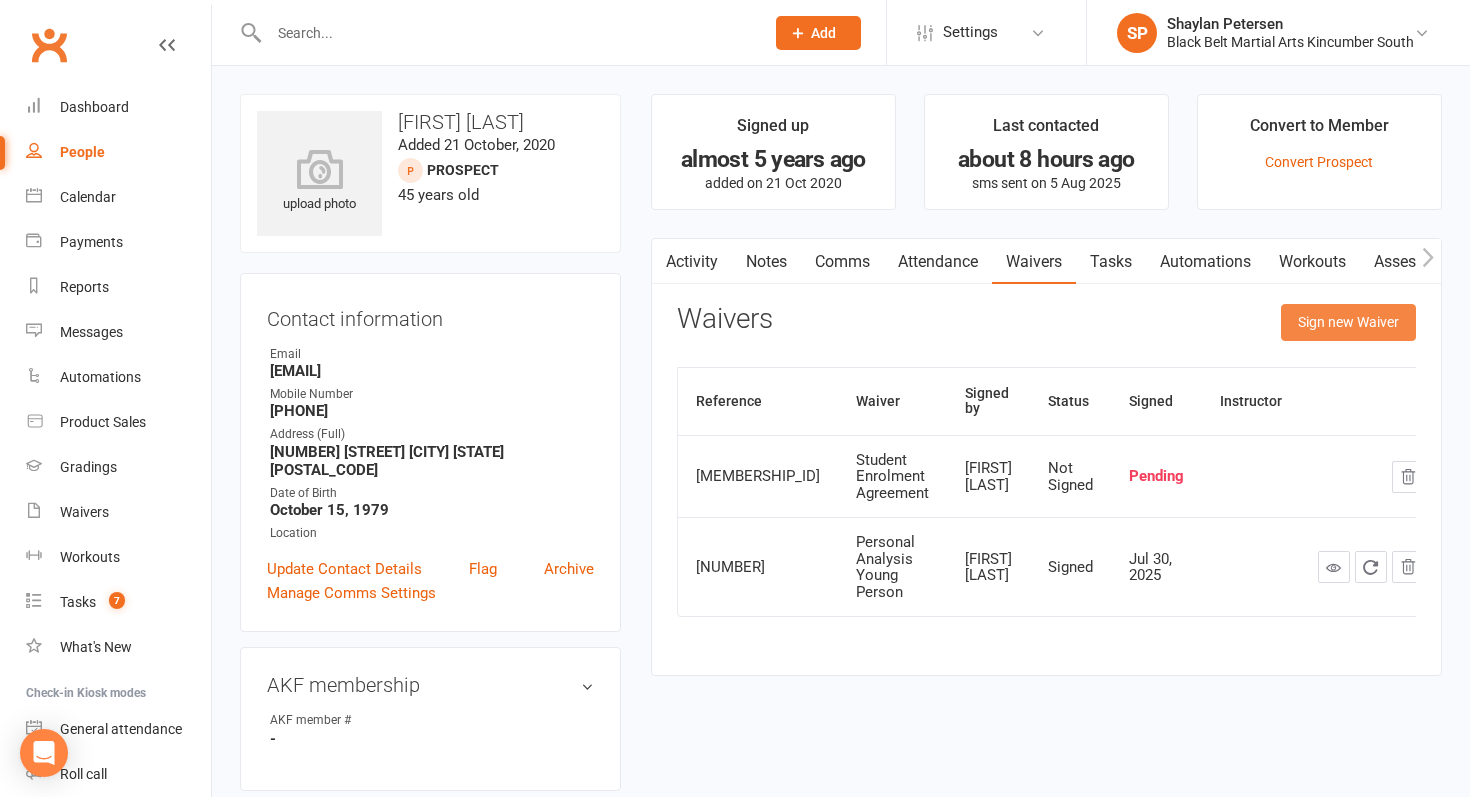 click on "Sign new Waiver" at bounding box center [1348, 322] 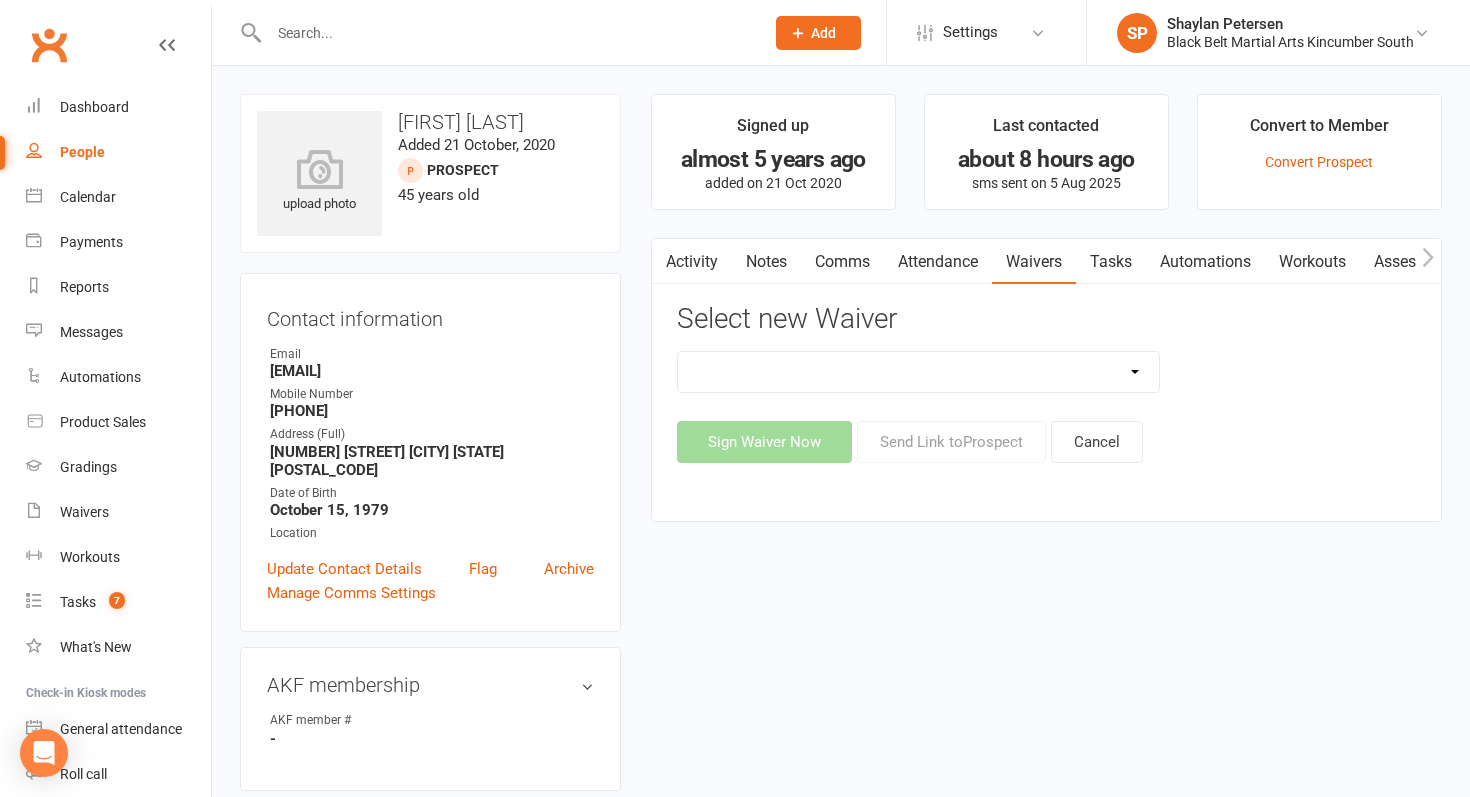 click on "Direct Debit Request Festival Enrolment Festival Trial Class Holiday Camp Waiver Party Sign In Personal Analysis Adult Personal Analysis Kickboxing Personal Analysis Young Person Student Enrolment Agreement" at bounding box center (918, 372) 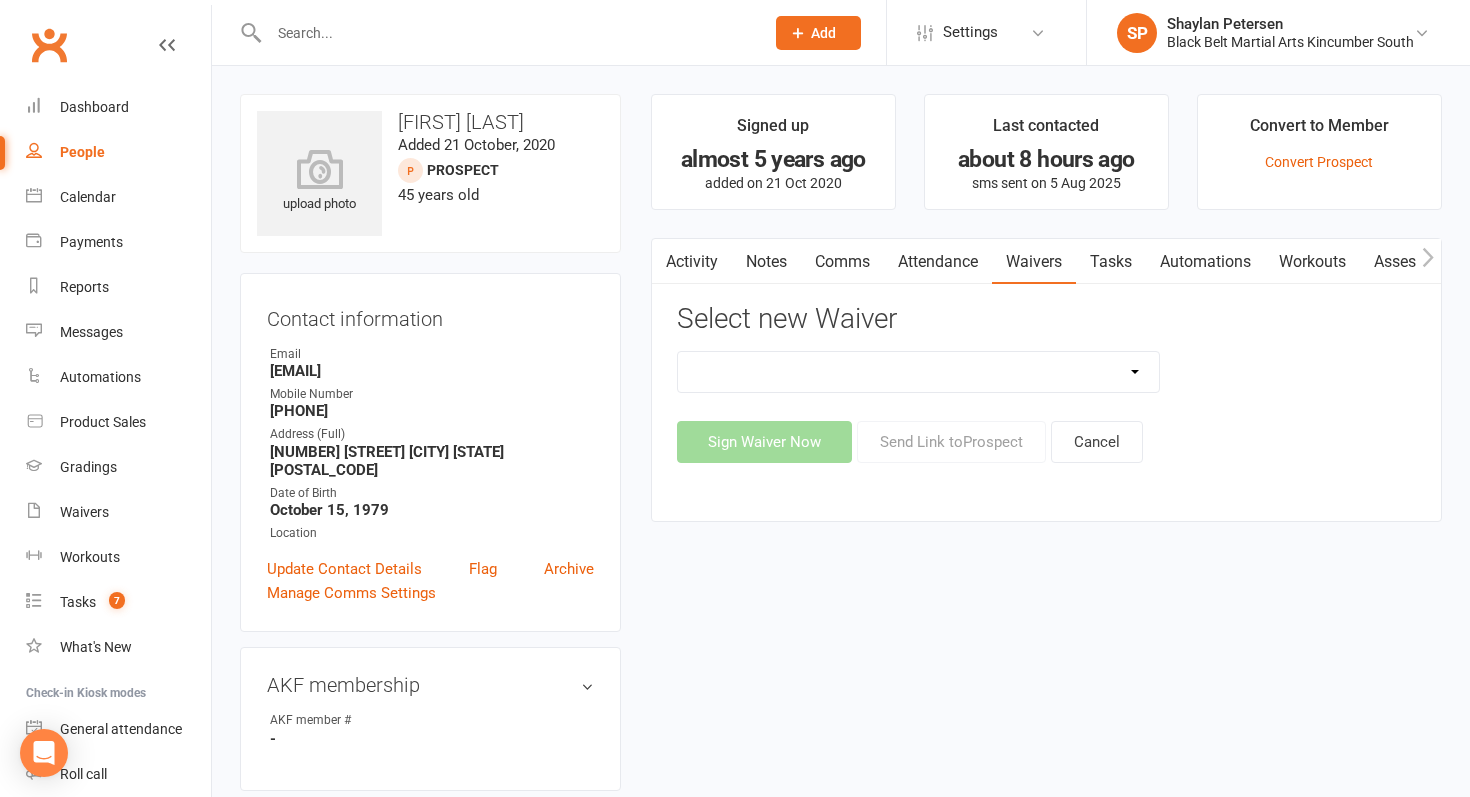 select on "11213" 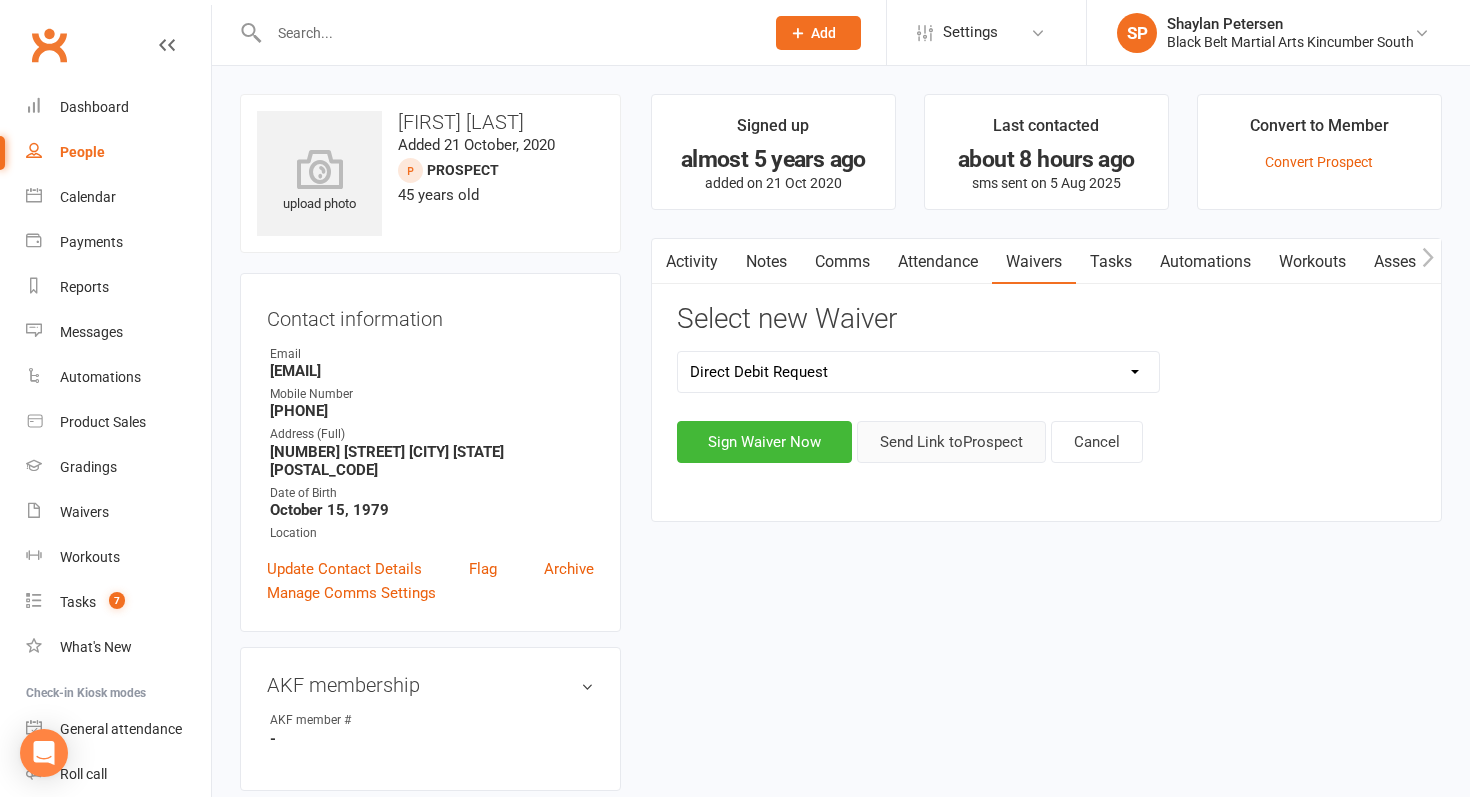 click on "Send Link to  Prospect" at bounding box center [951, 442] 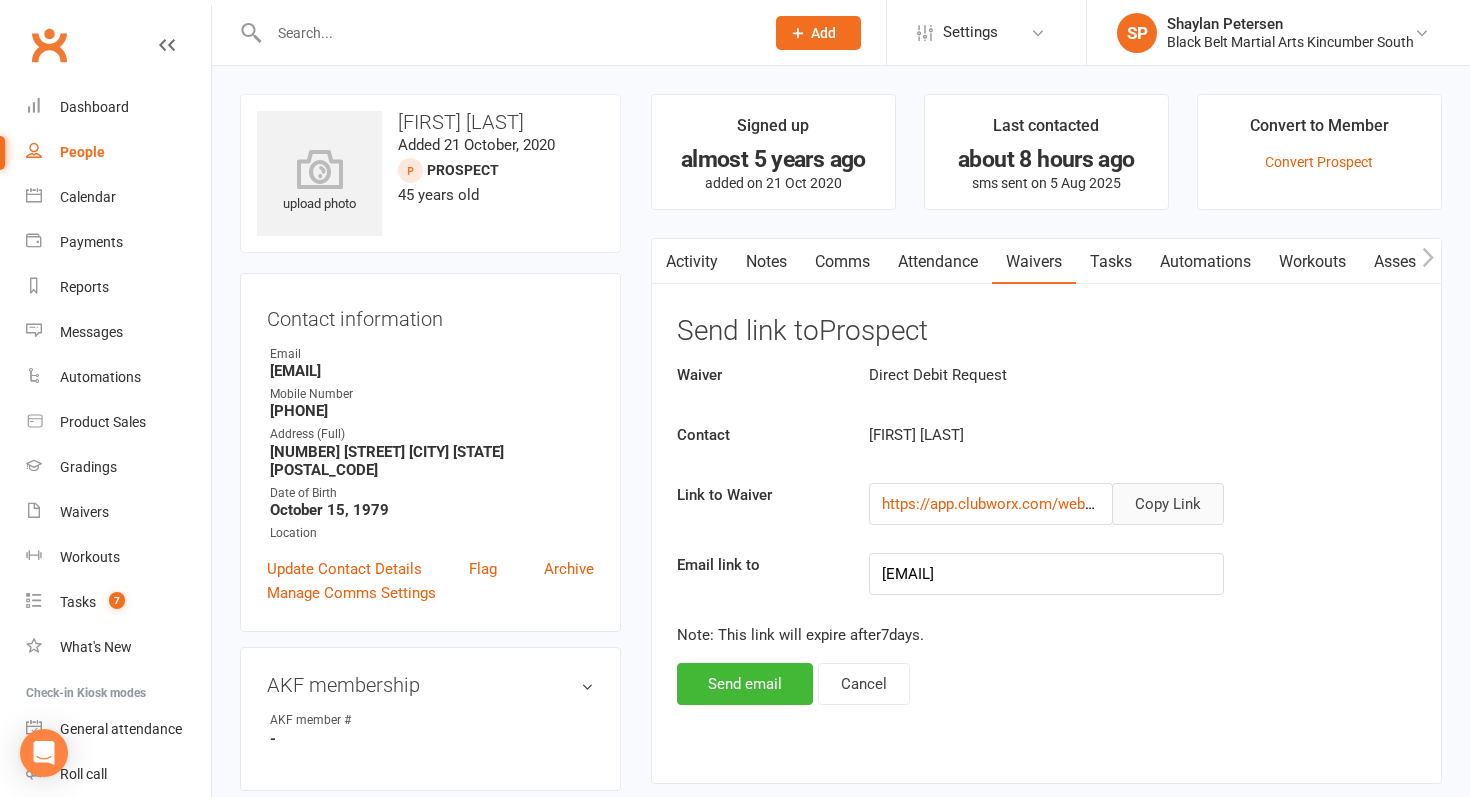 click on "Copy Link" at bounding box center [1168, 504] 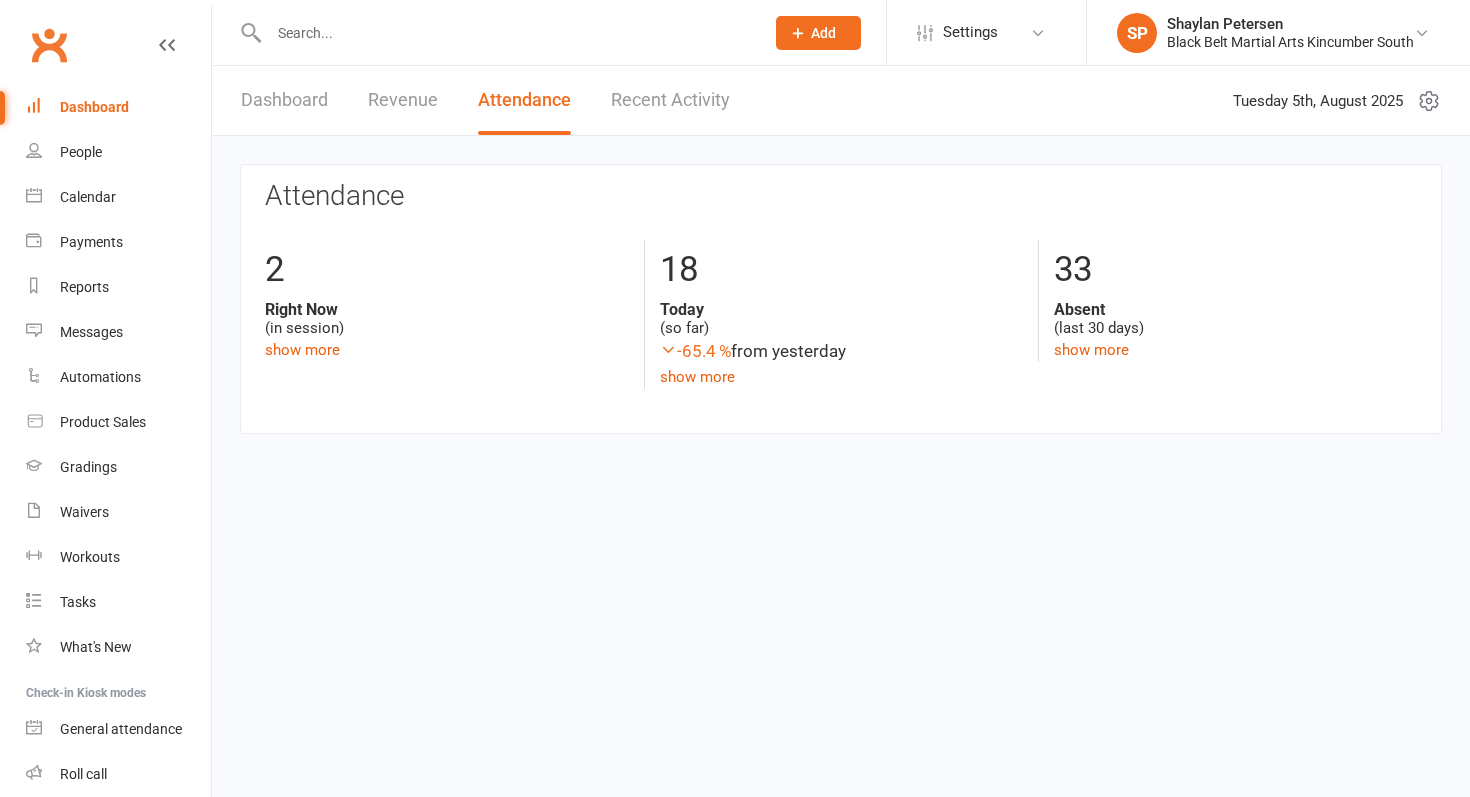 scroll, scrollTop: 0, scrollLeft: 0, axis: both 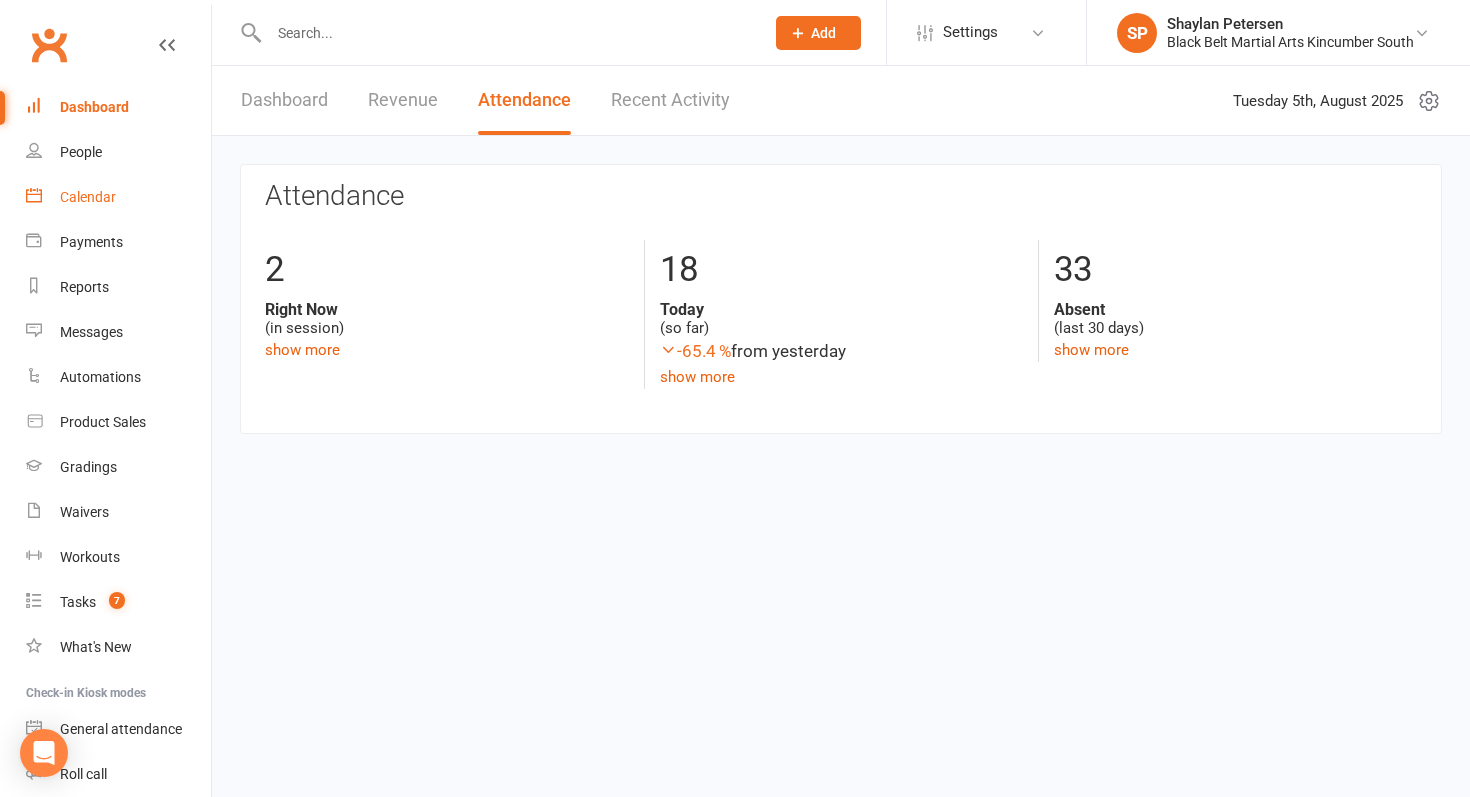 click on "Calendar" at bounding box center [118, 197] 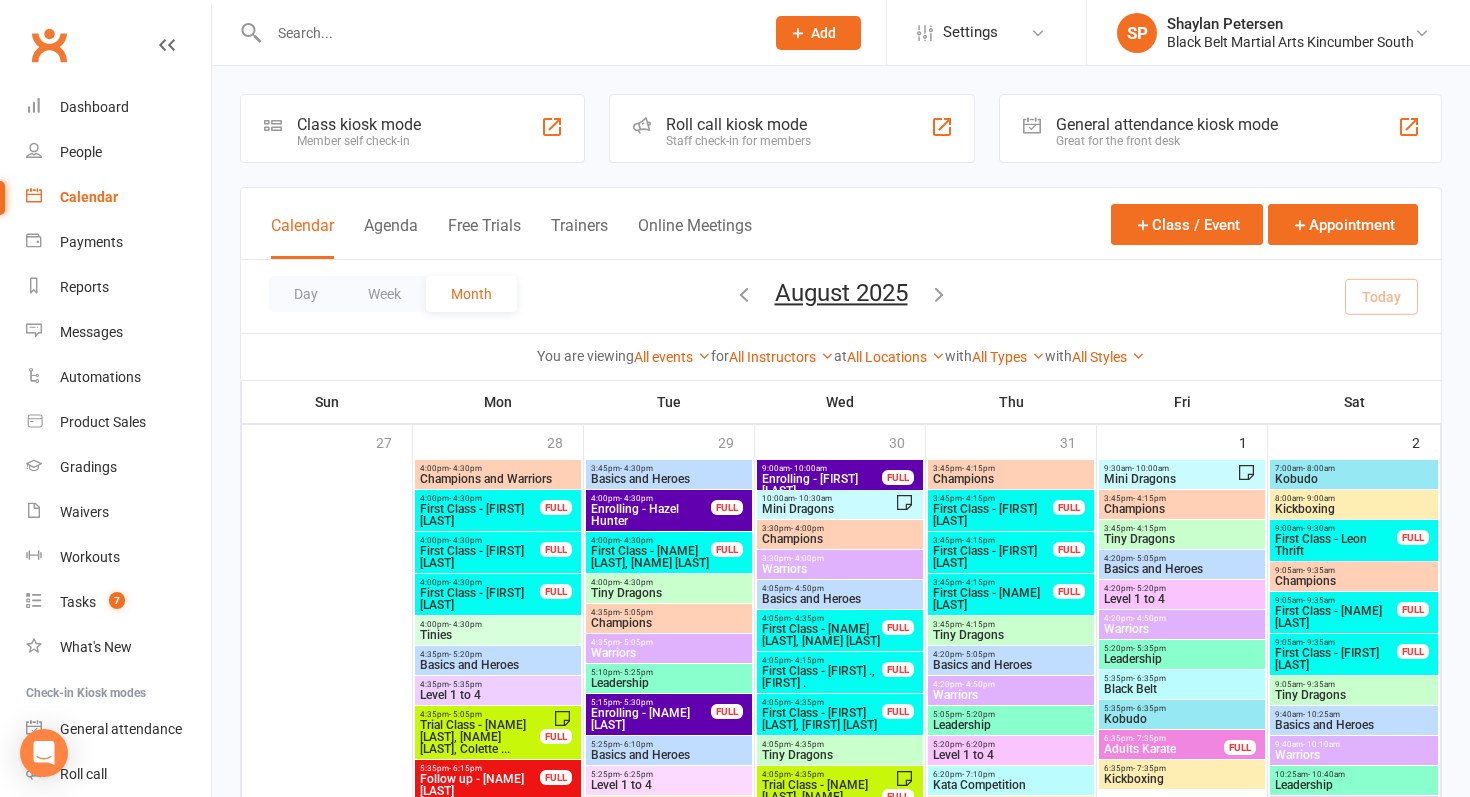 click at bounding box center (506, 33) 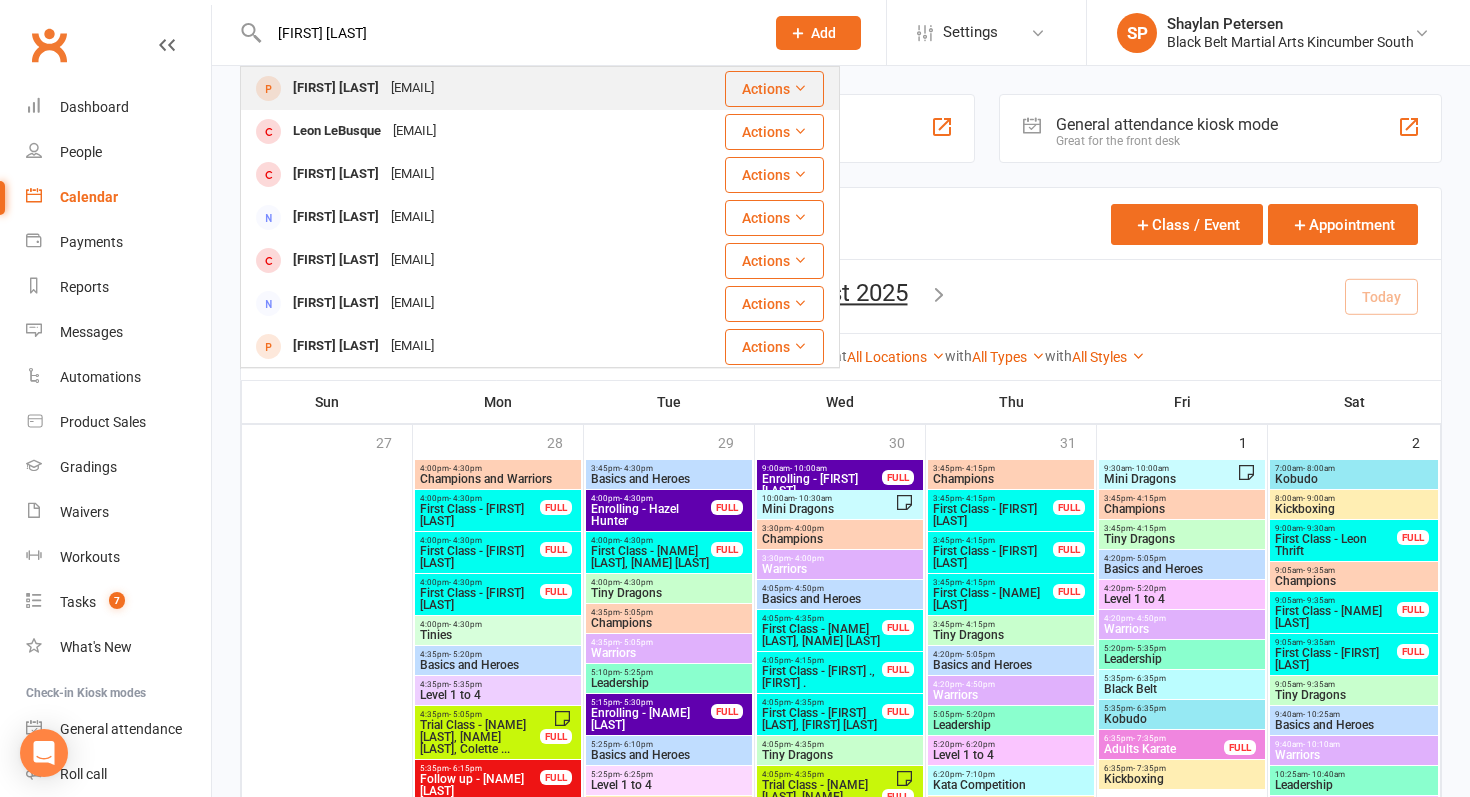 type on "carly lebus" 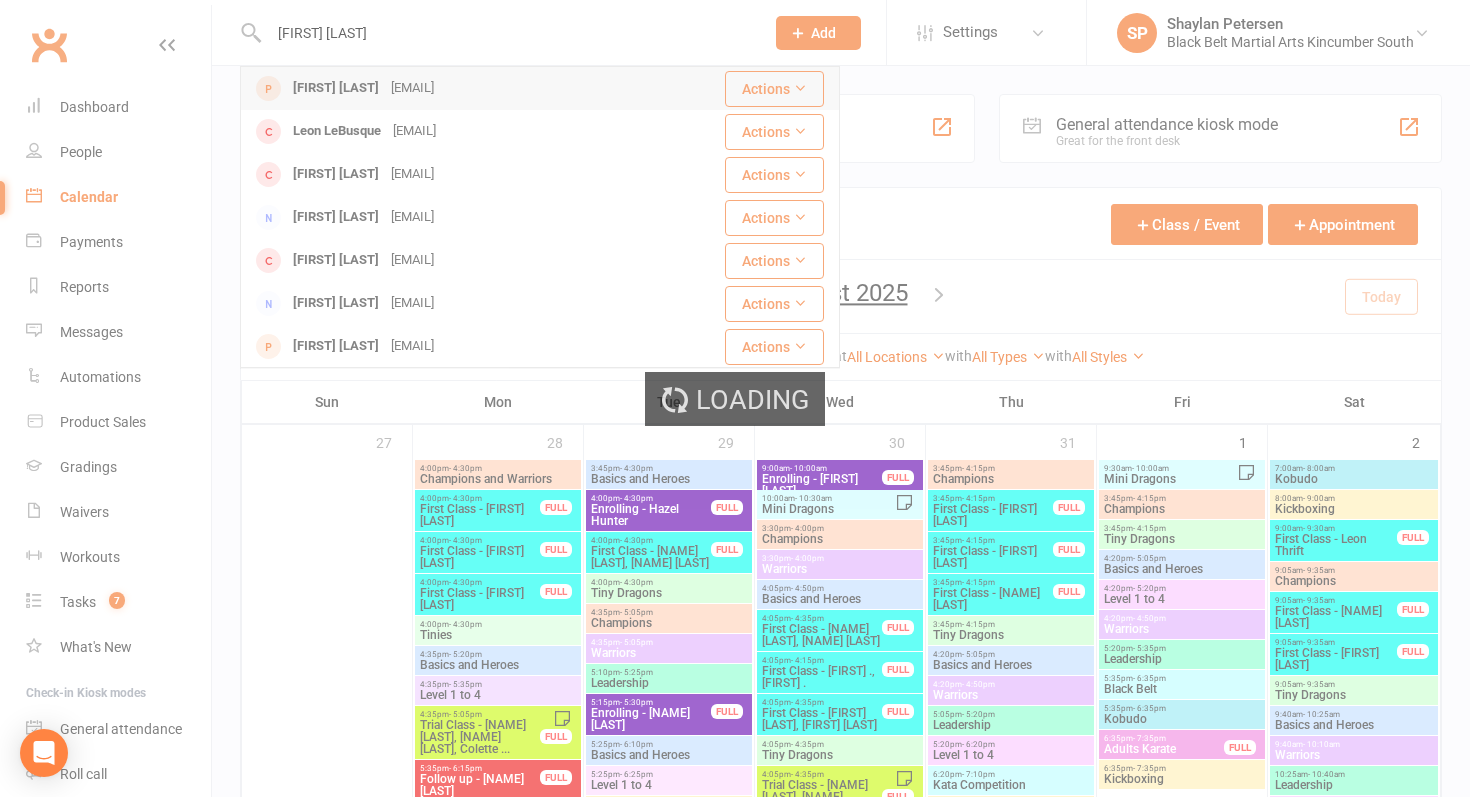 type 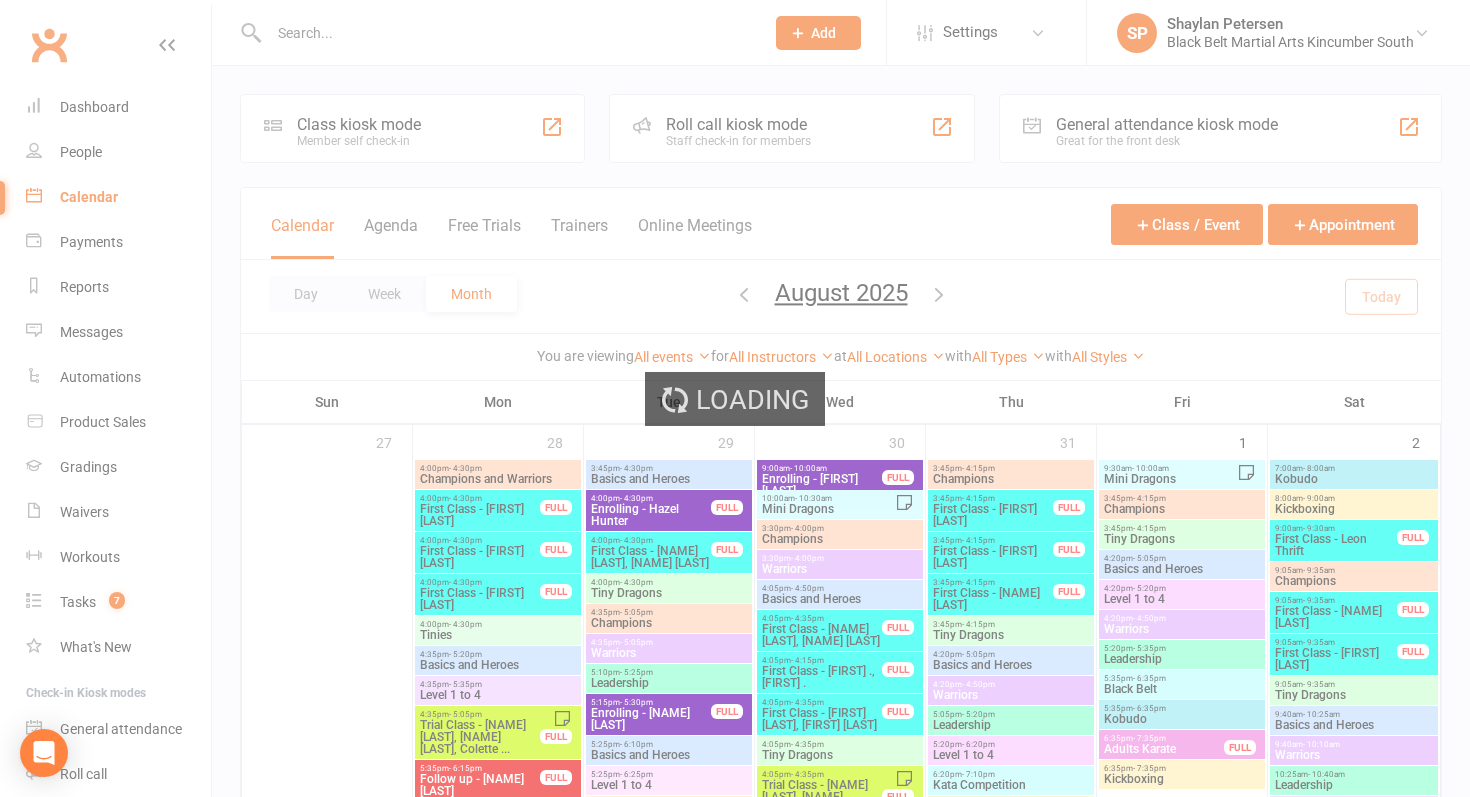 click on "Loading" at bounding box center [735, 398] 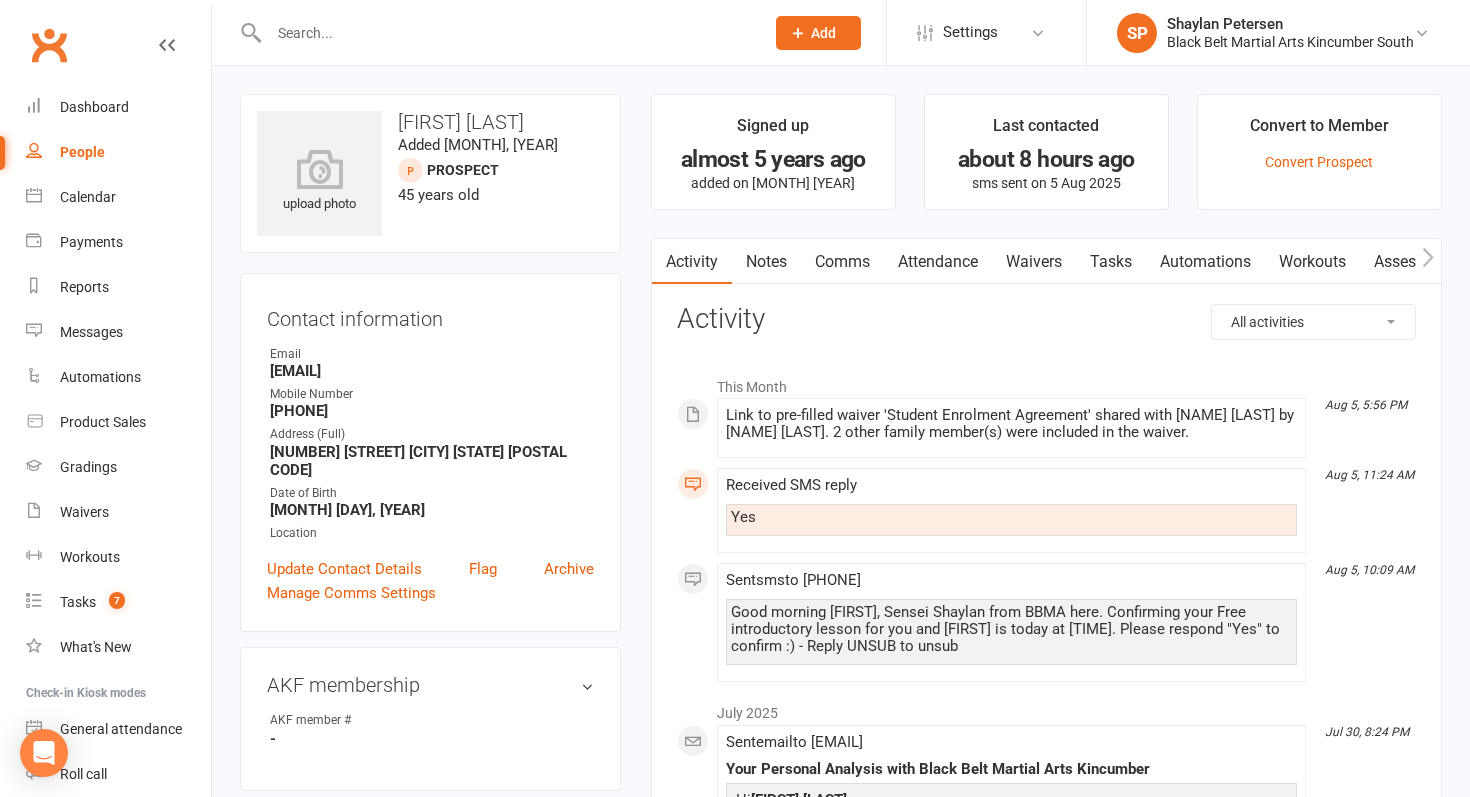 click on "Comms" at bounding box center [842, 262] 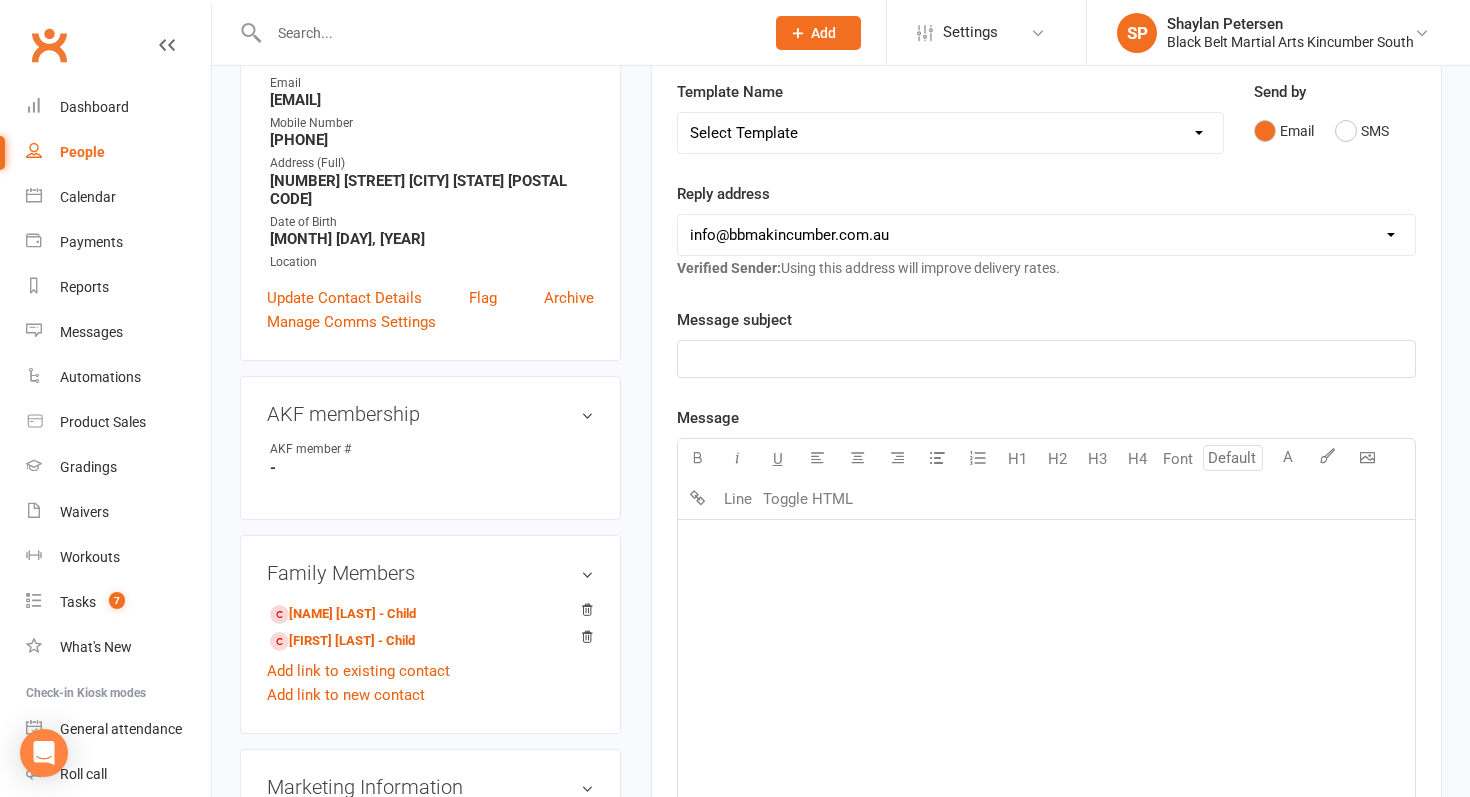 scroll, scrollTop: 321, scrollLeft: 0, axis: vertical 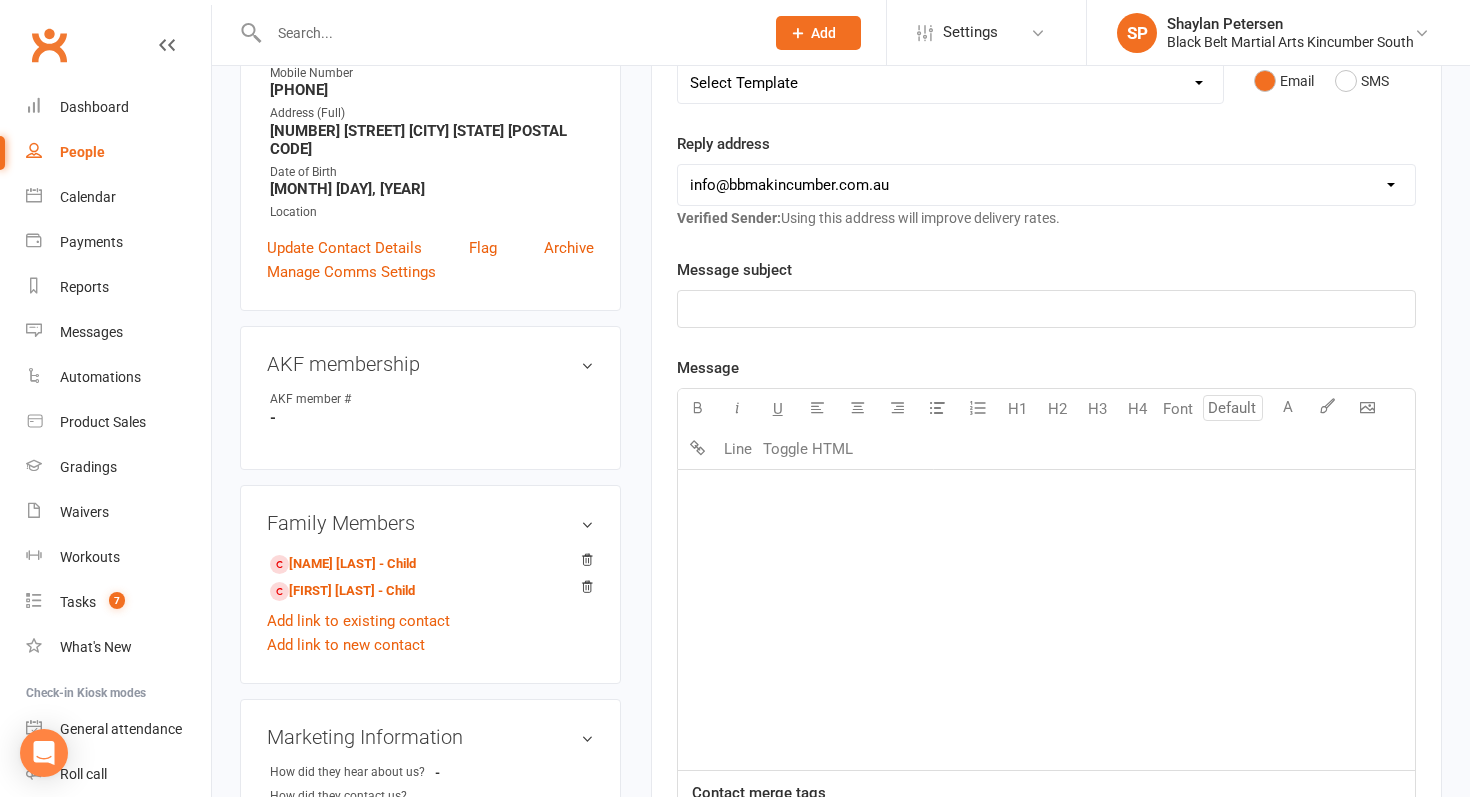 click on "﻿" 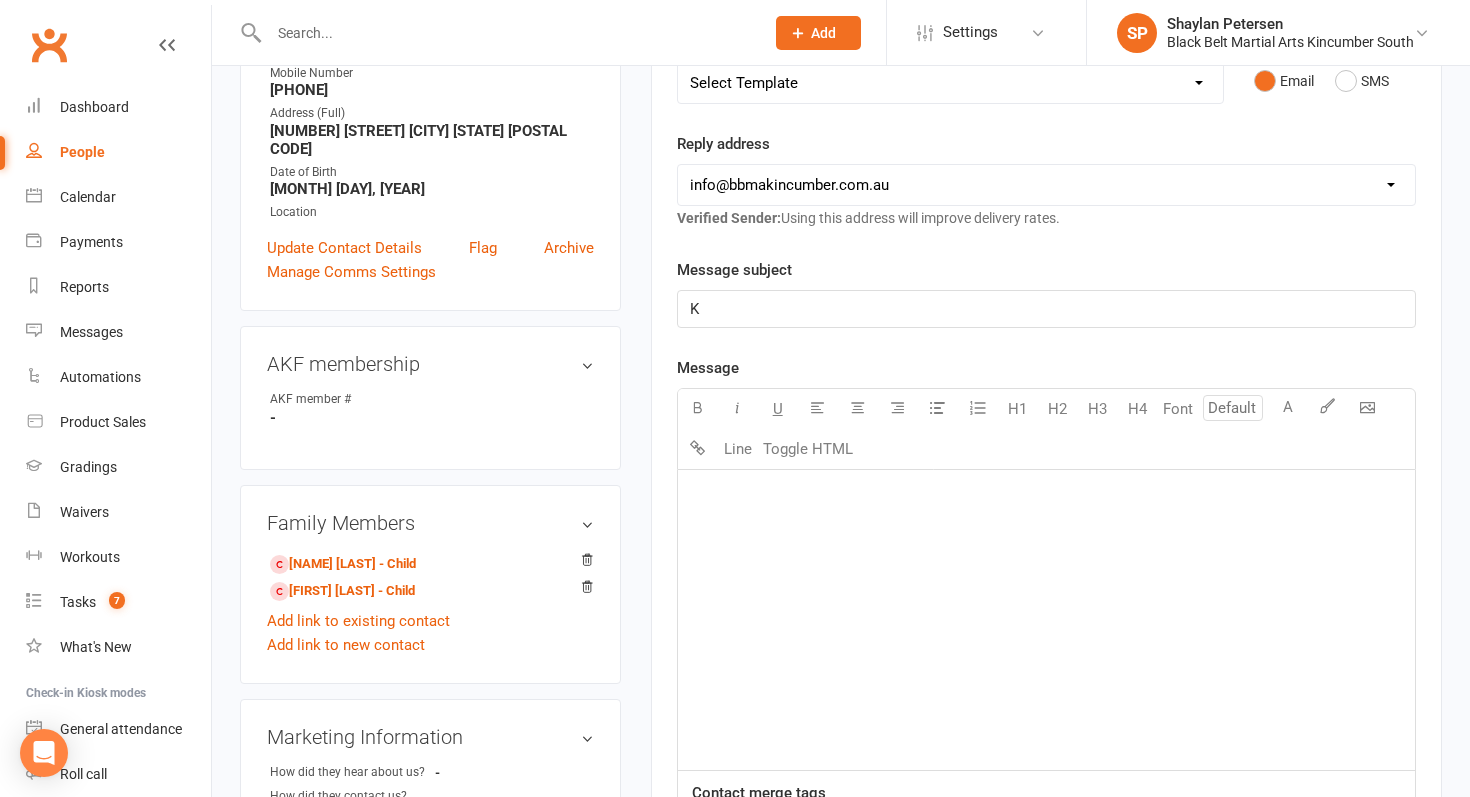 type 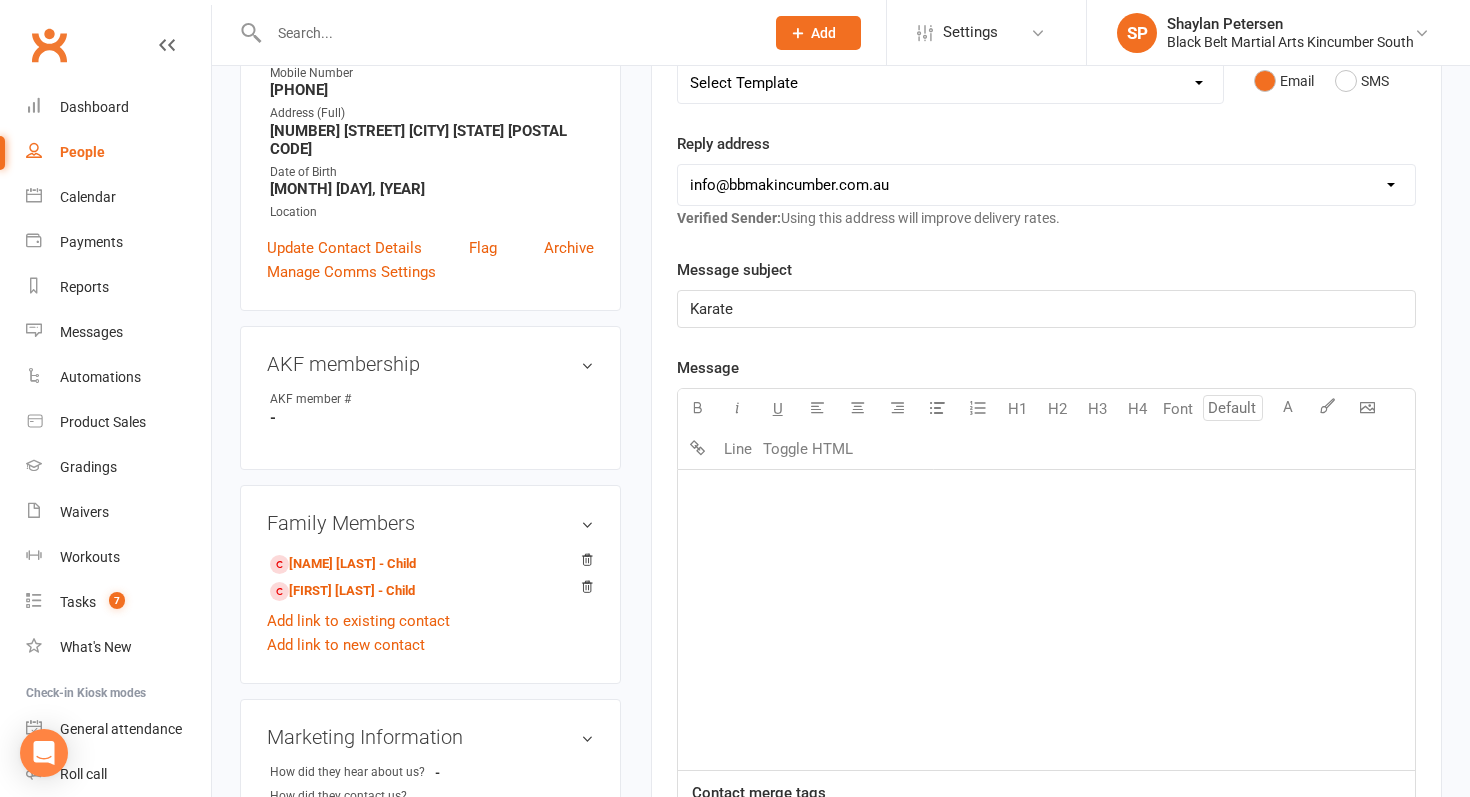 click on "﻿" 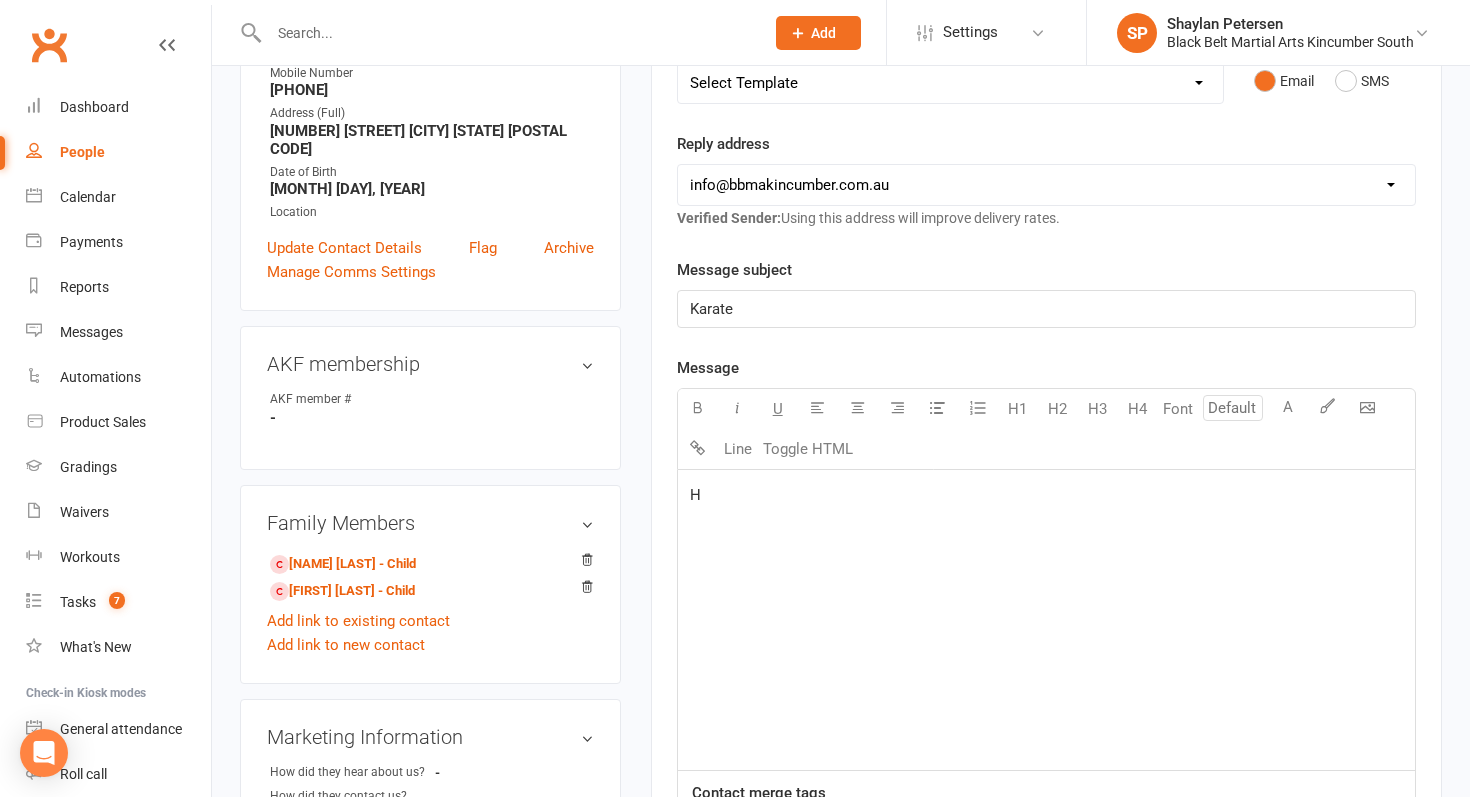 type 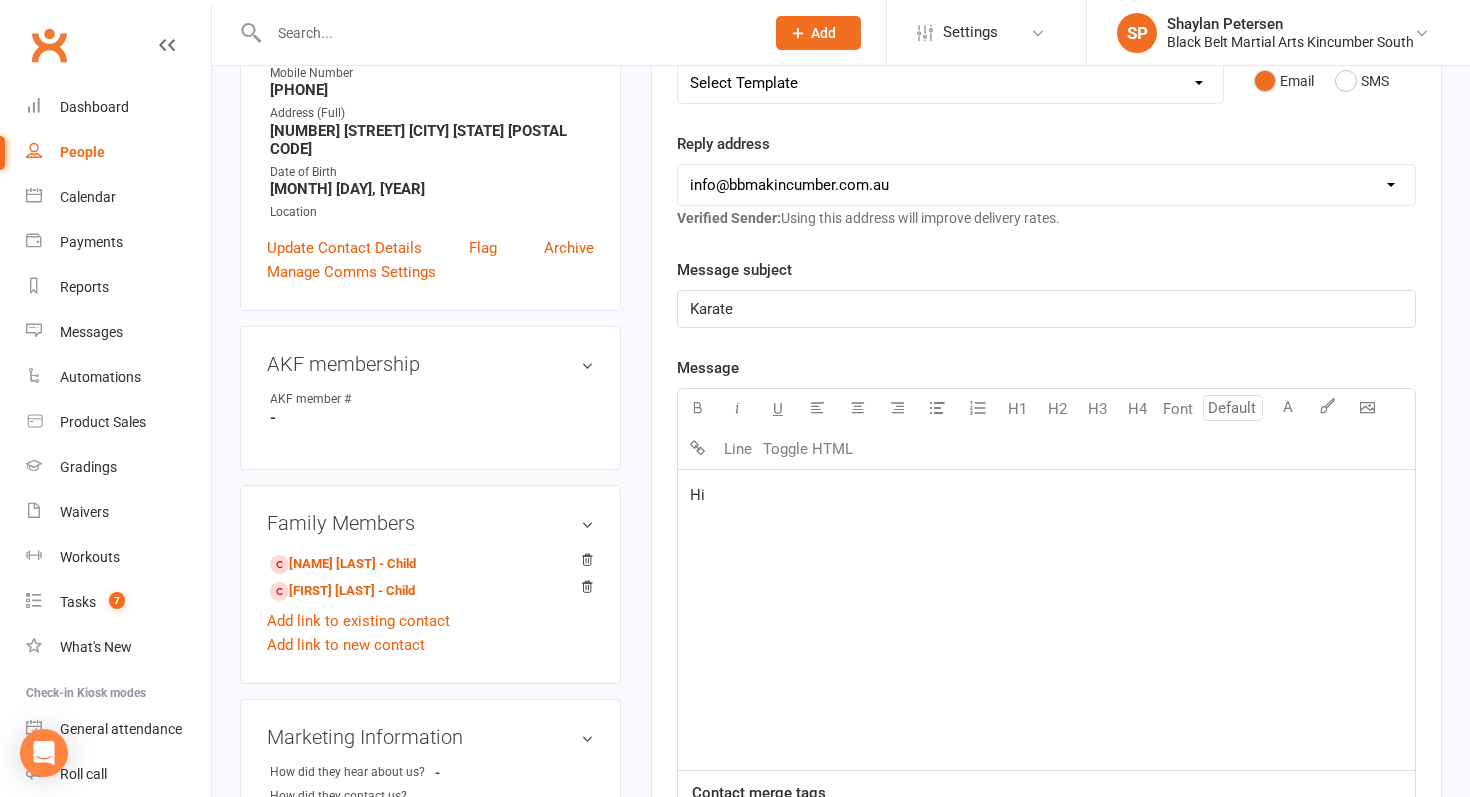 drag, startPoint x: 772, startPoint y: 321, endPoint x: 623, endPoint y: 301, distance: 150.33629 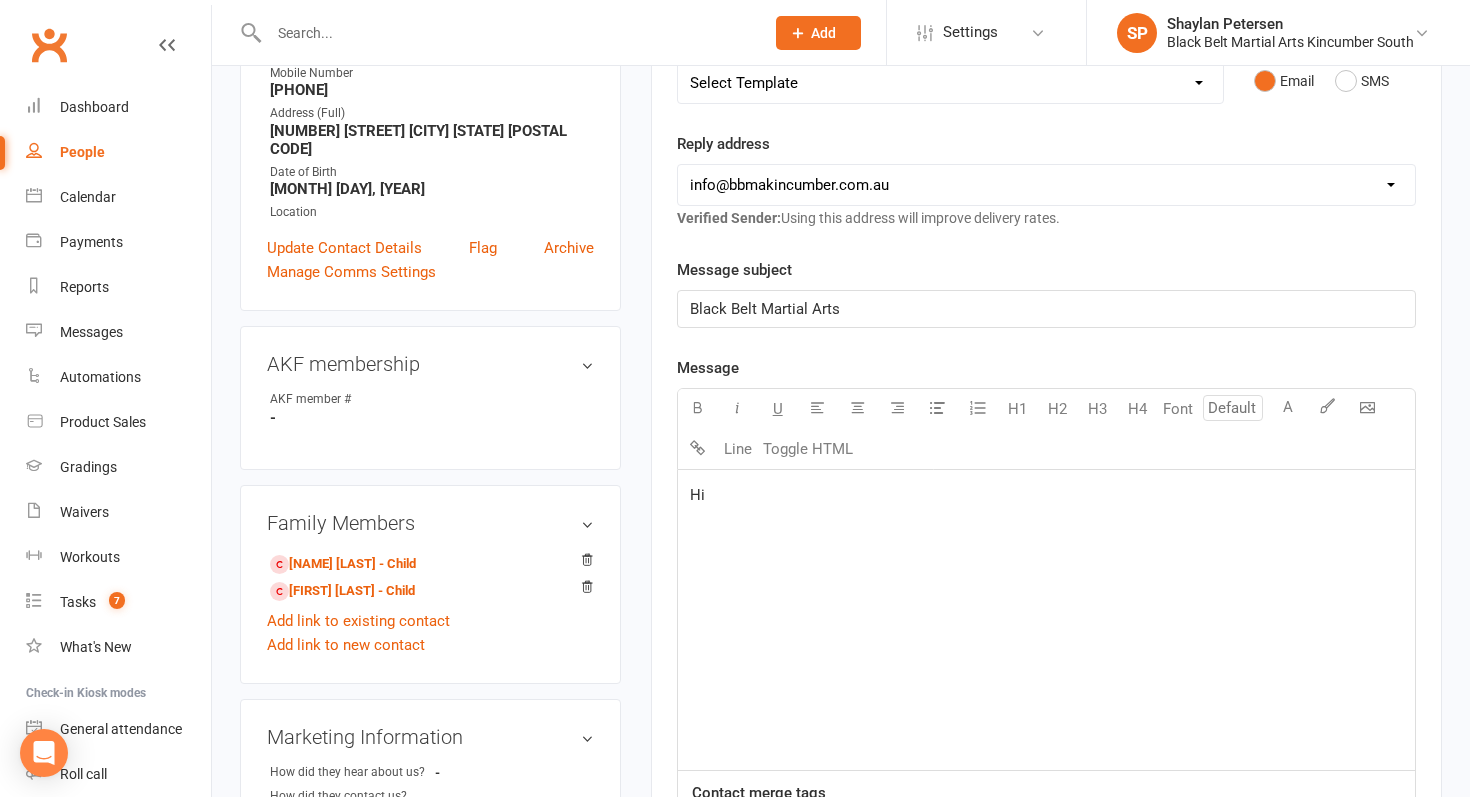 click on "Hi" 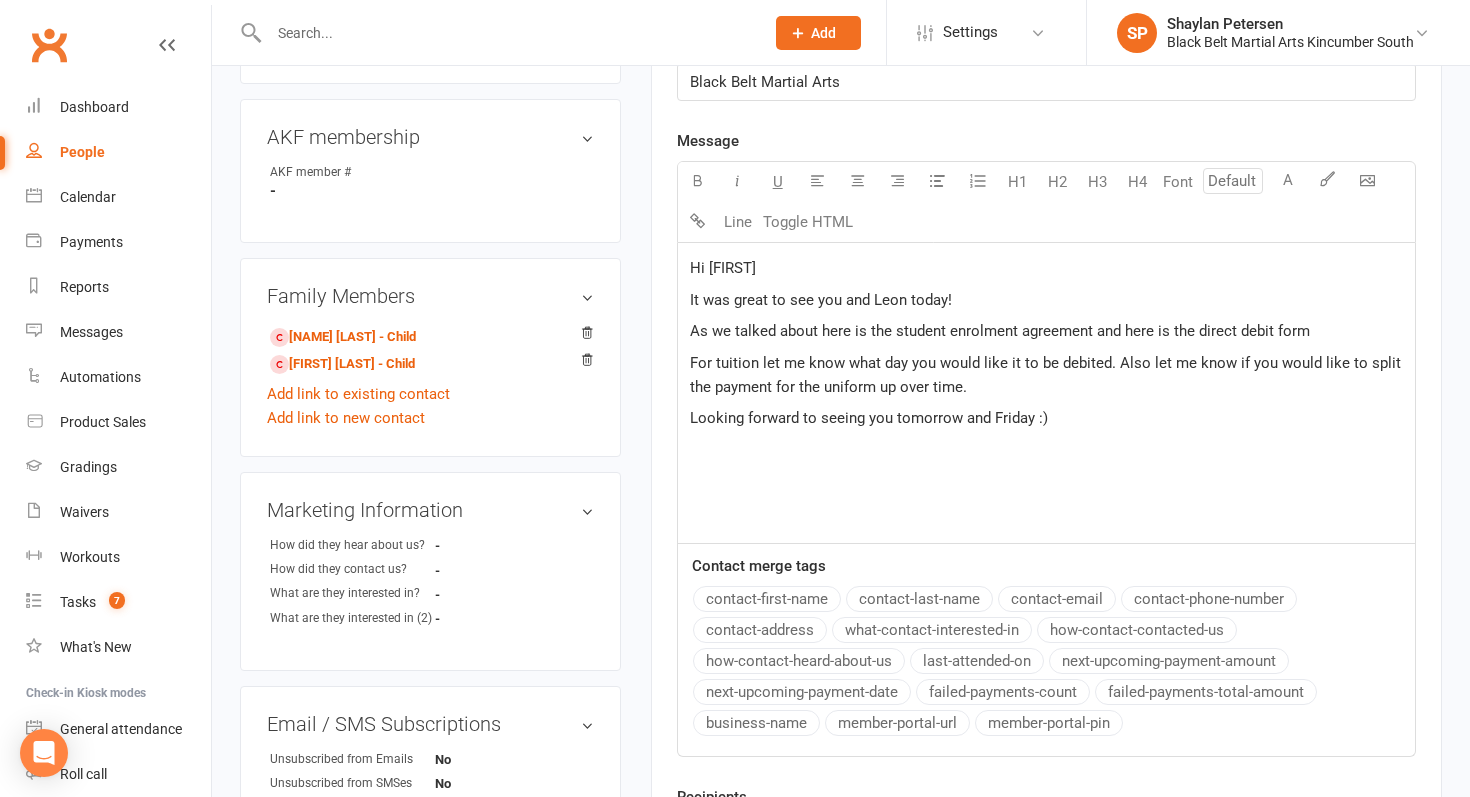 scroll, scrollTop: 550, scrollLeft: 0, axis: vertical 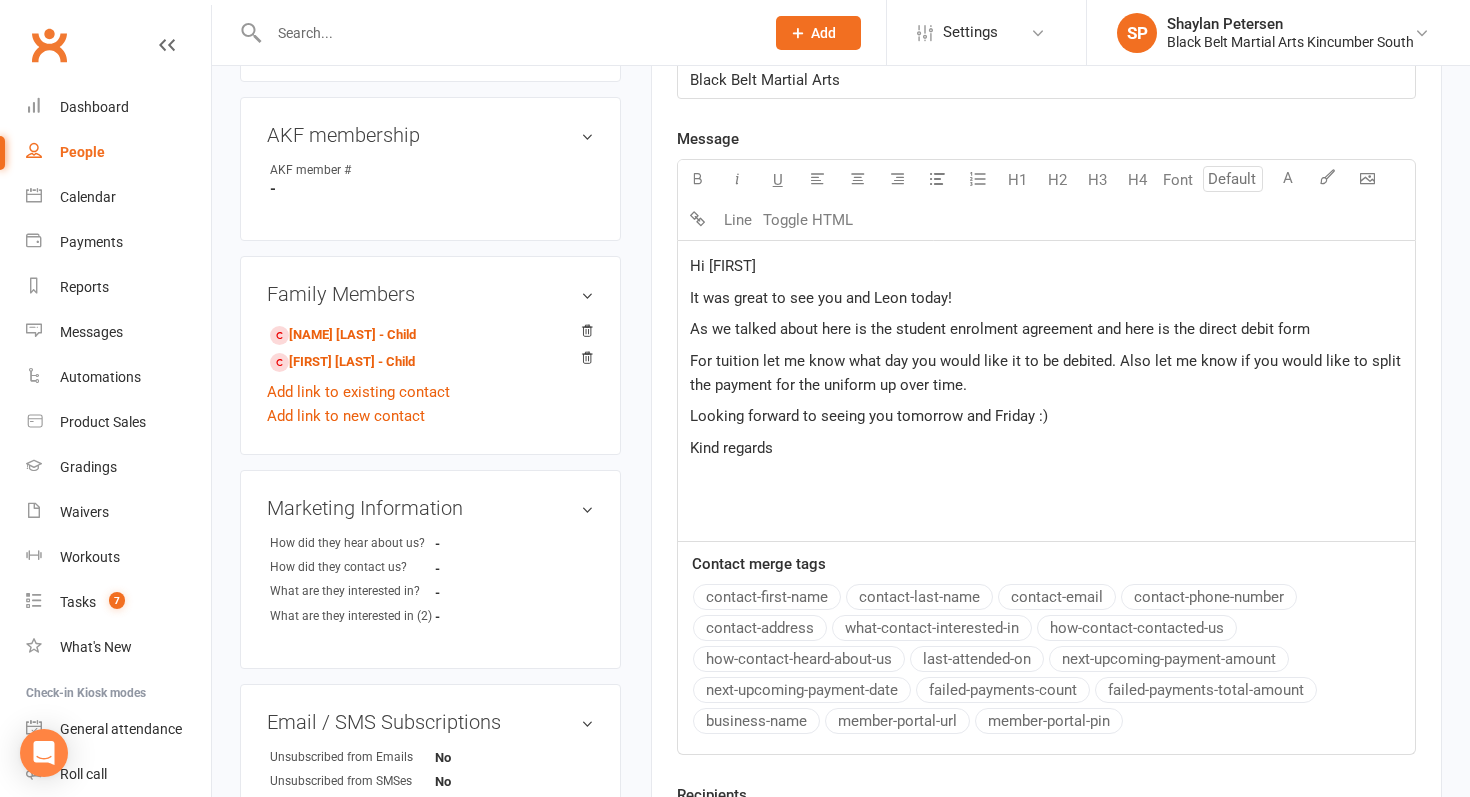 click on "Hi Carly It was great to see you and Leon today!  As we talked about here is the student enrolment agreement and here is the direct debit form  For tuition let me know what day you would like it to be debited. Also let me know if you would like to split the payment for the uniform up over time. Looking forward to seeing you tomorrow and Friday :) Kind regards" 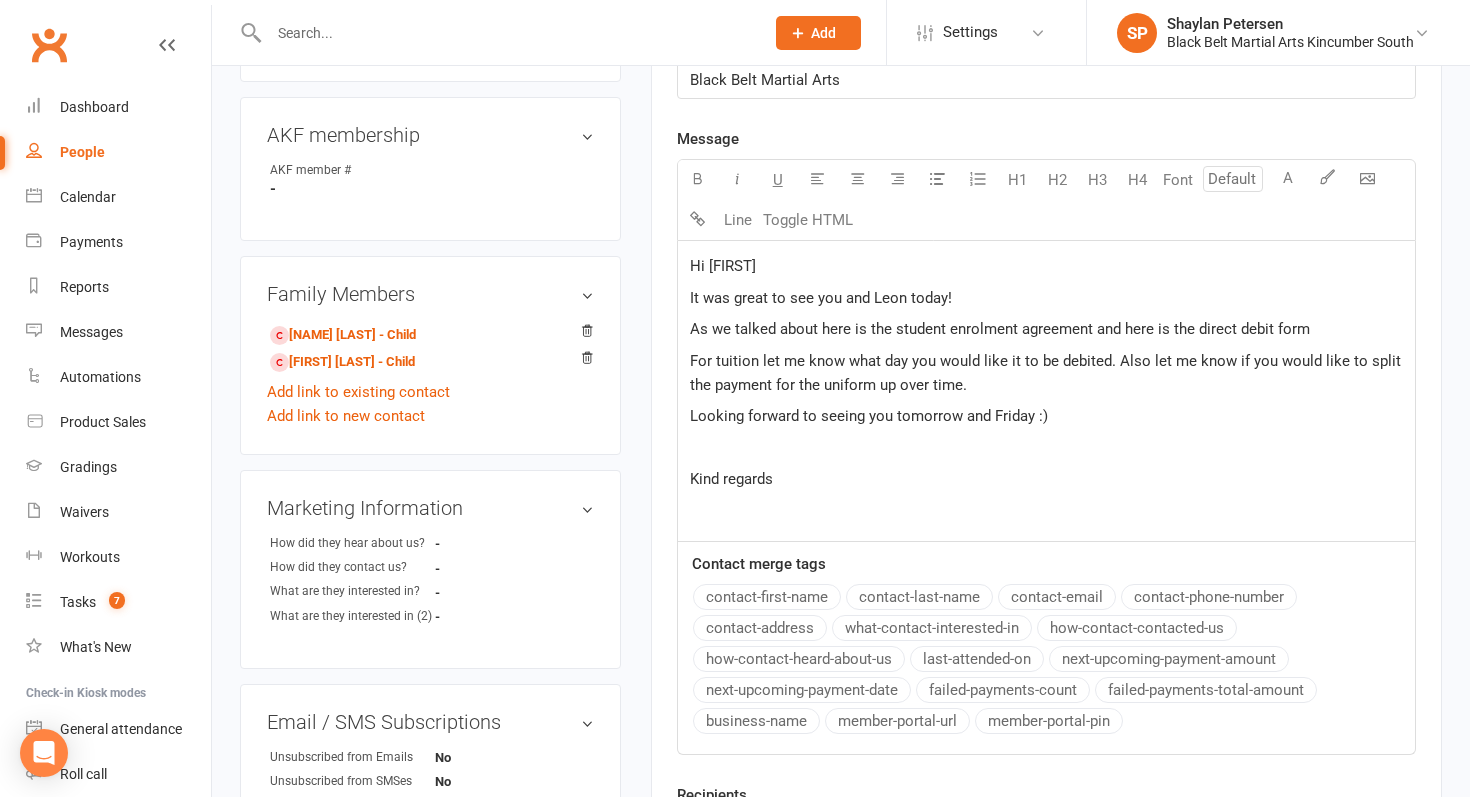 click on "Kind regards" 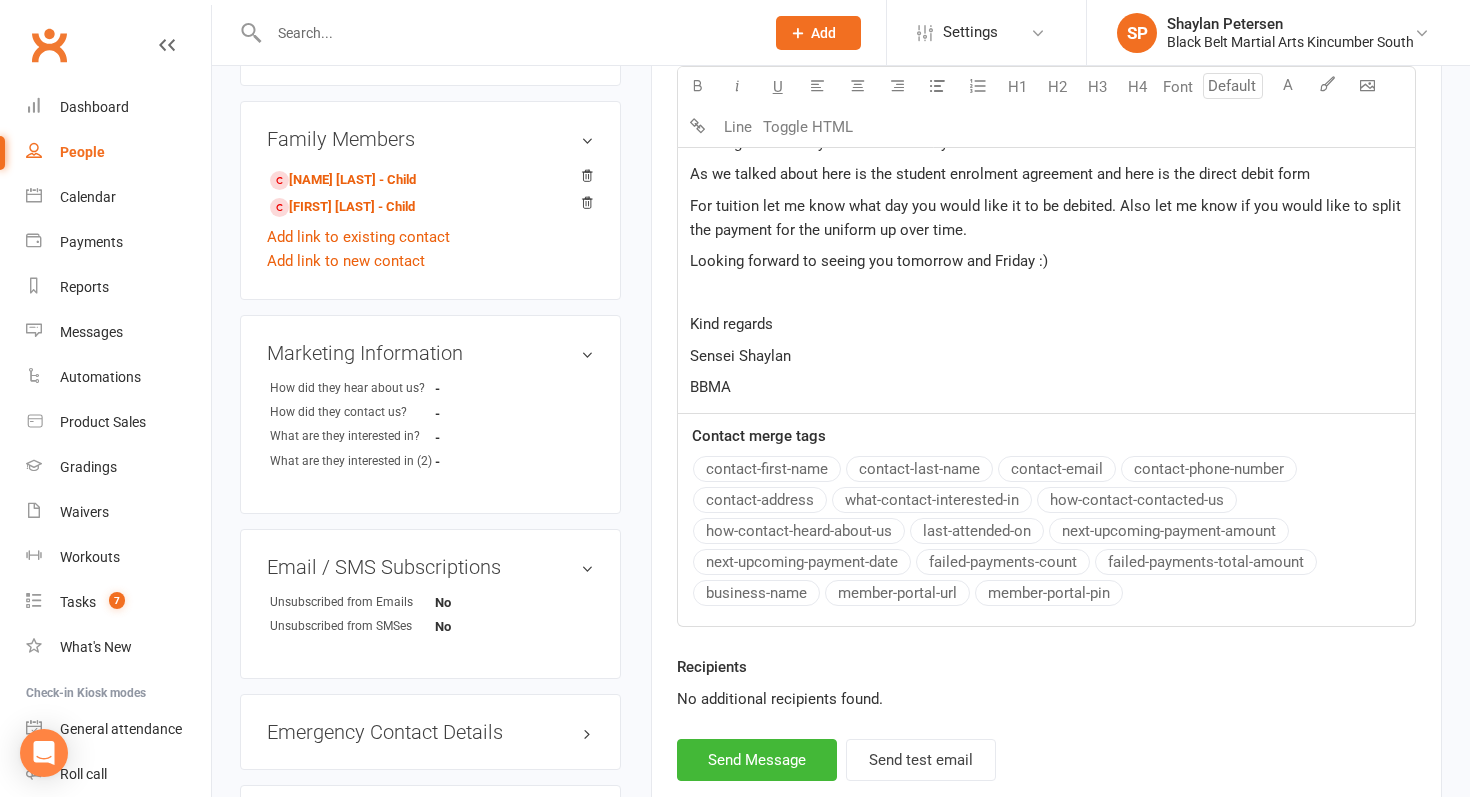 scroll, scrollTop: 584, scrollLeft: 0, axis: vertical 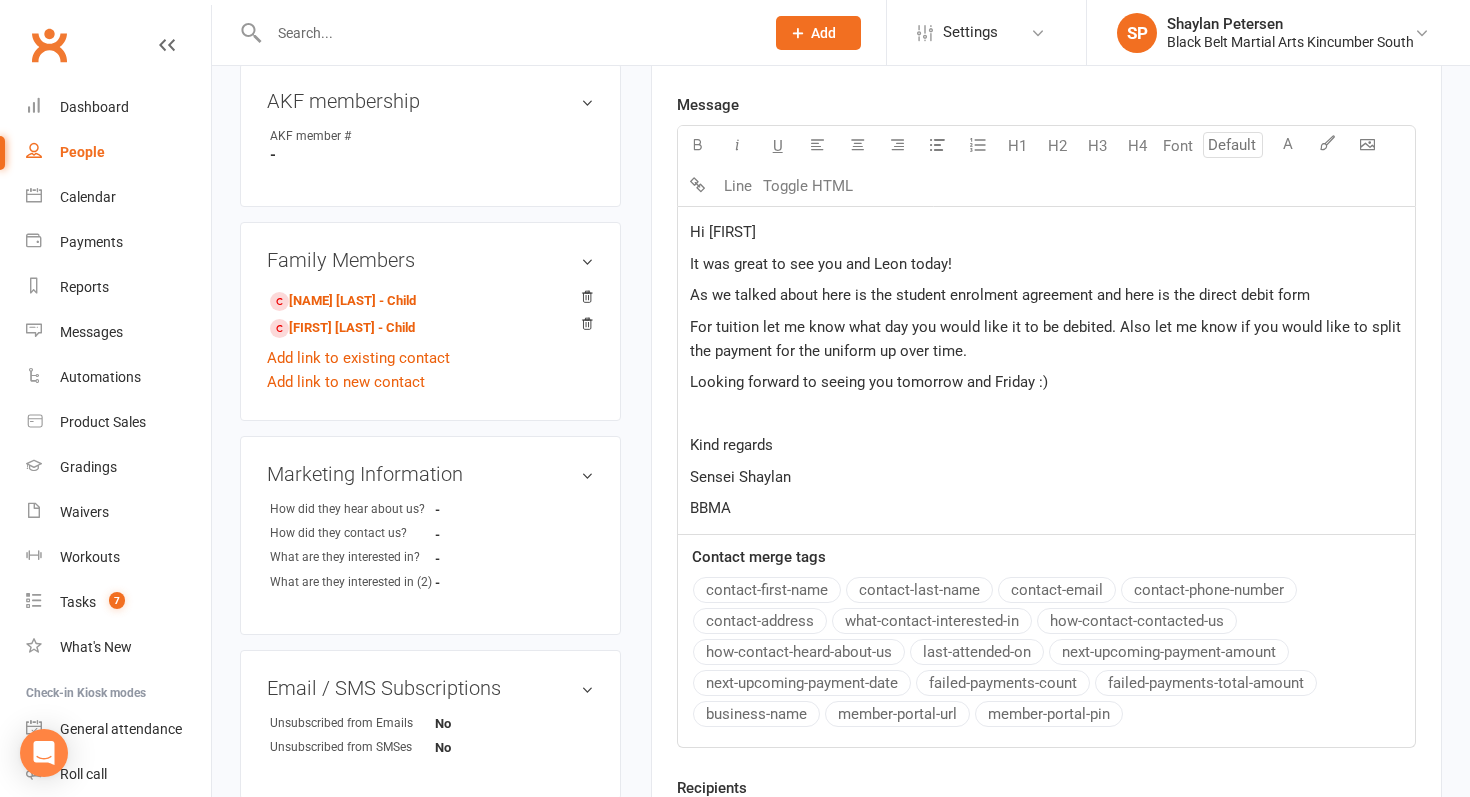 click on "As we talked about here is the student enrolment agreement and here is the direct debit form" 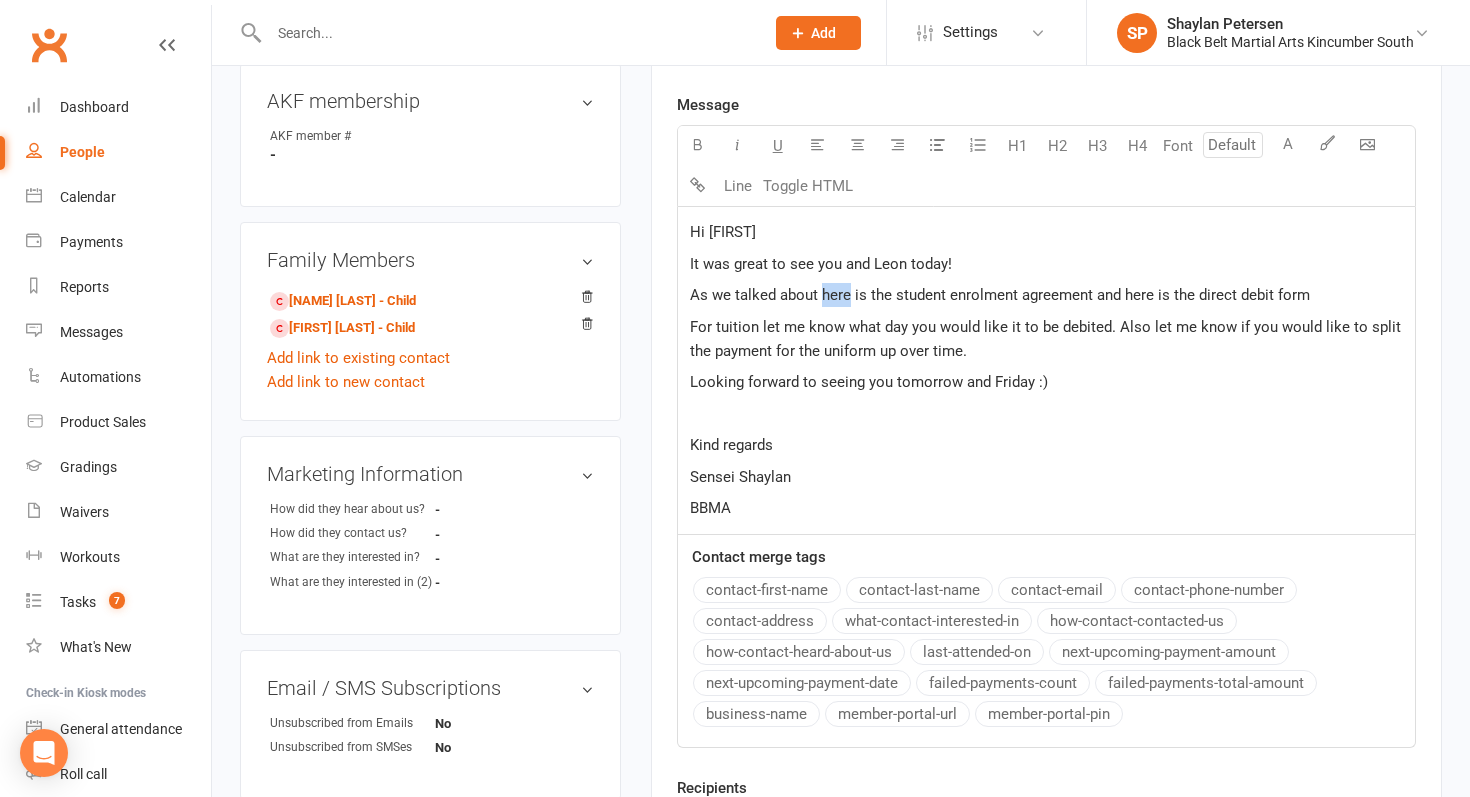 click on "As we talked about here is the student enrolment agreement and here is the direct debit form" 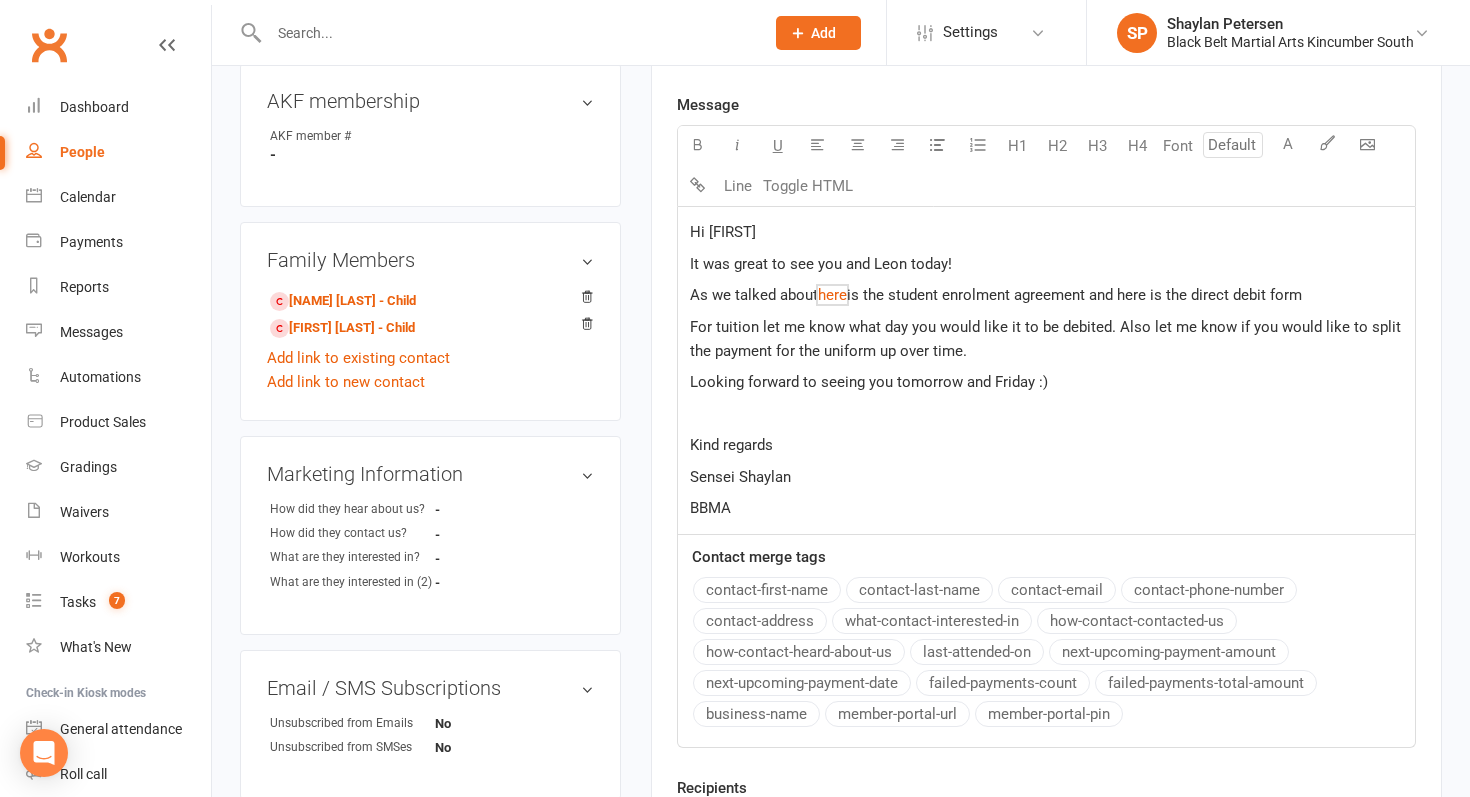 click on "is the student enrolment agreement and here is the direct debit form" 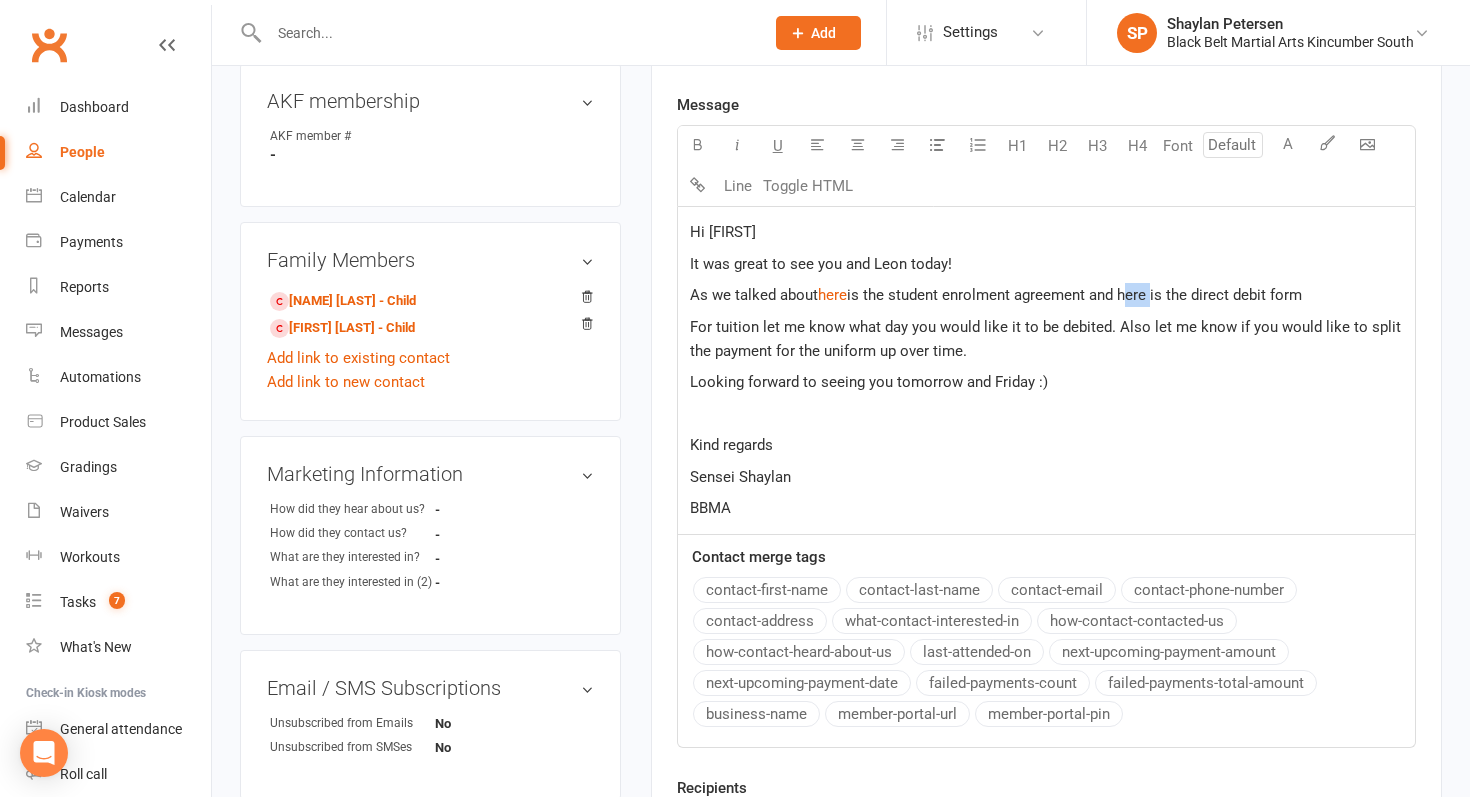 click on "is the student enrolment agreement and here is the direct debit form" 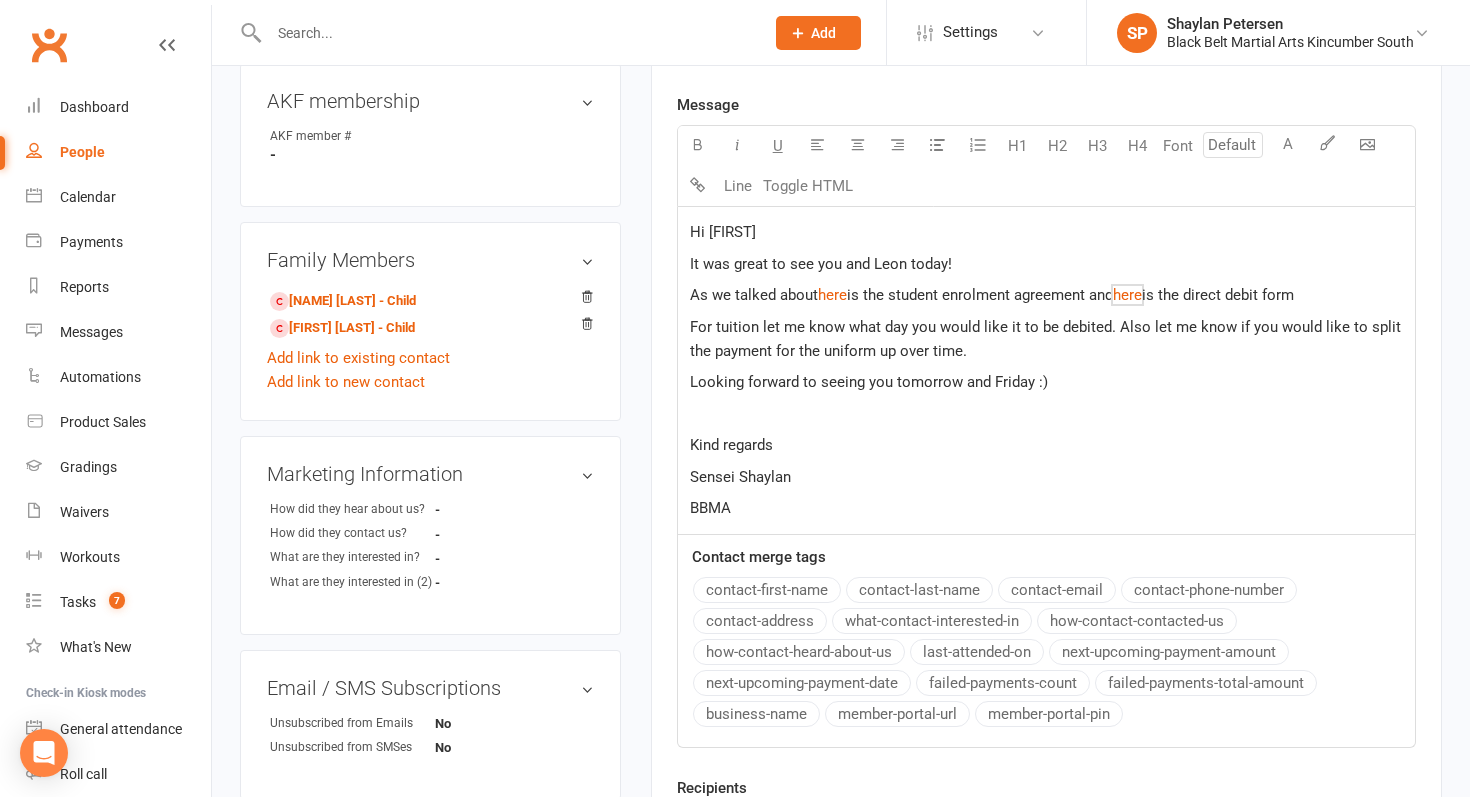 click on "Kind regards" 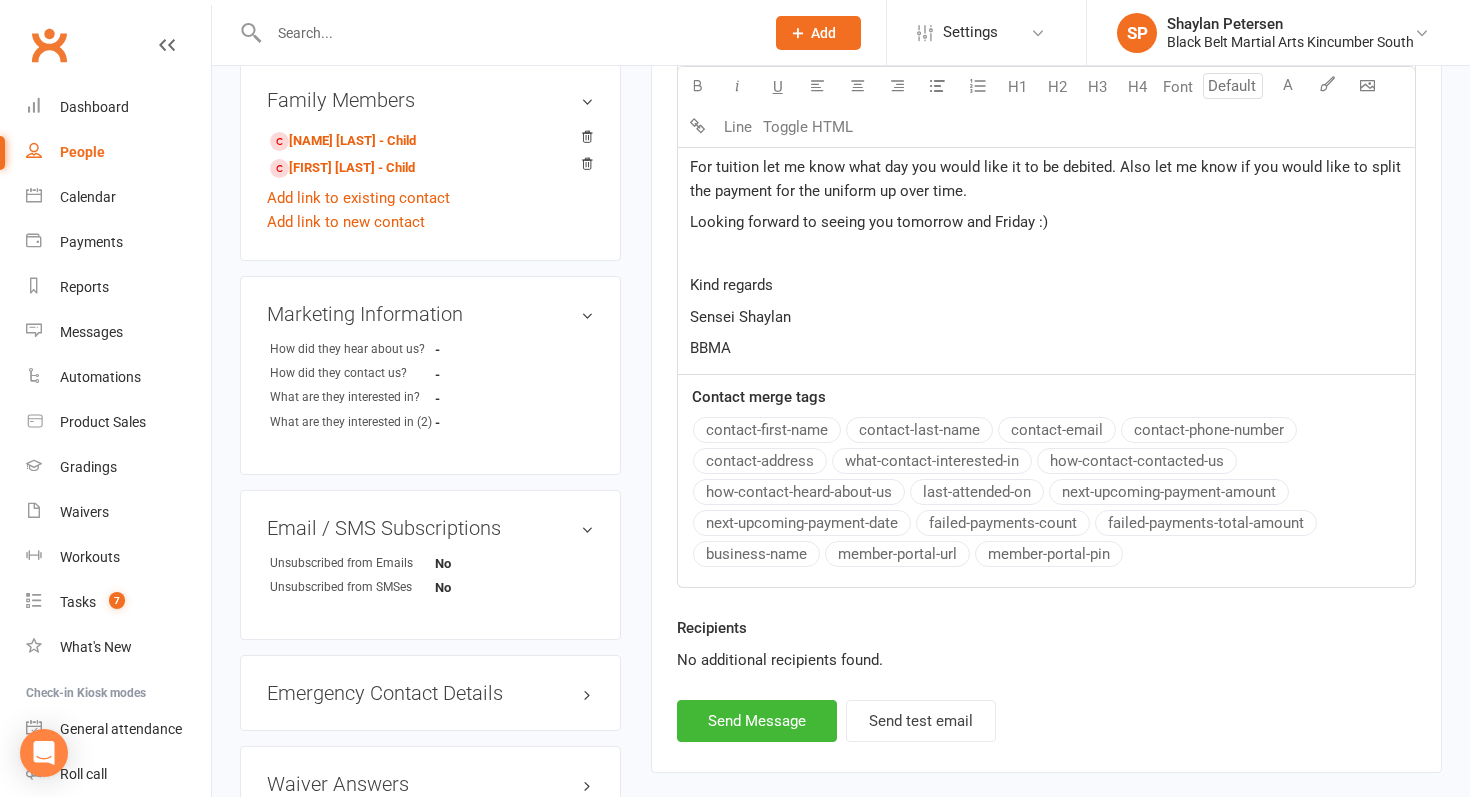 scroll, scrollTop: 750, scrollLeft: 0, axis: vertical 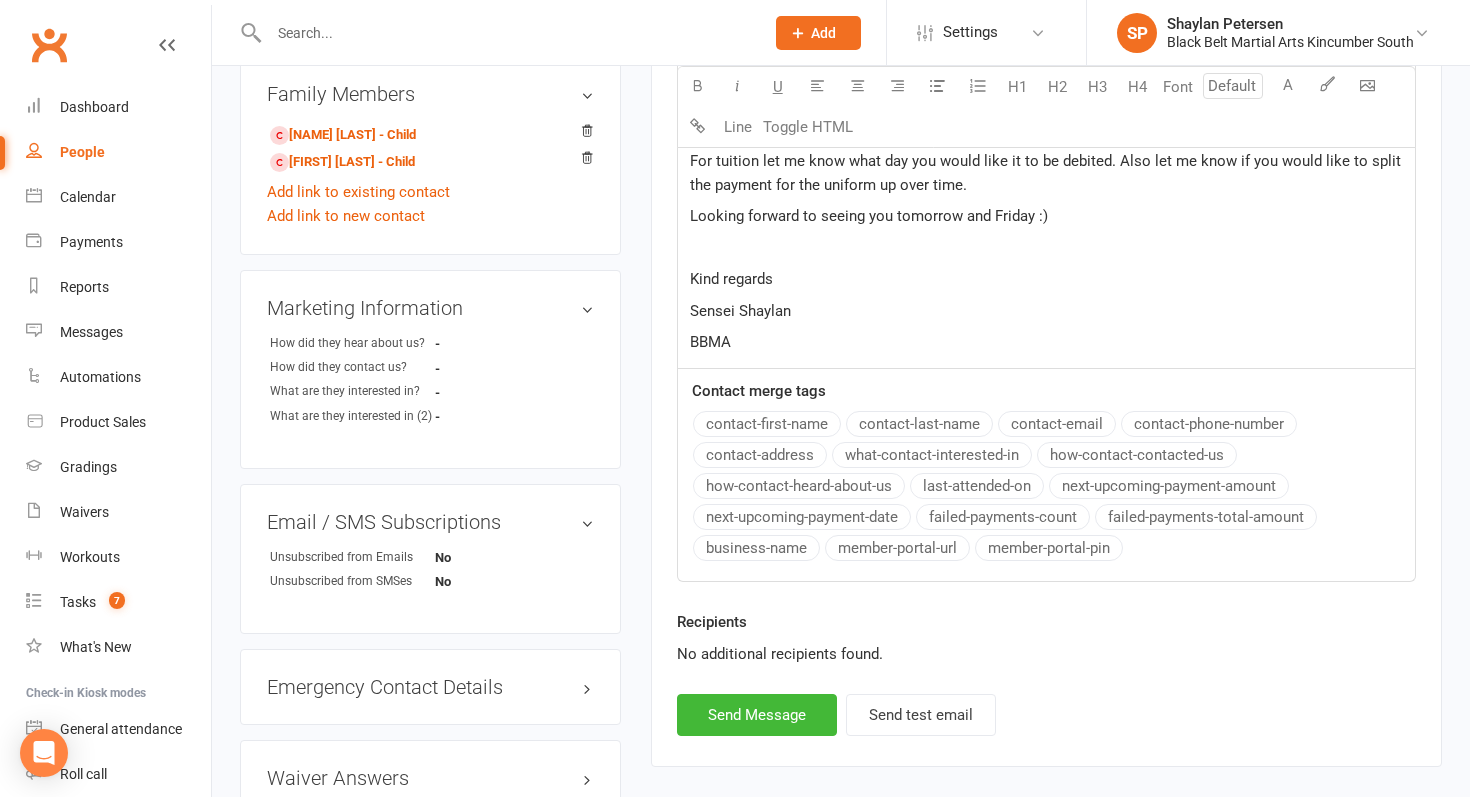 click on "For tuition let me know what day you would like it to be debited. Also let me know if you would like to split the payment for the uniform up over time." 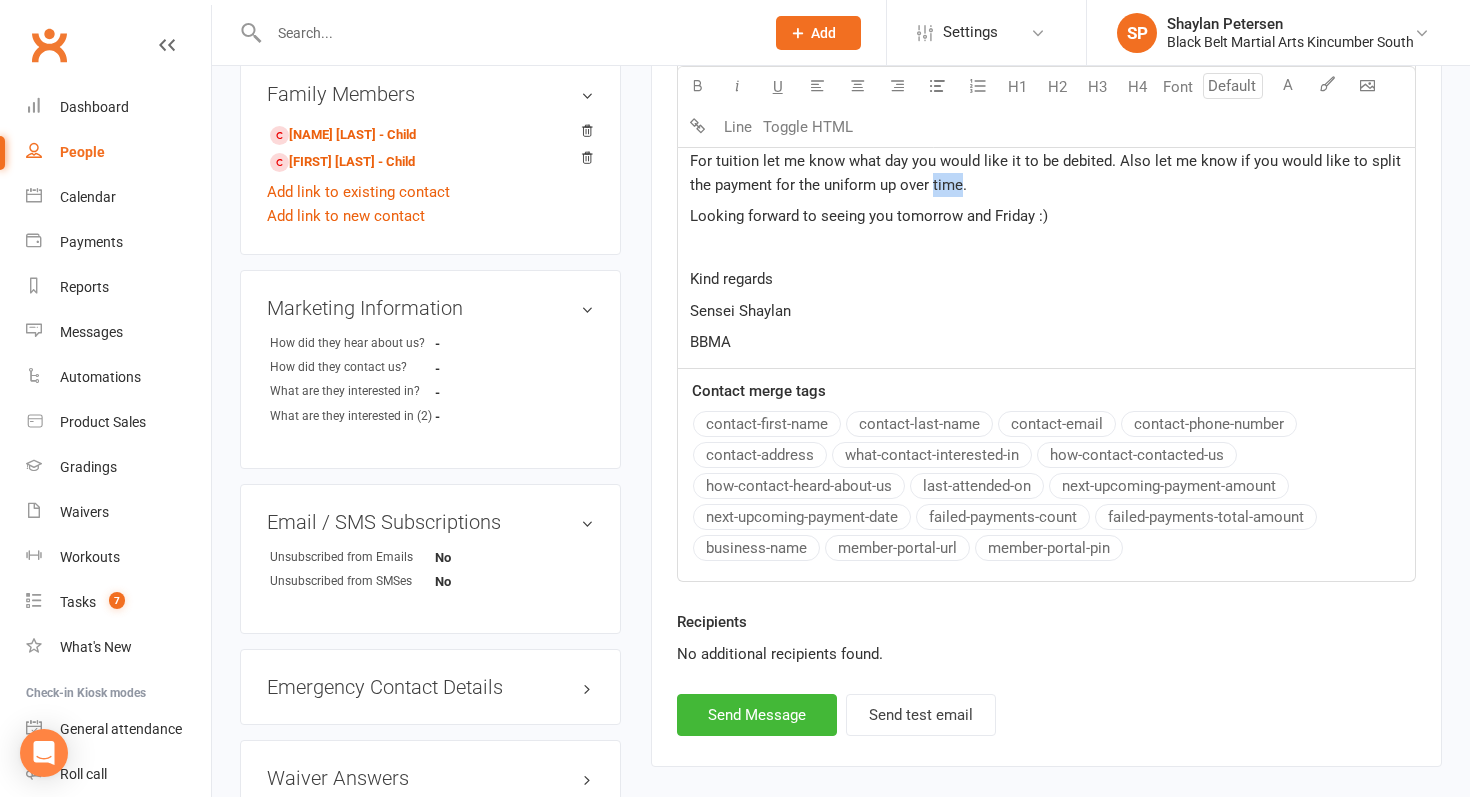 click on "For tuition let me know what day you would like it to be debited. Also let me know if you would like to split the payment for the uniform up over time." 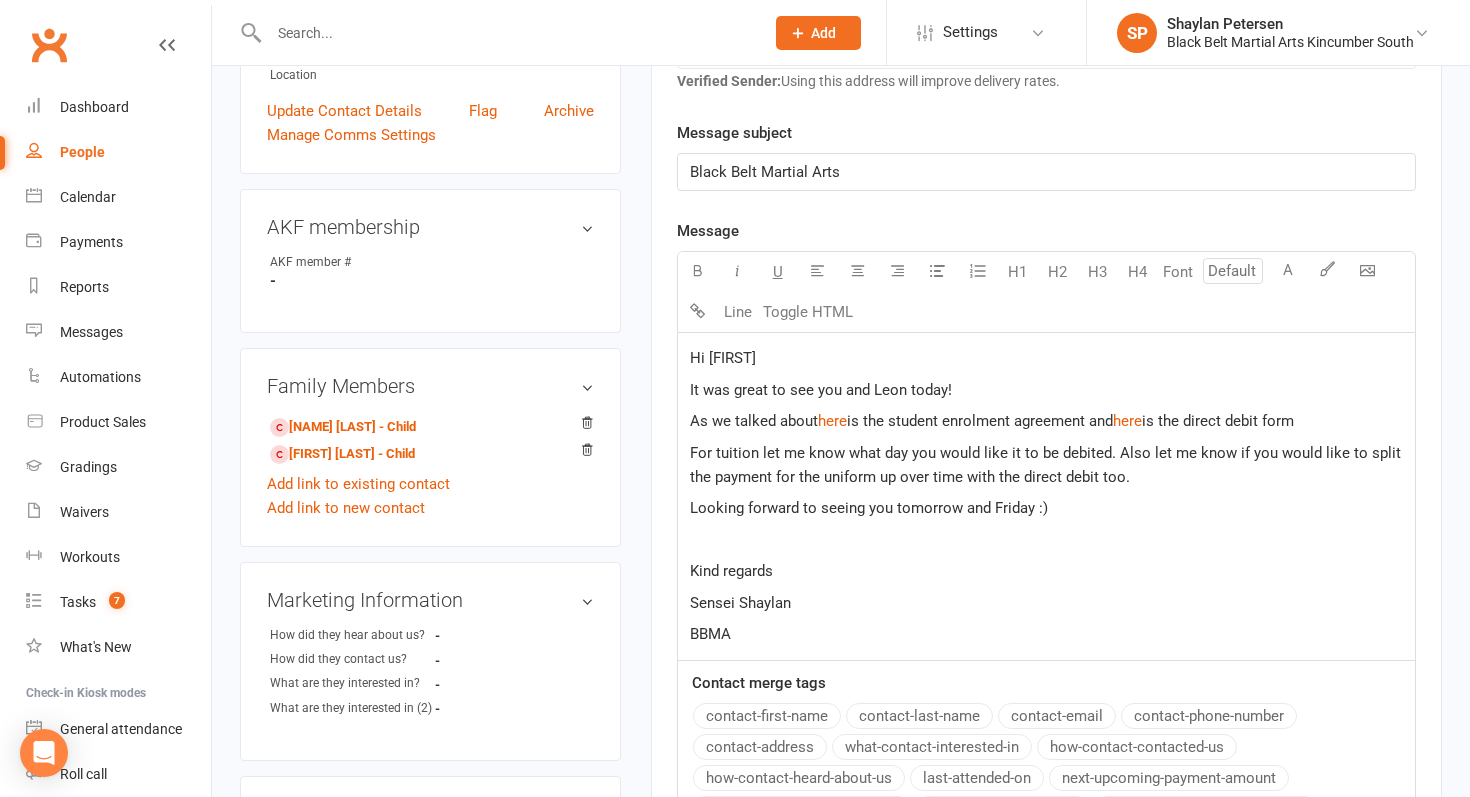 scroll, scrollTop: 459, scrollLeft: 0, axis: vertical 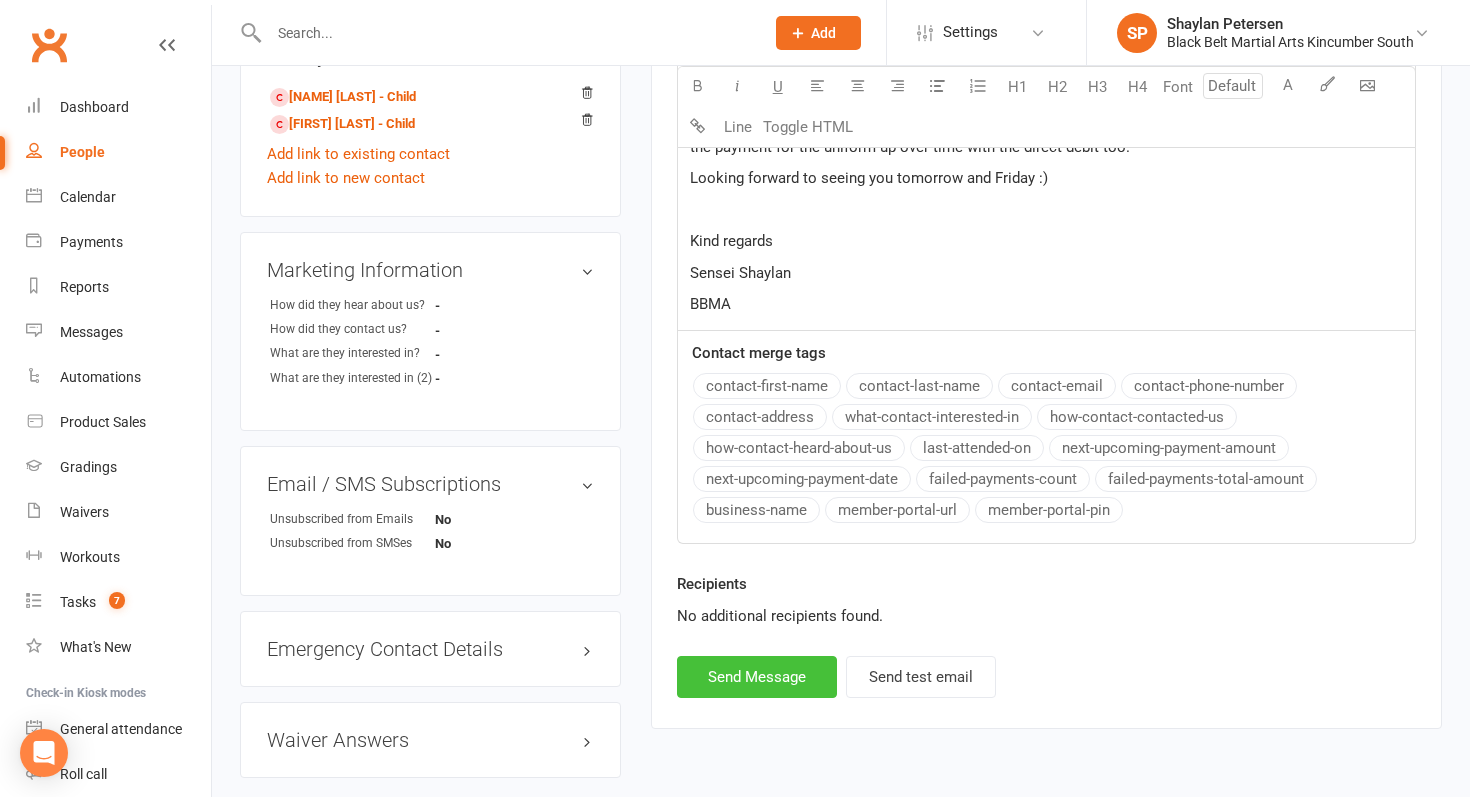 click on "Send Message" at bounding box center (757, 677) 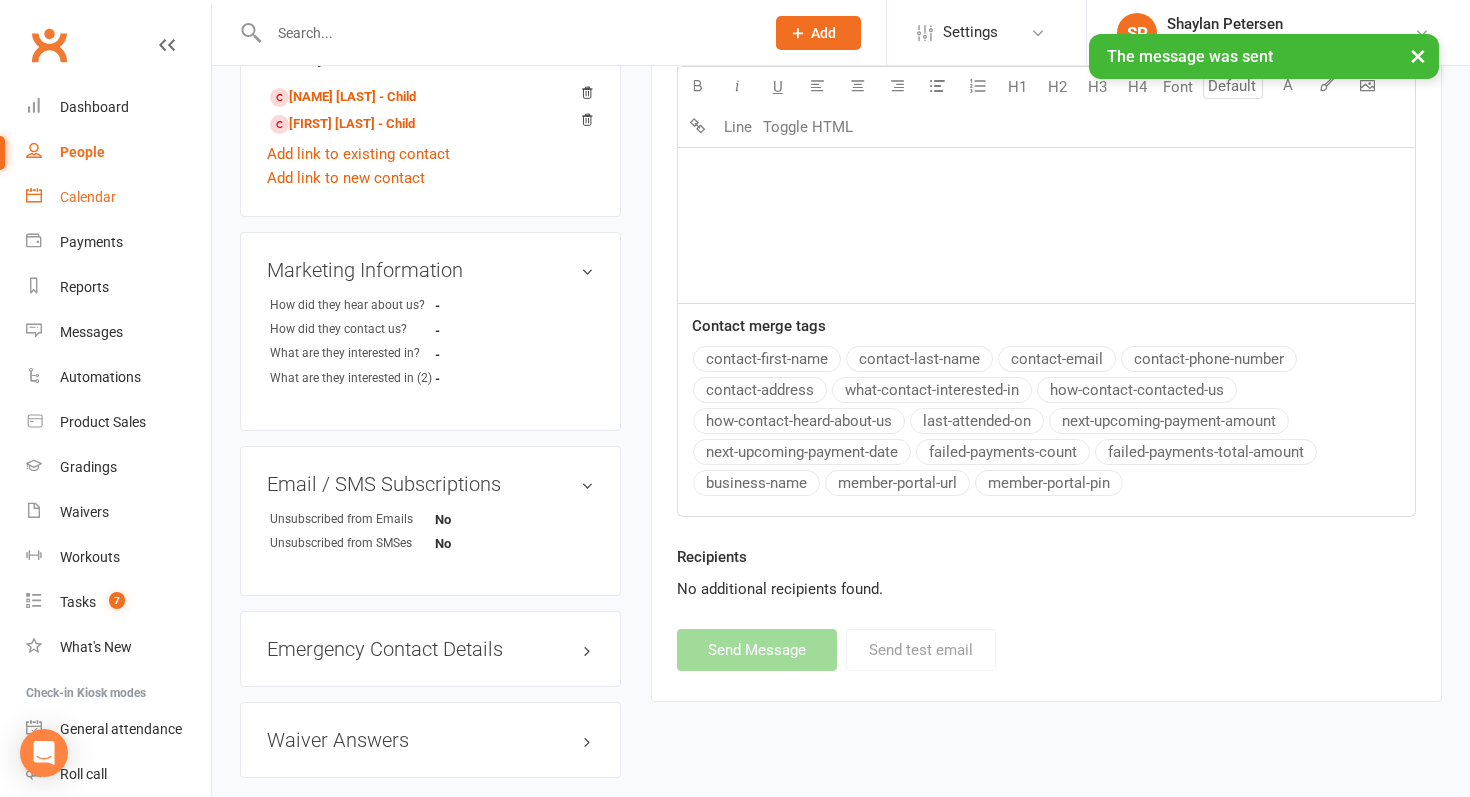 click on "Calendar" at bounding box center (88, 197) 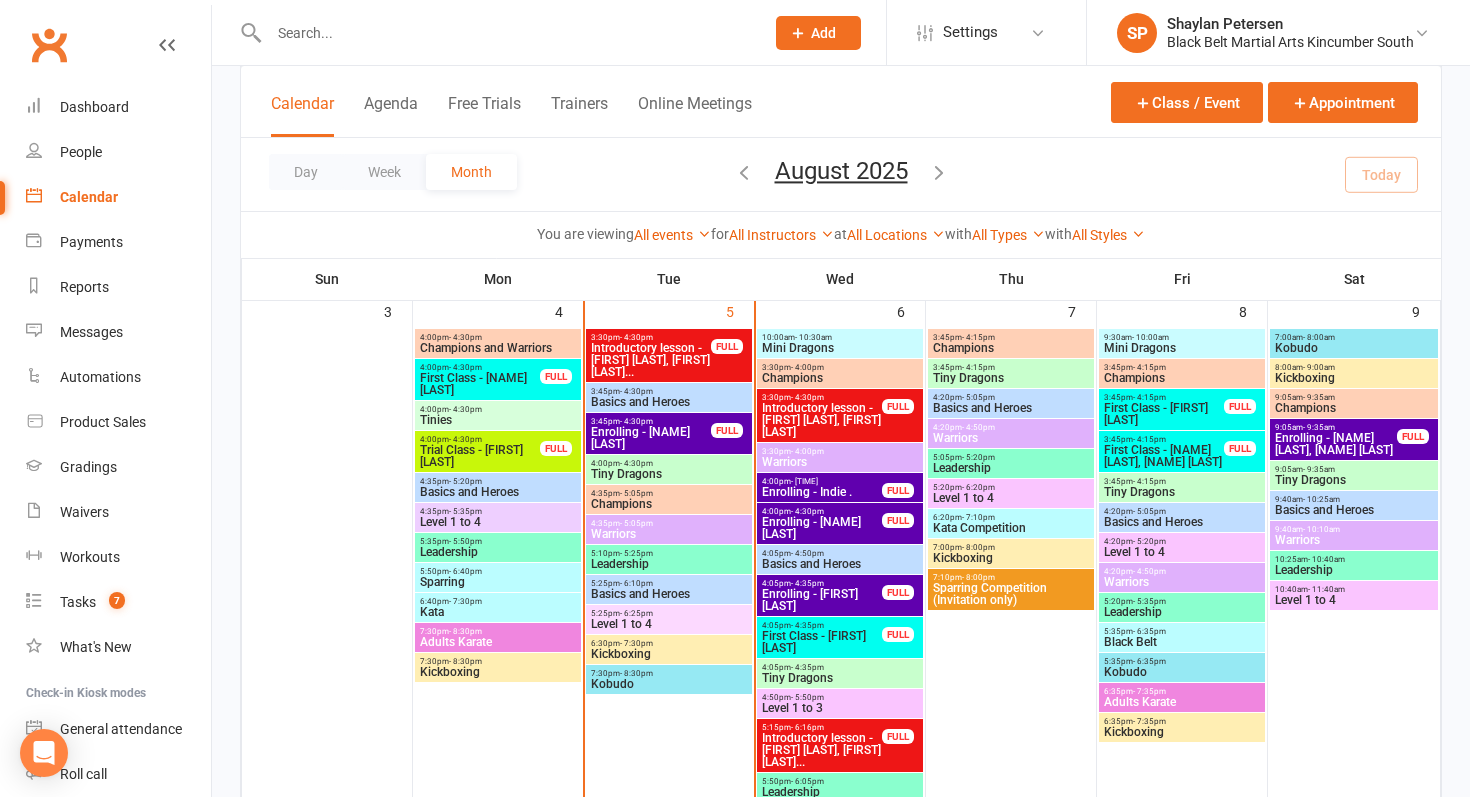 scroll, scrollTop: 658, scrollLeft: 0, axis: vertical 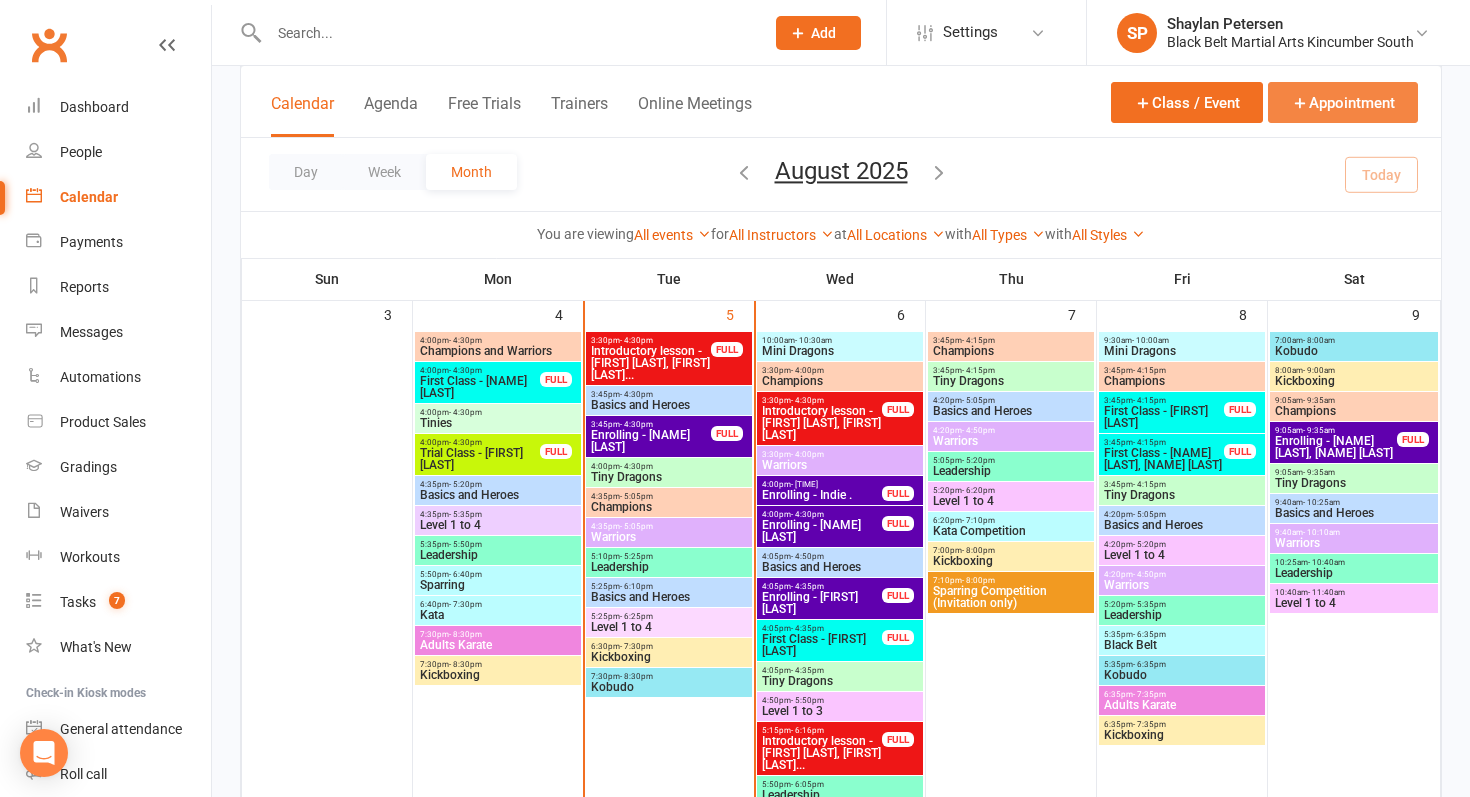 click on "Appointment" at bounding box center (1343, 102) 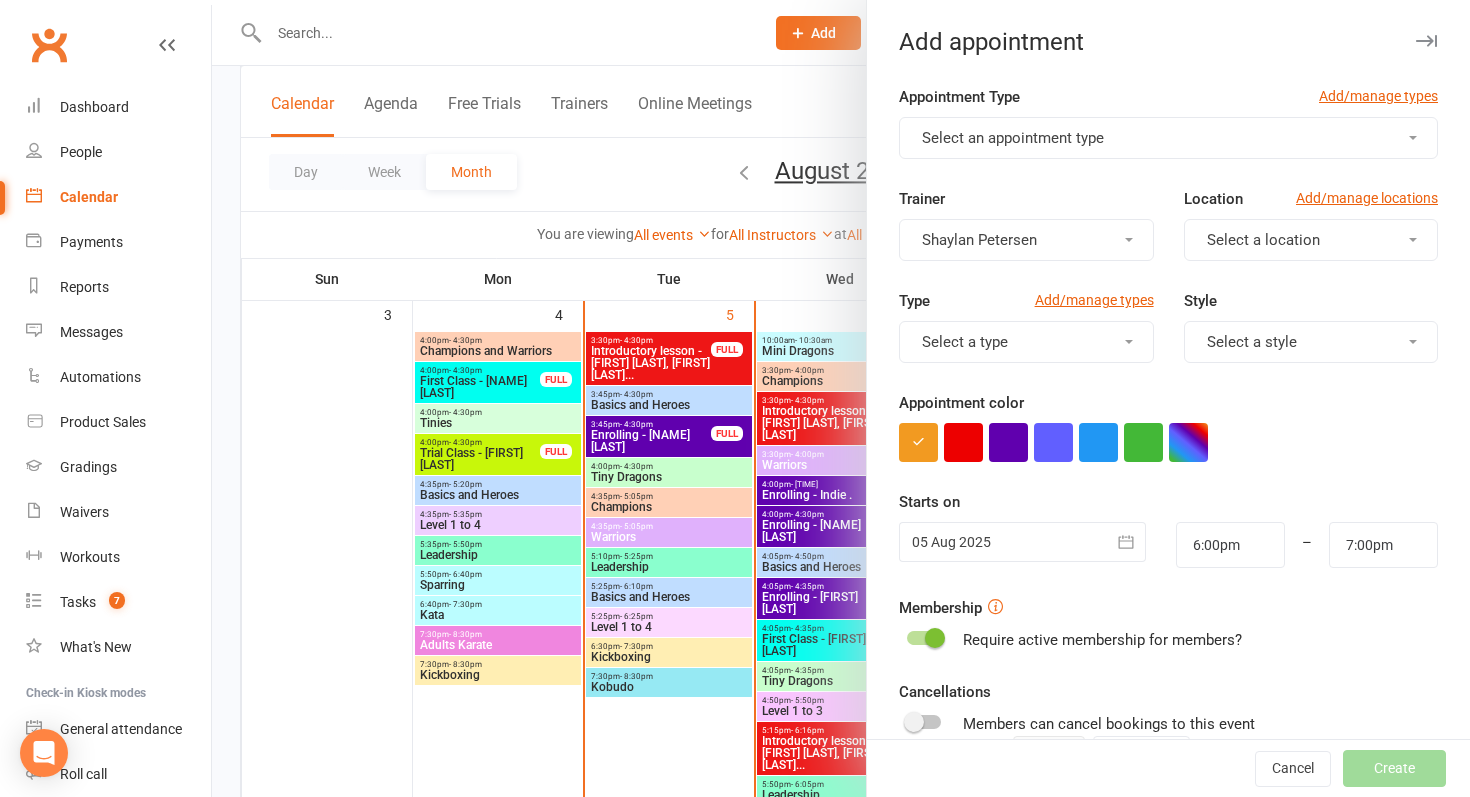 click on "Select an appointment type" at bounding box center [1013, 138] 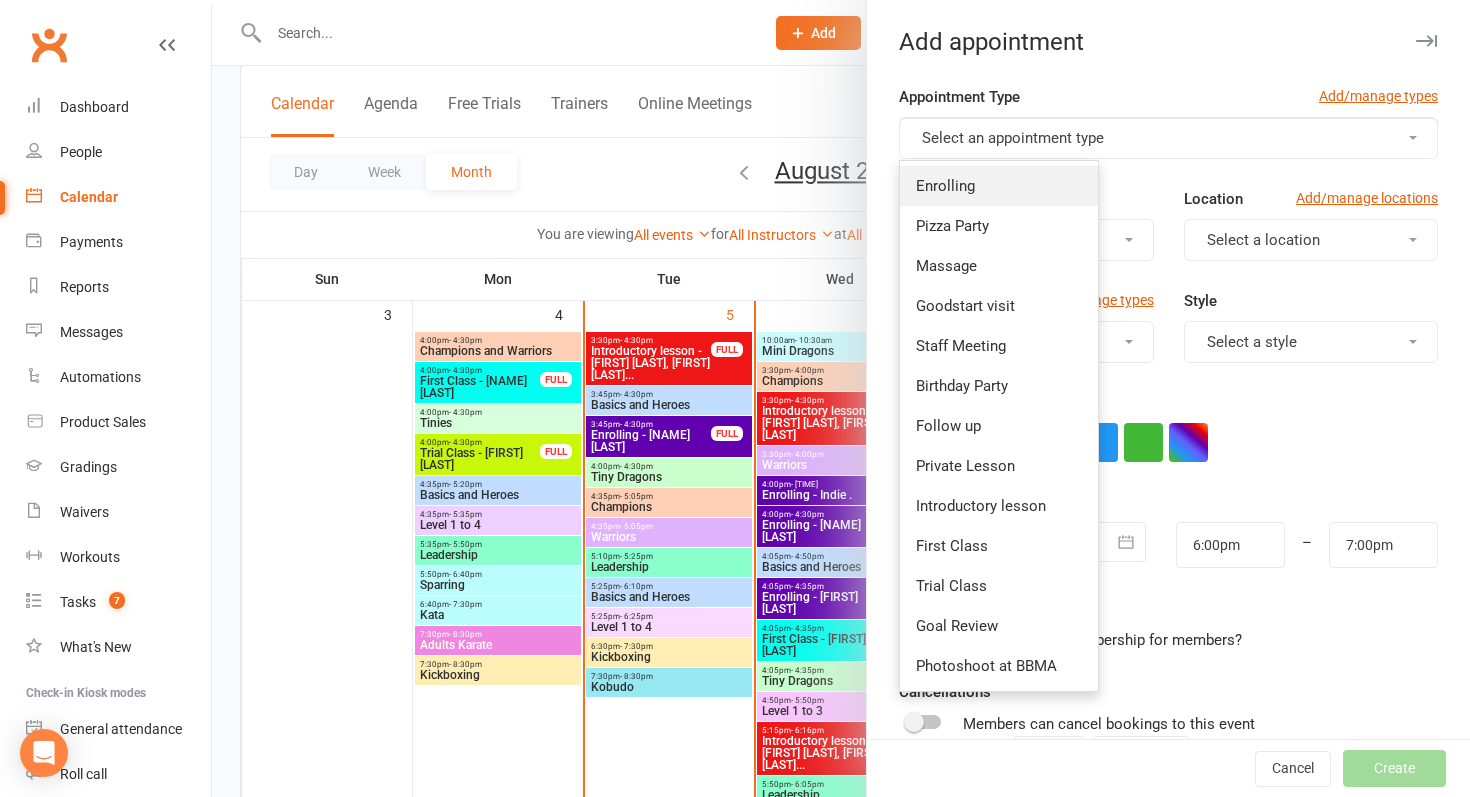 click on "Enrolling" at bounding box center [999, 186] 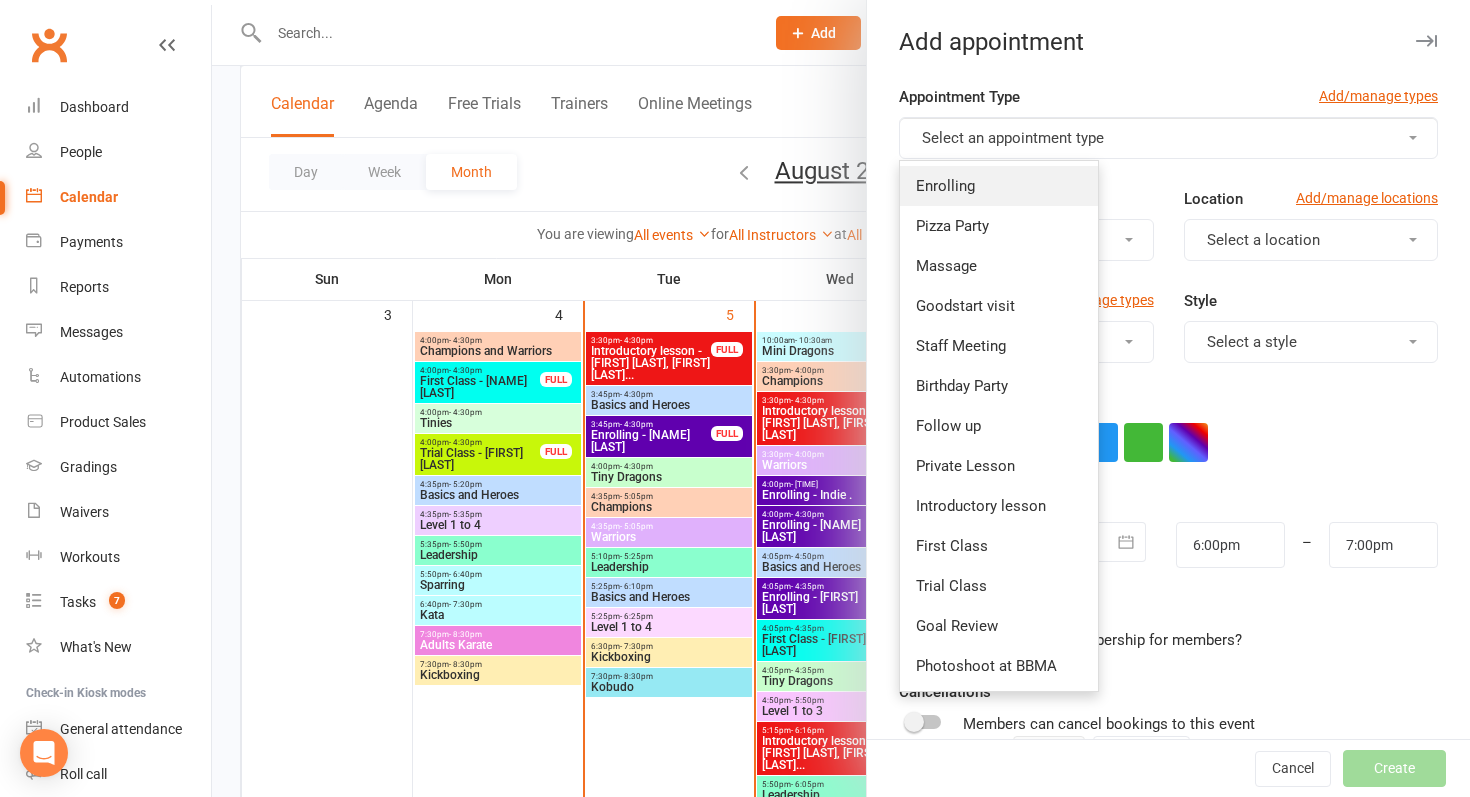 type on "6:15pm" 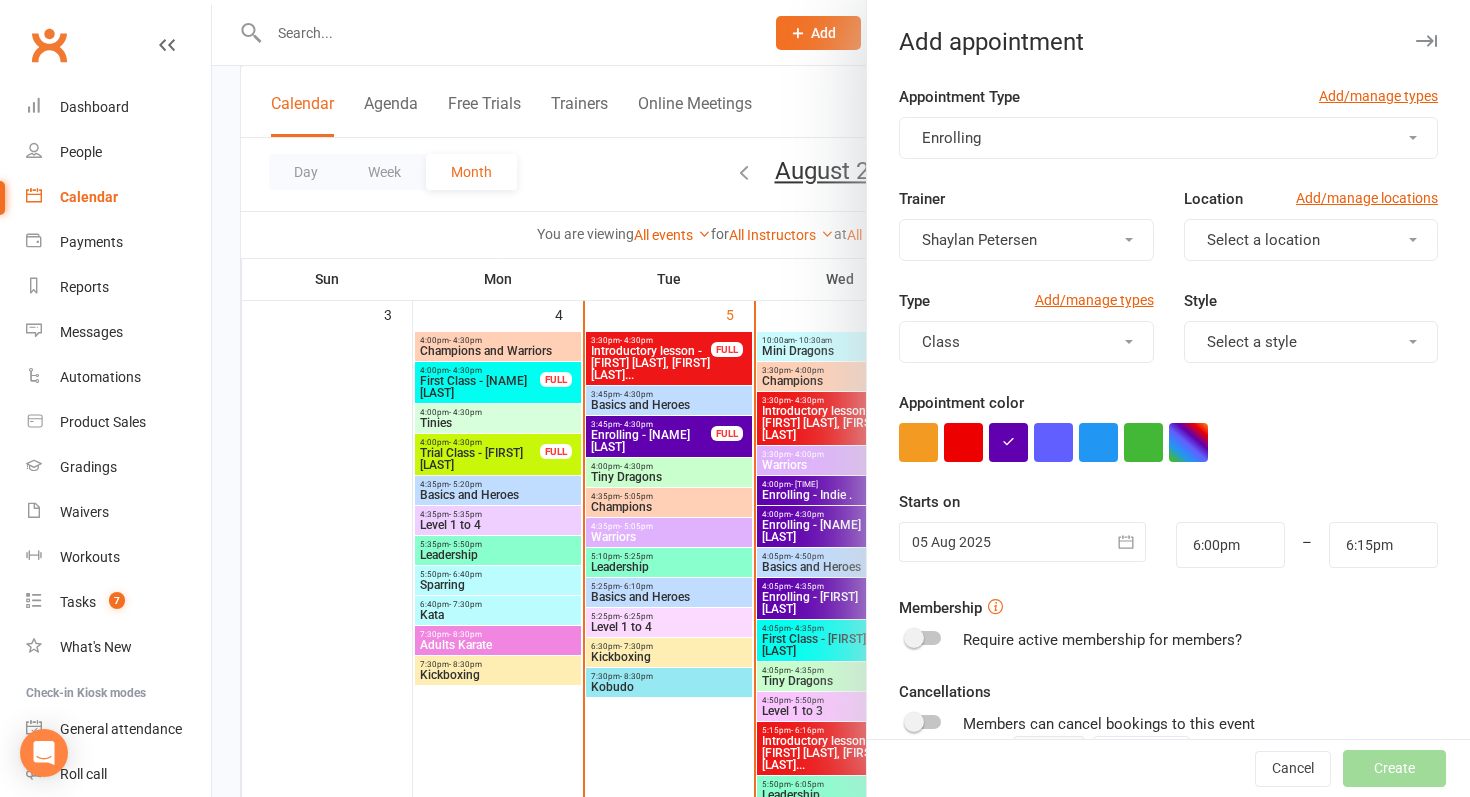 click at bounding box center [1022, 542] 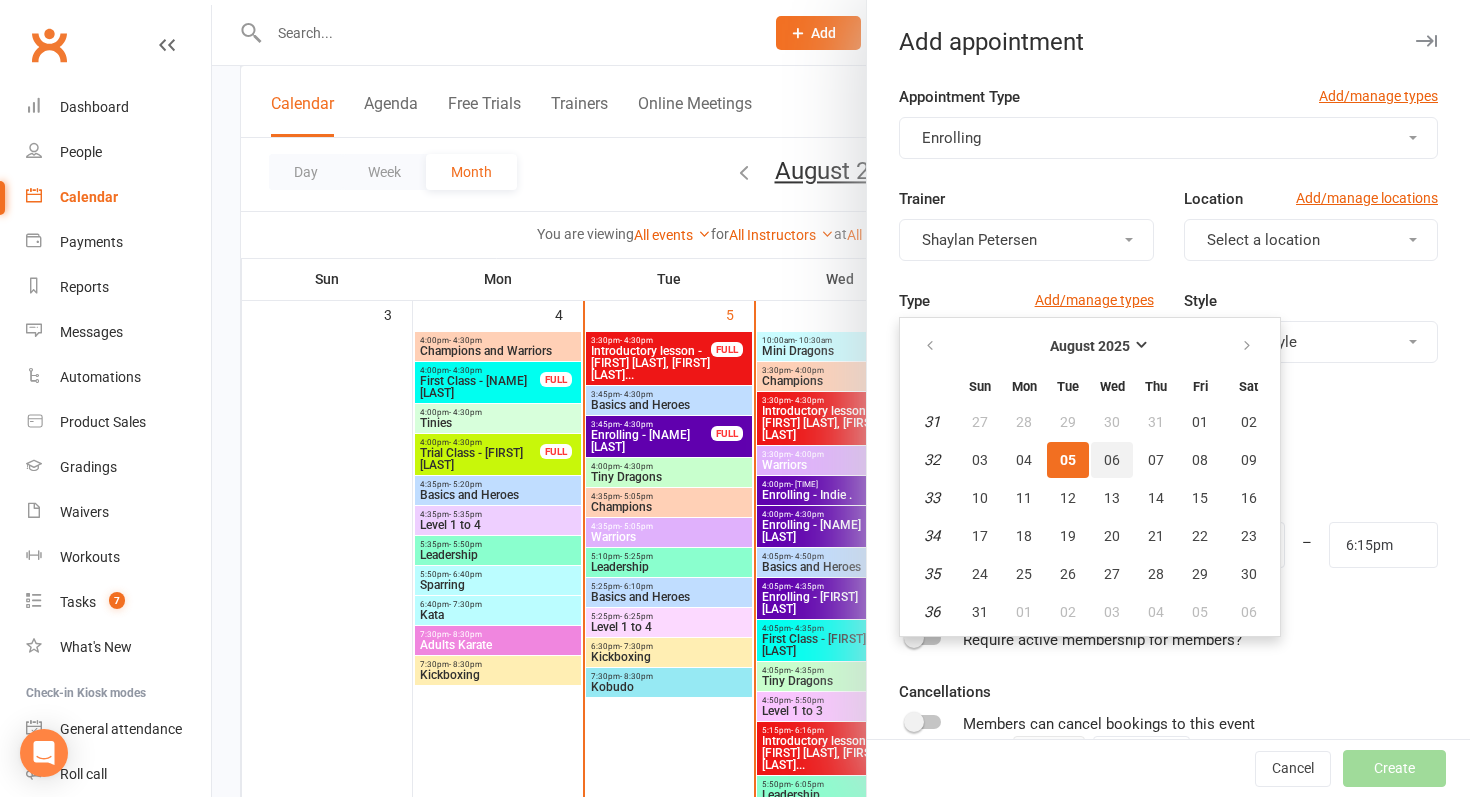 click on "06" at bounding box center [1112, 460] 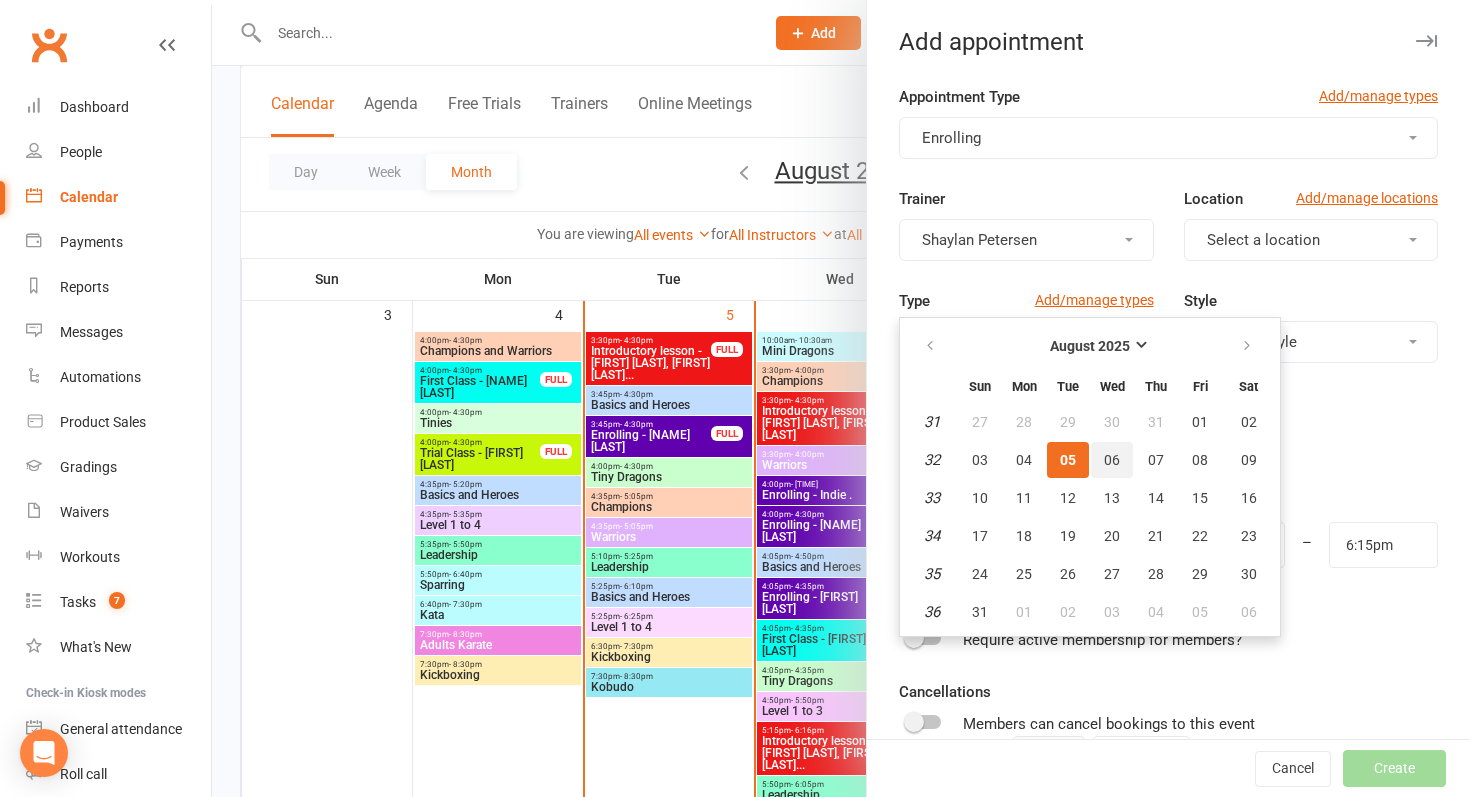 type on "06 Aug 2025" 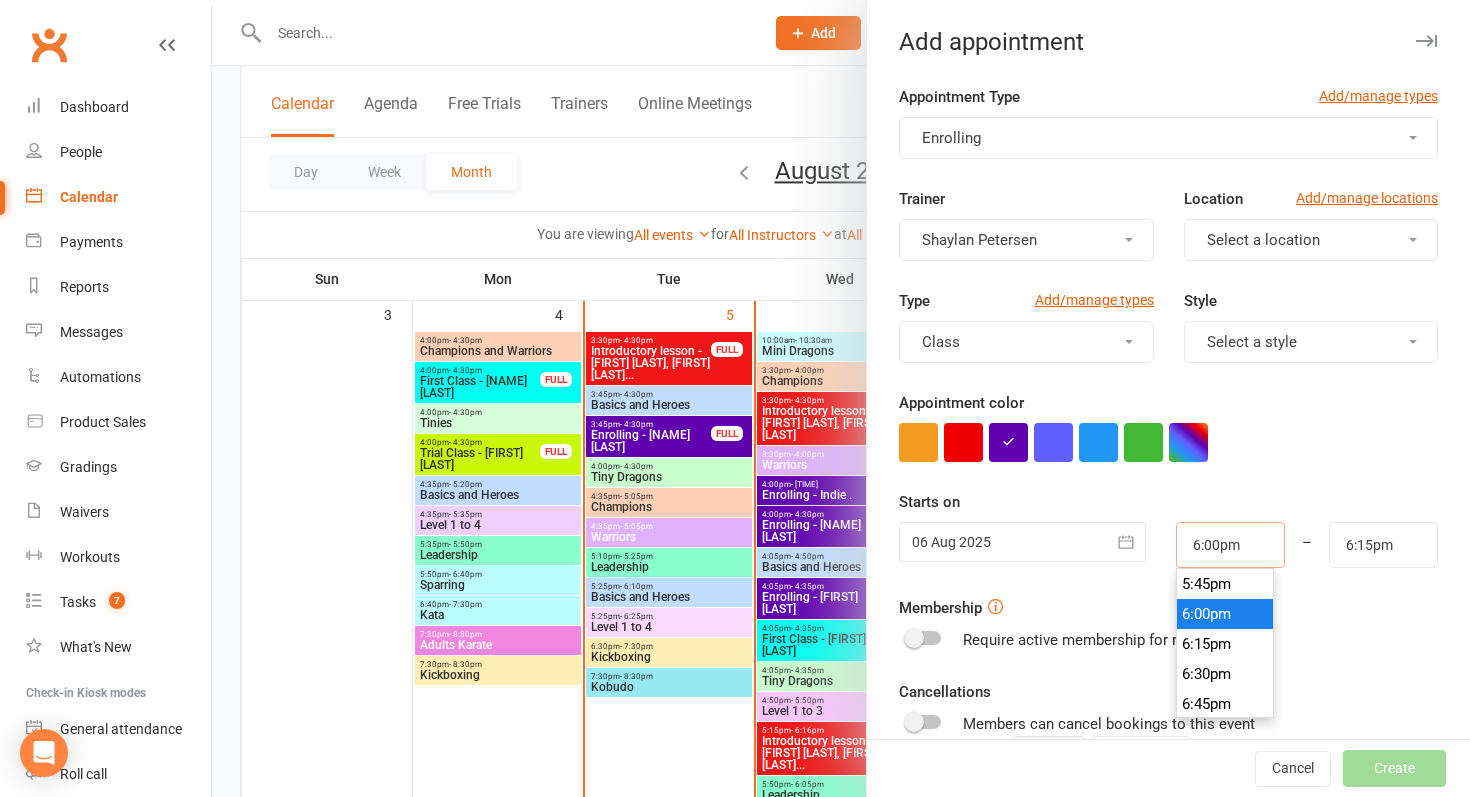 drag, startPoint x: 1251, startPoint y: 551, endPoint x: 1097, endPoint y: 542, distance: 154.26276 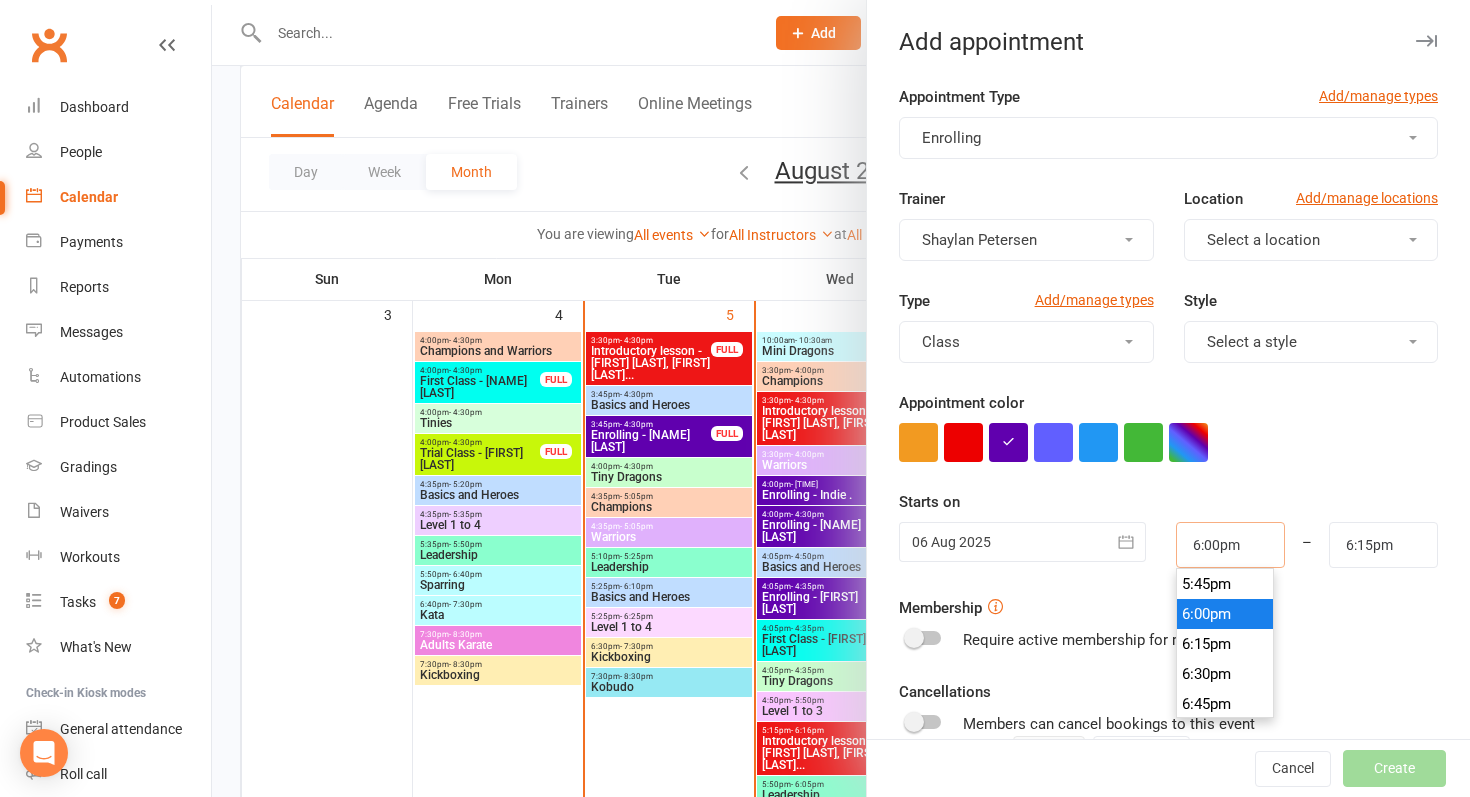 click on "06 Aug 2025
August 2025
Sun Mon Tue Wed Thu Fri Sat
31
27
28
29
30
31
01
02
32
03
04
05
06
07
08
09
33
10
11
12
13
14
15
16
34
17
18
19
20
21
22
23
35
24
25
26
27
28
29
30
36
31" at bounding box center (1168, 545) 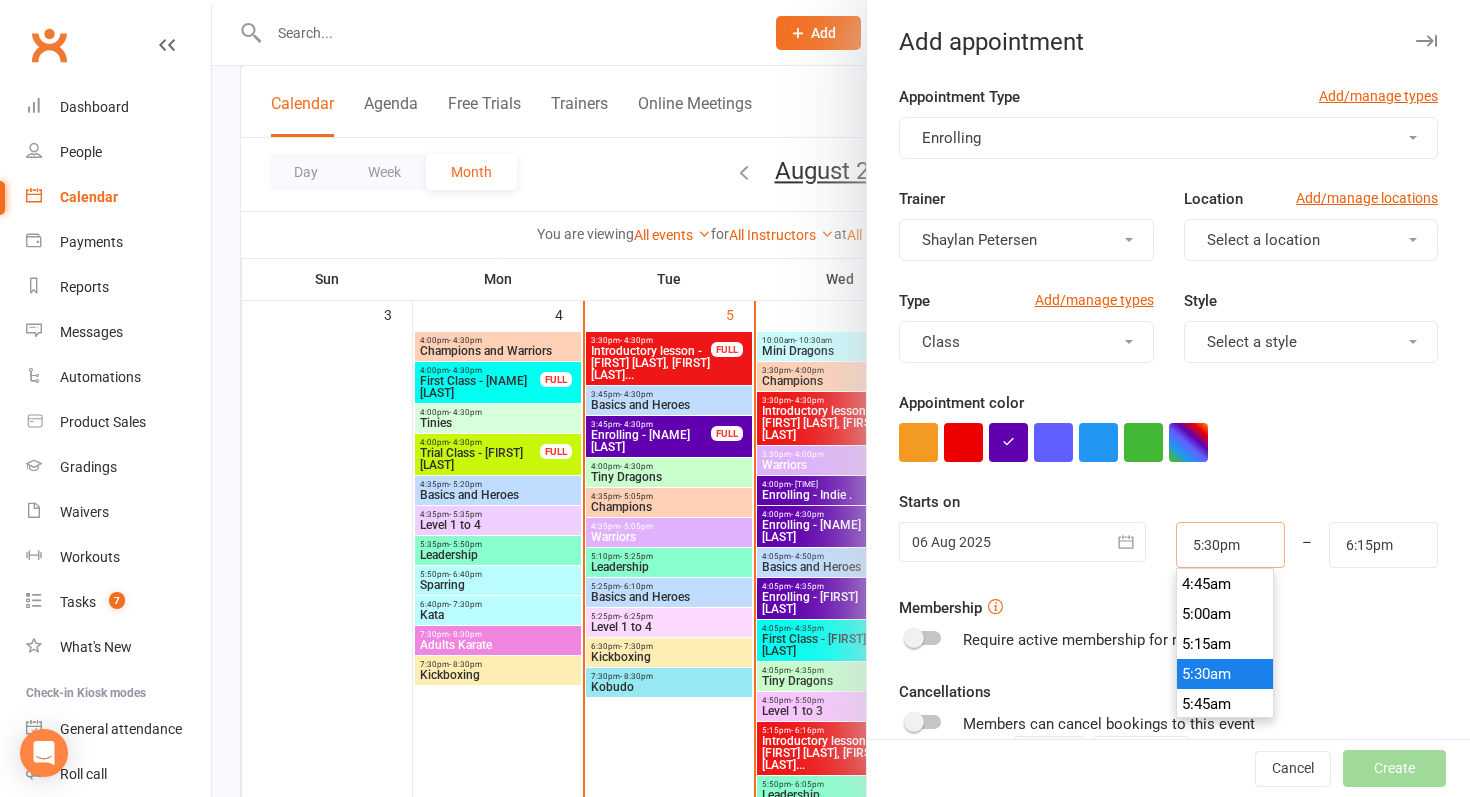 scroll, scrollTop: 2070, scrollLeft: 0, axis: vertical 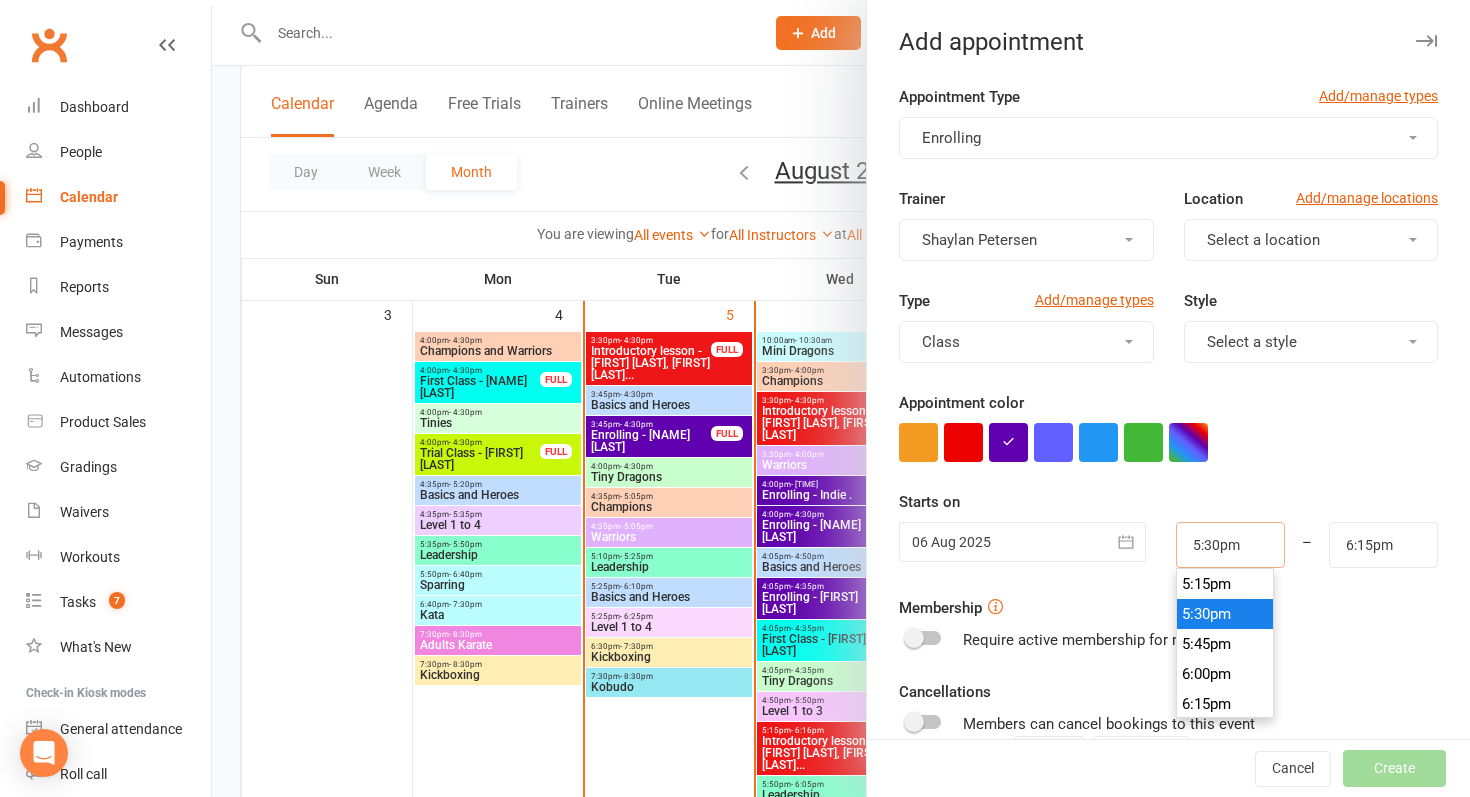 type on "5:30pm" 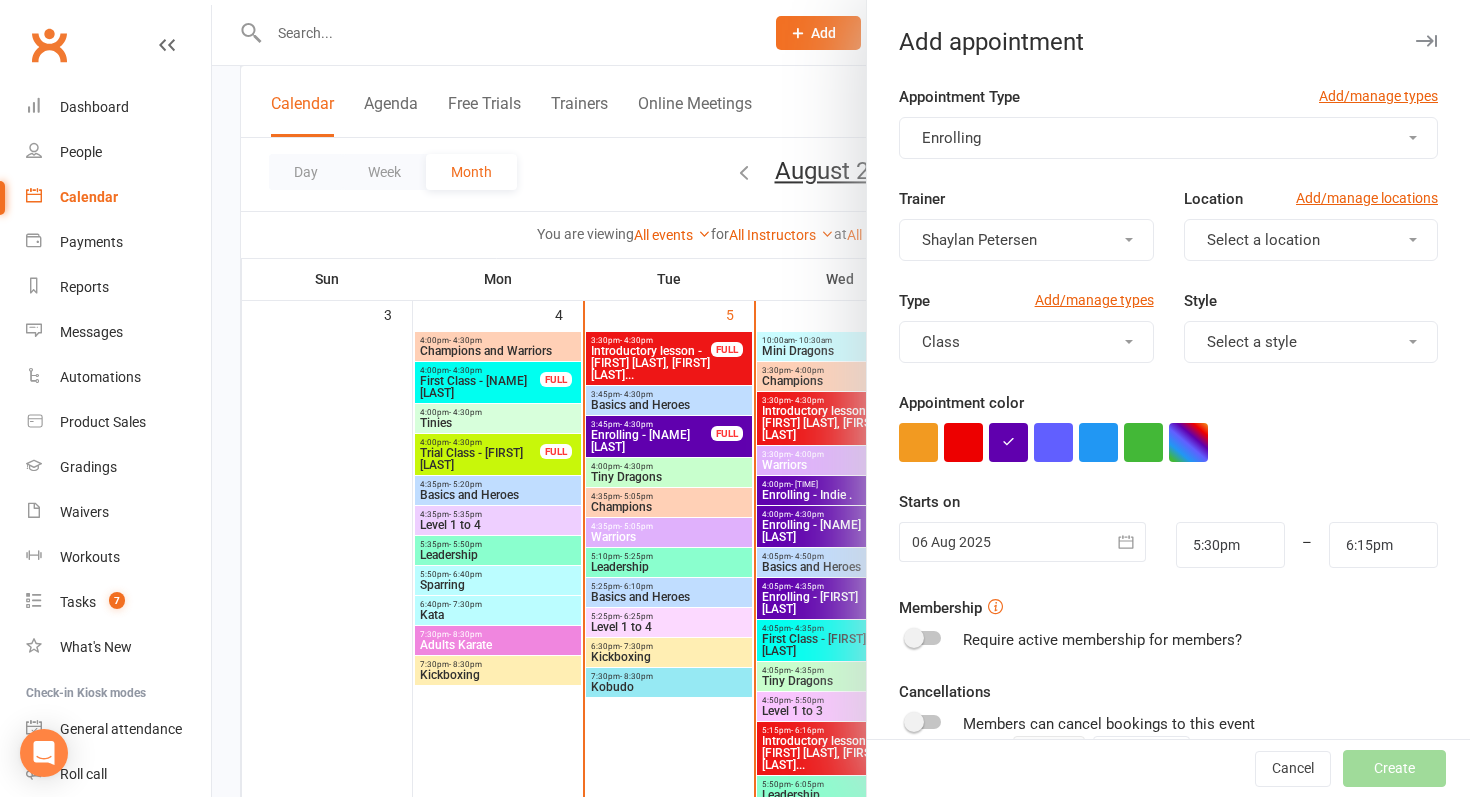 click on "Membership
Require active membership for members?" at bounding box center [1168, 624] 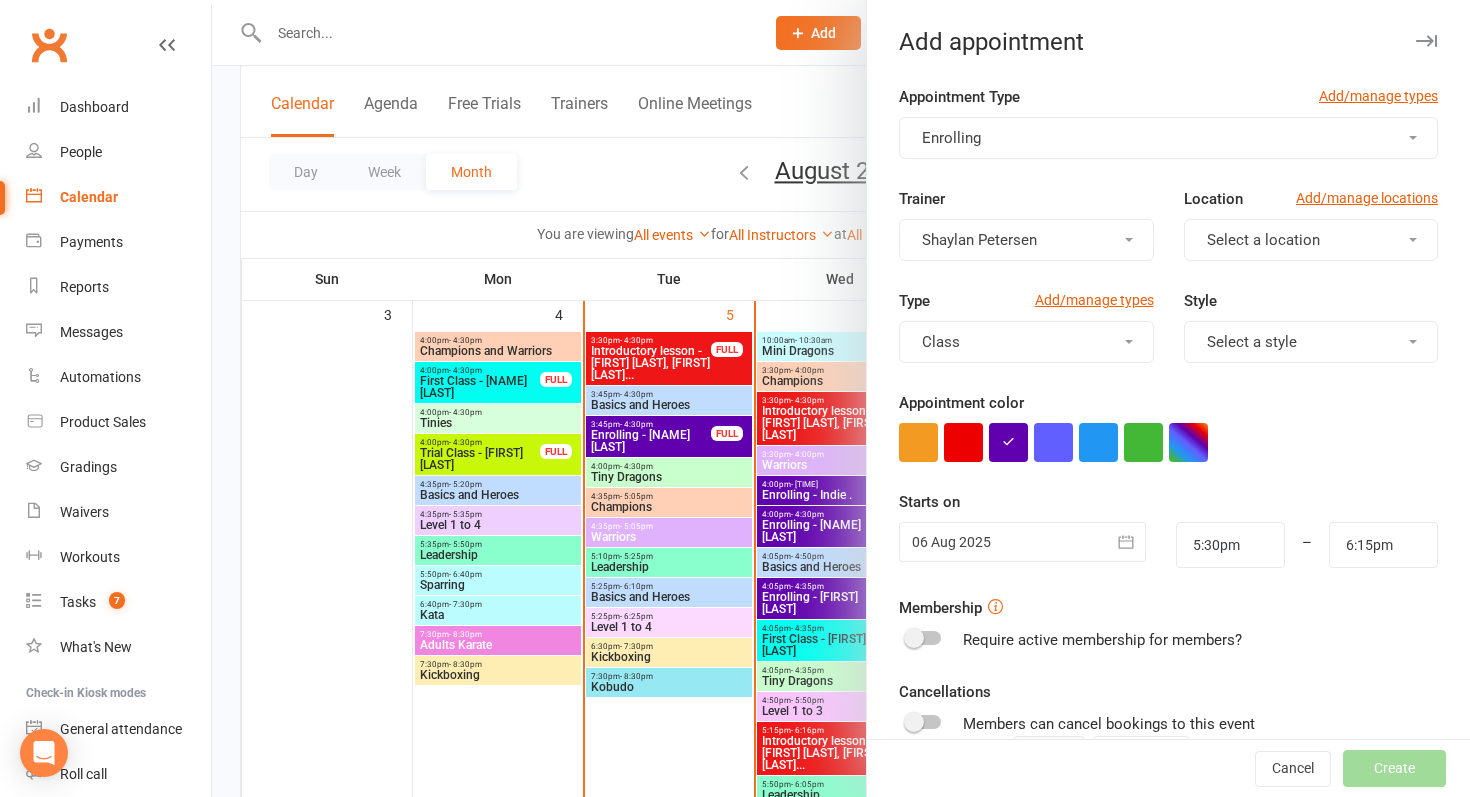 scroll, scrollTop: 243, scrollLeft: 0, axis: vertical 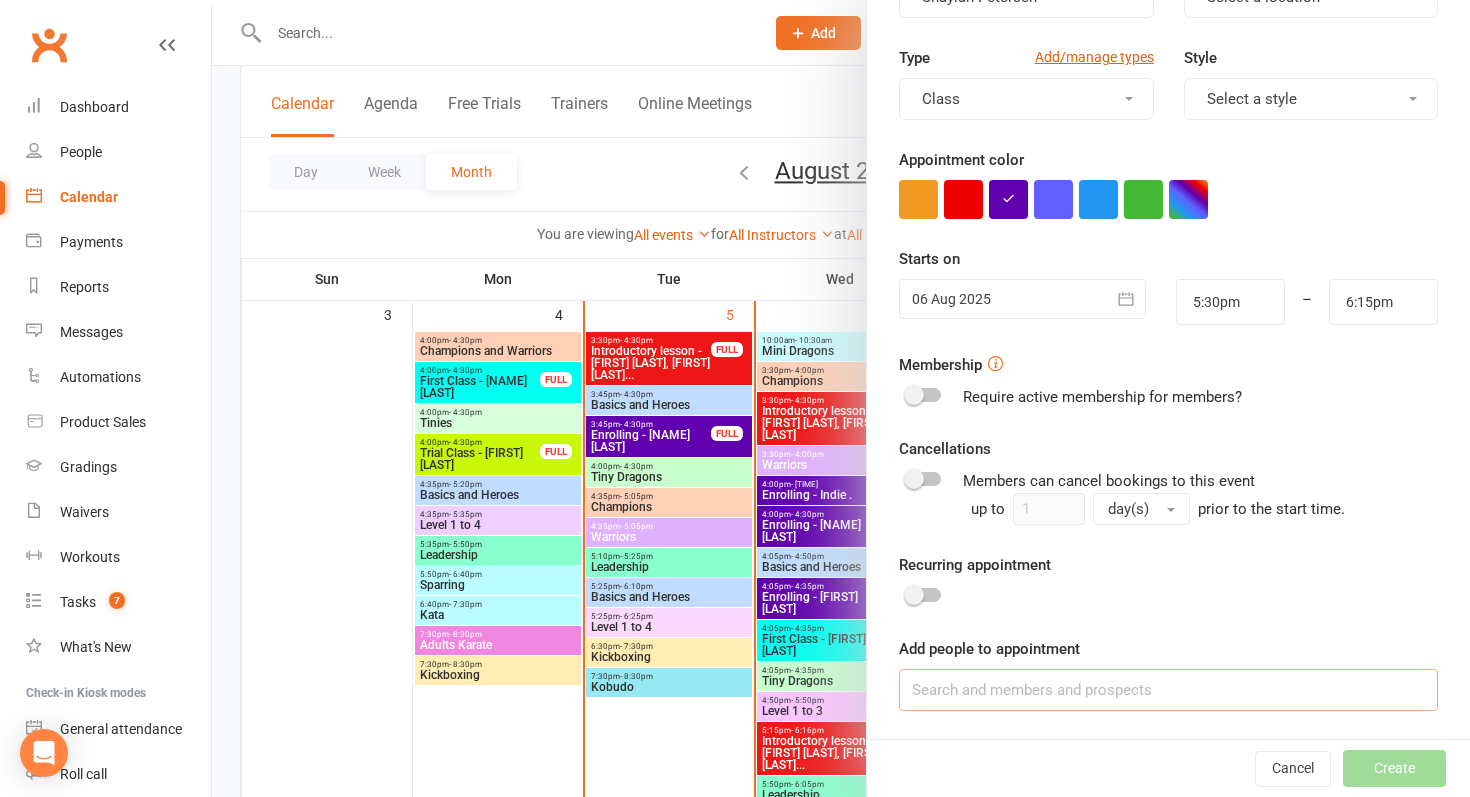 click at bounding box center (1168, 690) 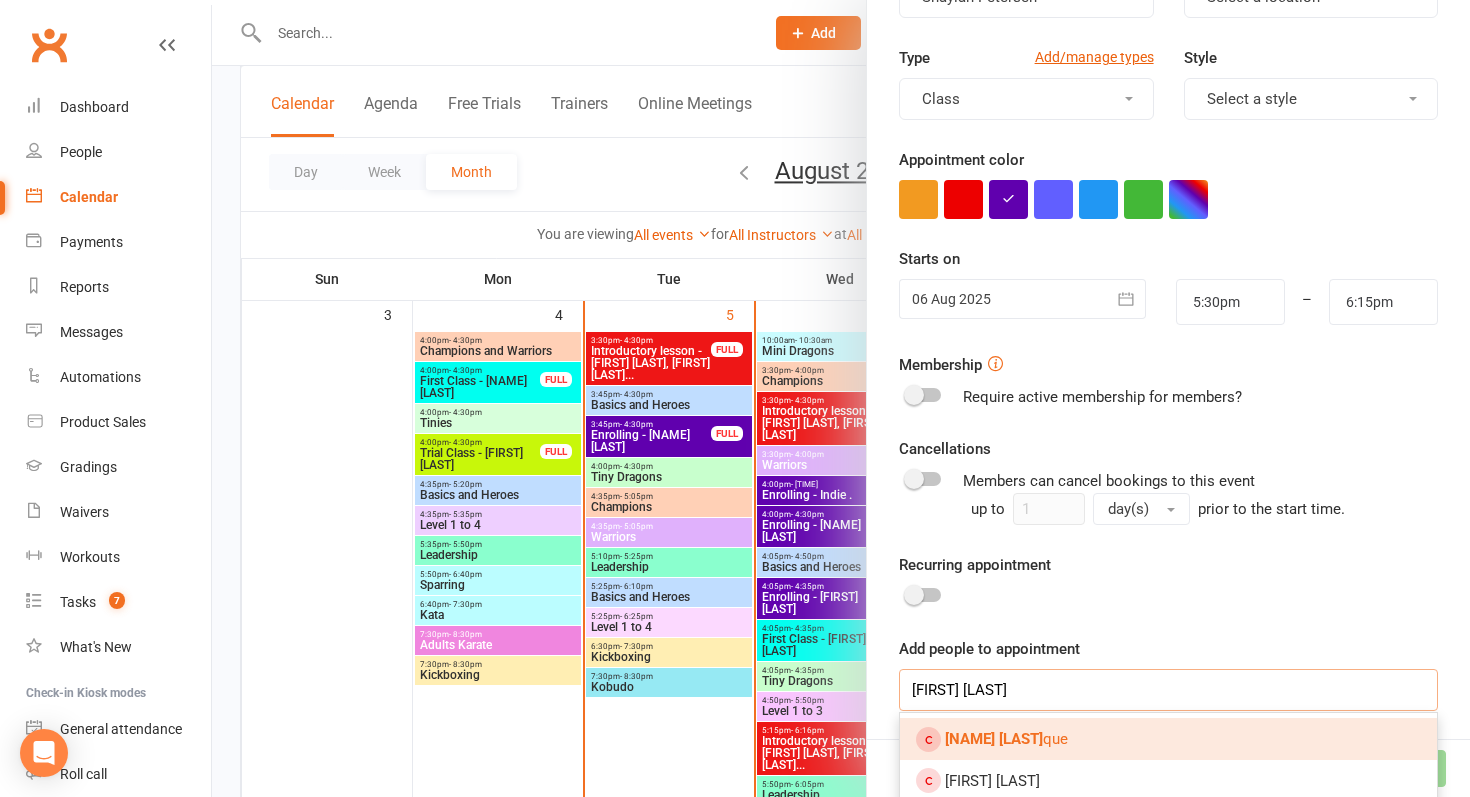 type on "leon lebus" 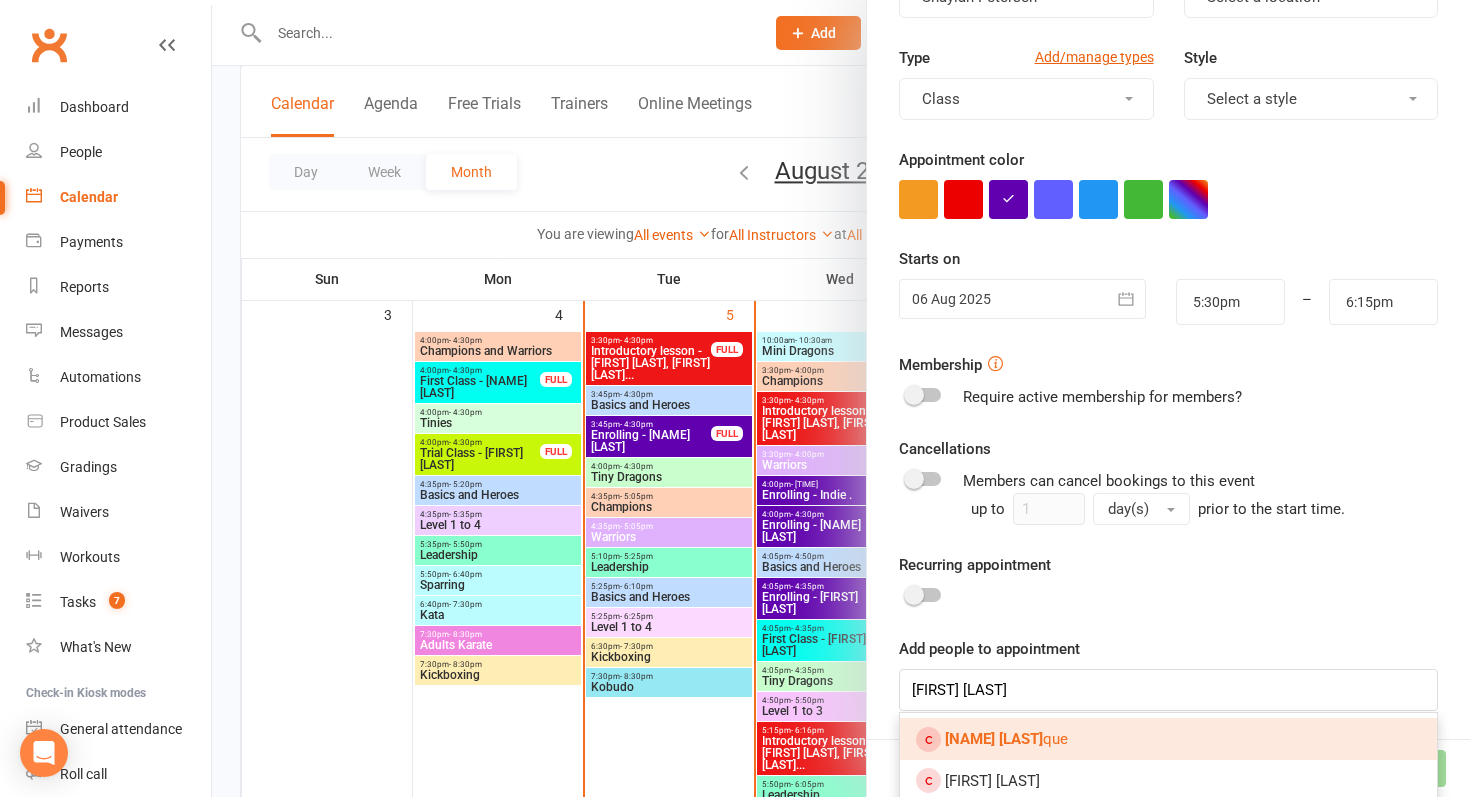 click on "Leon LeBus" at bounding box center [994, 739] 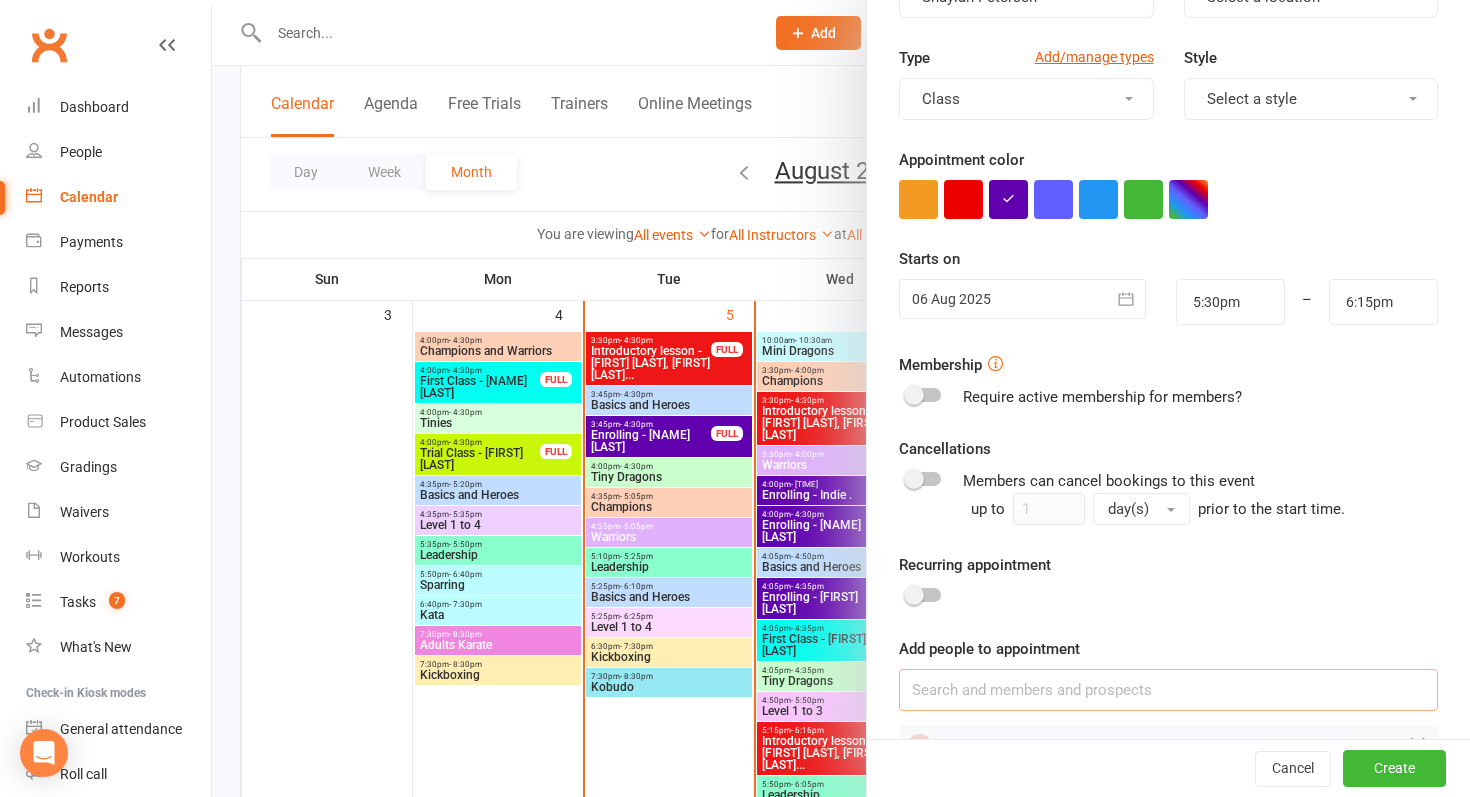 scroll, scrollTop: 299, scrollLeft: 0, axis: vertical 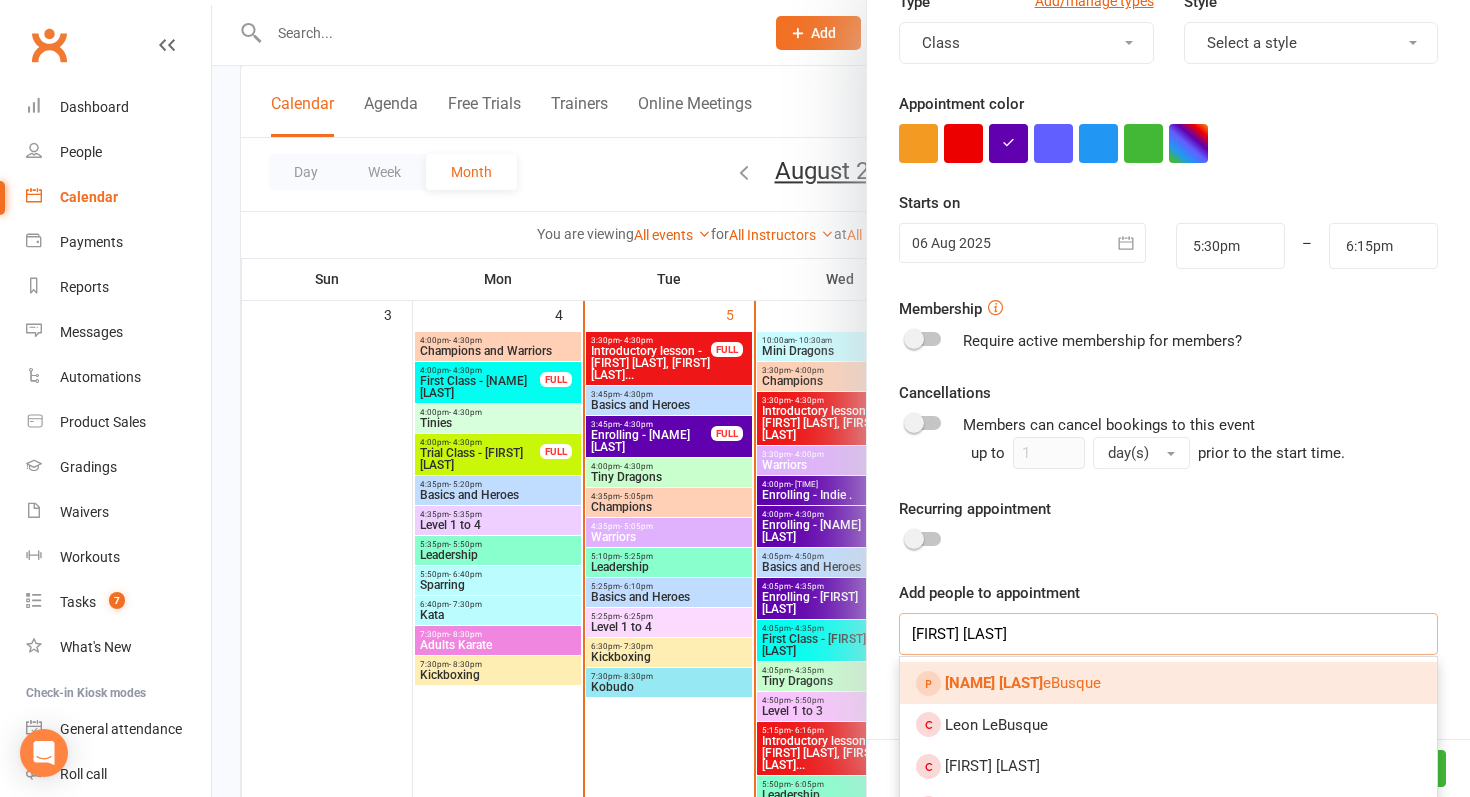 type on "carly l" 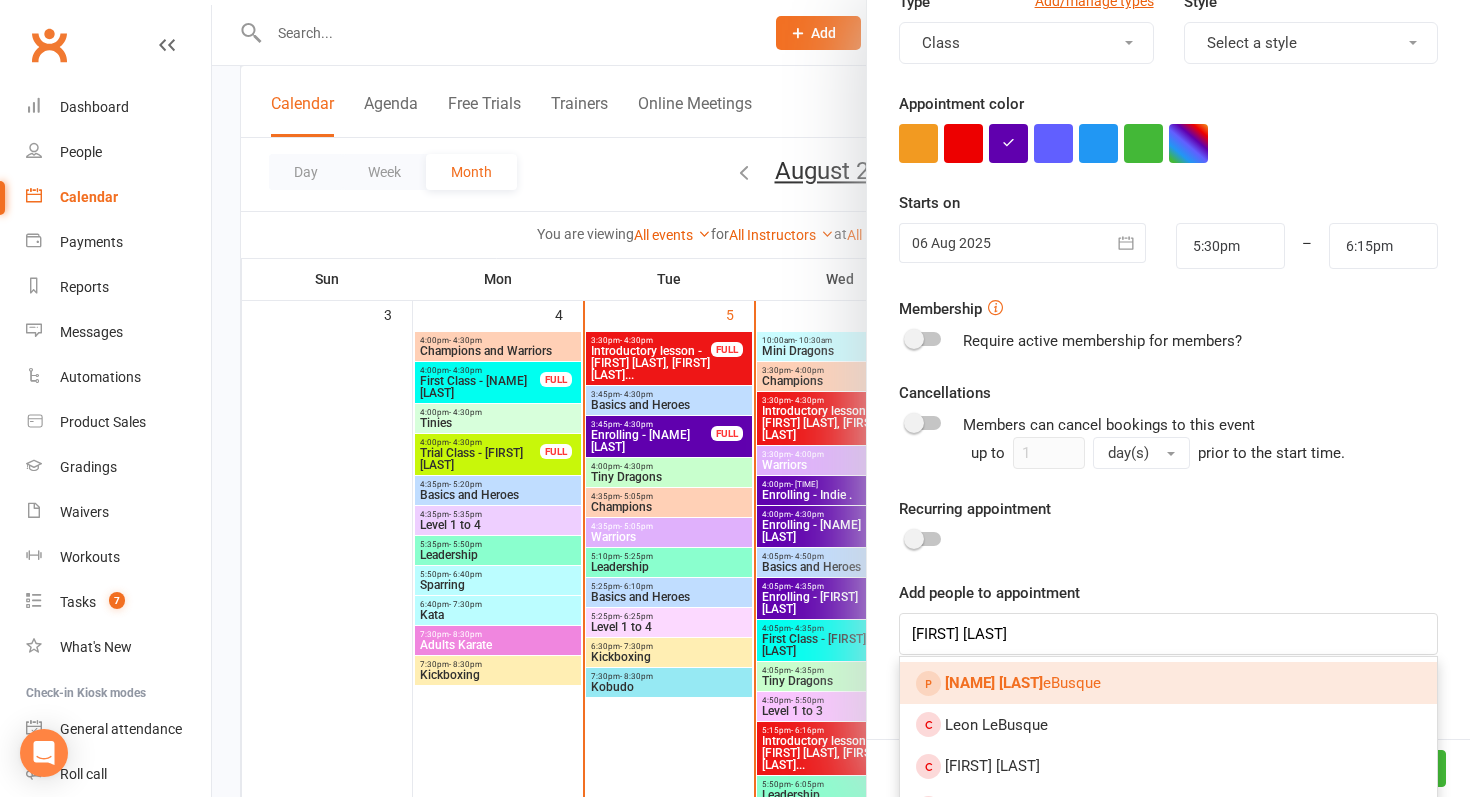 click on "Carly L eBusque" at bounding box center (1023, 683) 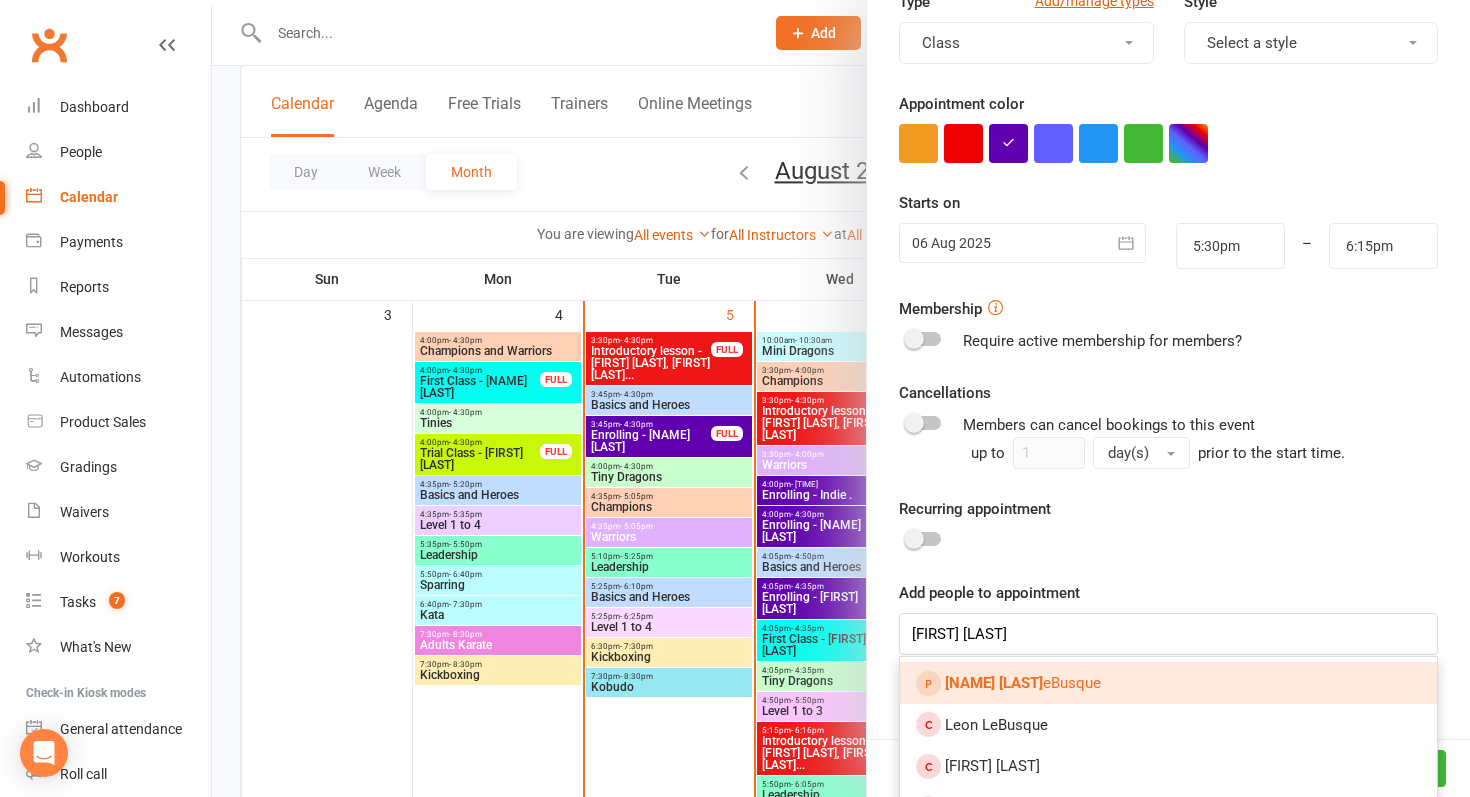 type 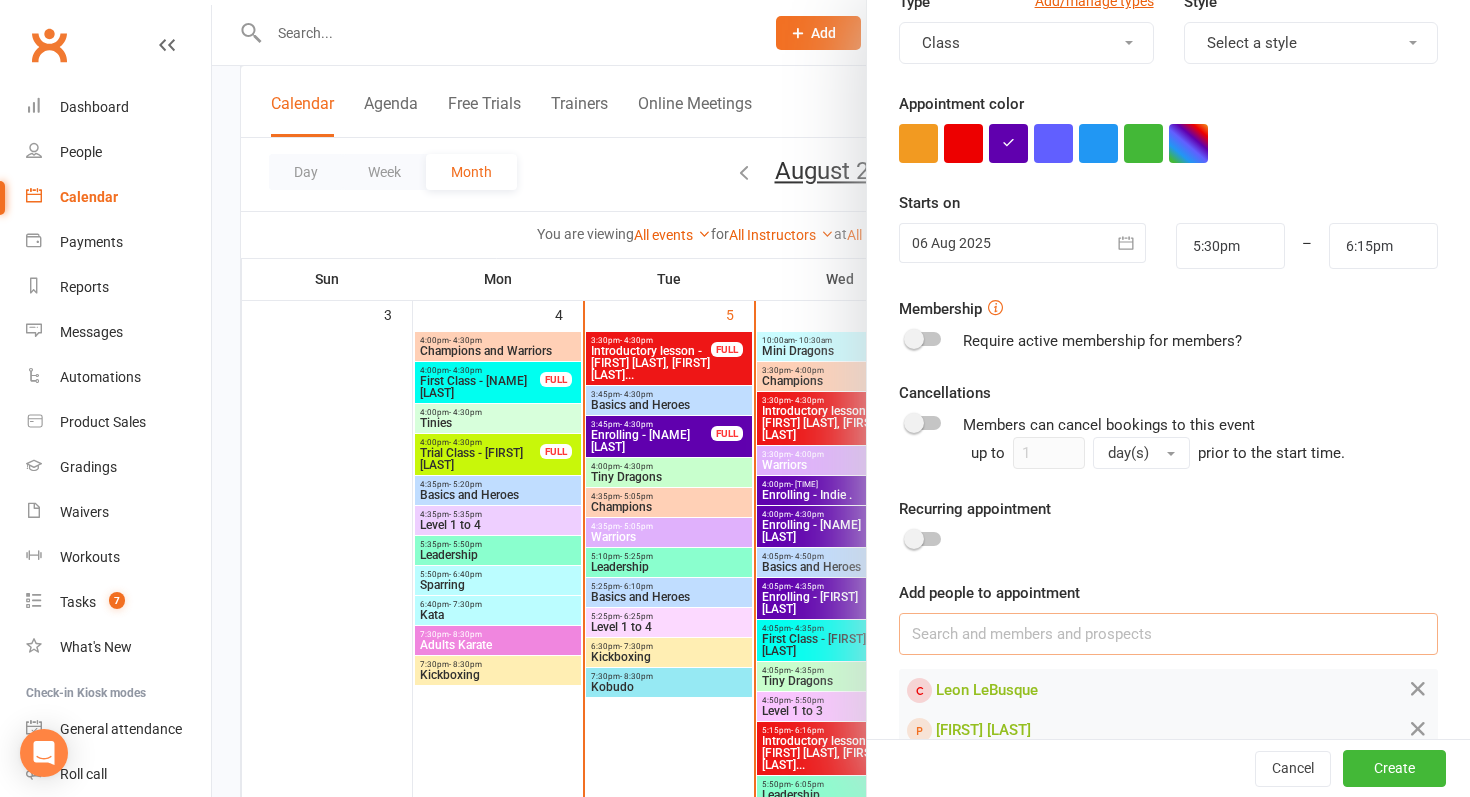 scroll, scrollTop: 340, scrollLeft: 0, axis: vertical 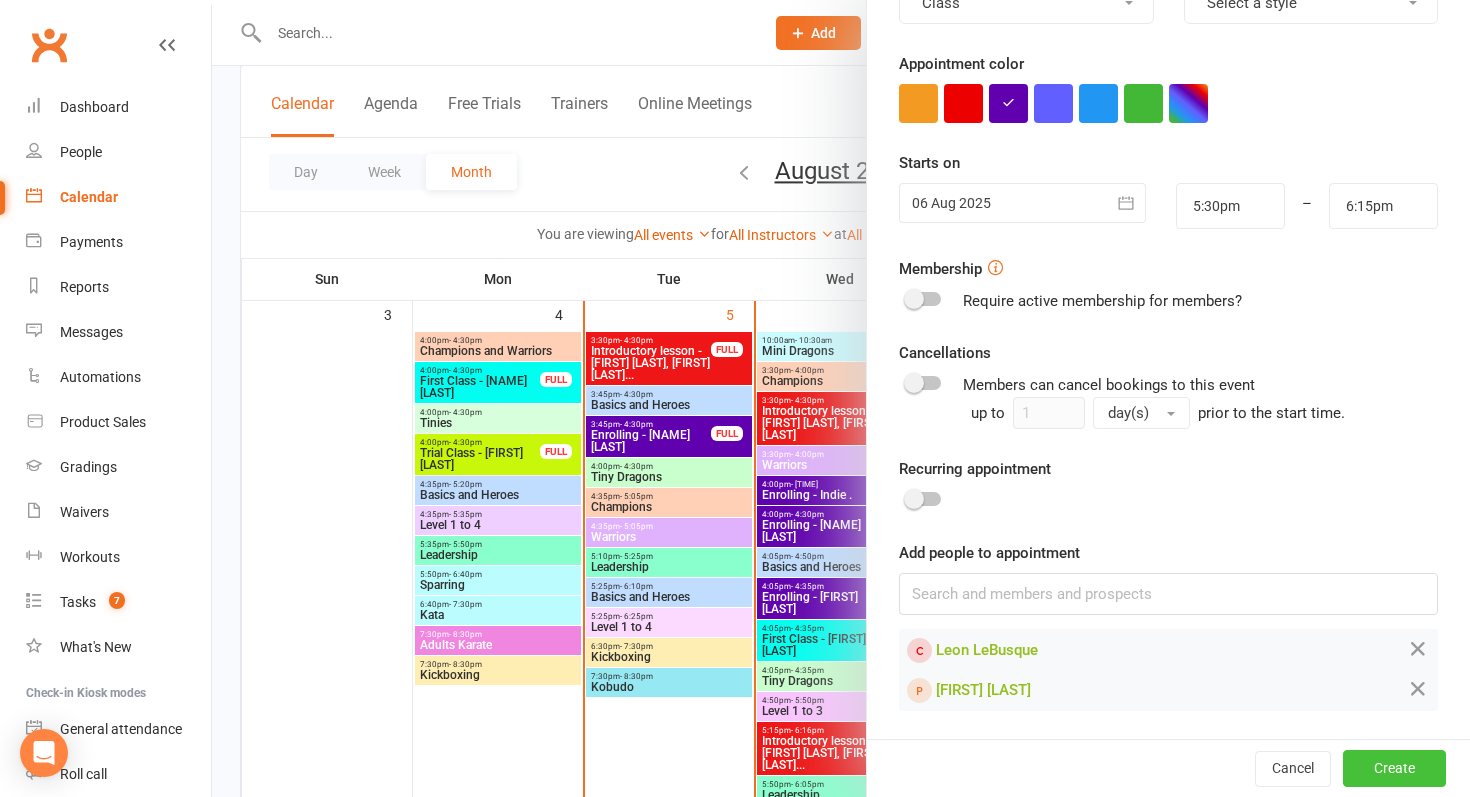 click on "Create" at bounding box center (1394, 768) 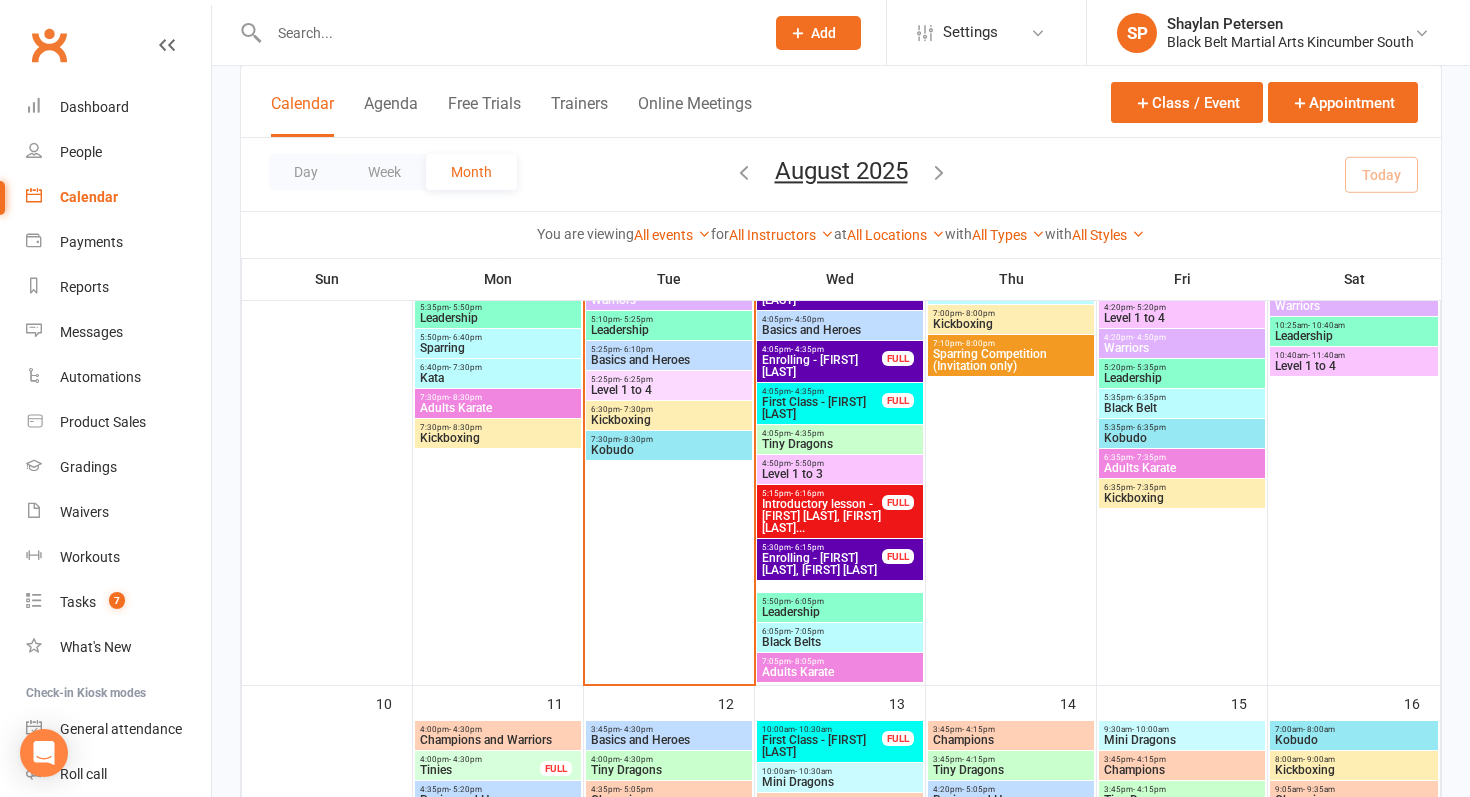 scroll, scrollTop: 896, scrollLeft: 0, axis: vertical 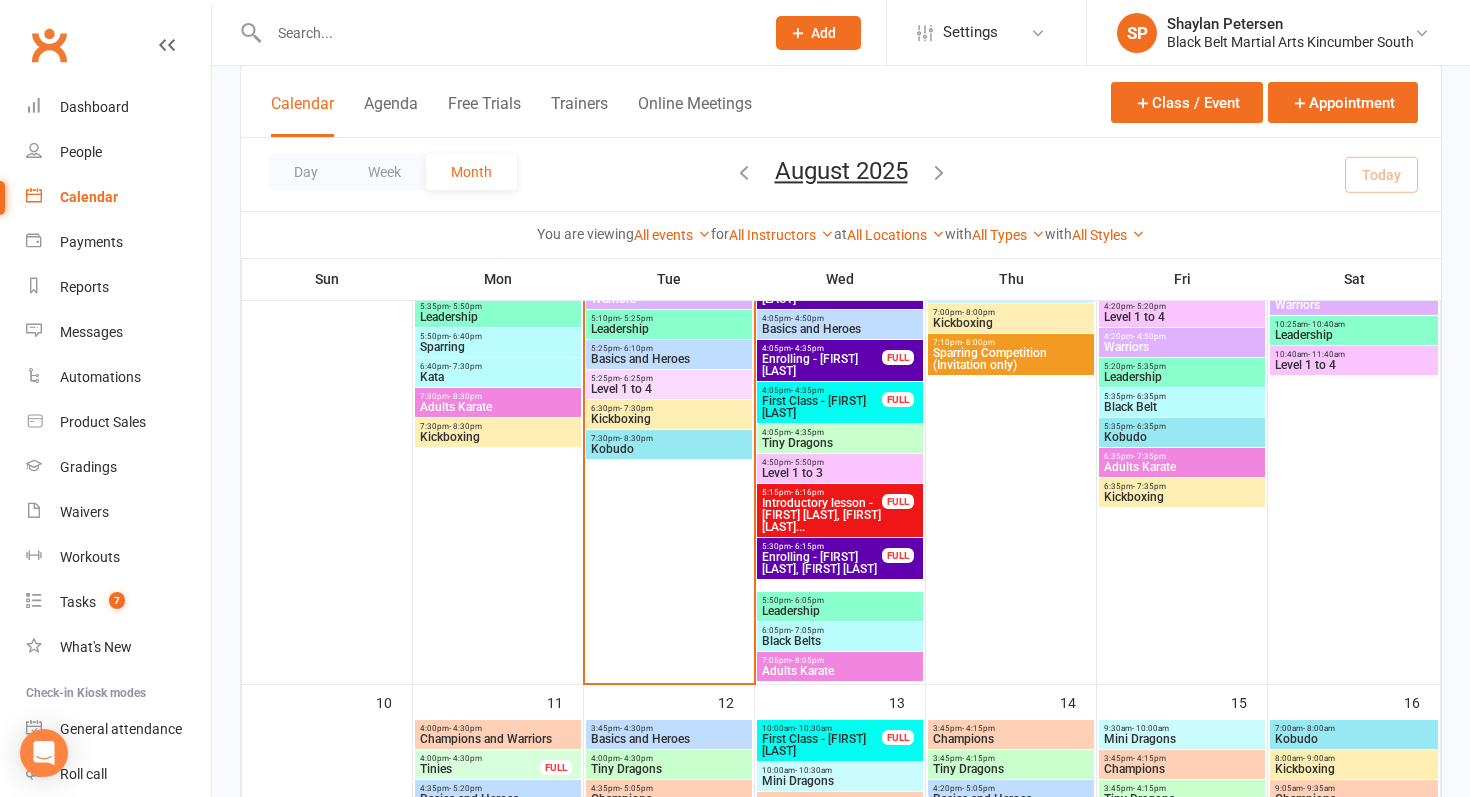 click on "- 6:16pm" at bounding box center [807, 492] 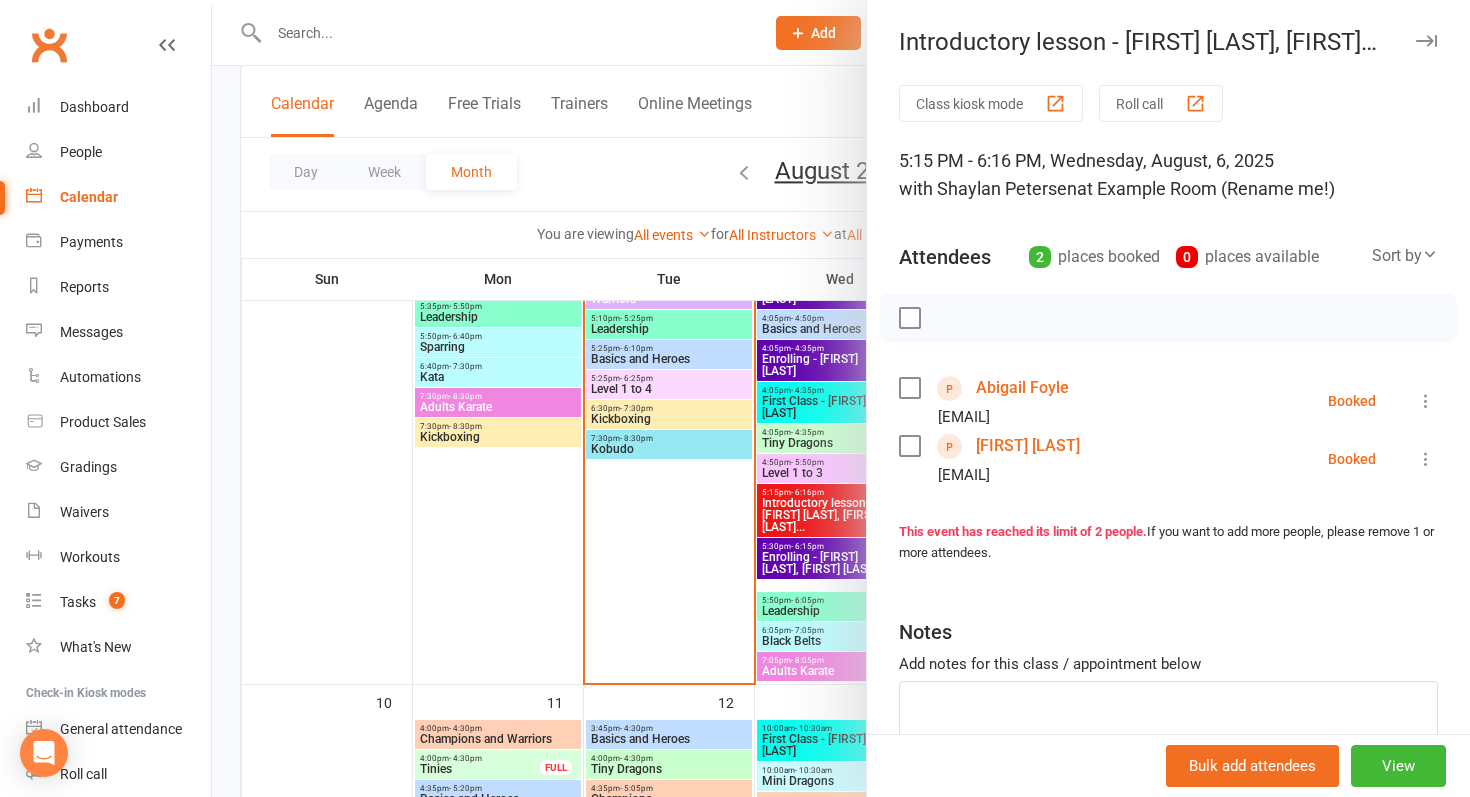 click at bounding box center [841, 398] 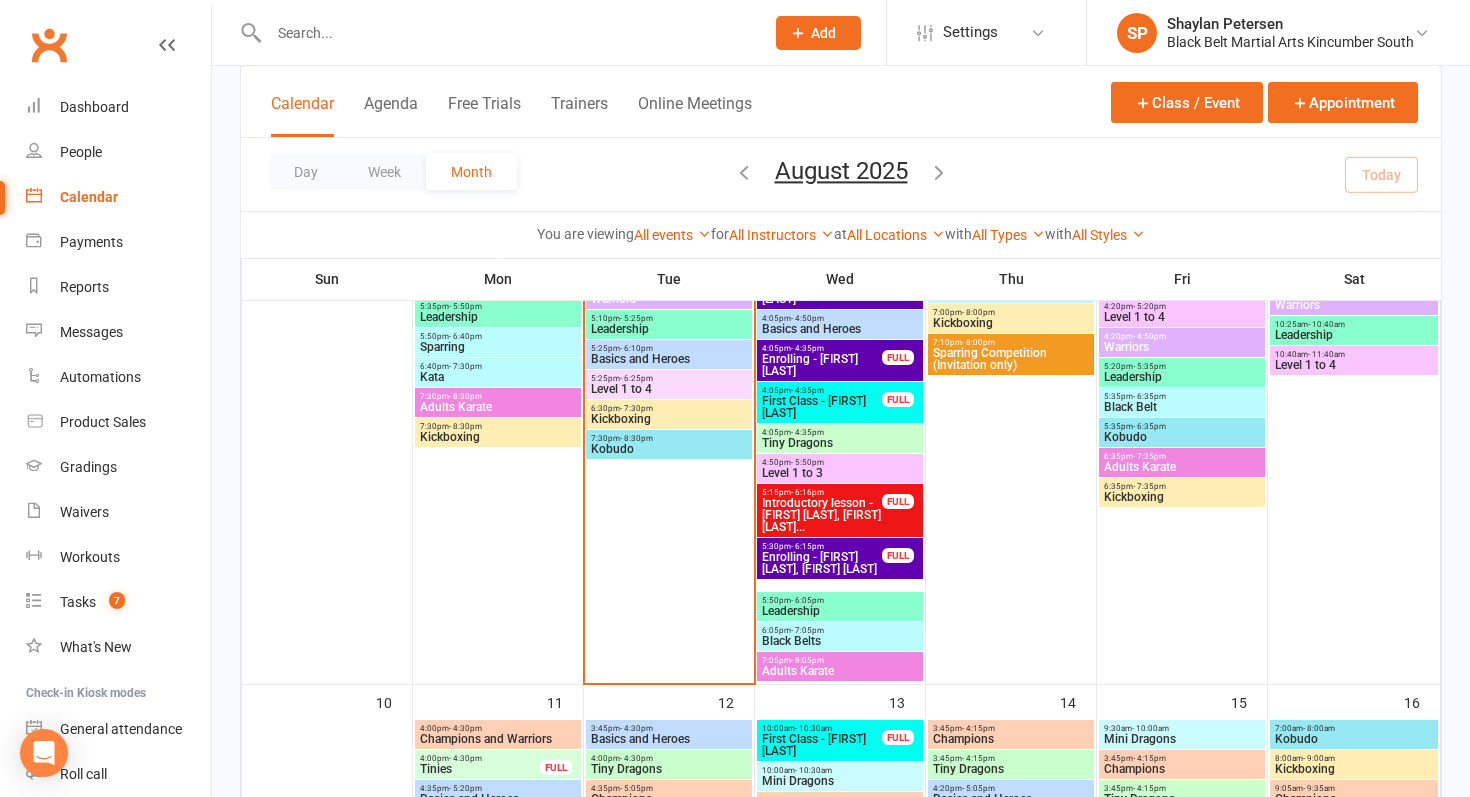 click on "Enrolling - [FIRST] [LAST], [FIRST] [LAST]" at bounding box center (822, 563) 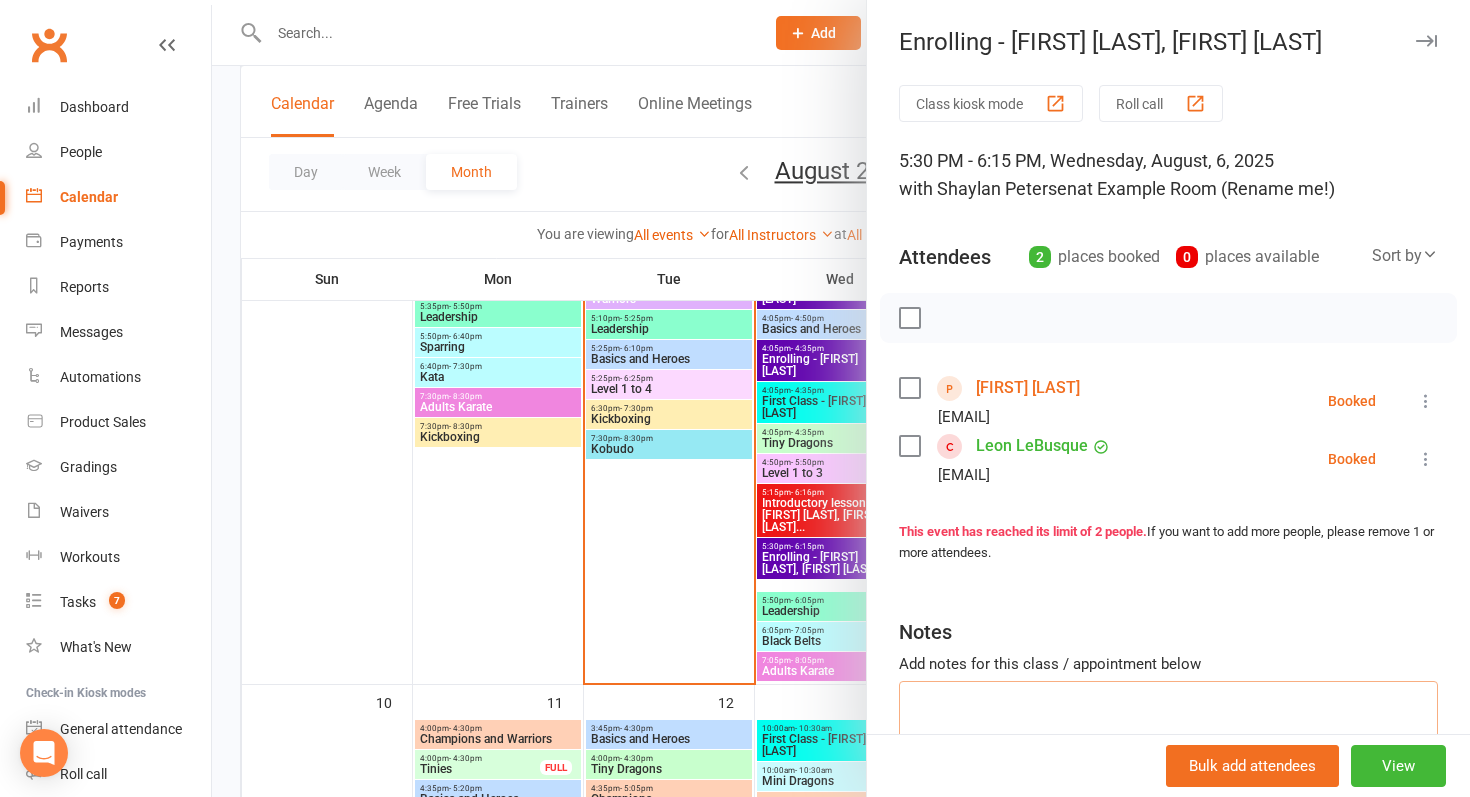 click at bounding box center [1168, 714] 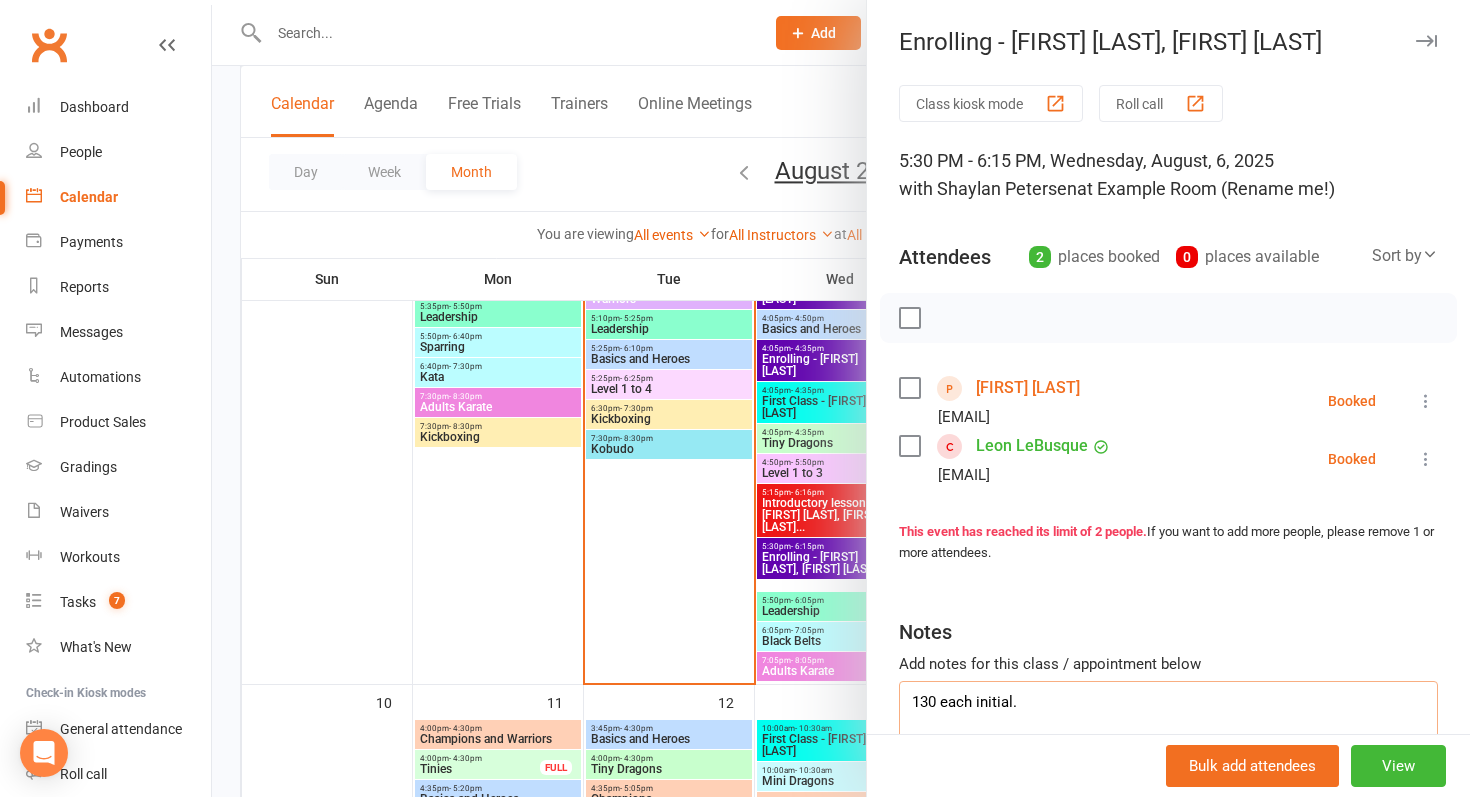 type on "130 each initial." 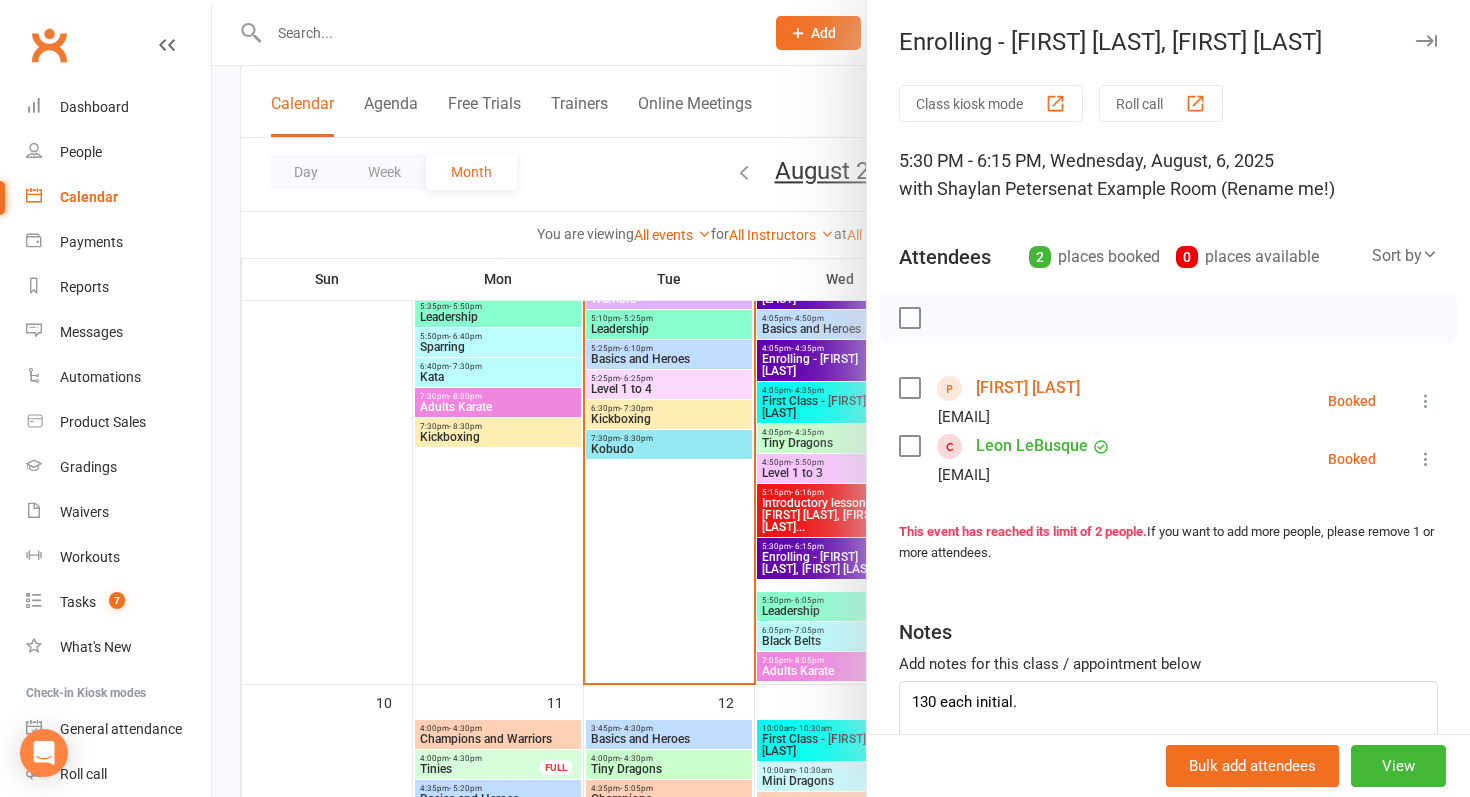 click at bounding box center [841, 398] 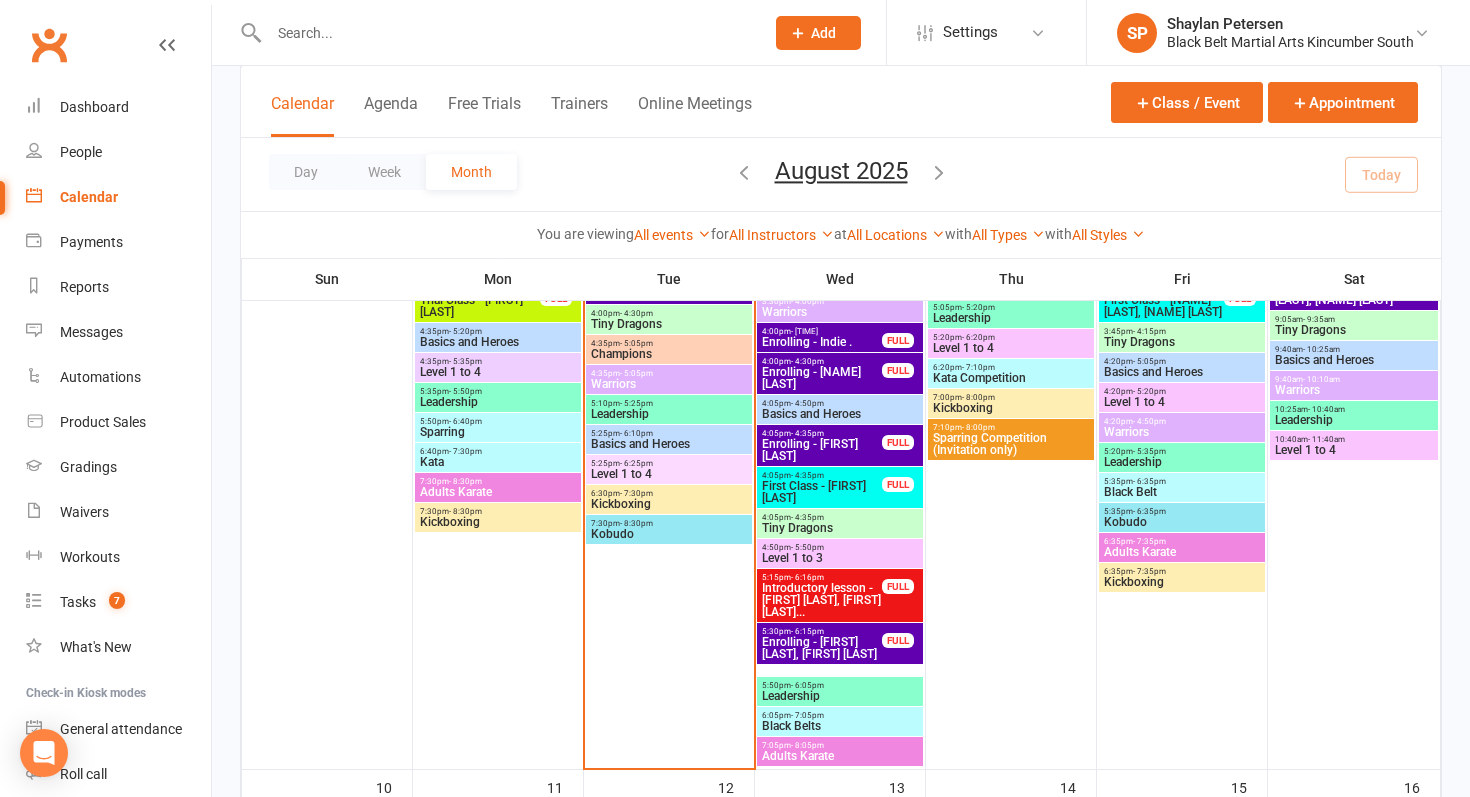 scroll, scrollTop: 800, scrollLeft: 0, axis: vertical 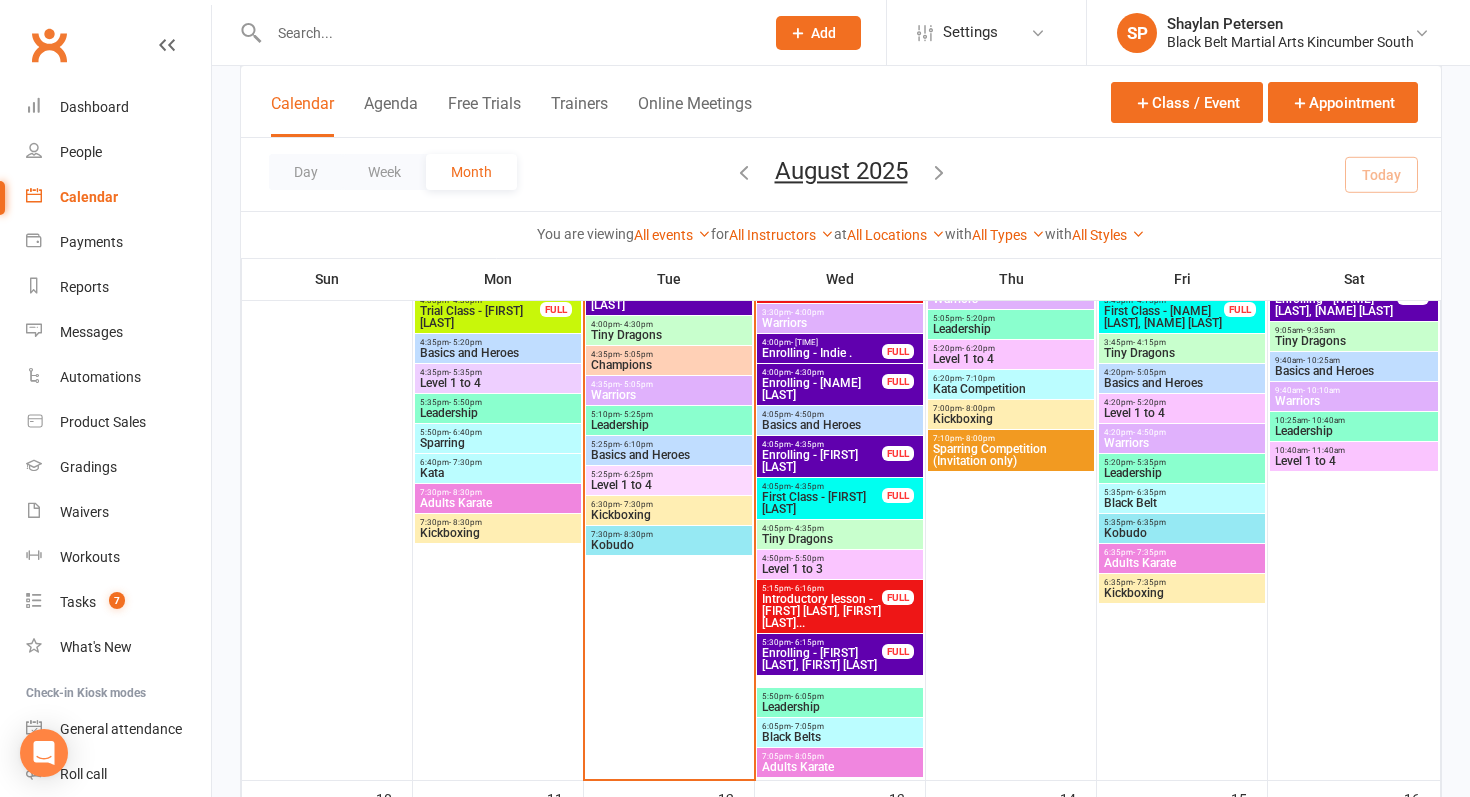 click on "Introductory lesson - [FIRST] [LAST], [FIRST] [LAST]..." at bounding box center [822, 611] 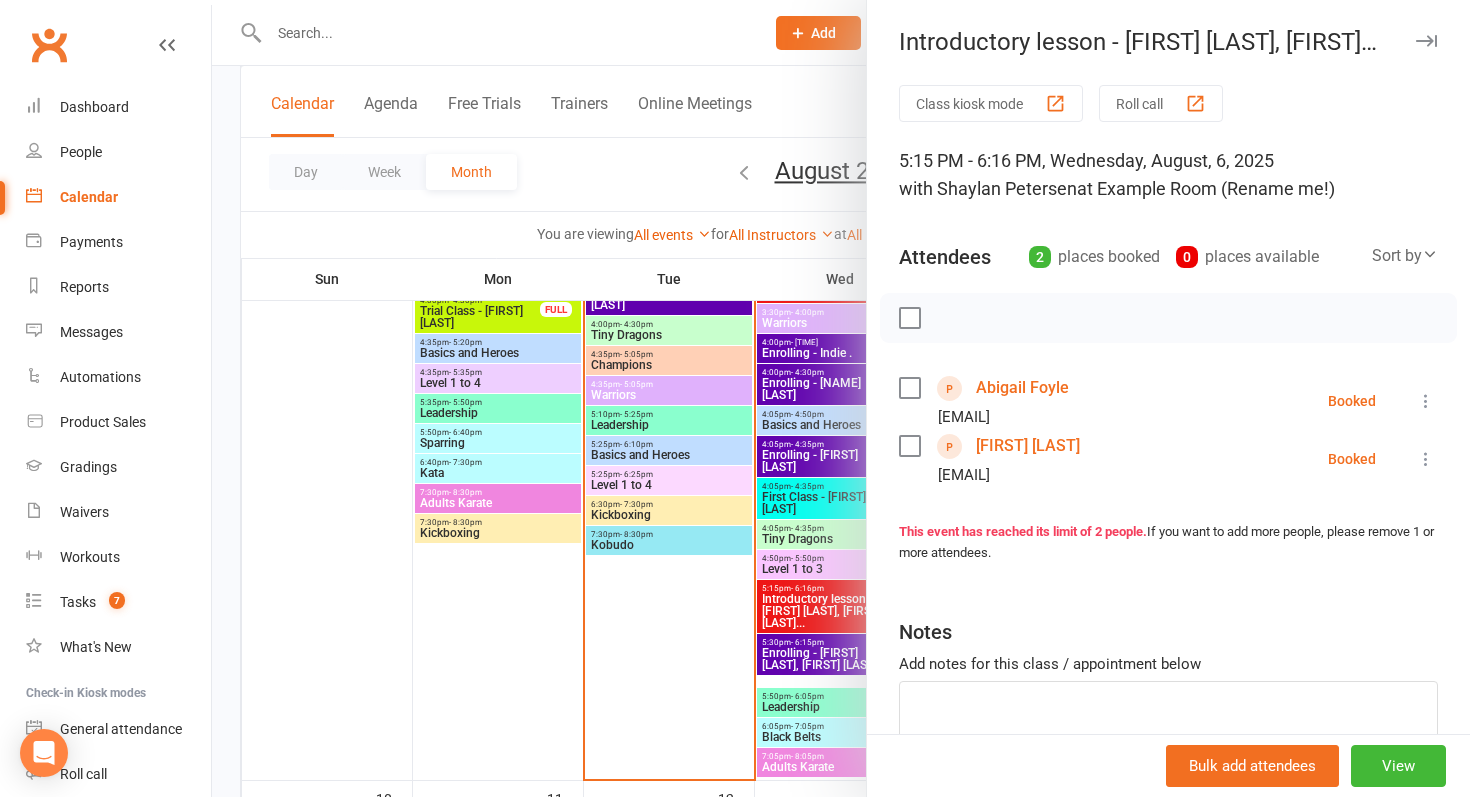click on "Abigail Foyle" at bounding box center [1022, 388] 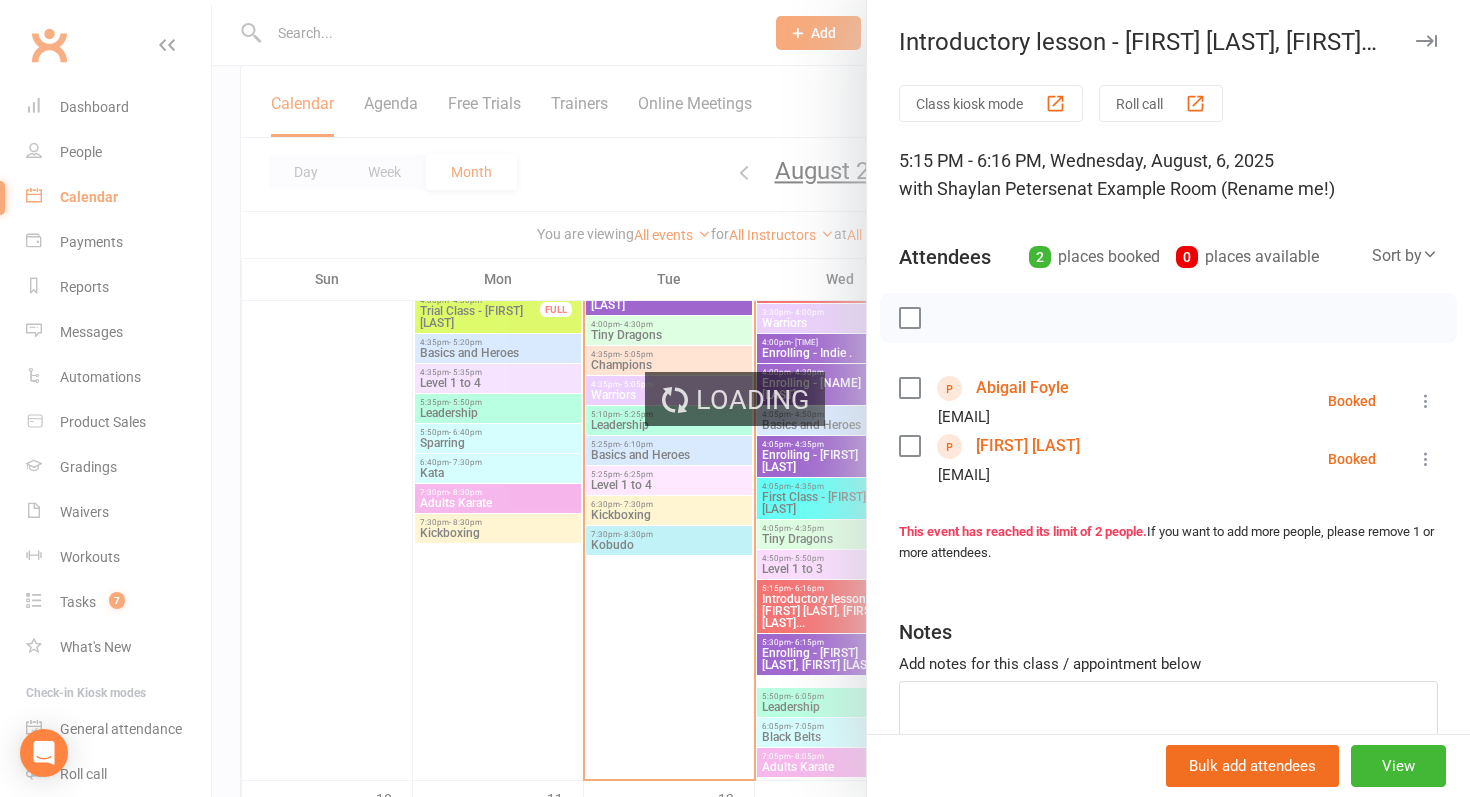 scroll, scrollTop: 0, scrollLeft: 0, axis: both 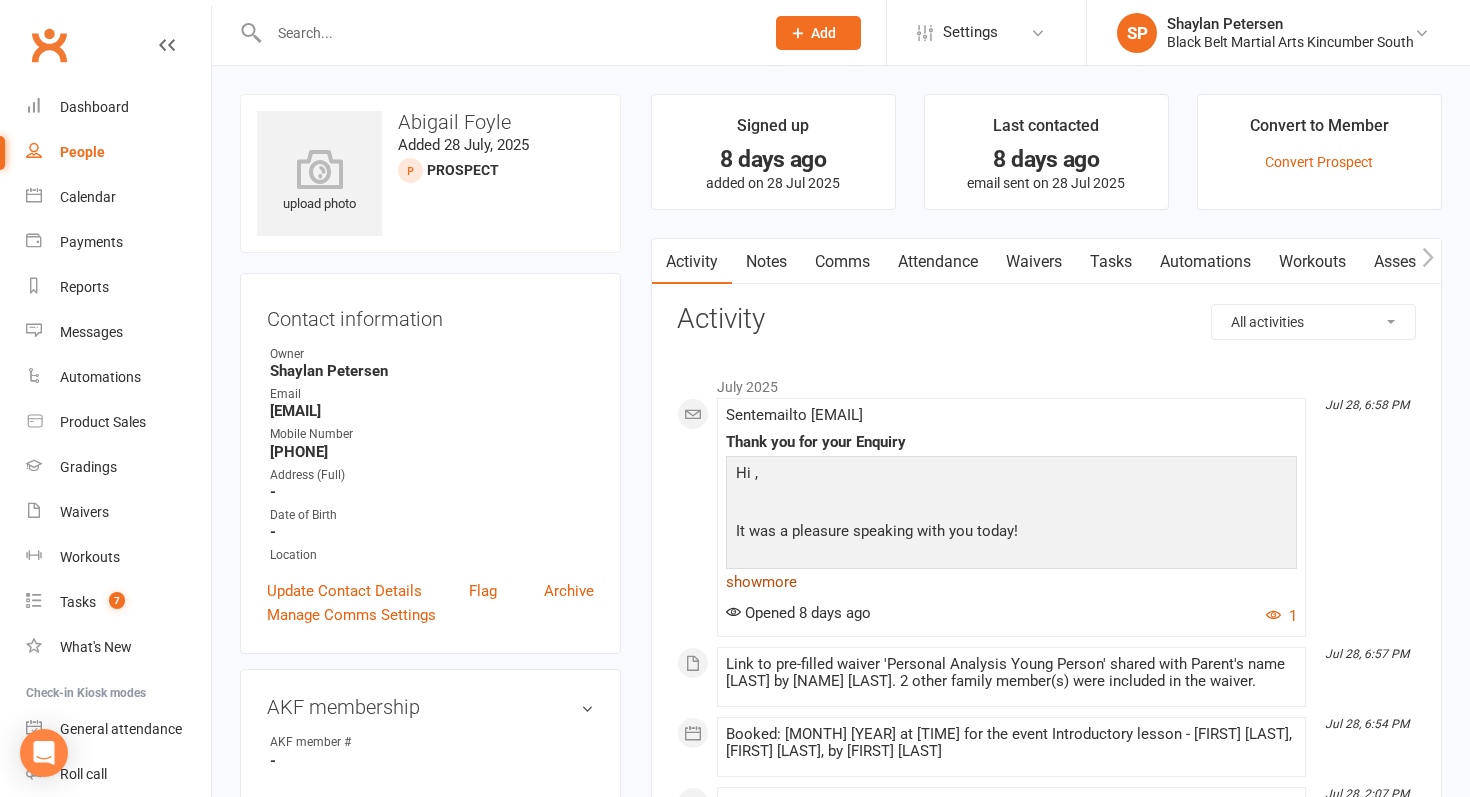 click on "show  more" at bounding box center (1011, 582) 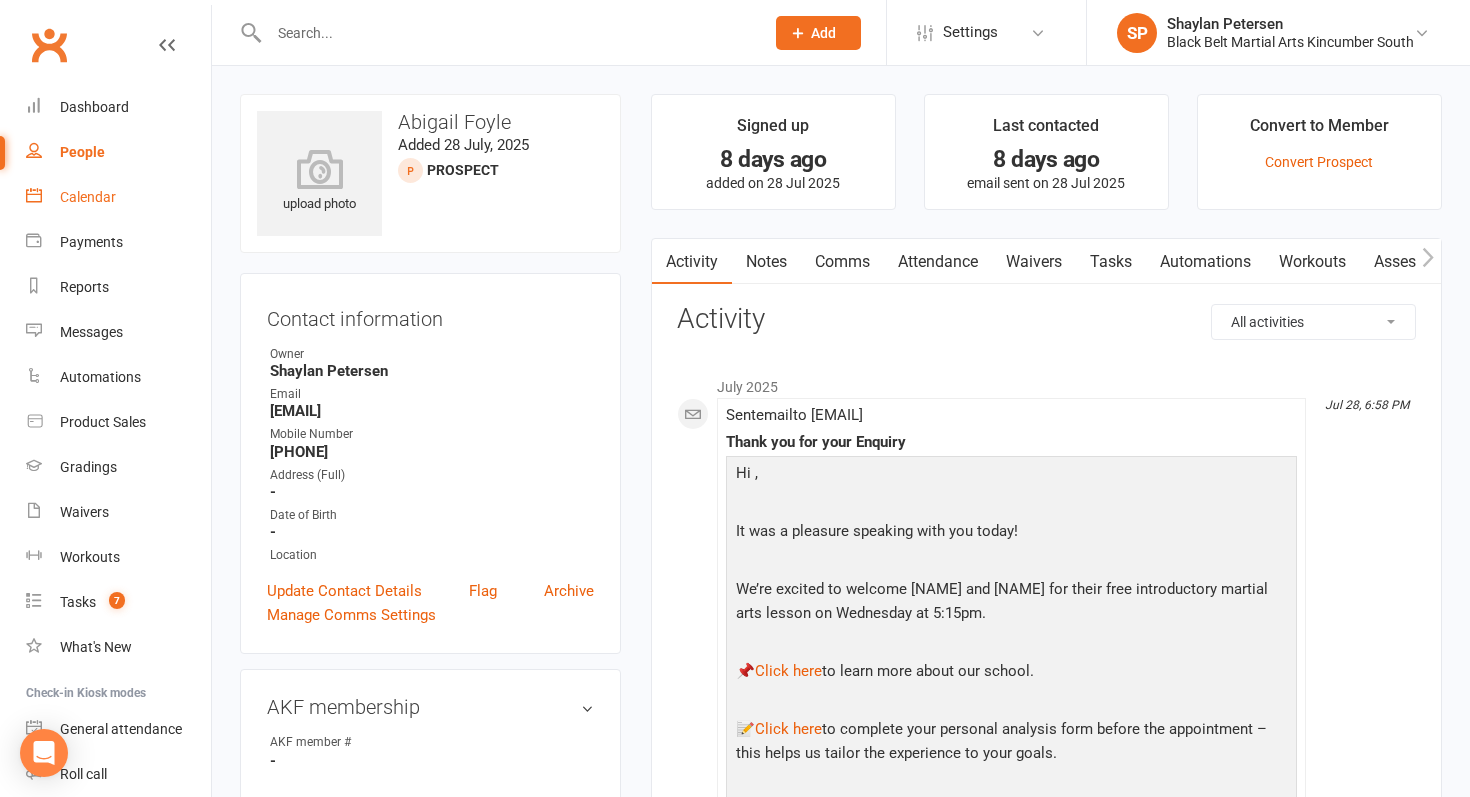 click on "Calendar" at bounding box center (88, 197) 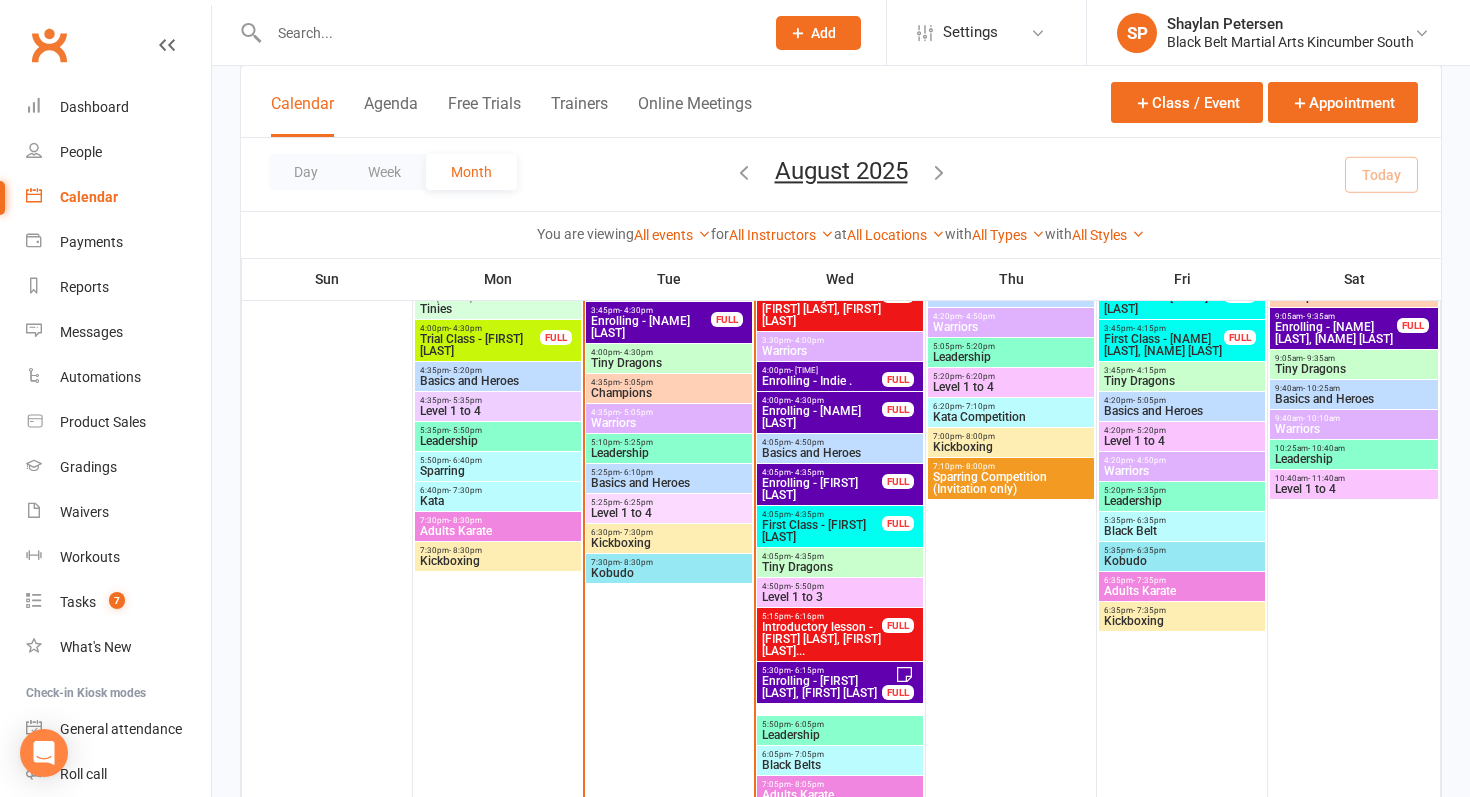 scroll, scrollTop: 773, scrollLeft: 0, axis: vertical 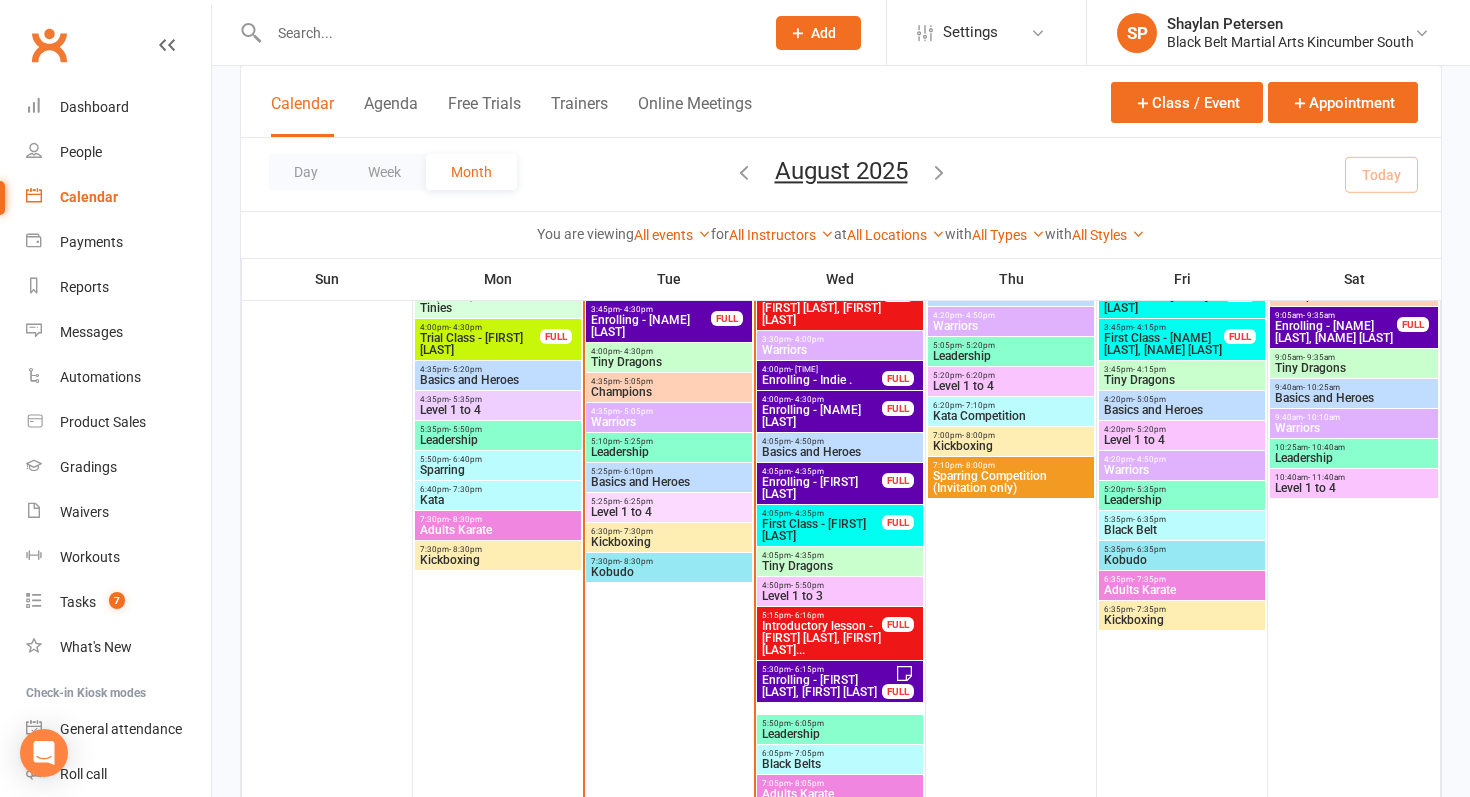 click on "Introductory lesson - [FIRST] [LAST], [FIRST] [LAST]..." at bounding box center [822, 638] 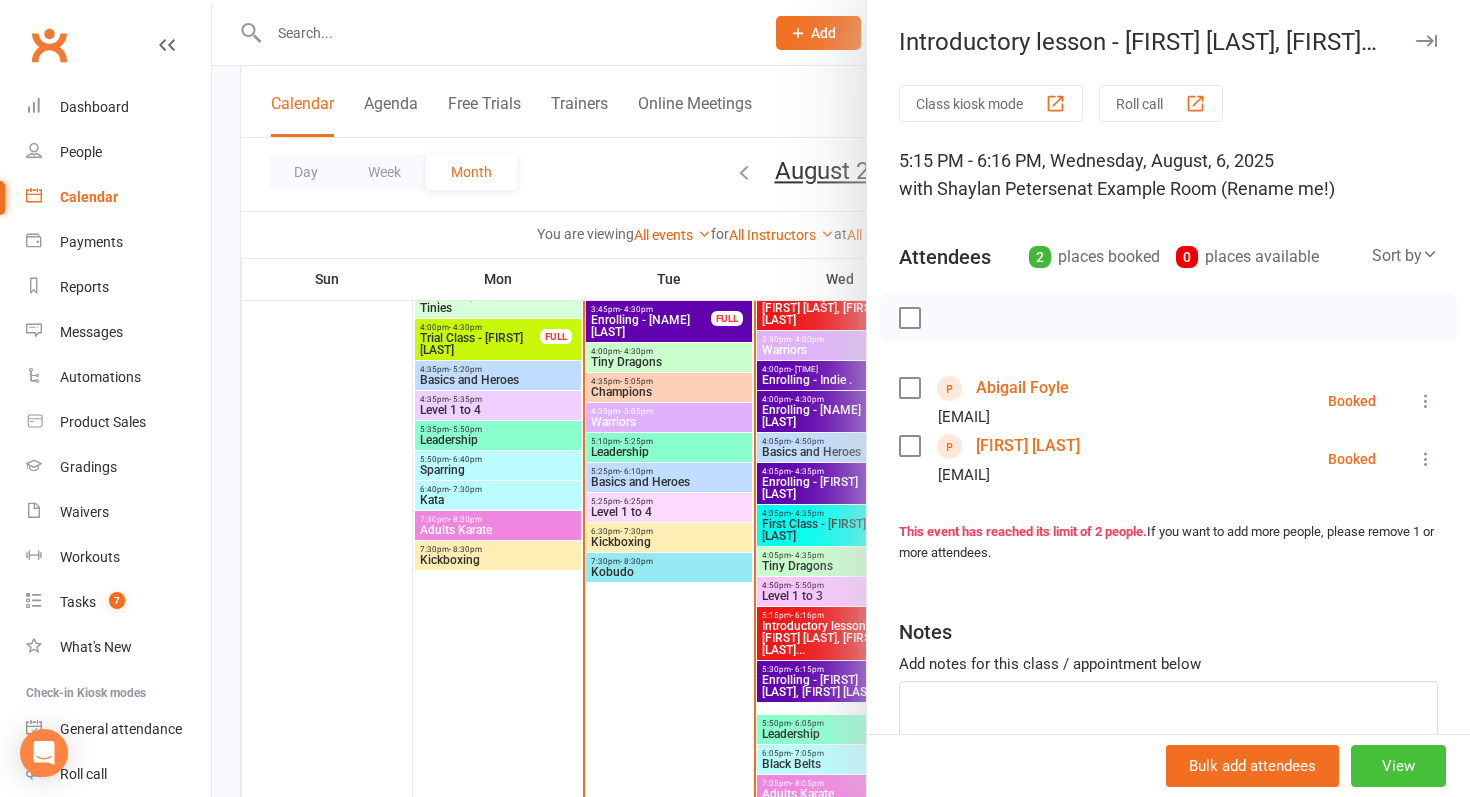 click on "View" at bounding box center [1398, 766] 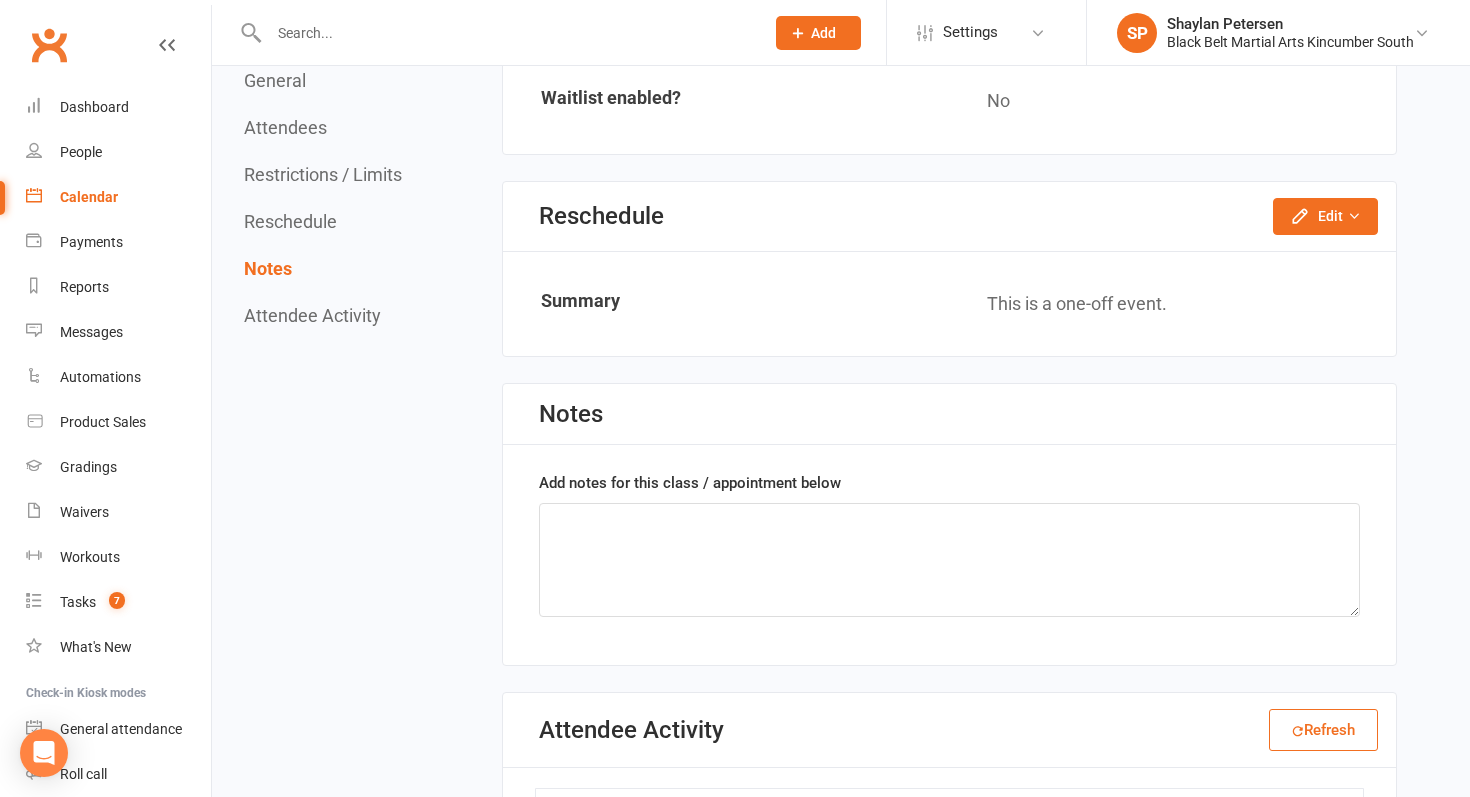 scroll, scrollTop: 1563, scrollLeft: 0, axis: vertical 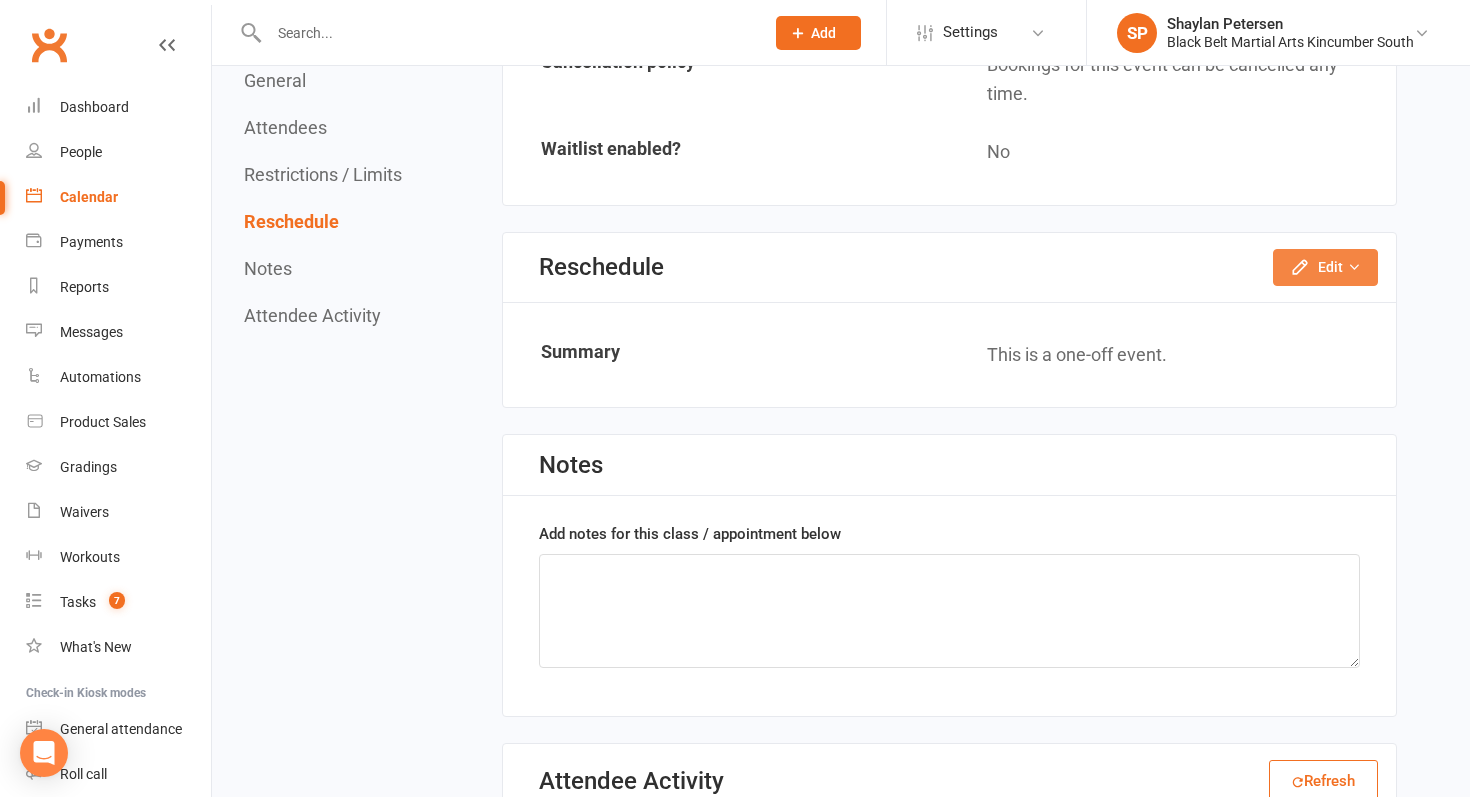 click on "Edit" 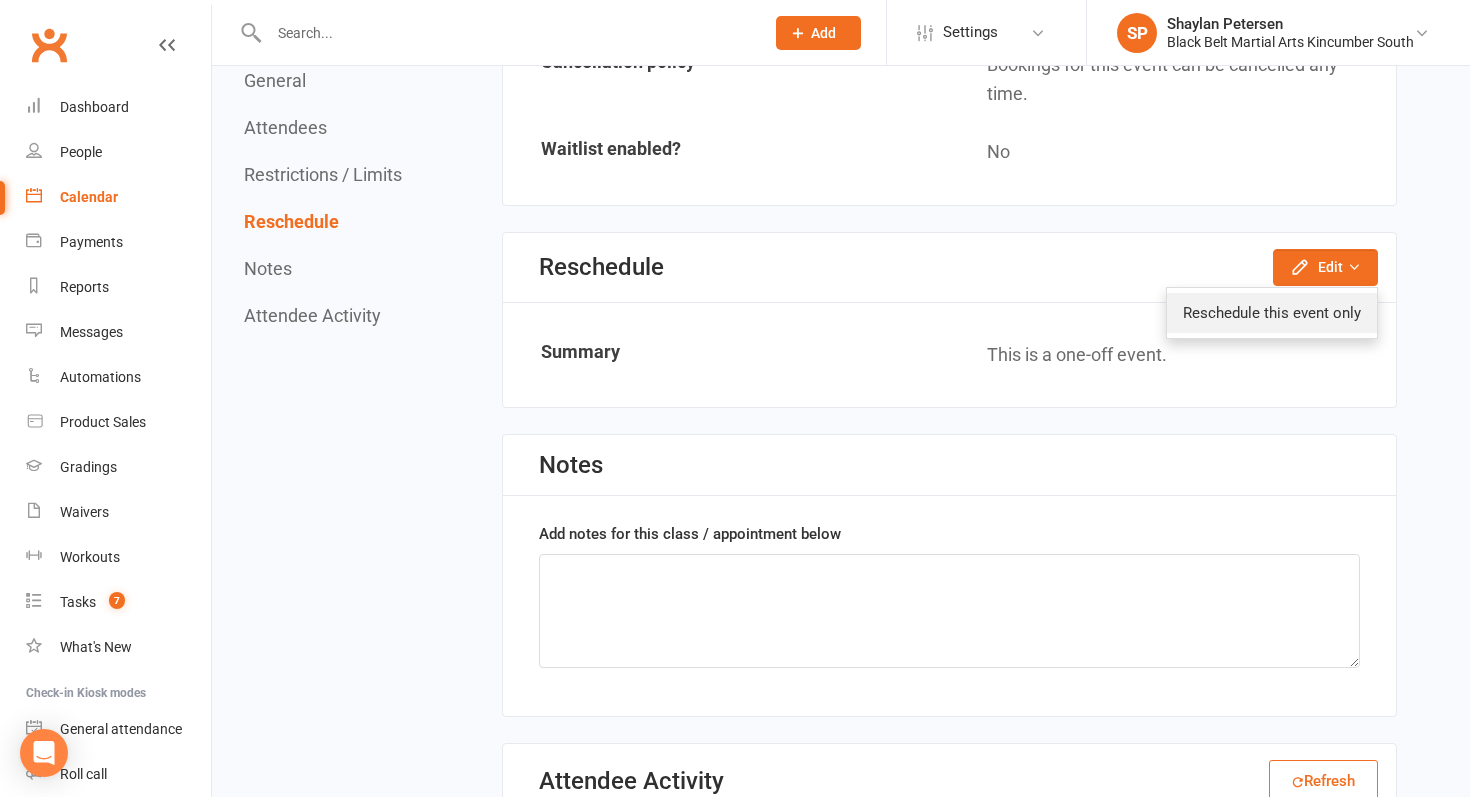 click on "Reschedule this event only" 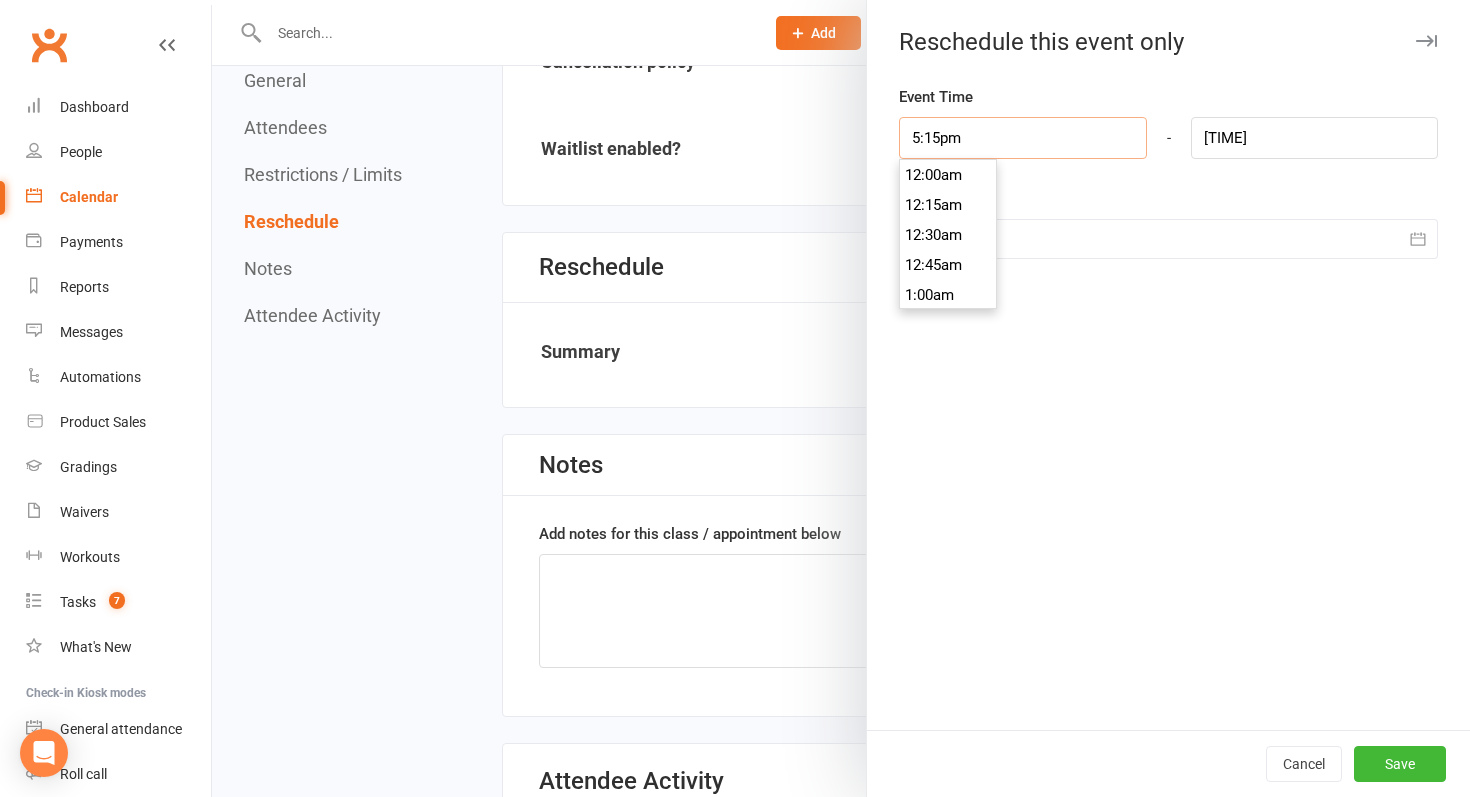 click on "5:15pm" at bounding box center [1022, 138] 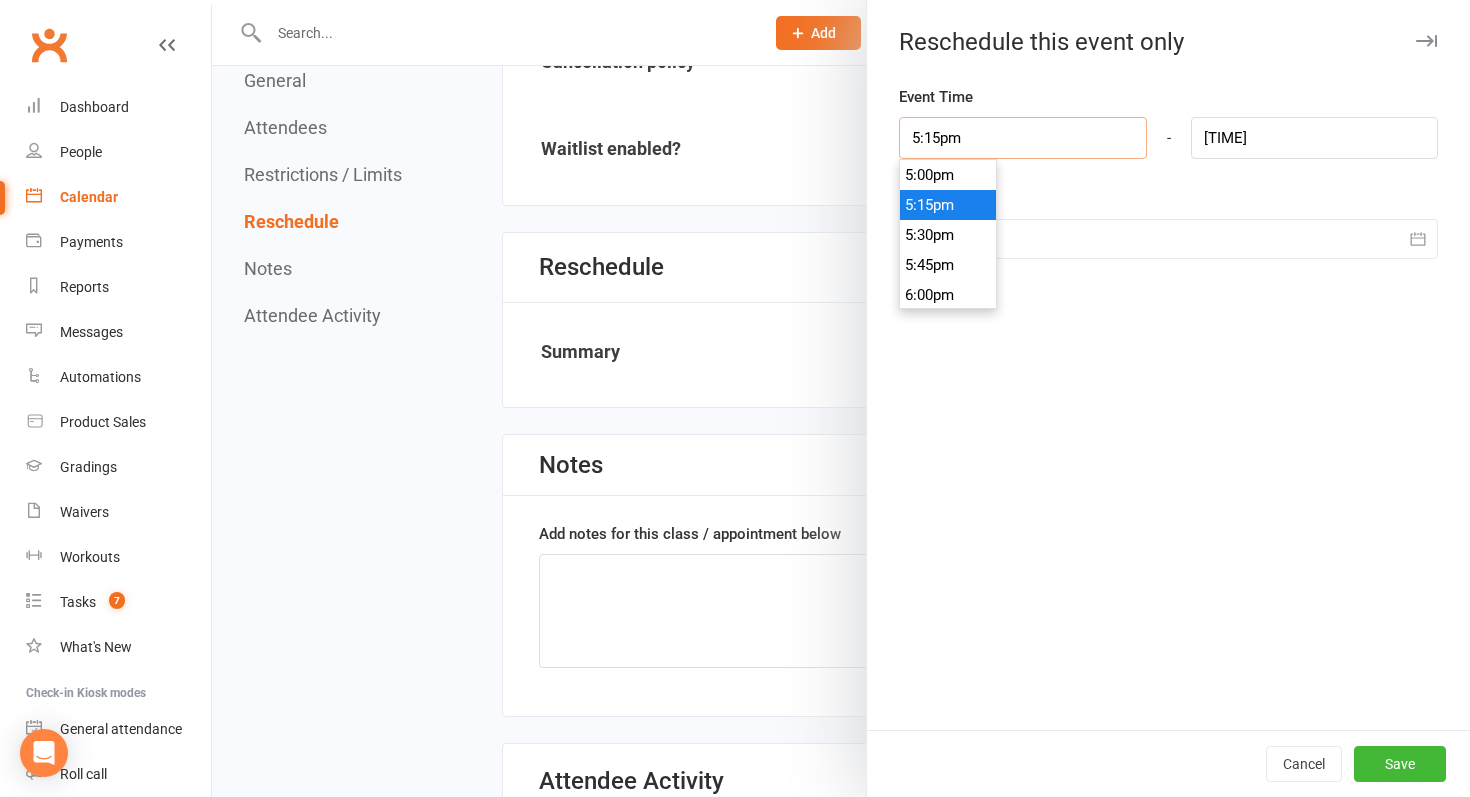 type on "5:1pm" 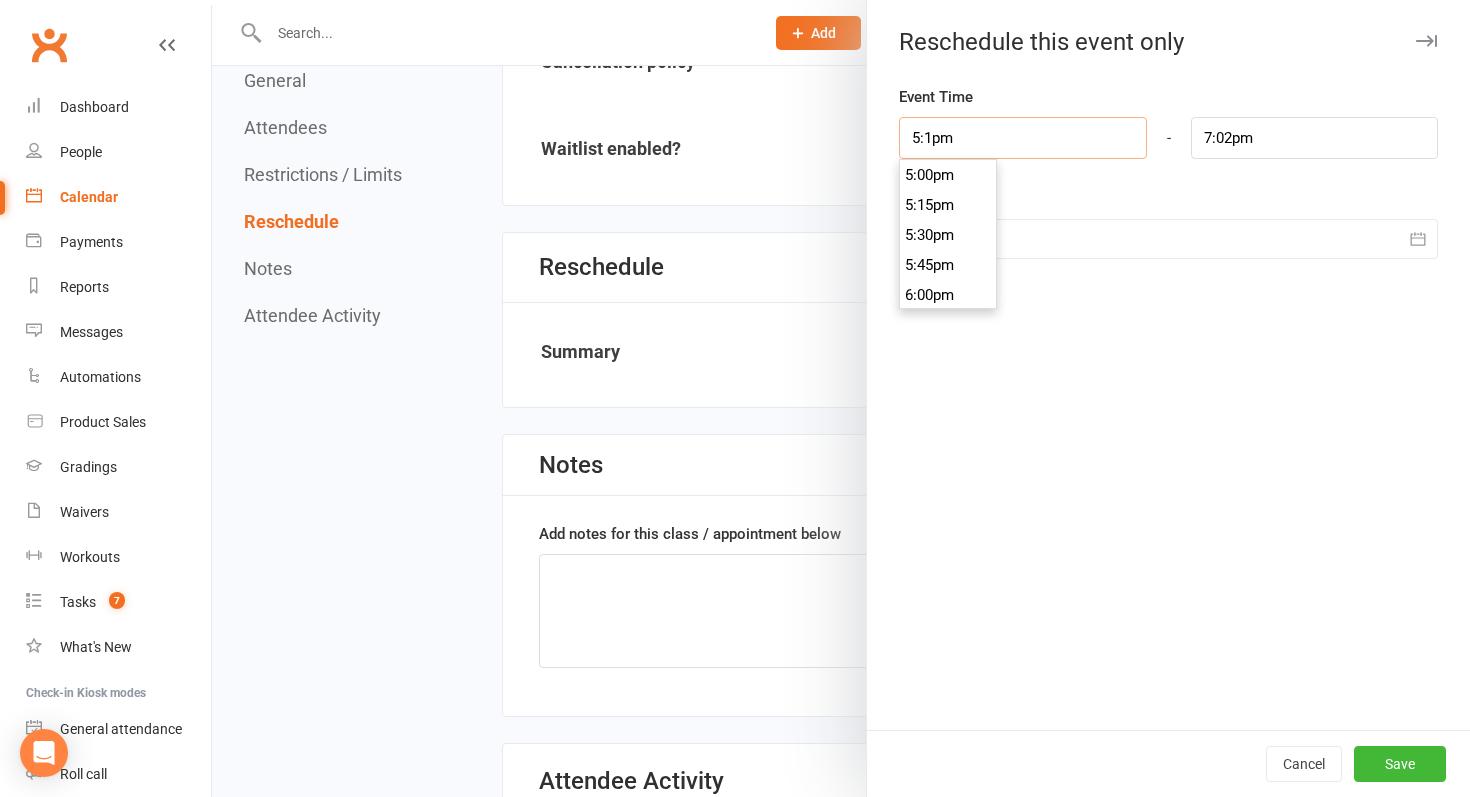 type on "5:pm" 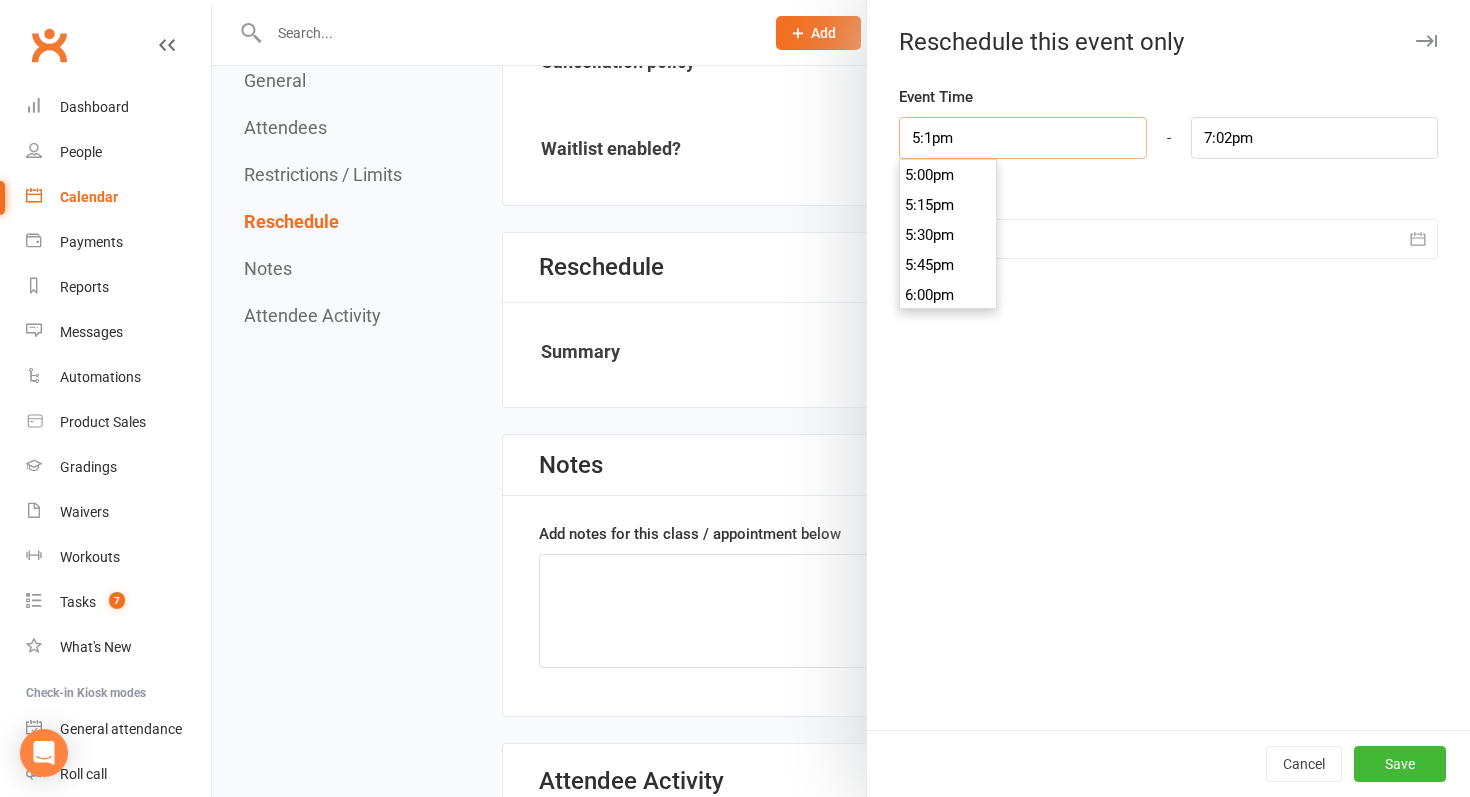 type on "6:02pm" 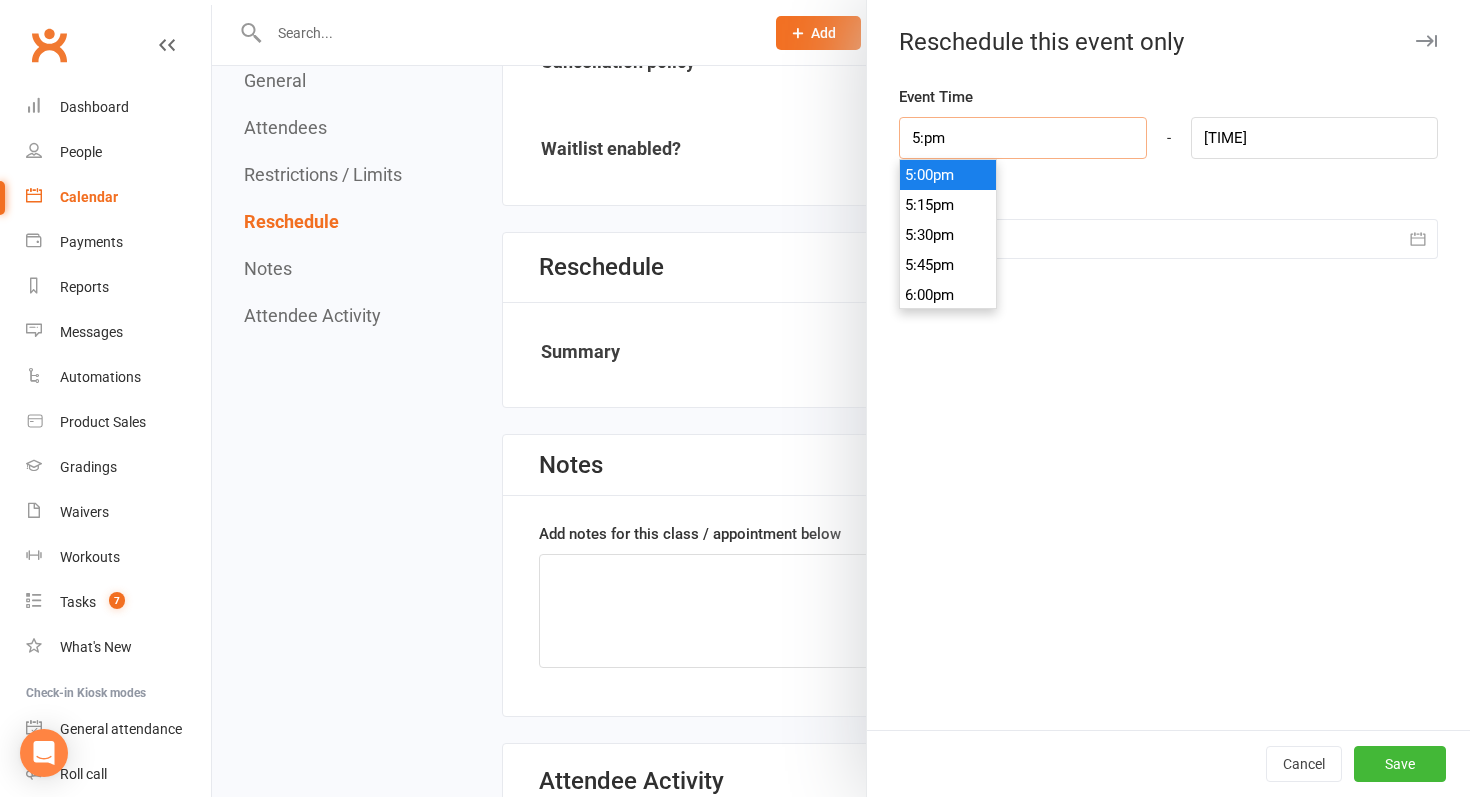 type on "5:0pm" 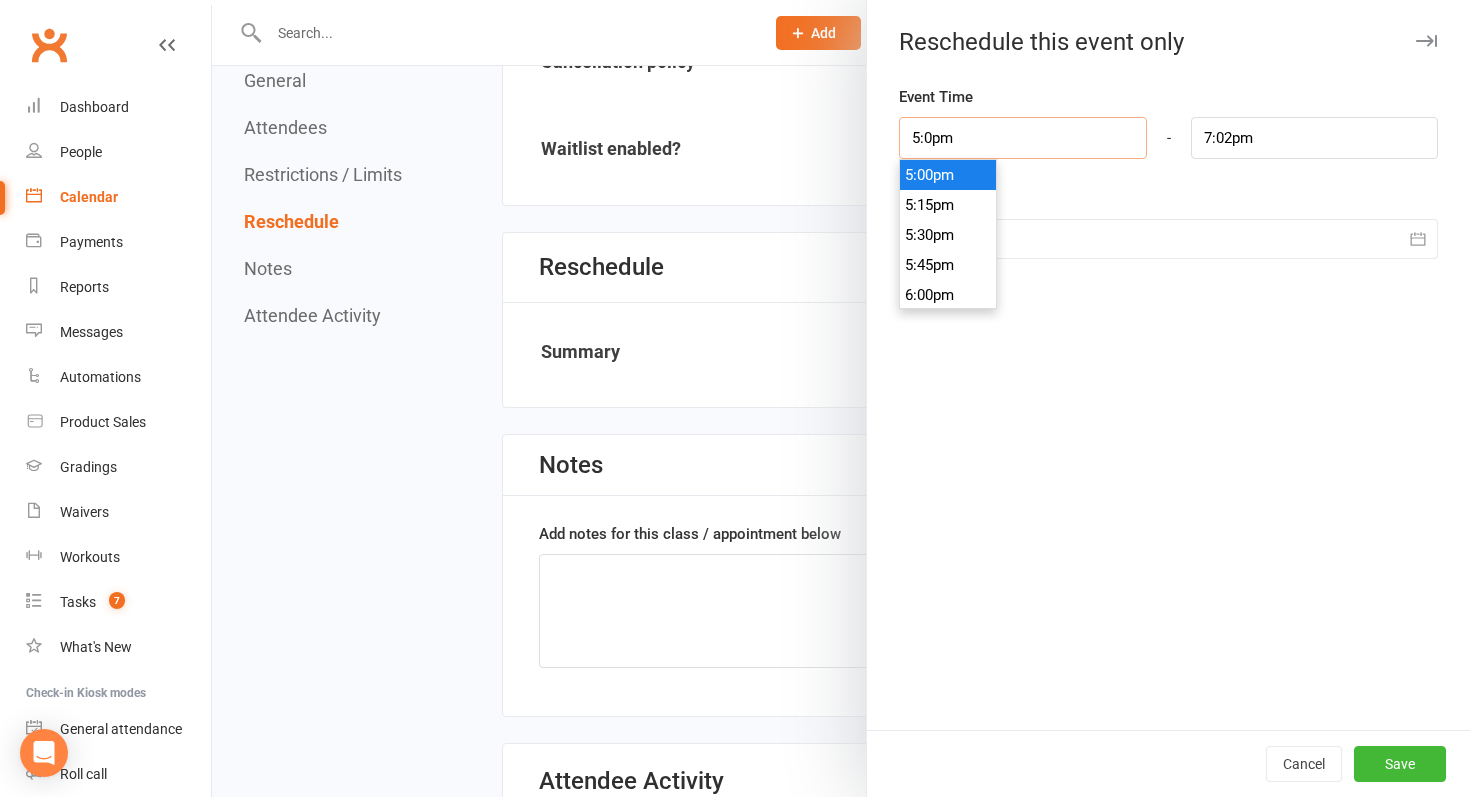 type on "5:00pm" 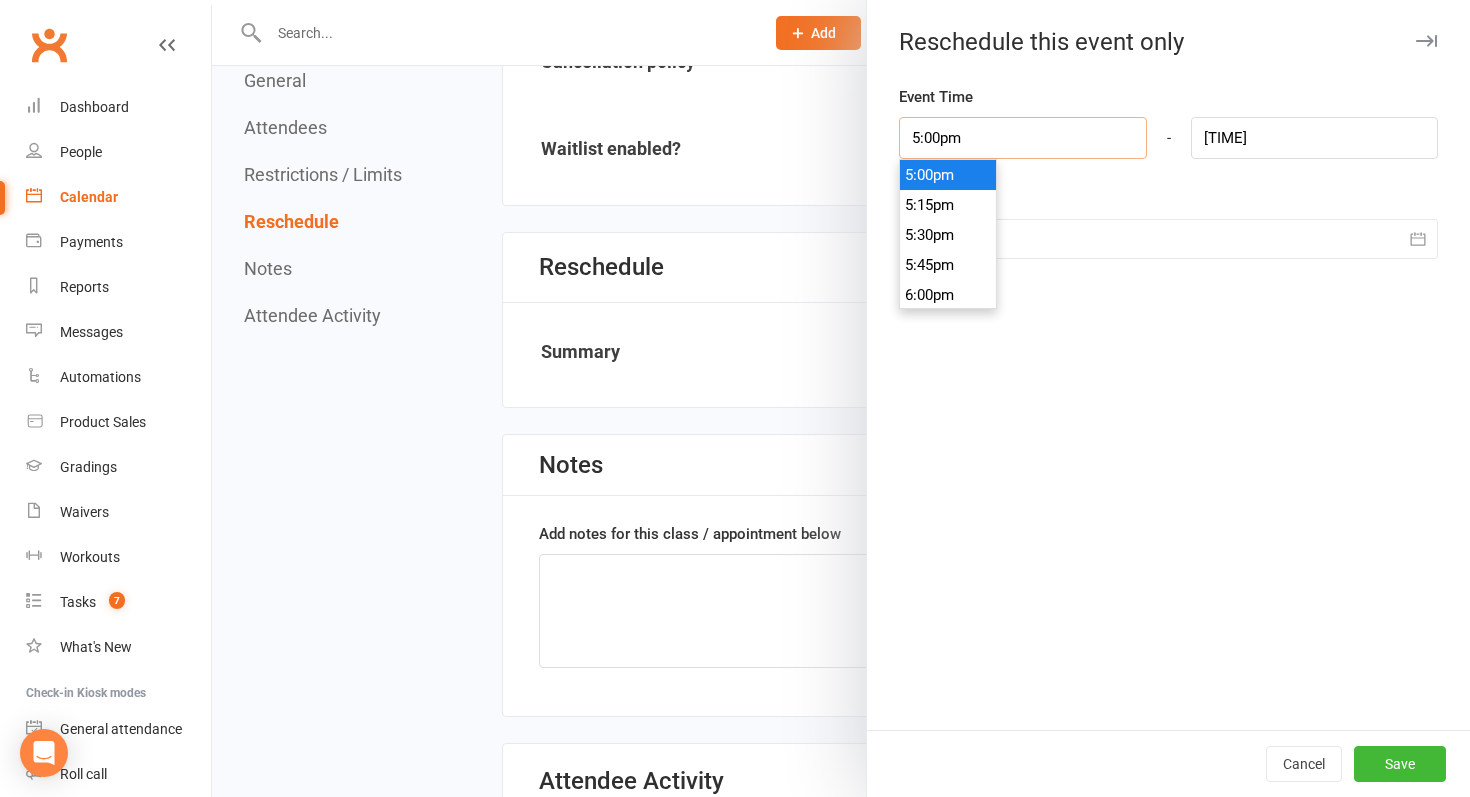 type on "5:00pm" 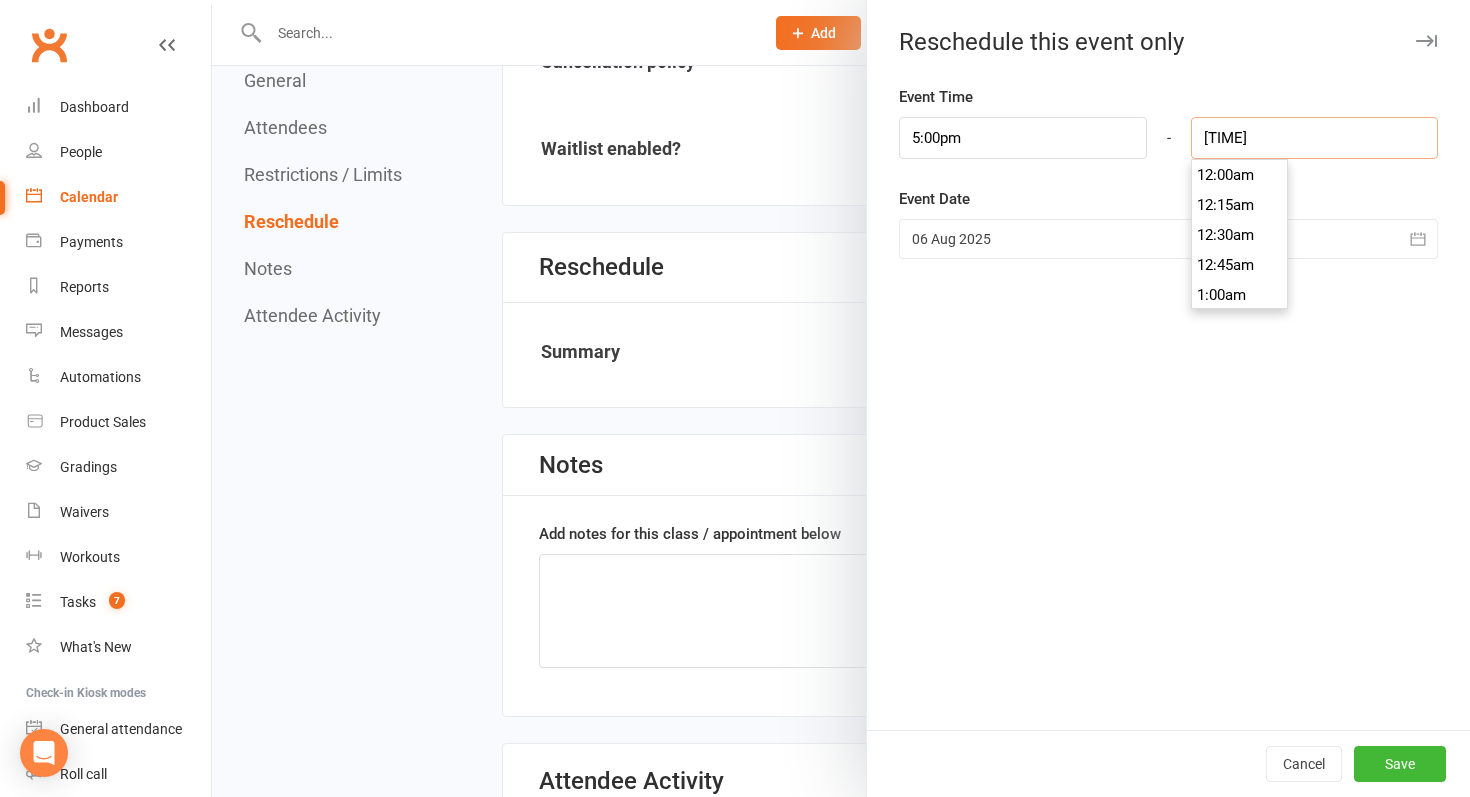 drag, startPoint x: 1280, startPoint y: 139, endPoint x: 1040, endPoint y: 139, distance: 240 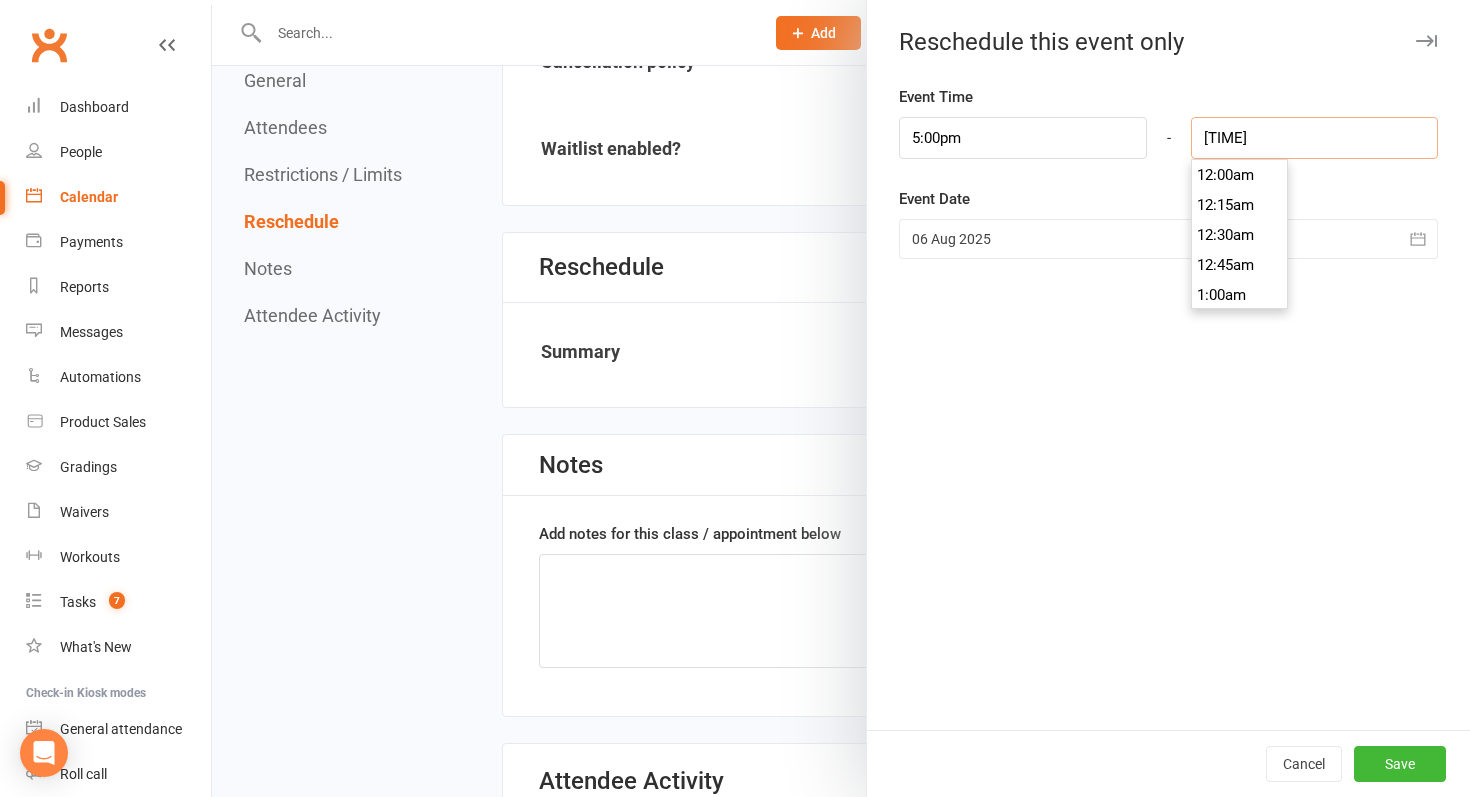 click on "5:00pm 12:00am 12:15am 12:30am 12:45am 1:00am 1:15am 1:30am 1:45am 2:00am 2:15am 2:30am 2:45am 3:00am 3:15am 3:30am 3:45am 4:00am 4:15am 4:30am 4:45am 5:00am 5:15am 5:30am 5:45am 6:00am 6:15am 6:30am 6:45am 7:00am 7:15am 7:30am 7:45am 8:00am 8:15am 8:30am 8:45am 9:00am 9:15am 9:30am 9:45am 10:00am 10:15am 10:30am 10:45am 11:00am 11:15am 11:30am 11:45am 12:00pm 12:15pm 12:30pm 12:45pm 1:00pm 1:15pm 1:30pm 1:45pm 2:00pm 2:15pm 2:30pm 2:45pm 3:00pm 3:15pm 3:30pm 3:45pm 4:00pm 4:15pm 4:30pm 4:45pm 5:00pm 5:15pm 5:30pm 5:45pm 6:00pm 6:15pm 6:30pm 6:45pm 7:00pm 7:15pm 7:30pm 7:45pm 8:00pm 8:15pm 8:30pm 8:45pm 9:00pm 9:15pm 9:30pm 9:45pm 10:00pm 10:15pm 10:30pm 10:45pm 11:00pm 11:15pm 11:30pm 11:45pm - 6:02pm 12:00am 12:15am 12:30am 12:45am 1:00am 1:15am 1:30am 1:45am 2:00am 2:15am 2:30am 2:45am 3:00am 3:15am 3:30am 3:45am 4:00am 4:15am 4:30am 4:45am 5:00am 5:15am 5:30am 5:45am 6:00am 6:15am 6:30am 6:45am 7:00am 7:15am 7:30am 7:45am 8:00am 8:15am 8:30am 8:45am 9:00am 9:15am 9:30am 9:45am 10:00am 10:15am 10:30am" at bounding box center [1168, 138] 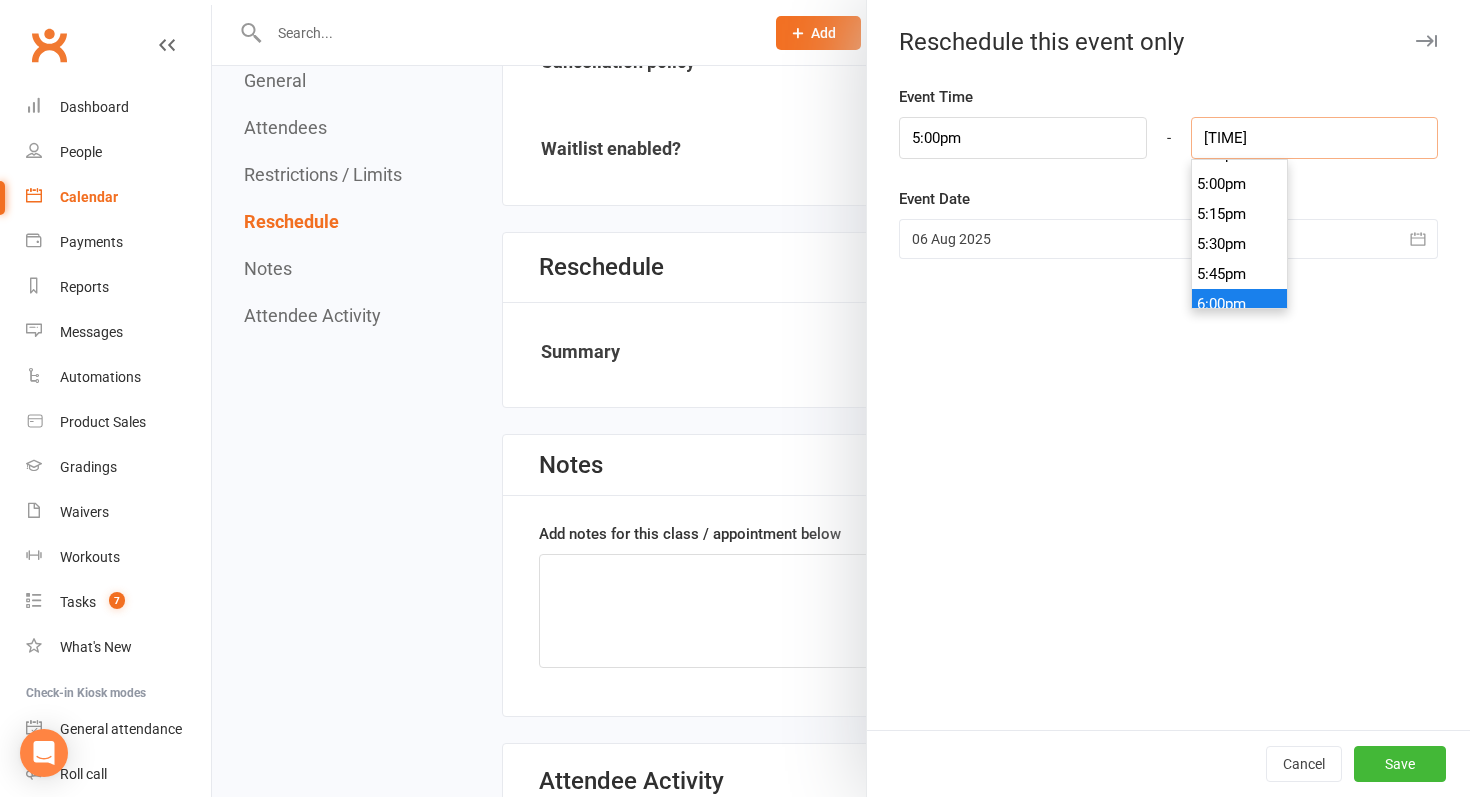 scroll, scrollTop: 2030, scrollLeft: 0, axis: vertical 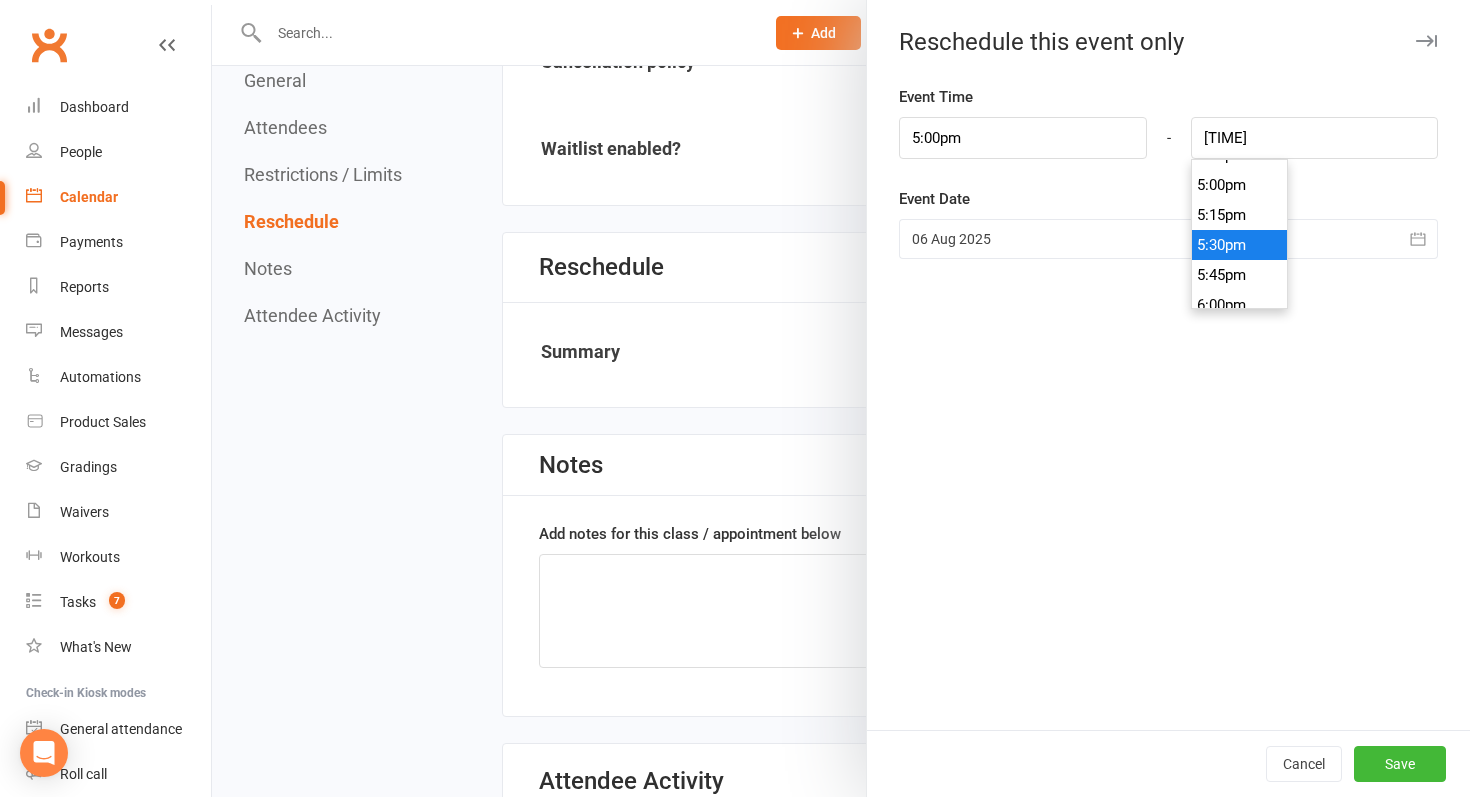 type on "5:30pm" 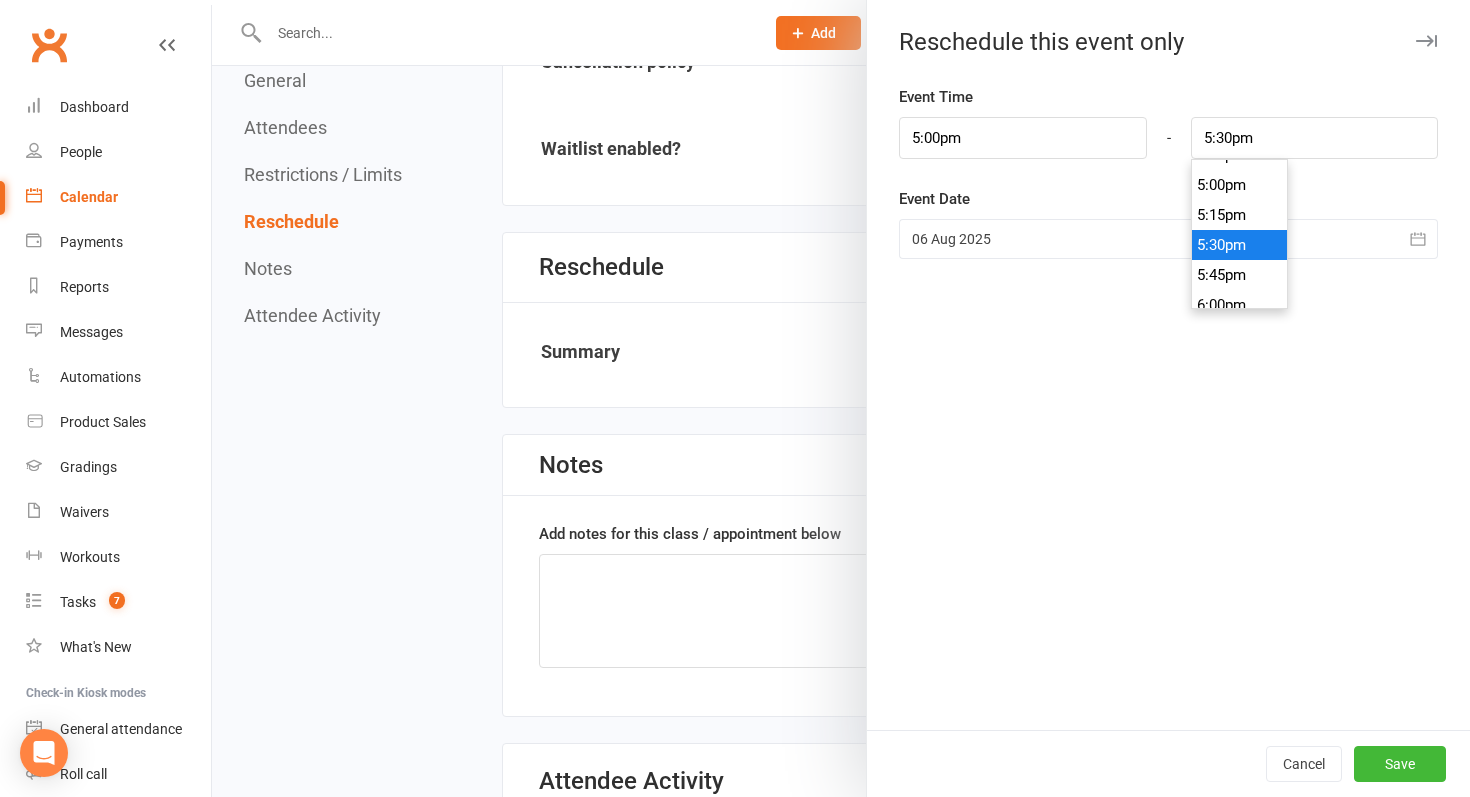 click on "5:30pm" at bounding box center [1240, 245] 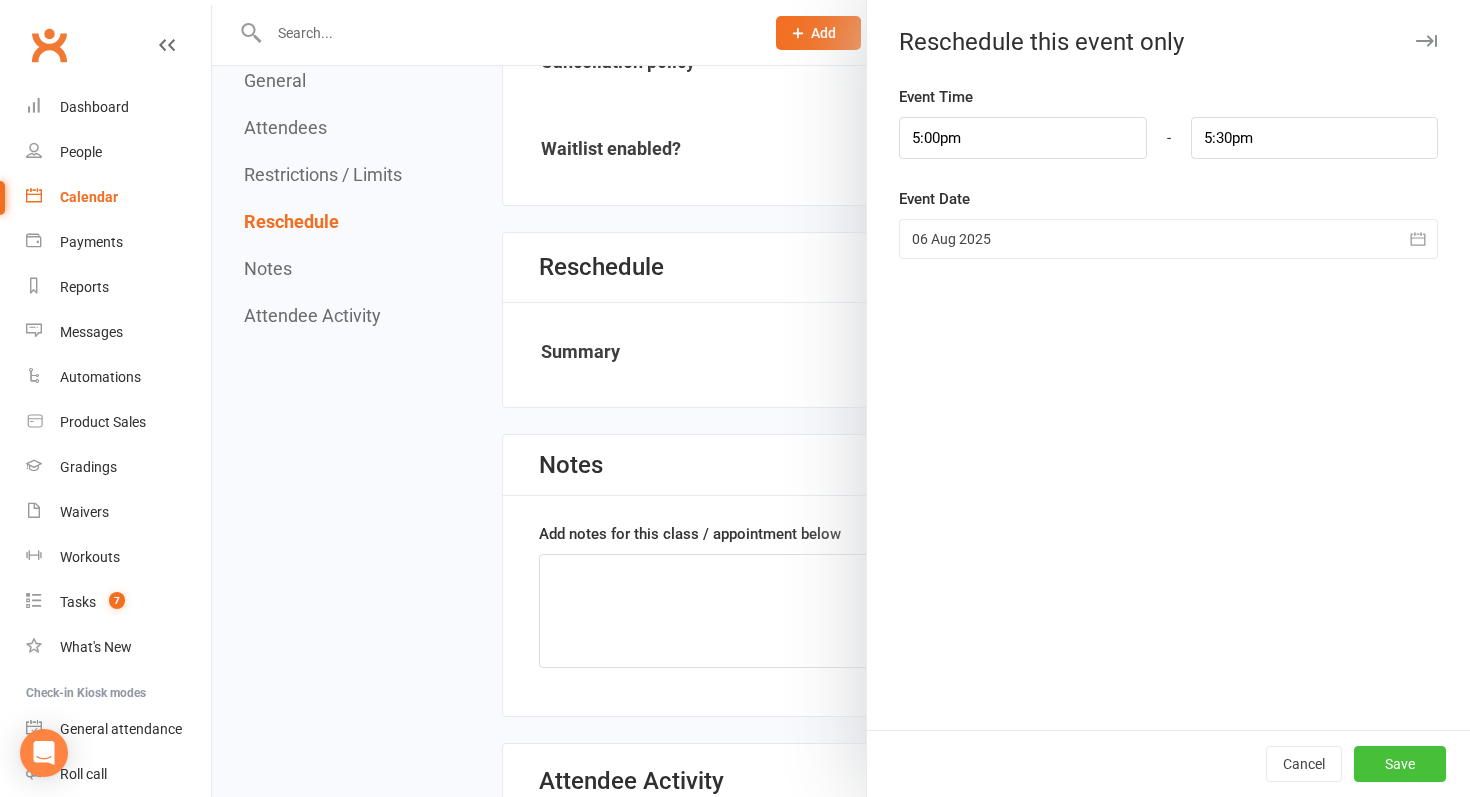 click on "Save" at bounding box center (1400, 764) 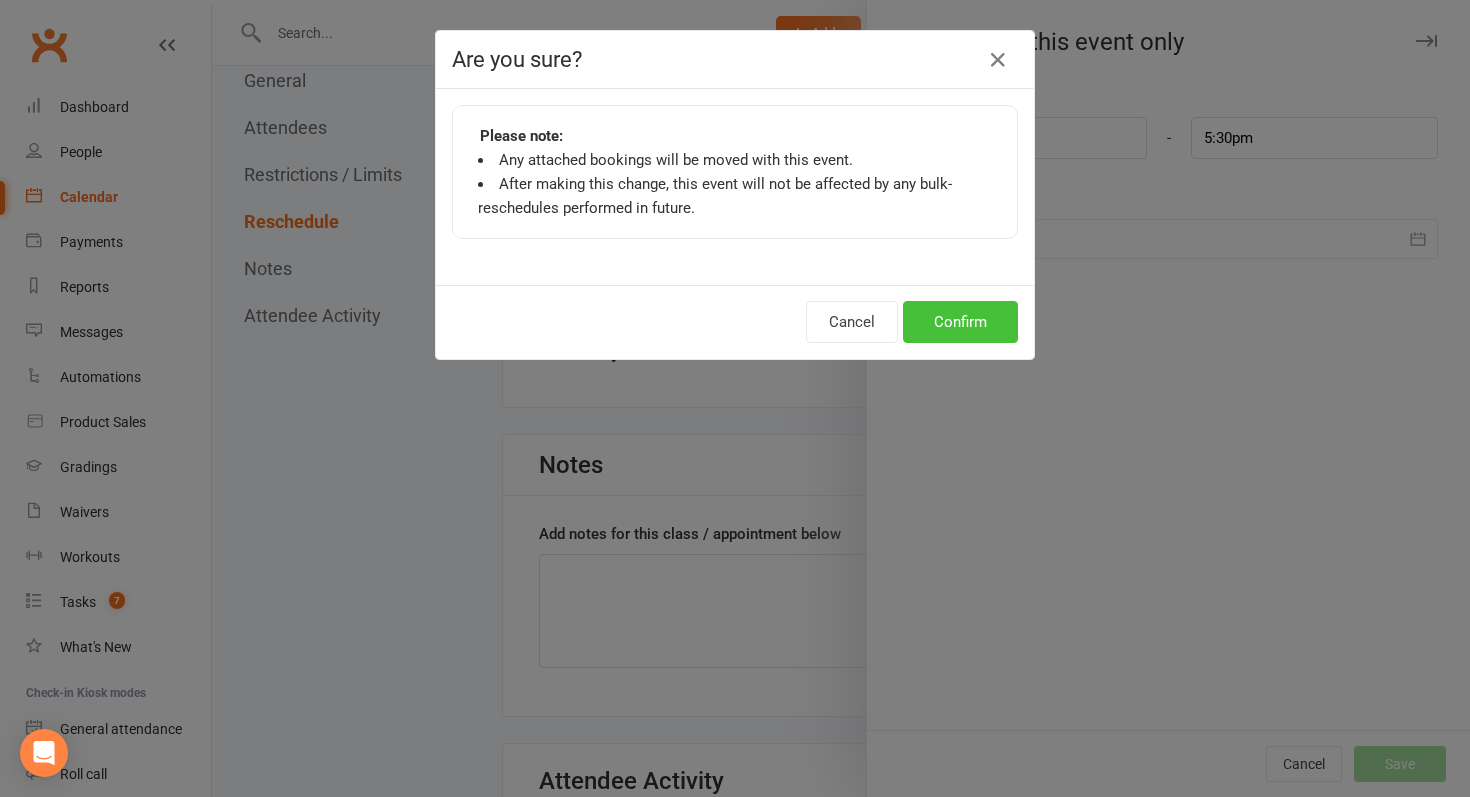 click on "Confirm" at bounding box center [960, 322] 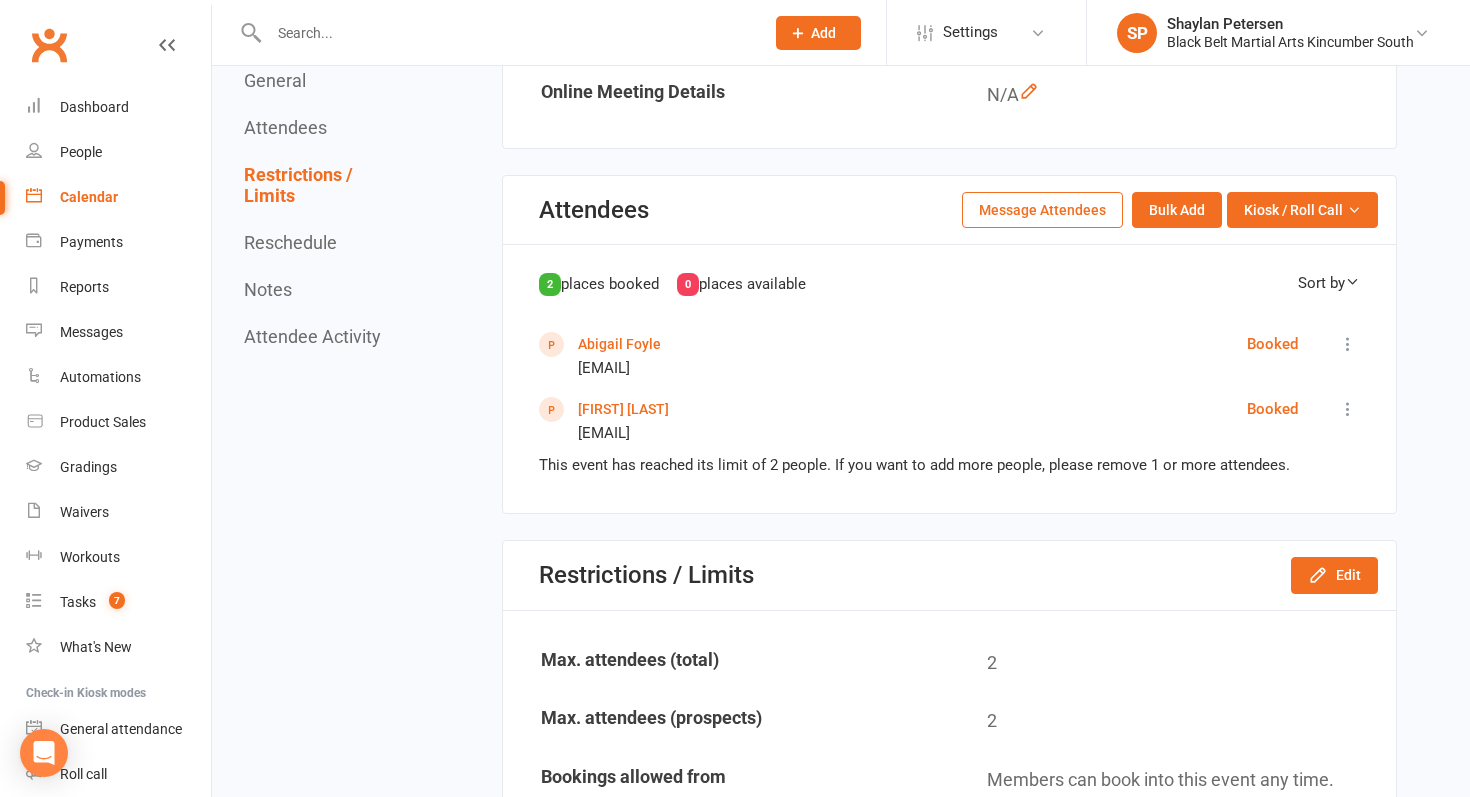 scroll, scrollTop: 731, scrollLeft: 0, axis: vertical 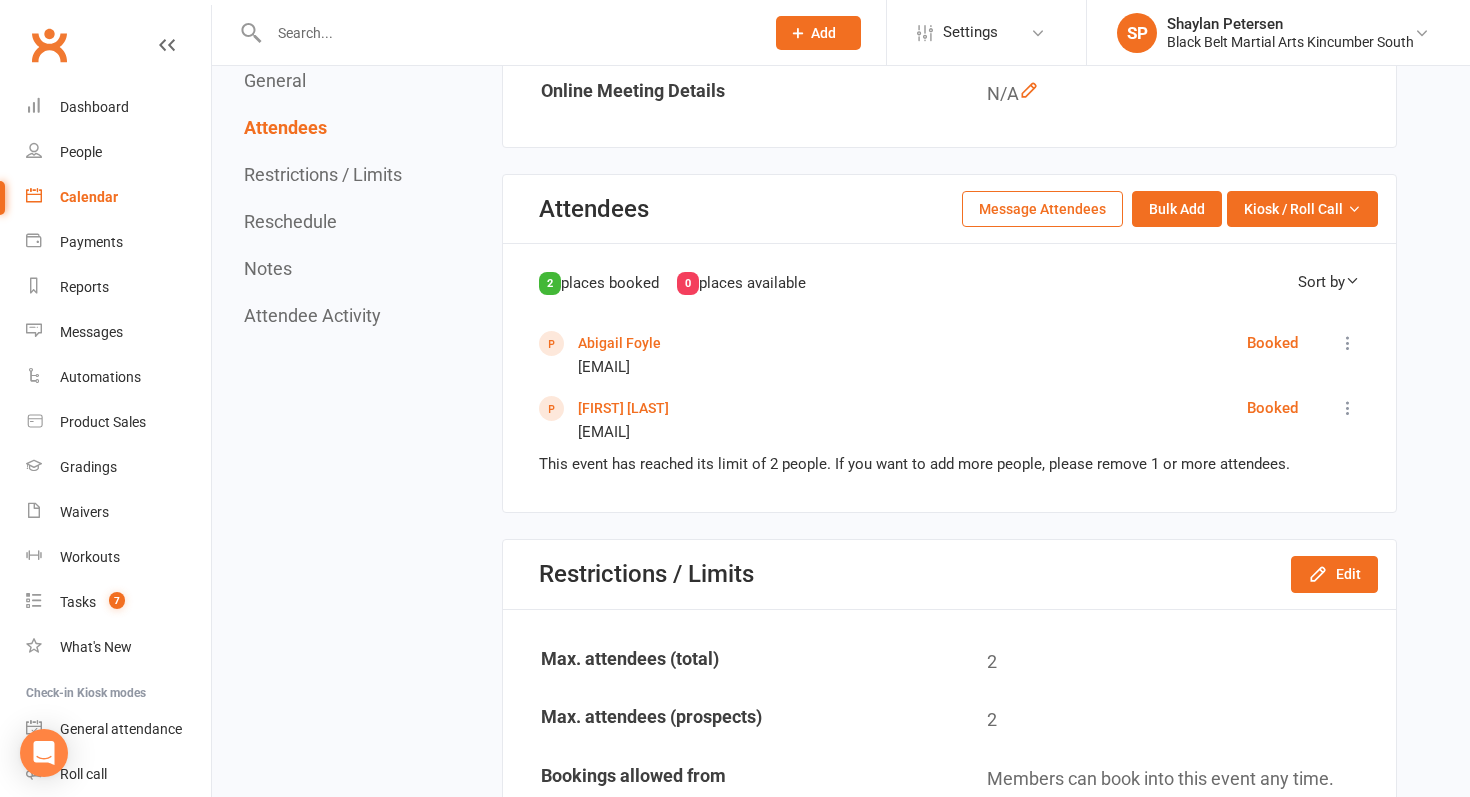 click on "Abigail Foyle" at bounding box center [619, 343] 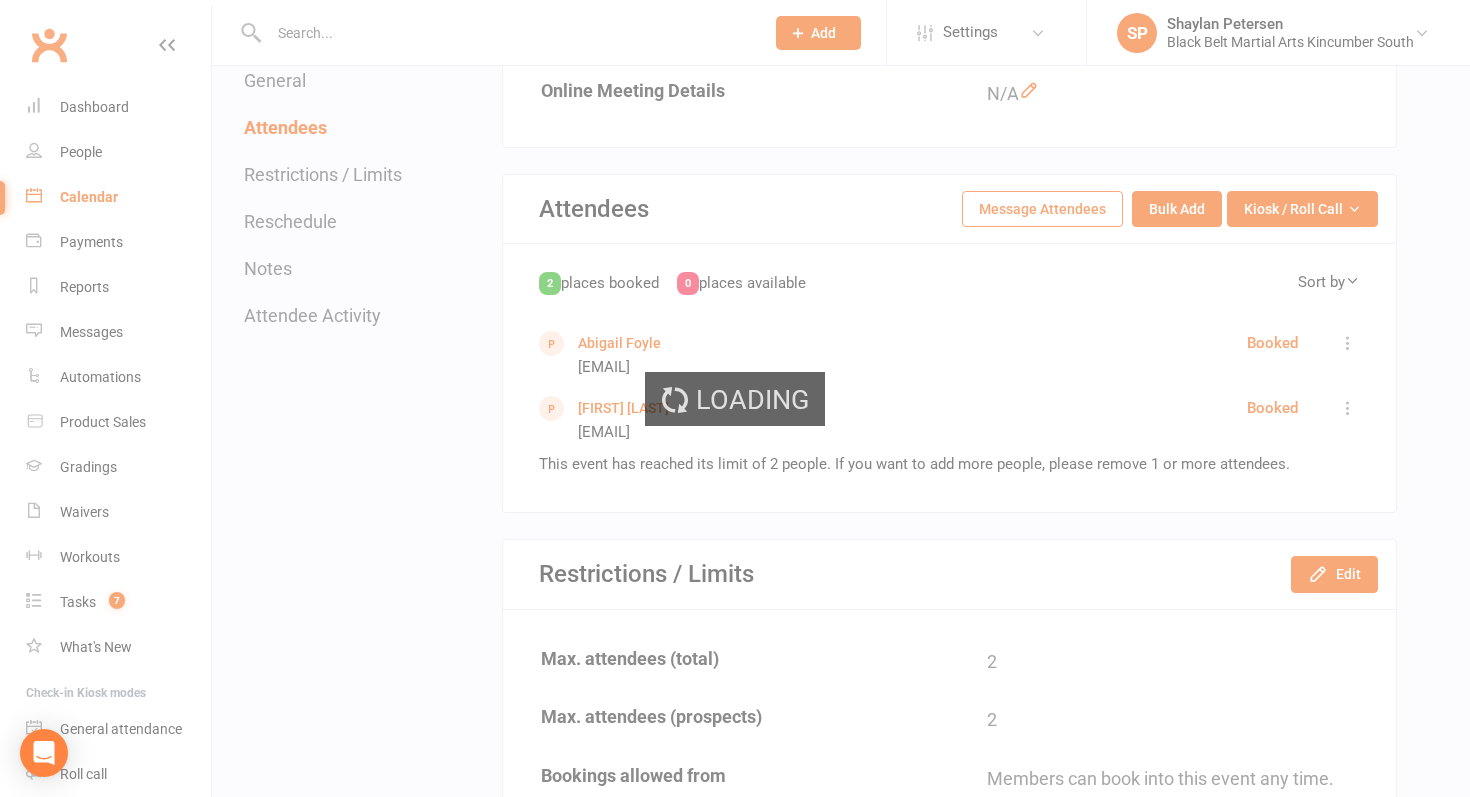 scroll, scrollTop: 0, scrollLeft: 0, axis: both 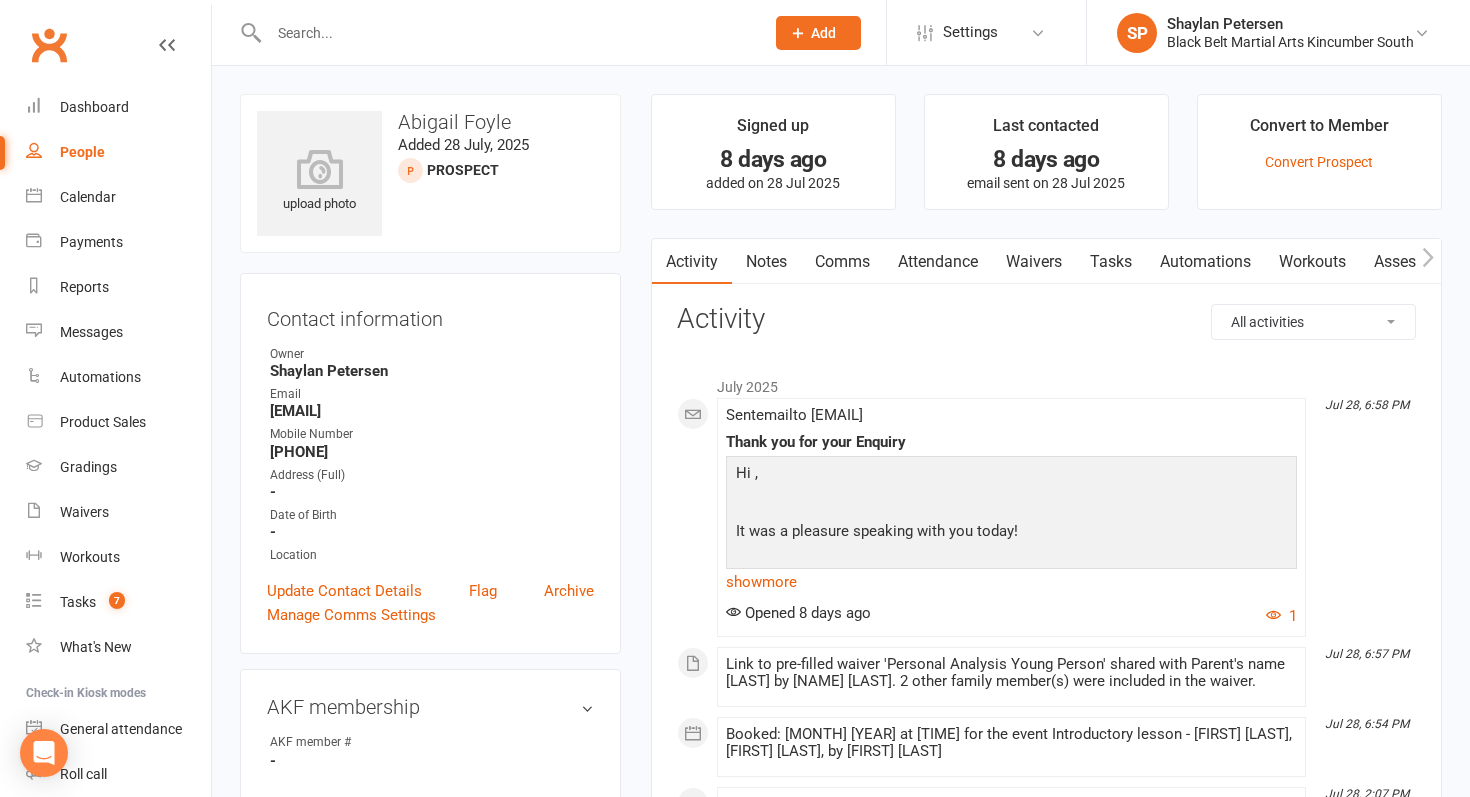 click on "Waivers" at bounding box center (1034, 262) 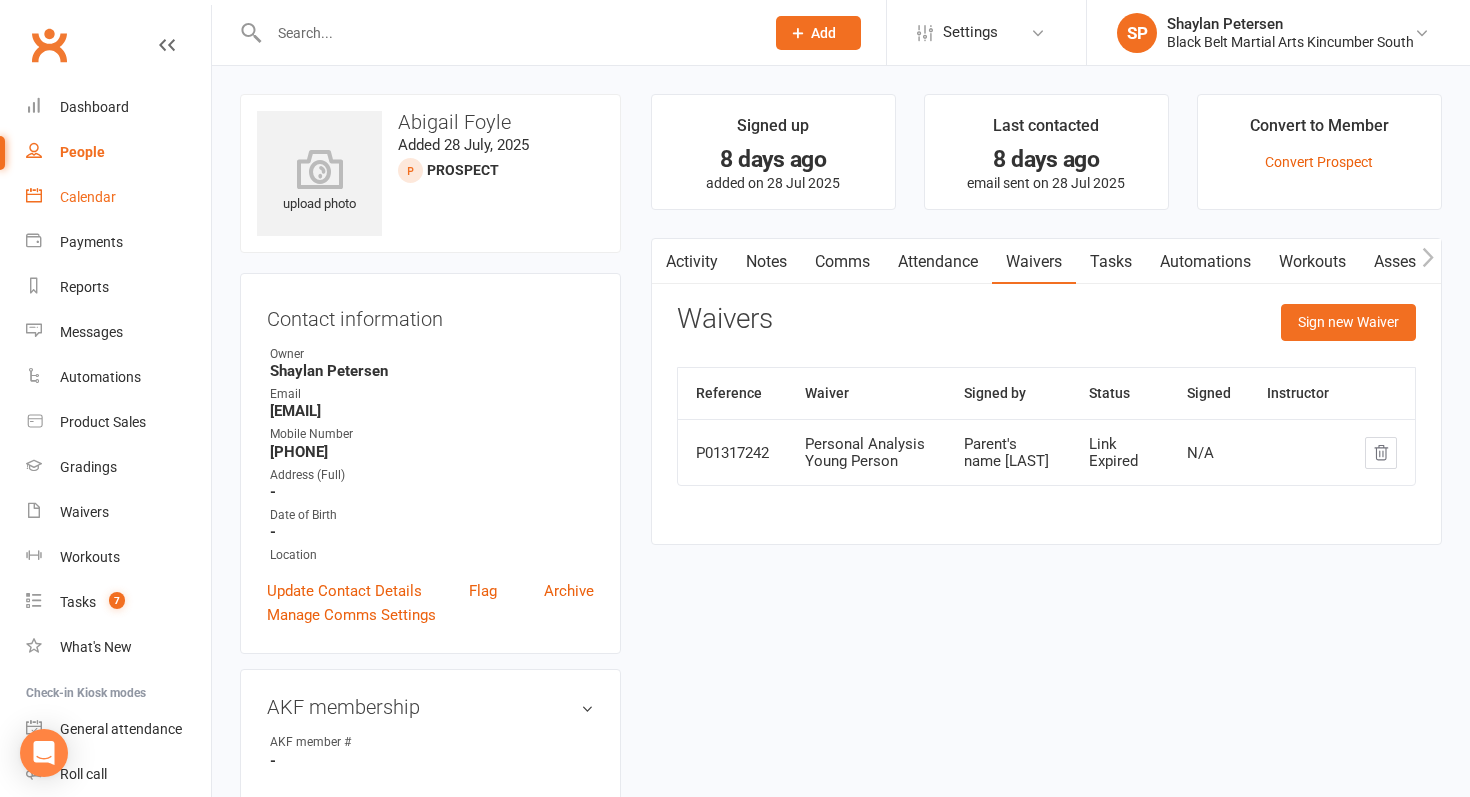 click on "Calendar" at bounding box center [88, 197] 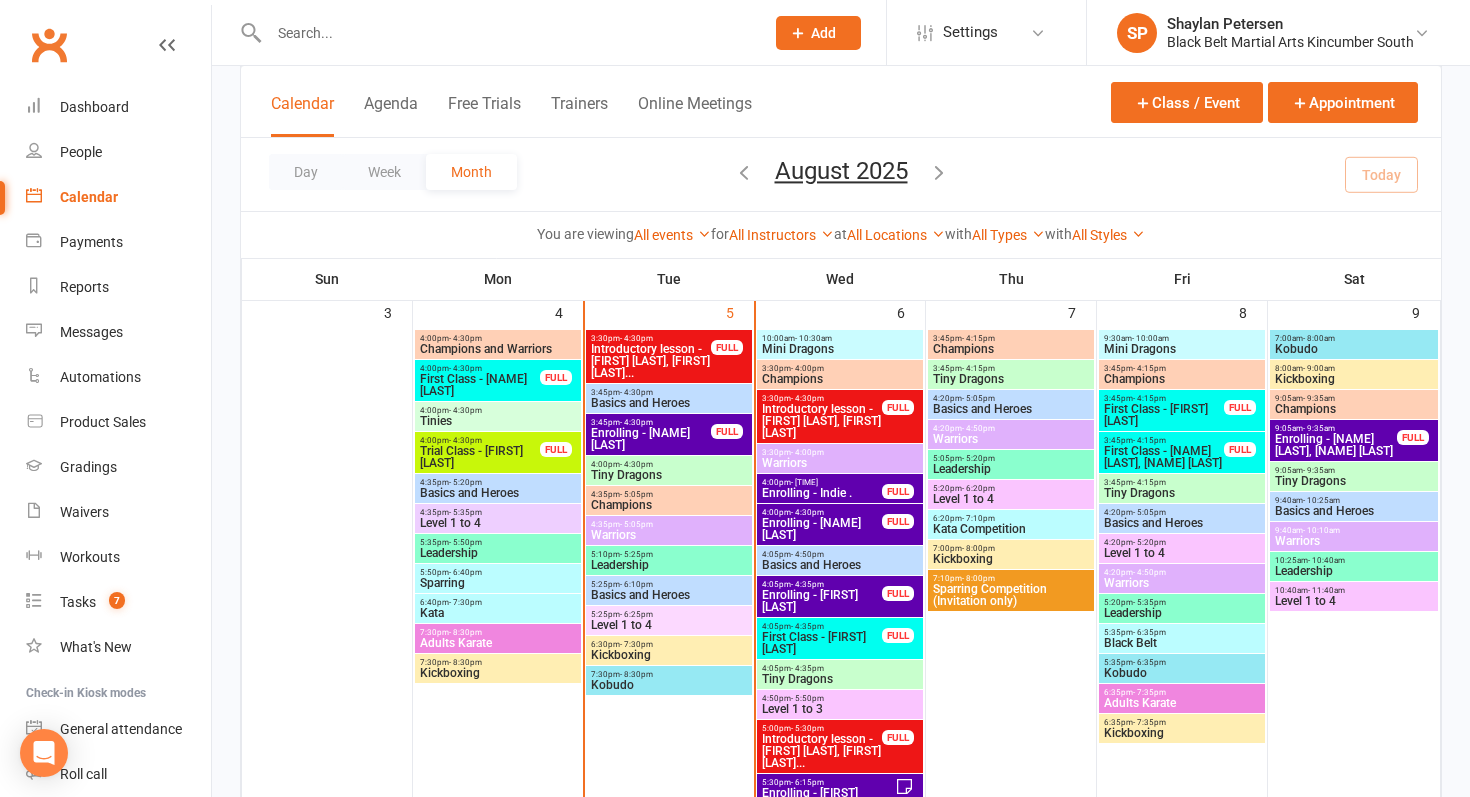 scroll, scrollTop: 859, scrollLeft: 0, axis: vertical 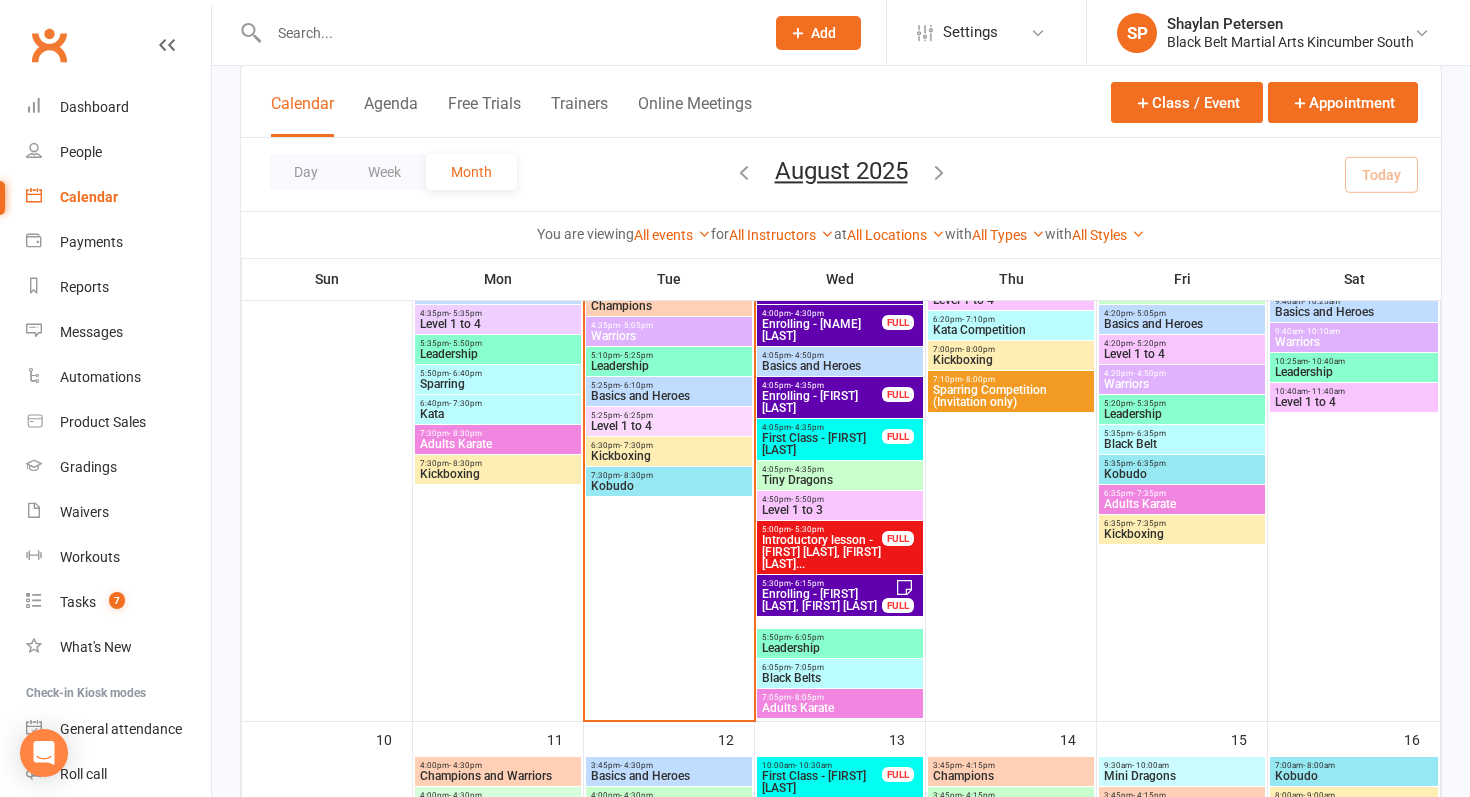 click on "Introductory lesson - [FIRST] [LAST], [FIRST] [LAST]..." at bounding box center (822, 552) 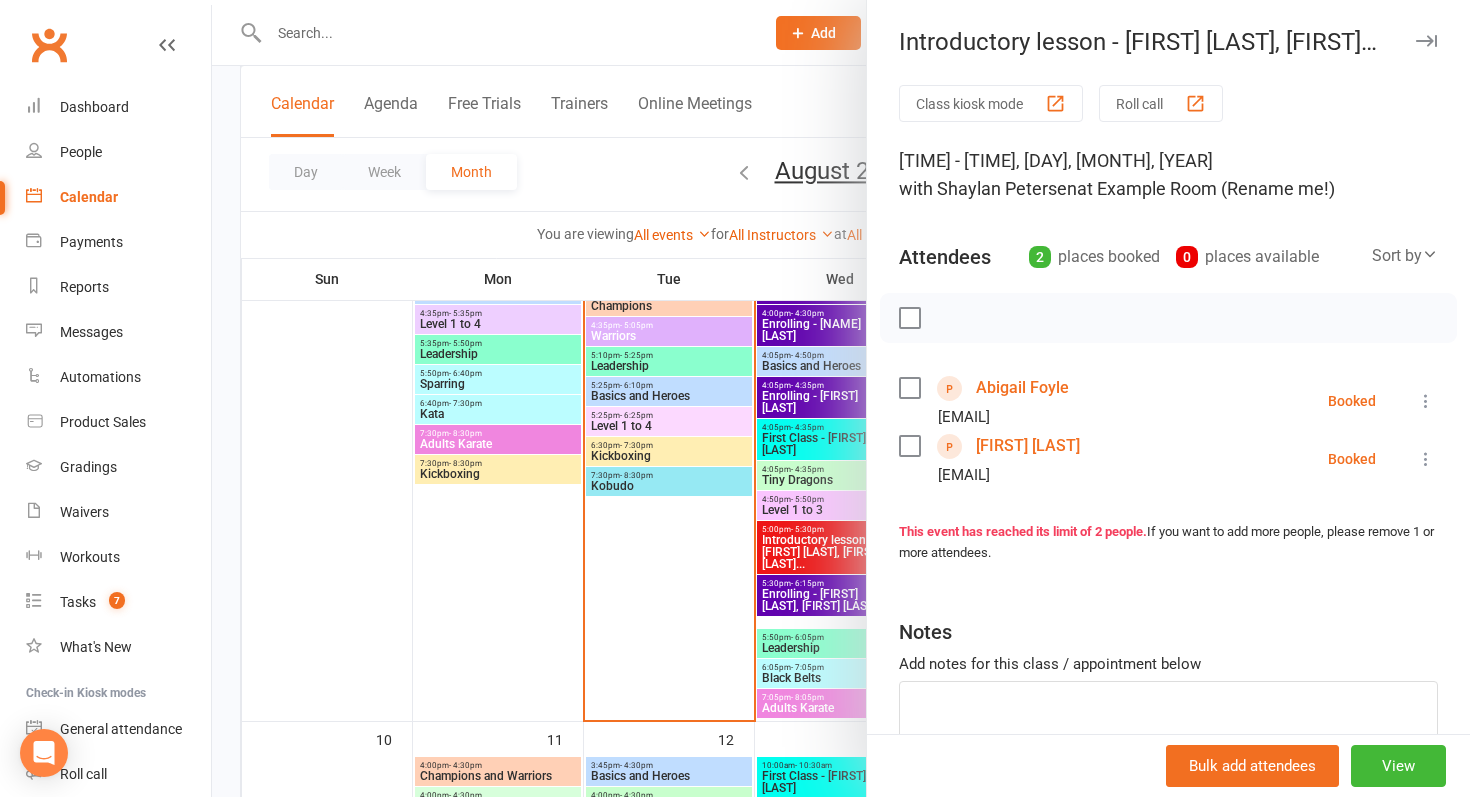 scroll, scrollTop: 112, scrollLeft: 0, axis: vertical 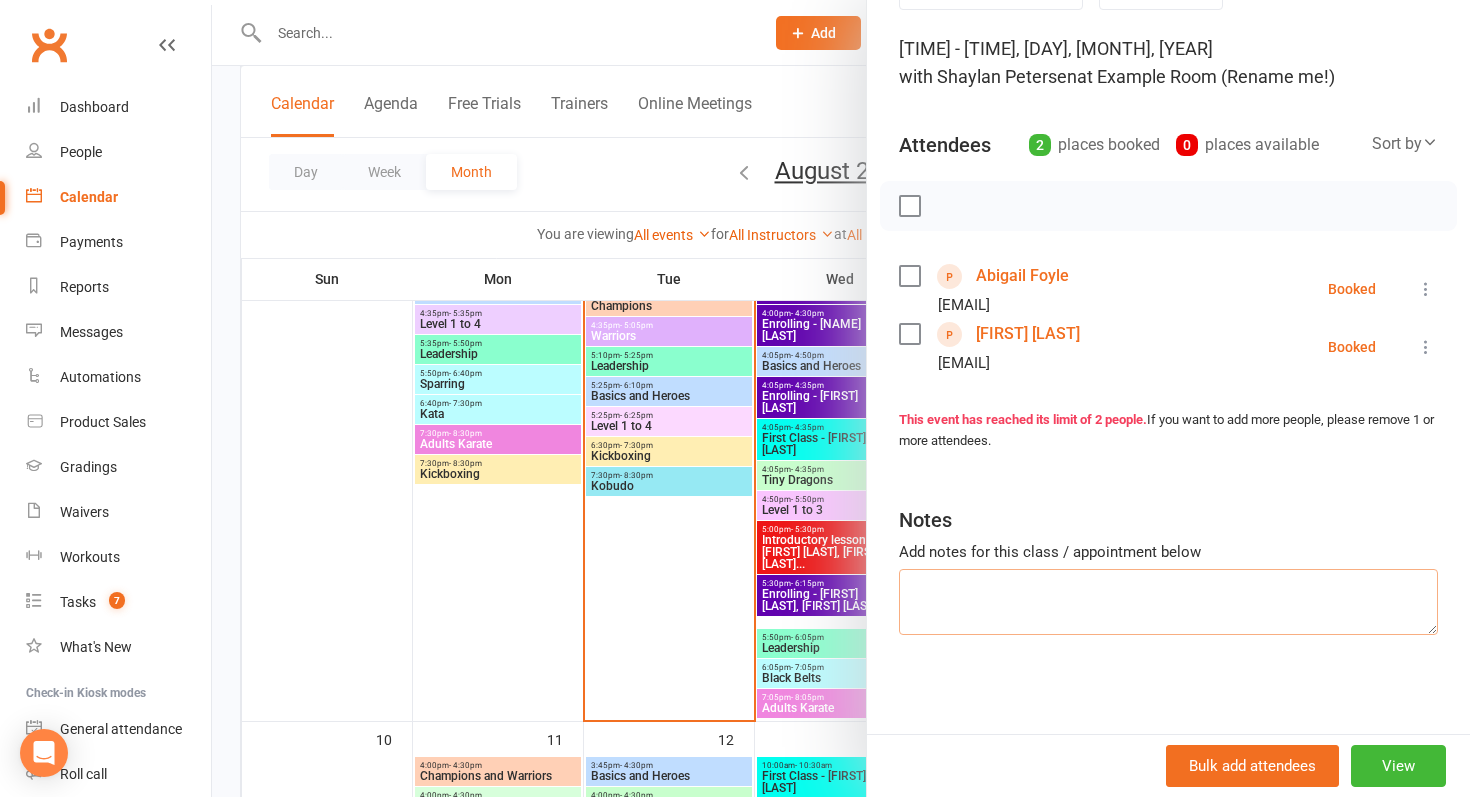 click at bounding box center [1168, 602] 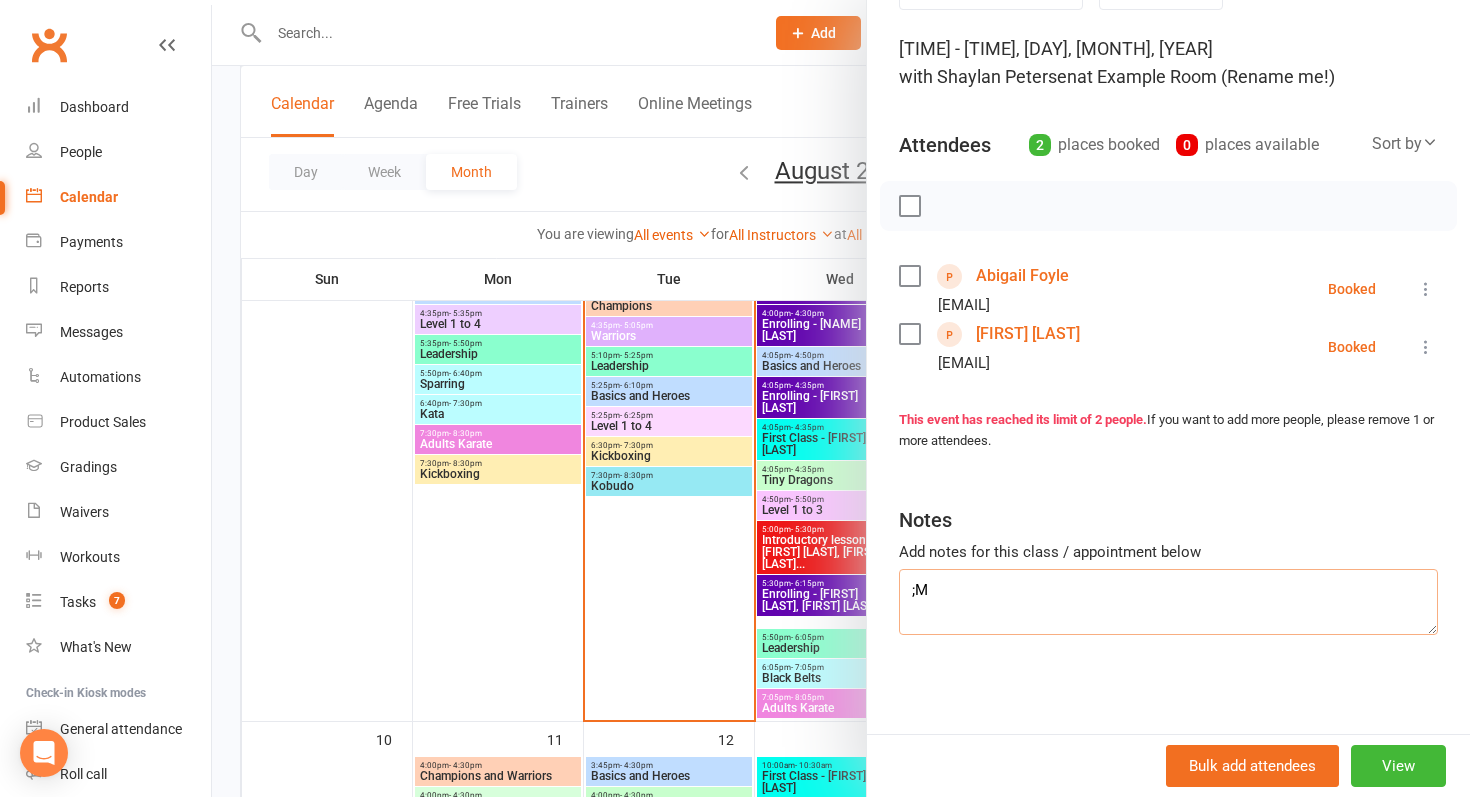 type on ";" 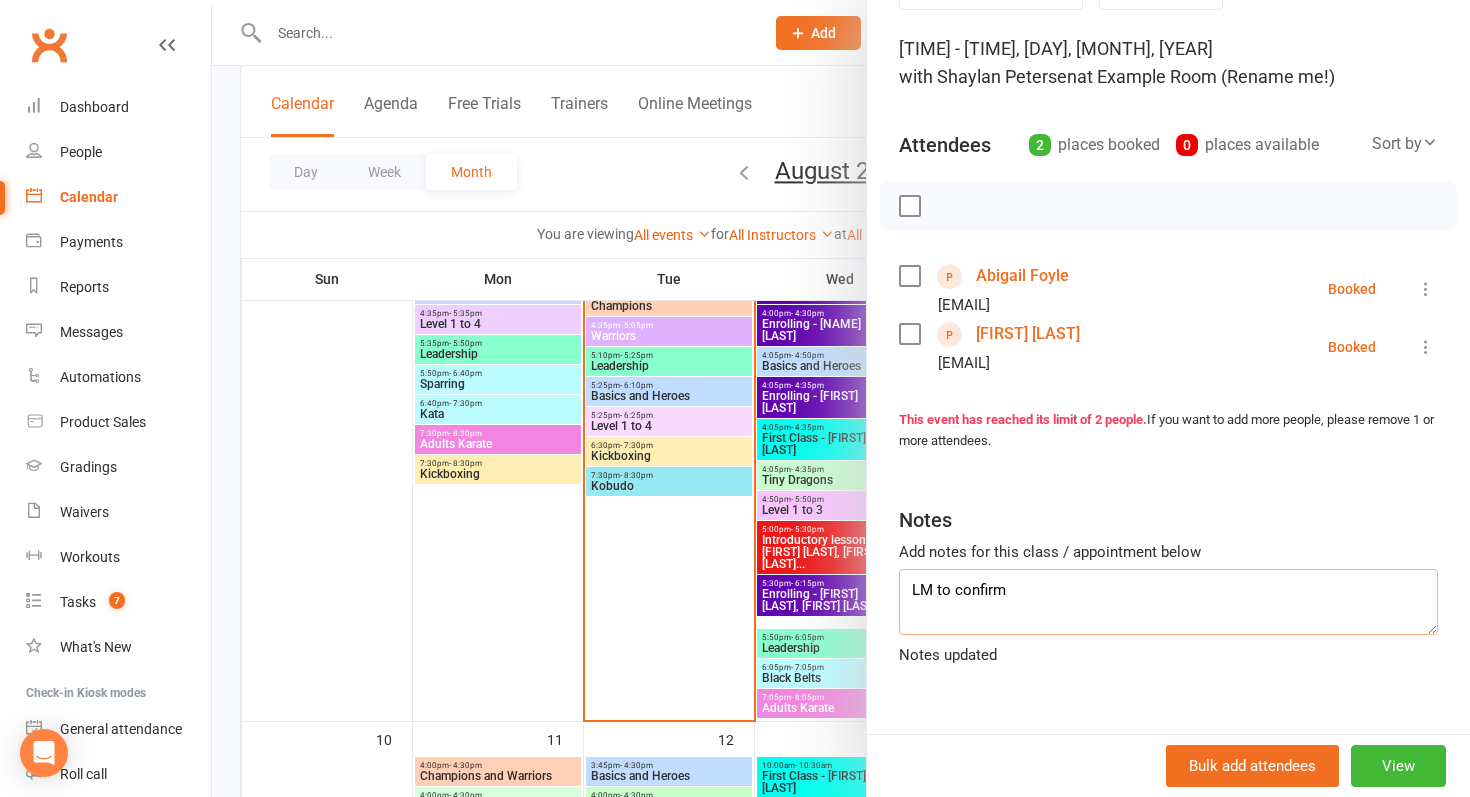 type on "LM to confirm" 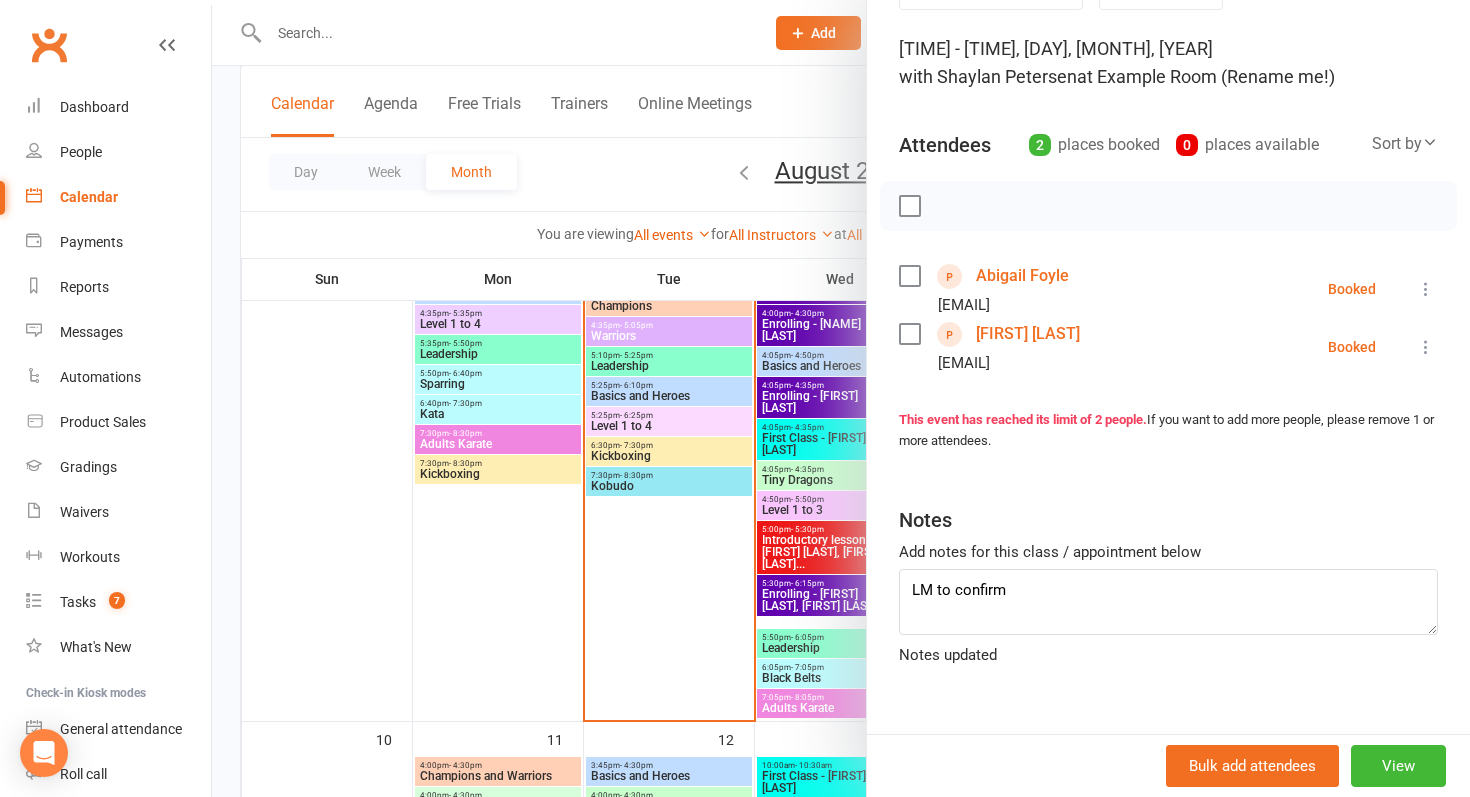 click at bounding box center (841, 398) 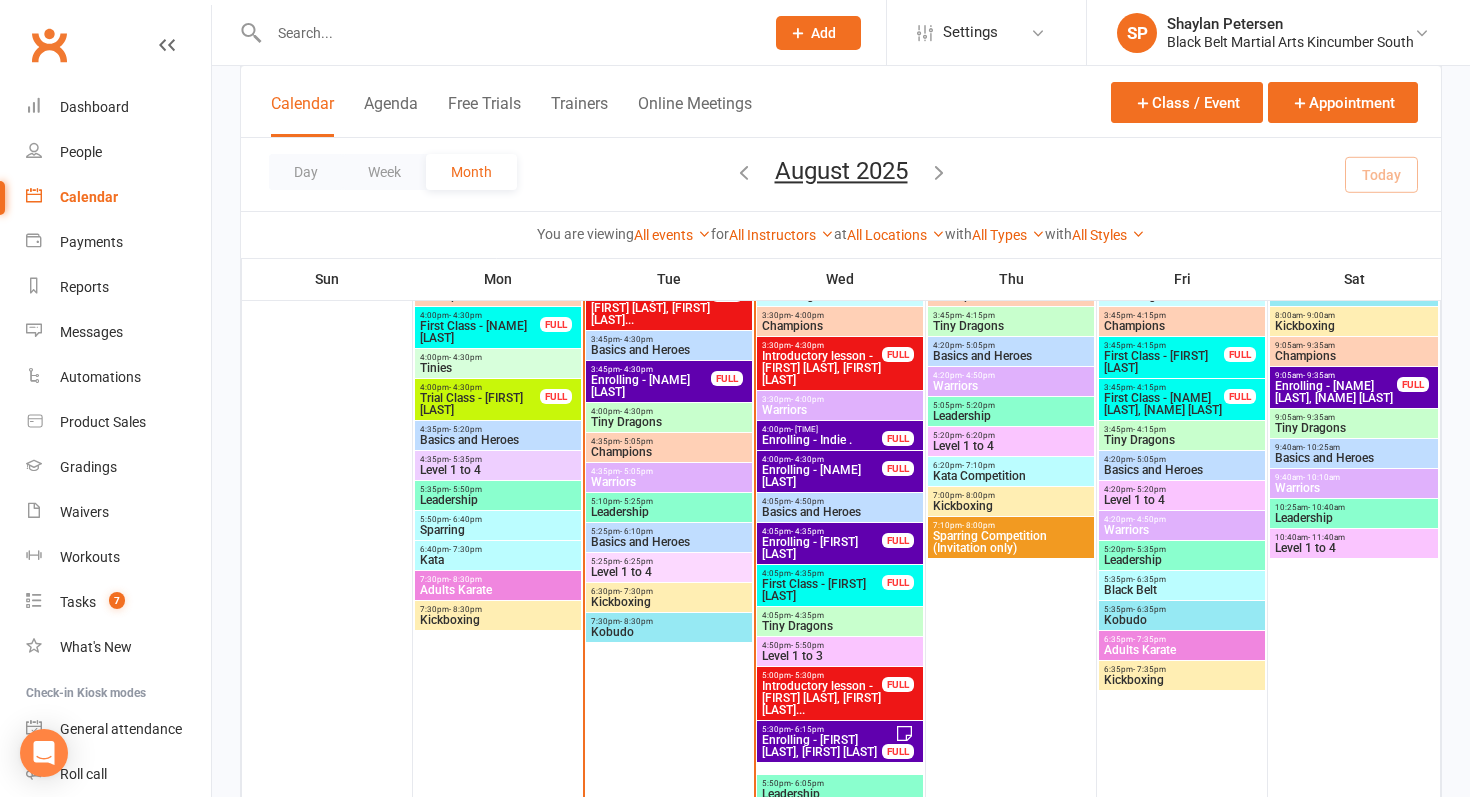 scroll, scrollTop: 710, scrollLeft: 0, axis: vertical 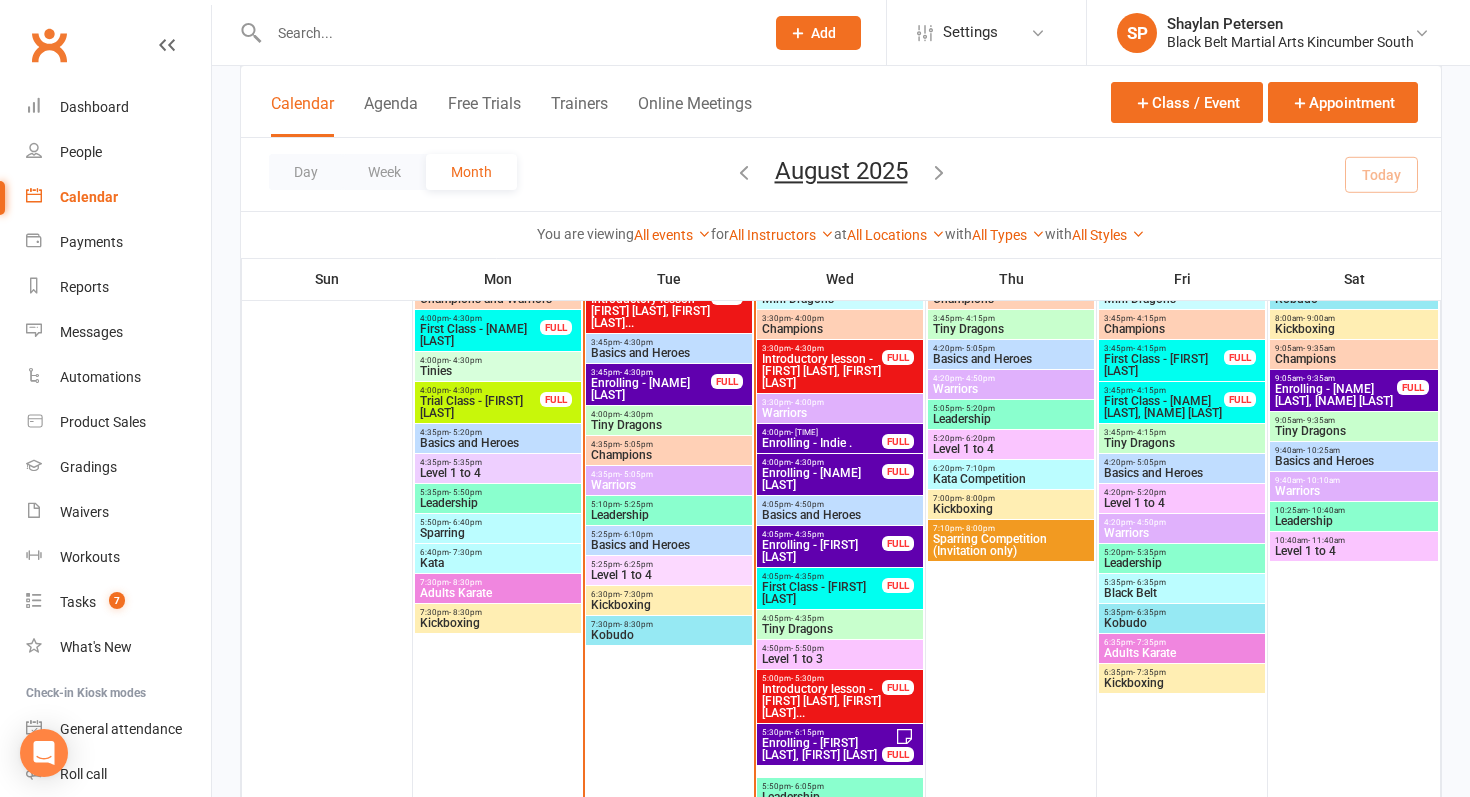 click on "Enrolling - [FIRST] [LAST]" at bounding box center (822, 551) 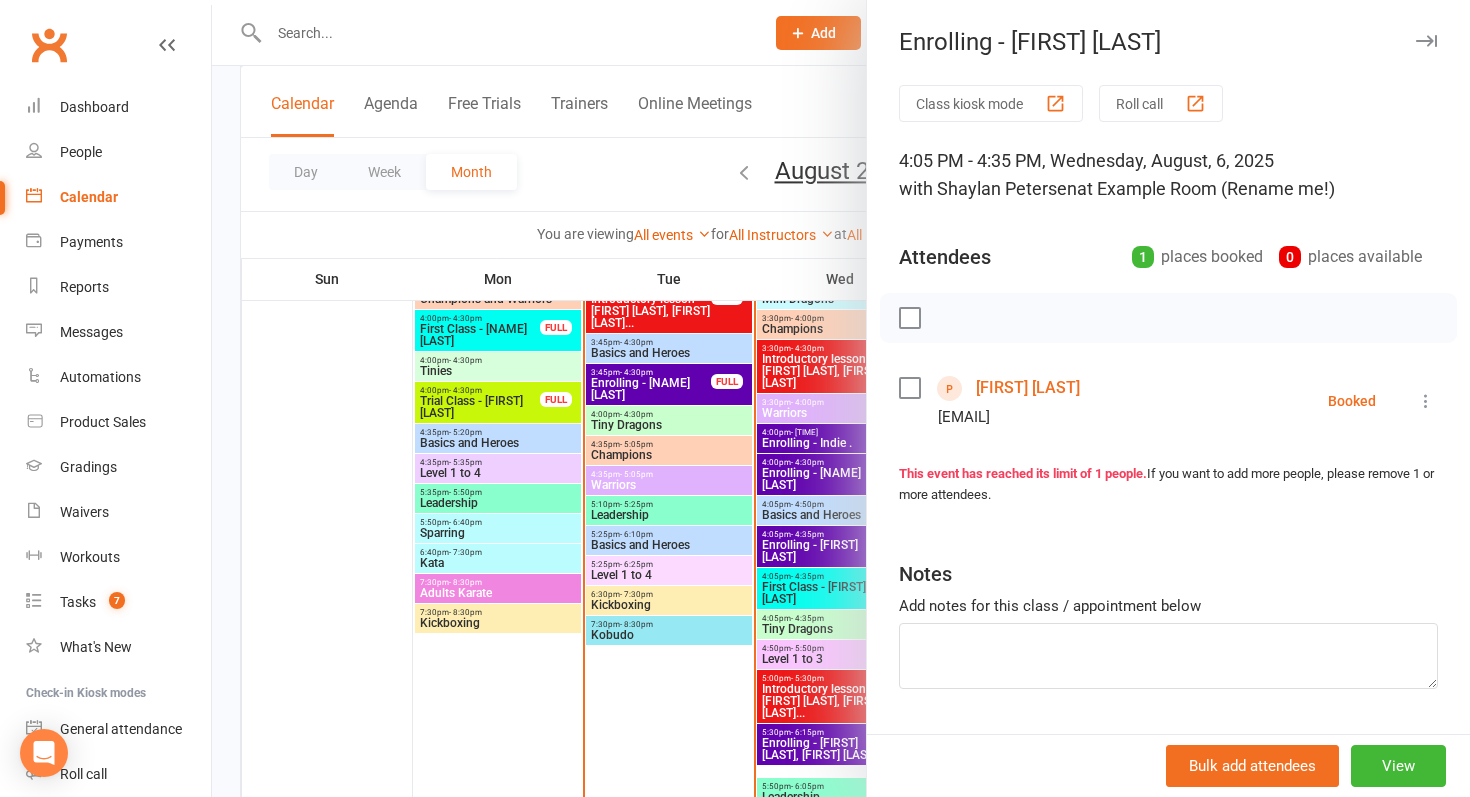 click at bounding box center (841, 398) 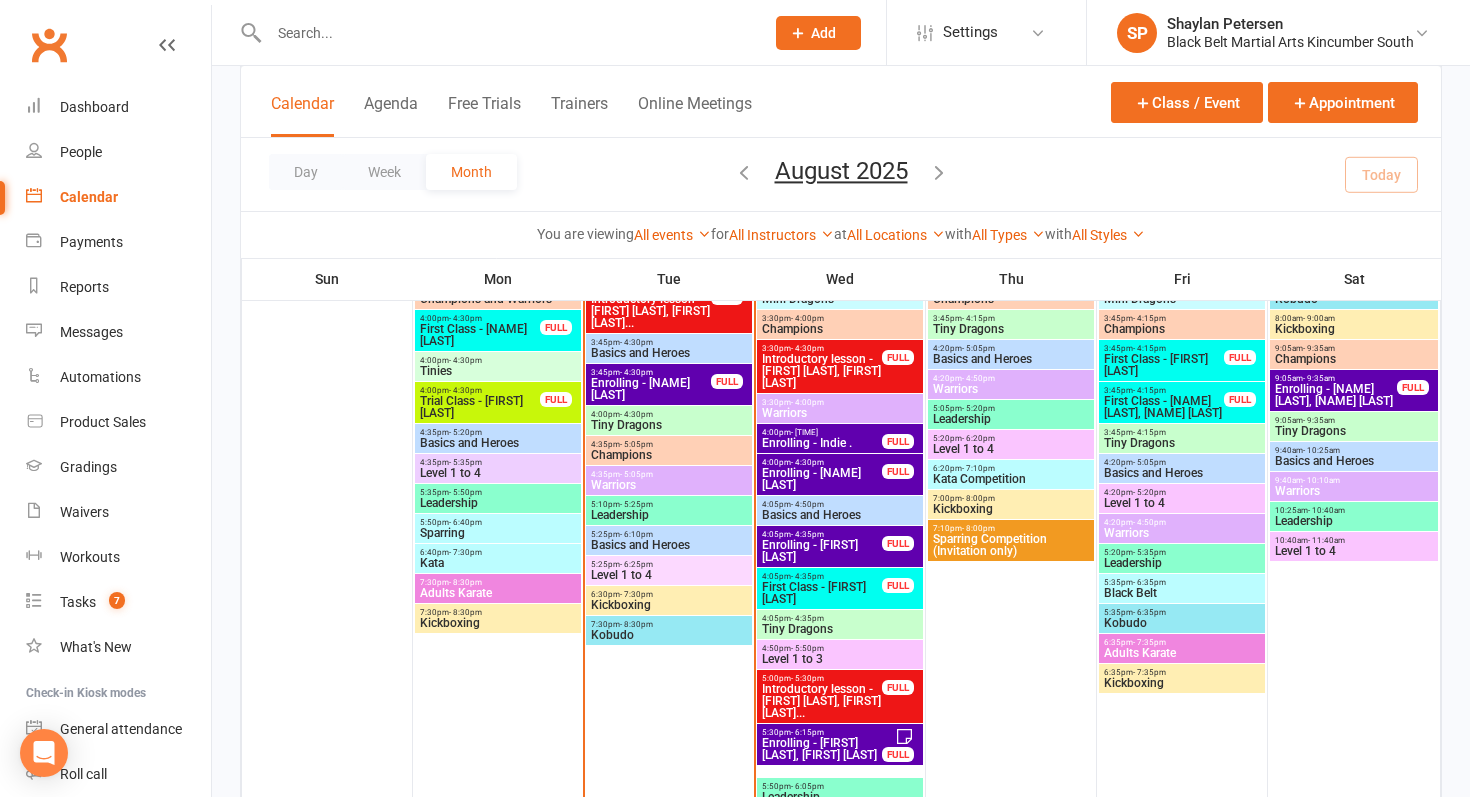 click on "First Class - [FIRST] [LAST]" at bounding box center (822, 593) 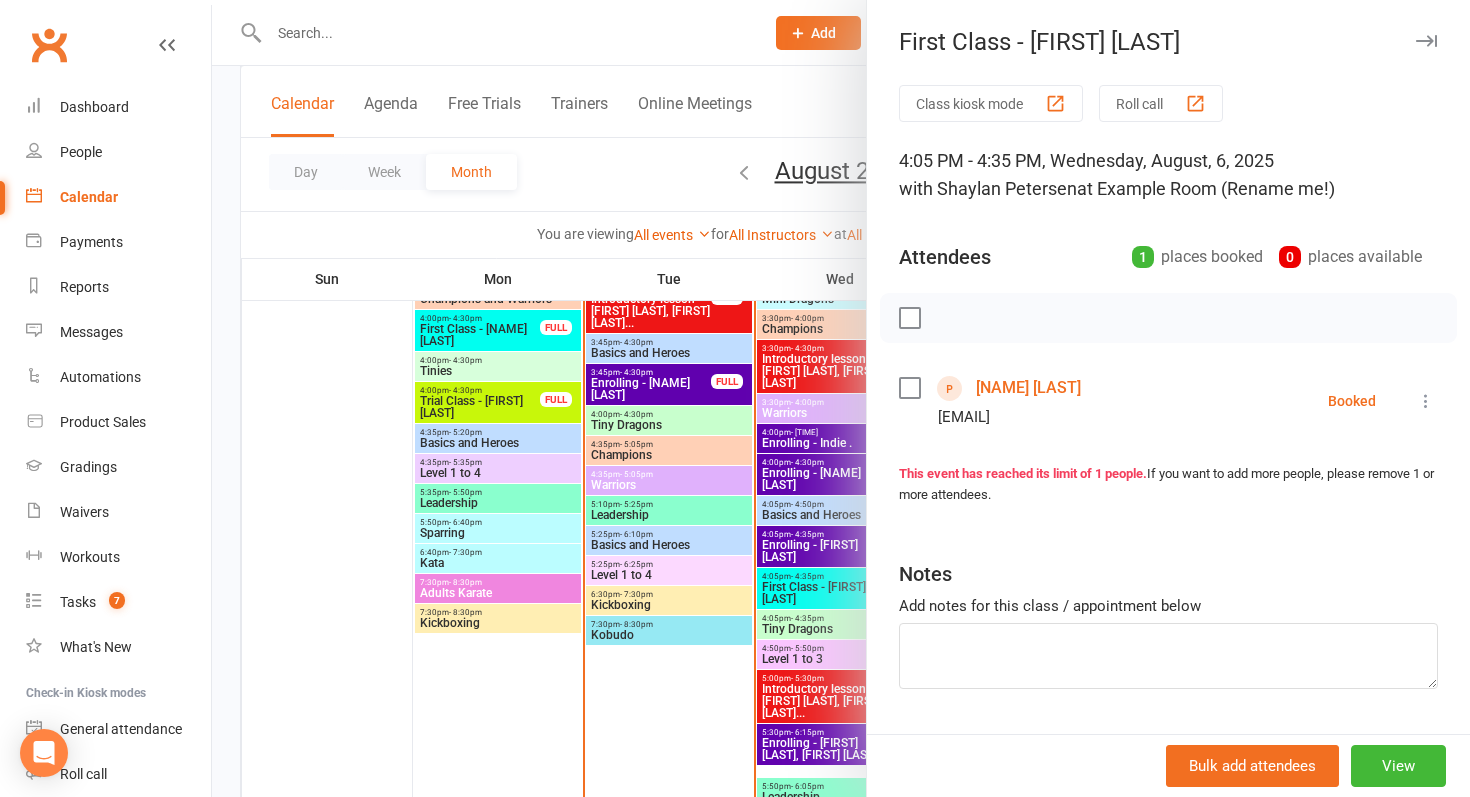 click at bounding box center (841, 398) 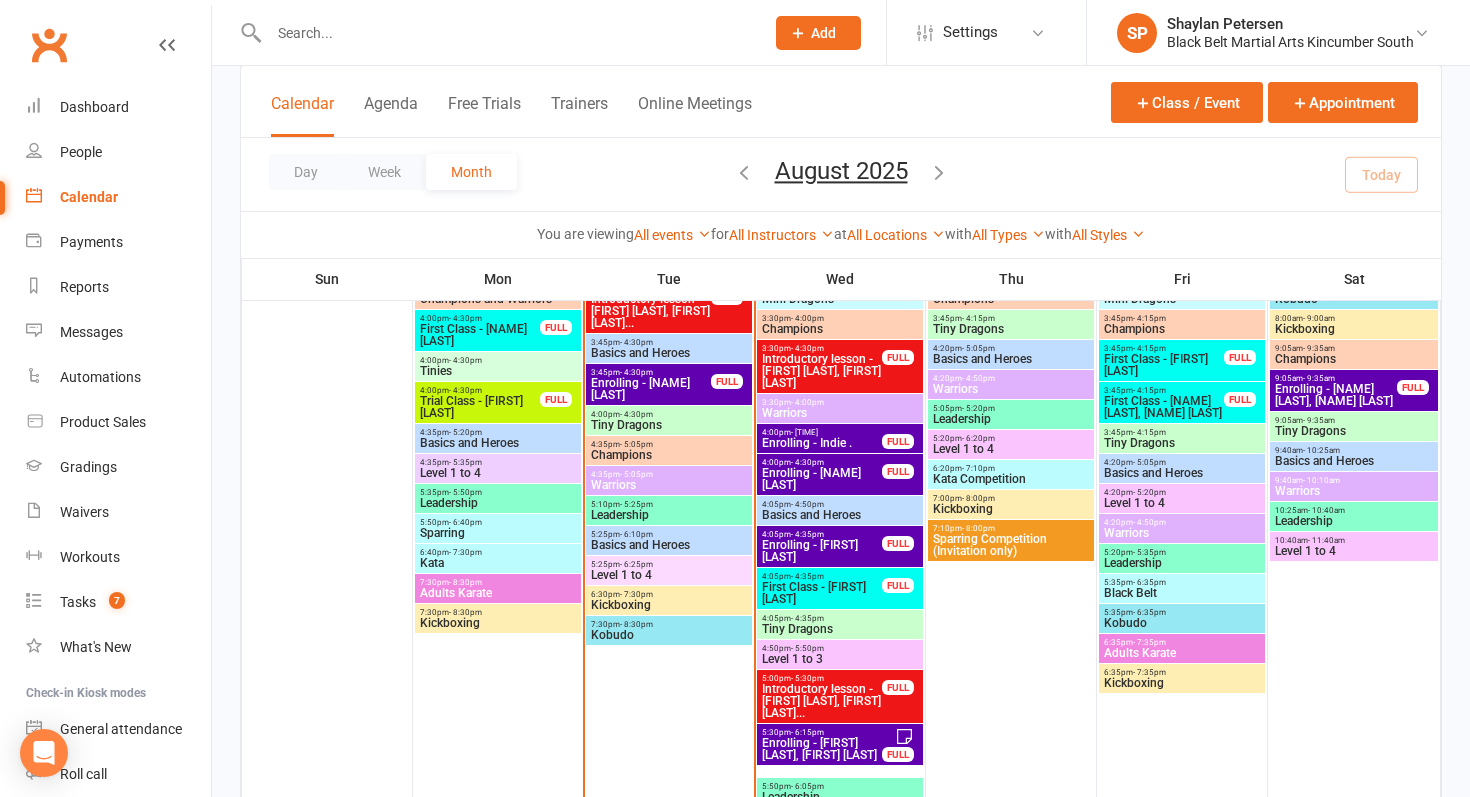 click on "Introductory lesson - [FIRST] [LAST], [FIRST] [LAST]..." at bounding box center (822, 701) 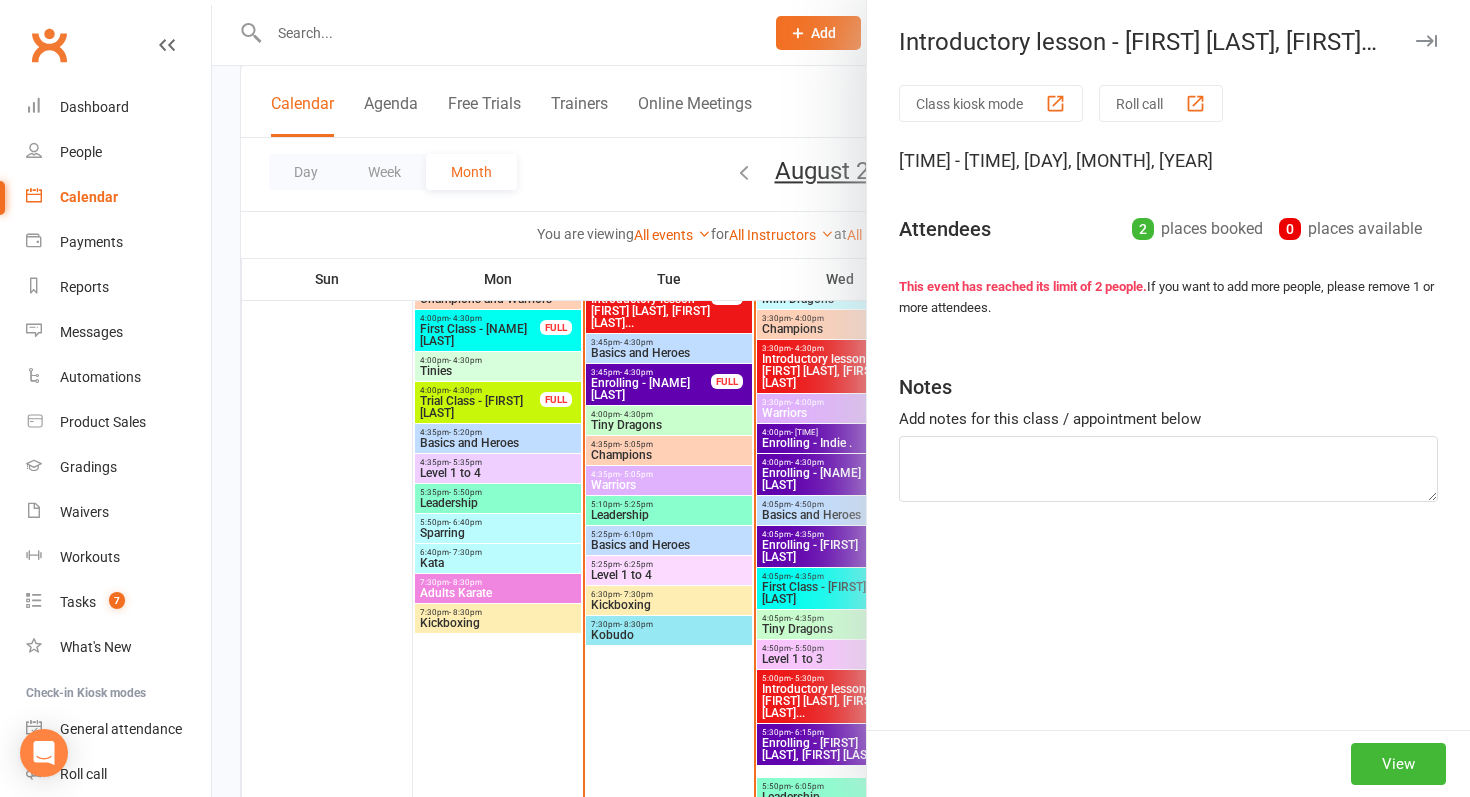 type on "LM to confirm" 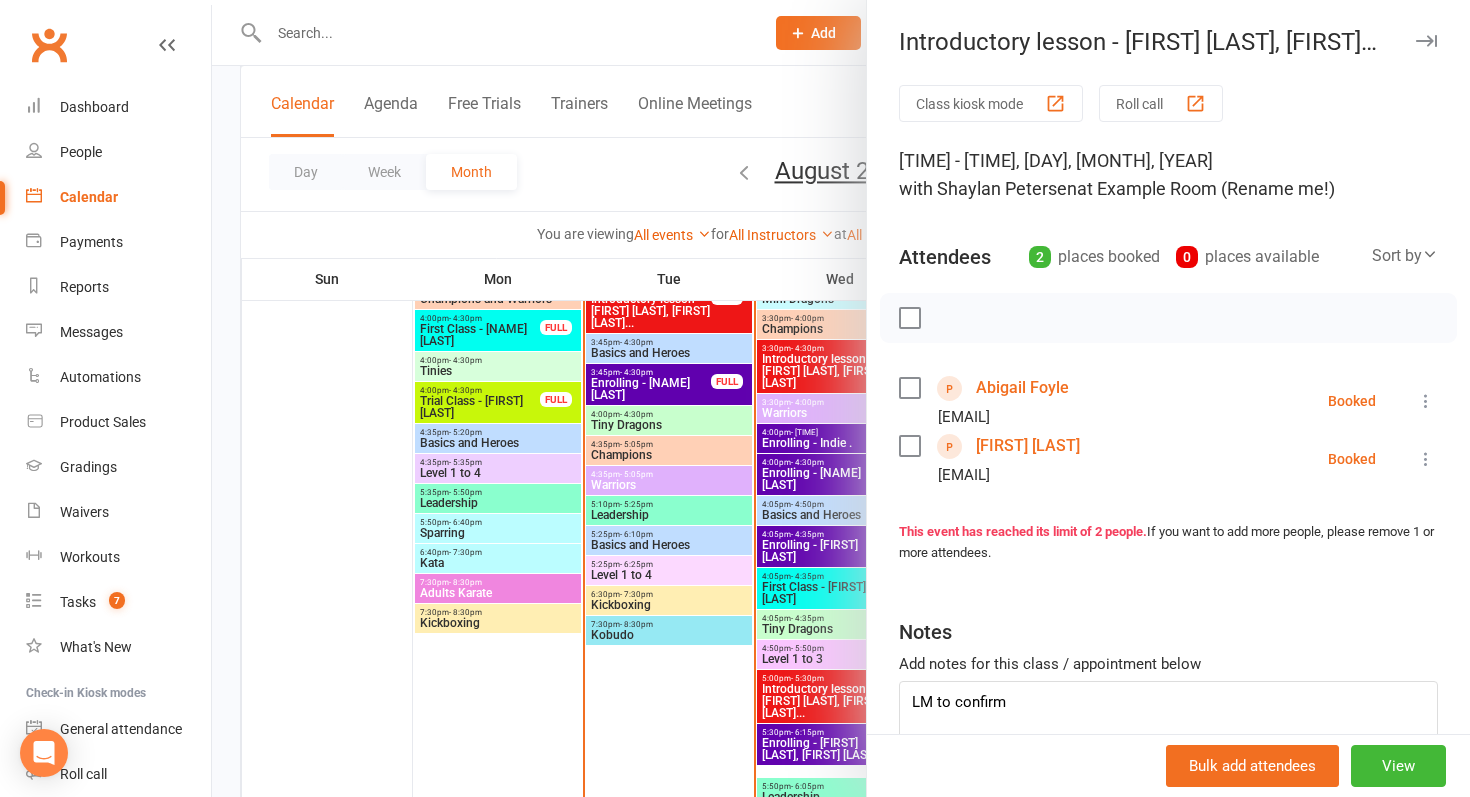 click on "Abigail Foyle" at bounding box center [1022, 388] 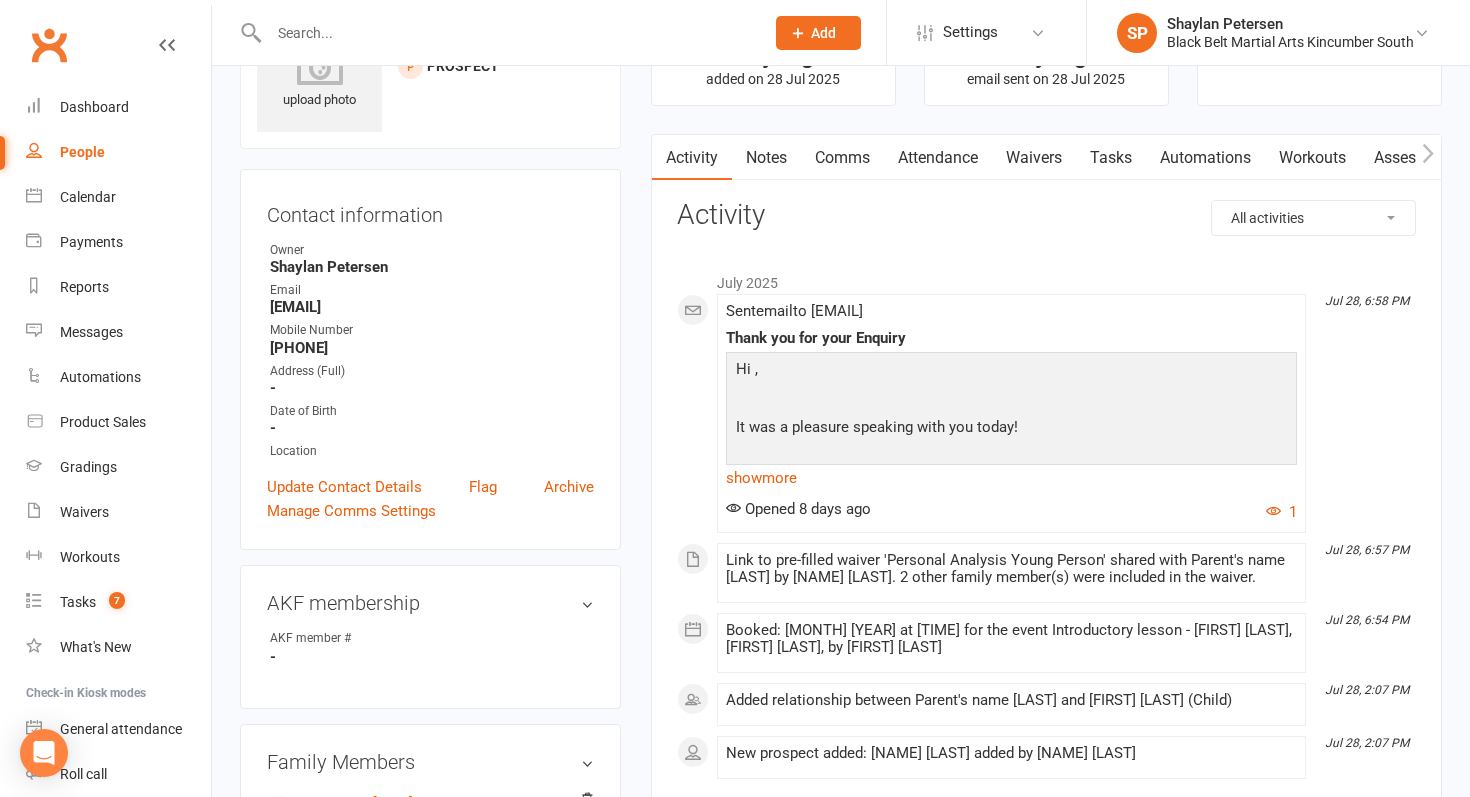 scroll, scrollTop: 22, scrollLeft: 0, axis: vertical 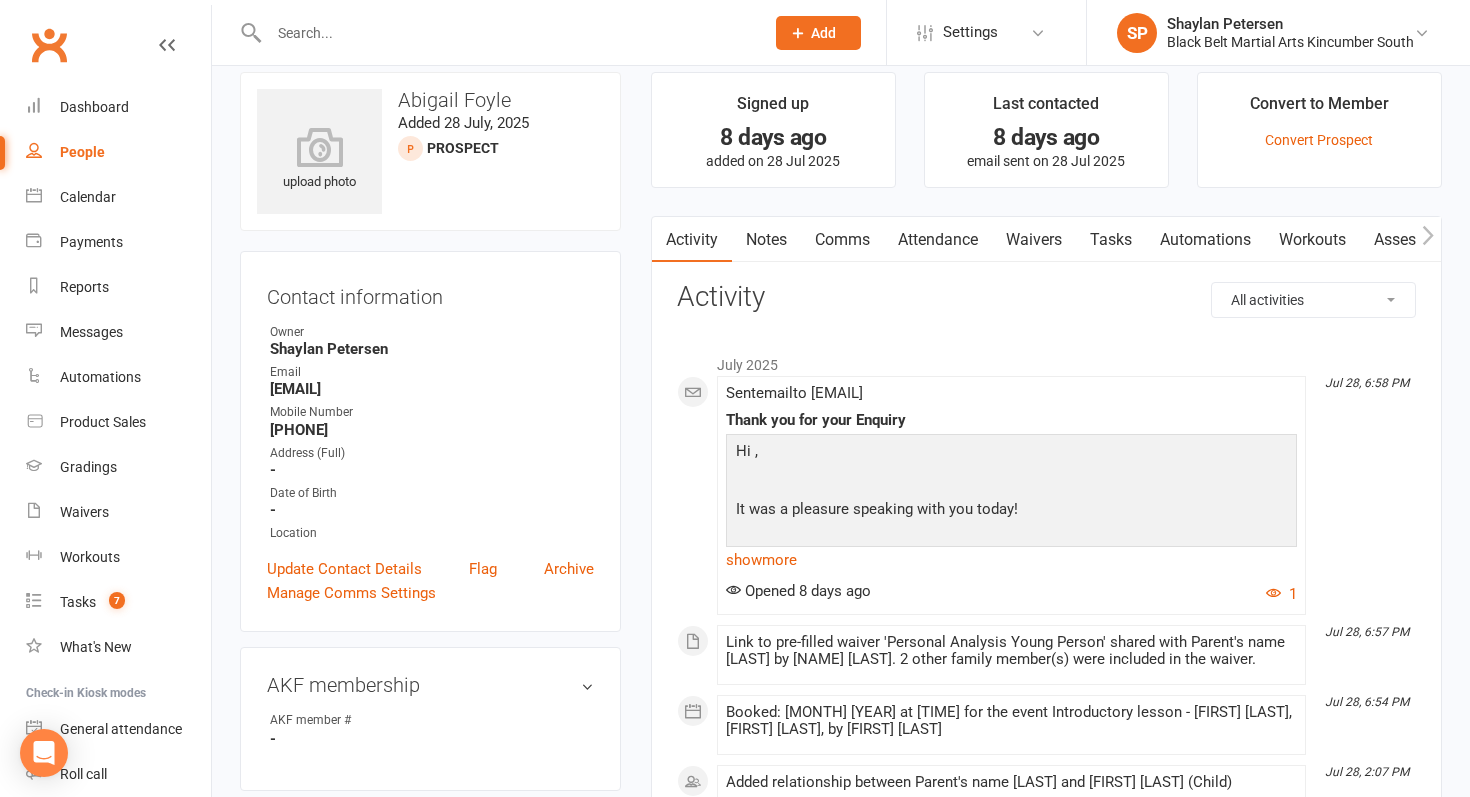 click on "Waivers" at bounding box center [1034, 240] 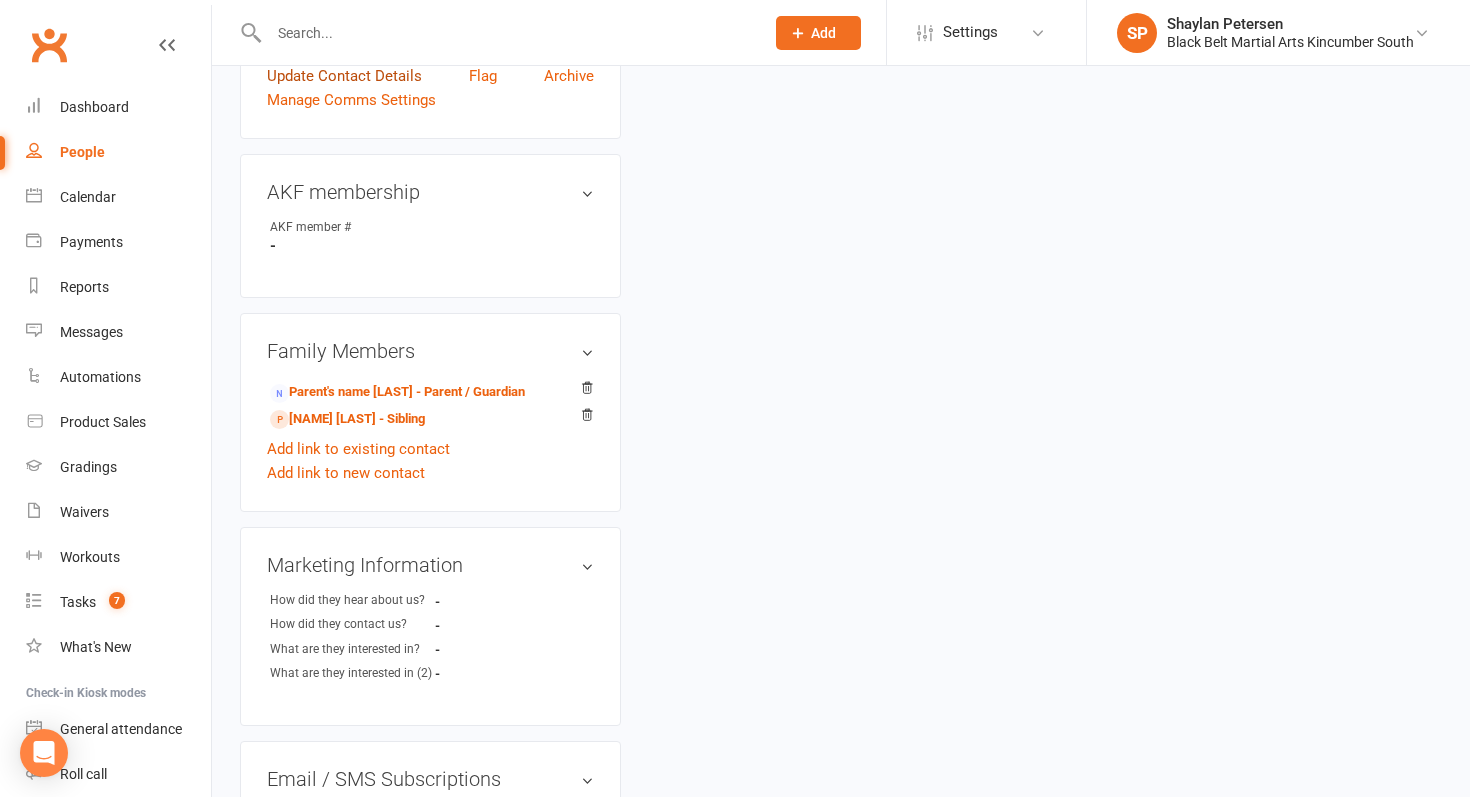 scroll, scrollTop: 527, scrollLeft: 0, axis: vertical 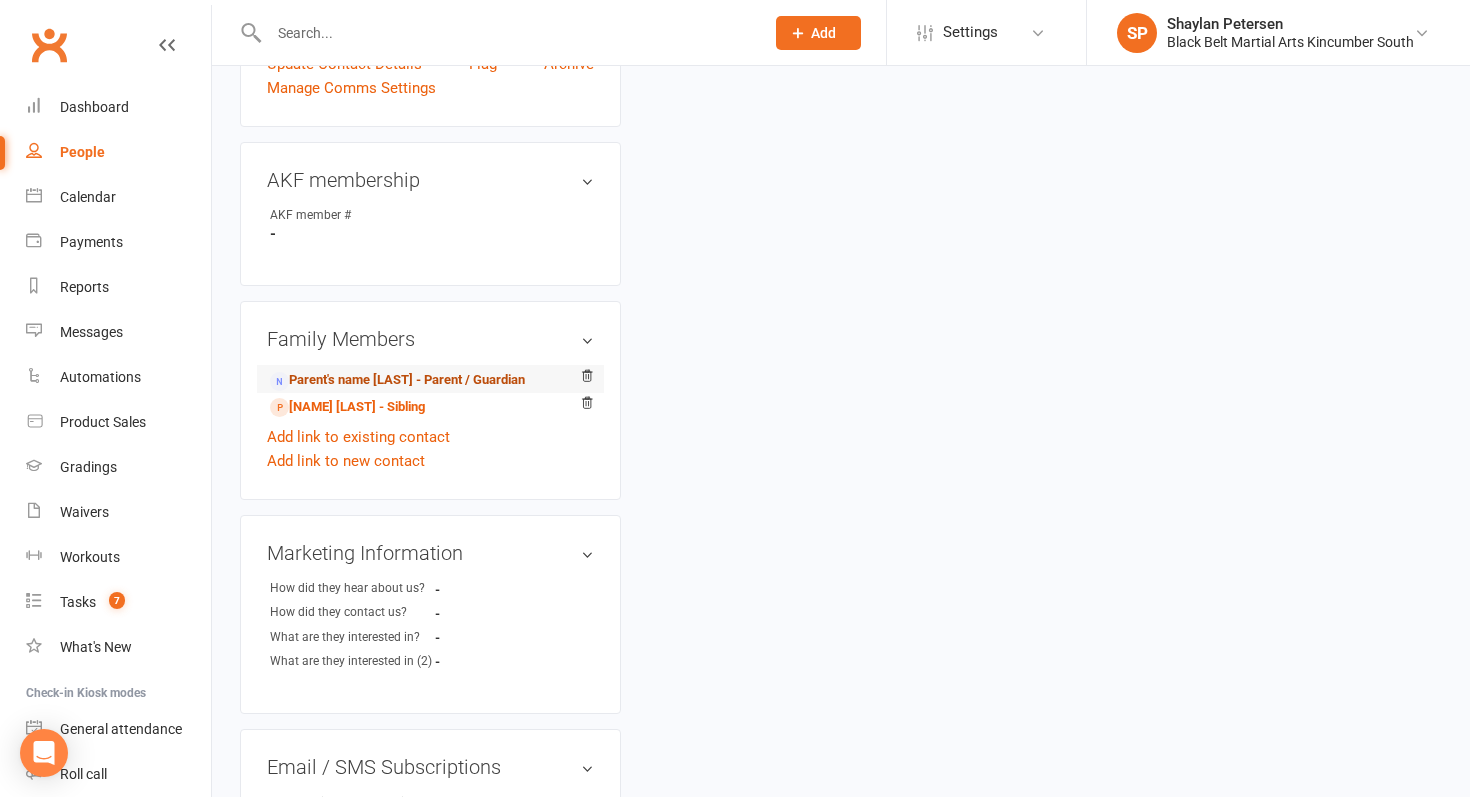 click on "Parent's name Foyle - Parent / Guardian" at bounding box center [397, 380] 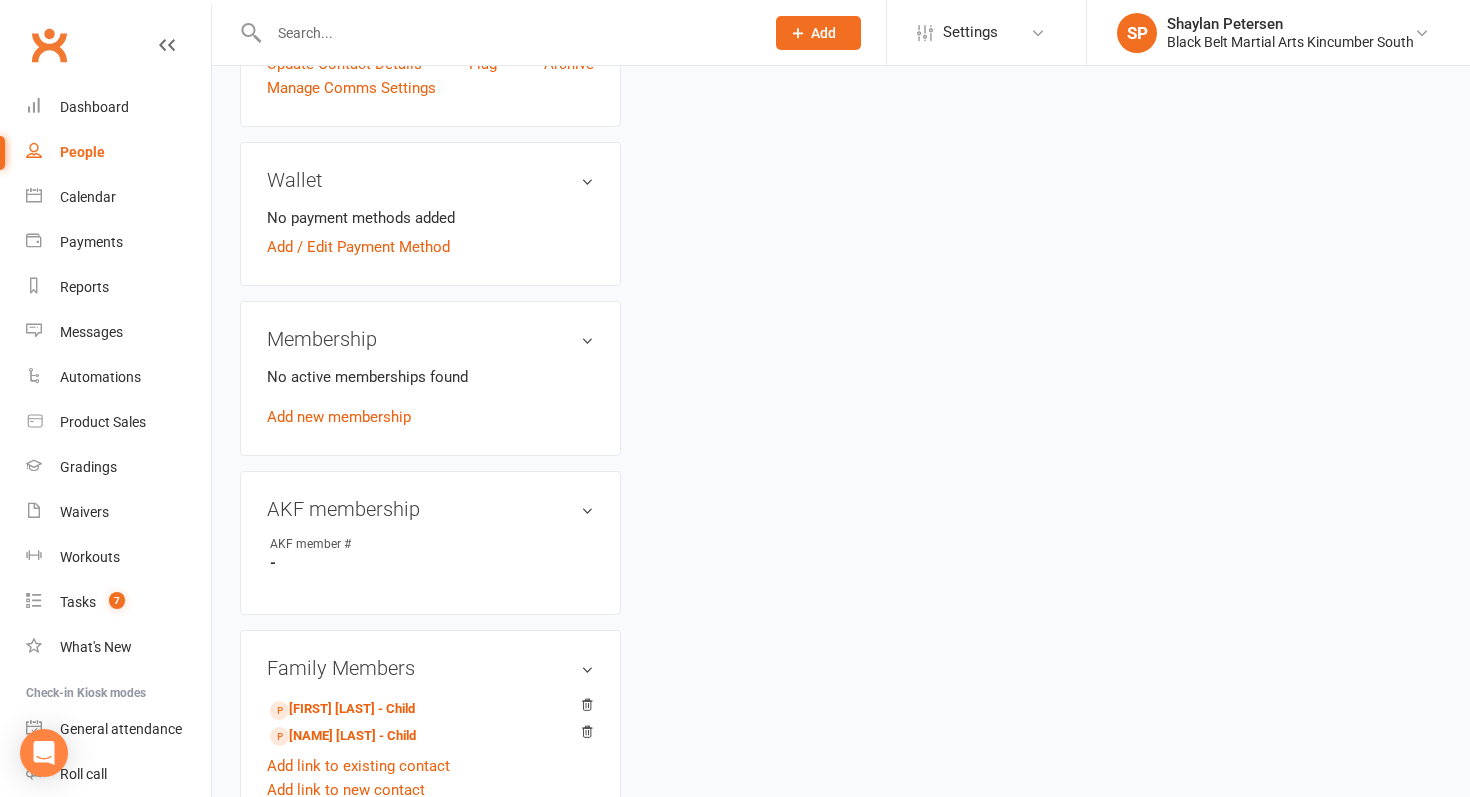 scroll, scrollTop: 0, scrollLeft: 0, axis: both 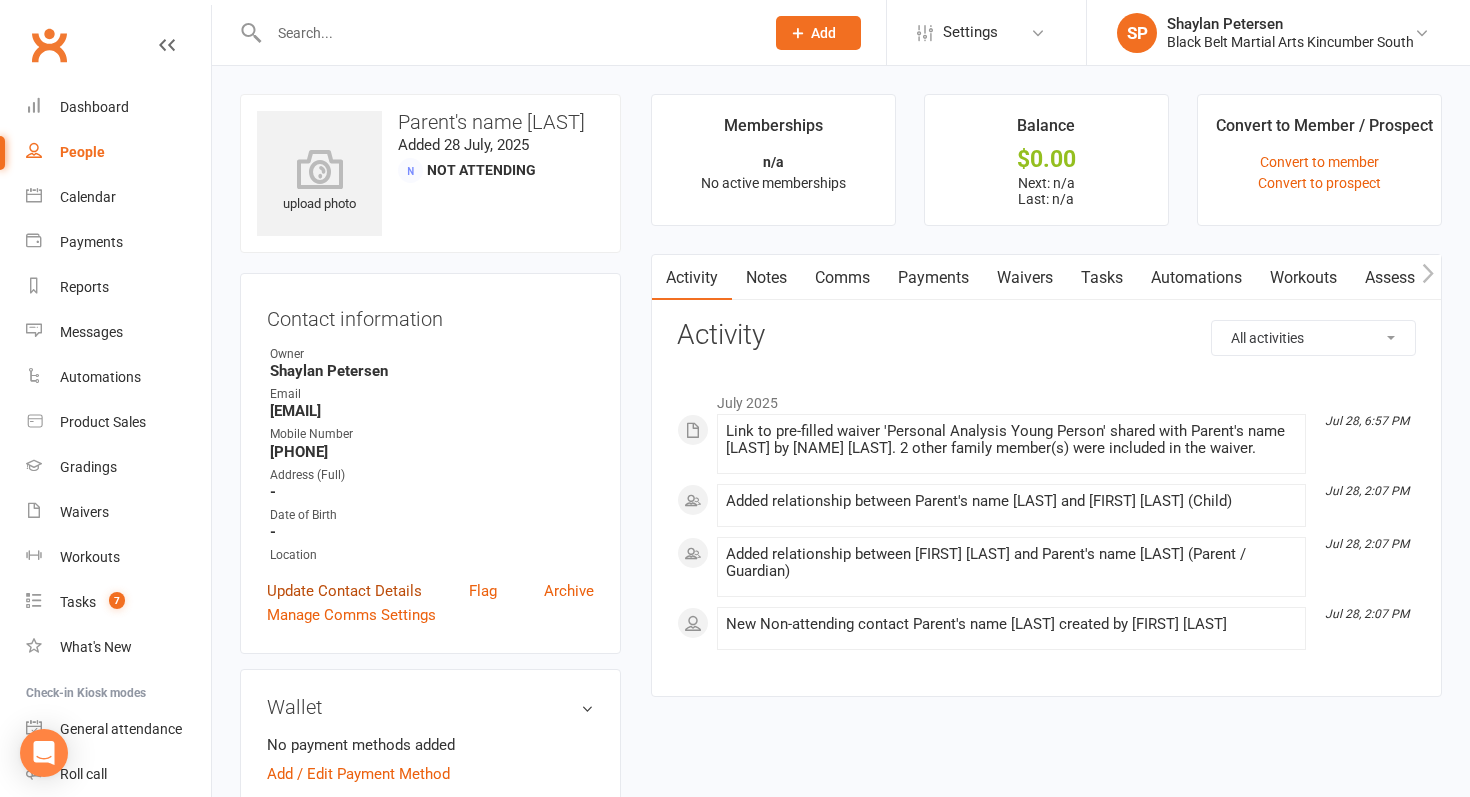click on "Update Contact Details" at bounding box center (344, 591) 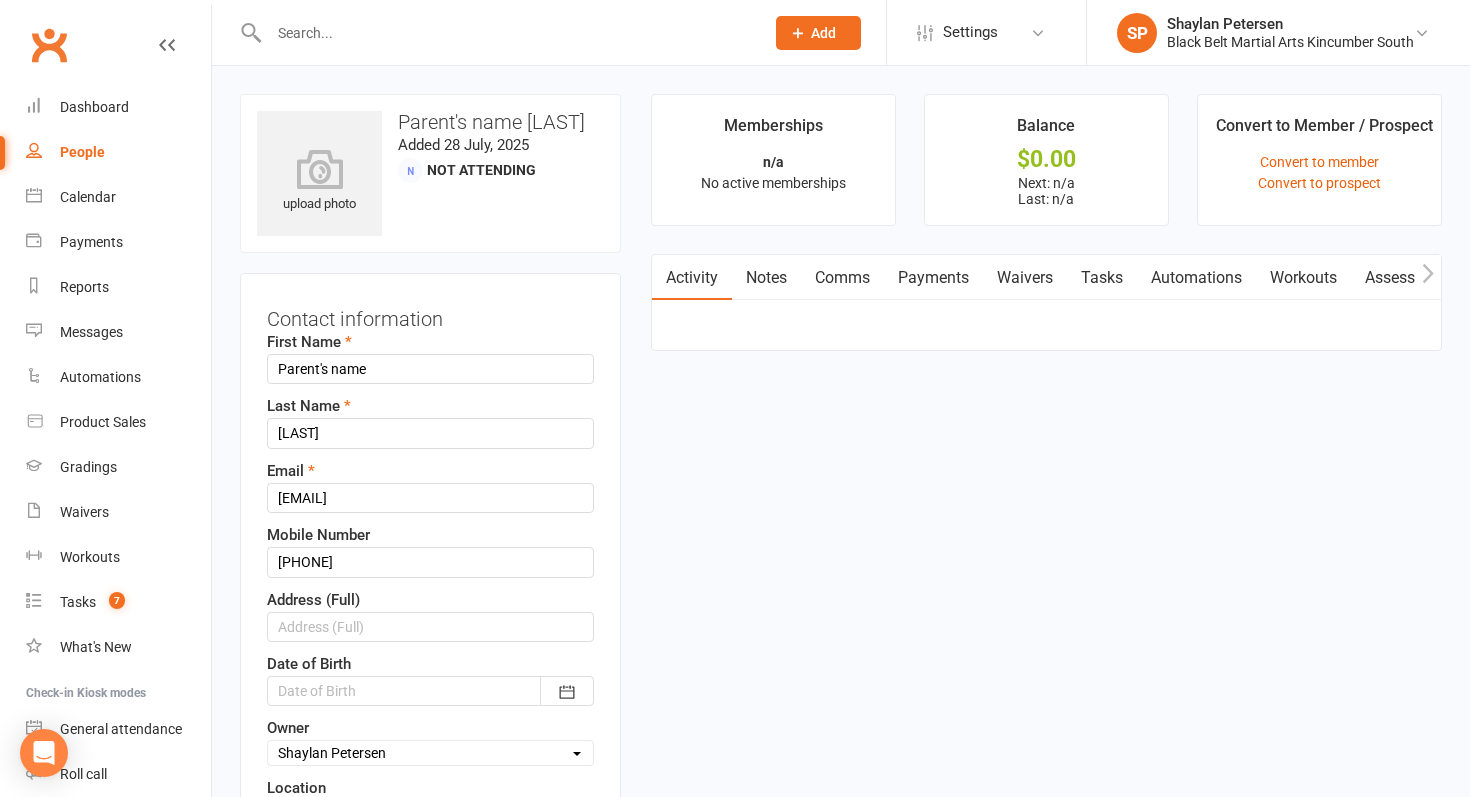 scroll, scrollTop: 94, scrollLeft: 0, axis: vertical 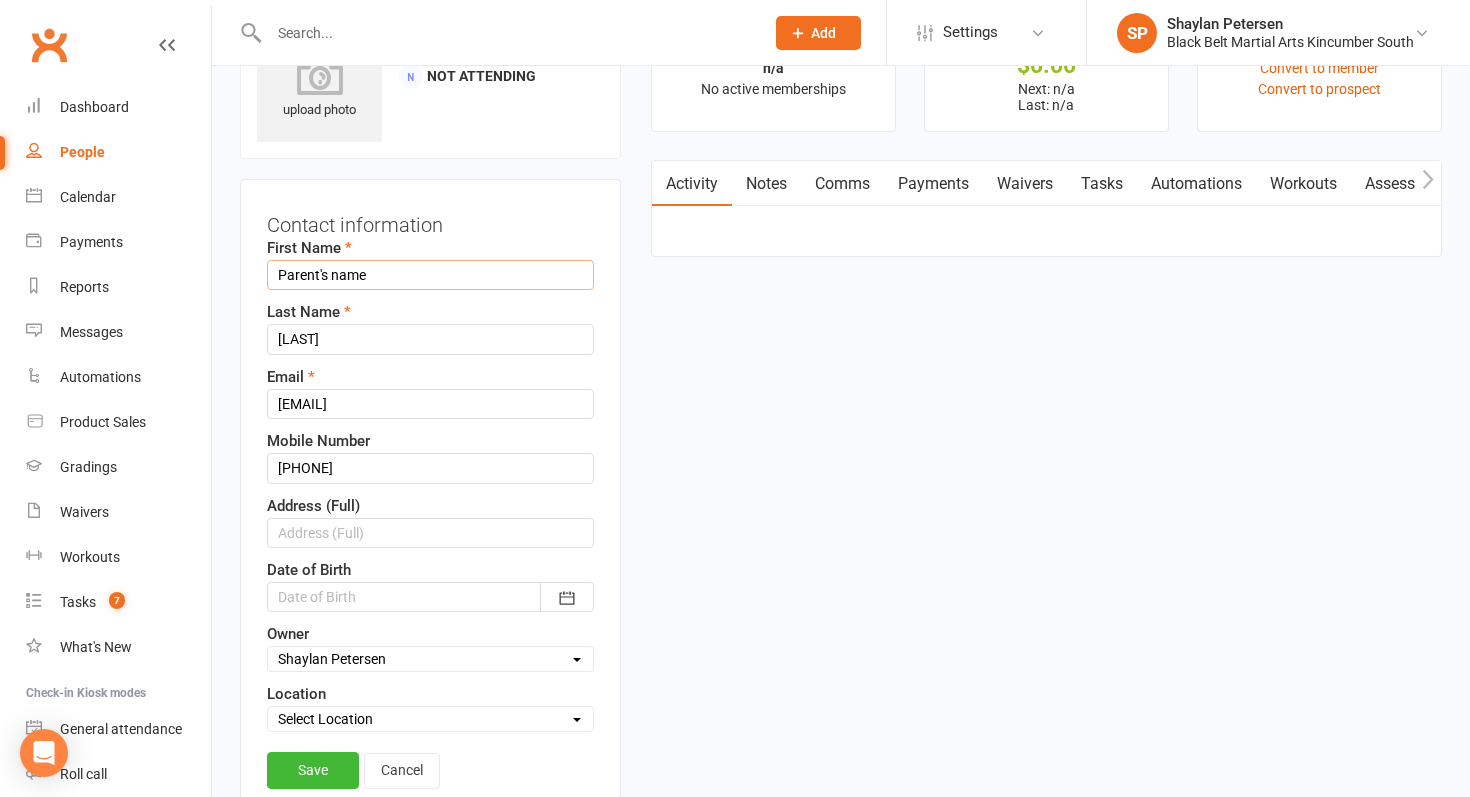 drag, startPoint x: 401, startPoint y: 274, endPoint x: 265, endPoint y: 249, distance: 138.2787 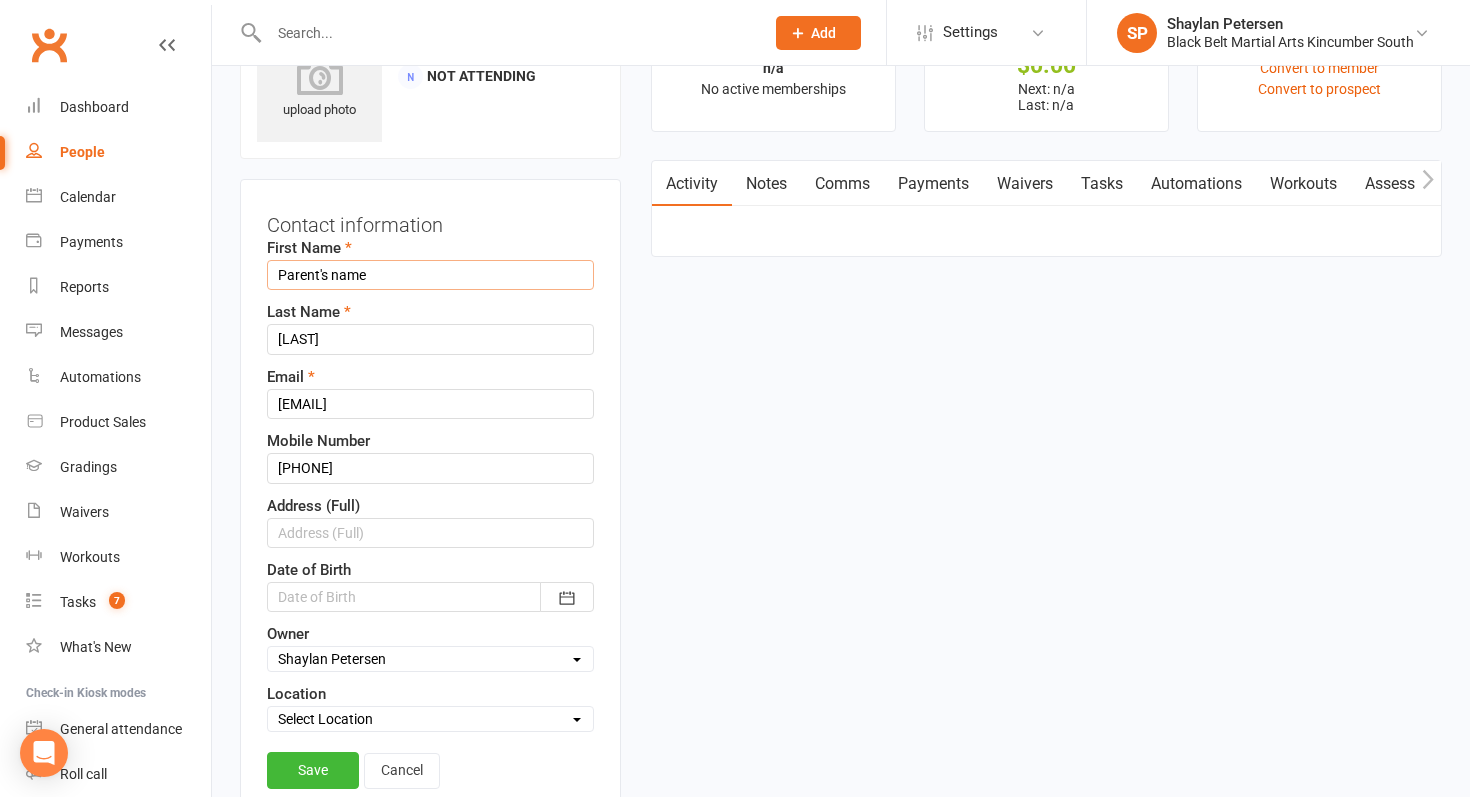 click on "Contact information First Name  Parent's name
Last Name  Foyle
Email  kdfoyel@gmail.com
Mobile Number  0404519050
Address (Full)
Date of Birth
2021 - 2040
2021
2022
2023
2024
2025
2026
2027
2028
2029
2030
2031
2032
2033
2034
2035
2036
2037
2038
2039
2040
Owner  Select Owner Nathan Watford Hope Conley Ava Pearce Alex Wilson Ann Chudleigh Alex Hald Gabby Watford Shaylan Petersen BBMA South Kincumber
Location  Select Location BBMA Outdoor Introductory lesson downstairs Introductory lesson upstairs Mat 1" at bounding box center [430, 502] 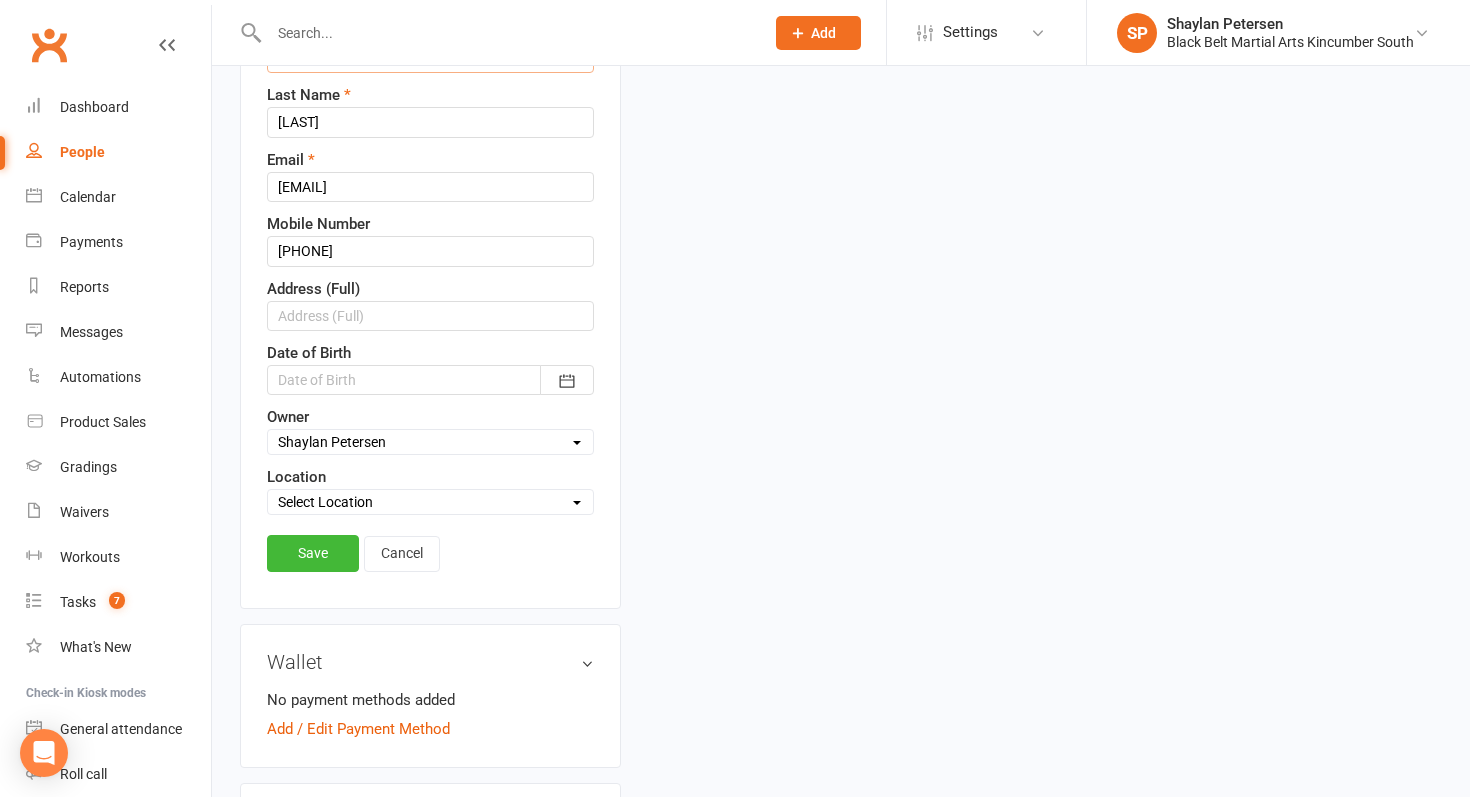 scroll, scrollTop: 374, scrollLeft: 0, axis: vertical 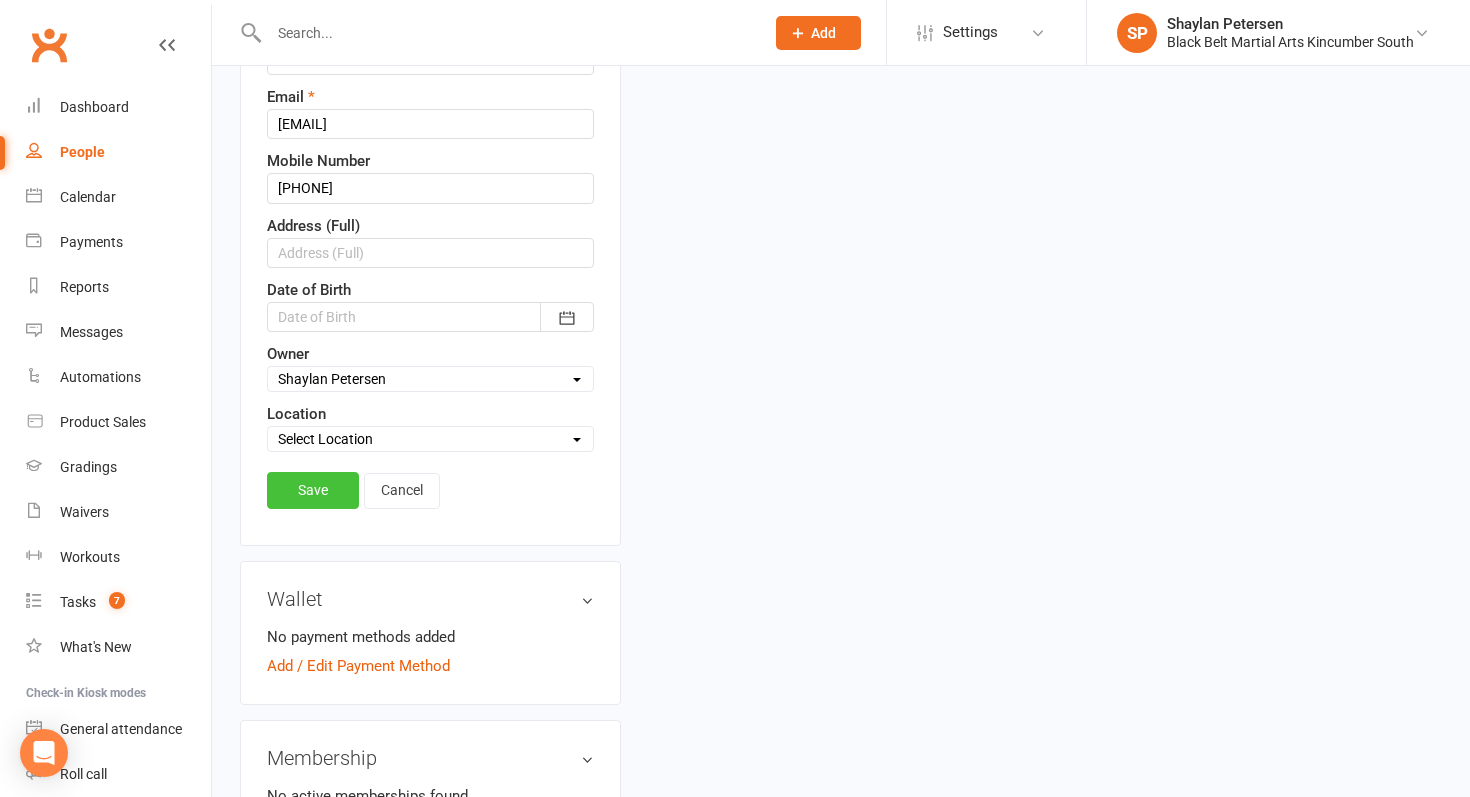 type on "Karen" 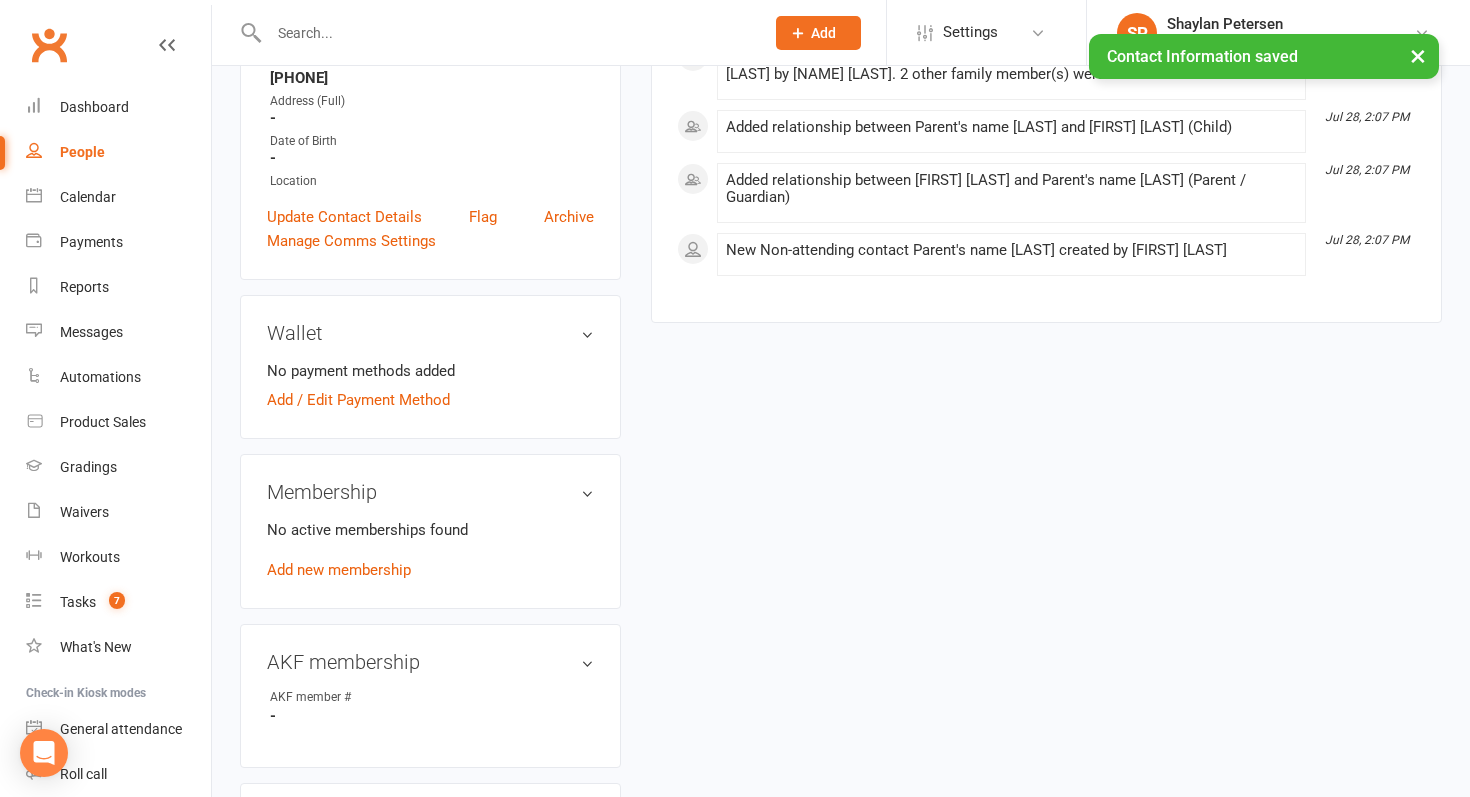scroll, scrollTop: 0, scrollLeft: 0, axis: both 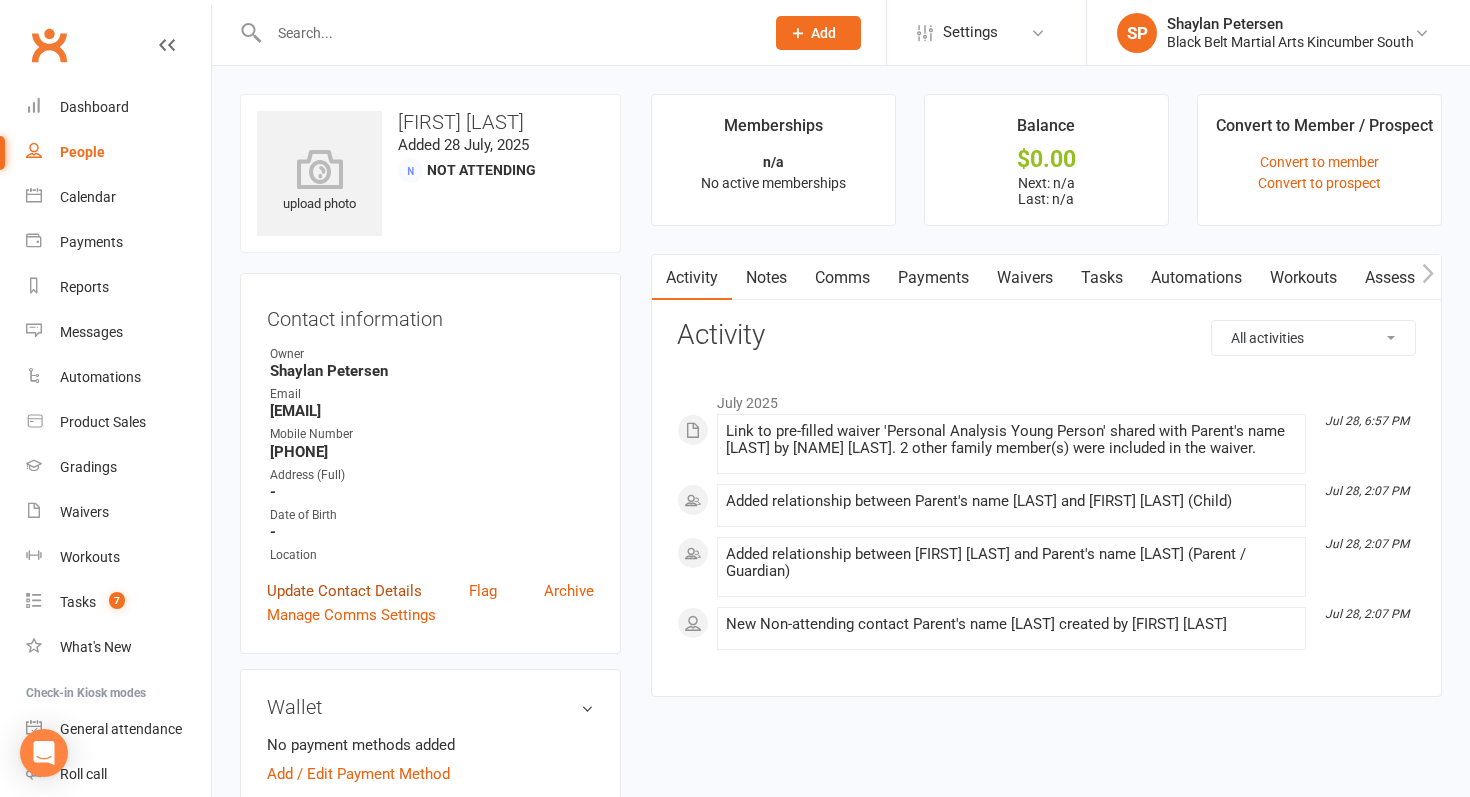 click on "Update Contact Details" at bounding box center (344, 591) 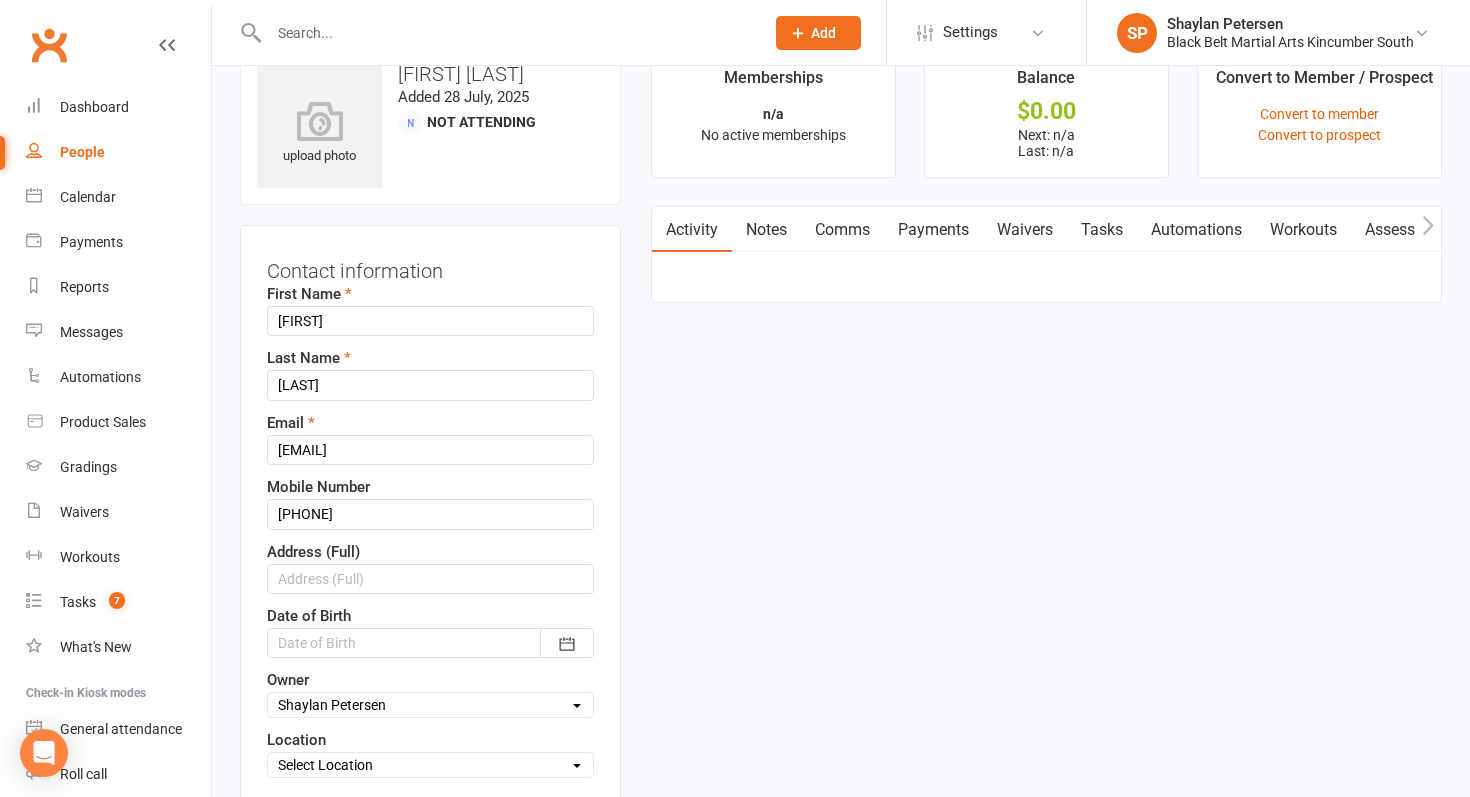 scroll, scrollTop: 94, scrollLeft: 0, axis: vertical 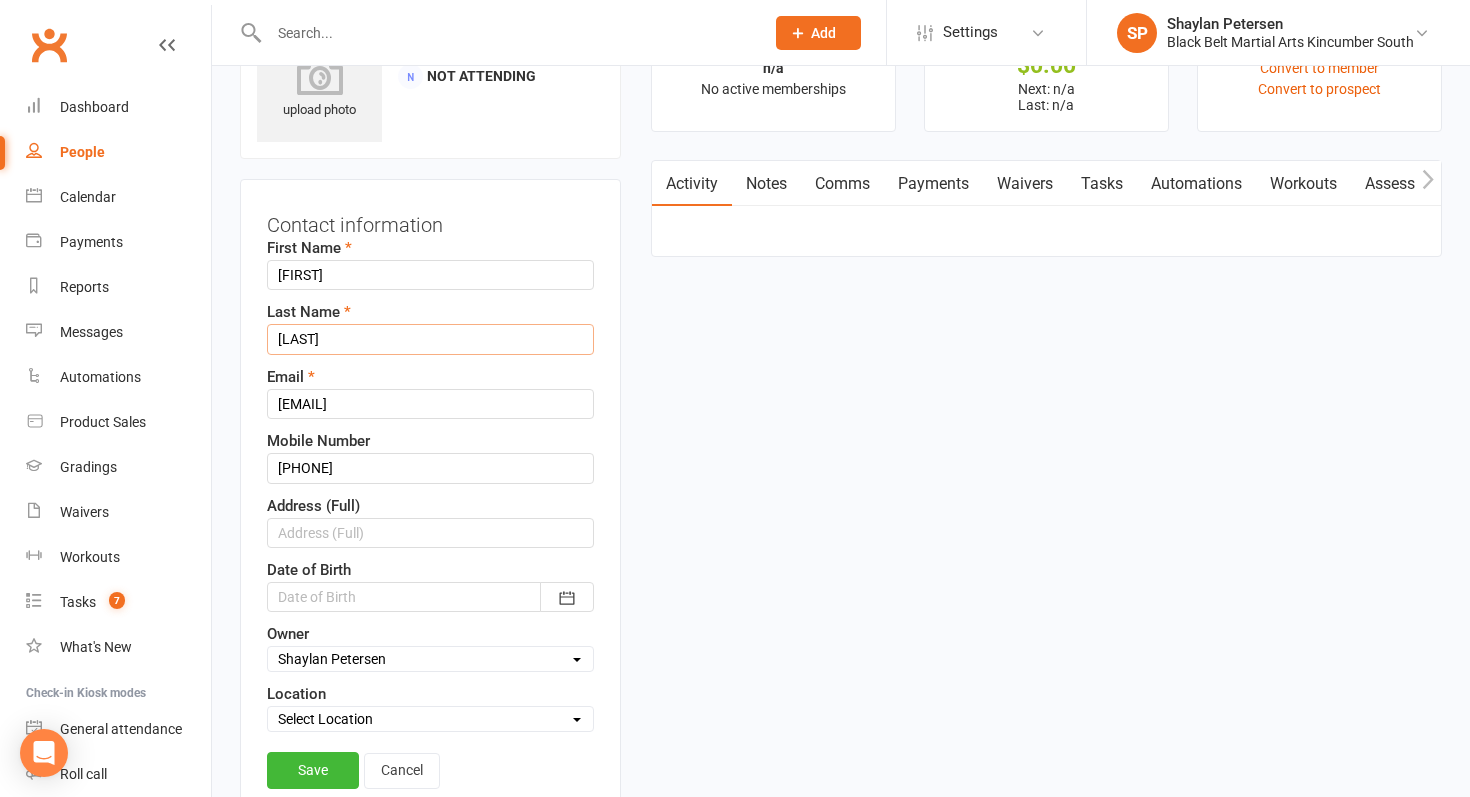 click on "Foyle" at bounding box center (430, 339) 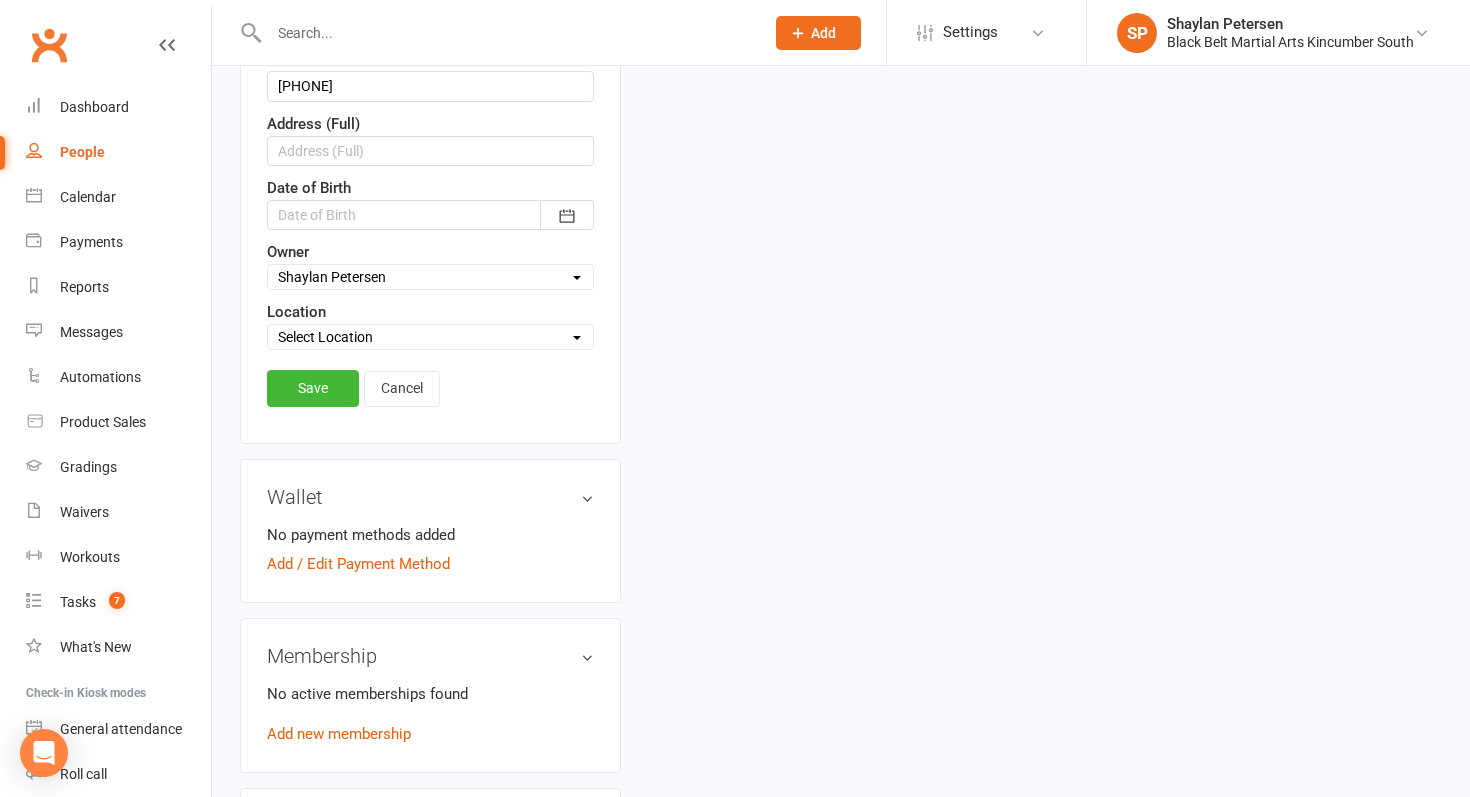 scroll, scrollTop: 519, scrollLeft: 0, axis: vertical 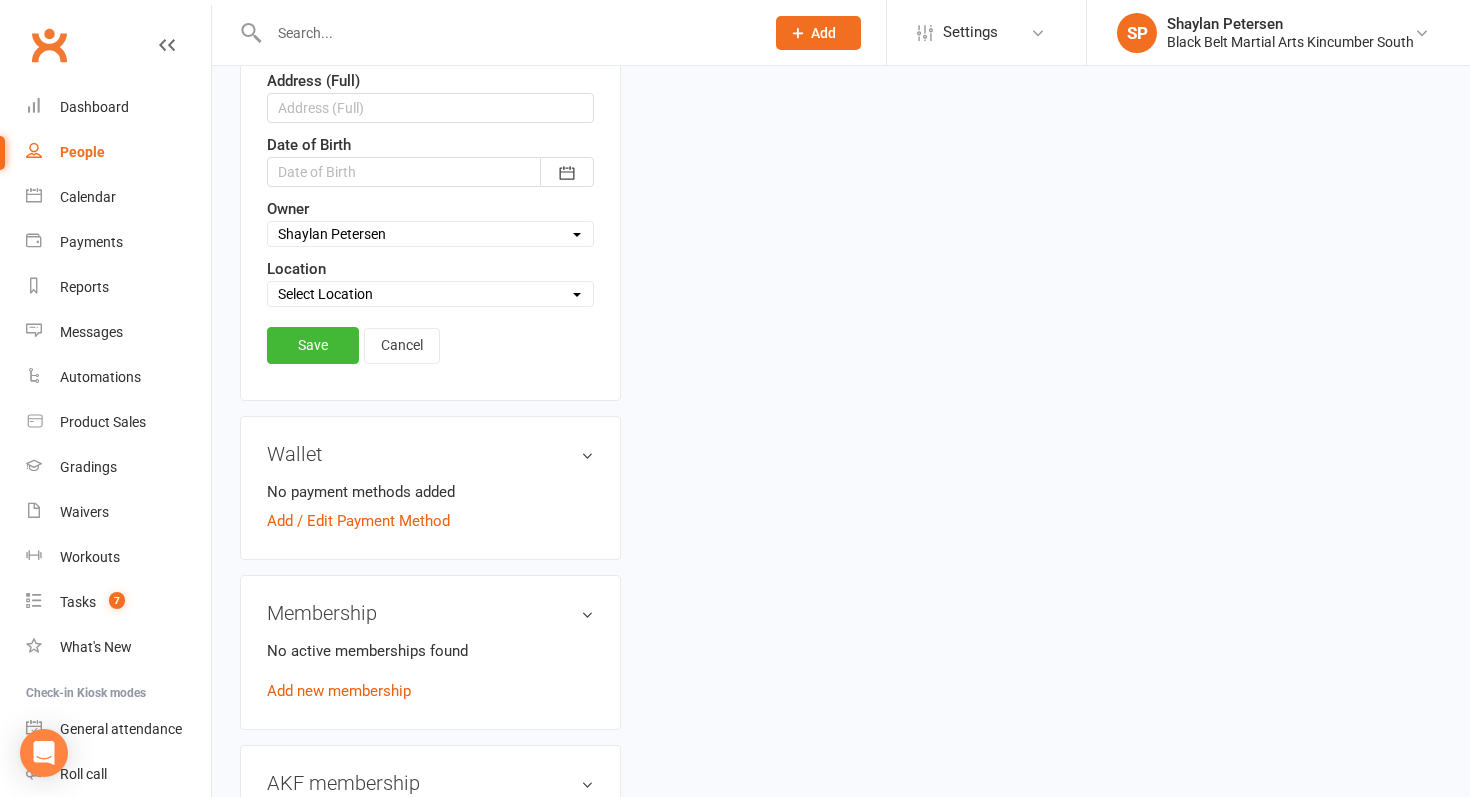 type on "Foyel" 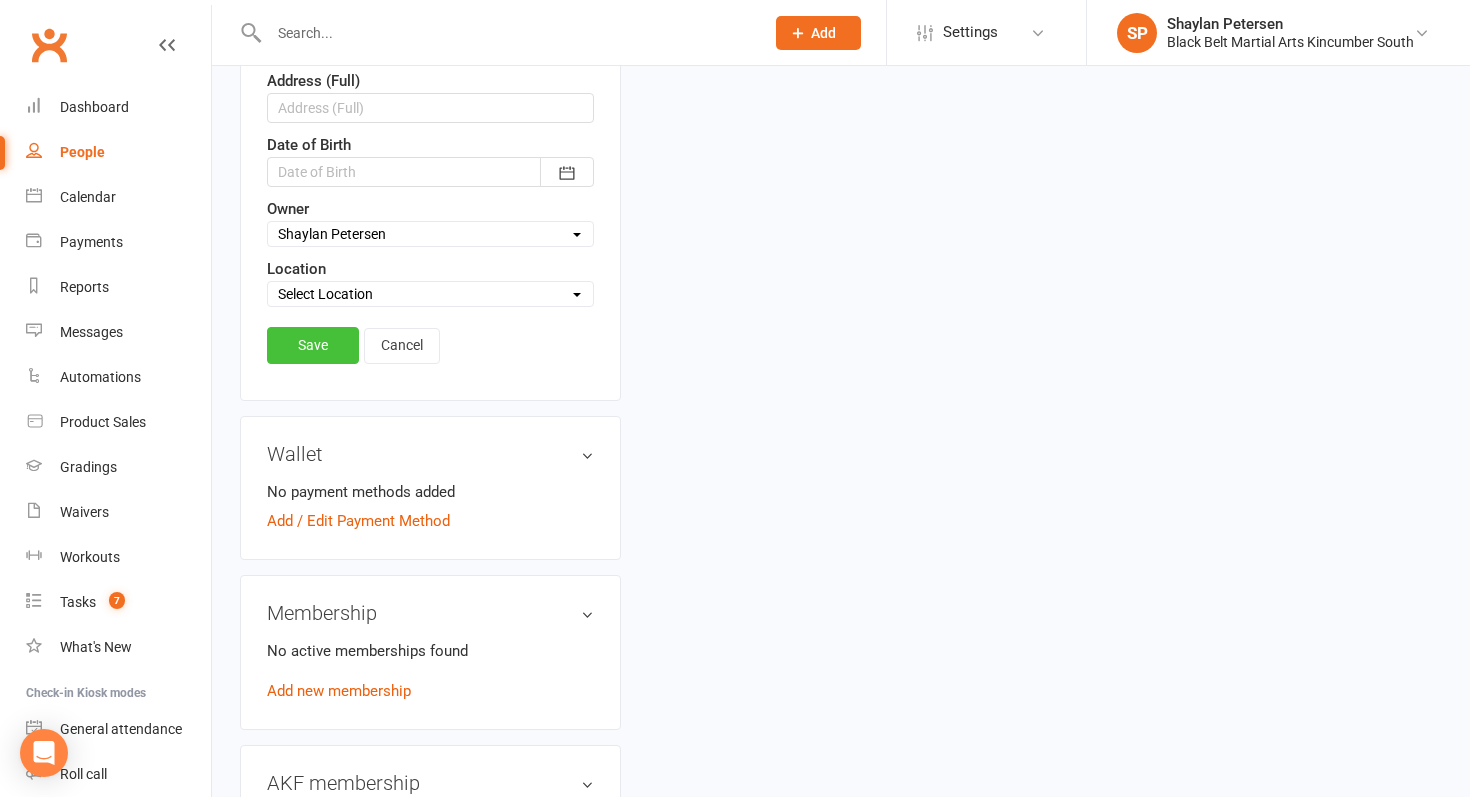 click on "Save" at bounding box center (313, 345) 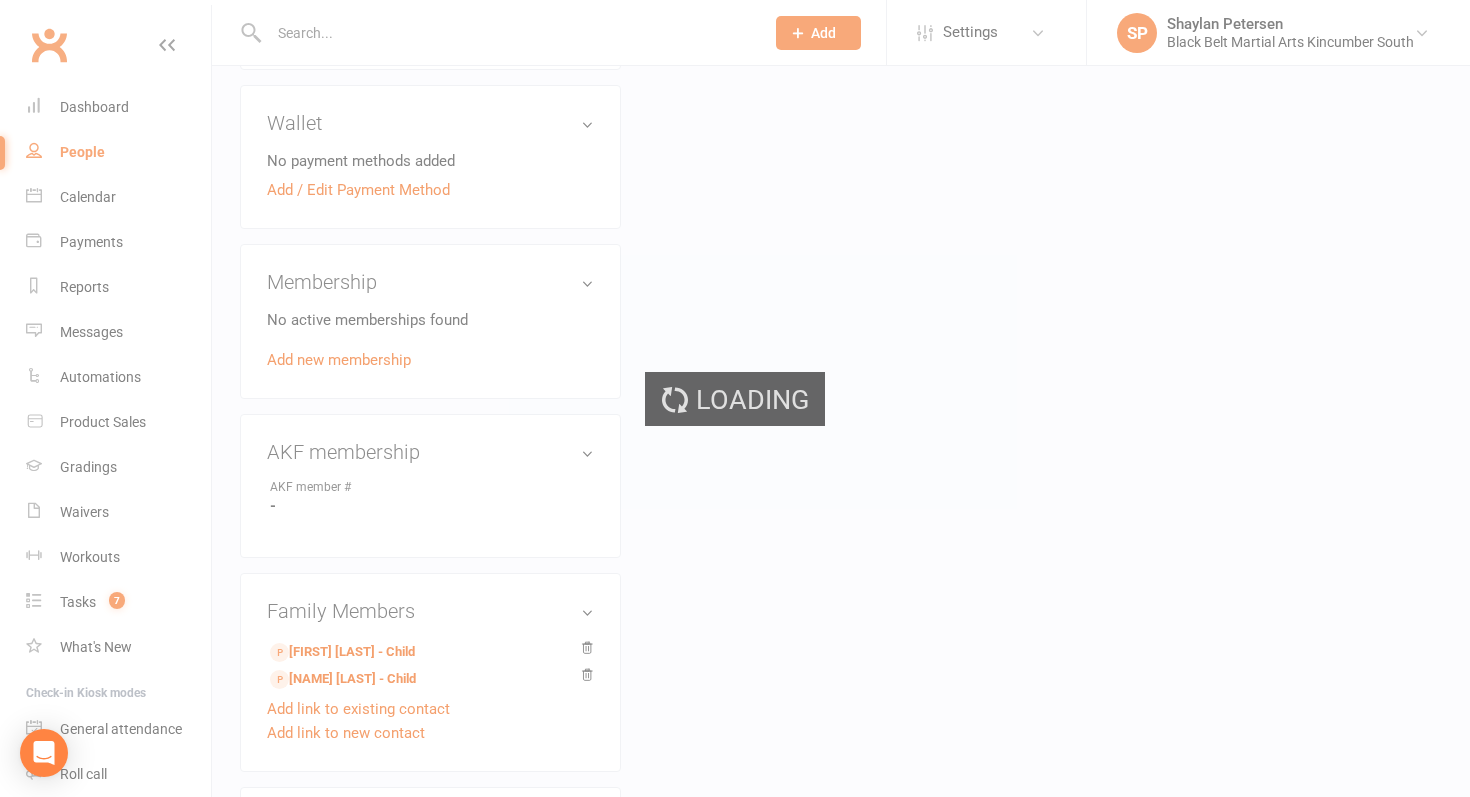 scroll, scrollTop: 870, scrollLeft: 0, axis: vertical 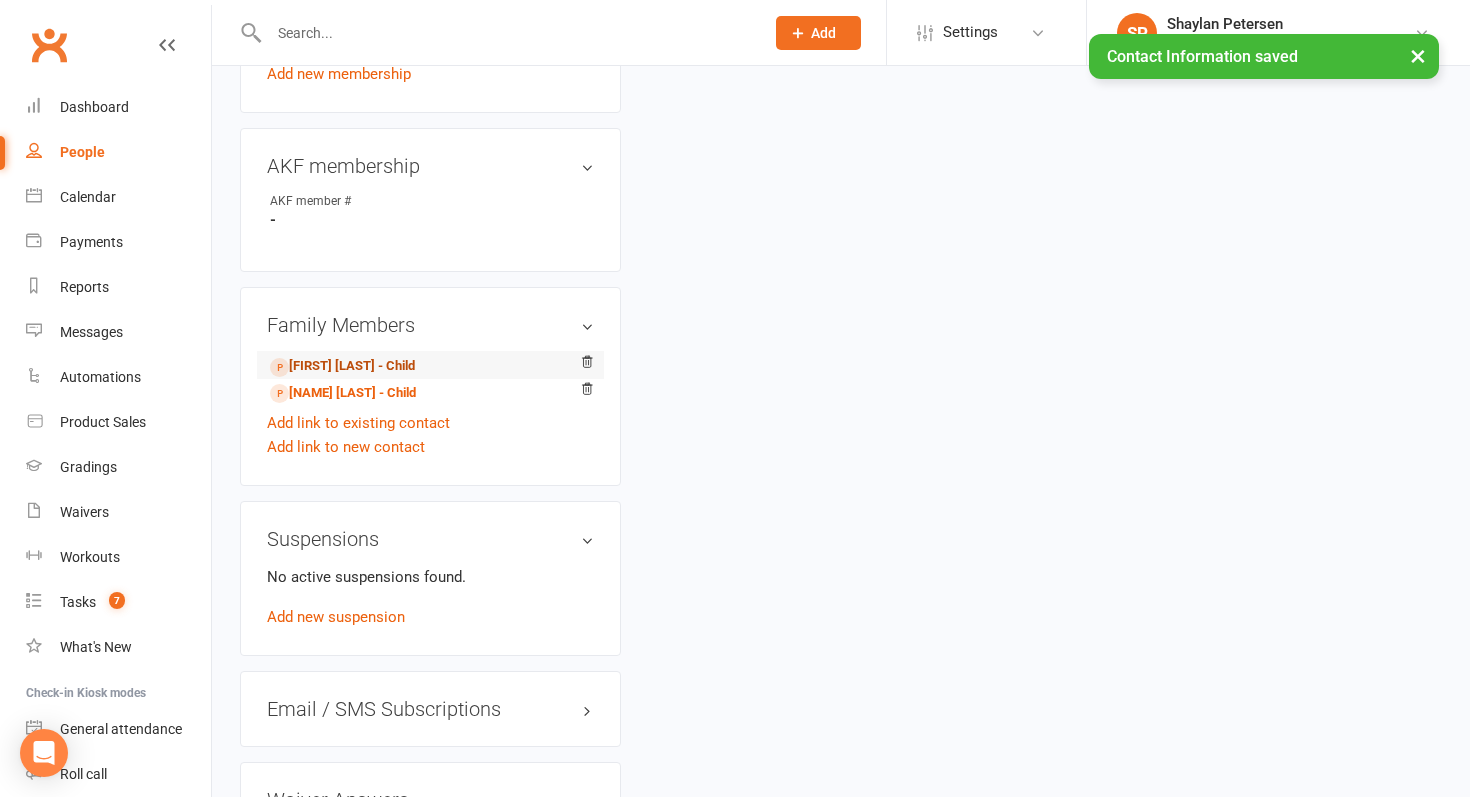 click on "Isabelle Foyle - Child" at bounding box center (342, 366) 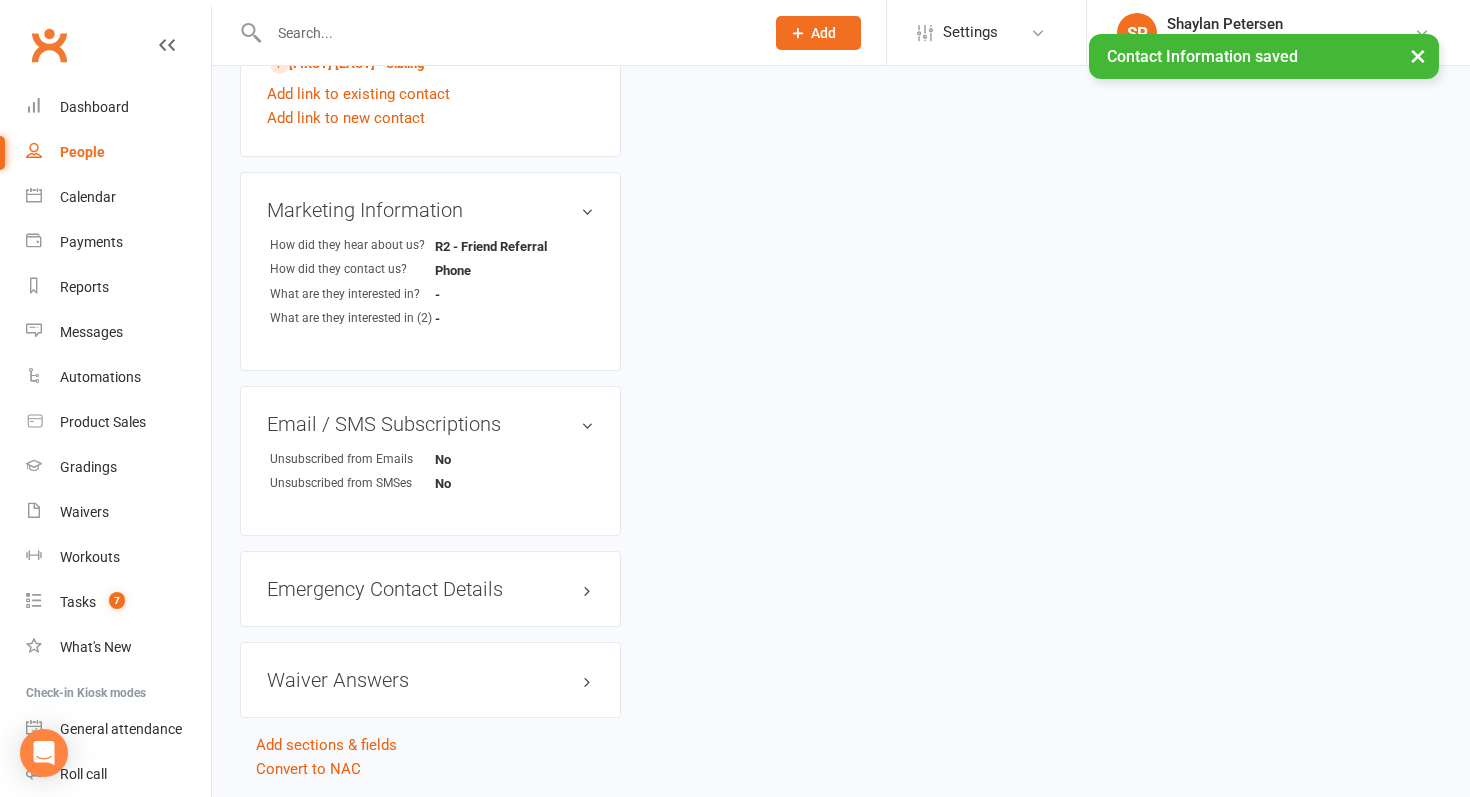 scroll, scrollTop: 0, scrollLeft: 0, axis: both 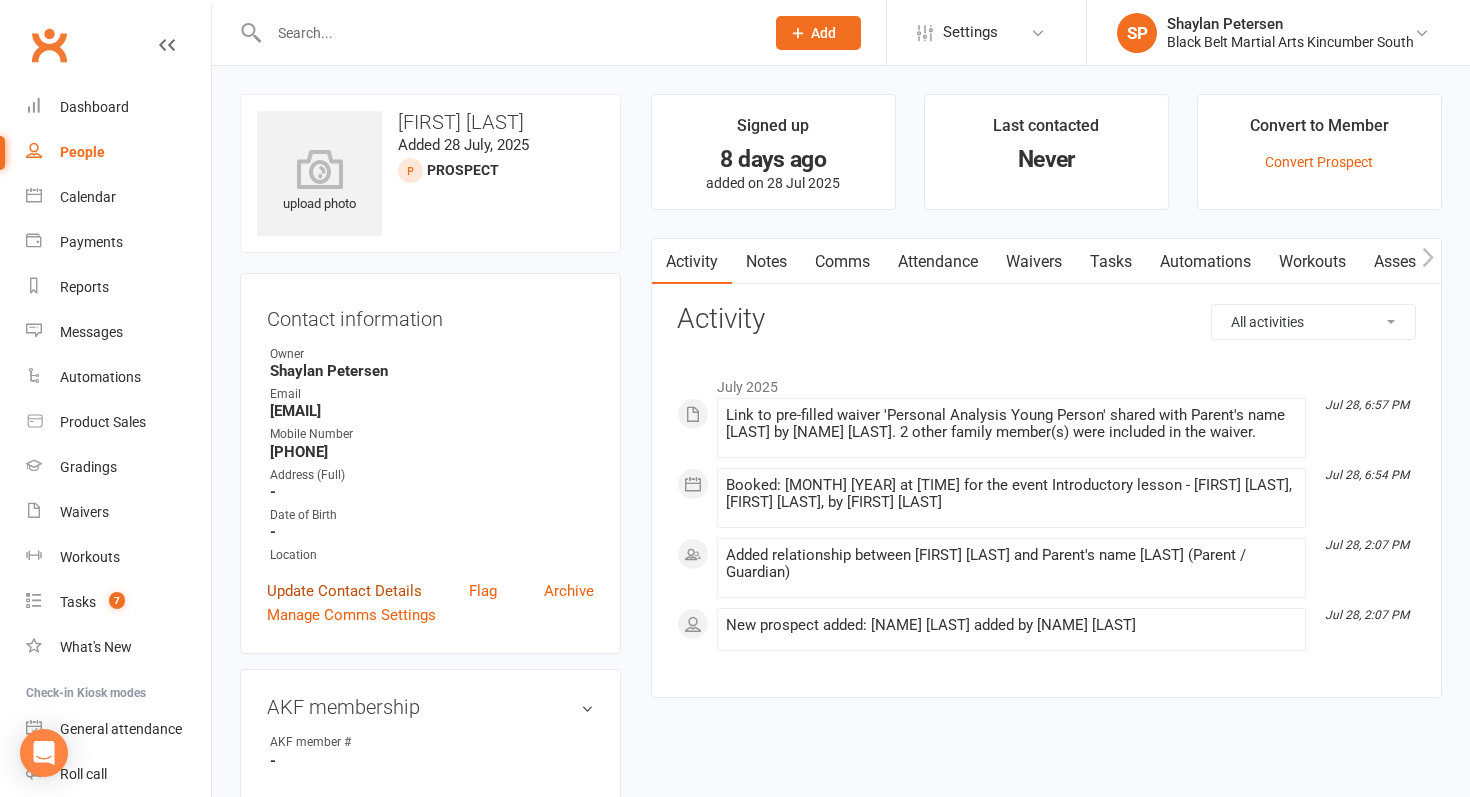 click on "Update Contact Details" at bounding box center (344, 591) 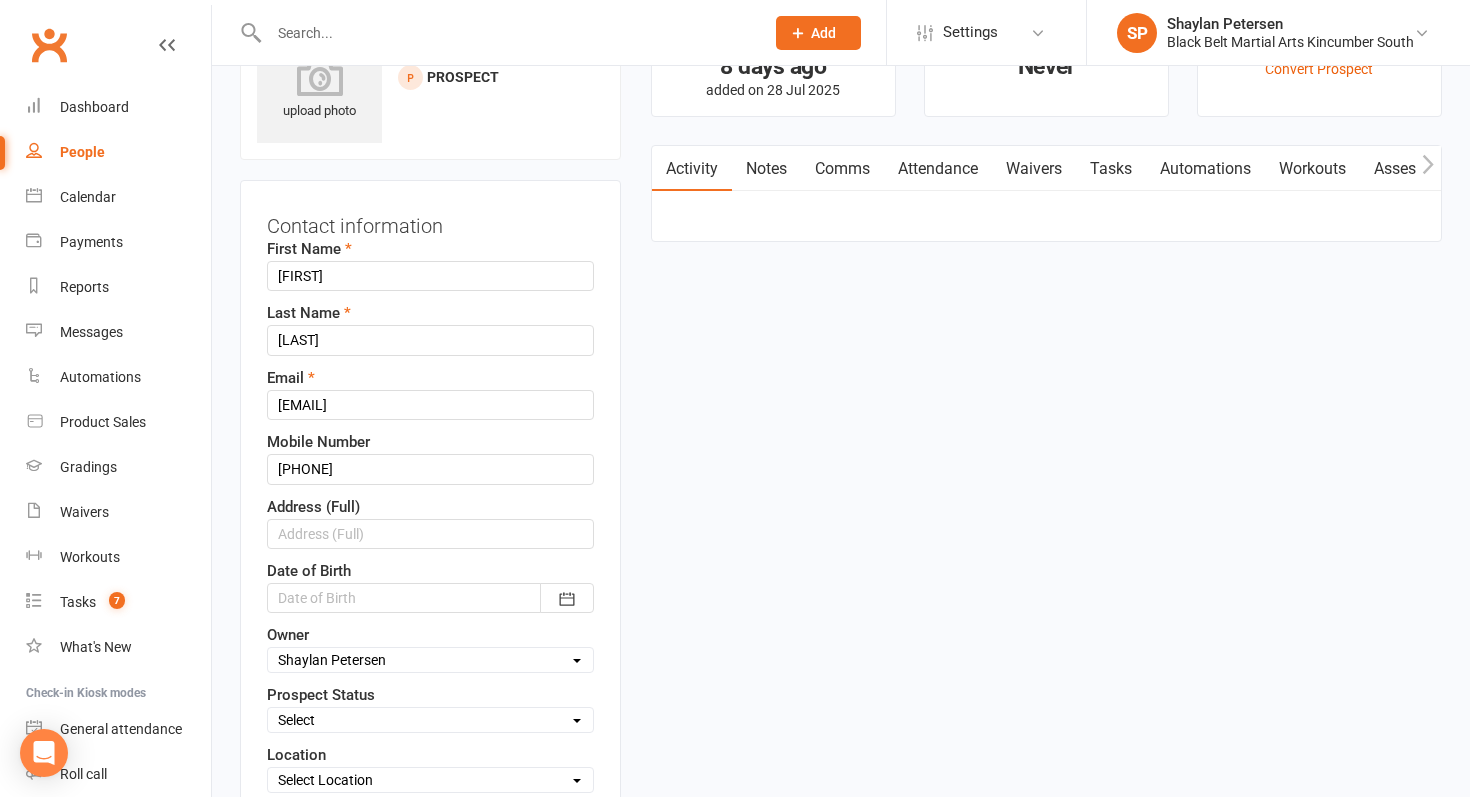 scroll, scrollTop: 94, scrollLeft: 0, axis: vertical 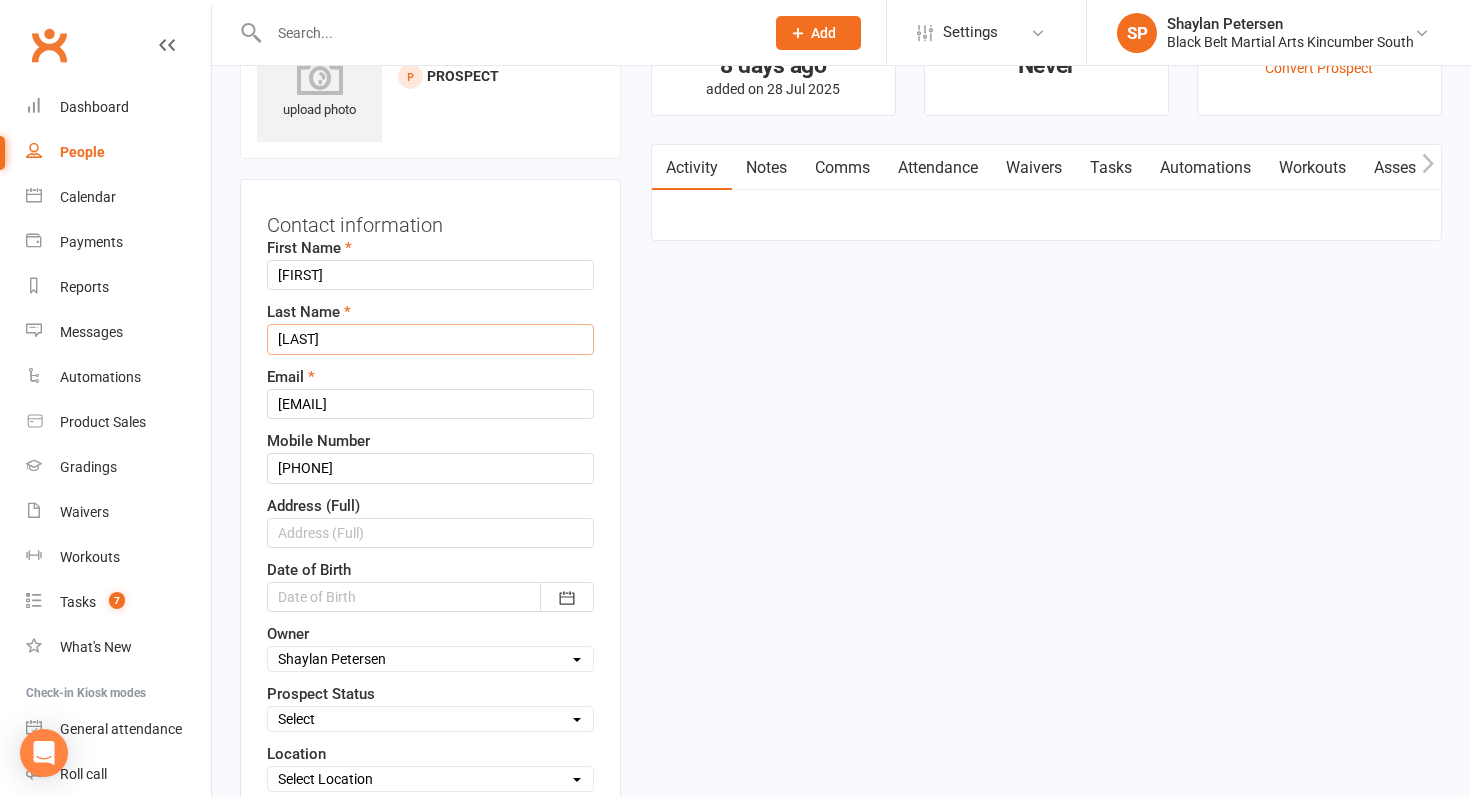 click on "Foyle" at bounding box center [430, 339] 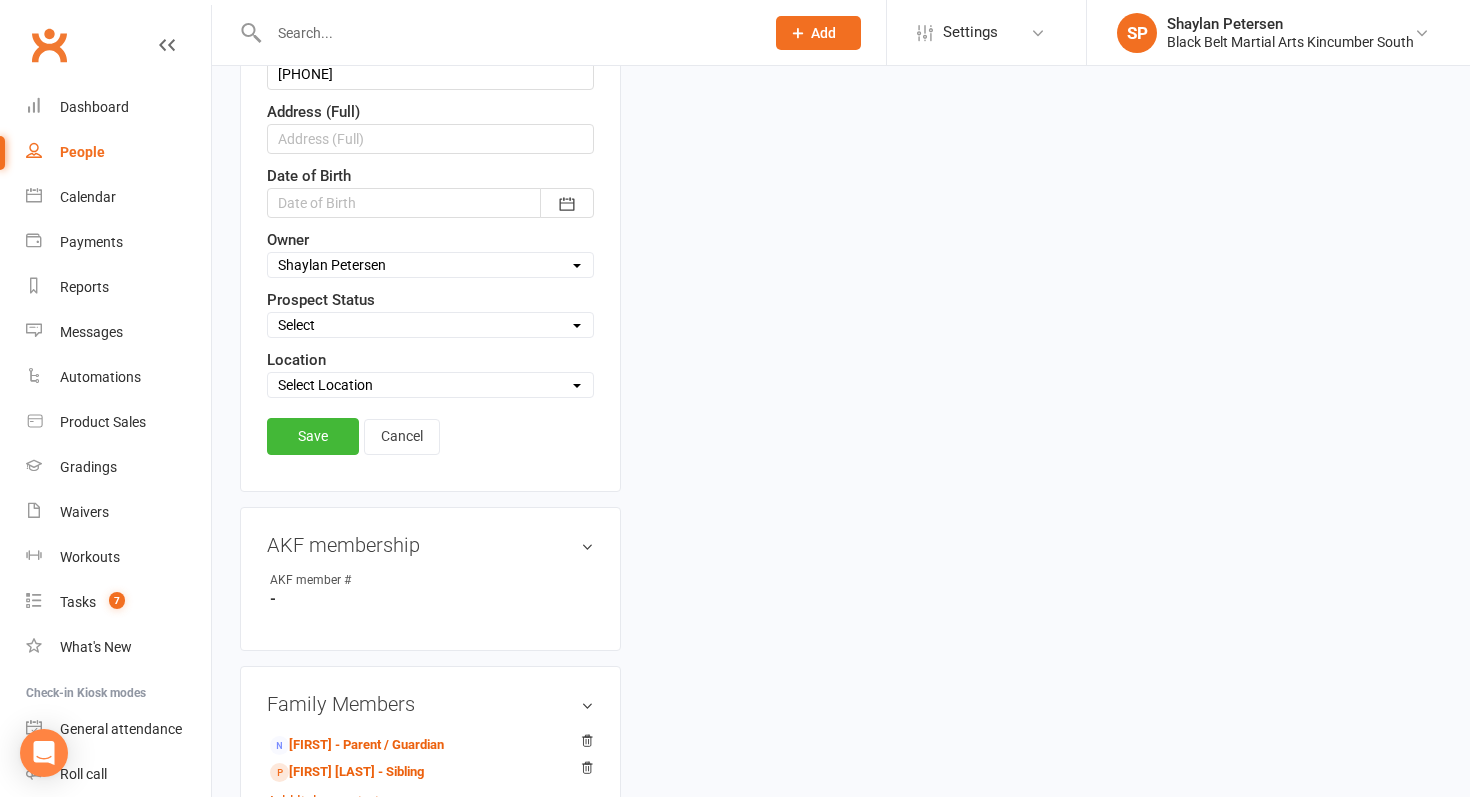 scroll, scrollTop: 535, scrollLeft: 0, axis: vertical 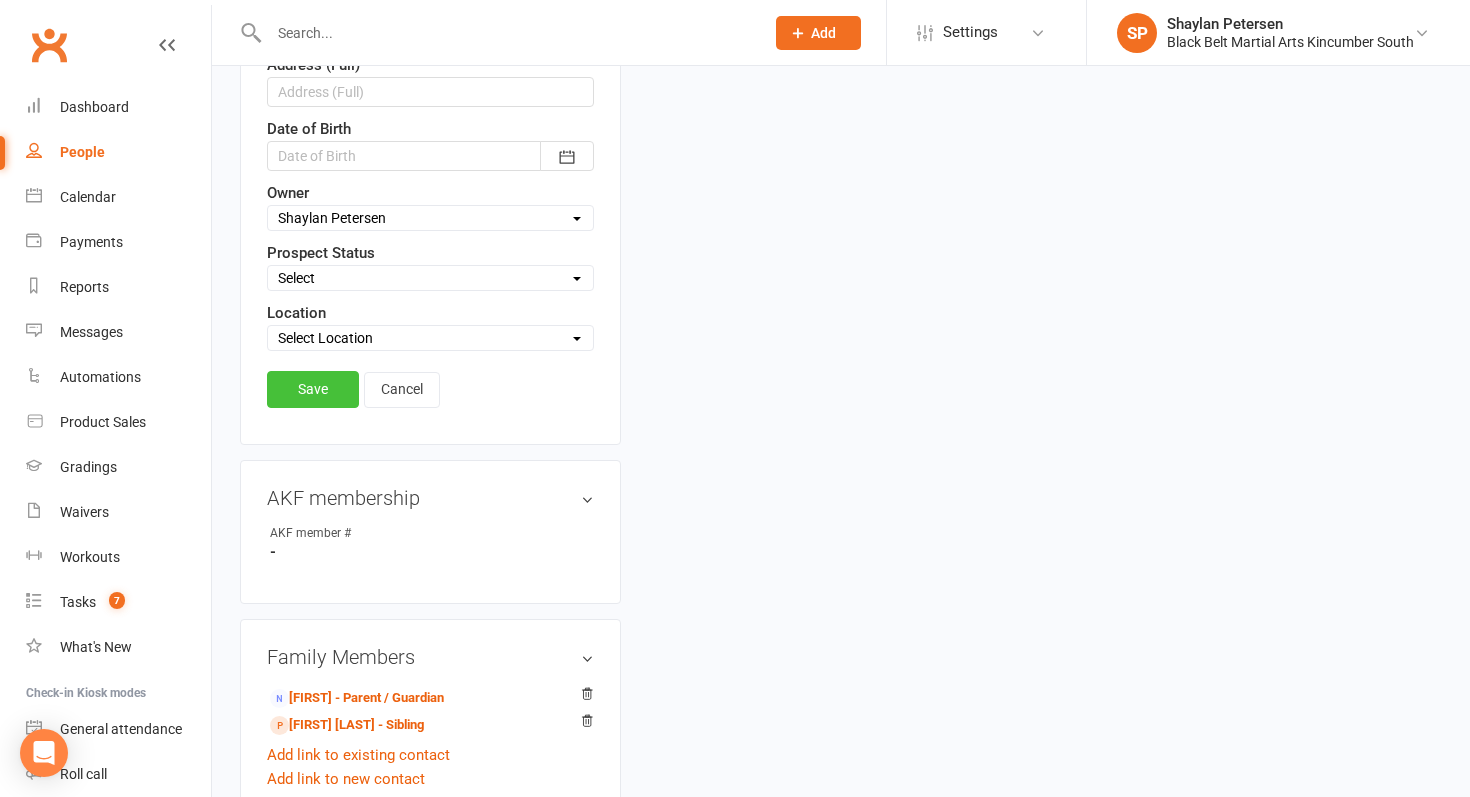 type on "Foyel" 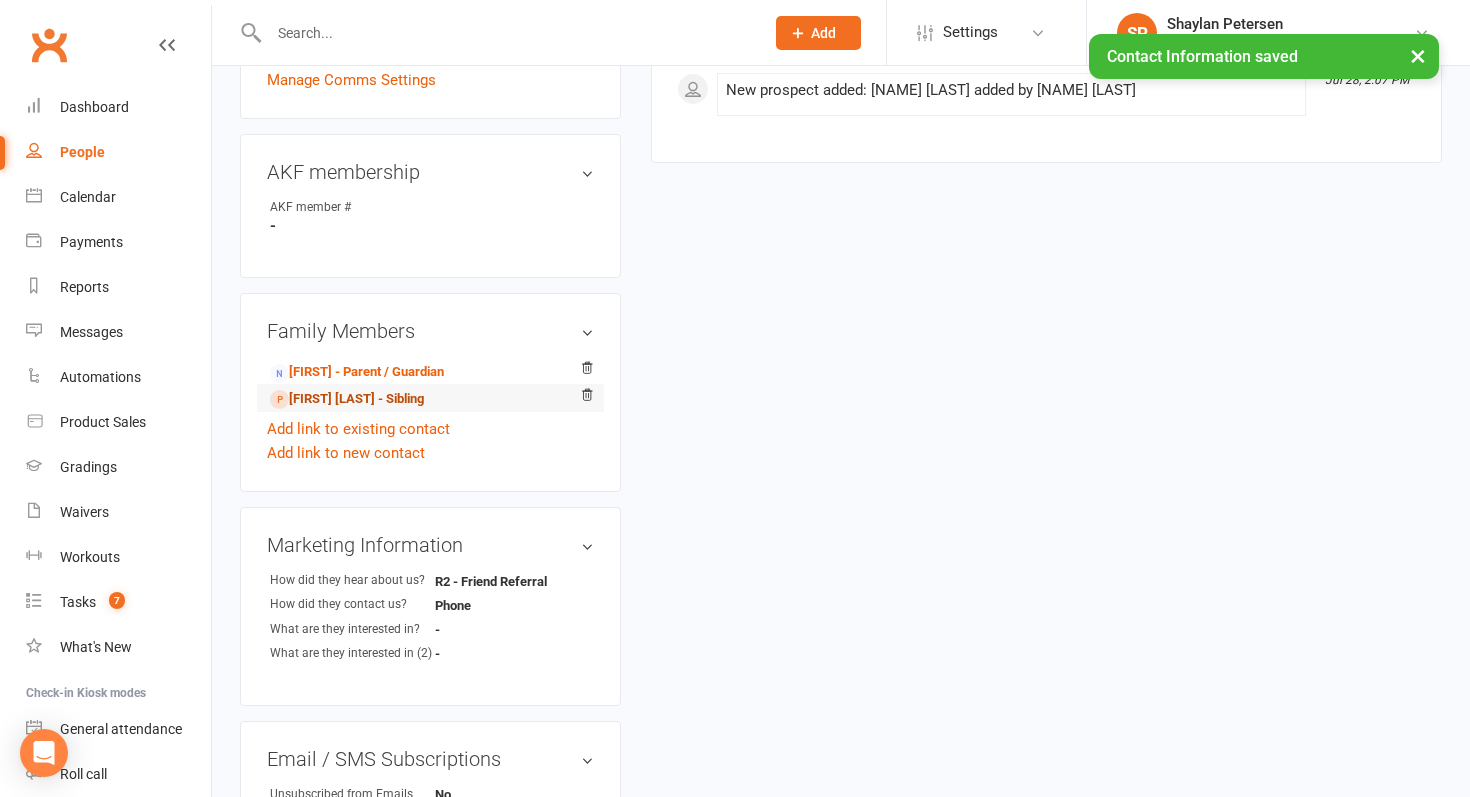 click on "Abigail Foyle - Sibling" at bounding box center [347, 399] 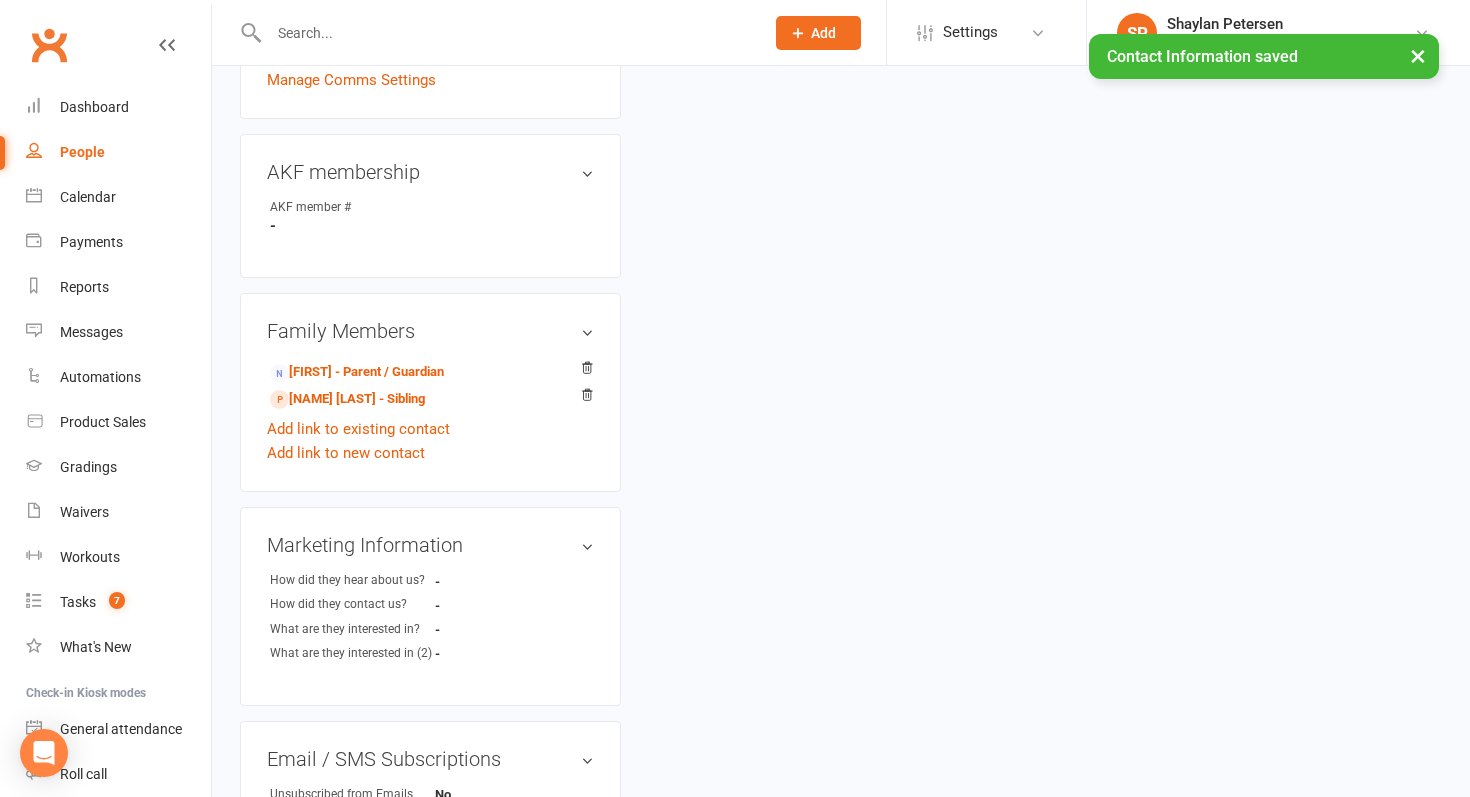 scroll, scrollTop: 0, scrollLeft: 0, axis: both 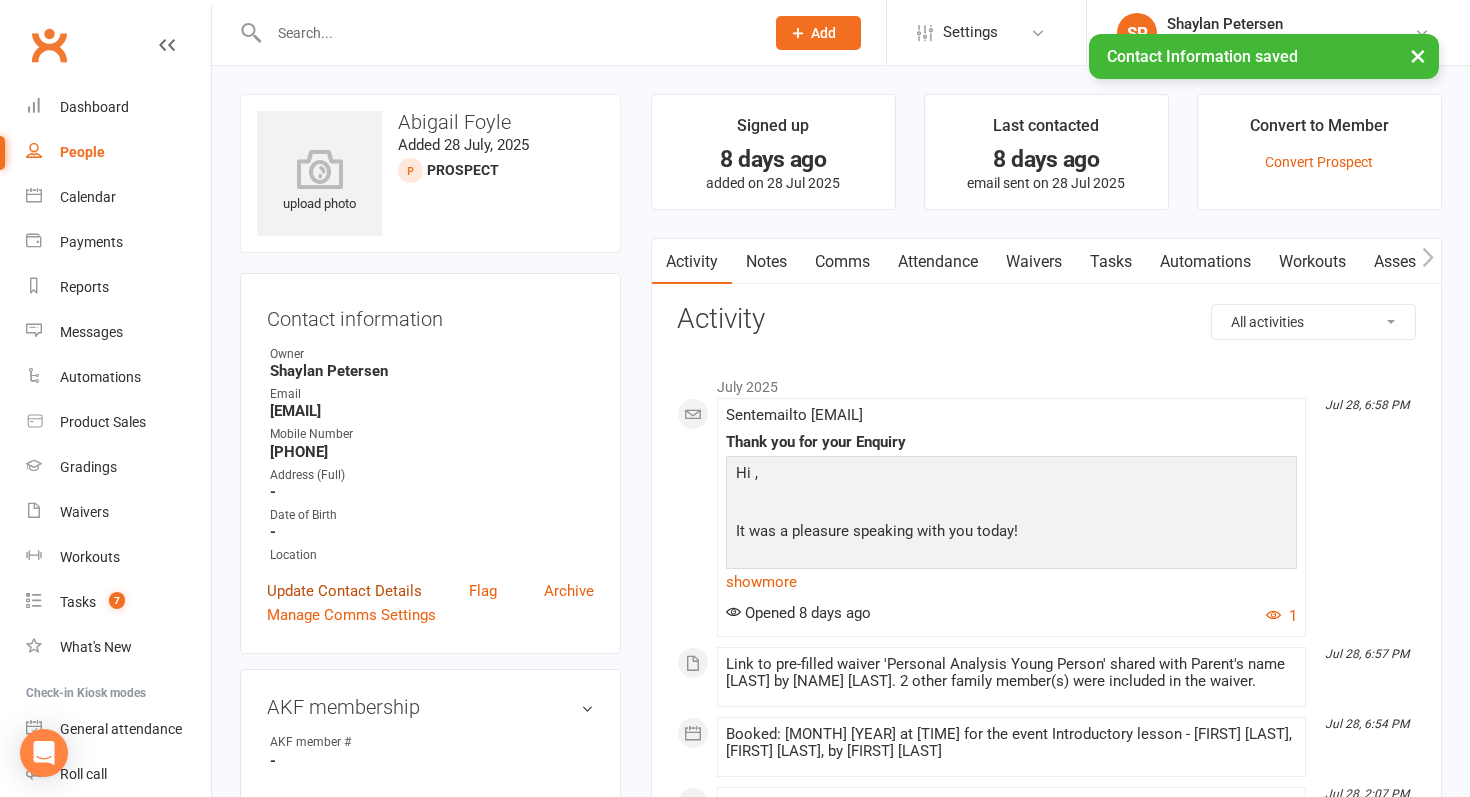 click on "Update Contact Details" at bounding box center [344, 591] 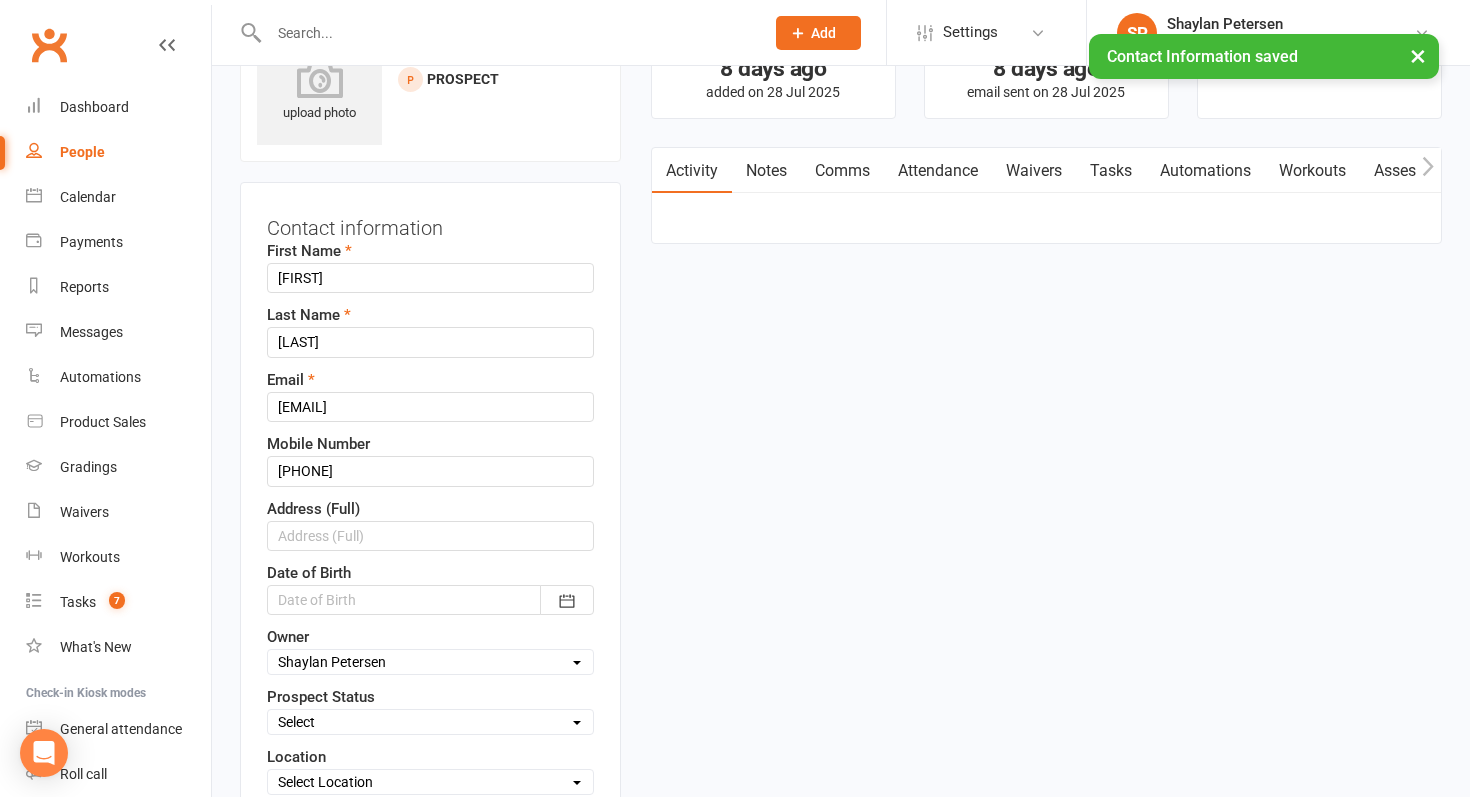 scroll, scrollTop: 94, scrollLeft: 0, axis: vertical 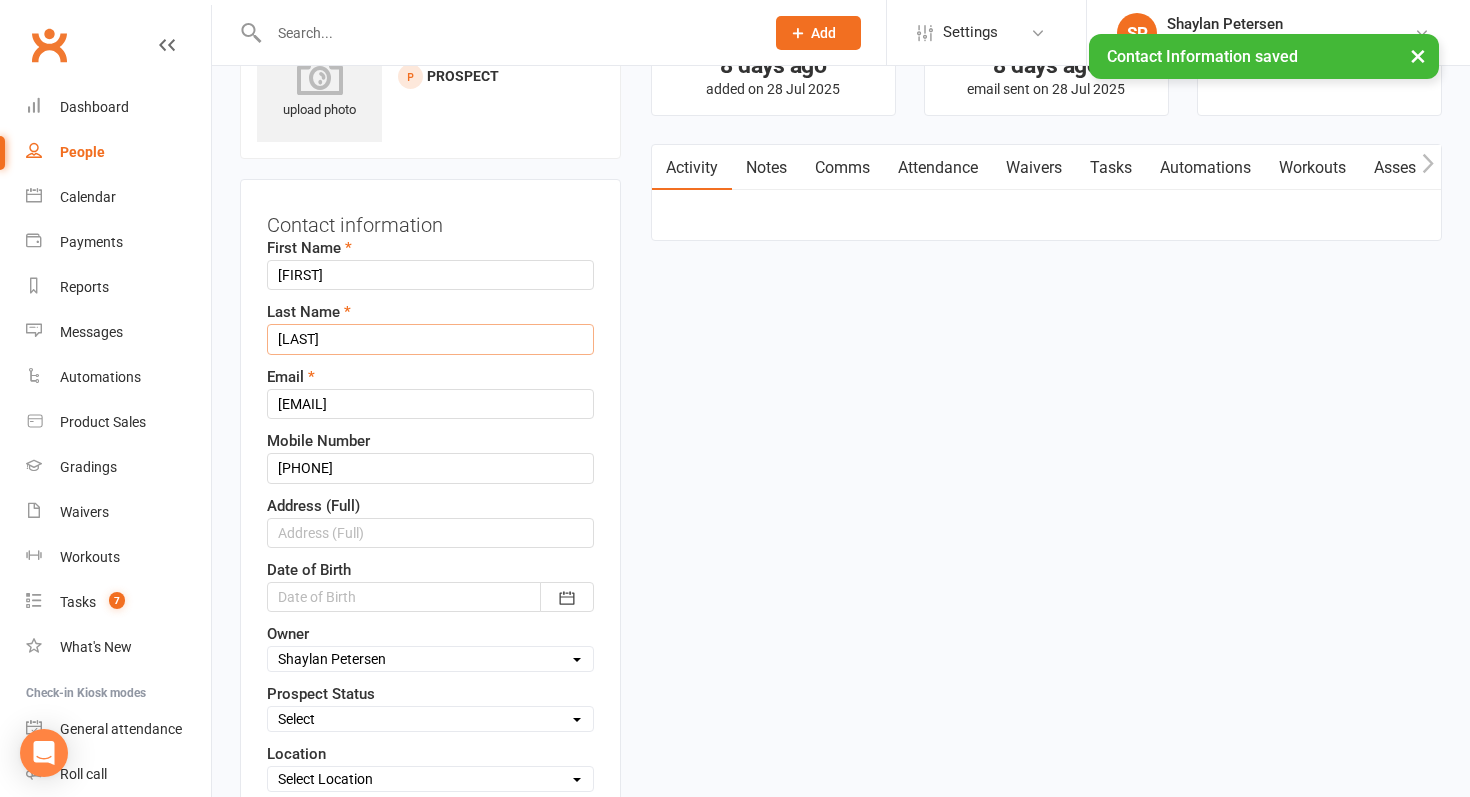 click on "Foyle" at bounding box center [430, 339] 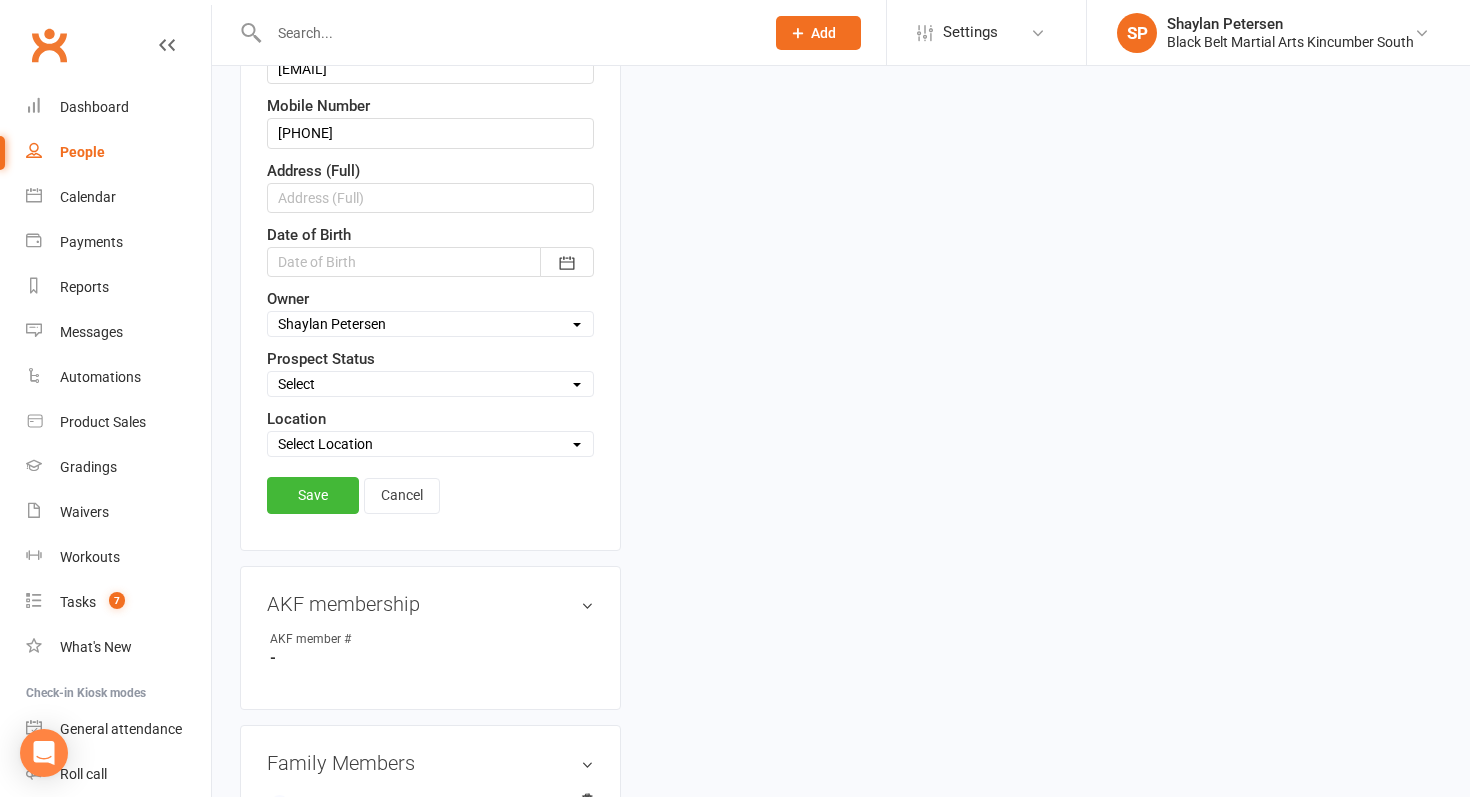 scroll, scrollTop: 440, scrollLeft: 0, axis: vertical 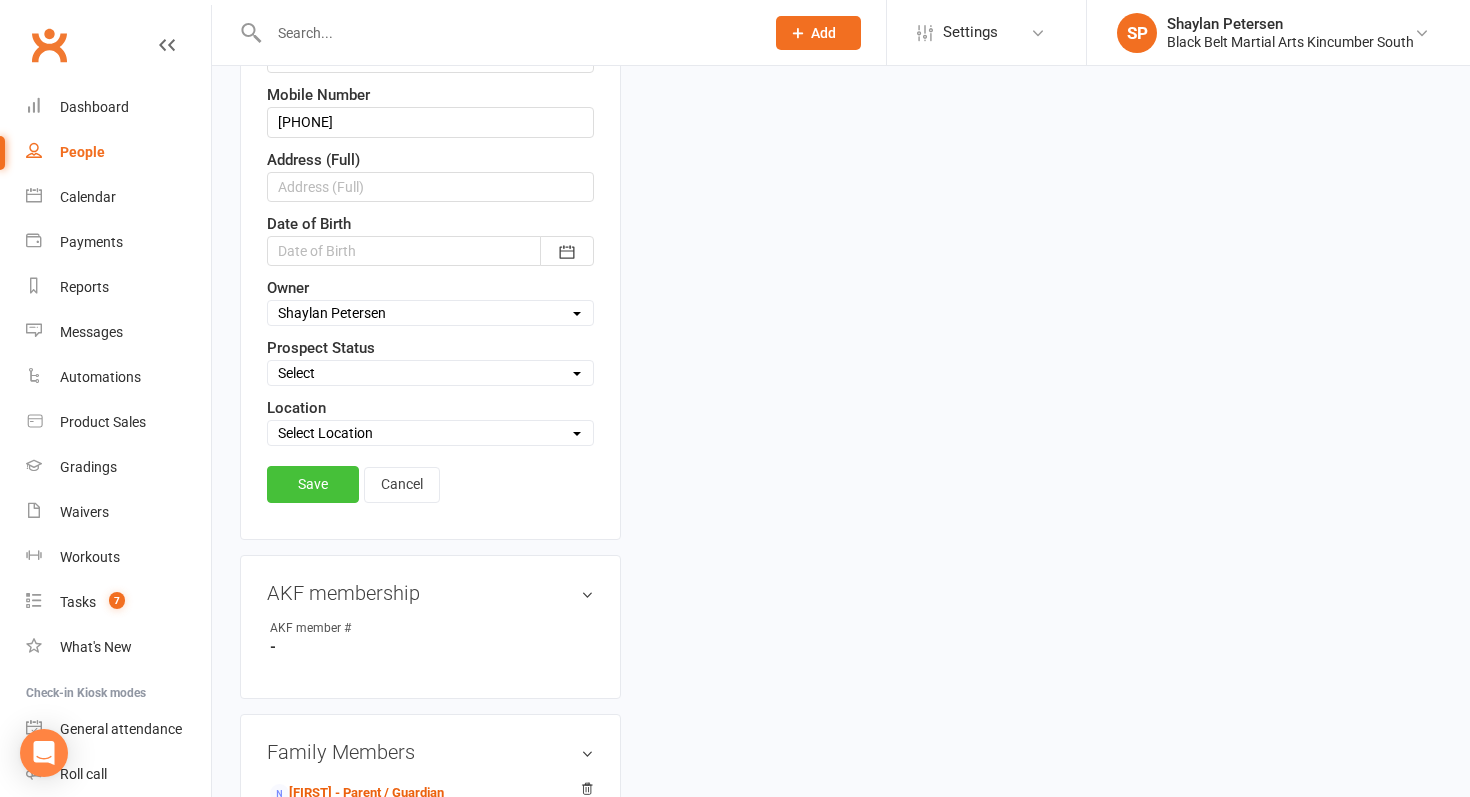 type on "Foyel" 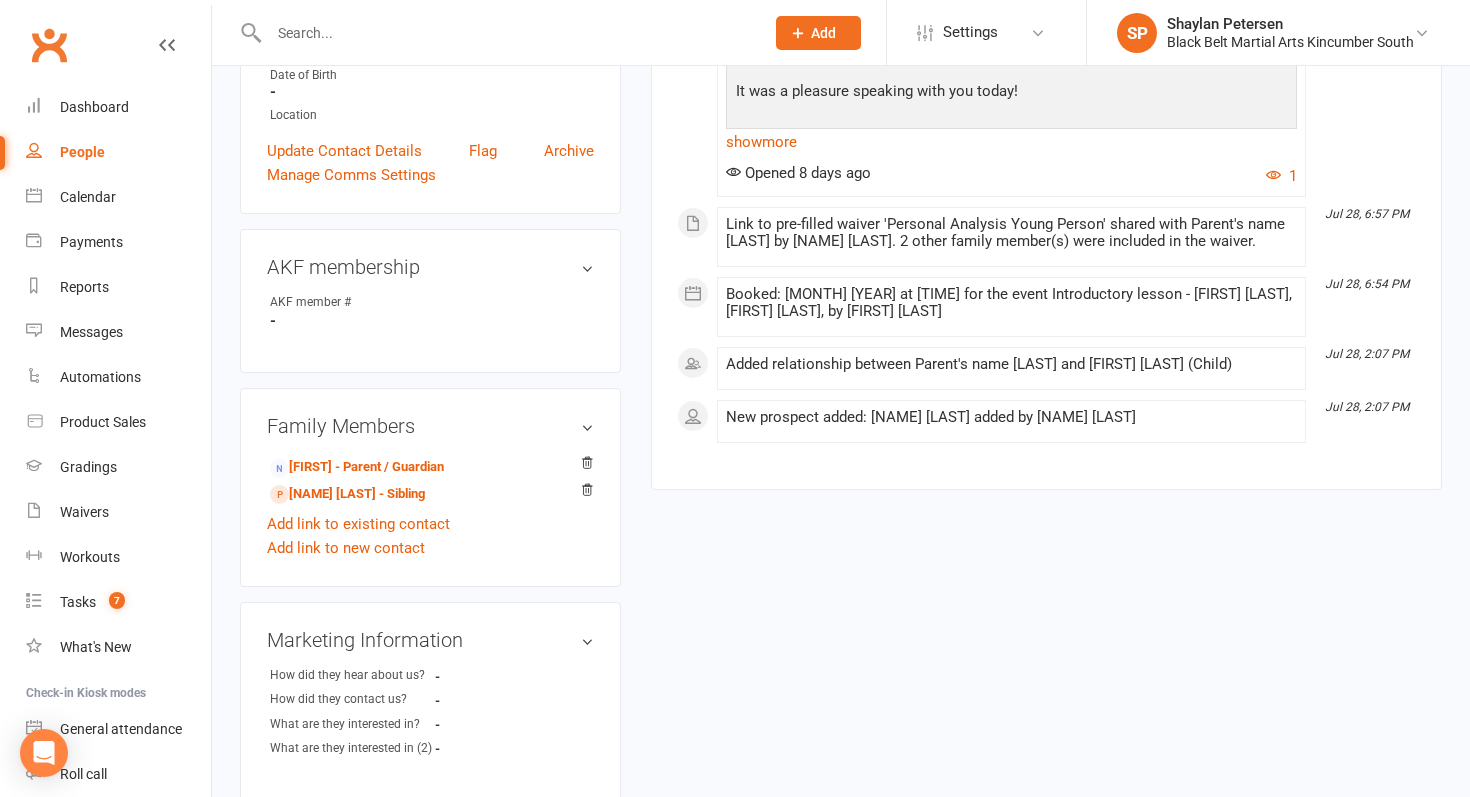 scroll, scrollTop: 0, scrollLeft: 0, axis: both 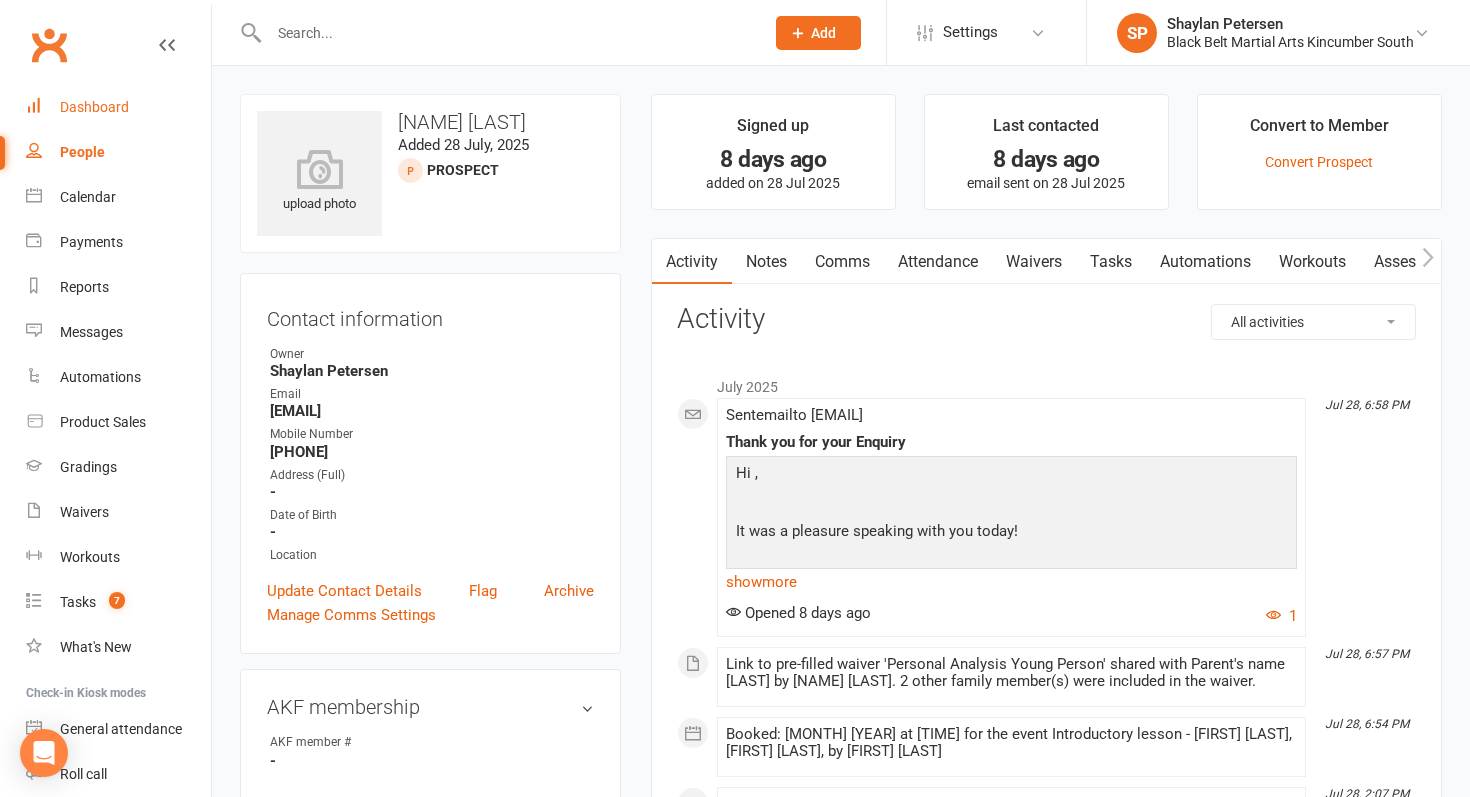 click on "Dashboard" at bounding box center (94, 107) 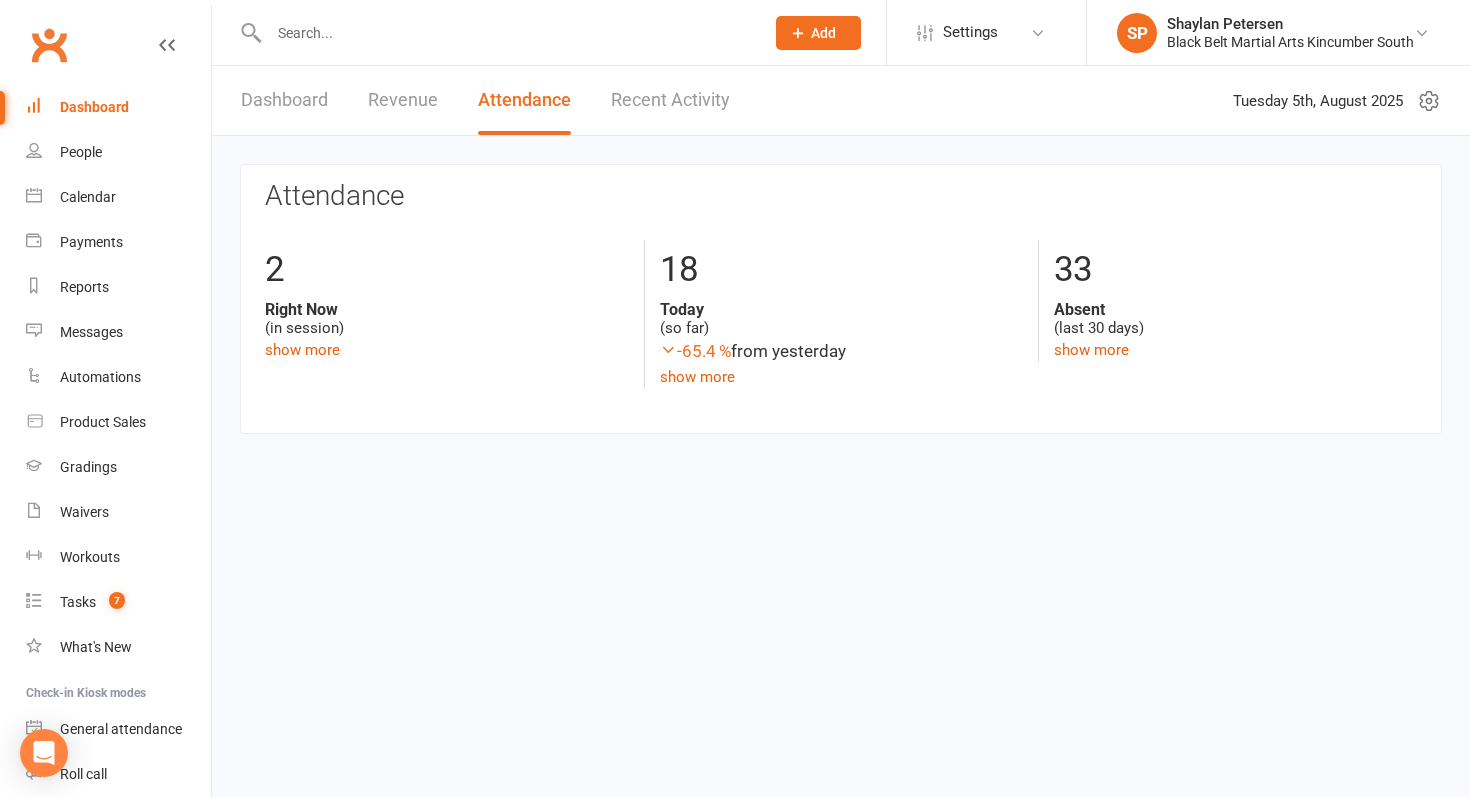 click on "Dashboard" at bounding box center [284, 100] 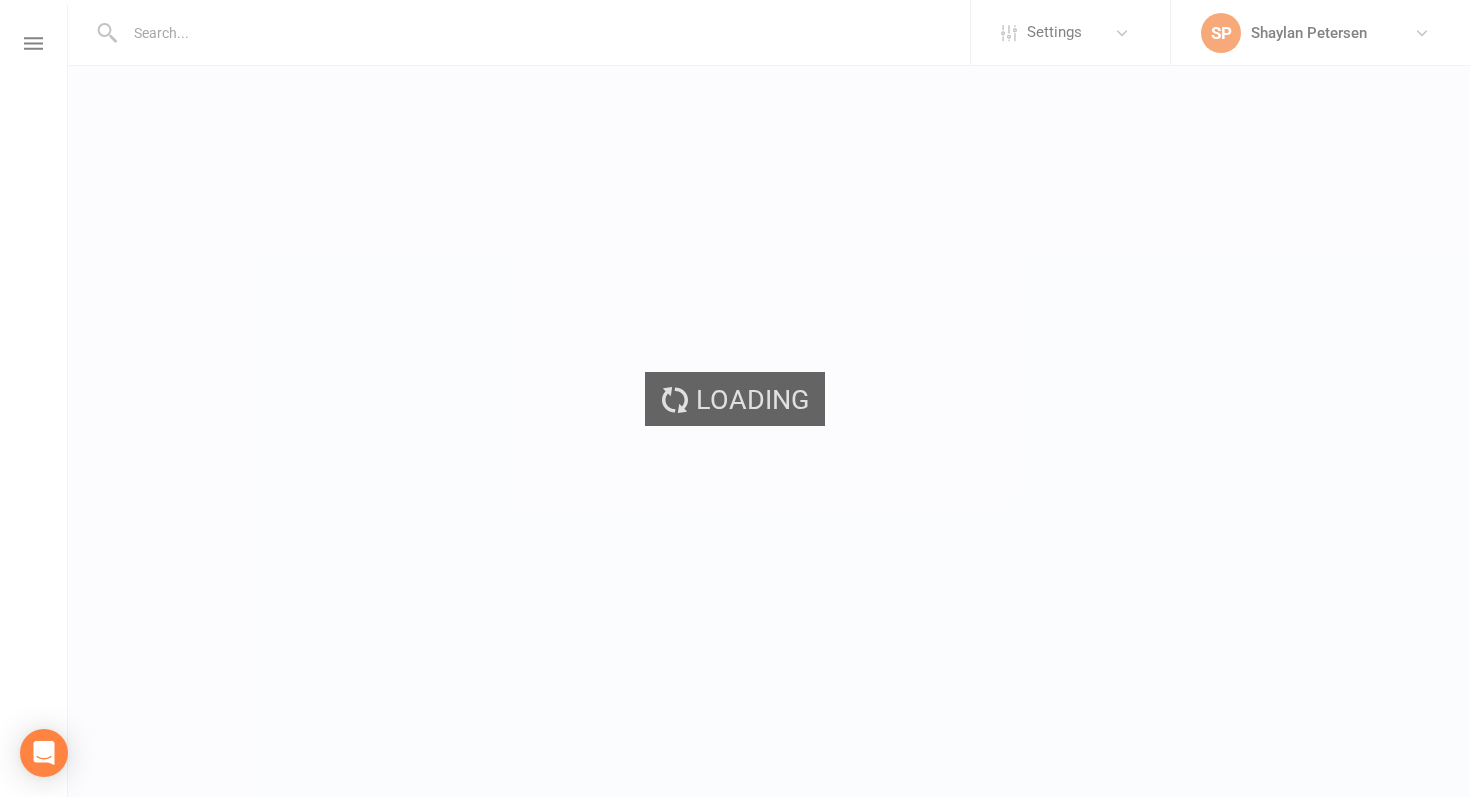 scroll, scrollTop: 0, scrollLeft: 0, axis: both 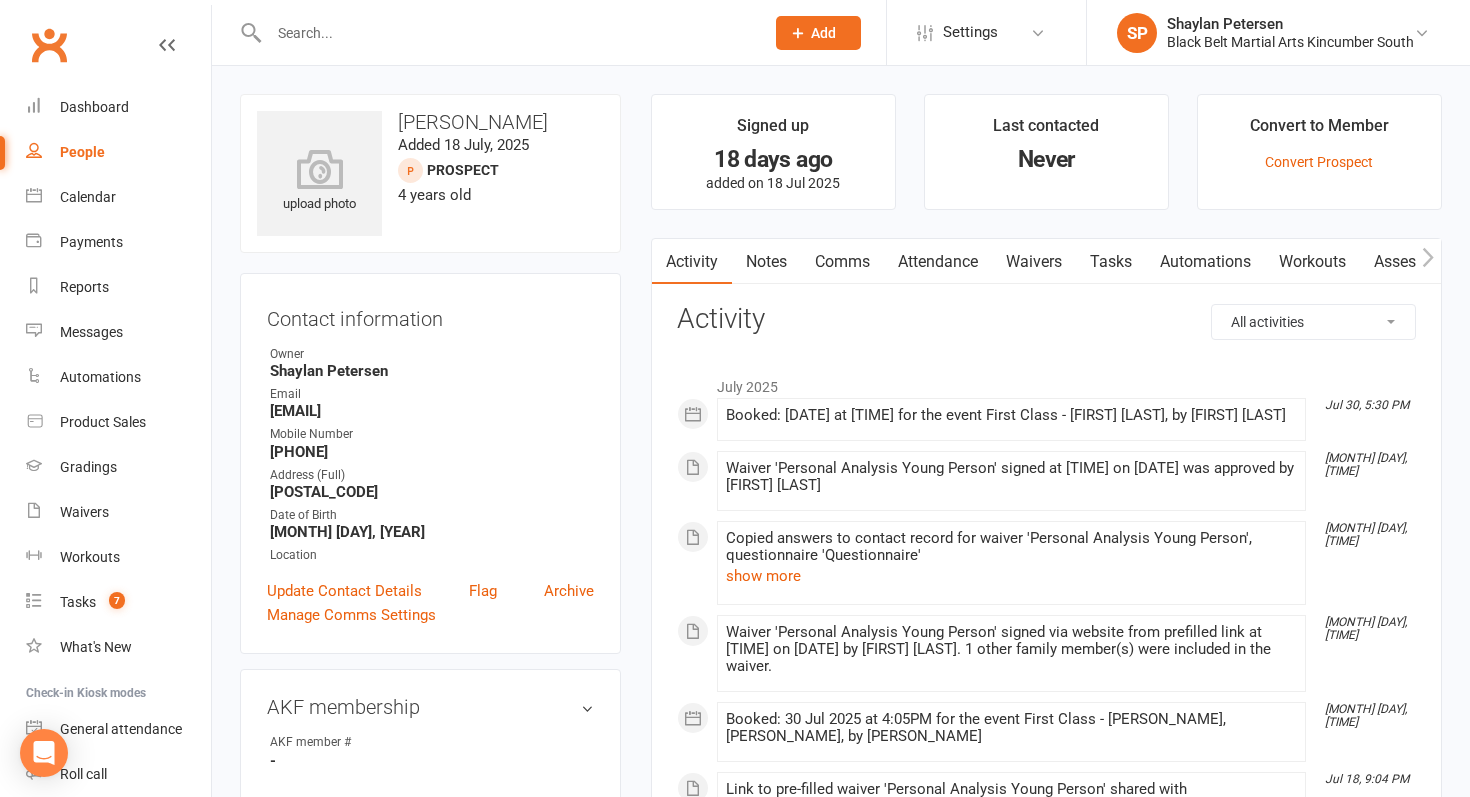 click on "Waivers" at bounding box center [1034, 262] 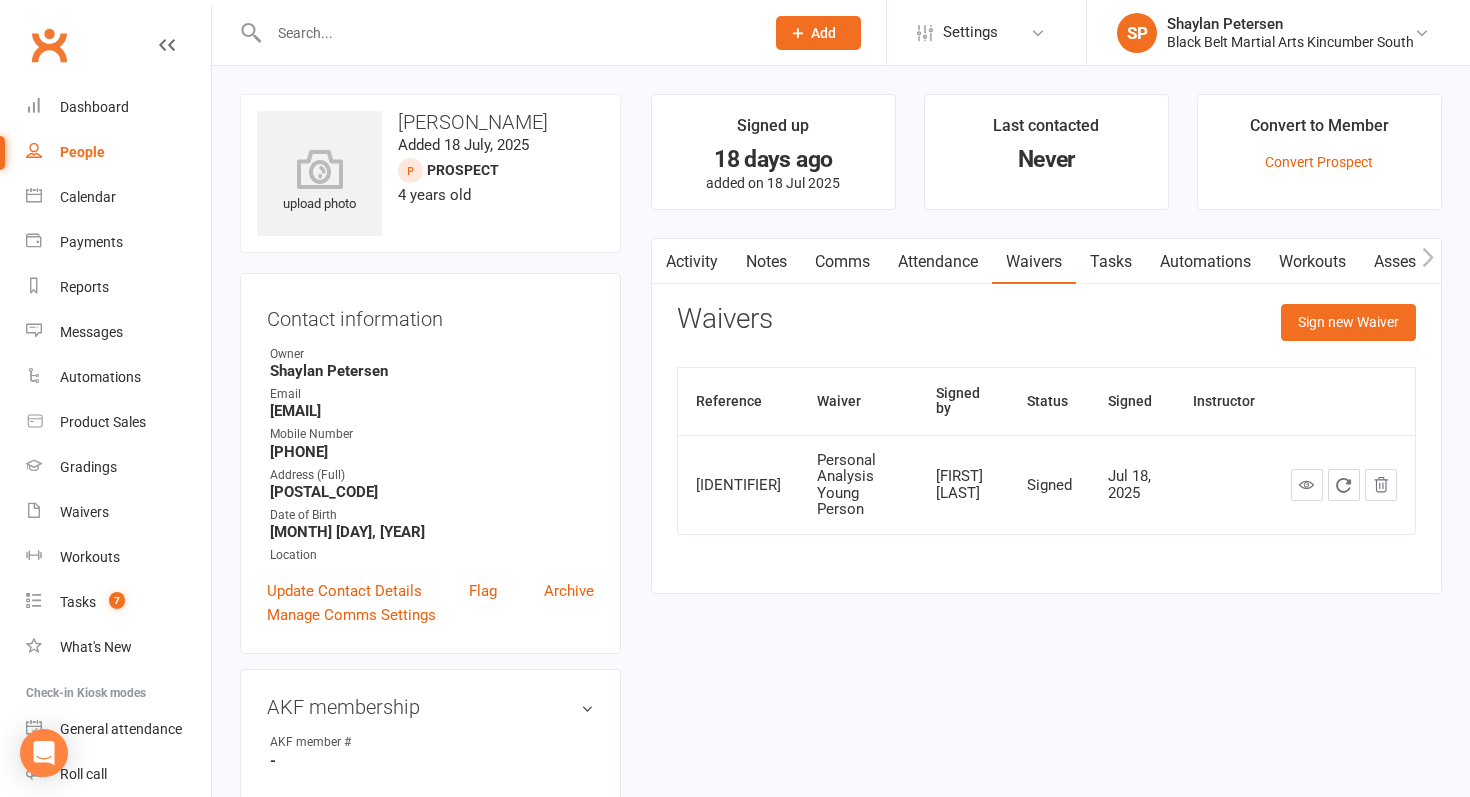 click on "Activity" at bounding box center (692, 262) 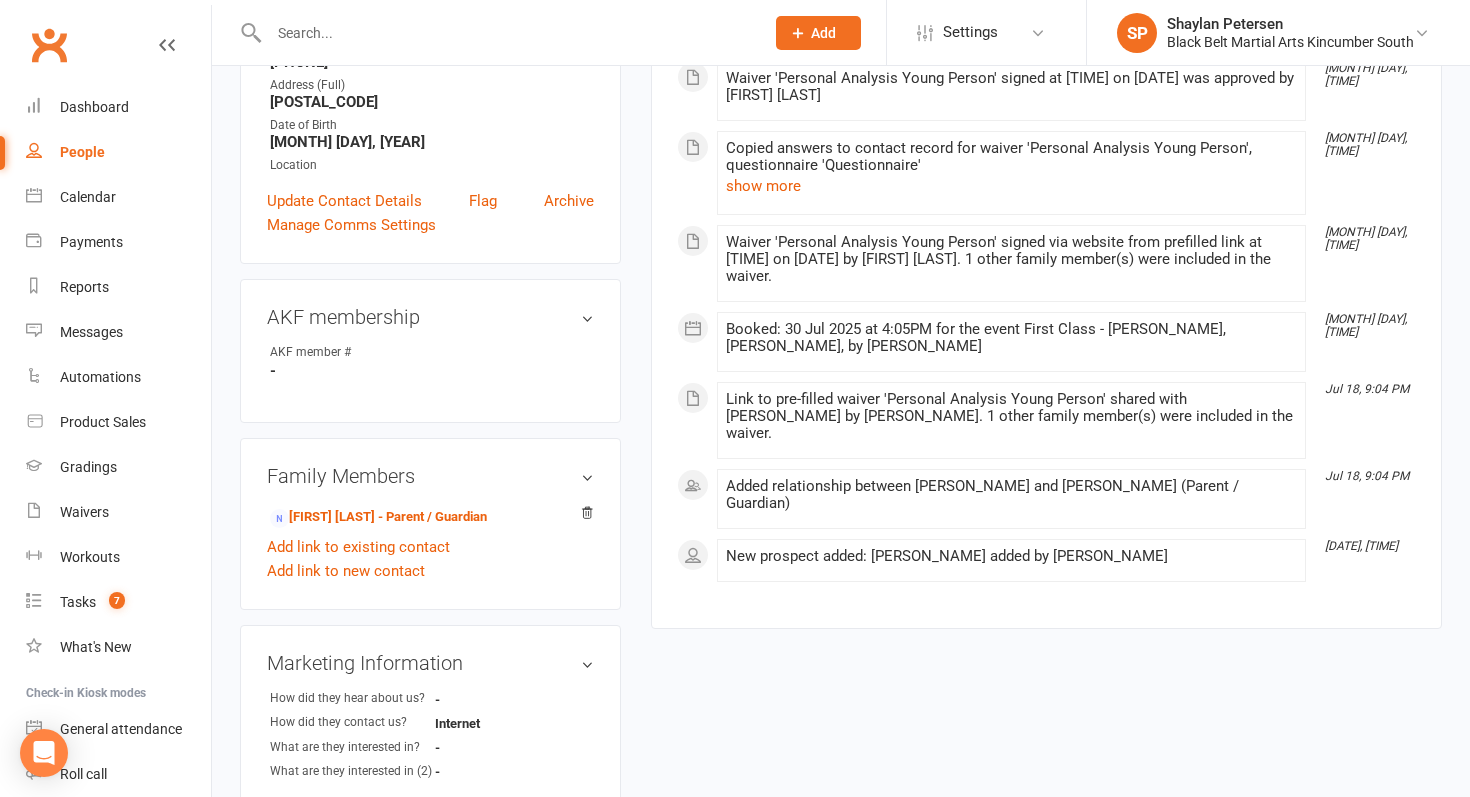 scroll, scrollTop: 393, scrollLeft: 0, axis: vertical 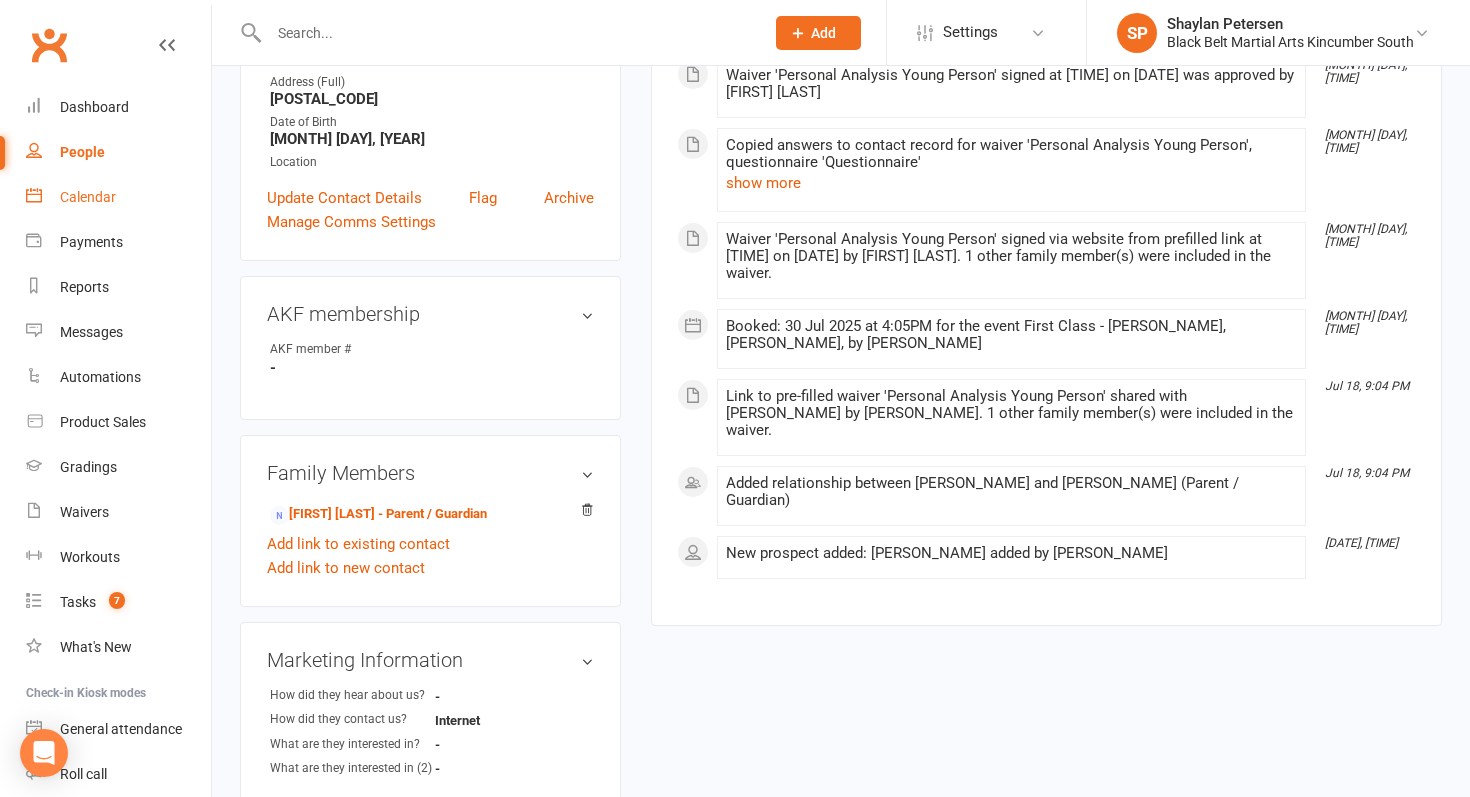 click on "Calendar" at bounding box center [88, 197] 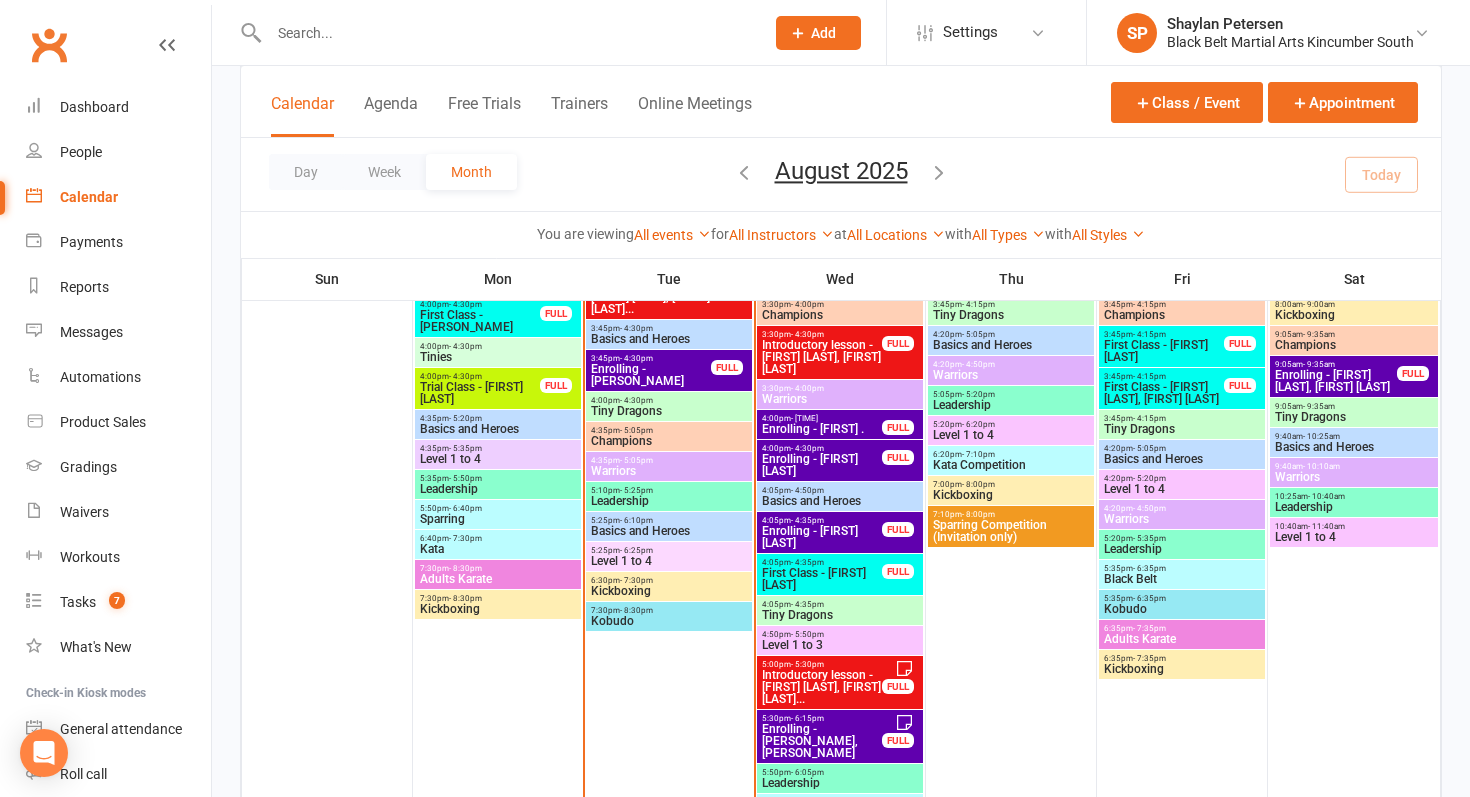 scroll, scrollTop: 715, scrollLeft: 0, axis: vertical 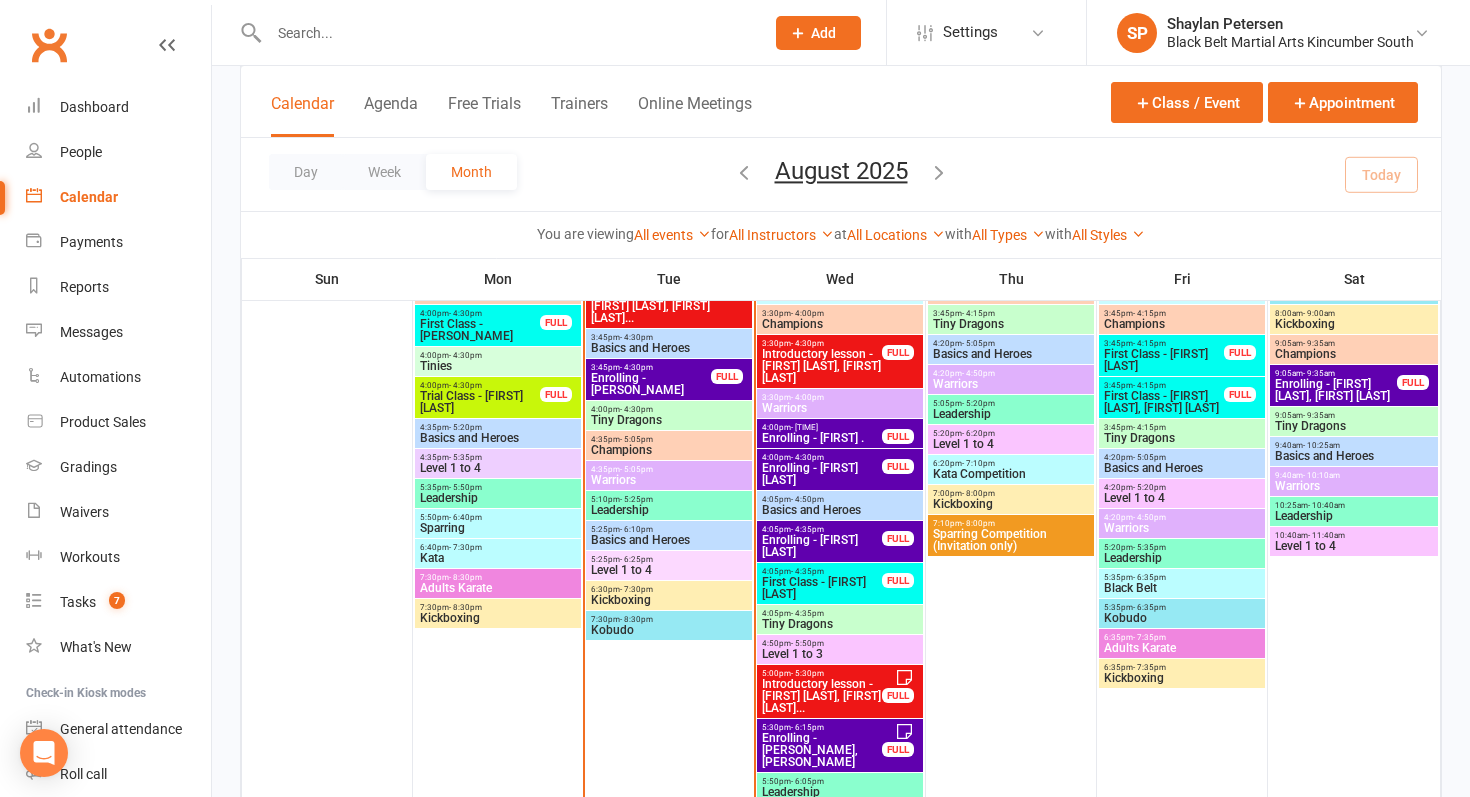 click on "3:30pm  - 4:30pm" at bounding box center [822, 343] 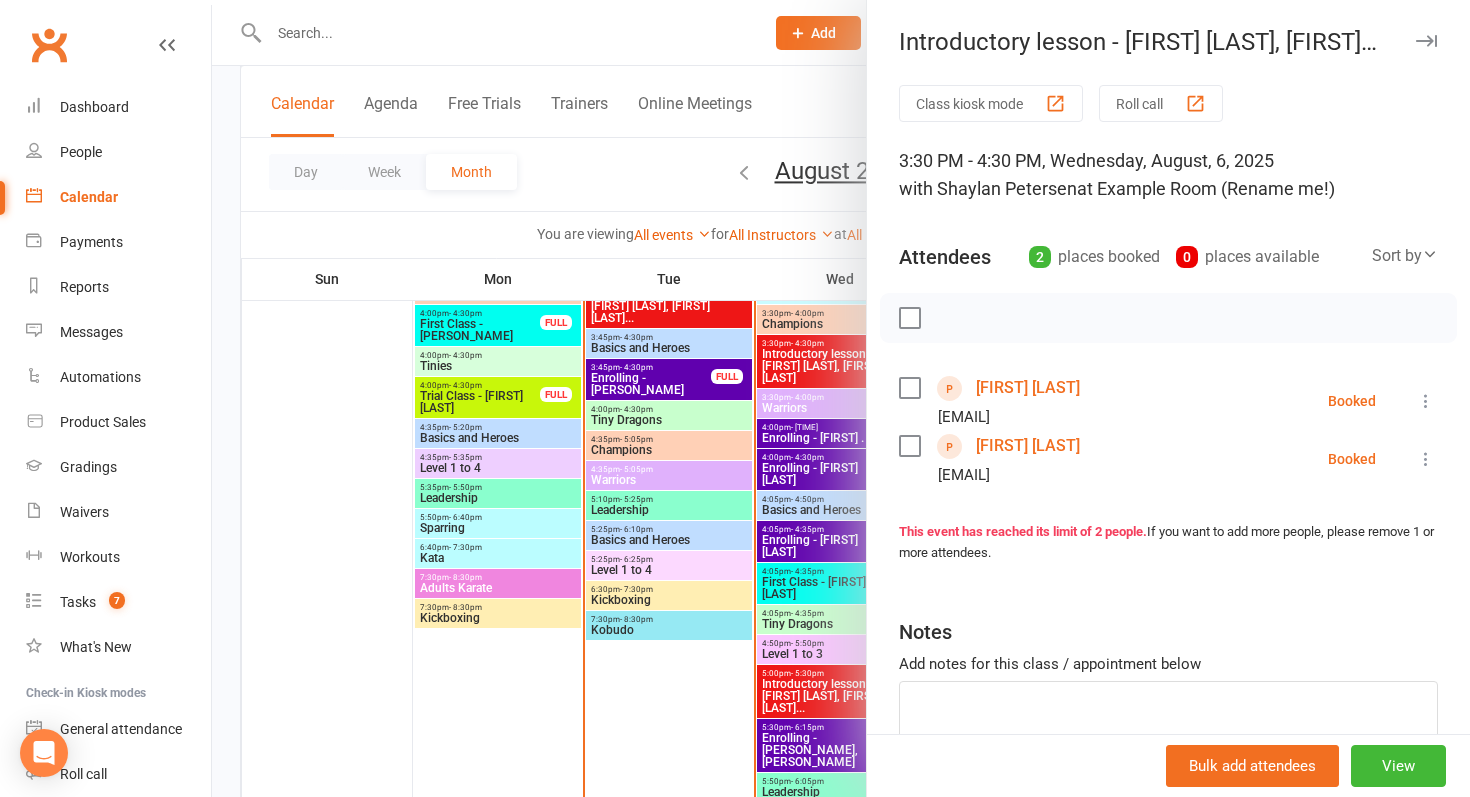 click on "Natalie Miller" at bounding box center (1028, 388) 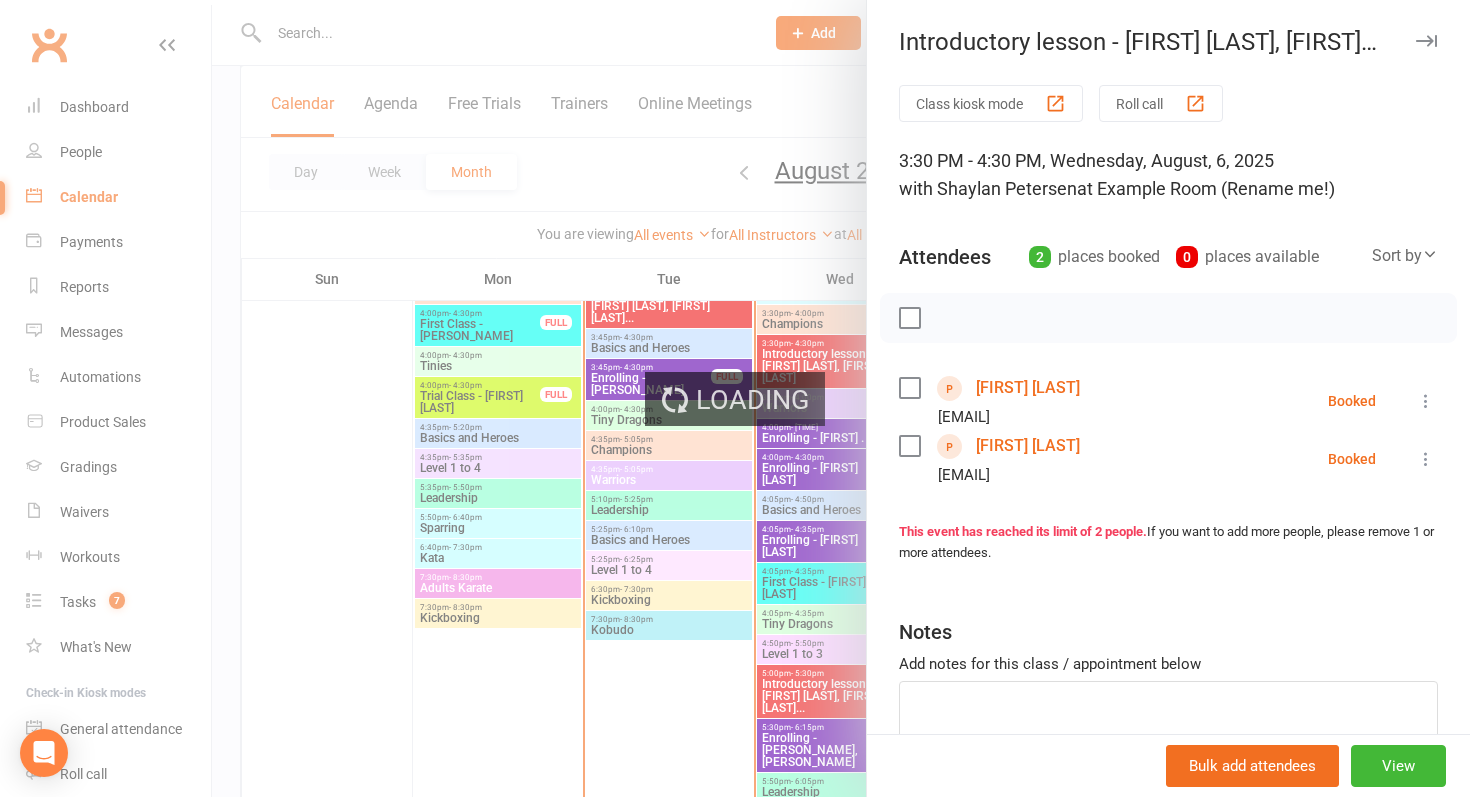 scroll, scrollTop: 0, scrollLeft: 0, axis: both 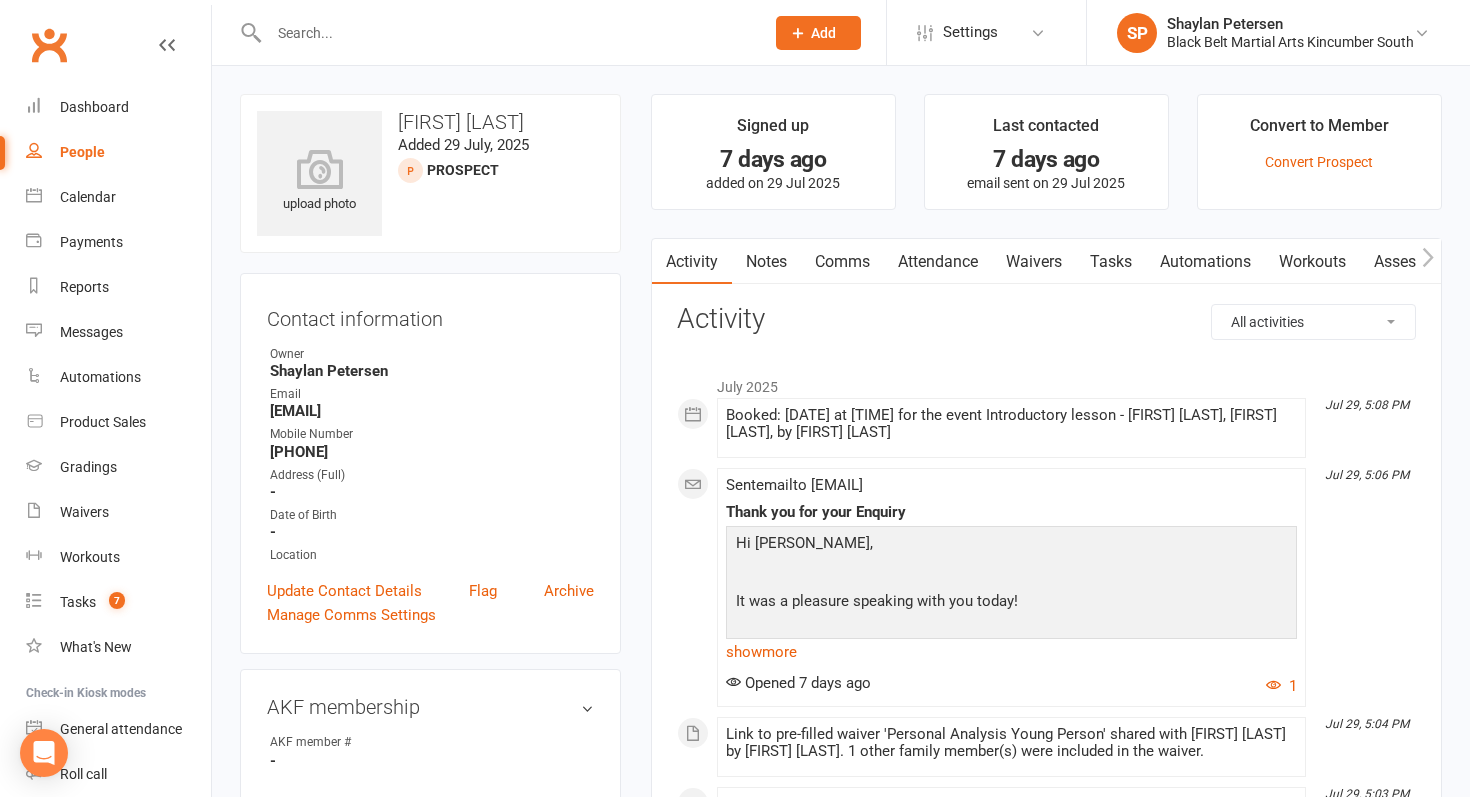 click on "Attendance" at bounding box center (938, 262) 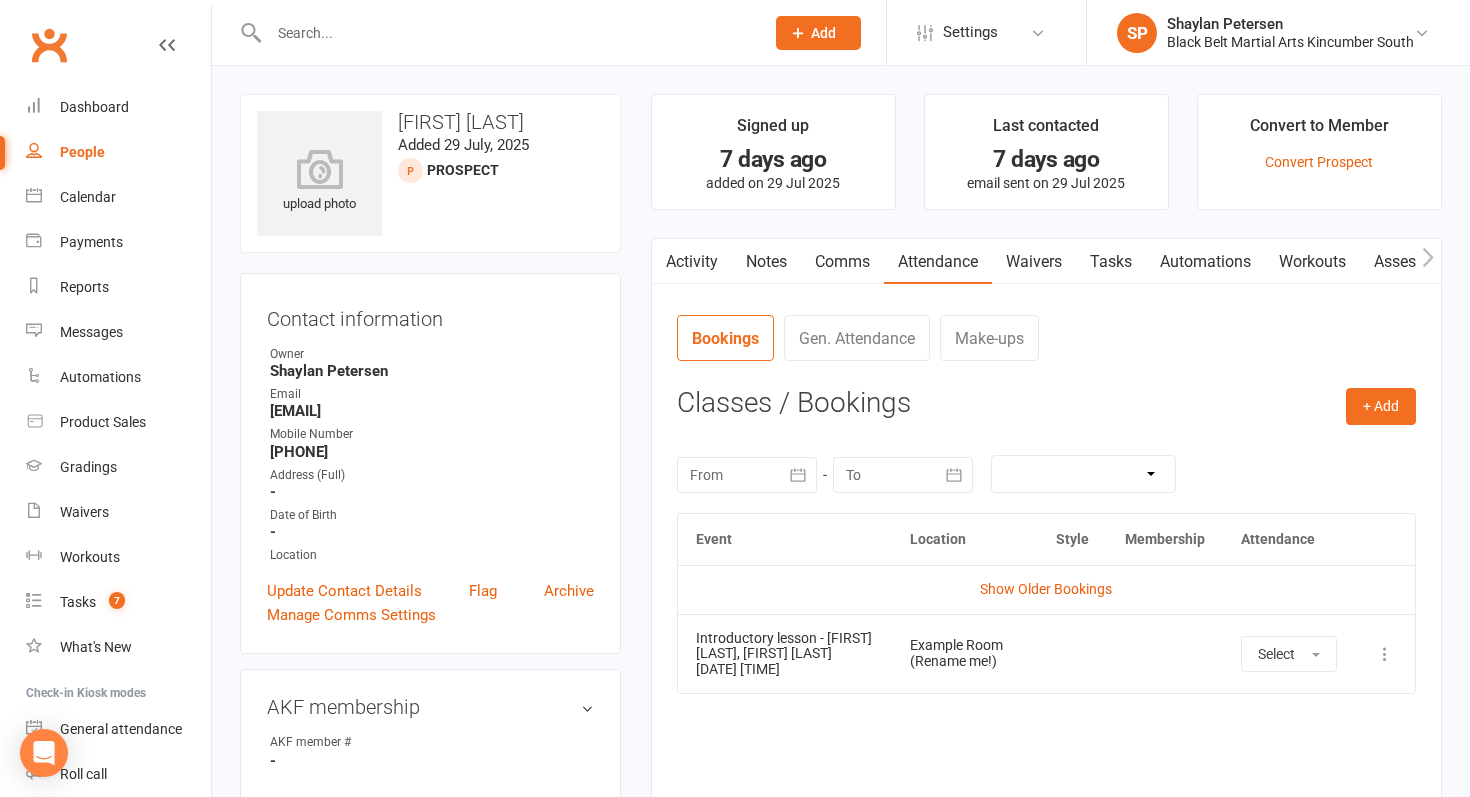 click on "Waivers" at bounding box center [1034, 262] 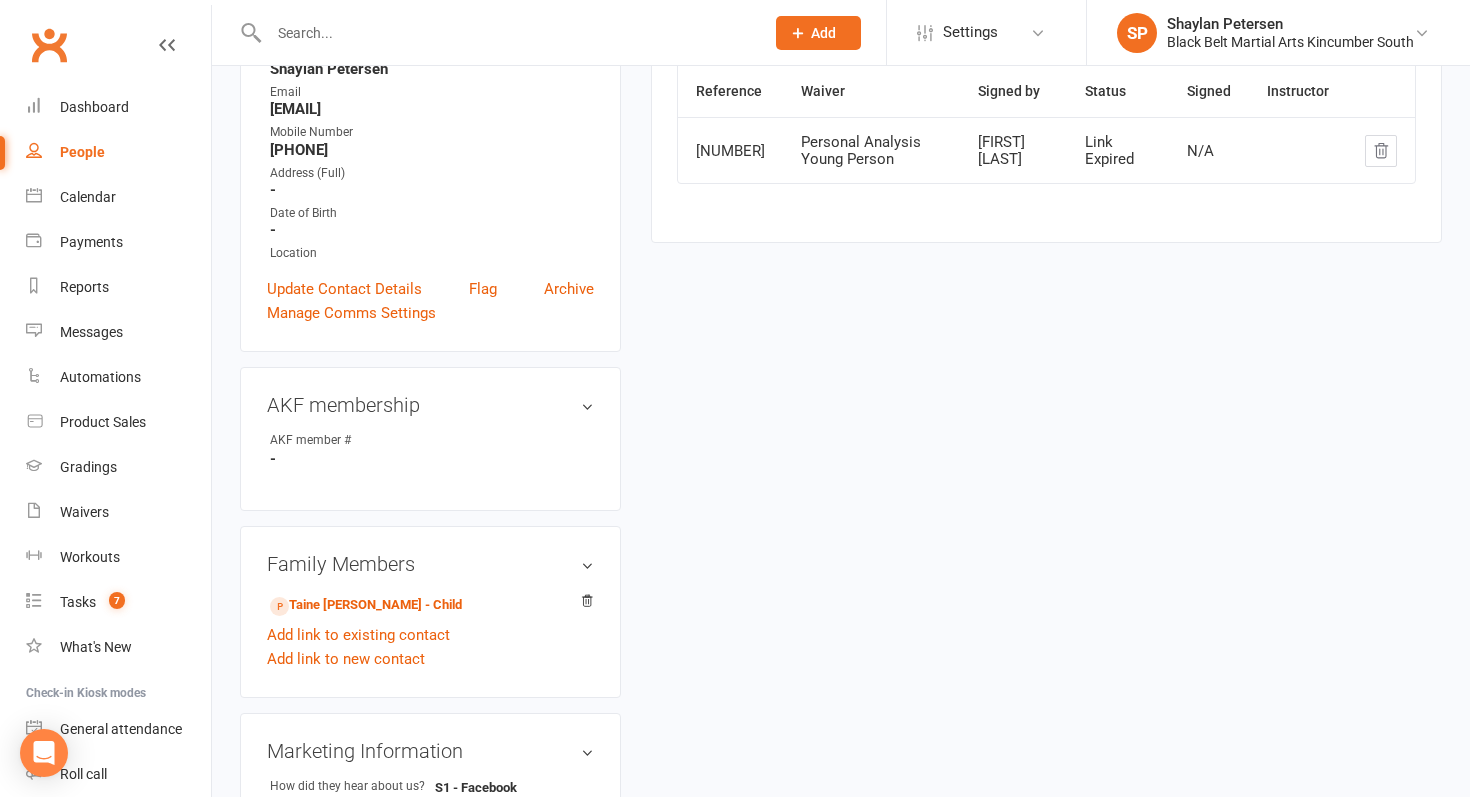 scroll, scrollTop: 0, scrollLeft: 0, axis: both 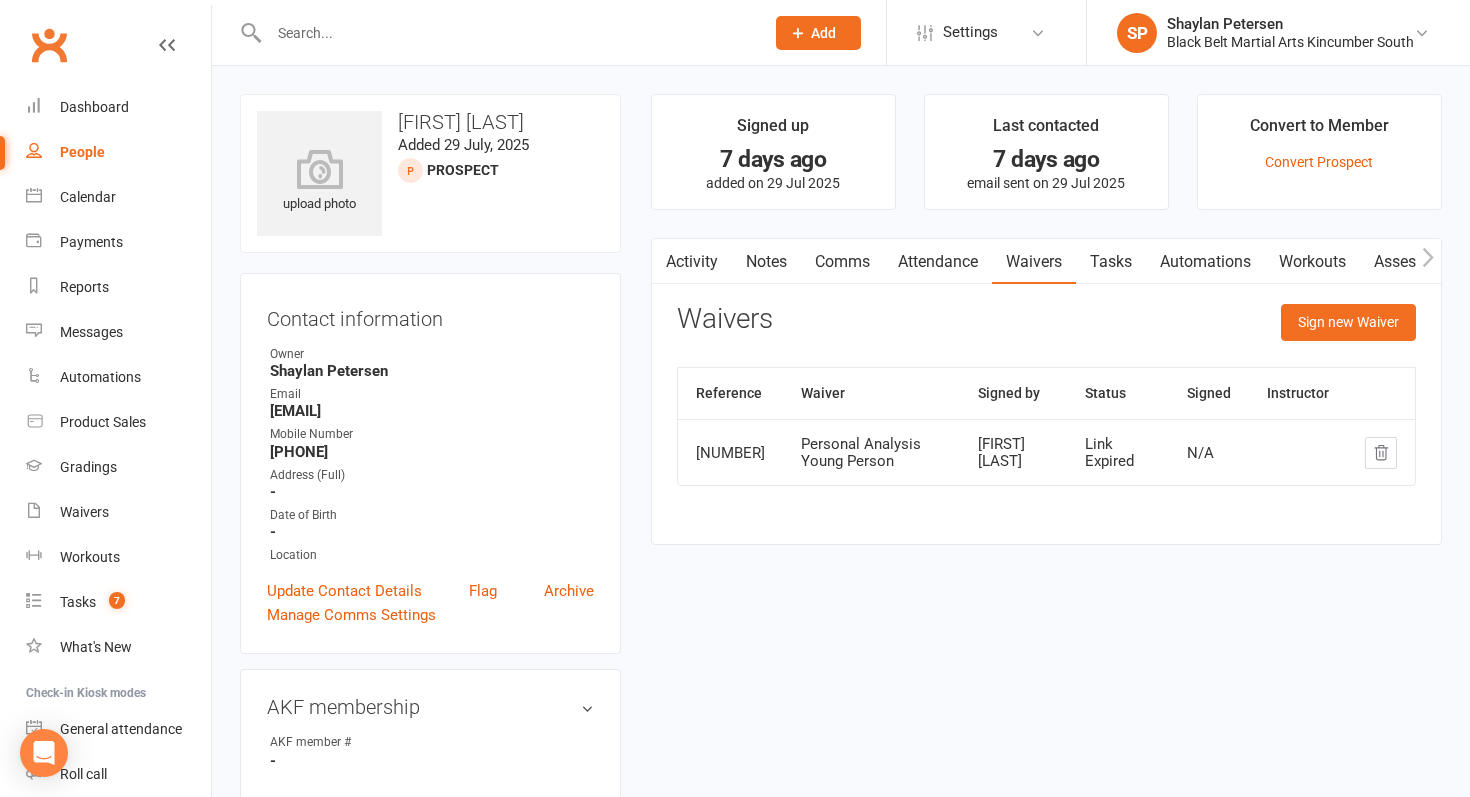 click on "Activity" at bounding box center [692, 262] 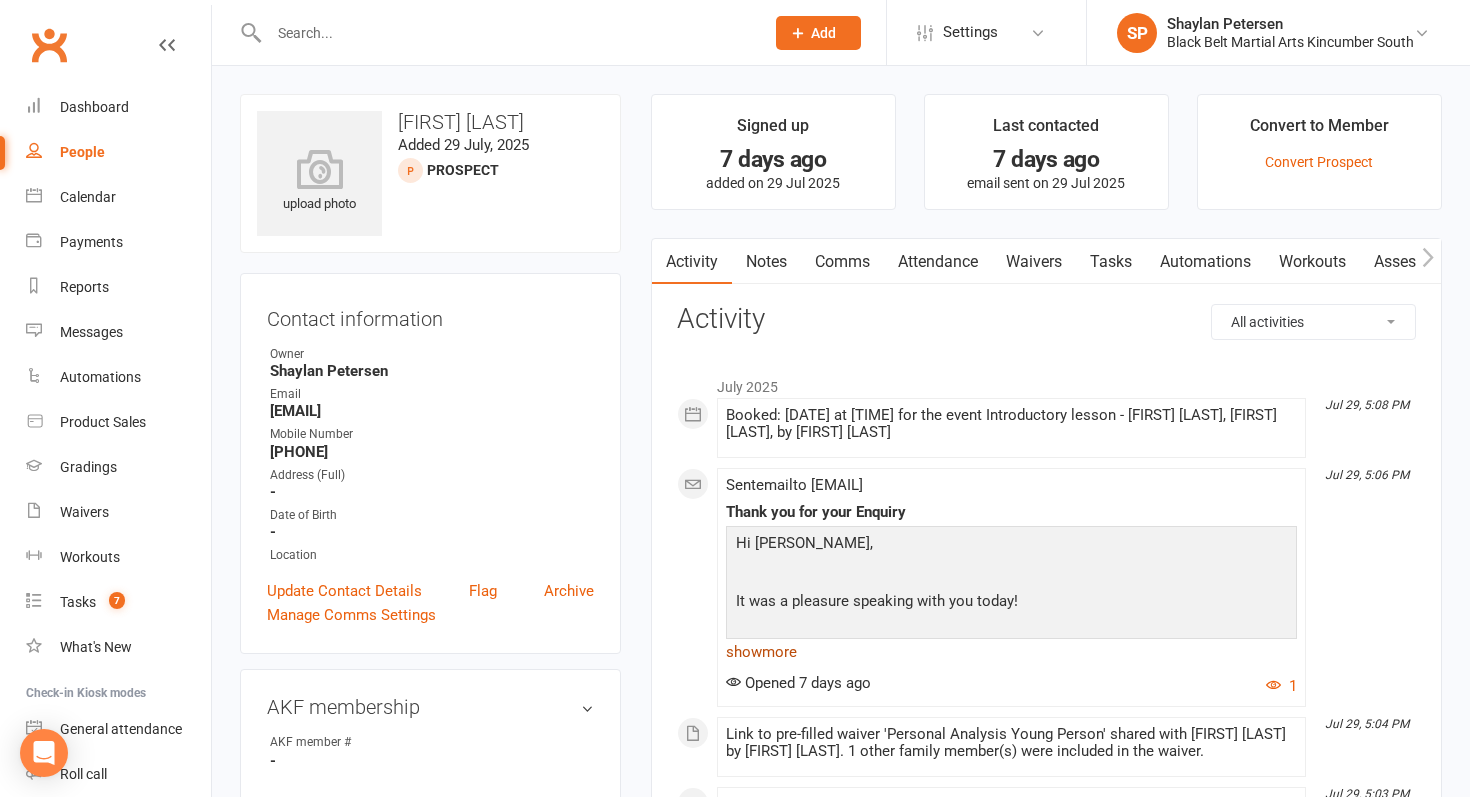 click on "show  more" at bounding box center [1011, 652] 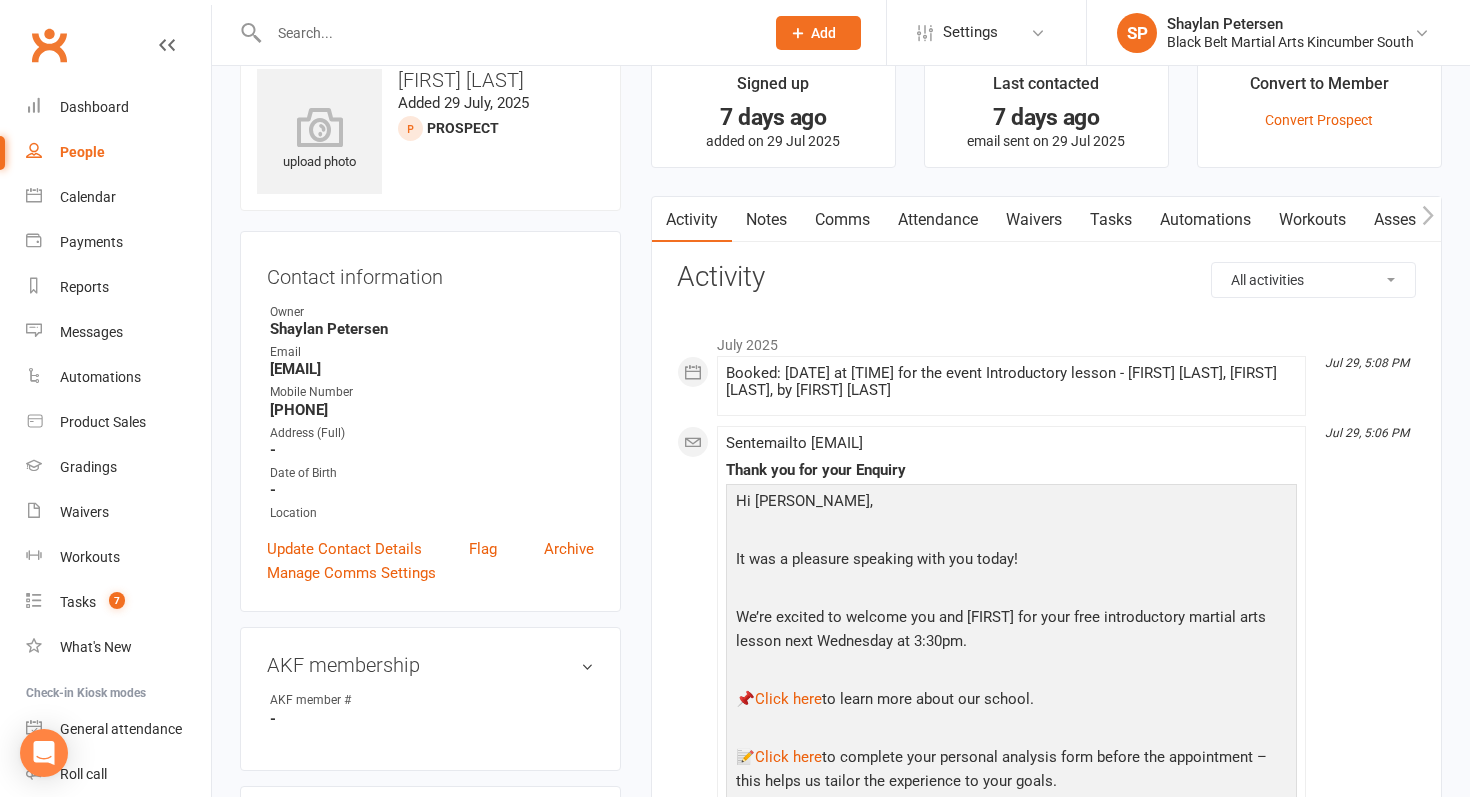 scroll, scrollTop: 48, scrollLeft: 0, axis: vertical 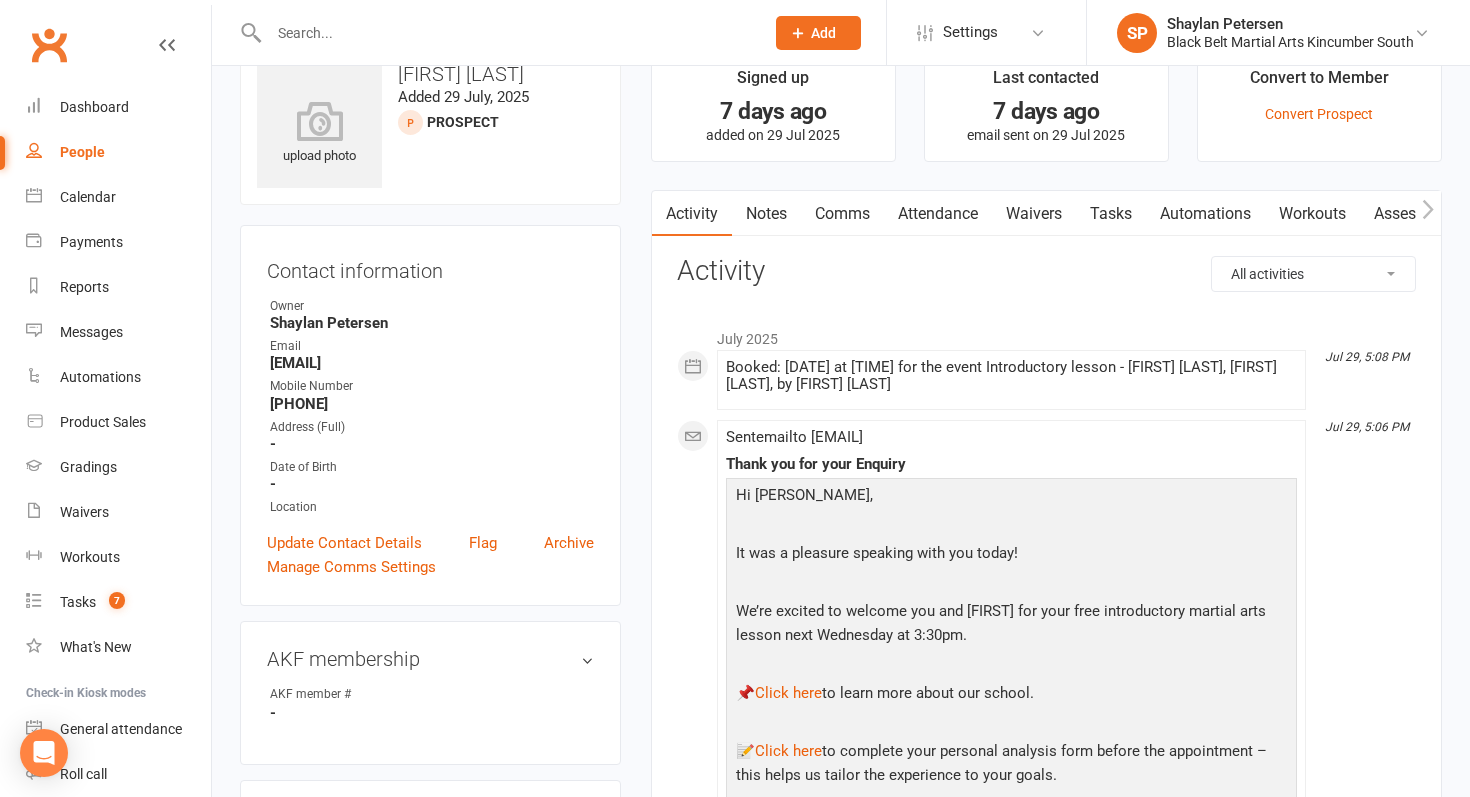 click on "Waivers" at bounding box center [1034, 214] 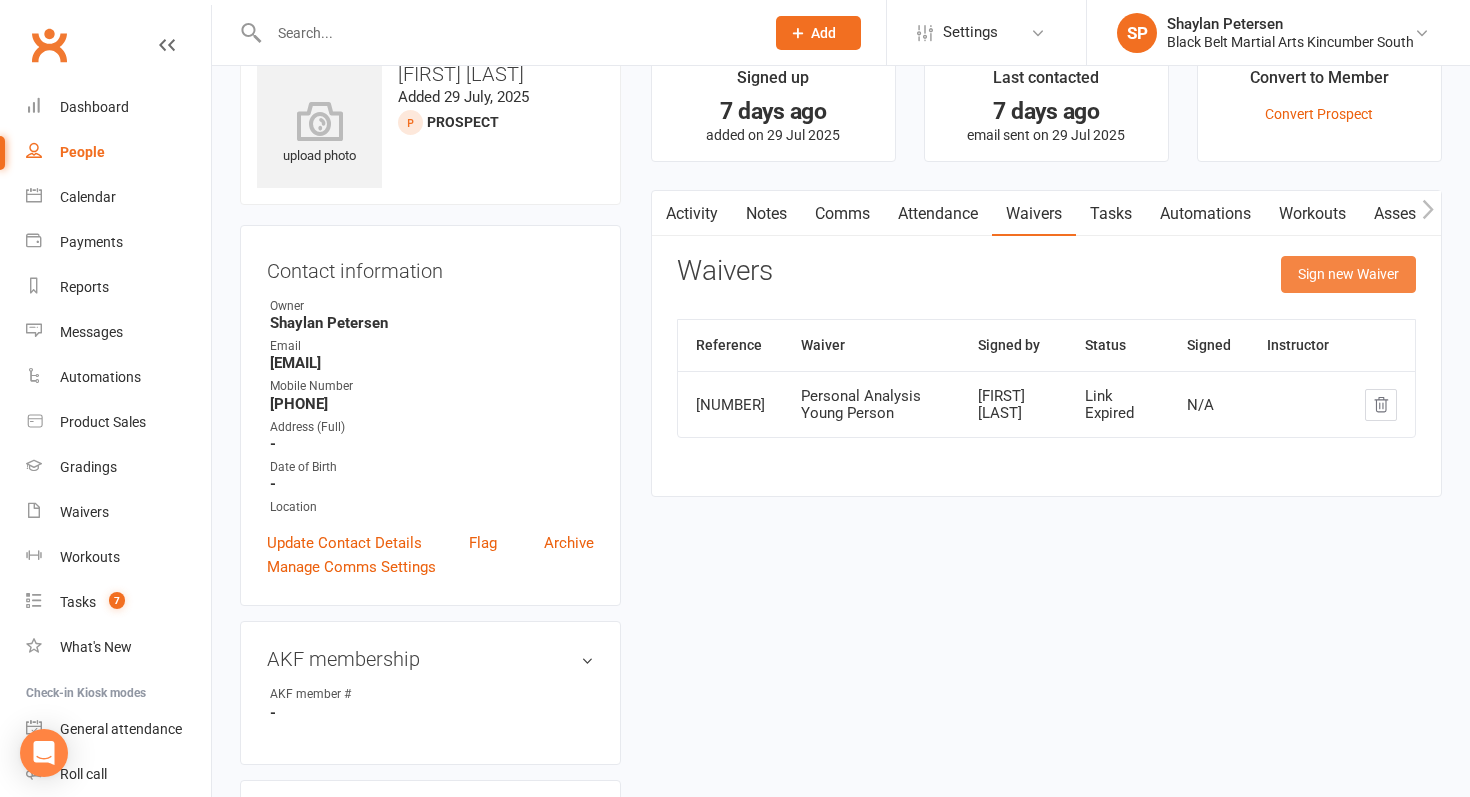 click on "Sign new Waiver" at bounding box center [1348, 274] 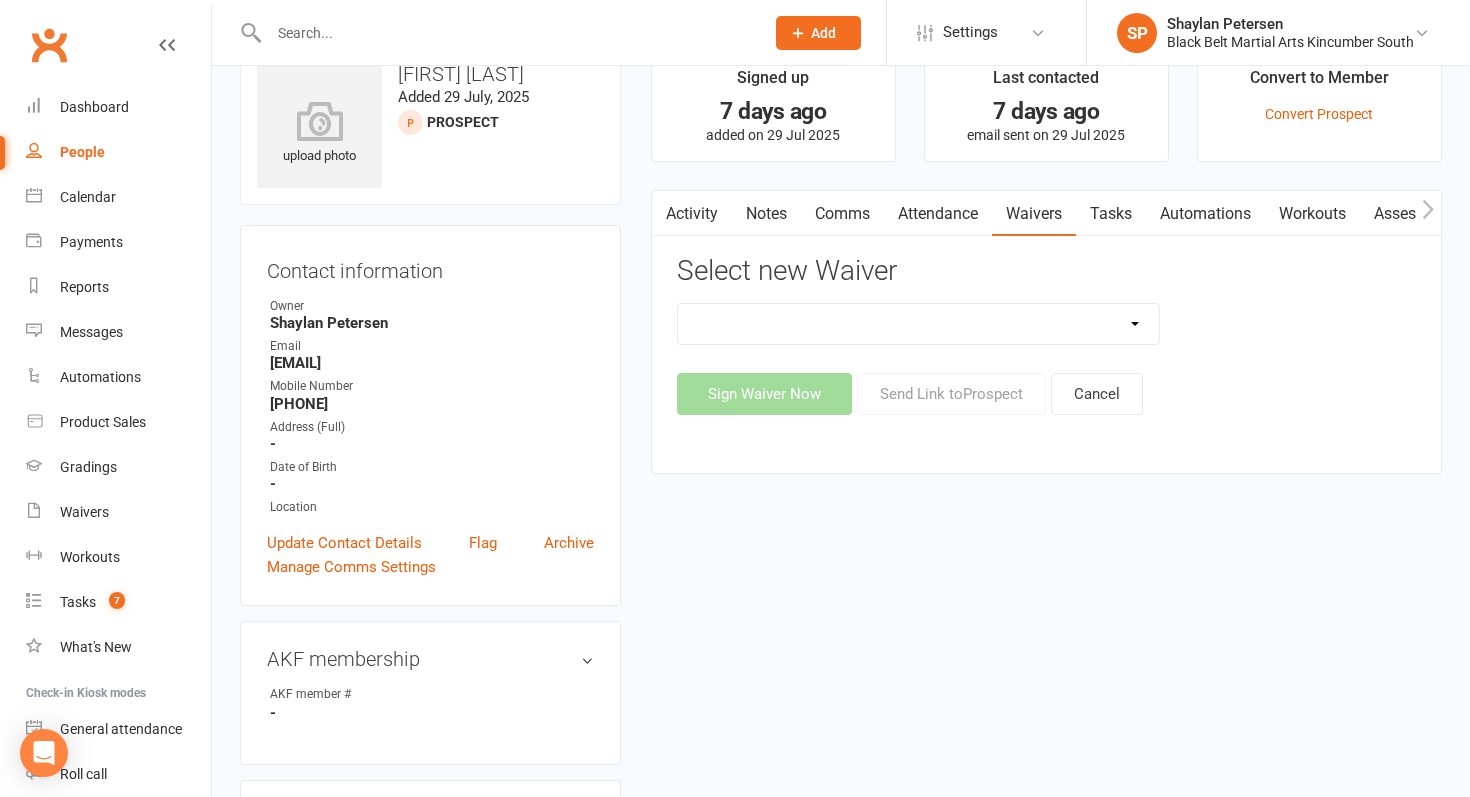 click on "Direct Debit Request Festival Enrolment Festival Trial Class Holiday Camp Waiver Party Sign In Personal Analysis Adult Personal Analysis Kickboxing Personal Analysis Young Person Student Enrolment Agreement" at bounding box center [918, 324] 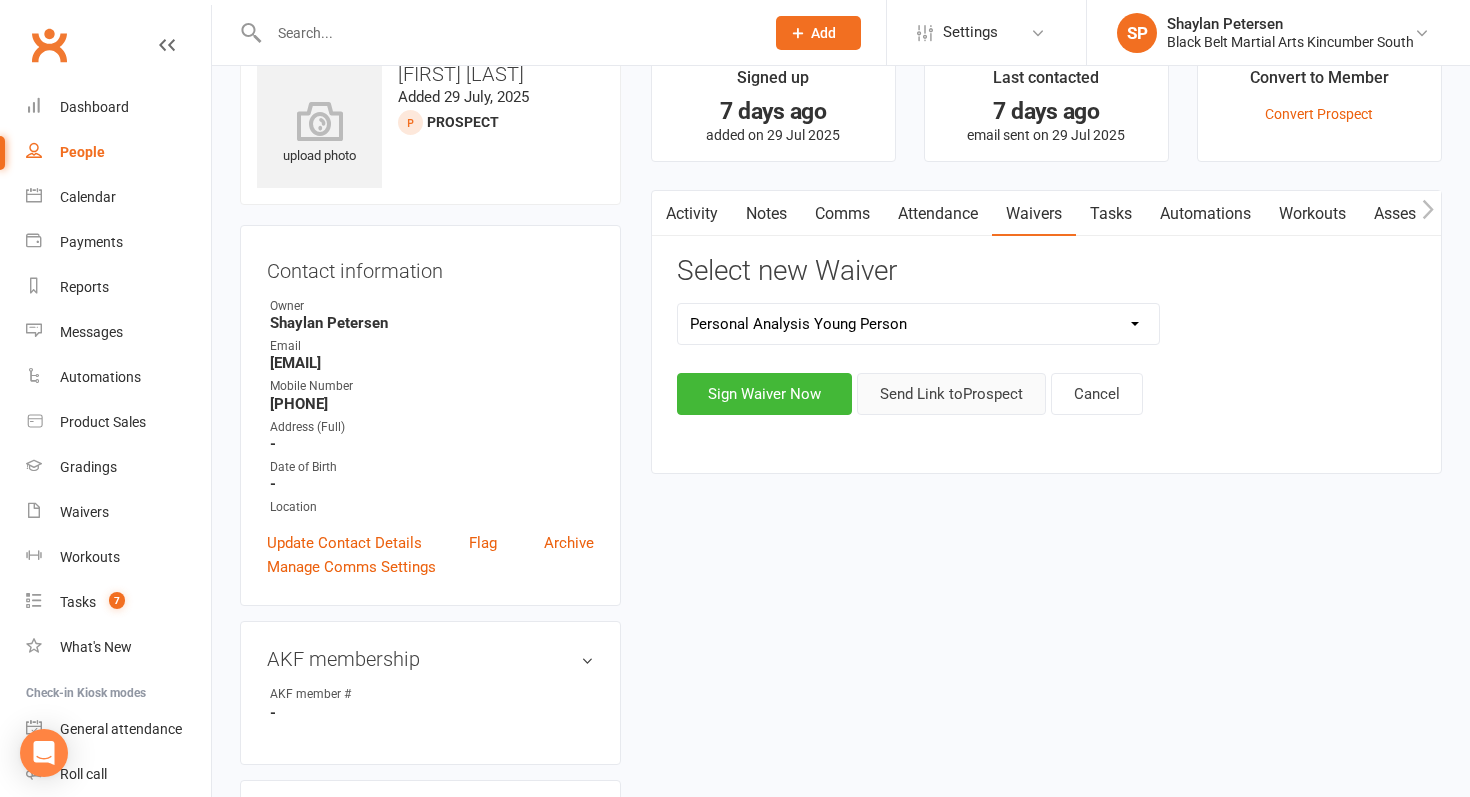 click on "Send Link to  Prospect" at bounding box center [951, 394] 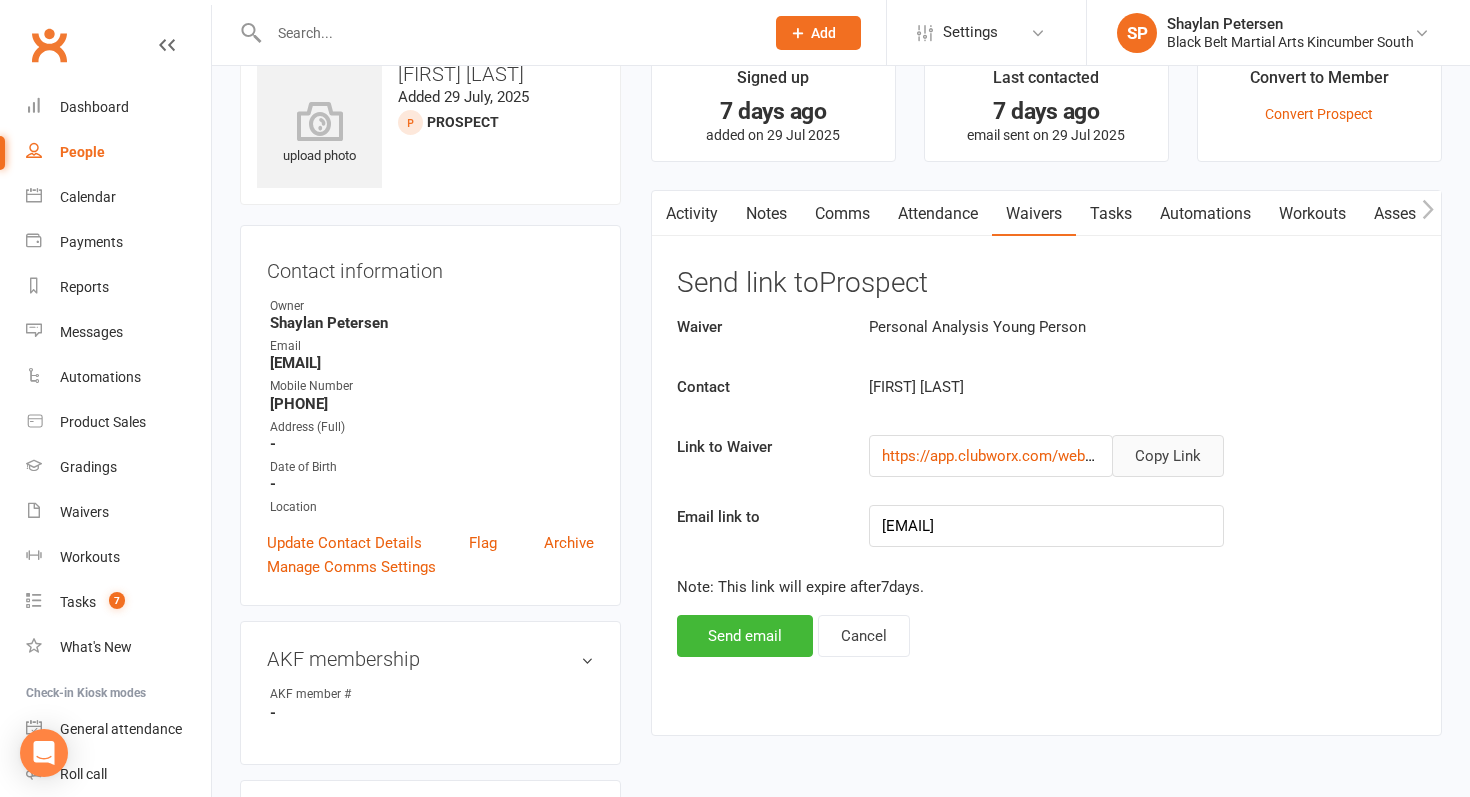 click on "Copy Link" at bounding box center (1168, 456) 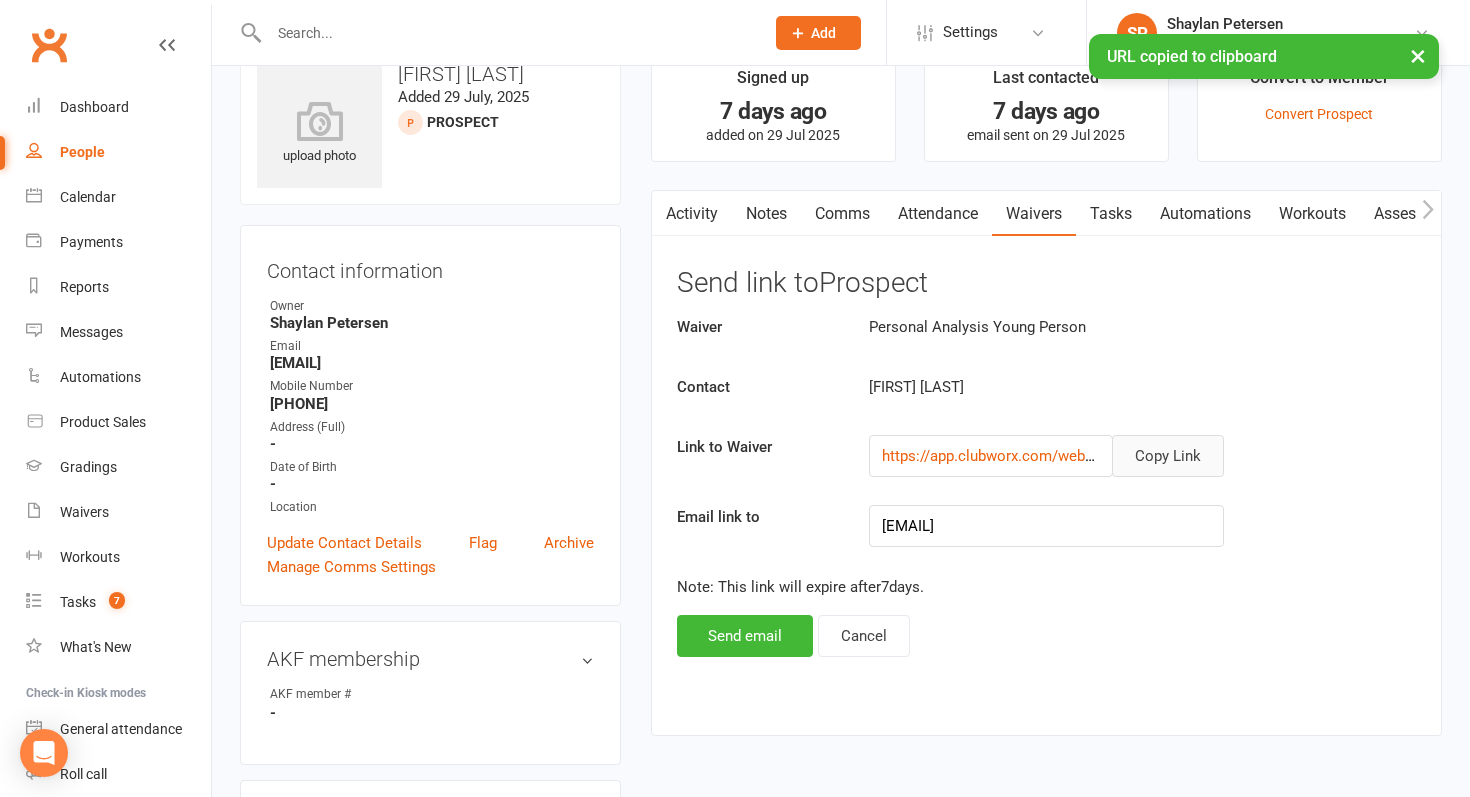 click on "Comms" at bounding box center [842, 214] 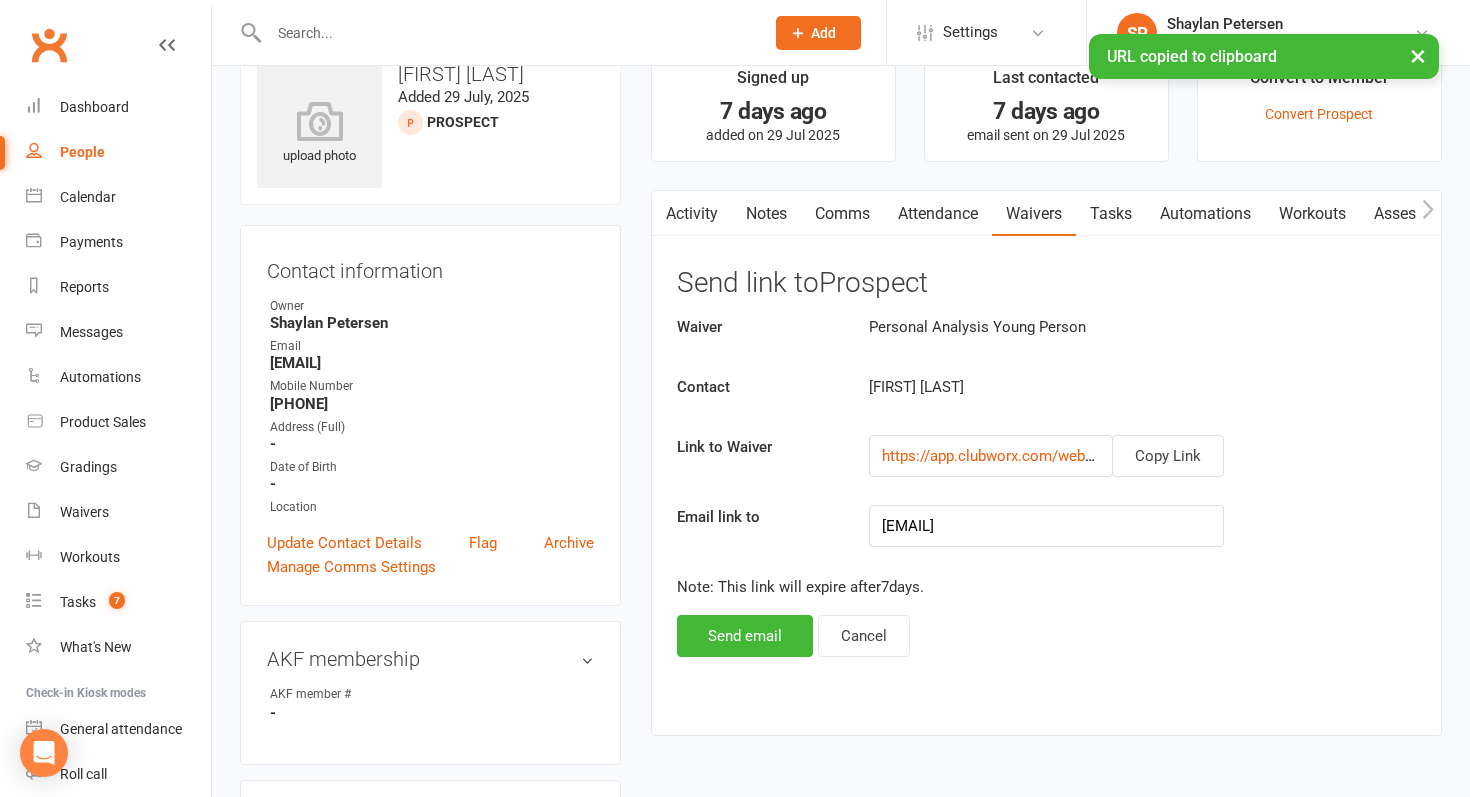 scroll, scrollTop: 0, scrollLeft: 2, axis: horizontal 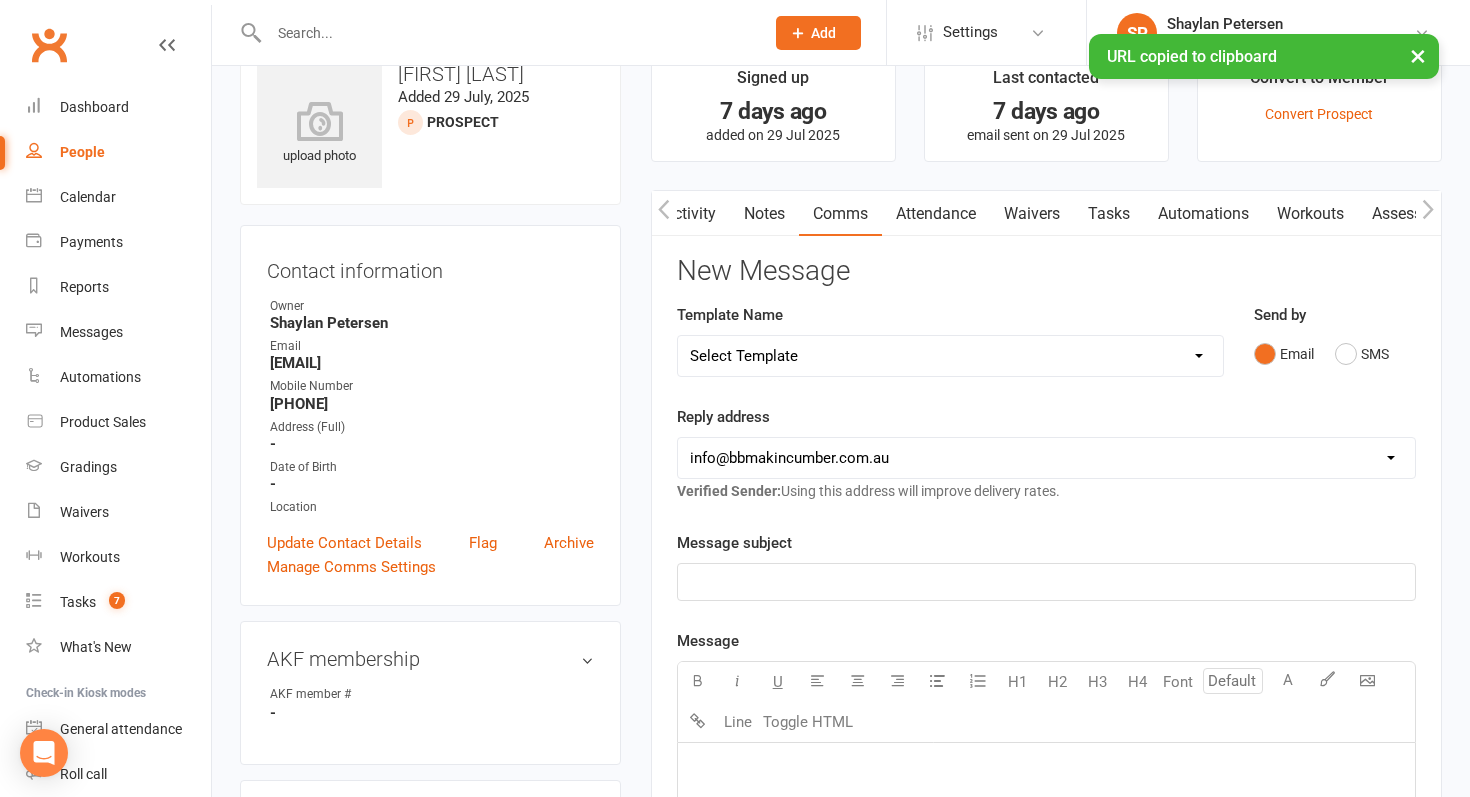 click on "Activity" at bounding box center (690, 214) 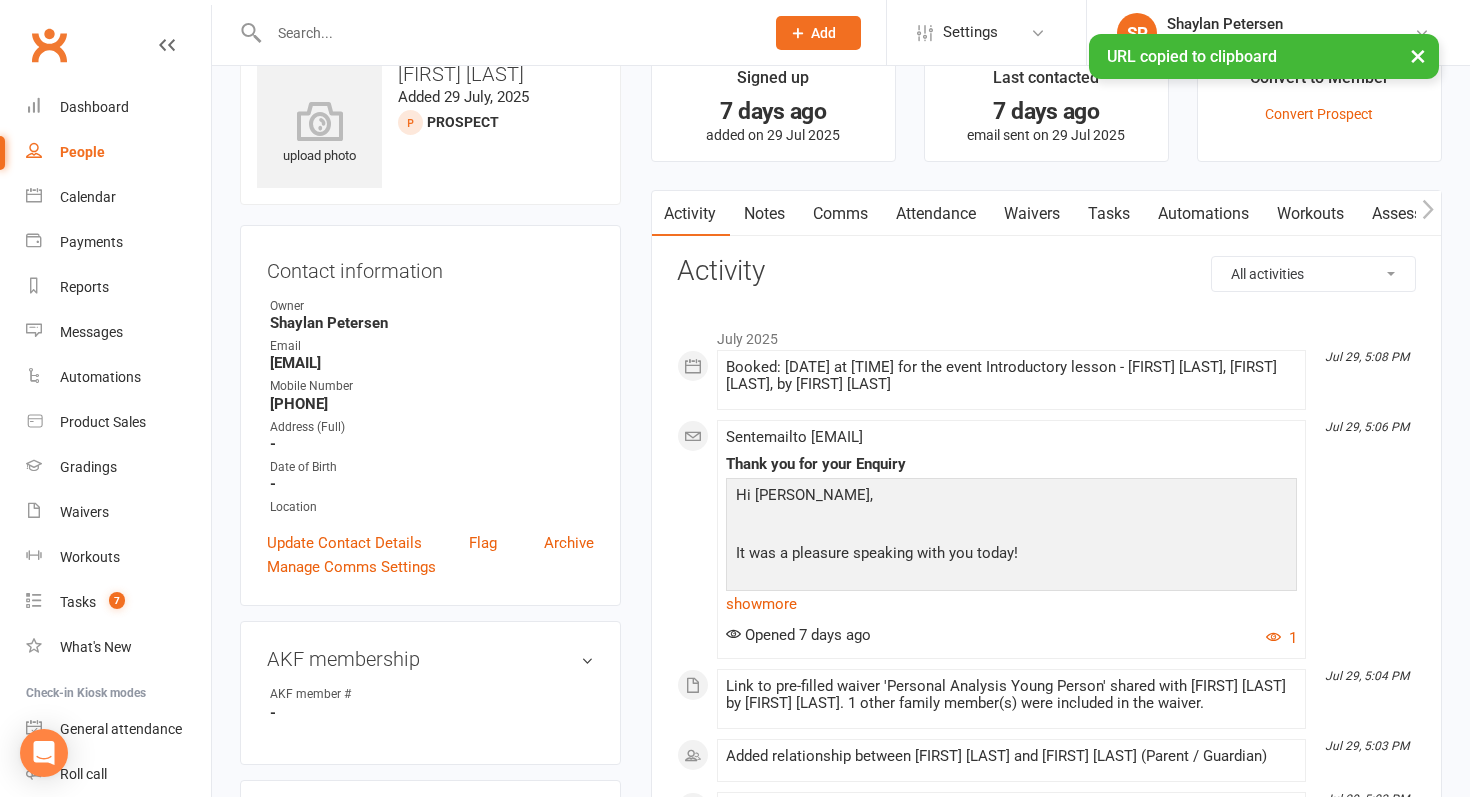 scroll, scrollTop: 0, scrollLeft: 0, axis: both 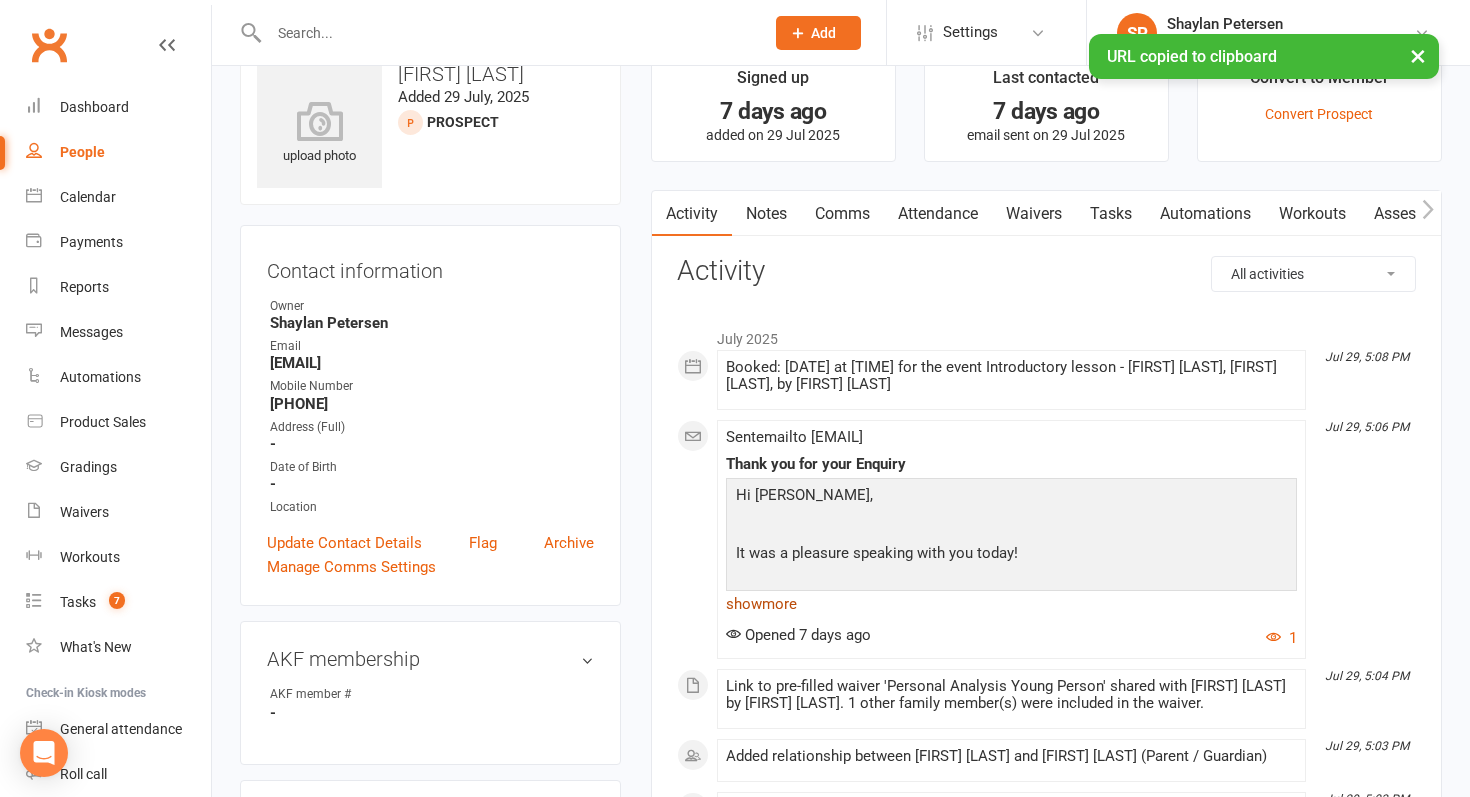 click on "show  more" at bounding box center [1011, 604] 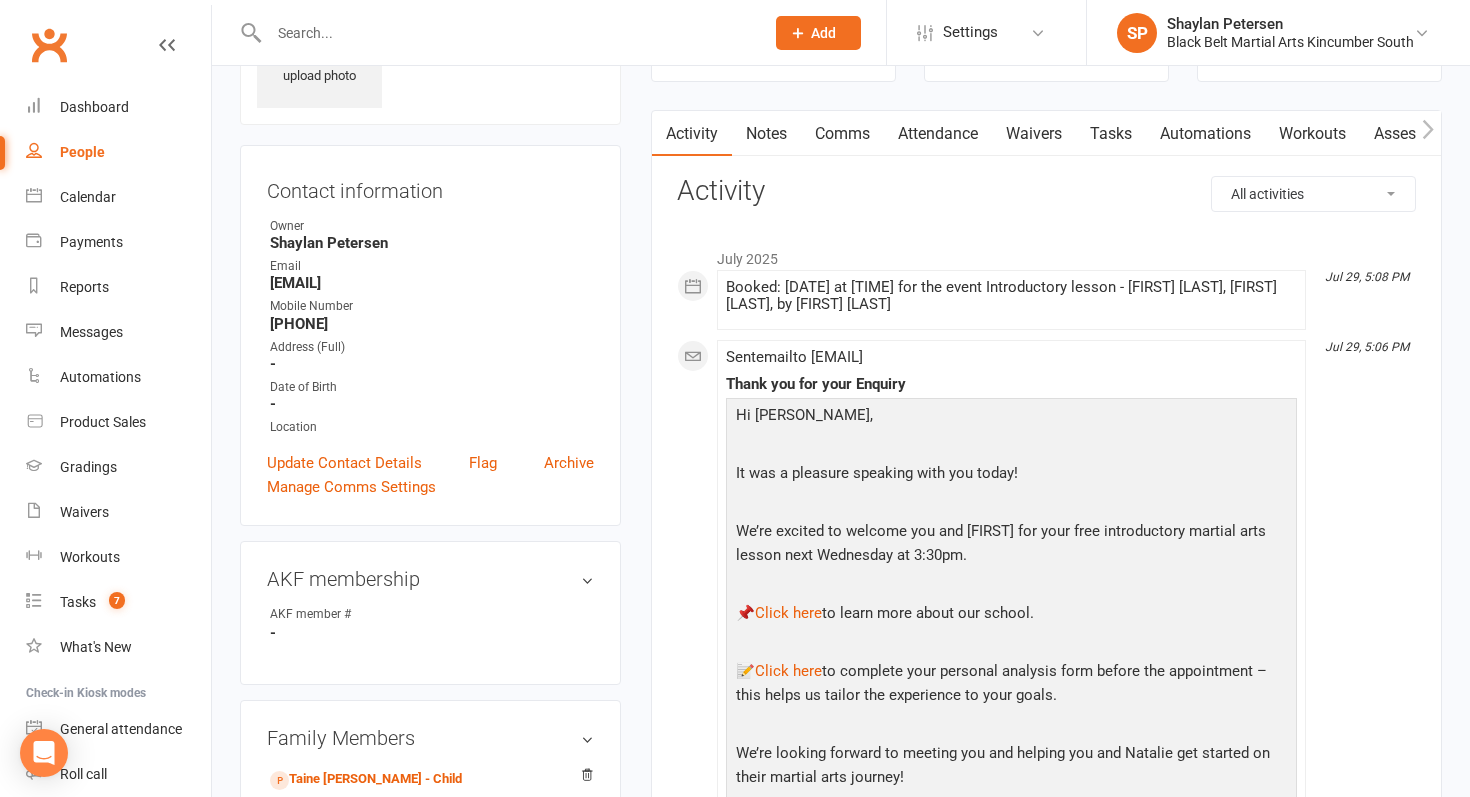 scroll, scrollTop: 0, scrollLeft: 0, axis: both 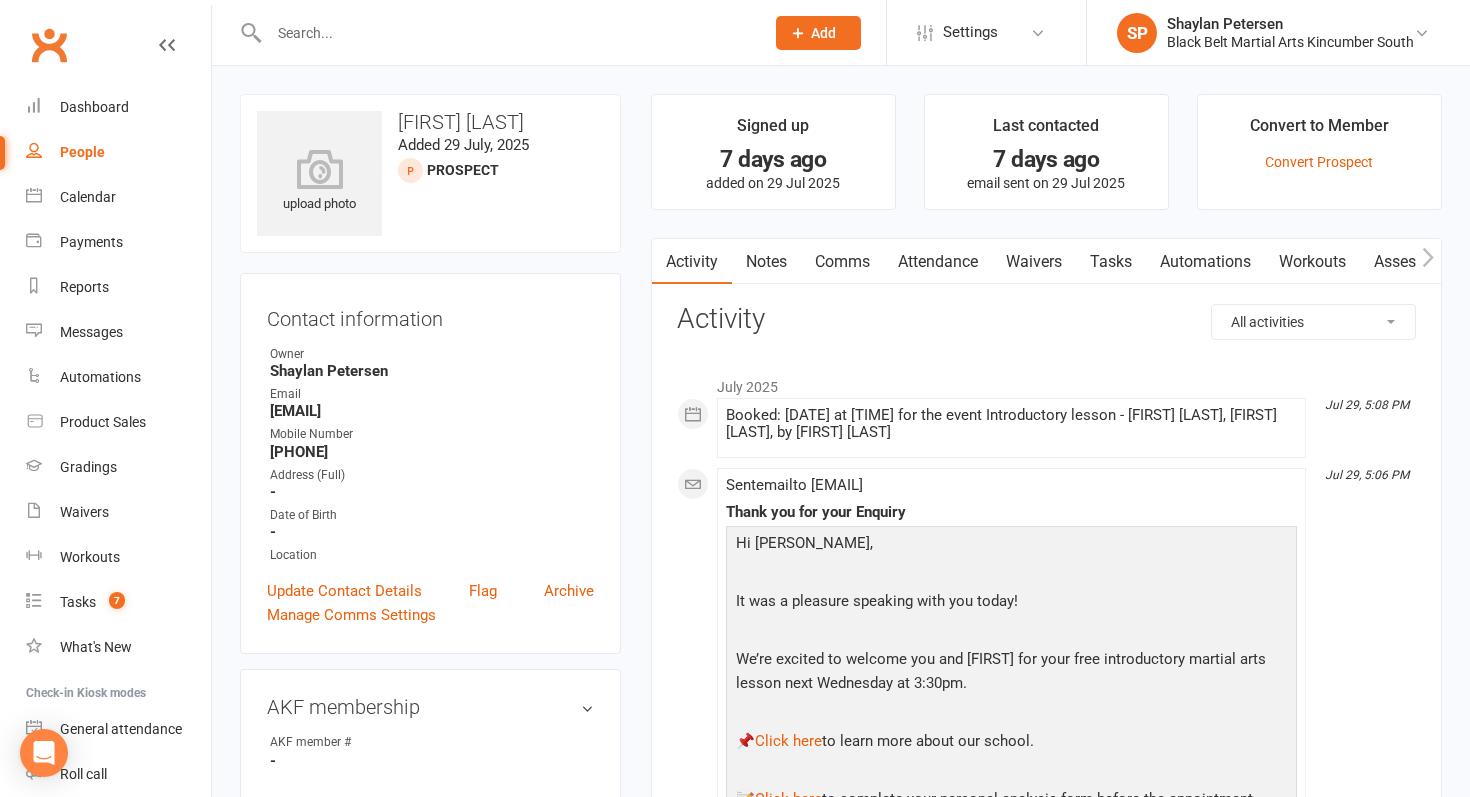 click on "Waivers" at bounding box center [1034, 262] 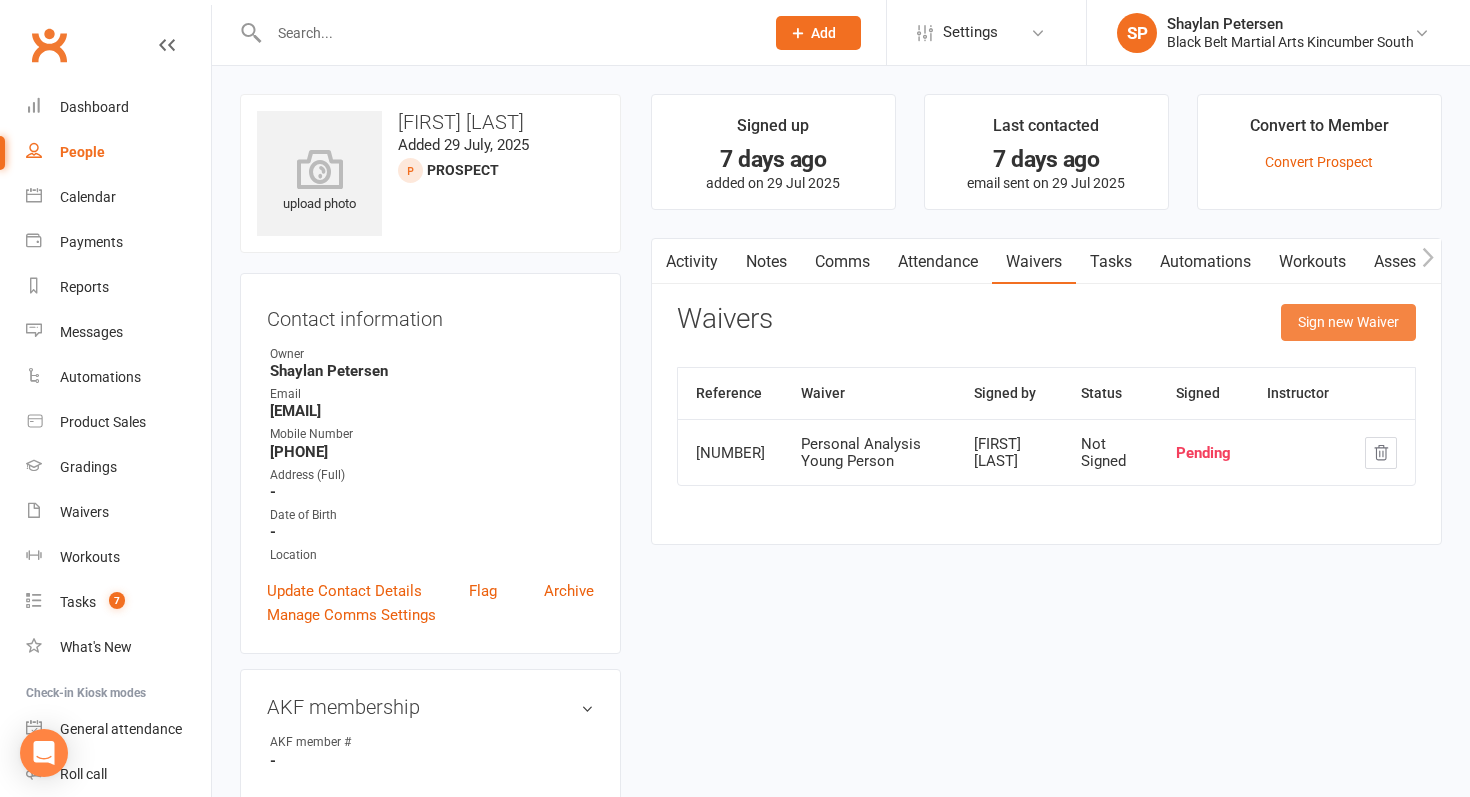 click on "Sign new Waiver" at bounding box center [1348, 322] 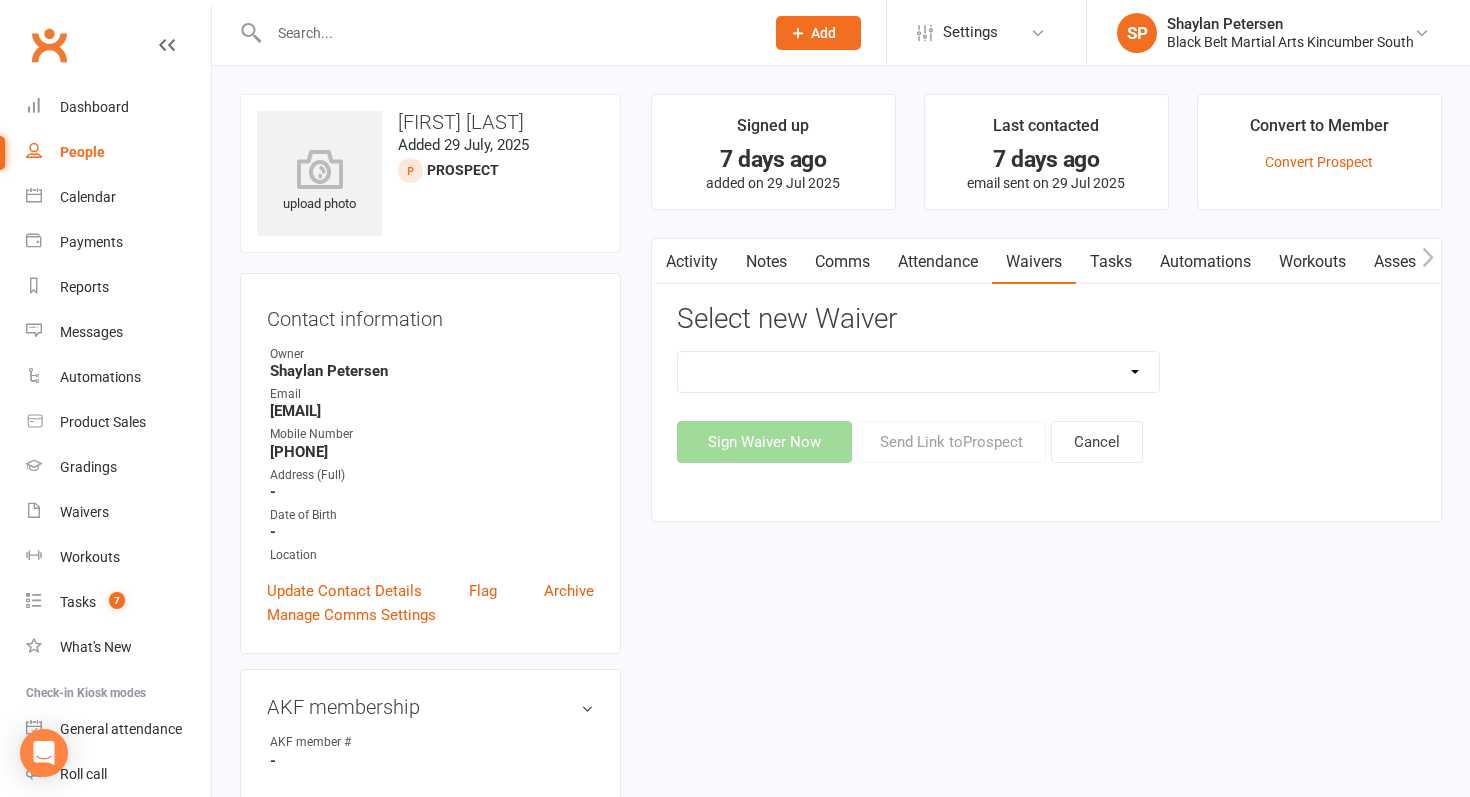 click on "Direct Debit Request Festival Enrolment Festival Trial Class Holiday Camp Waiver Party Sign In Personal Analysis Adult Personal Analysis Kickboxing Personal Analysis Young Person Student Enrolment Agreement" at bounding box center (918, 372) 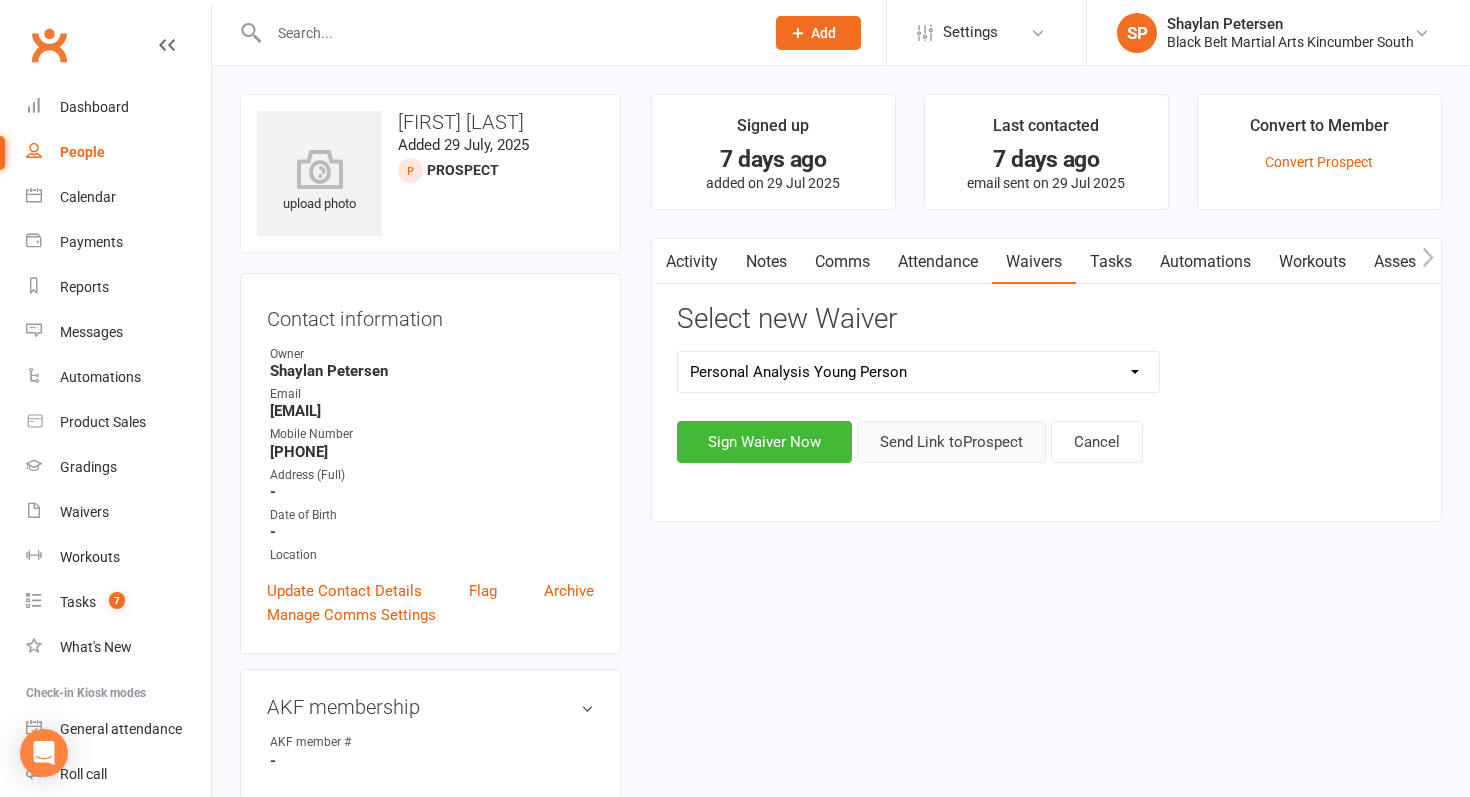 click on "Send Link to  Prospect" at bounding box center (951, 442) 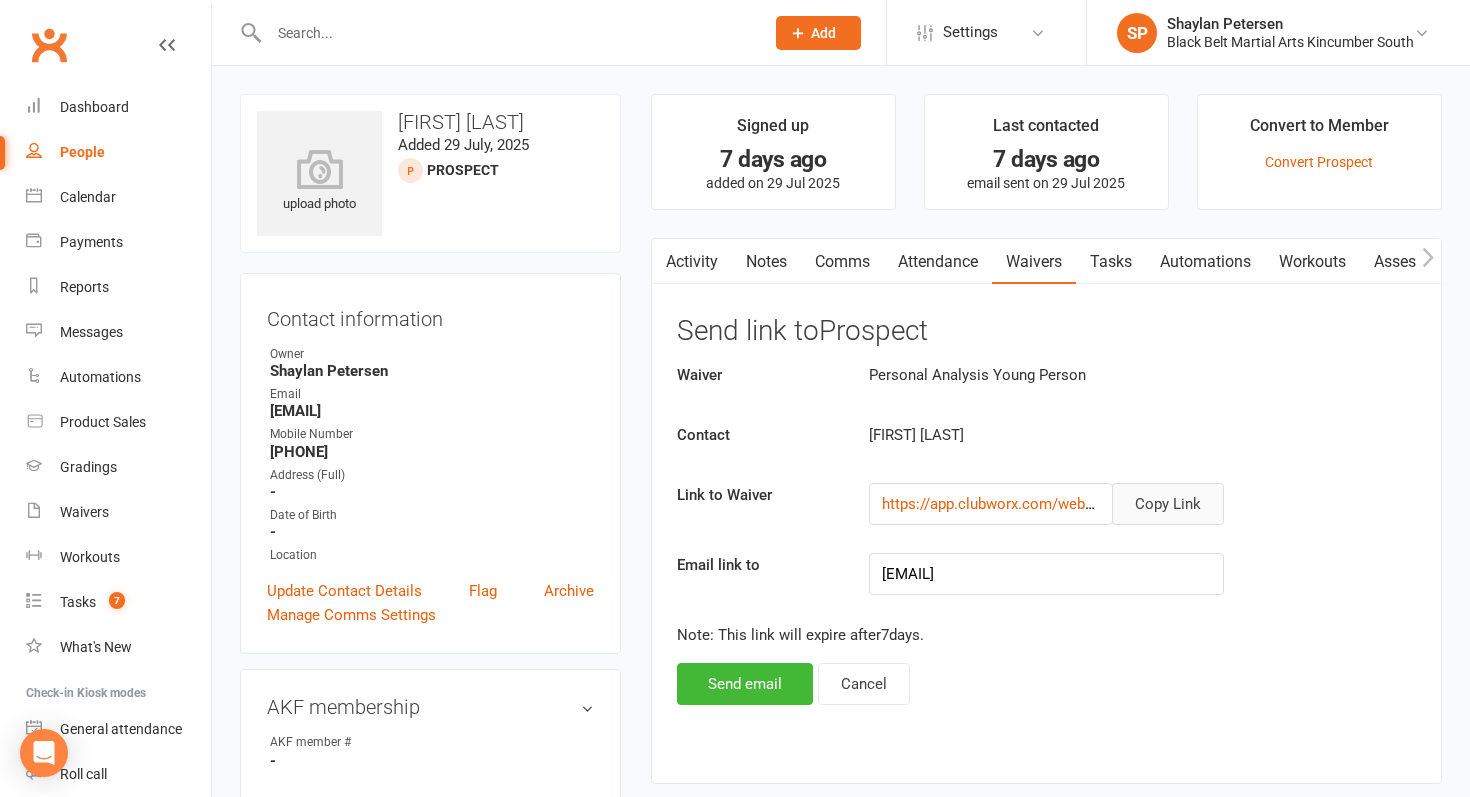 click on "Copy Link" at bounding box center (1168, 504) 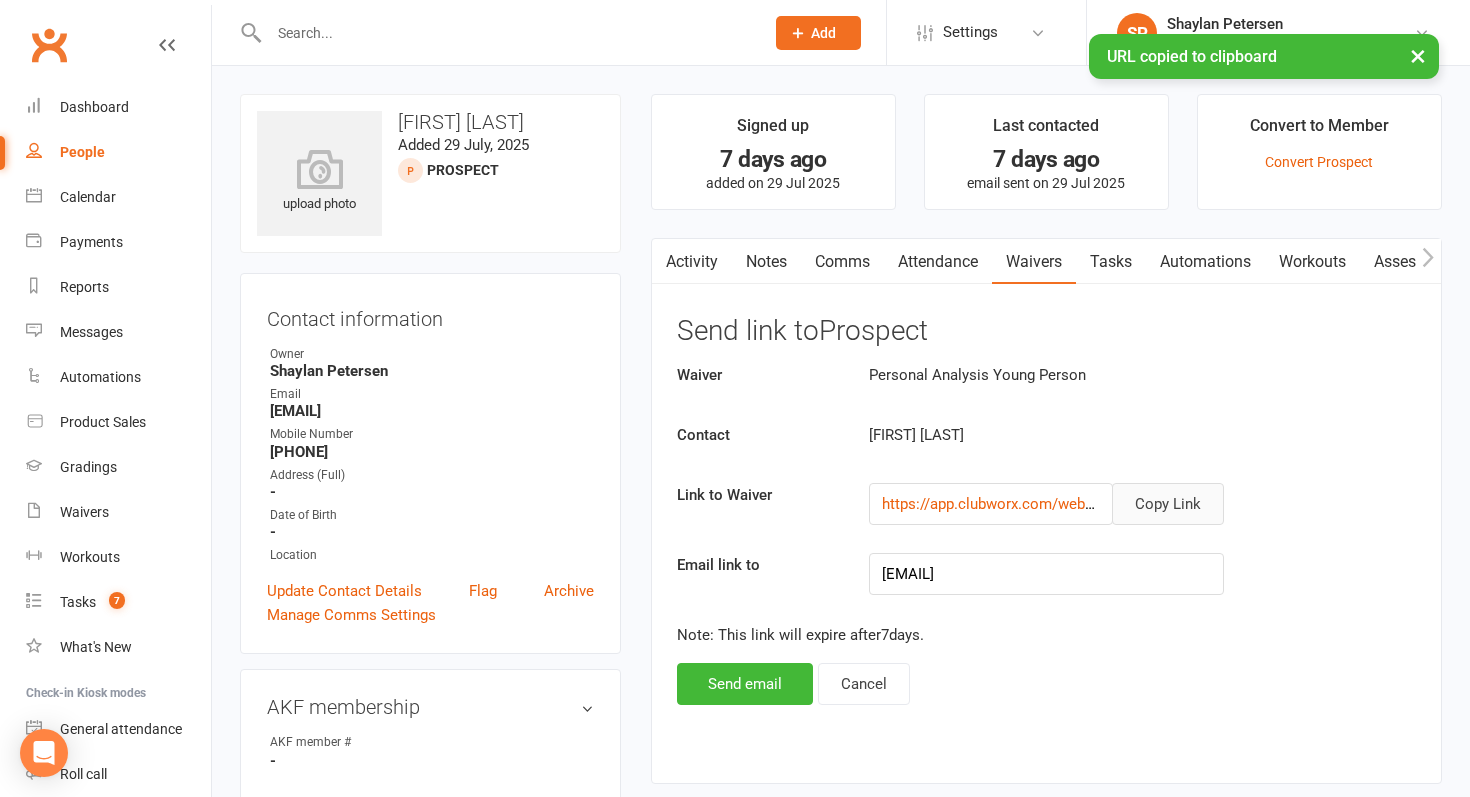 click on "Comms" at bounding box center [842, 262] 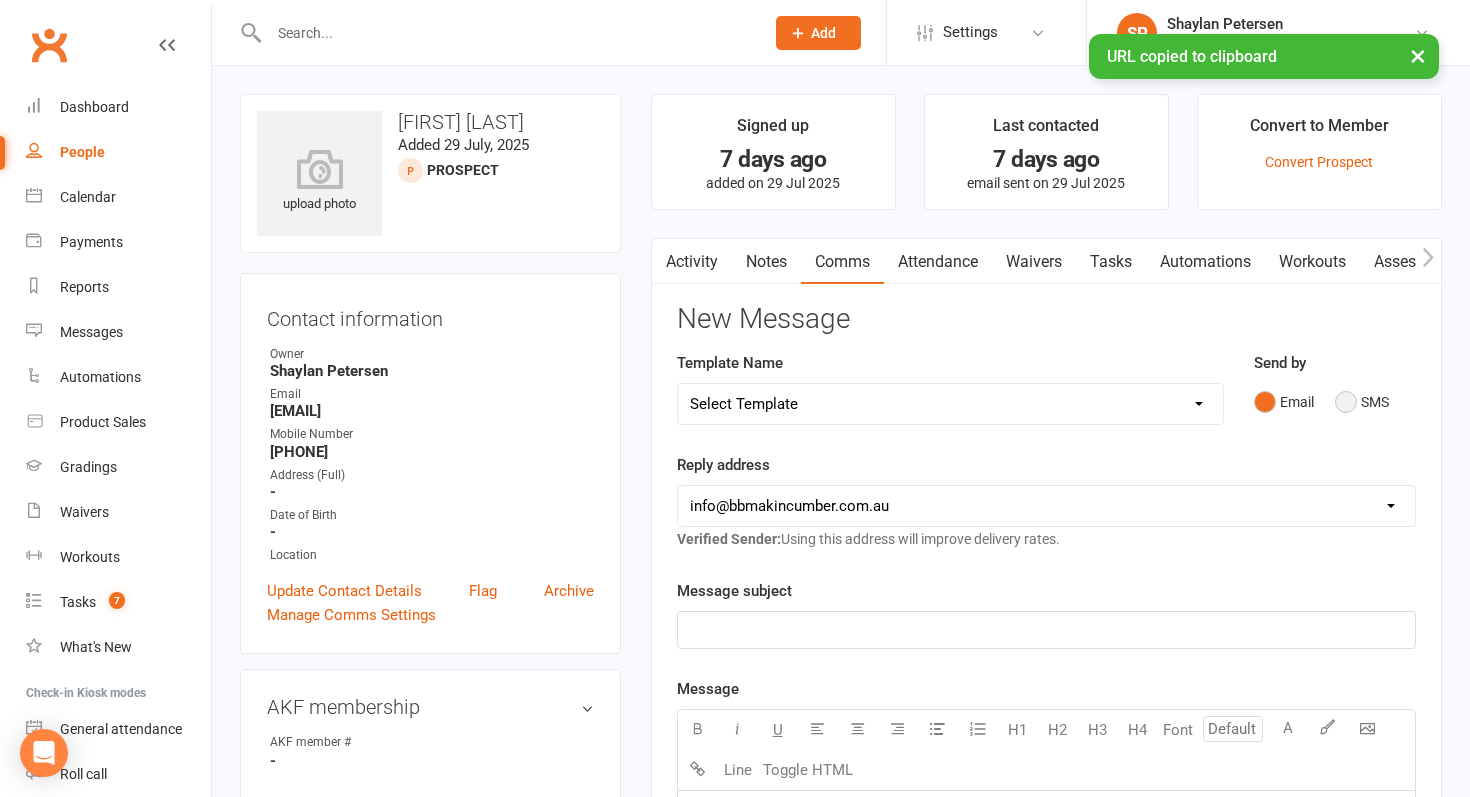 click on "SMS" at bounding box center (1362, 402) 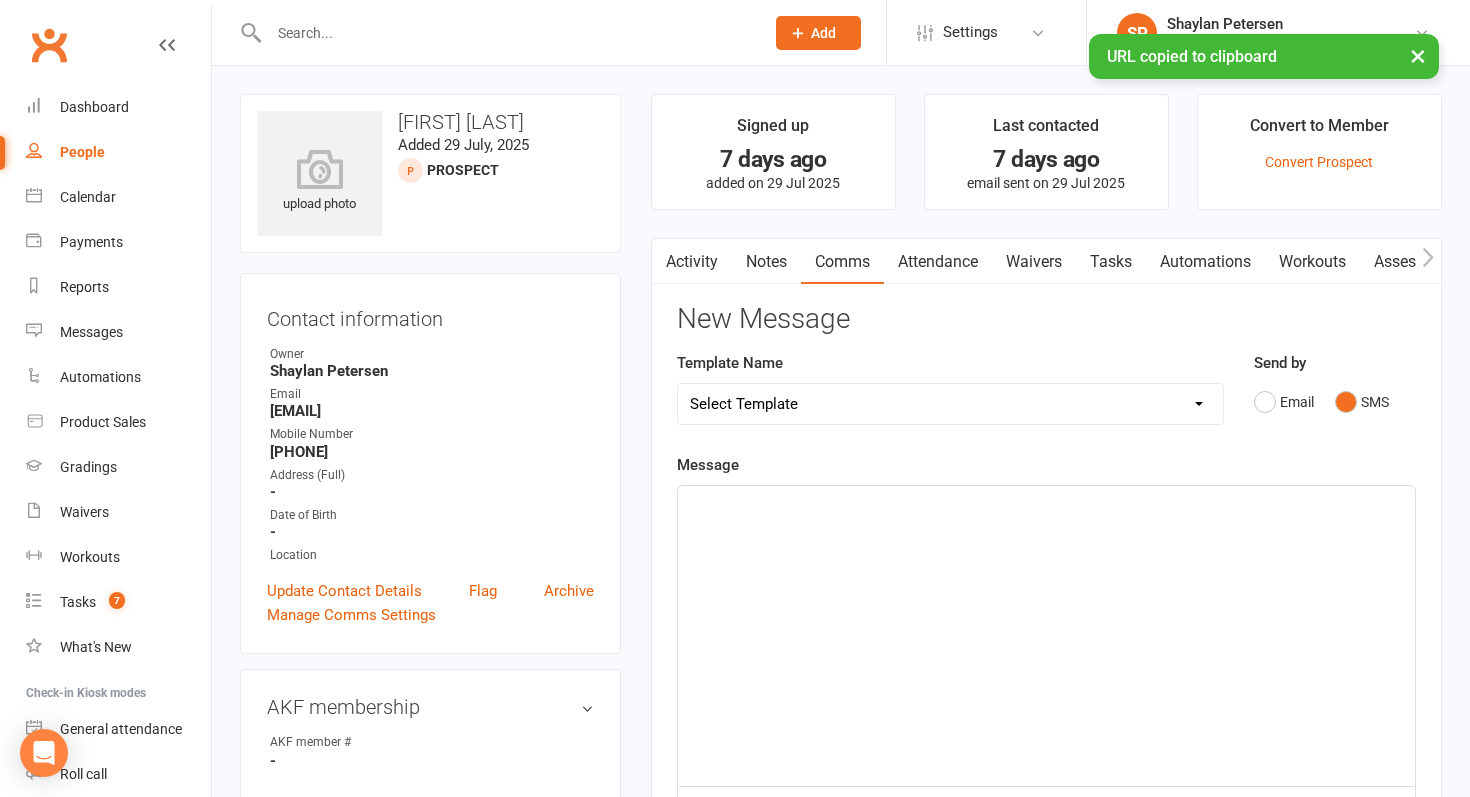 click on "﻿" 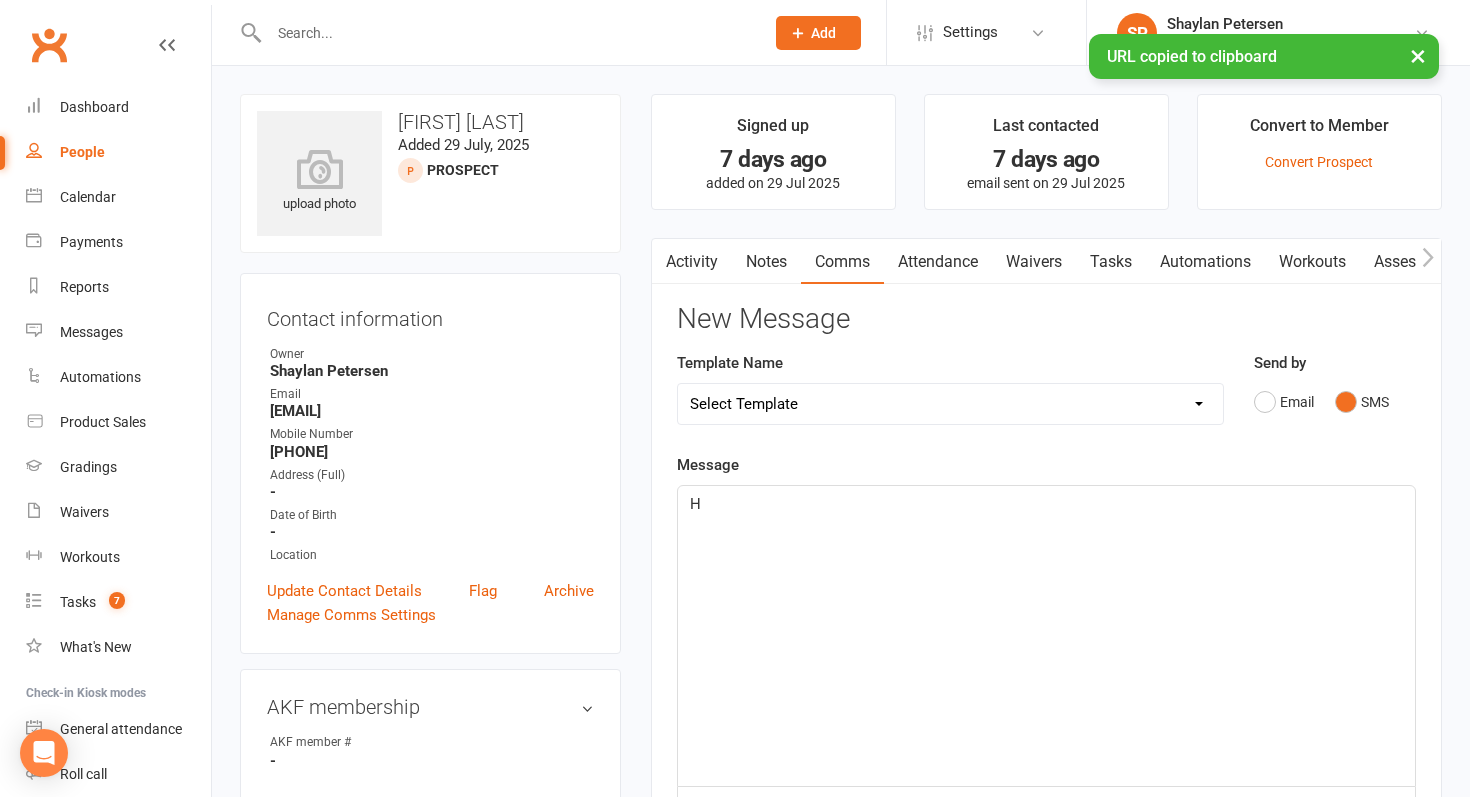 type 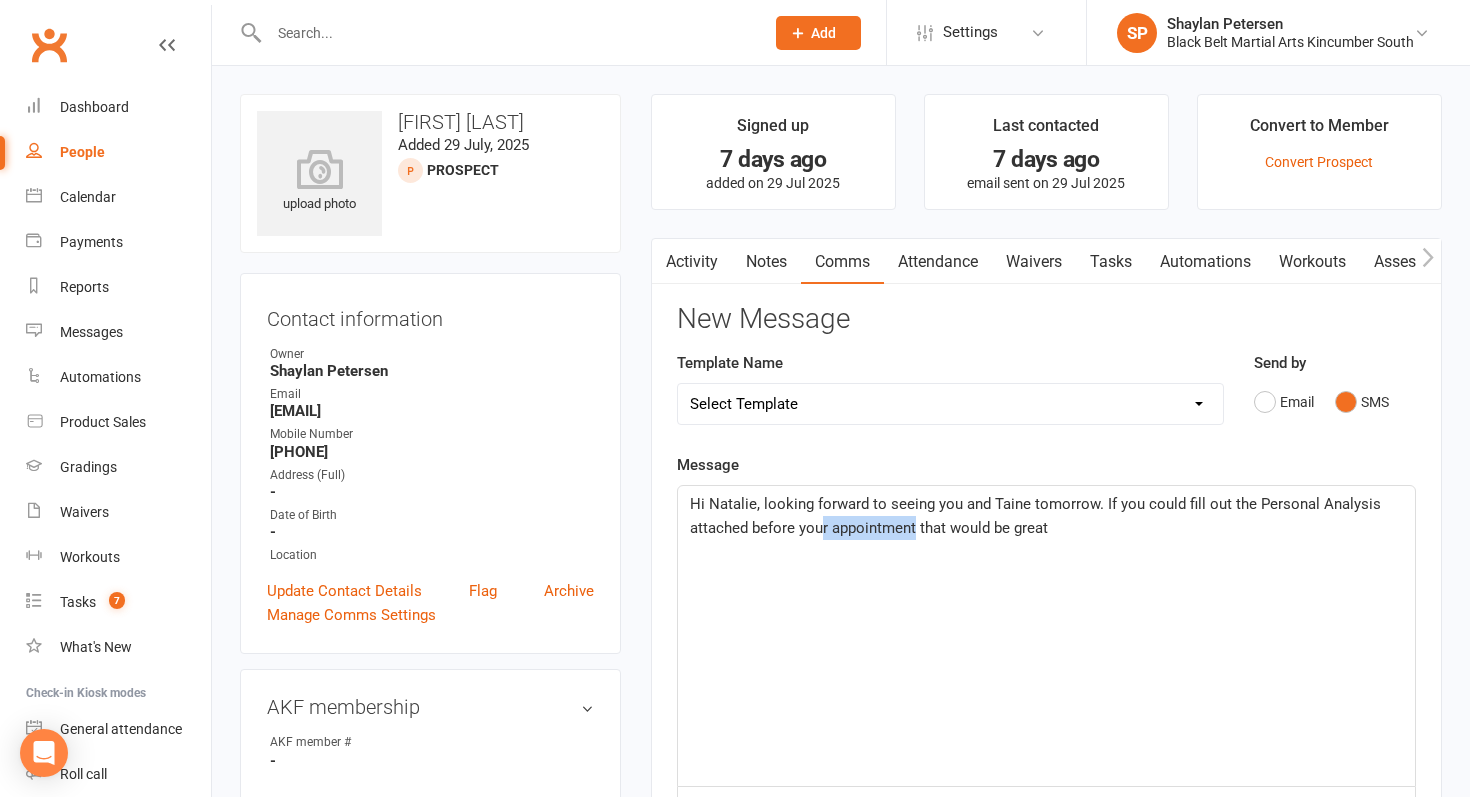 drag, startPoint x: 915, startPoint y: 528, endPoint x: 822, endPoint y: 525, distance: 93.04838 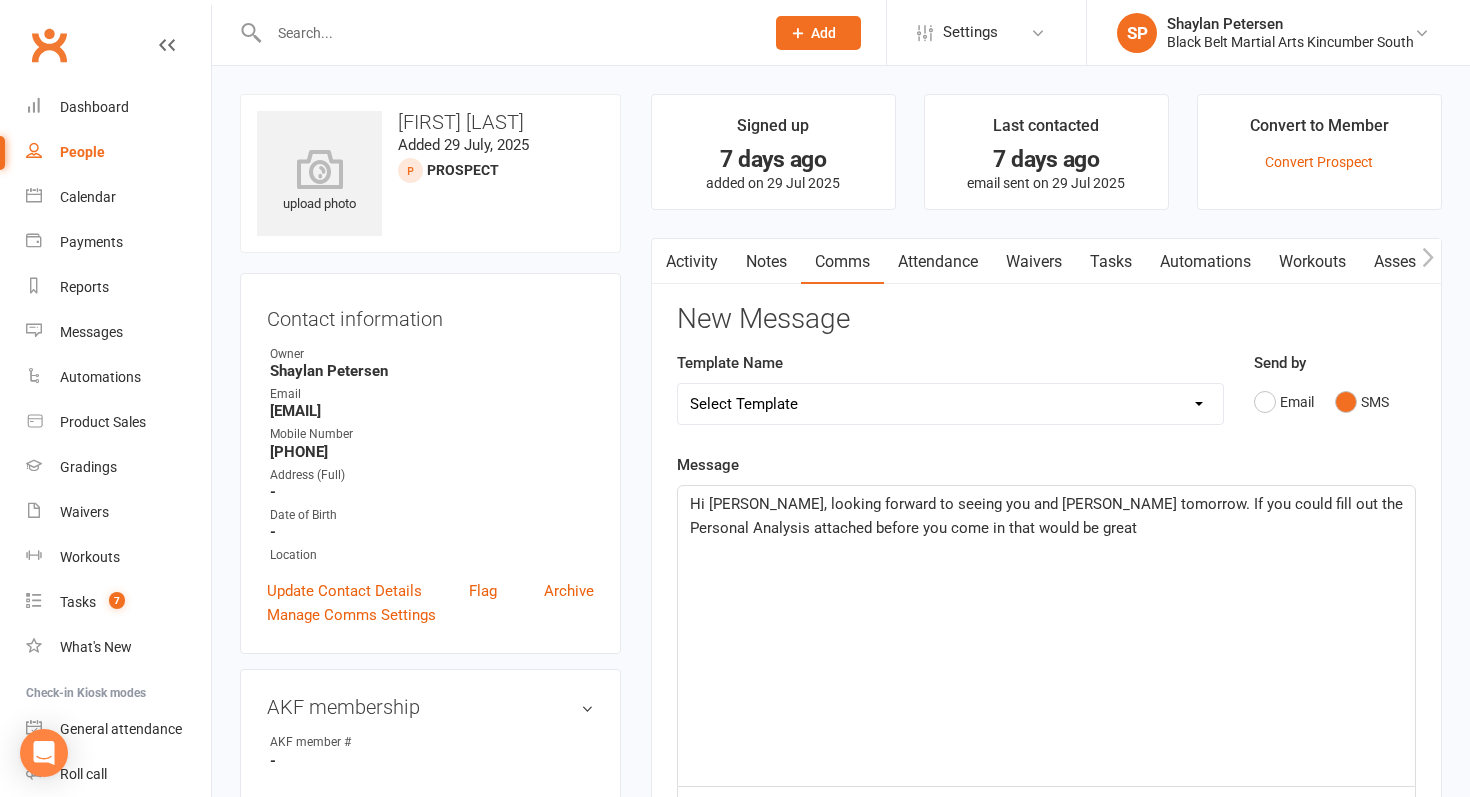click on "Hi Natalie, looking forward to seeing you and Taine tomorrow. If you could fill out the Personal Analysis attached before you come in that would be great" 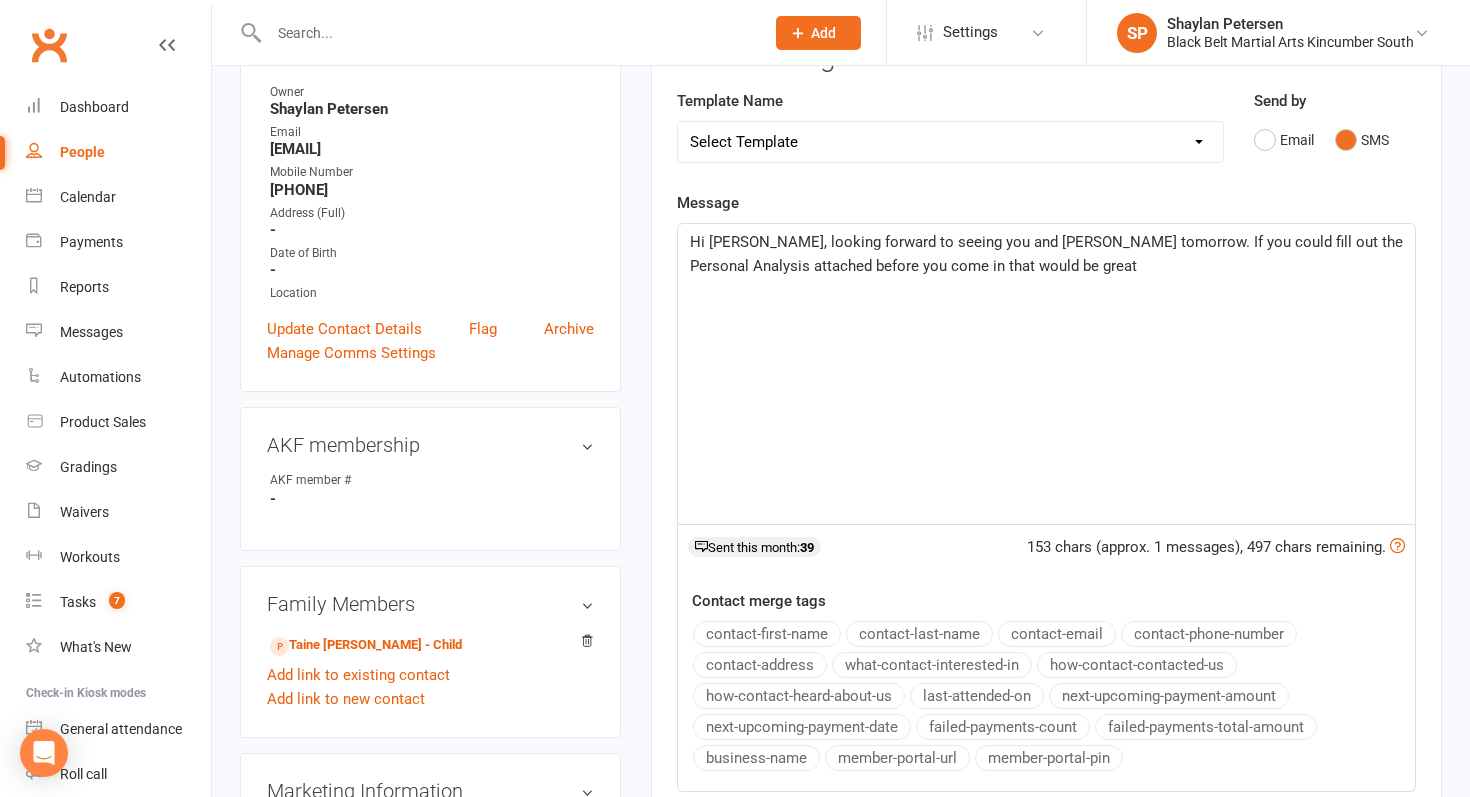 scroll, scrollTop: 272, scrollLeft: 0, axis: vertical 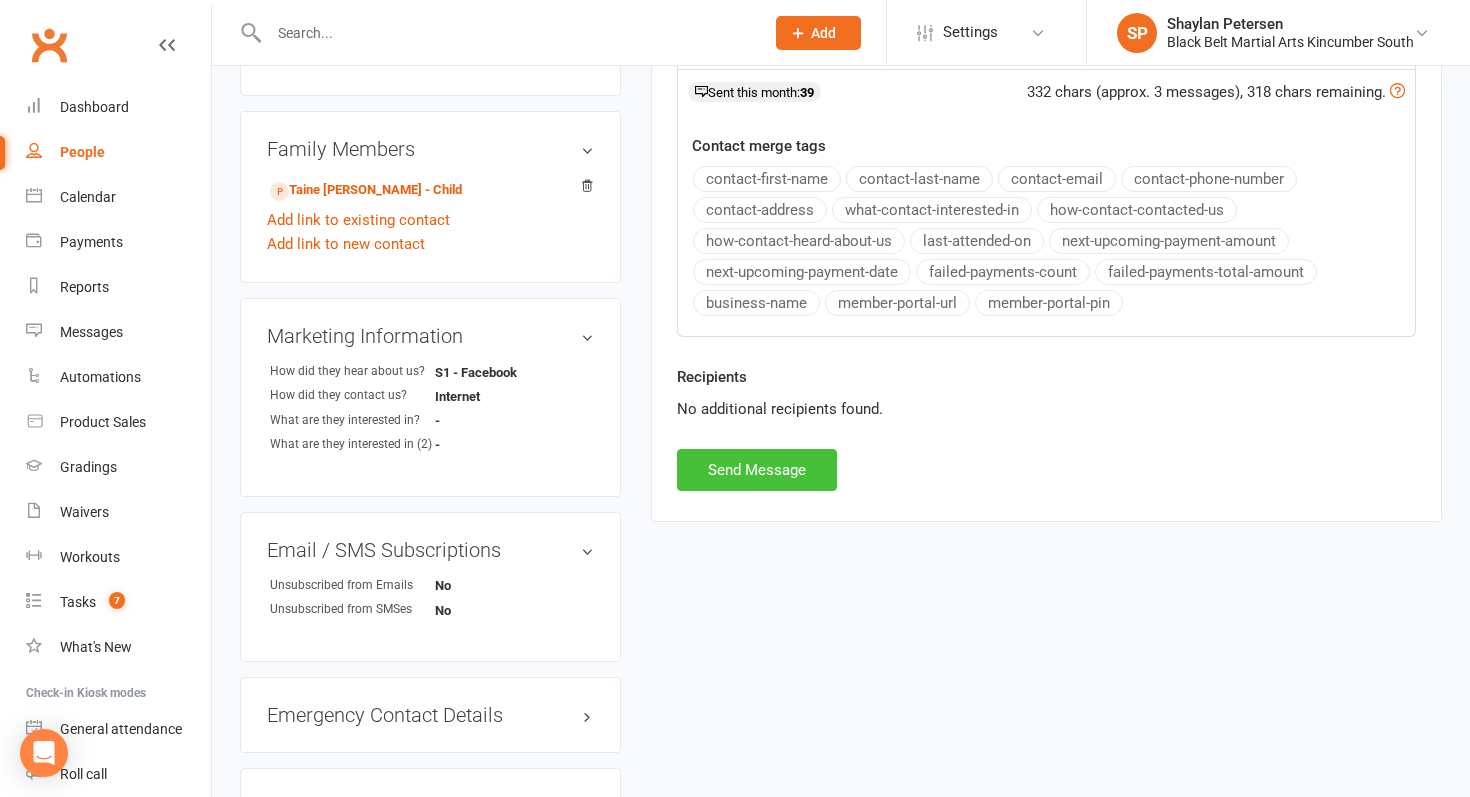 click on "Send Message" at bounding box center [757, 470] 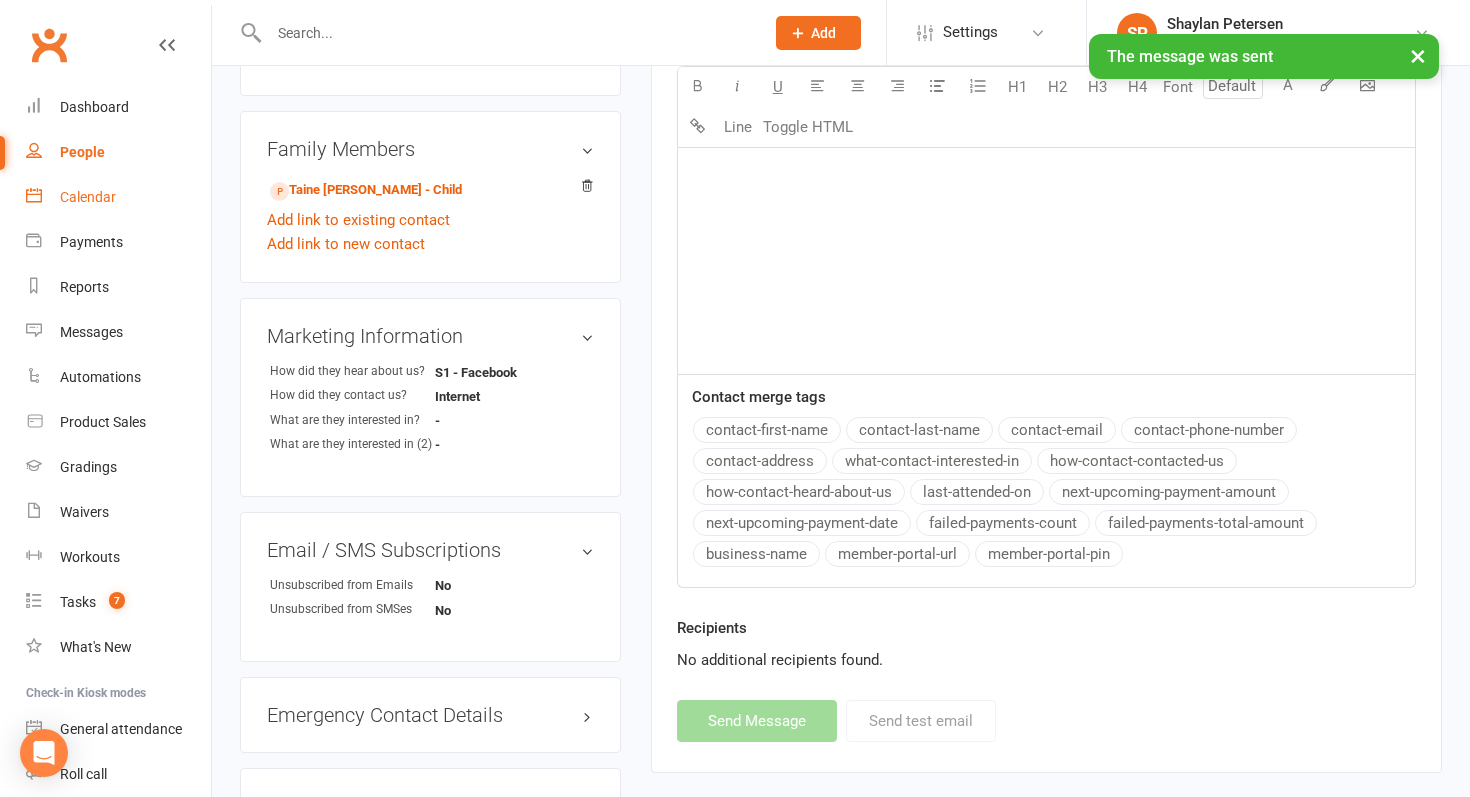 click on "Calendar" at bounding box center (88, 197) 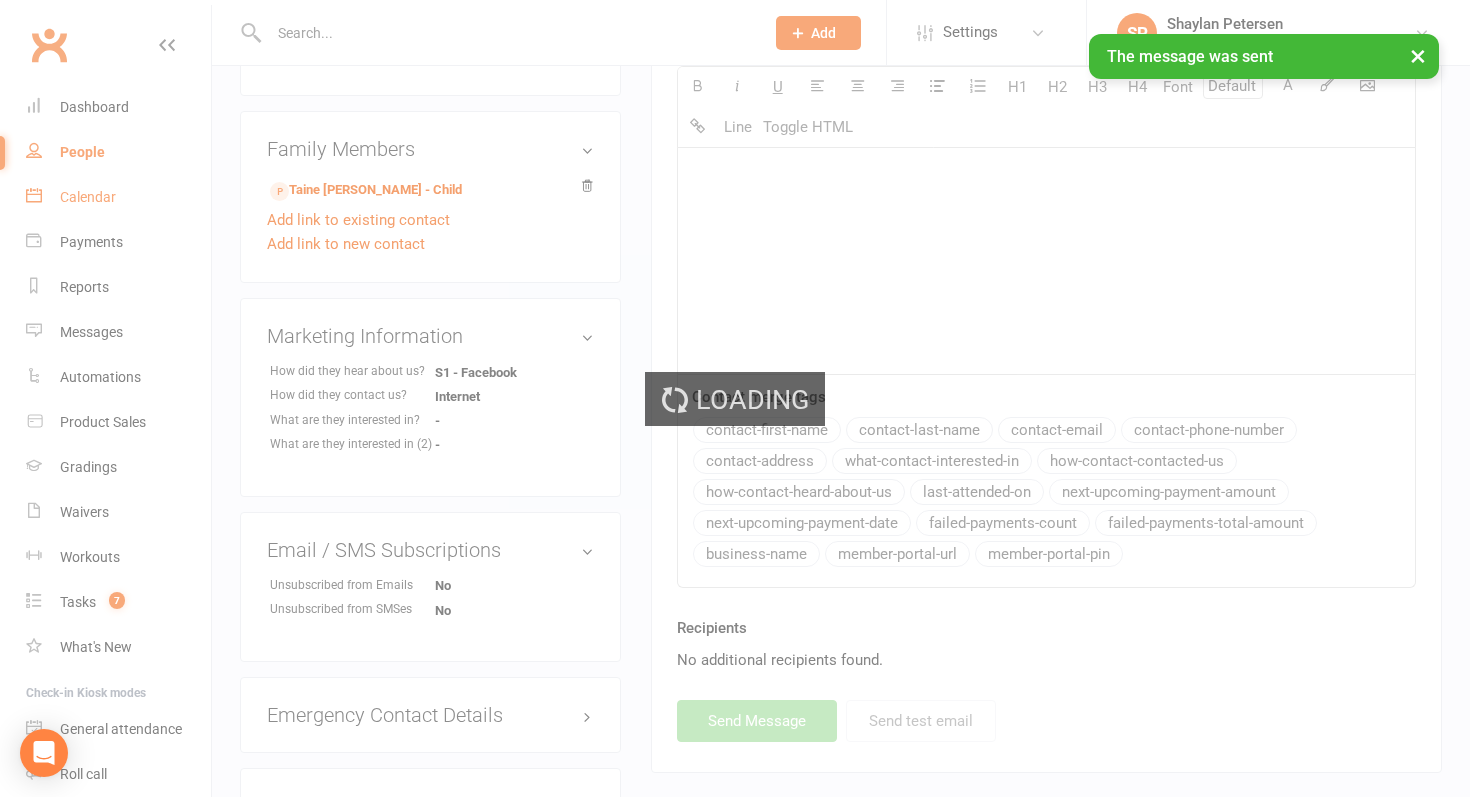 scroll, scrollTop: 0, scrollLeft: 0, axis: both 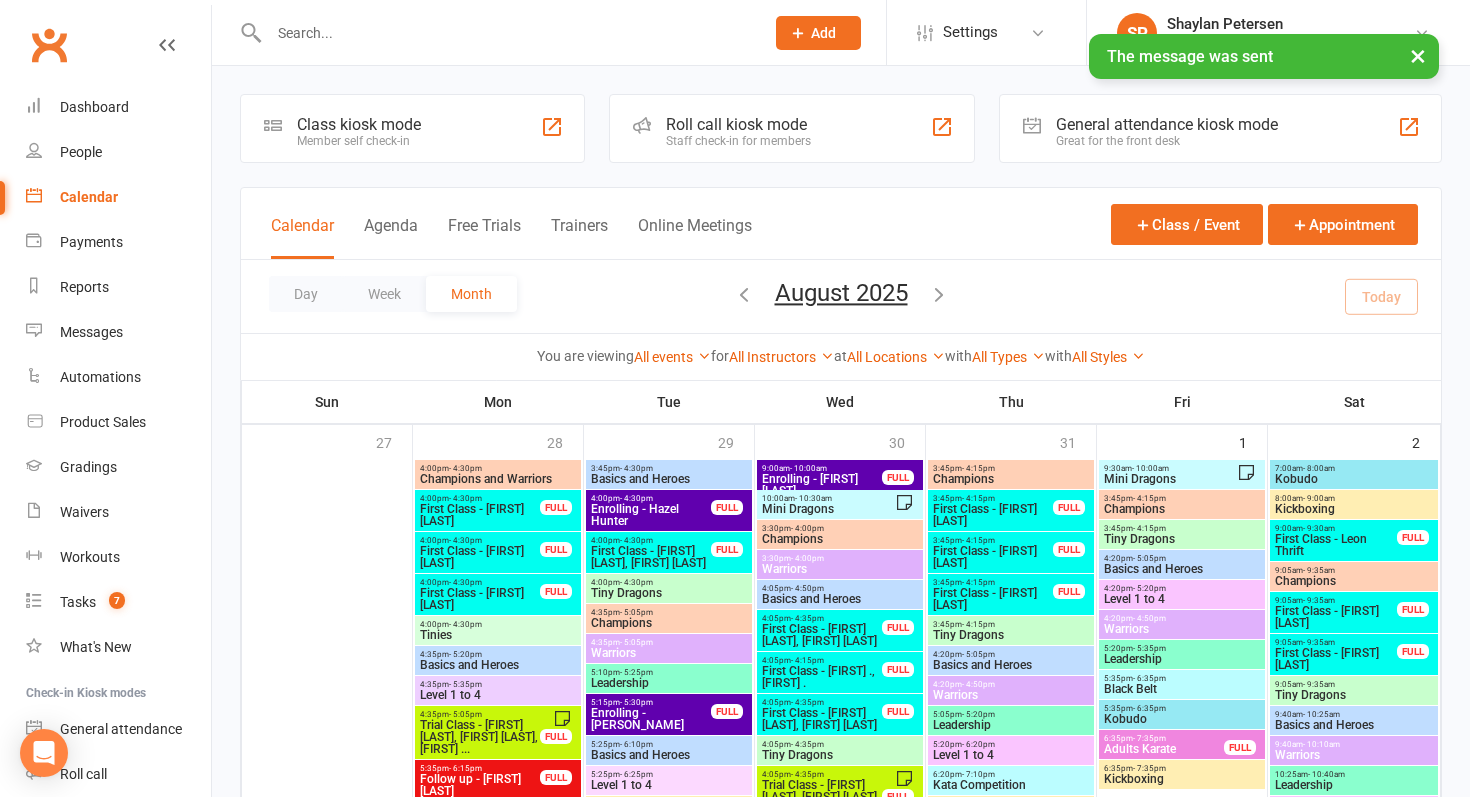 click at bounding box center [506, 33] 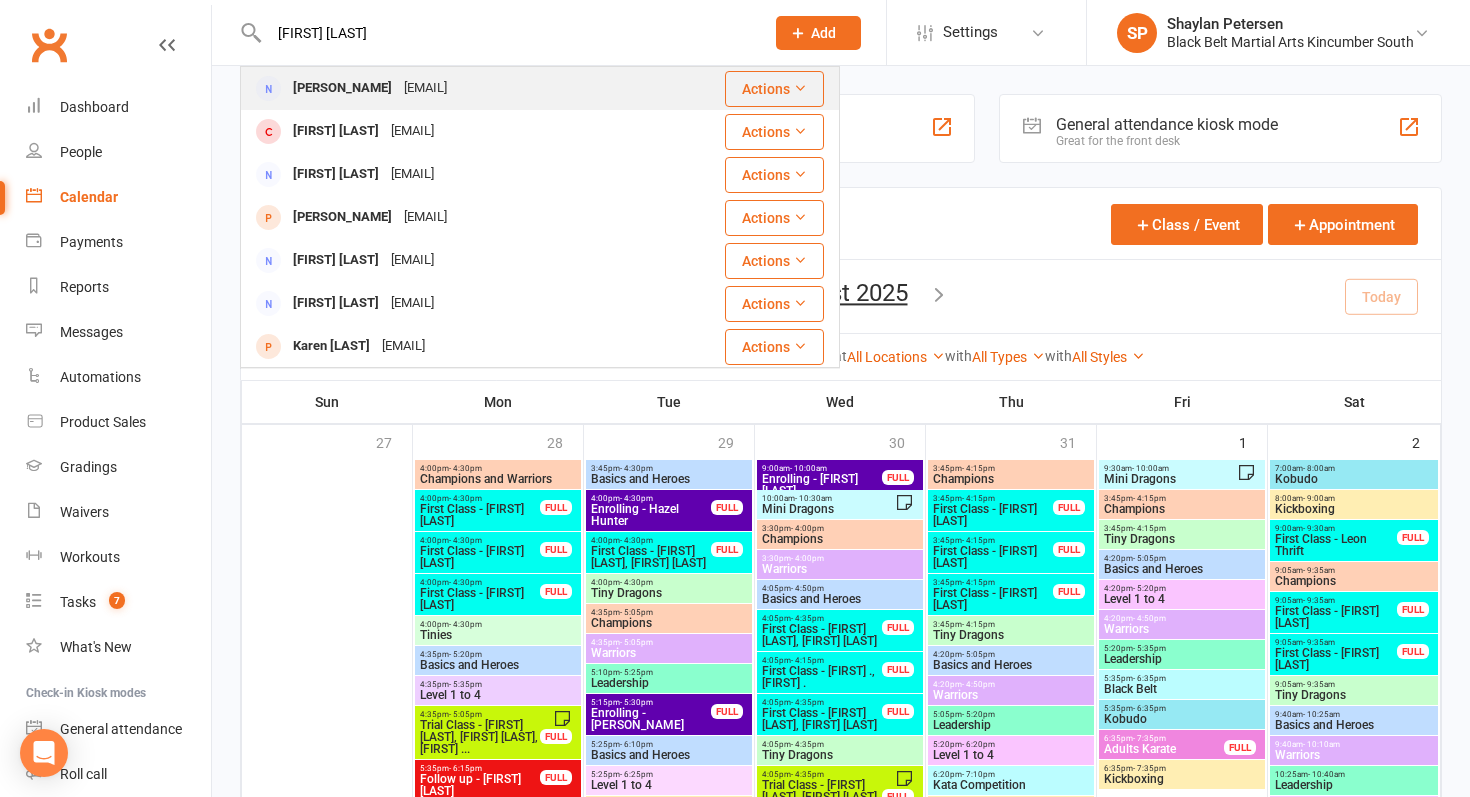 type on "karen f" 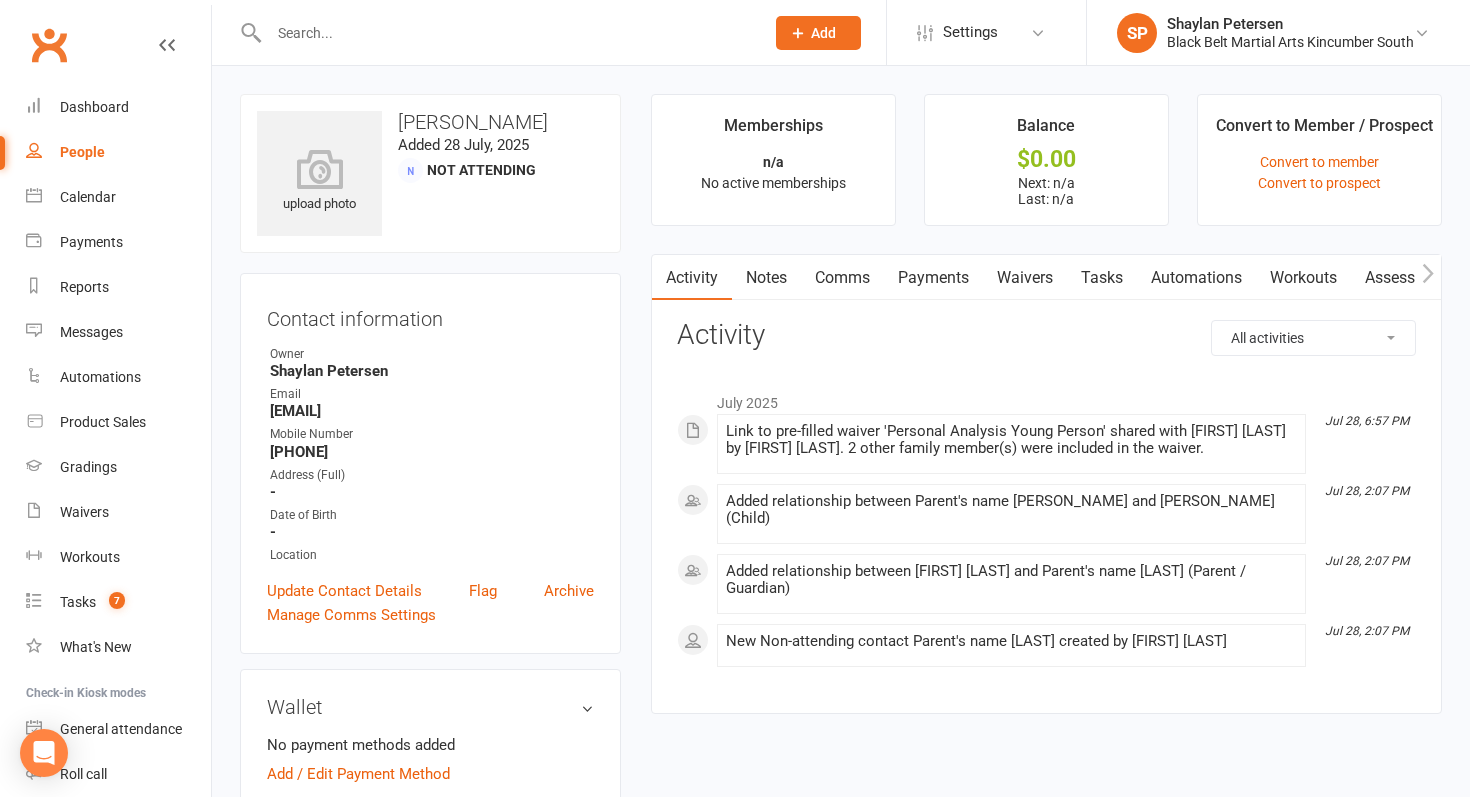 click on "Waivers" at bounding box center [1025, 278] 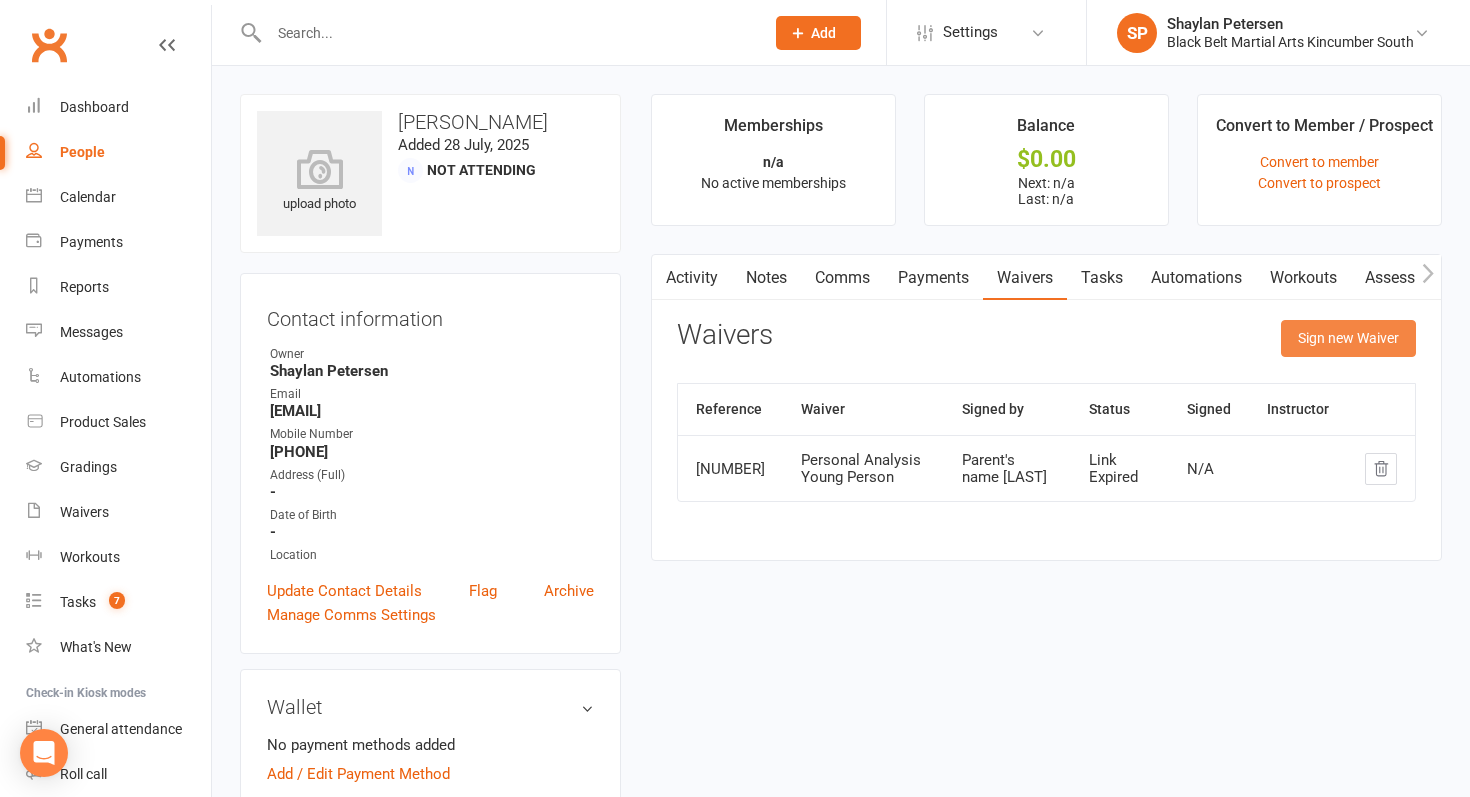 click on "Sign new Waiver" at bounding box center [1348, 338] 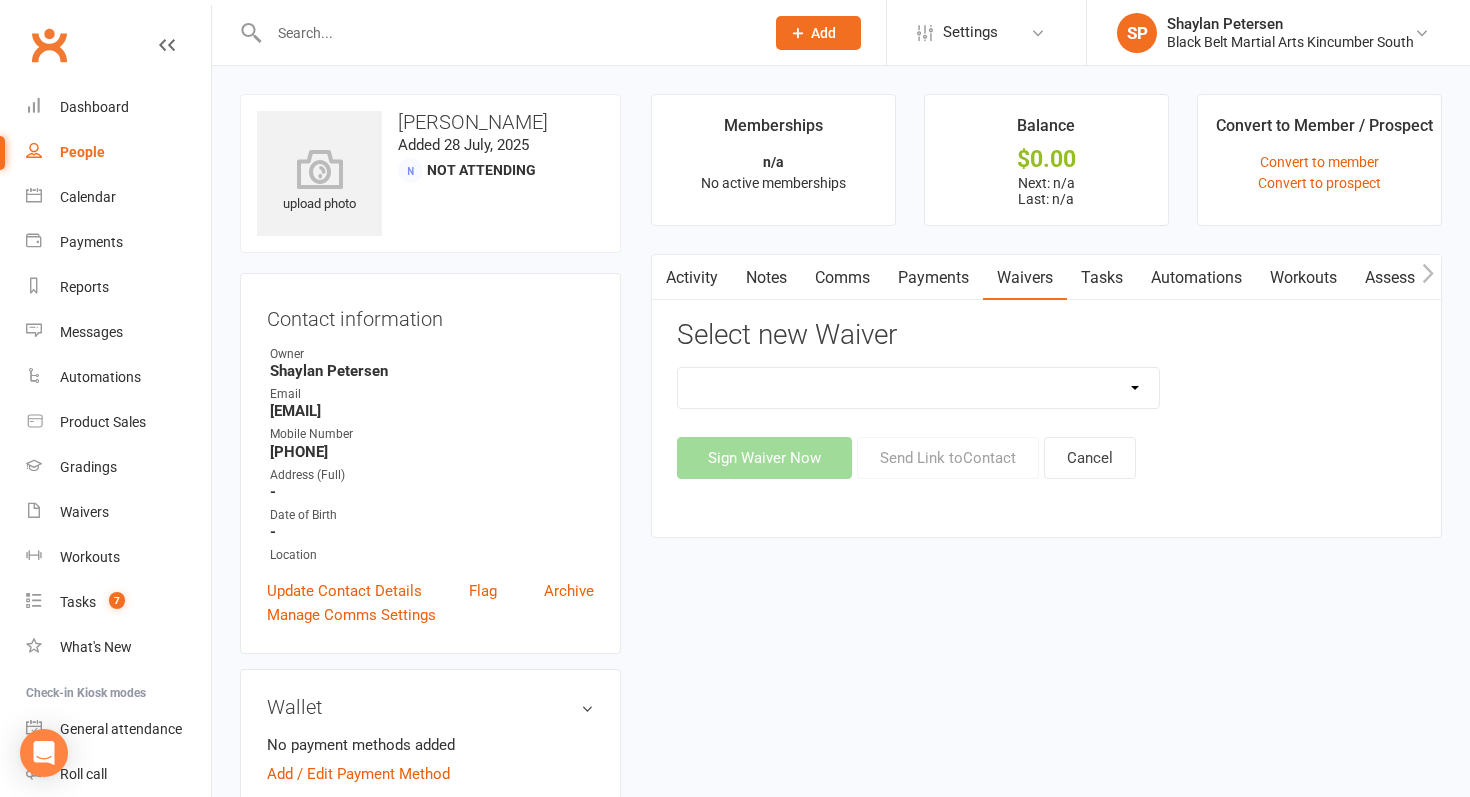 click on "Direct Debit Request Festival Enrolment Festival Trial Class Holiday Camp Waiver Party Sign In Personal Analysis Adult Personal Analysis Kickboxing Personal Analysis Young Person Student Enrolment Agreement Sign Waiver Now Send Link to  Contact Cancel" at bounding box center [1046, 423] 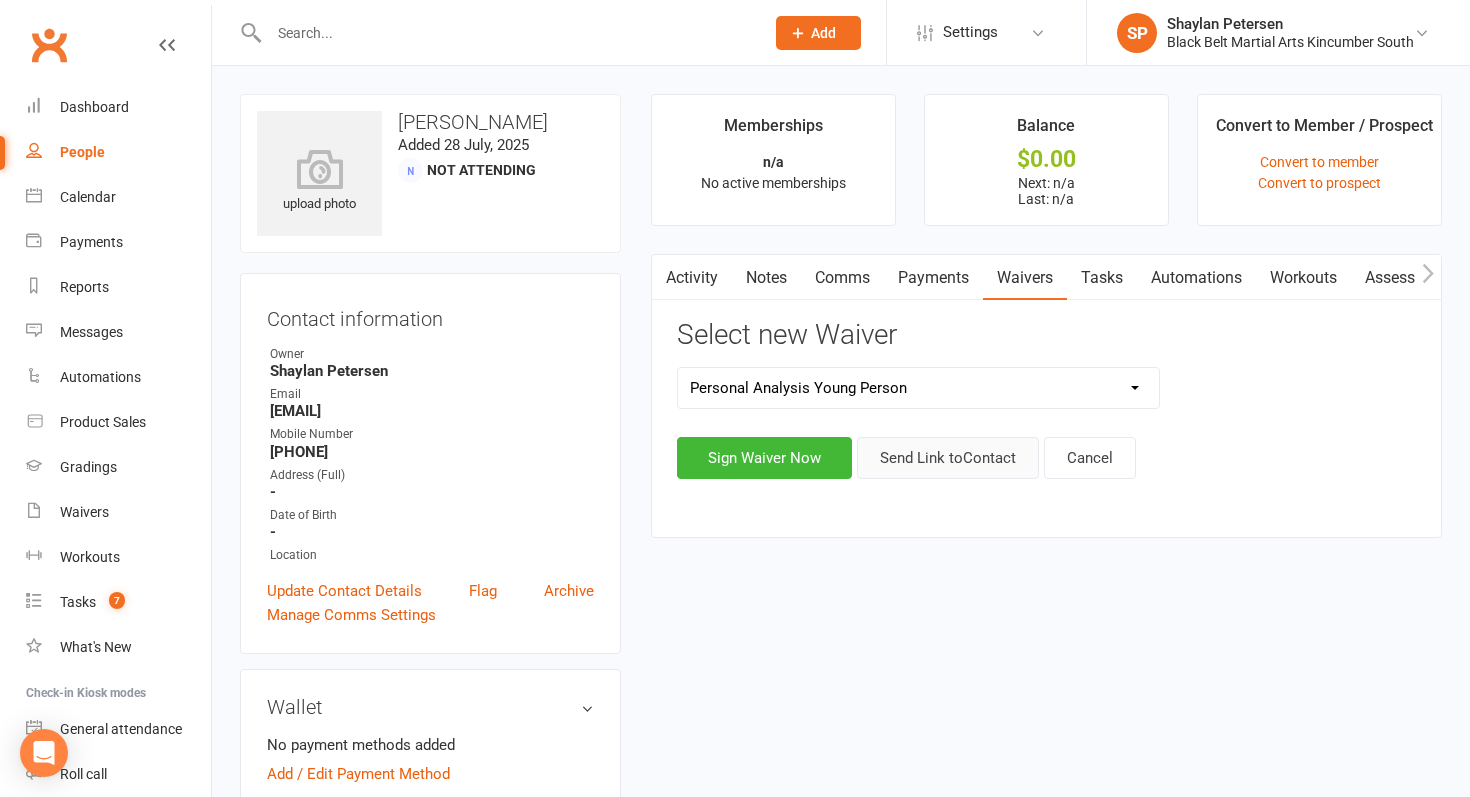 click on "Send Link to  Contact" at bounding box center [948, 458] 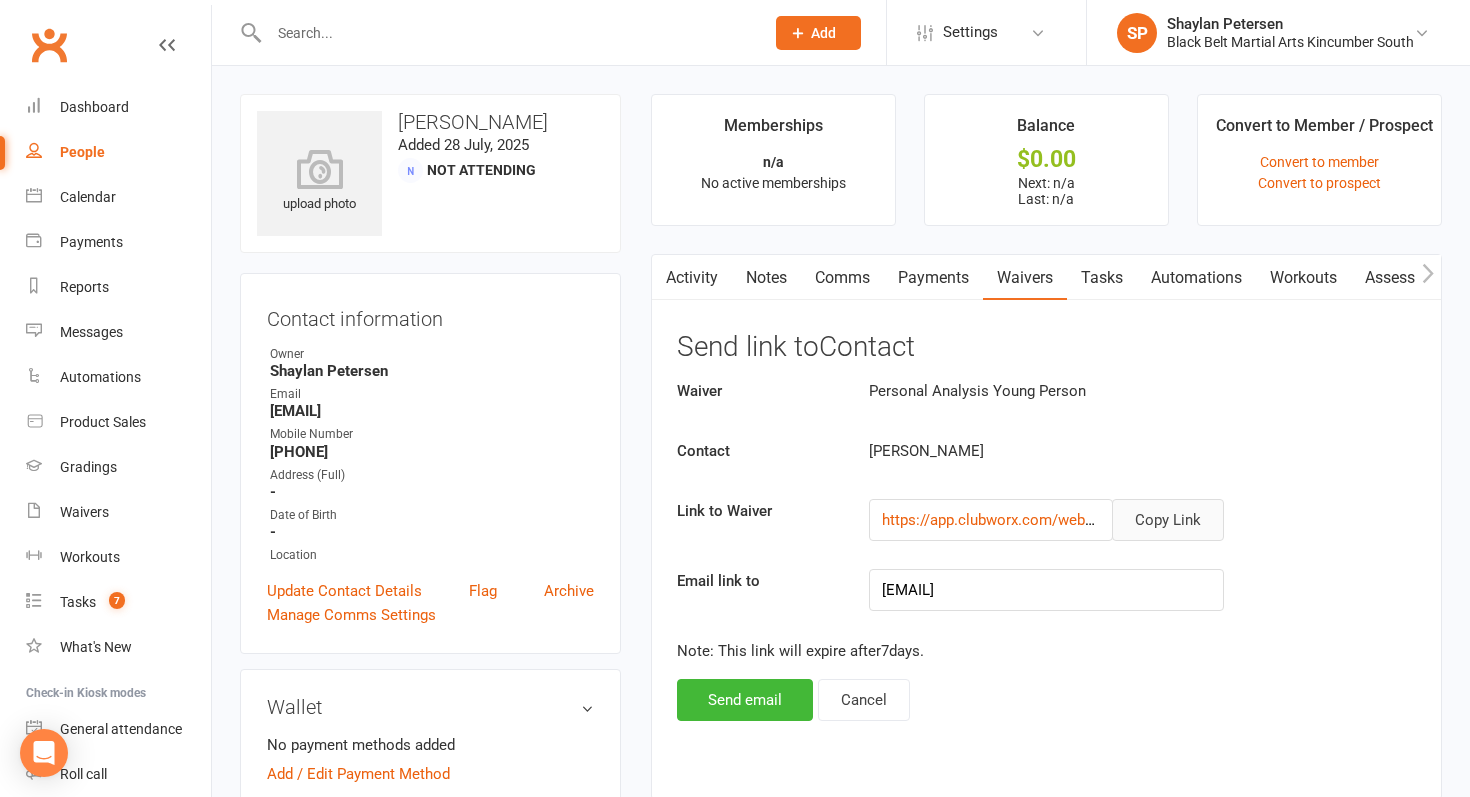 click on "Copy Link" at bounding box center (1168, 520) 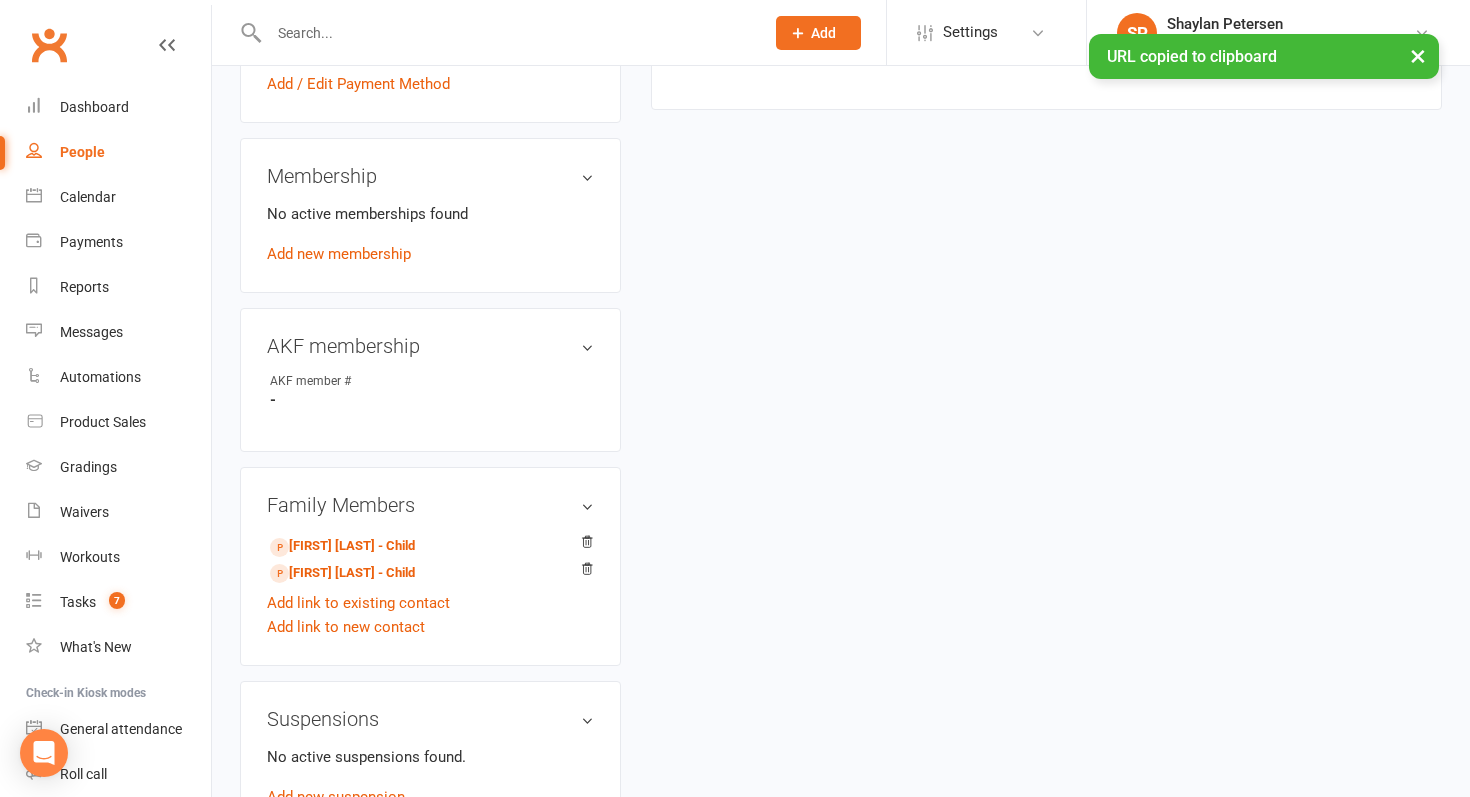 scroll, scrollTop: 712, scrollLeft: 0, axis: vertical 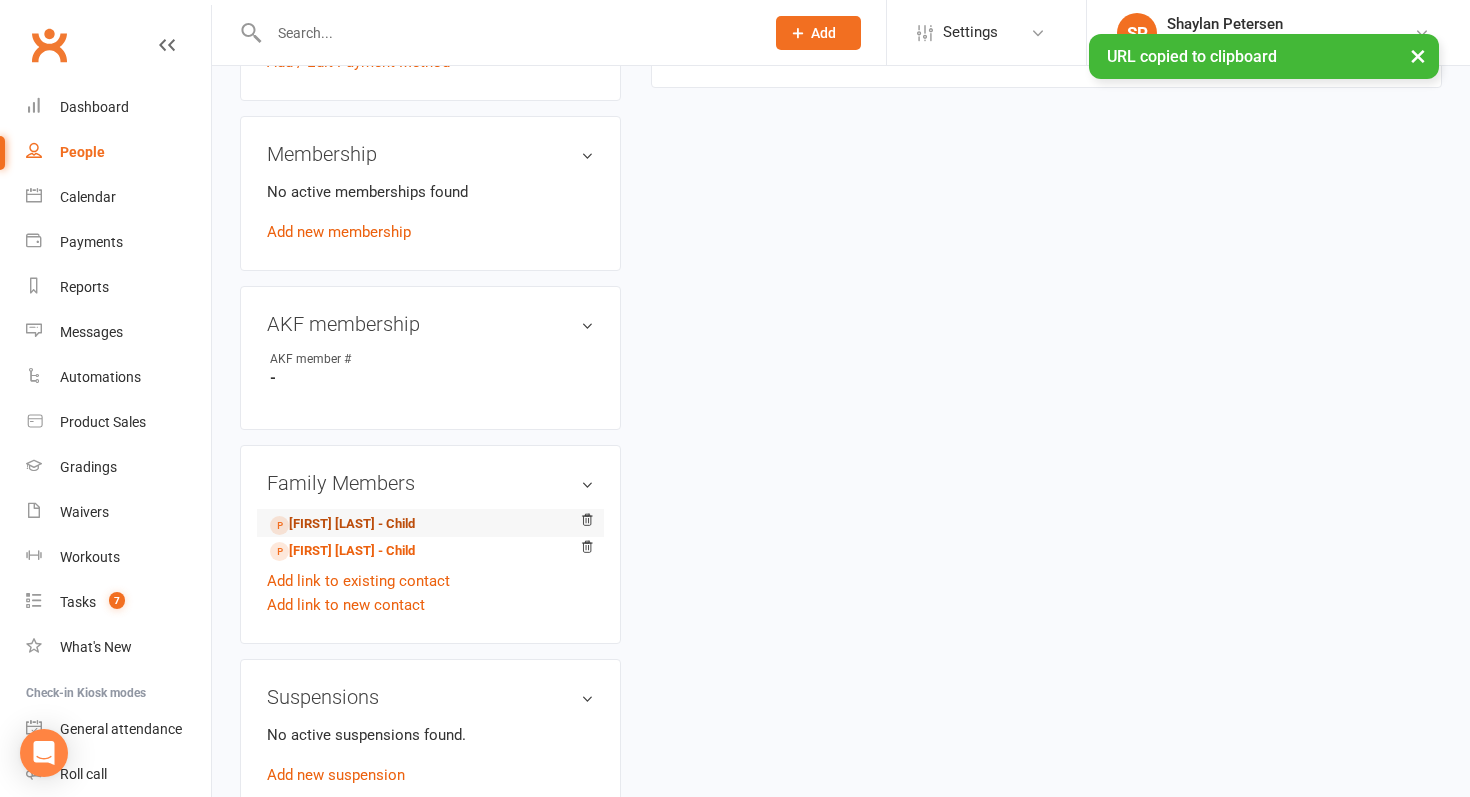click on "Isabelle Foyel - Child" at bounding box center [342, 524] 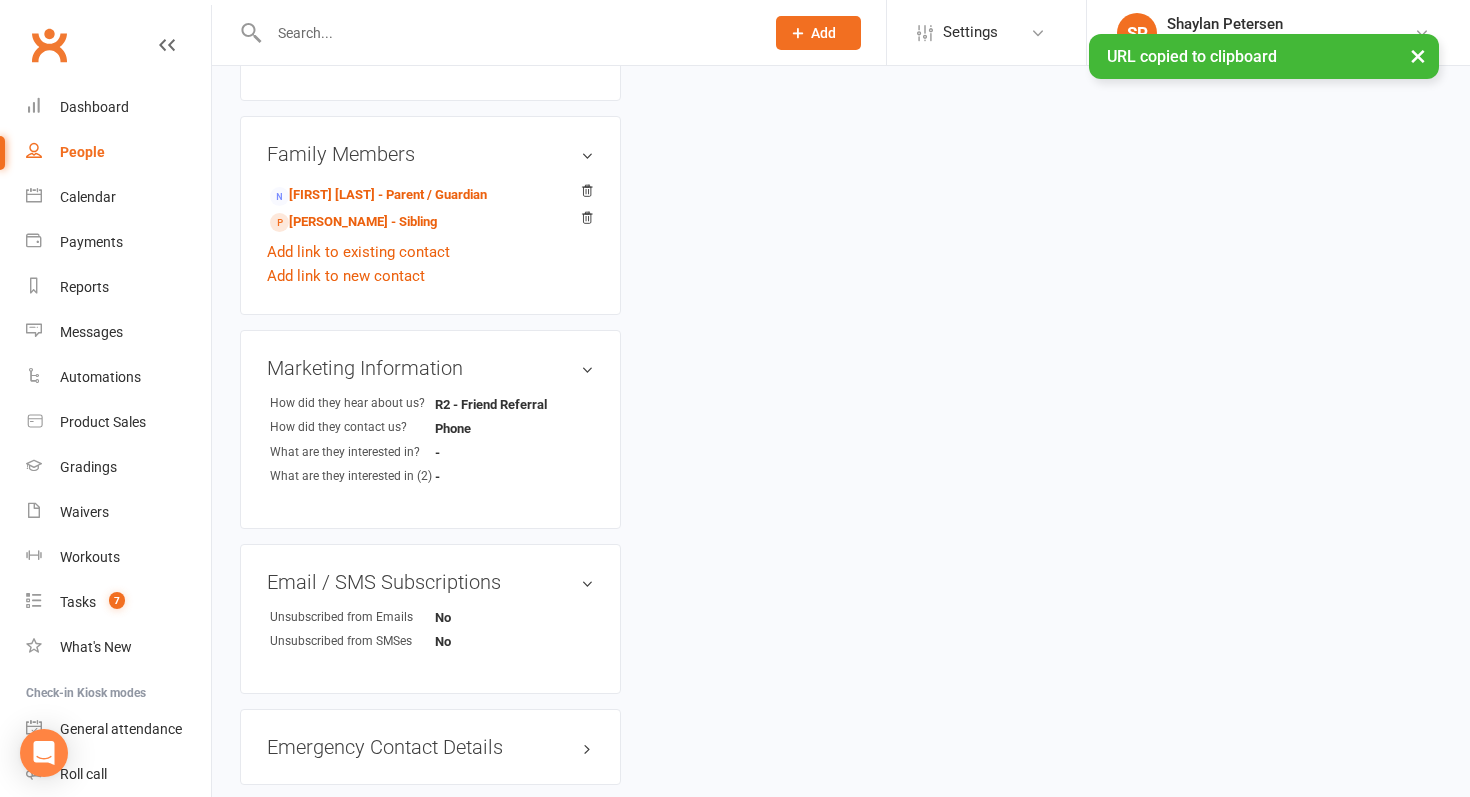 scroll, scrollTop: 0, scrollLeft: 0, axis: both 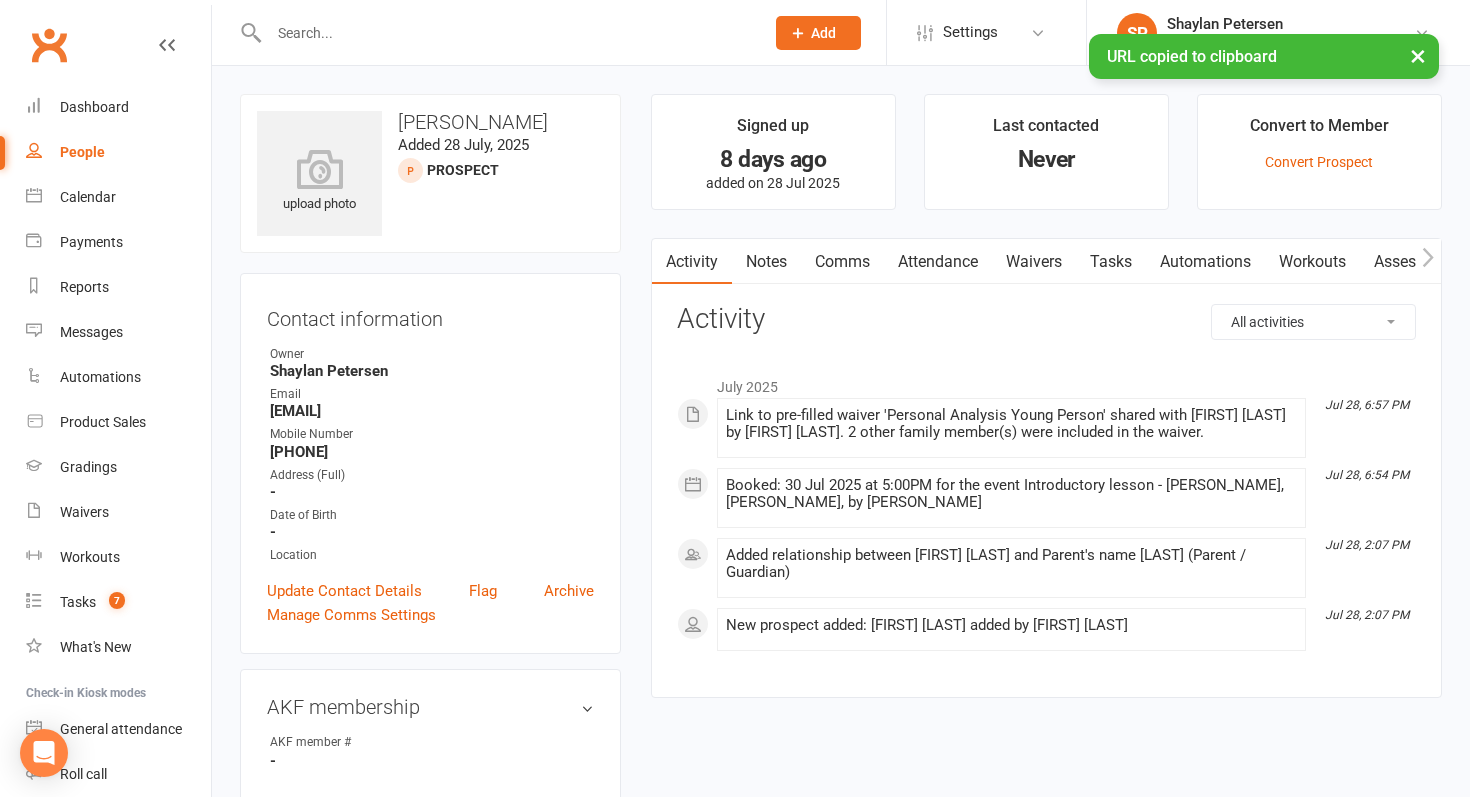 click on "Comms" at bounding box center (842, 262) 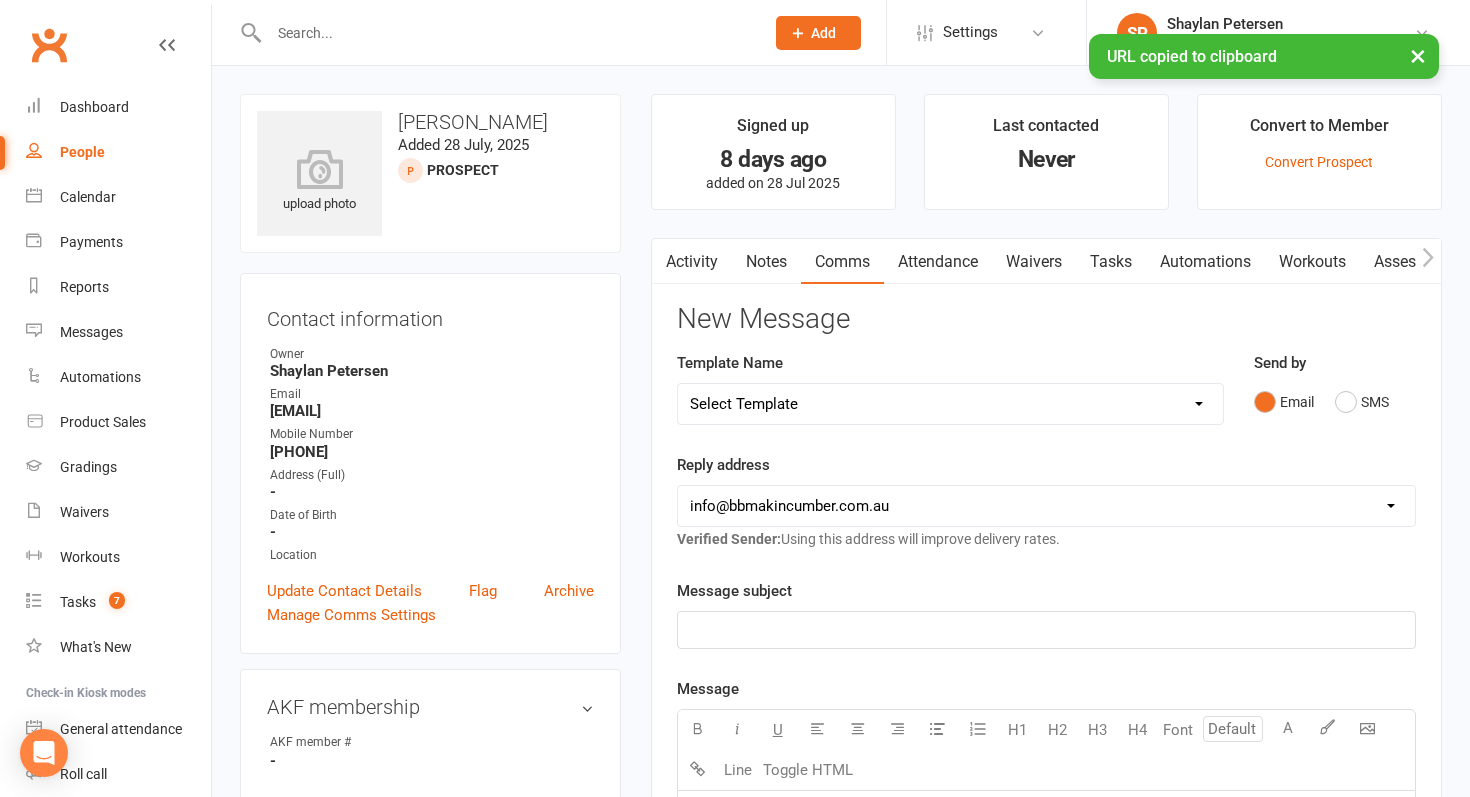 click on "Template Name Select Template [SMS] Birthday Invite Text [Email] Birthday Party [Email] Happy Birthday [Email] Enquiry Information Adult [Email] Enquiry Information Junior Karate [Email] Enquiry Information Little Dragons [Email] Enquiry with email only [SMS] First class [SMS] Intro confirmation [SMS] Intro confirmation Adult [Email] Kickboxing Enquiry Info [Email] Big Kids Tournament [Email] Festival Booking [Email] Trivia Night [SMS] 2 weeks [Email] Online Academy [SMS] Stock pickup [Email] A letter from Kyoshi after grading Dan grades [Email] Fitness requirements [Email] Kobudo Grading Fee [Email] Letter from Kyoshi New Black Belts [Email] Level 3 progress test [Email] Once per week Basics to Lvl 1 students [Email] Post Dan grade letter from Kyoshi and Shihan 2024 [Email] Welcome to Level 3 [Email] Basics Group Grading [Email] Group Grading Final Reminder [SMS] Group Grading Week of [Email] Level 1 Group Grading [Email] Level 2 Group Grading [SMS] HC Marketing Text [Email] Holiday Camp Marketing" at bounding box center (950, 402) 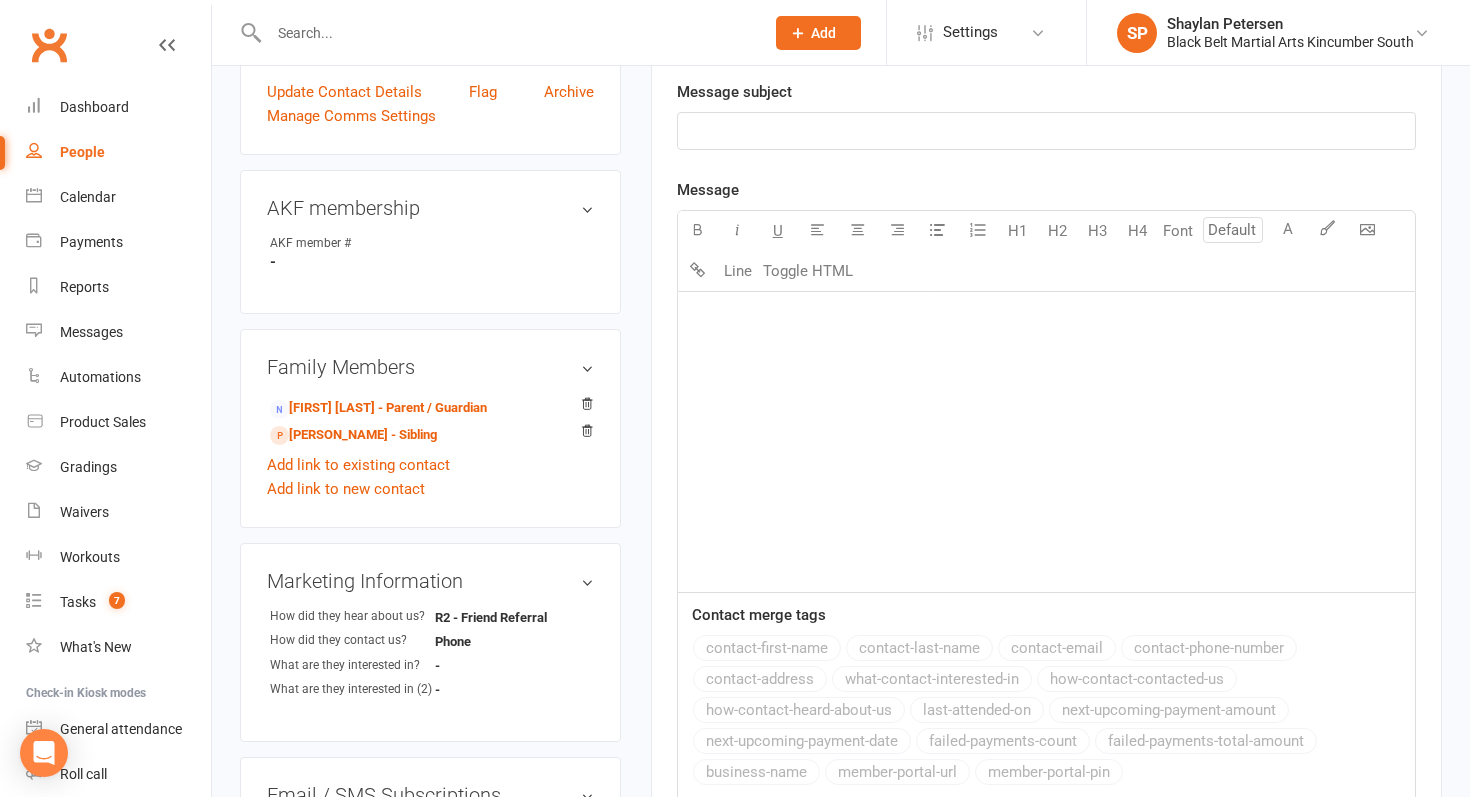 scroll, scrollTop: 526, scrollLeft: 0, axis: vertical 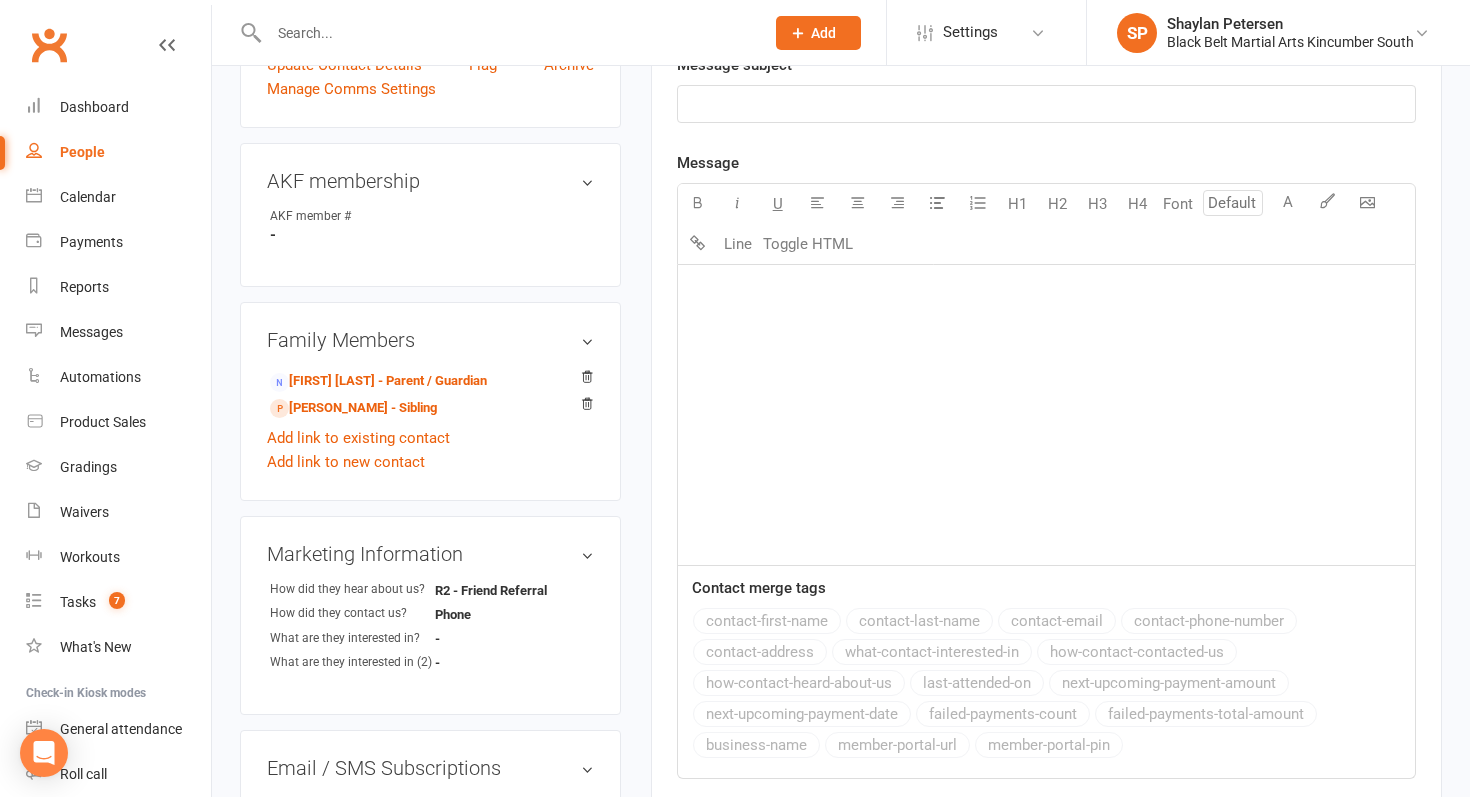 click on "﻿" 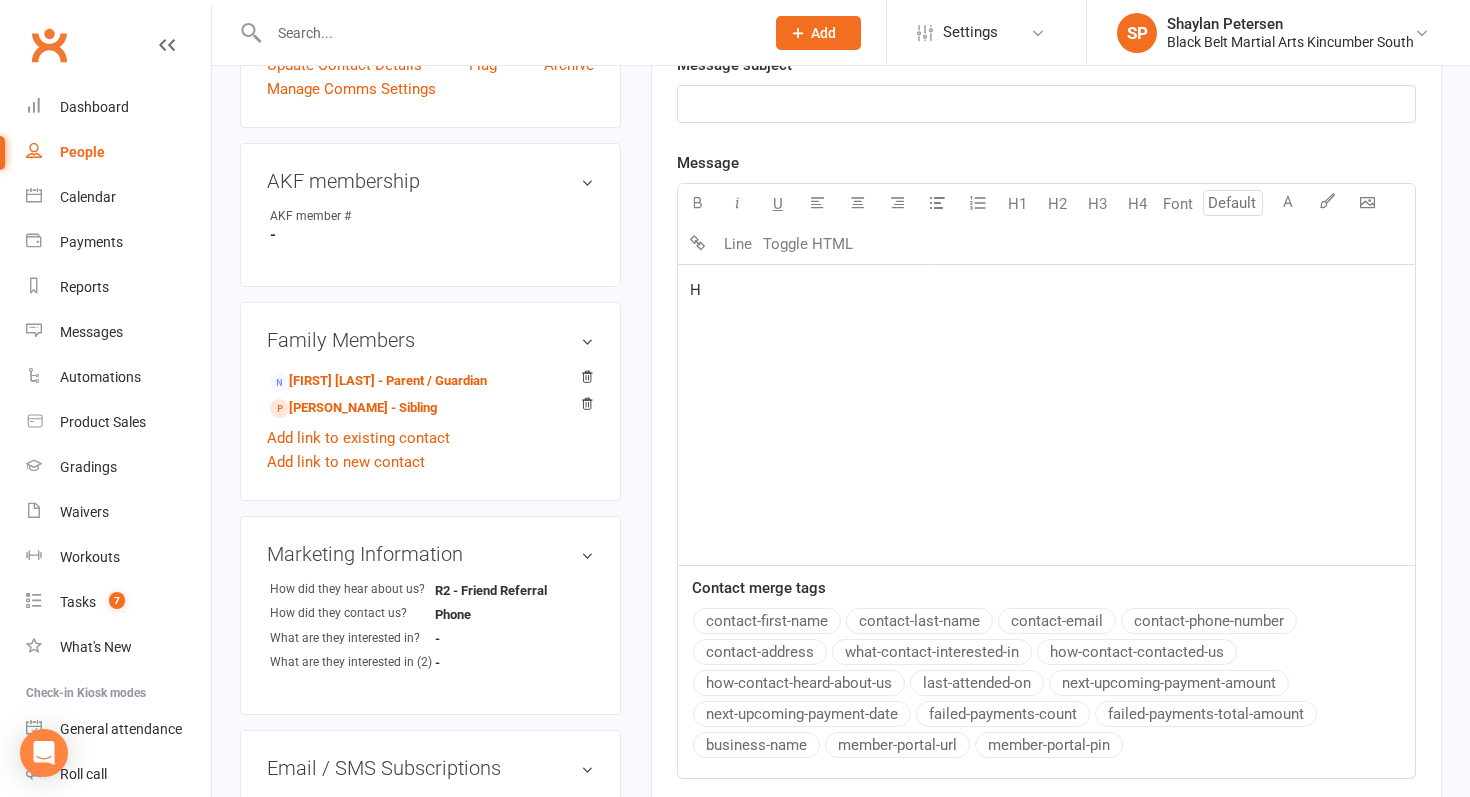 type 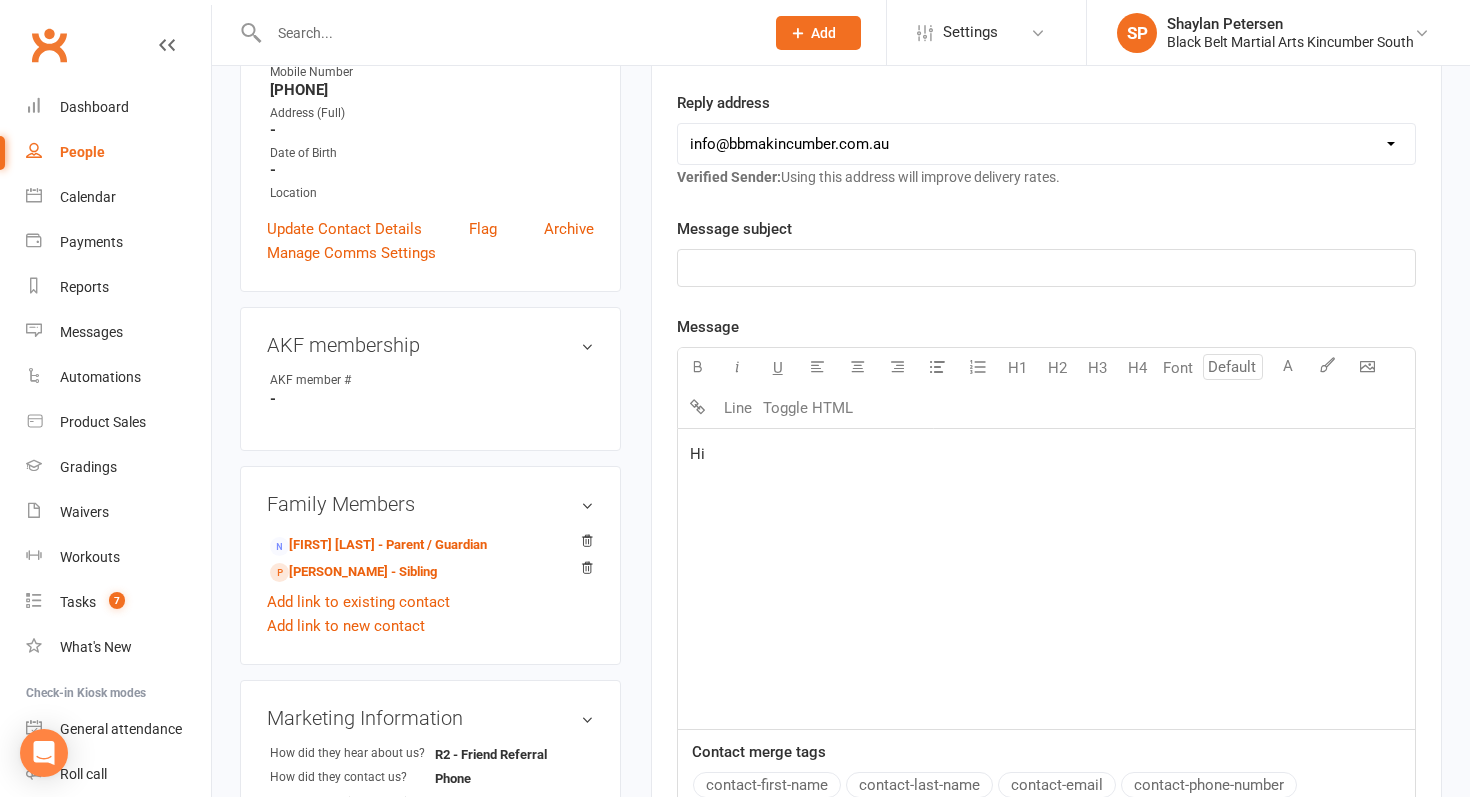 scroll, scrollTop: 327, scrollLeft: 0, axis: vertical 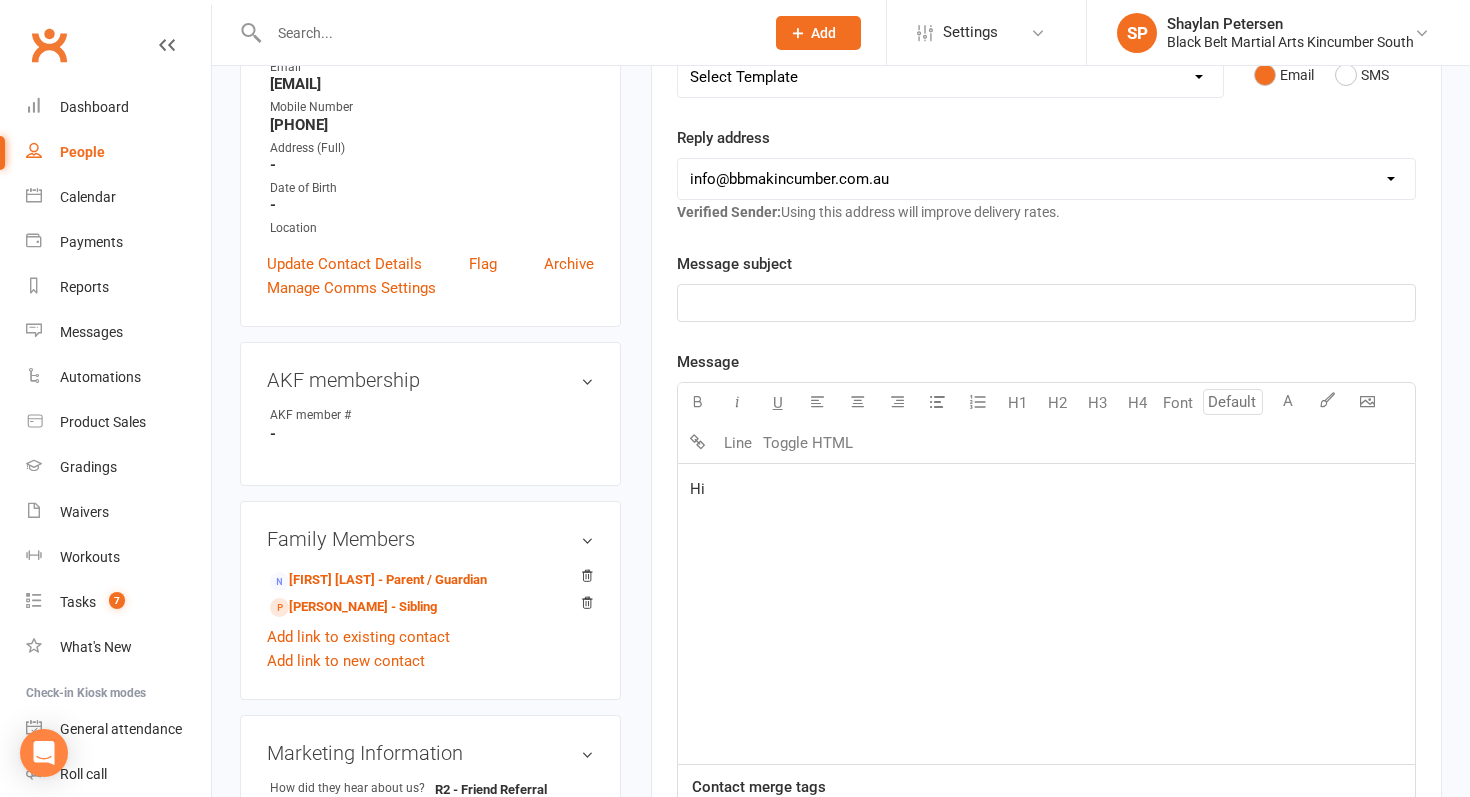 click on "New Message Template Name Select Template [SMS] Birthday Invite Text [Email] Birthday Party [Email] Happy Birthday [Email] Enquiry Information Adult [Email] Enquiry Information Junior Karate [Email] Enquiry Information Little Dragons [Email] Enquiry with email only [SMS] First class [SMS] Intro confirmation [SMS] Intro confirmation Adult [Email] Kickboxing Enquiry Info [Email] Big Kids Tournament [Email] Festival Booking [Email] Trivia Night [SMS] 2 weeks [Email] Online Academy [SMS] Stock pickup [Email] A letter from Kyoshi after grading Dan grades [Email] Fitness requirements [Email] Kobudo Grading Fee [Email] Letter from Kyoshi New Black Belts [Email] Level 3 progress test [Email] Once per week Basics to Lvl 1 students [Email] Post Dan grade letter from Kyoshi and Shihan 2024 [Email] Welcome to Level 3 [Email] Basics Group Grading [Email] Group Grading Final Reminder [SMS] Group Grading Week of [Email] Level 1 Group Grading [Email] Level 2 Group Grading [SMS] HC Marketing Text [Email] Holiday Camp Reply" at bounding box center (1046, 554) 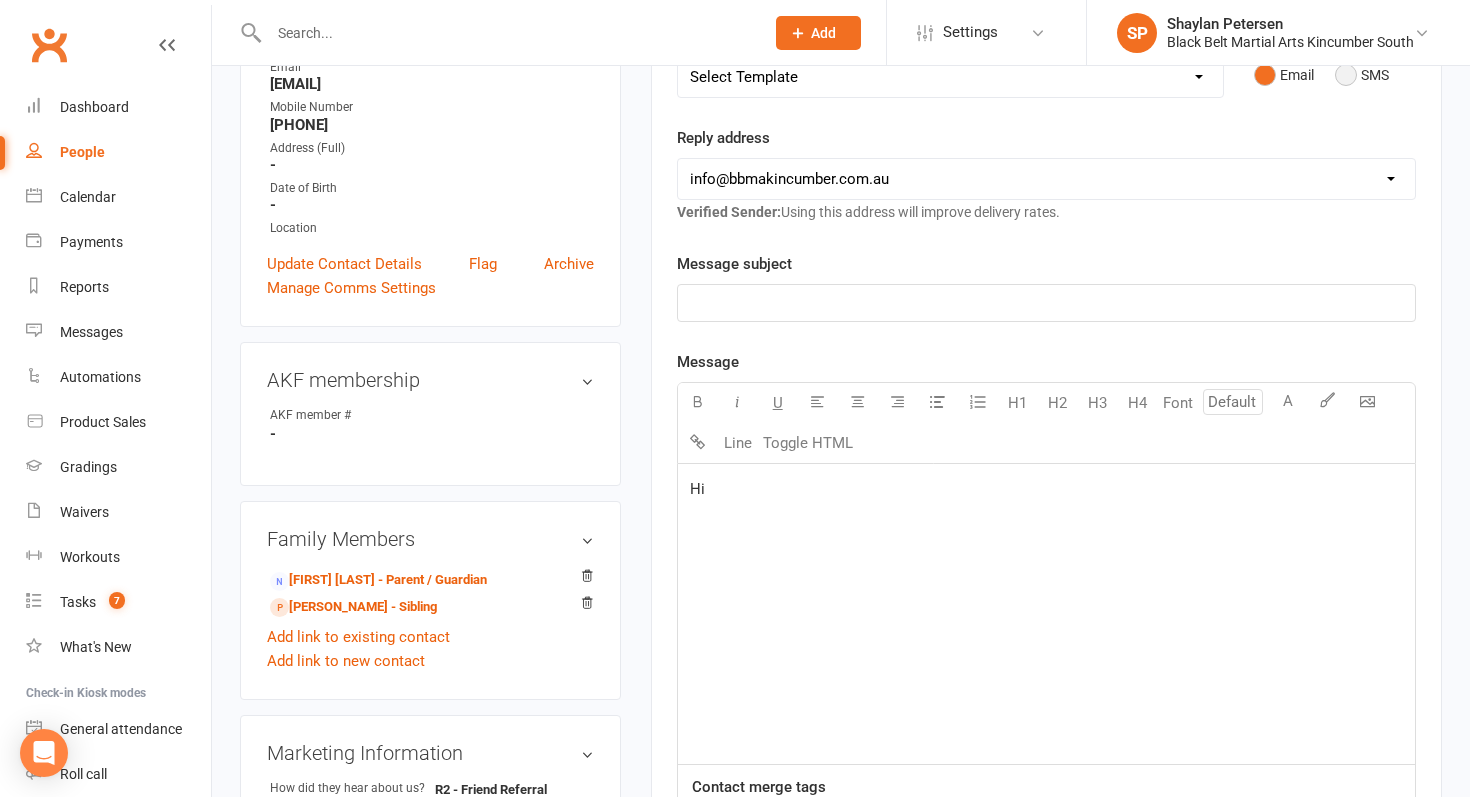 click on "SMS" at bounding box center (1362, 75) 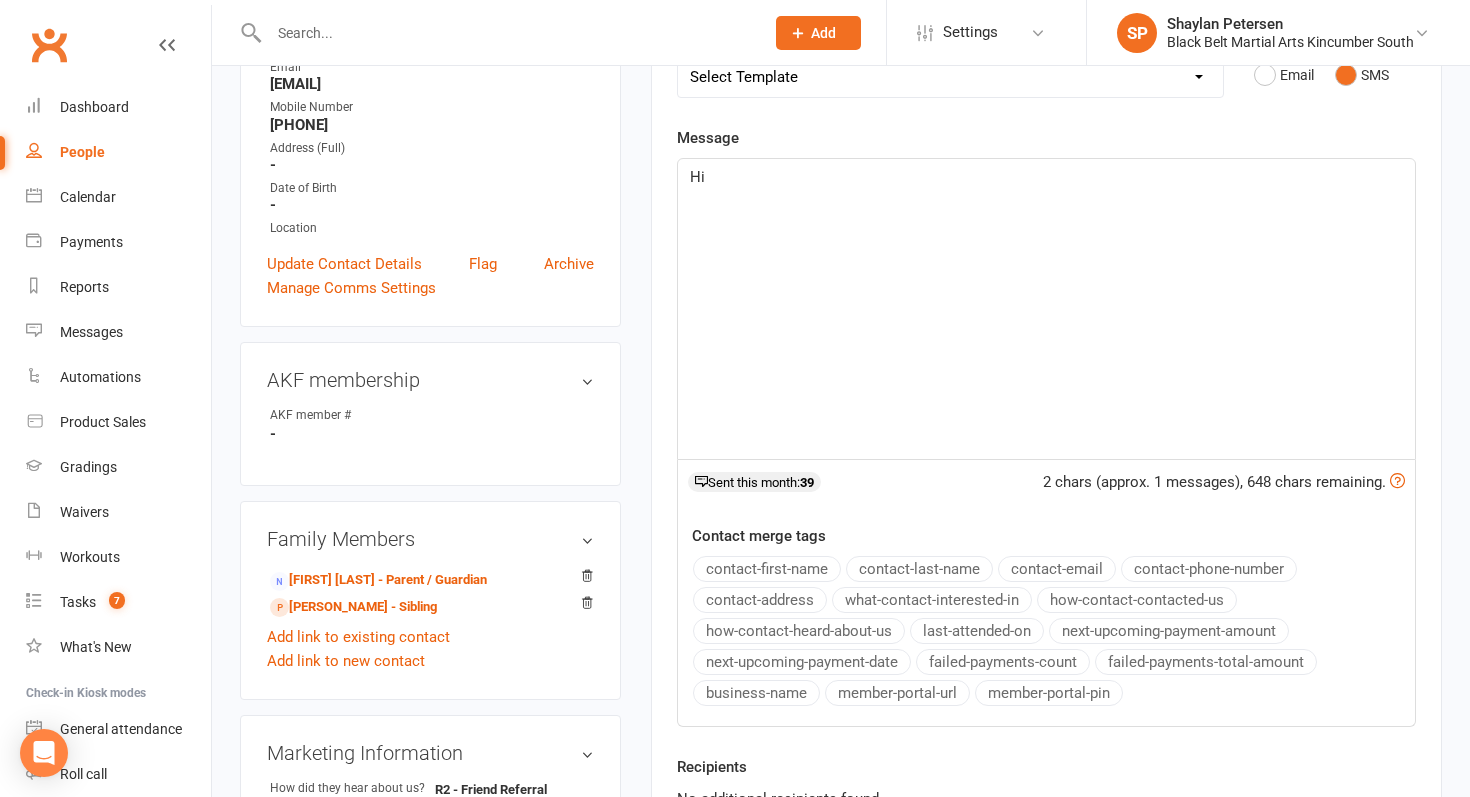click on "Hi" 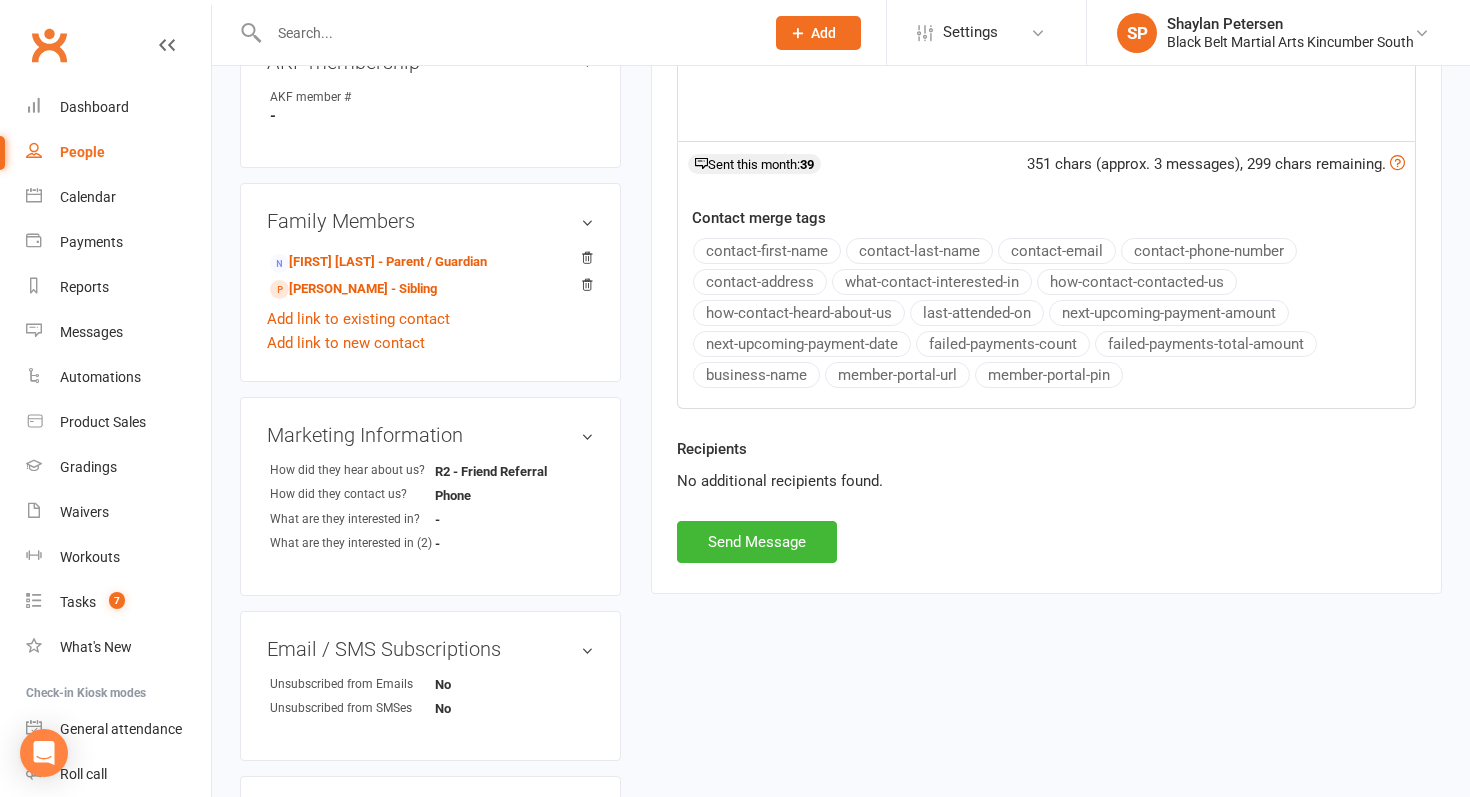 scroll, scrollTop: 658, scrollLeft: 0, axis: vertical 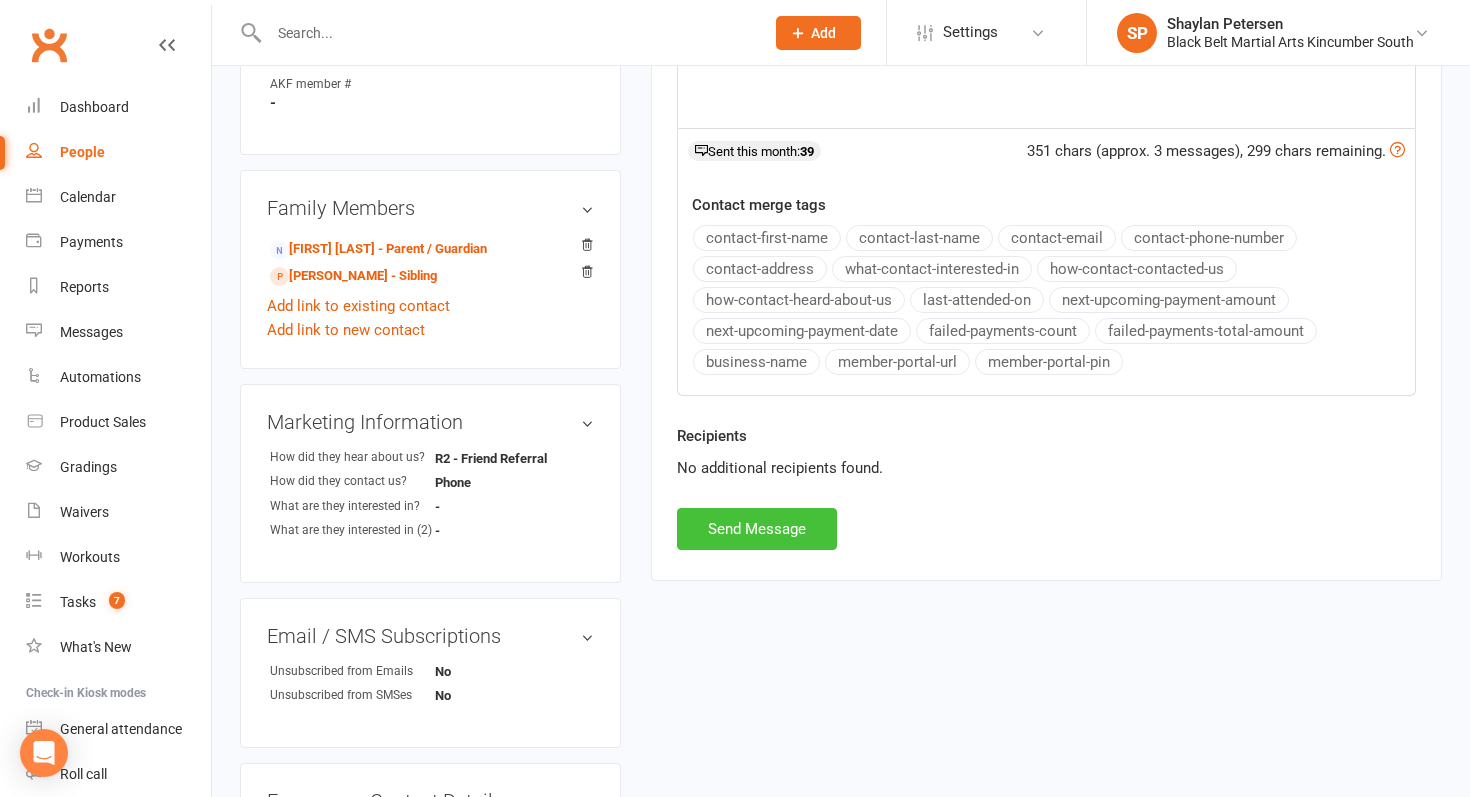 click on "Send Message" at bounding box center (757, 529) 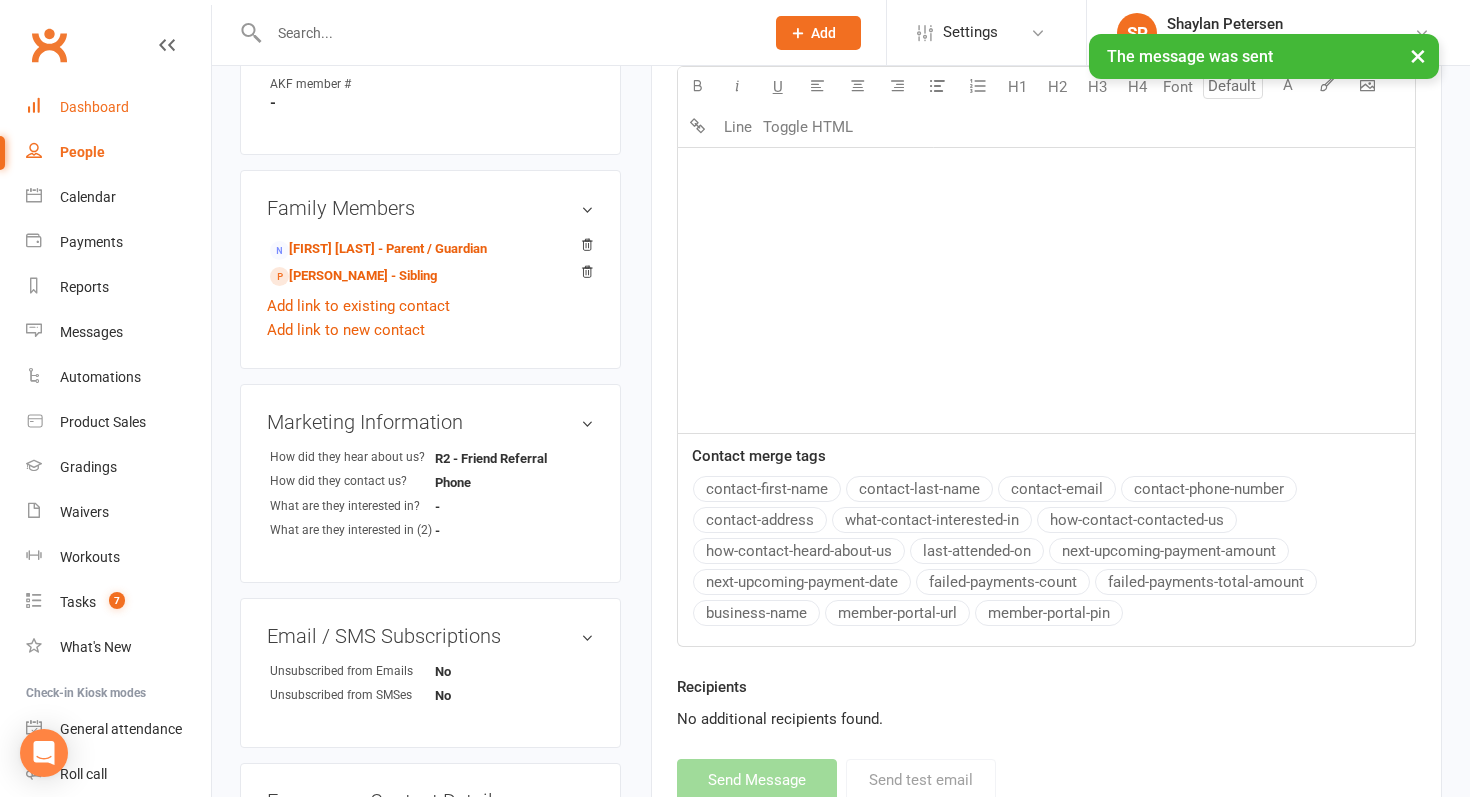 click on "Dashboard" at bounding box center (94, 107) 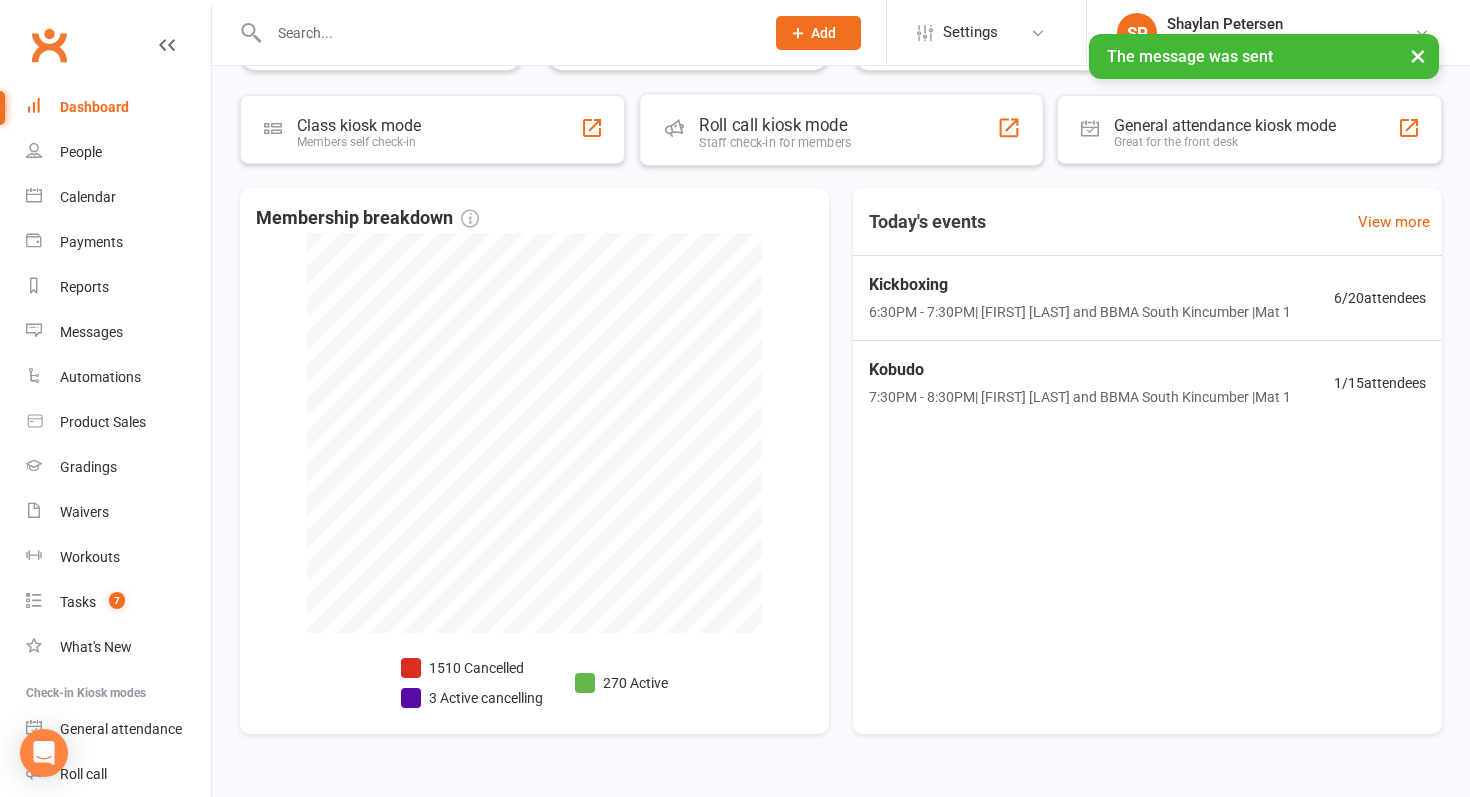 scroll, scrollTop: 384, scrollLeft: 0, axis: vertical 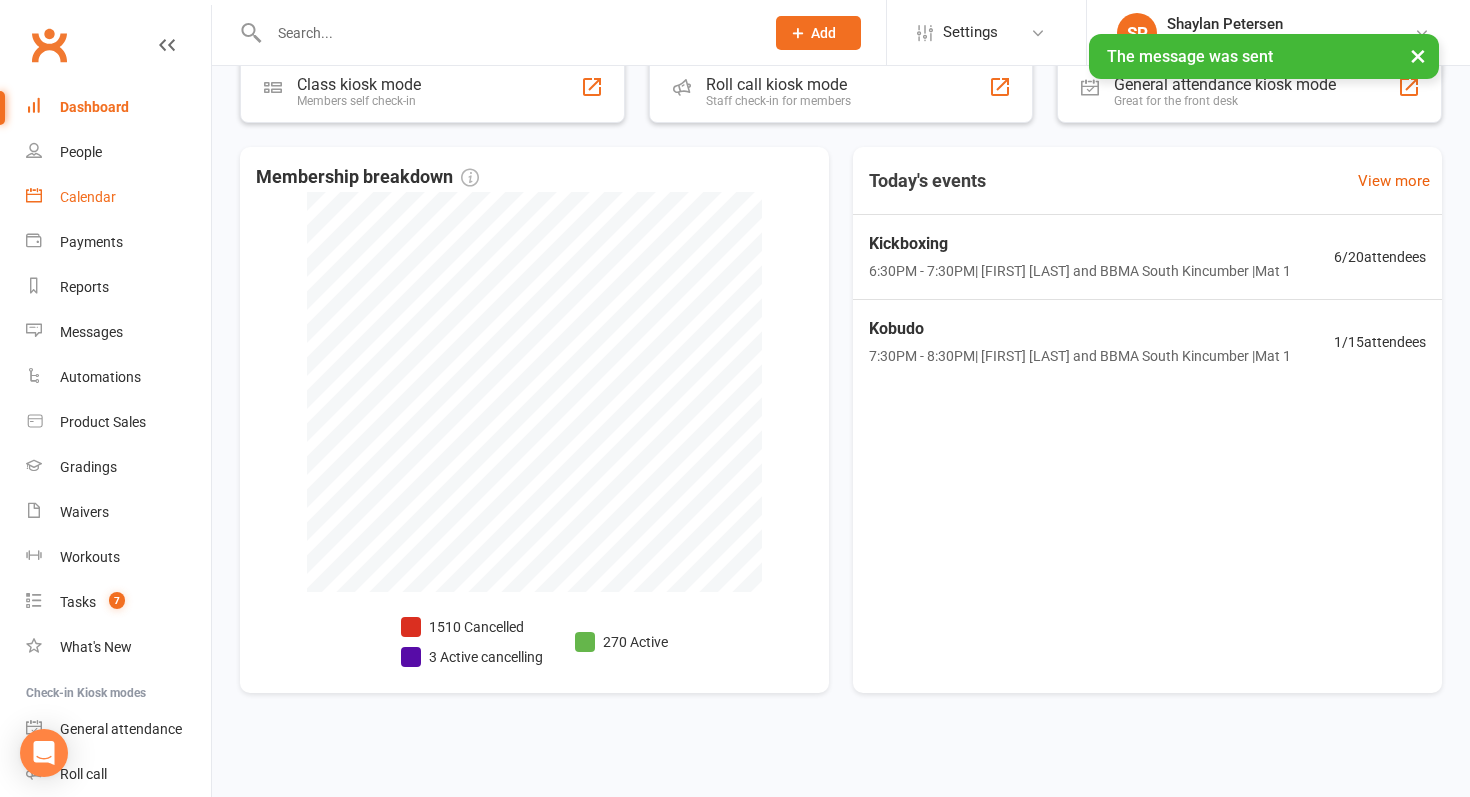 click on "Calendar" at bounding box center [118, 197] 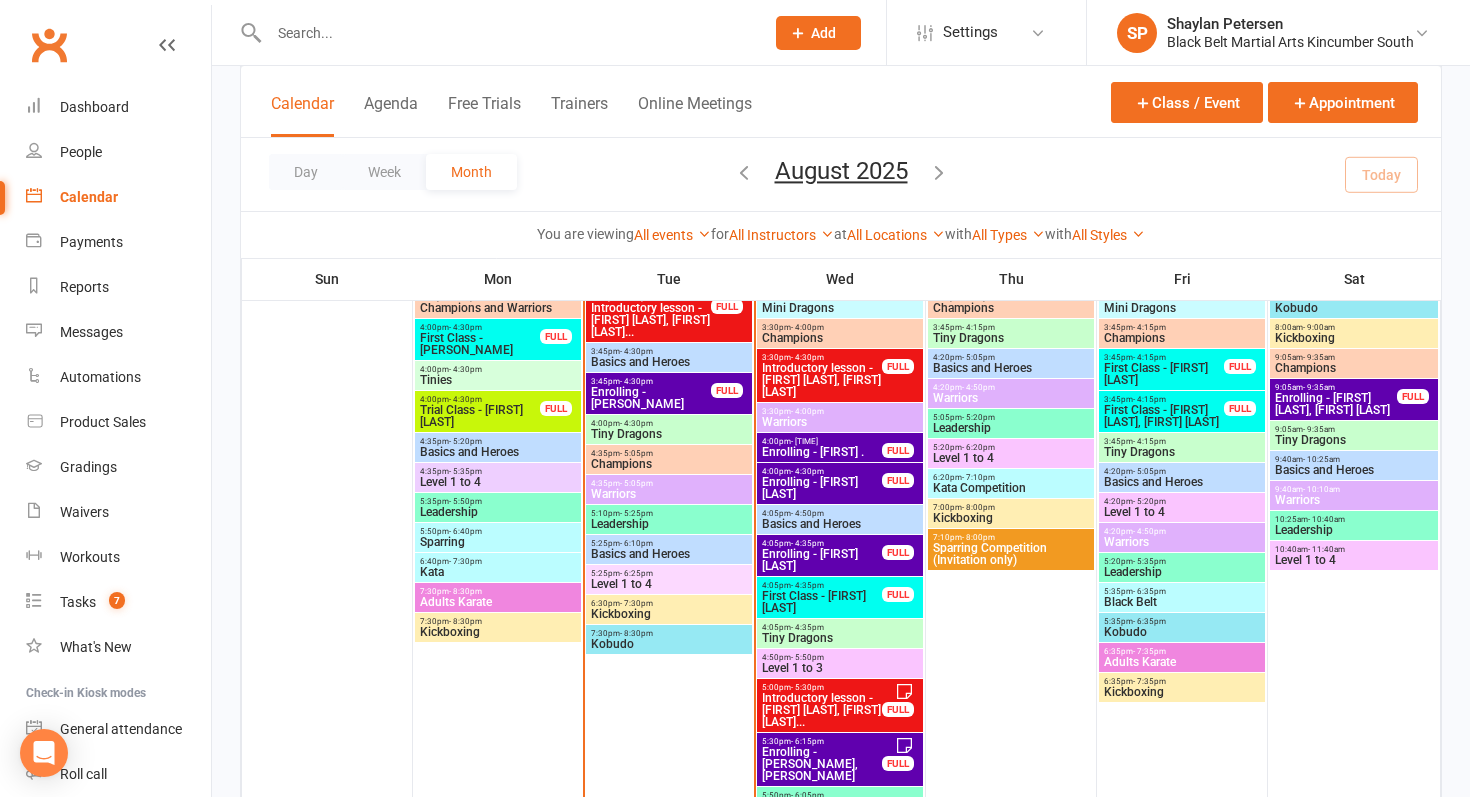 scroll, scrollTop: 598, scrollLeft: 0, axis: vertical 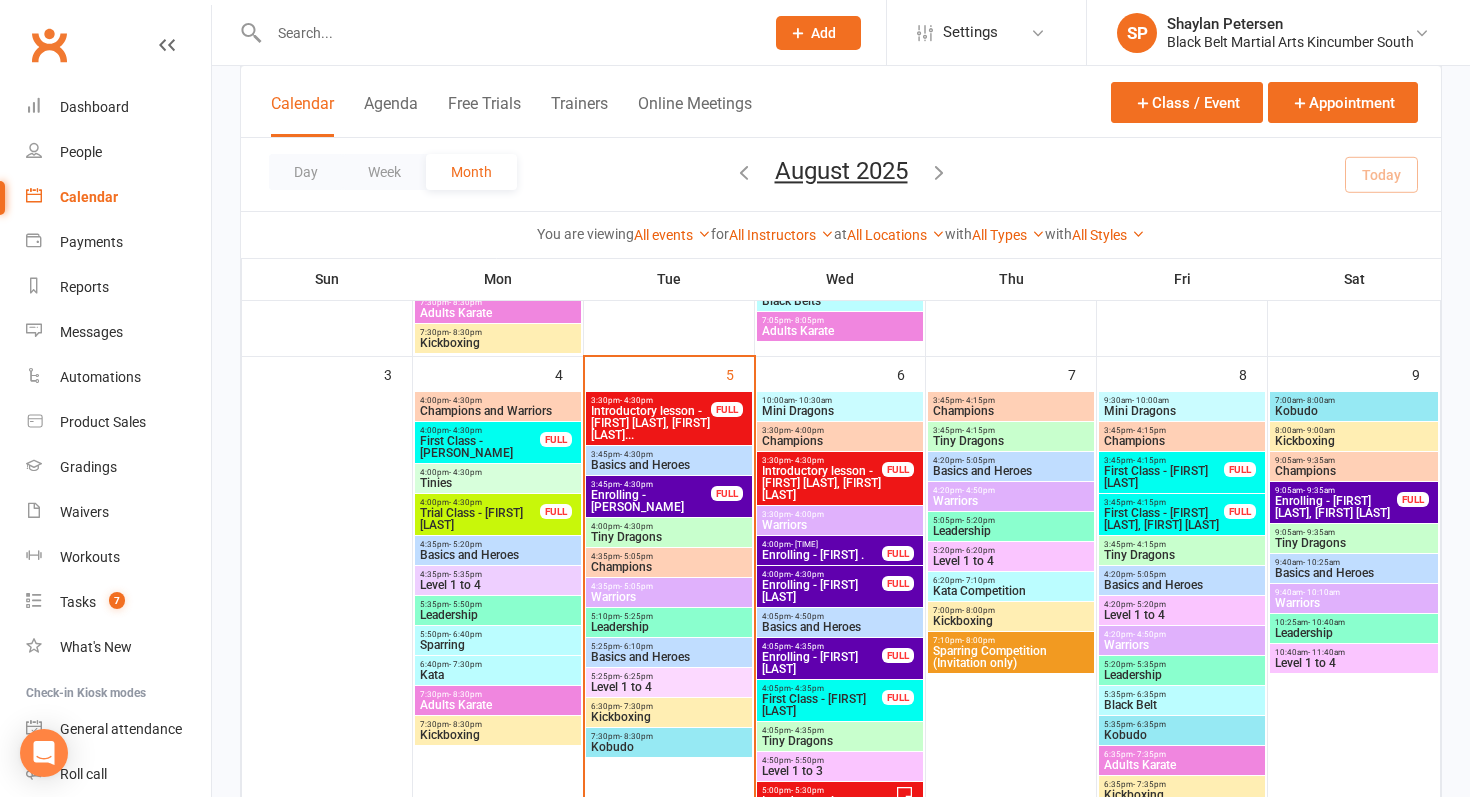 click on "Enrolling - [FIRST] [LAST]" at bounding box center [651, 501] 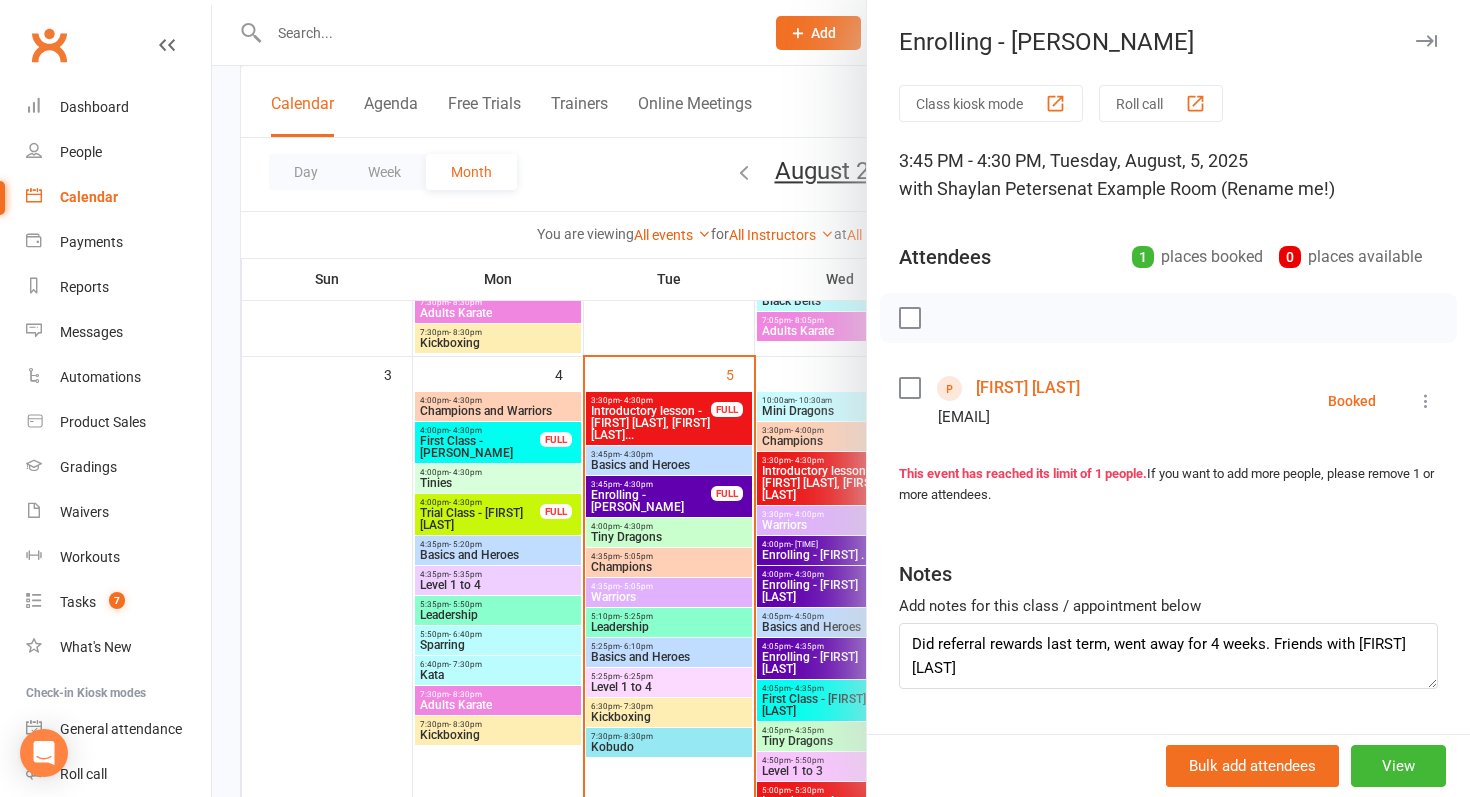 click at bounding box center [841, 398] 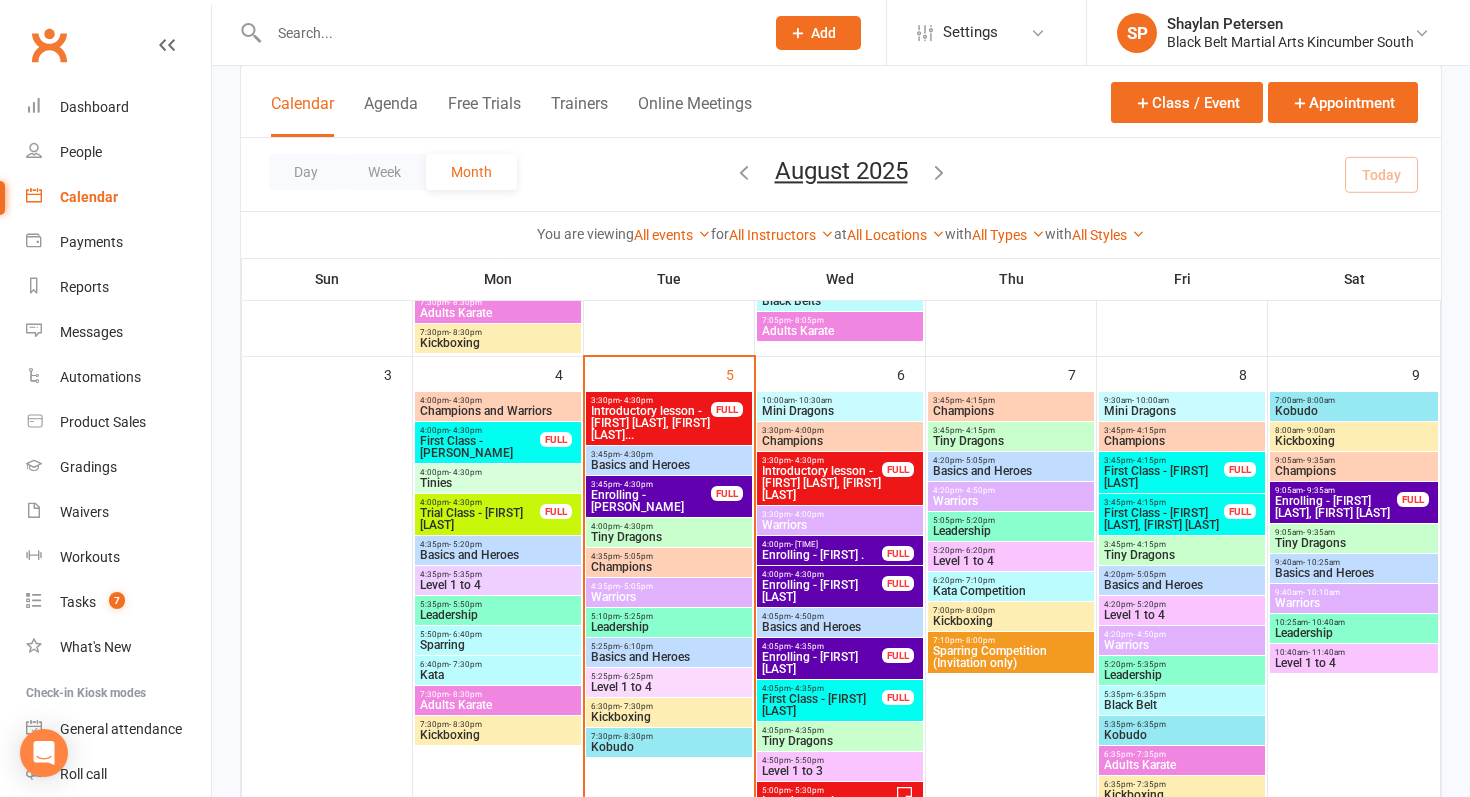 click on "Enrolling - [FIRST] [LAST]" at bounding box center (651, 501) 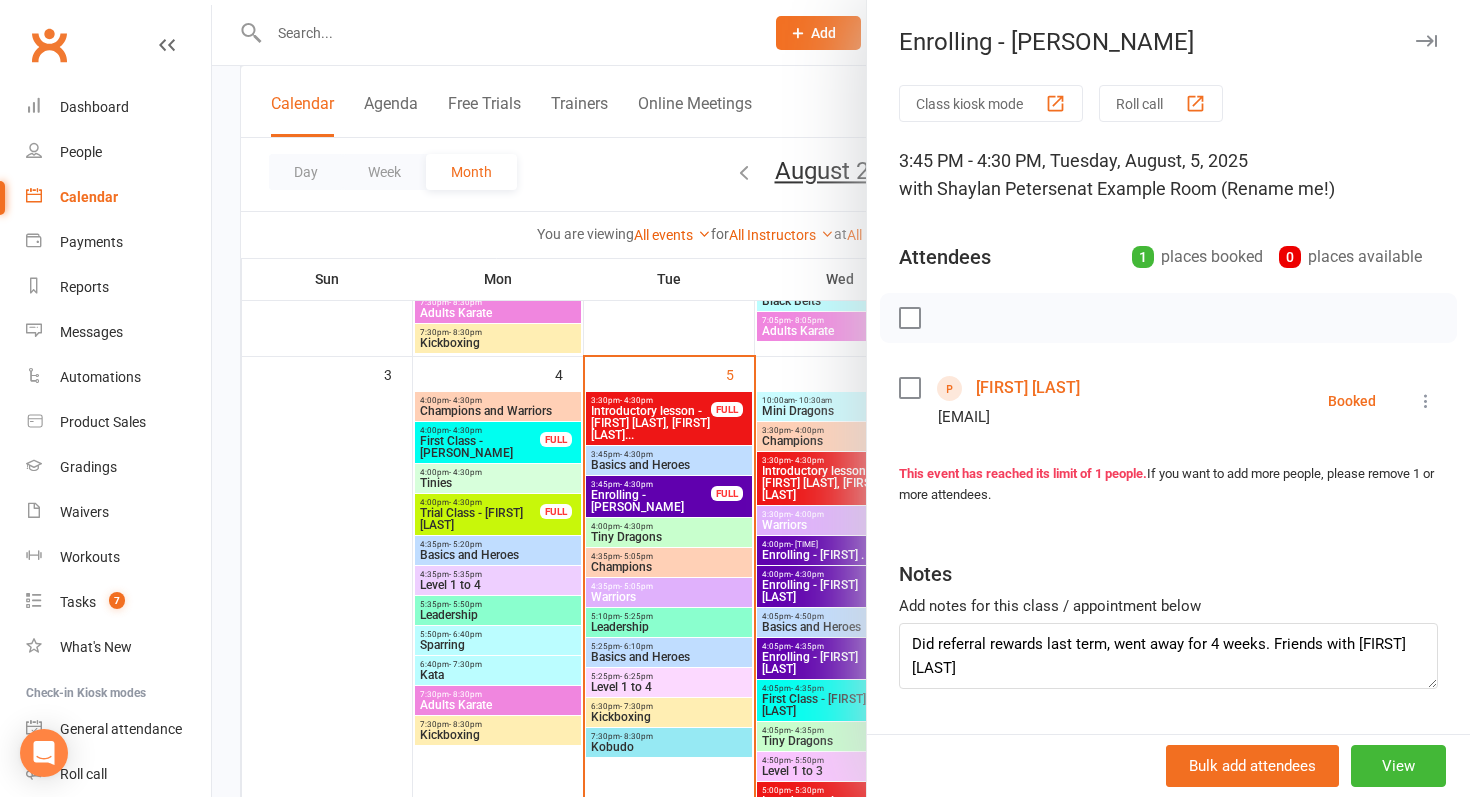 click at bounding box center (841, 398) 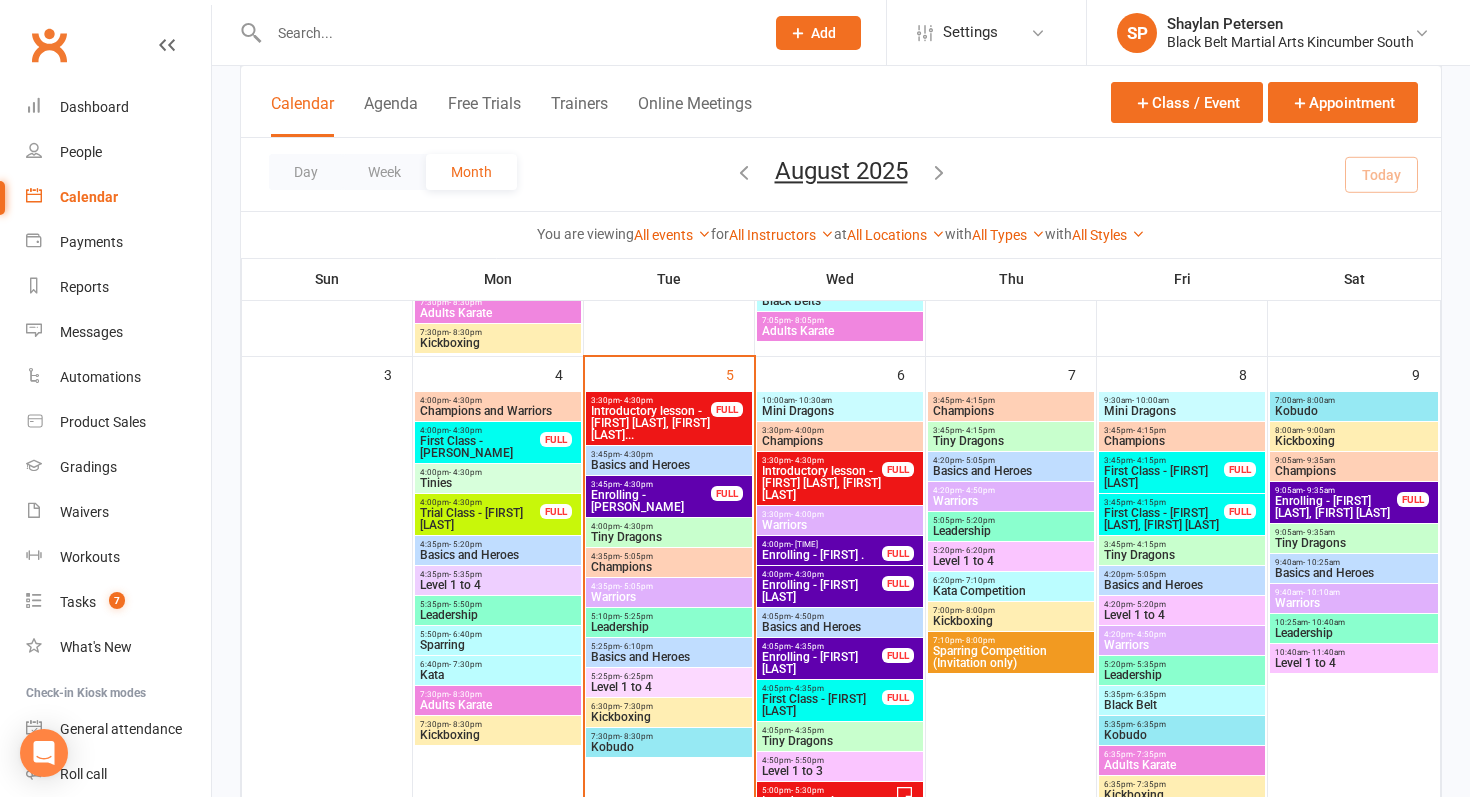 click on "Introductory lesson - [FIRST] [LAST], [FIRST] [LAST]..." at bounding box center (651, 423) 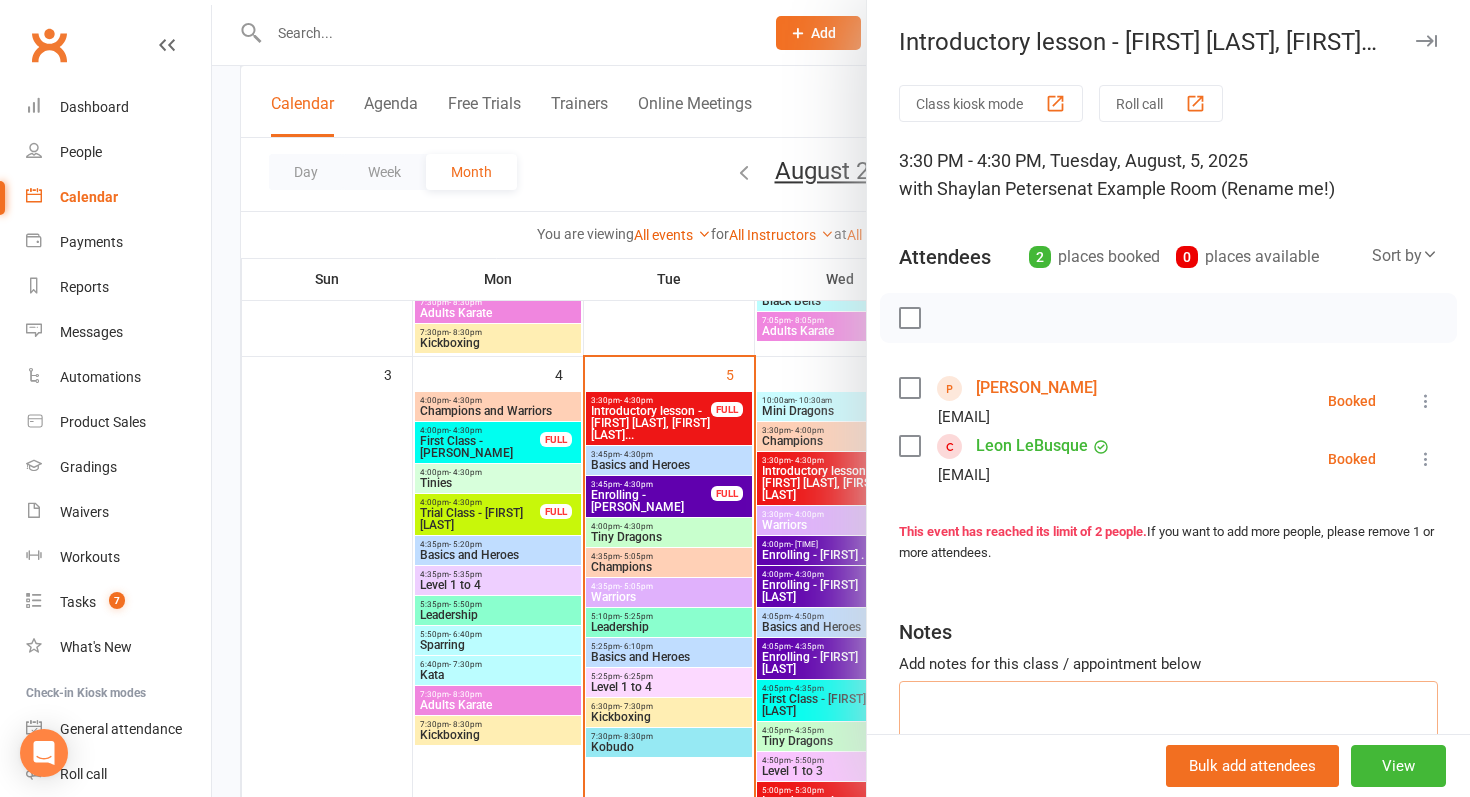 click at bounding box center [1168, 714] 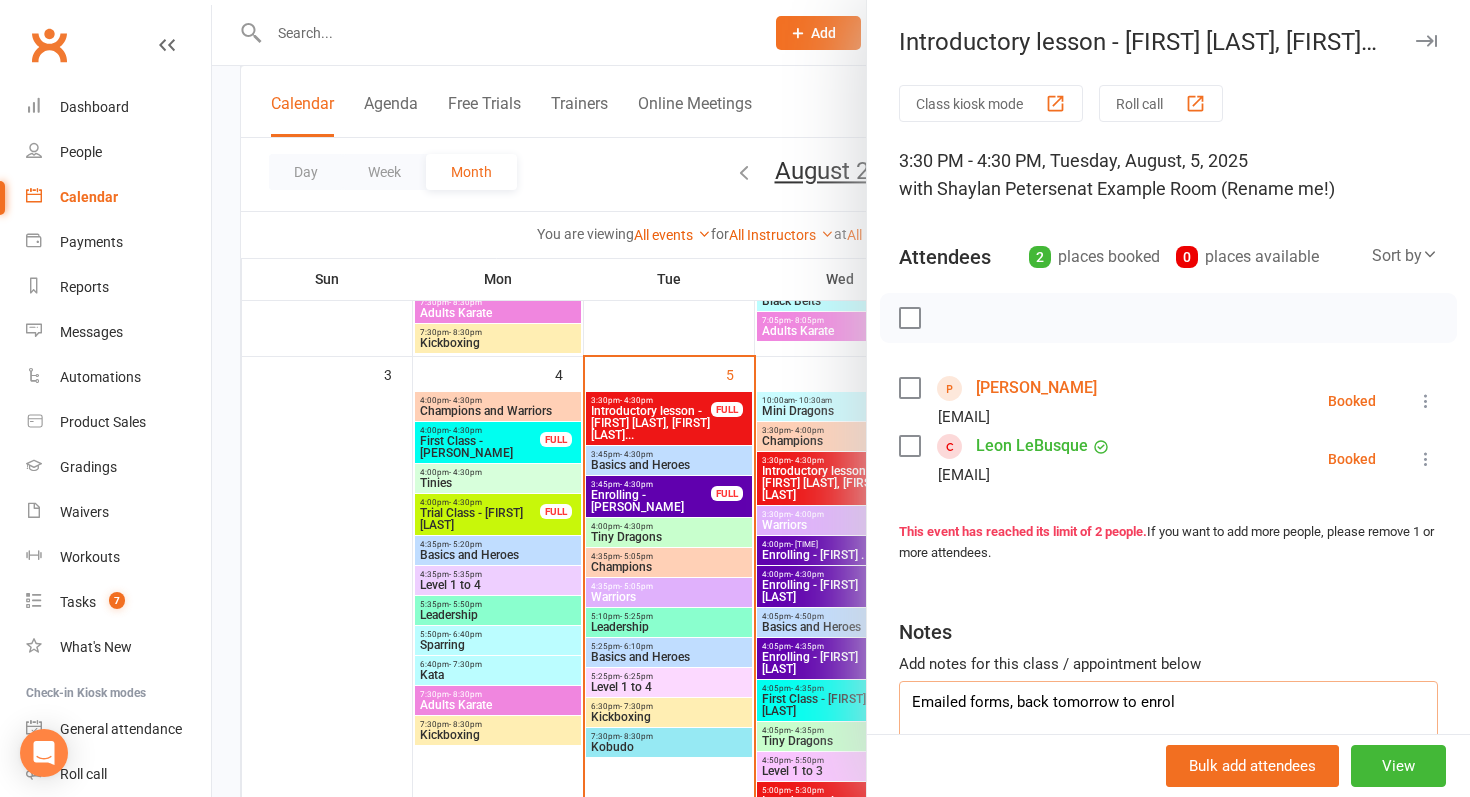 type on "Emailed forms, back tomorrow to enrol" 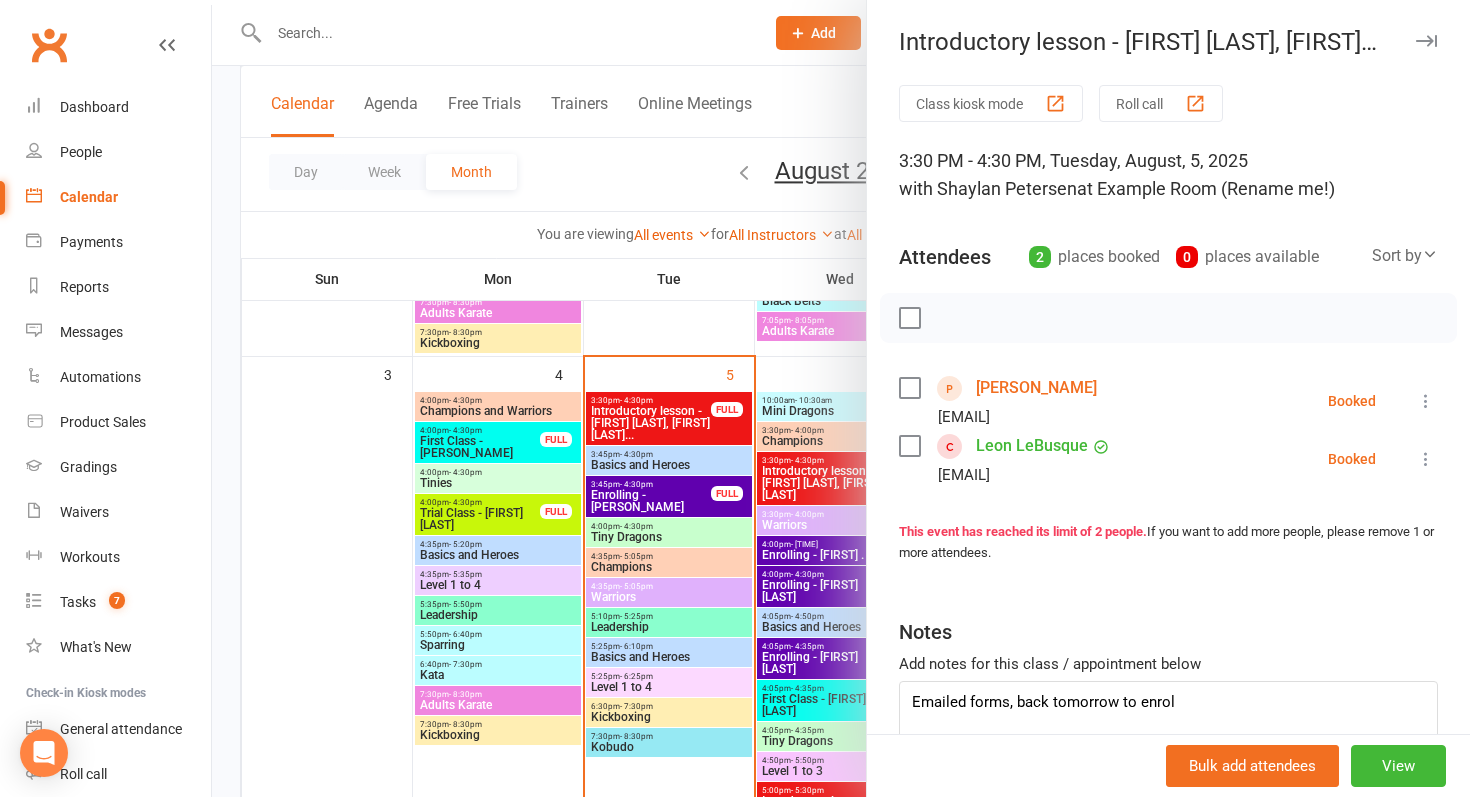click at bounding box center [841, 398] 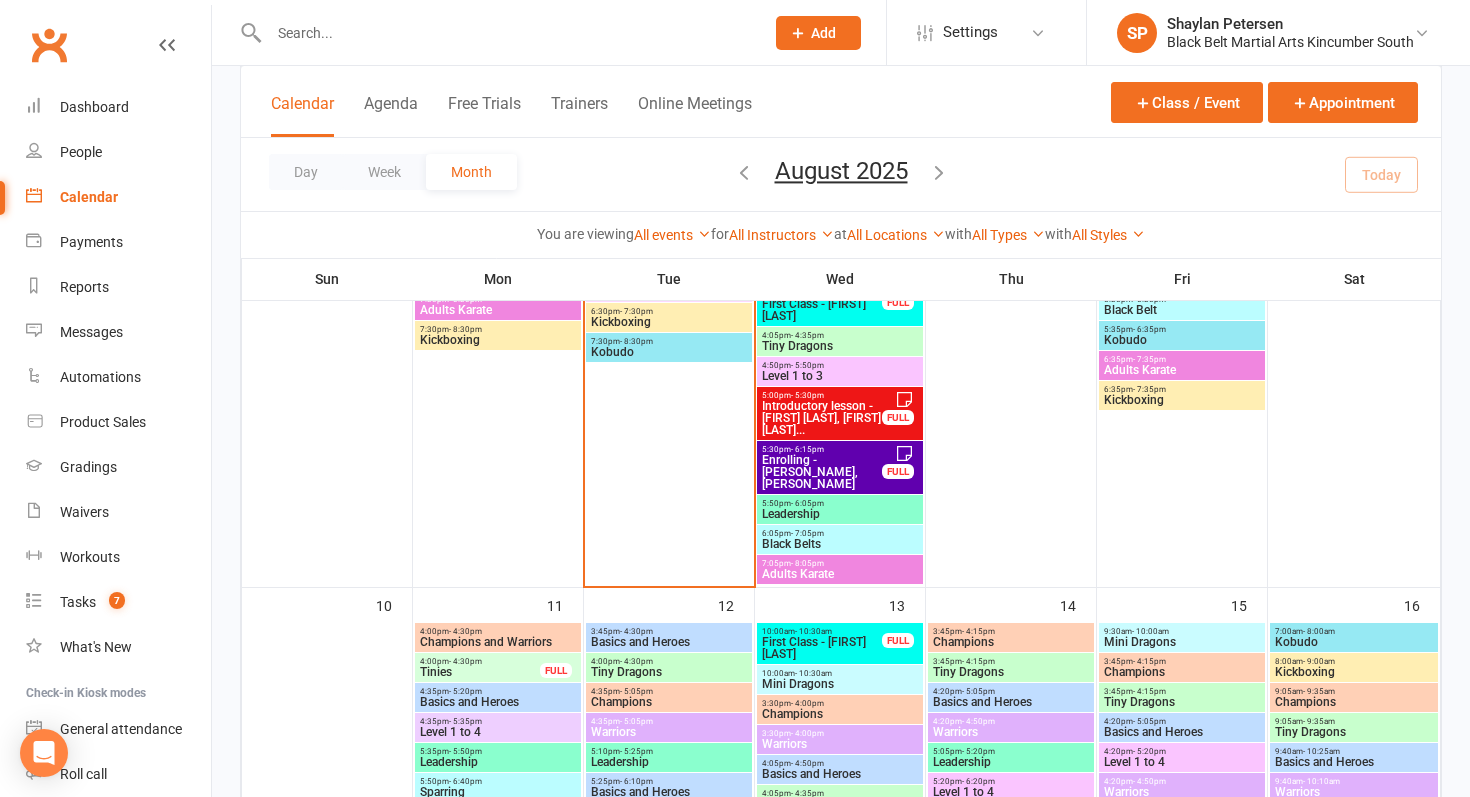 scroll, scrollTop: 986, scrollLeft: 0, axis: vertical 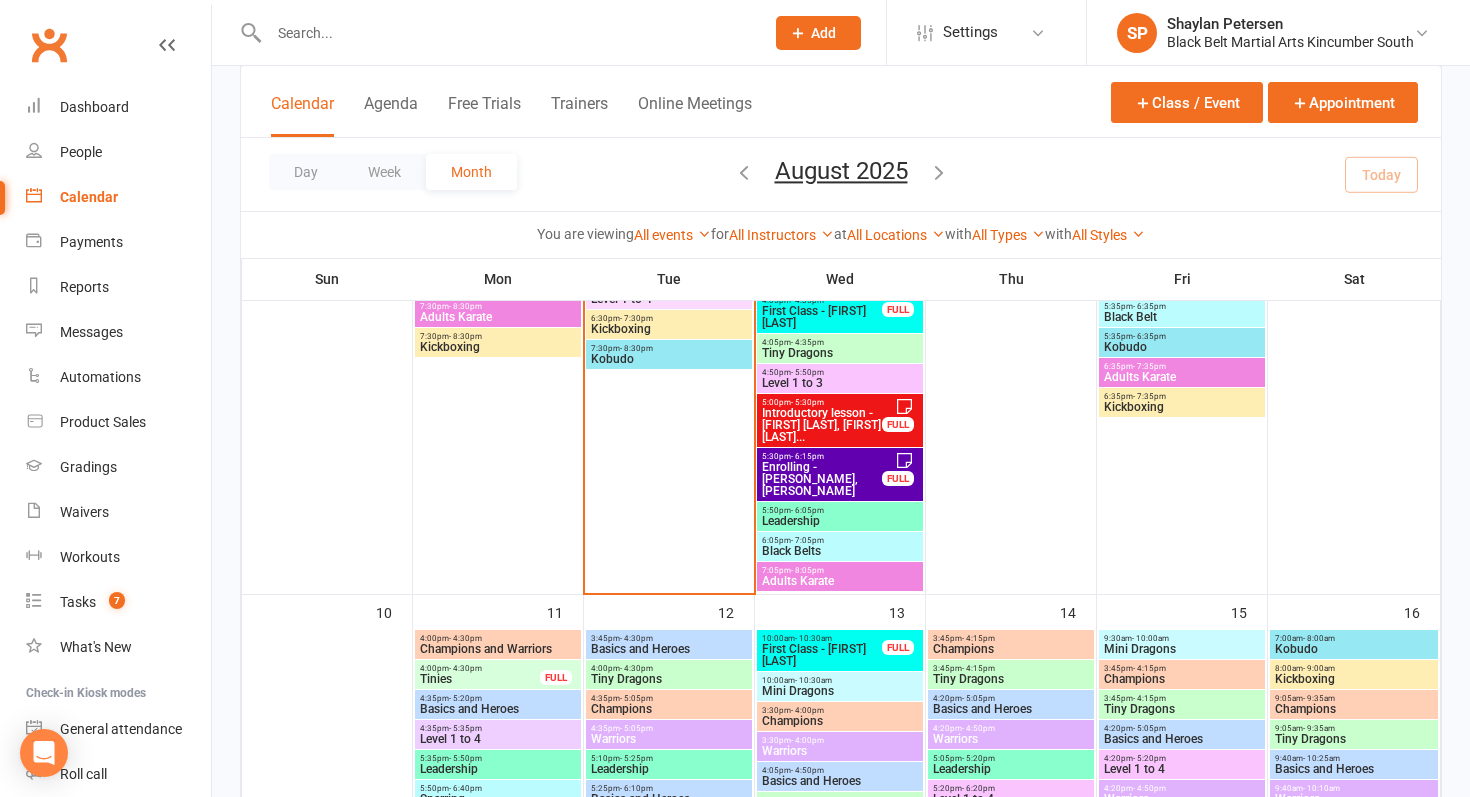 click at bounding box center [506, 33] 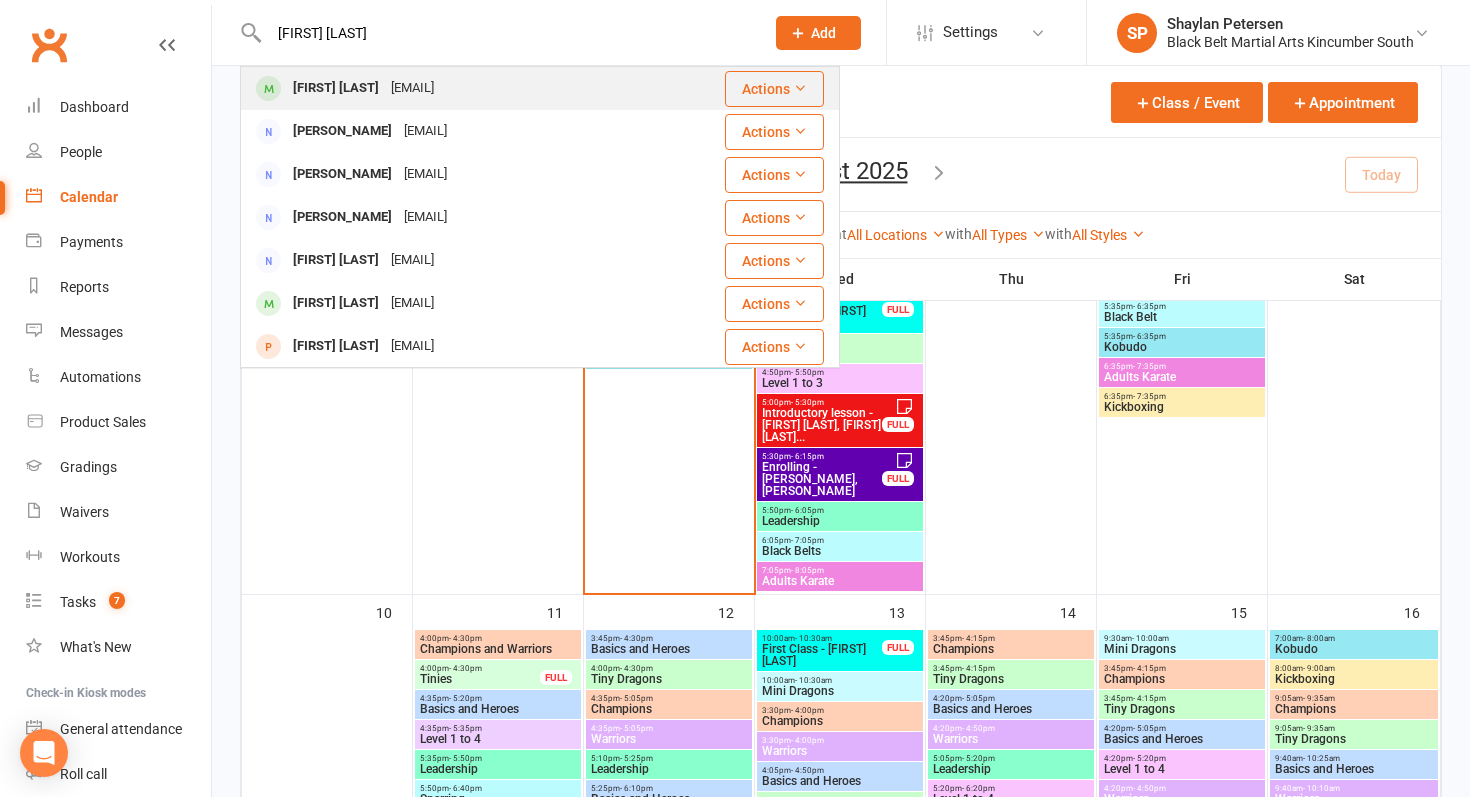 type on "vanessa gordon" 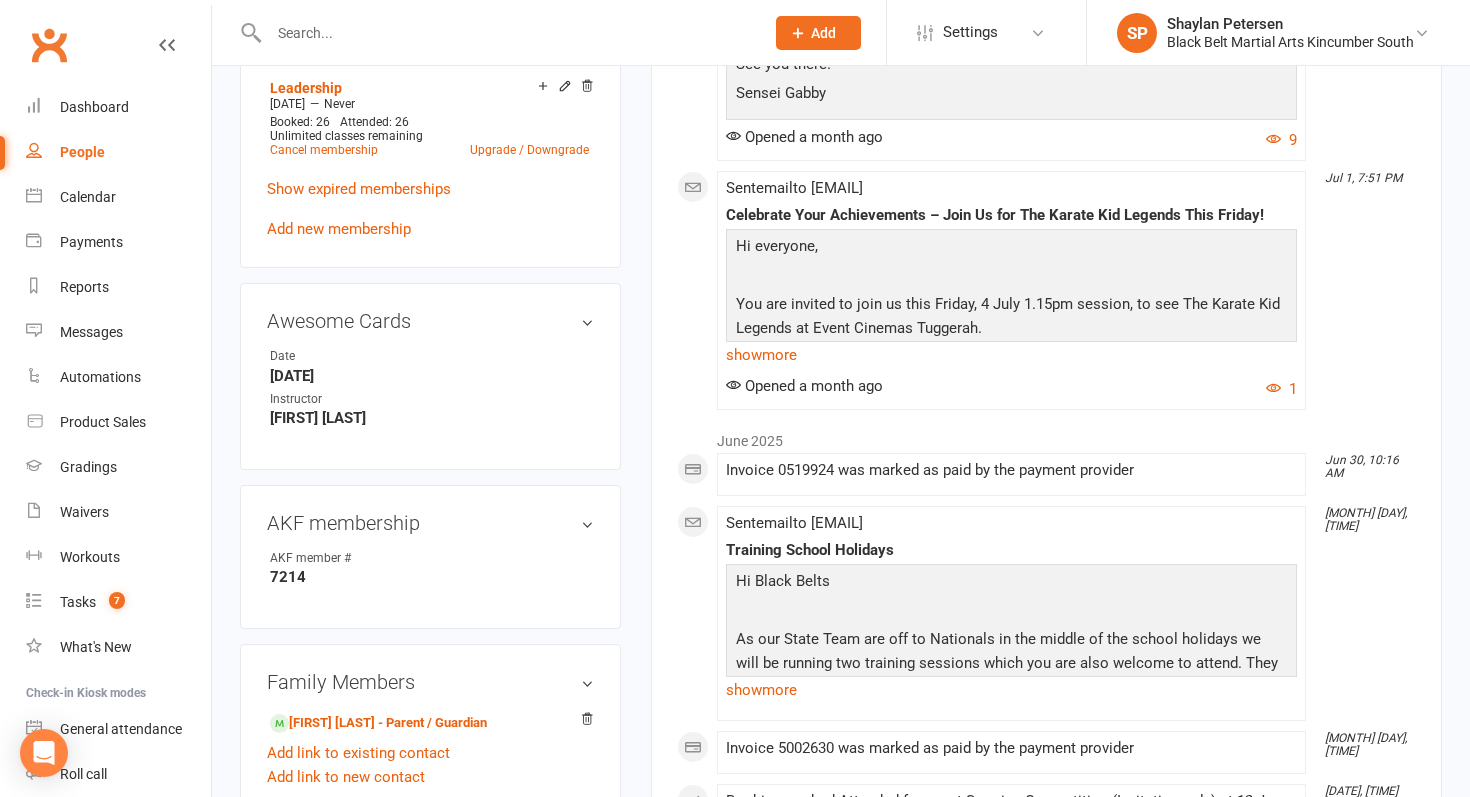 scroll, scrollTop: 0, scrollLeft: 0, axis: both 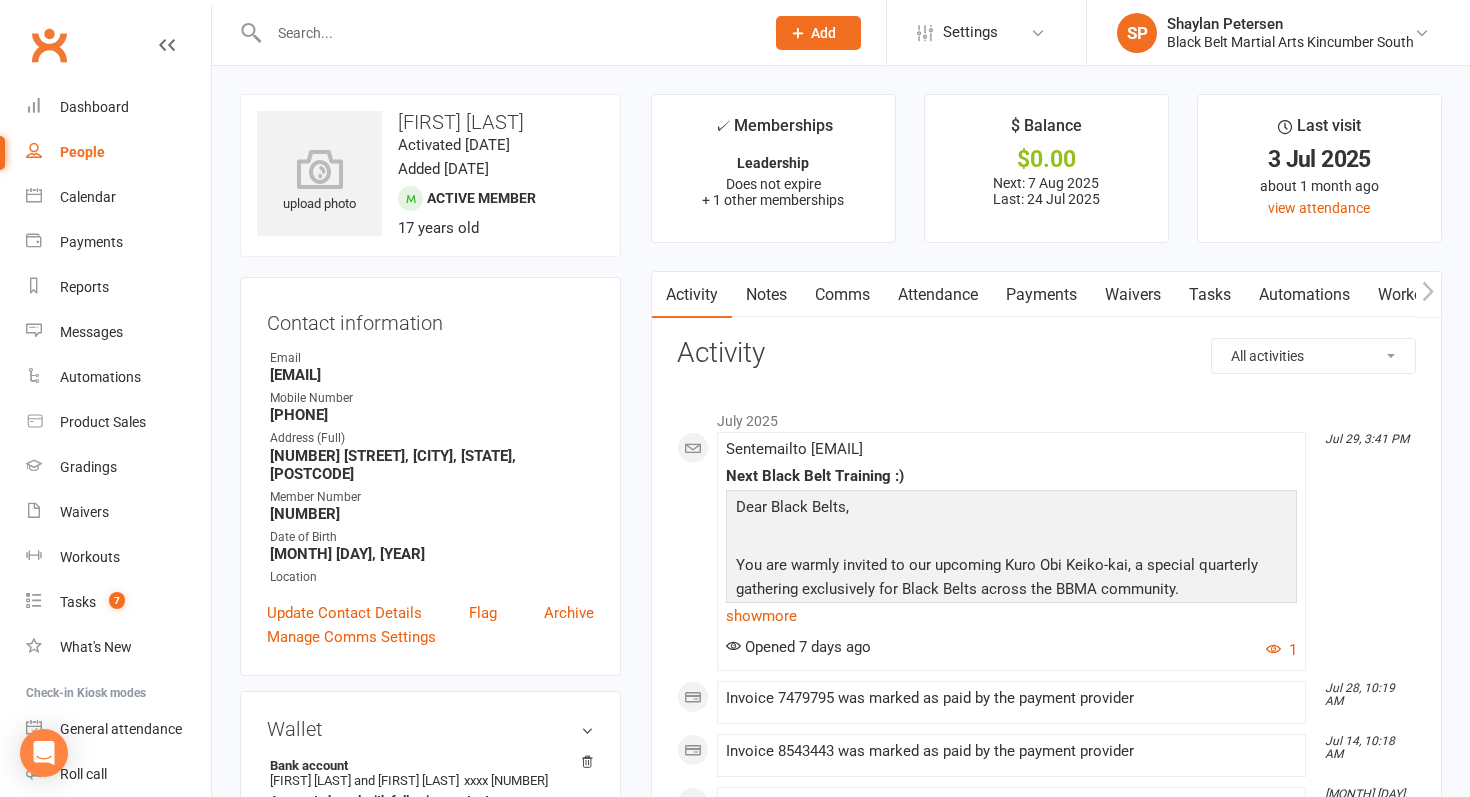 drag, startPoint x: 269, startPoint y: 371, endPoint x: 534, endPoint y: 373, distance: 265.00754 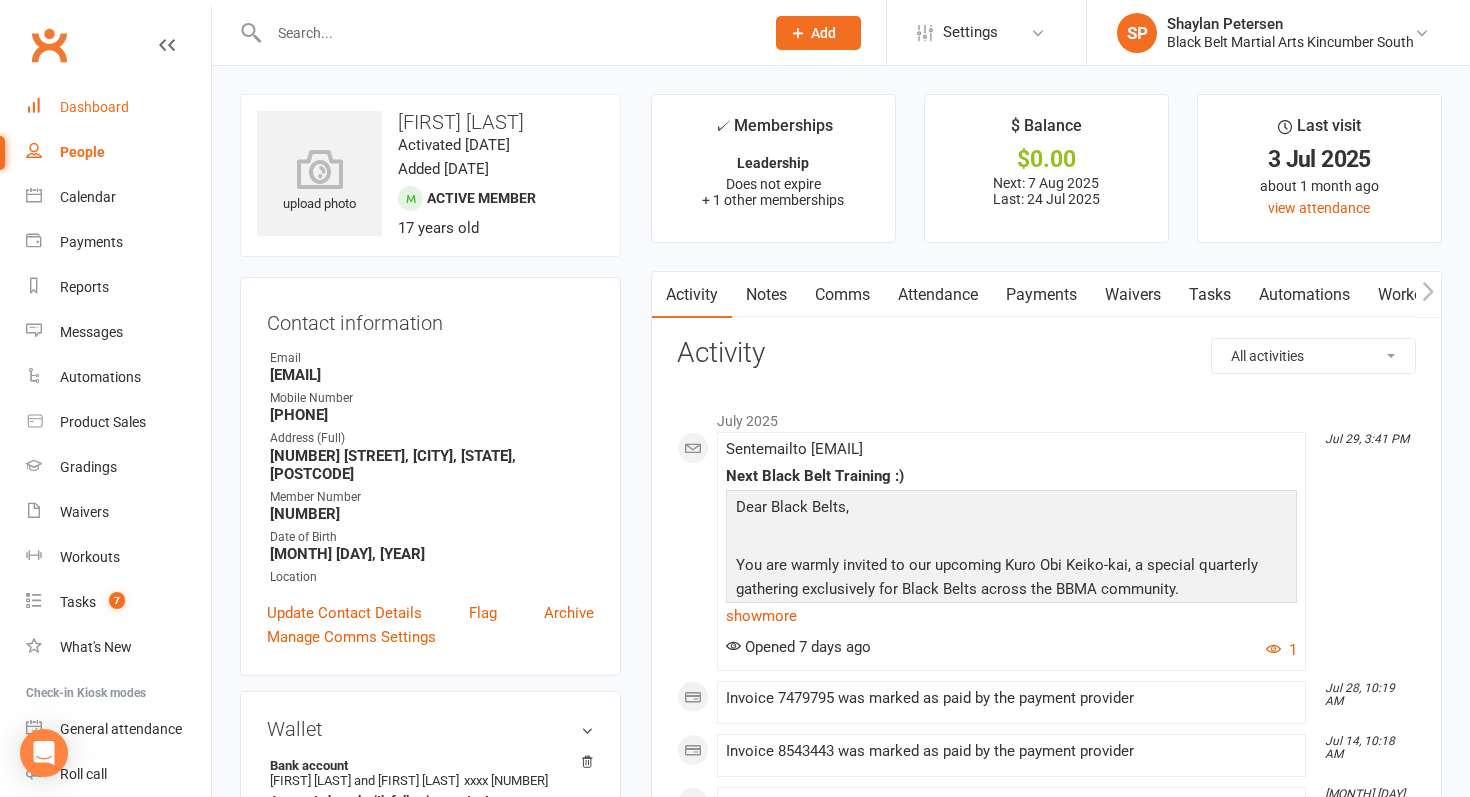 click on "Dashboard" at bounding box center (94, 107) 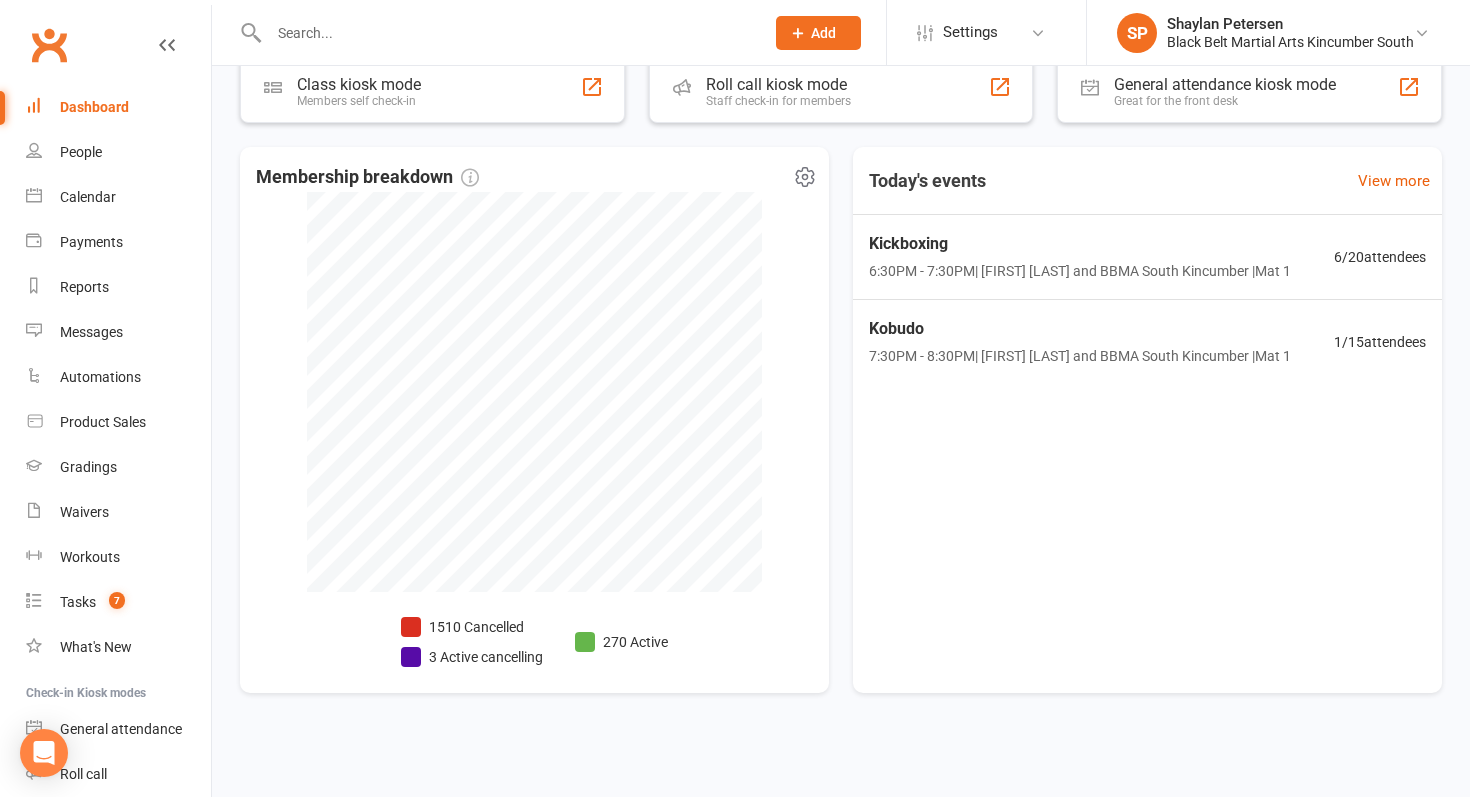 scroll, scrollTop: 0, scrollLeft: 0, axis: both 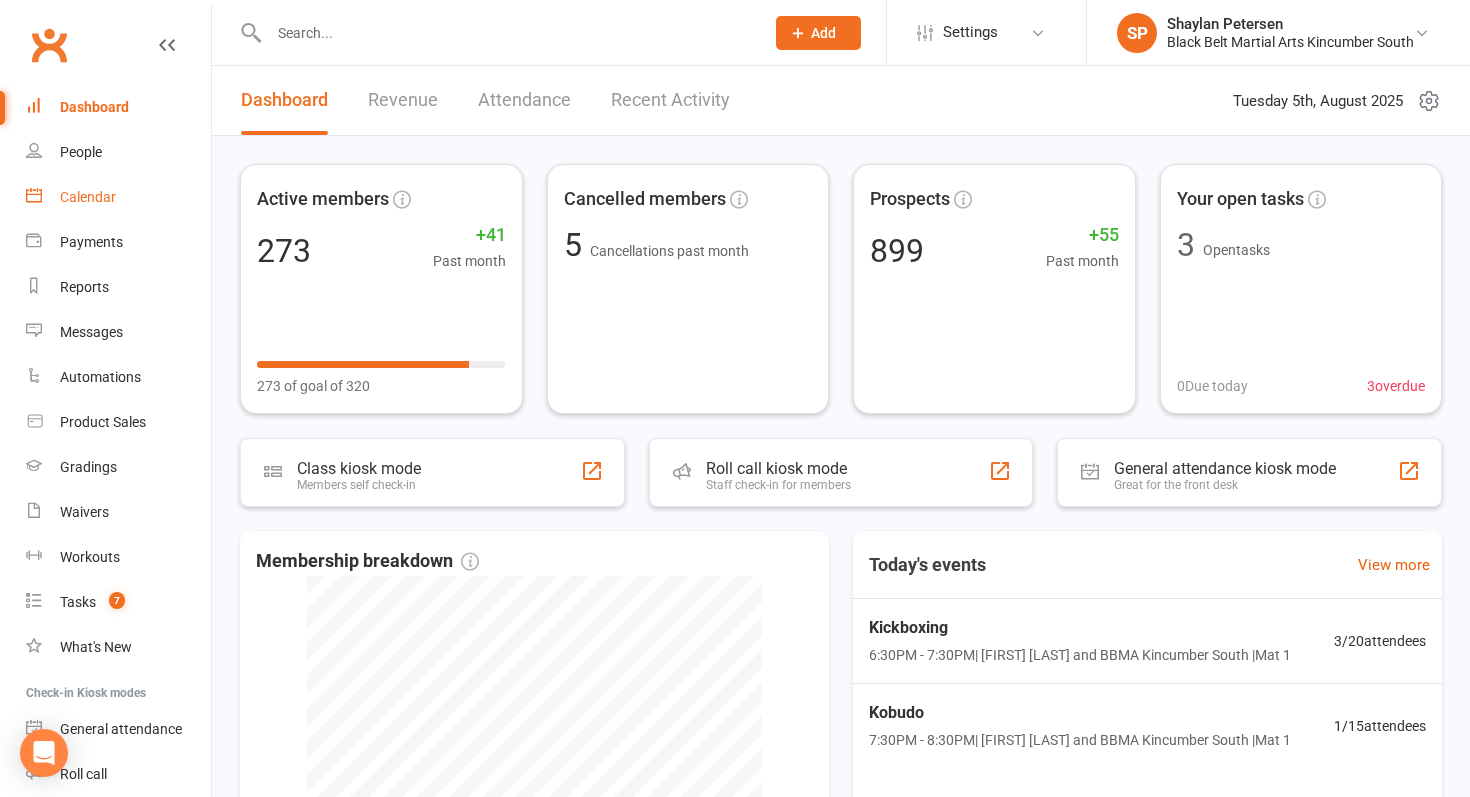 click on "Calendar" at bounding box center (118, 197) 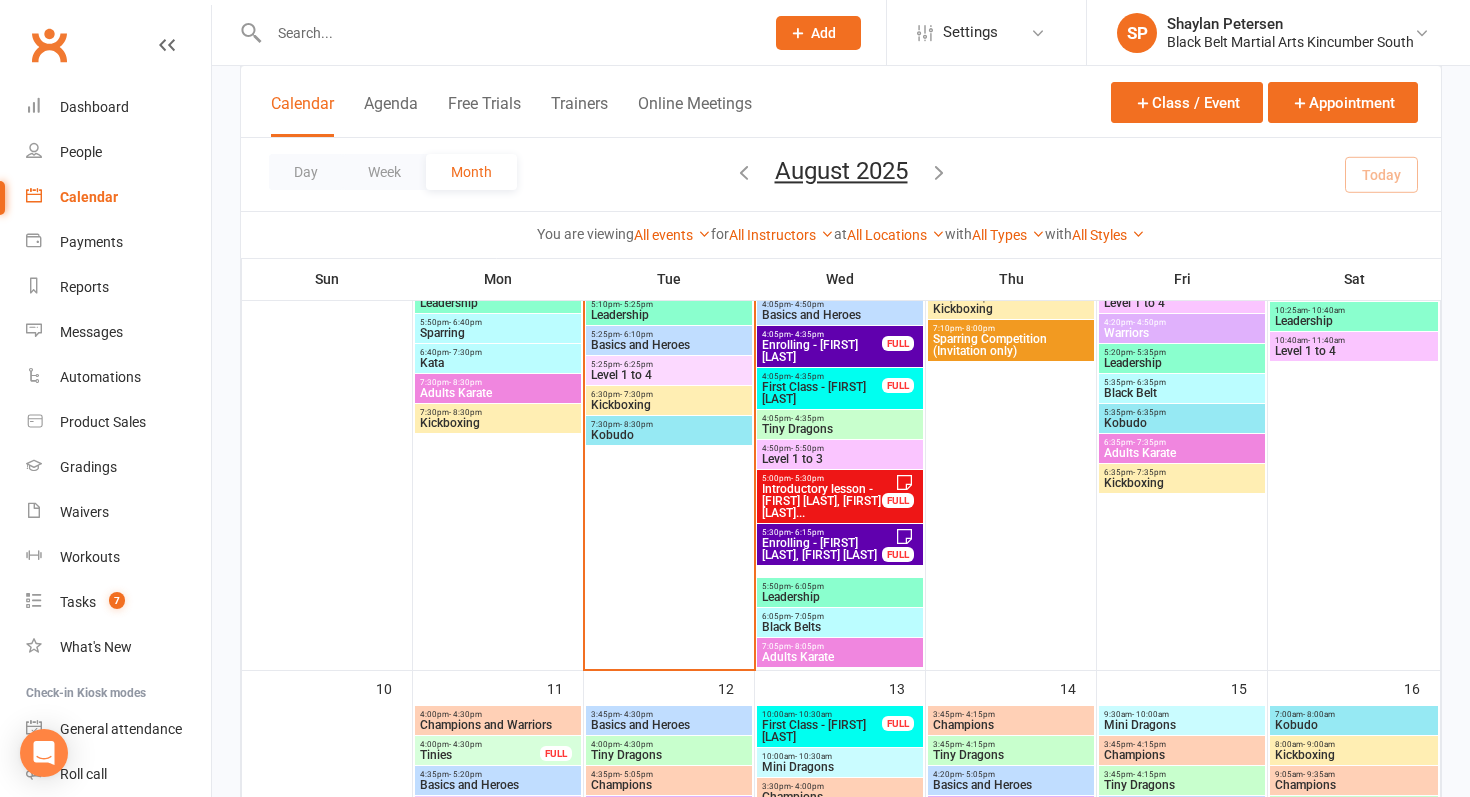 scroll, scrollTop: 912, scrollLeft: 0, axis: vertical 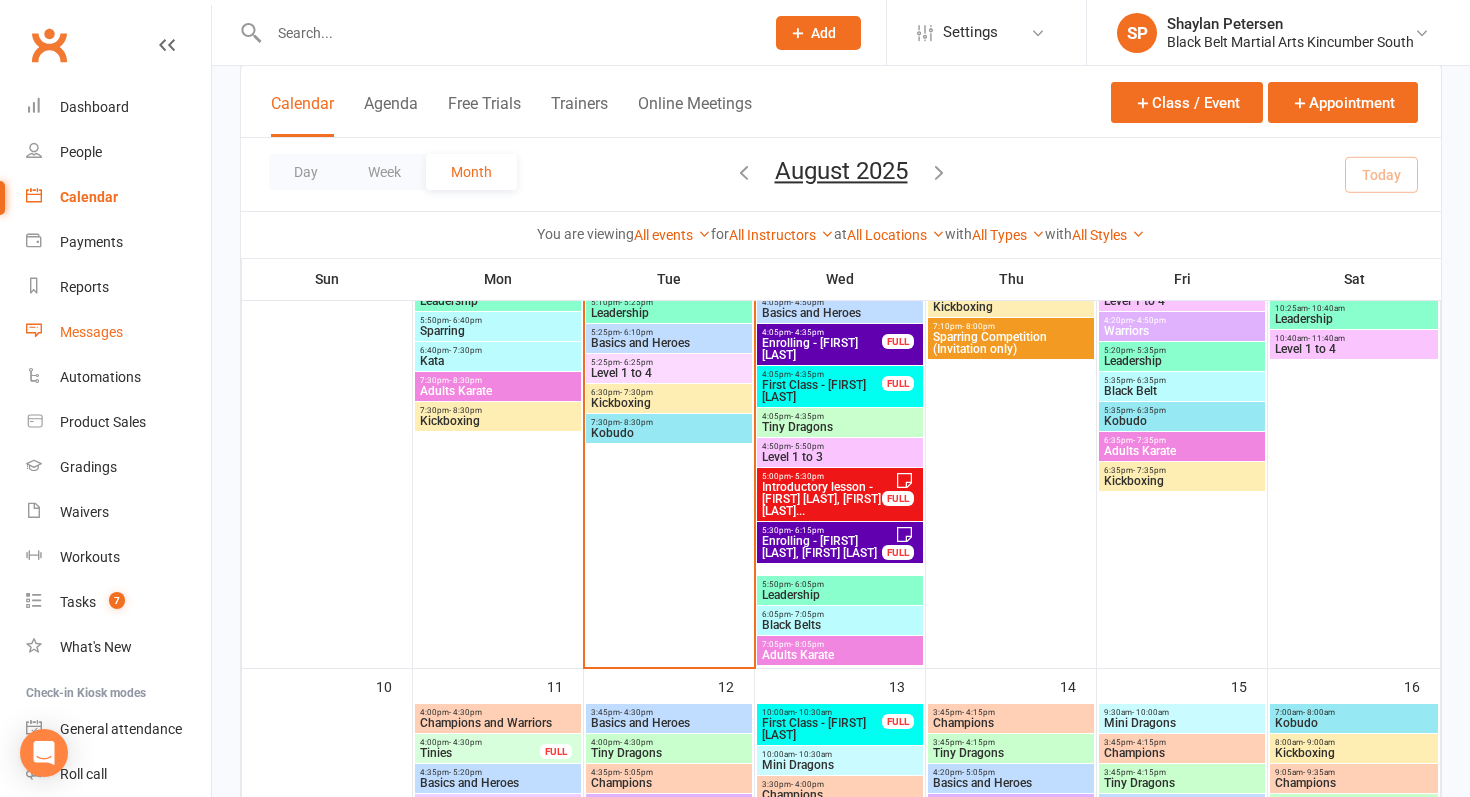 click on "Messages" at bounding box center (91, 332) 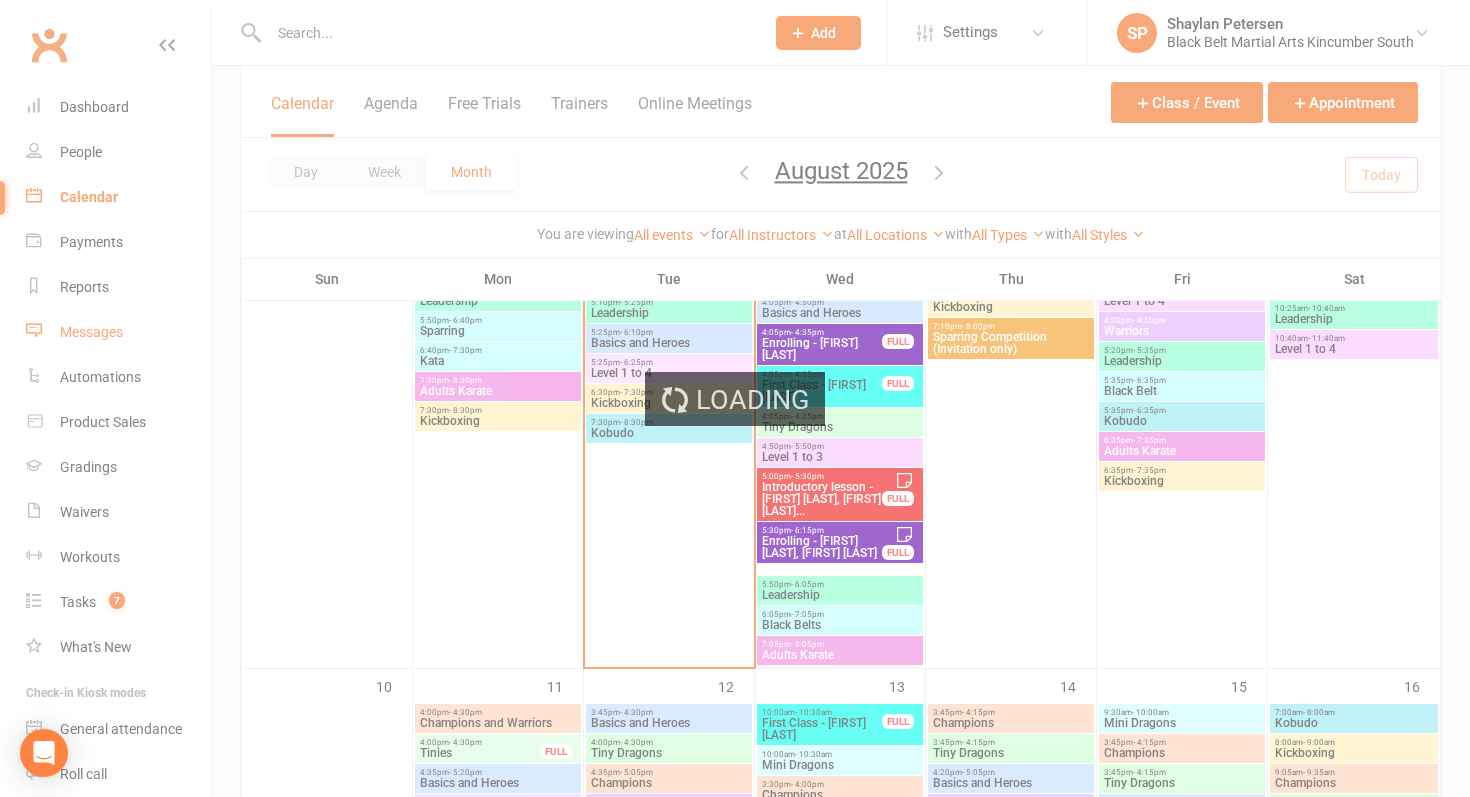 scroll, scrollTop: 0, scrollLeft: 0, axis: both 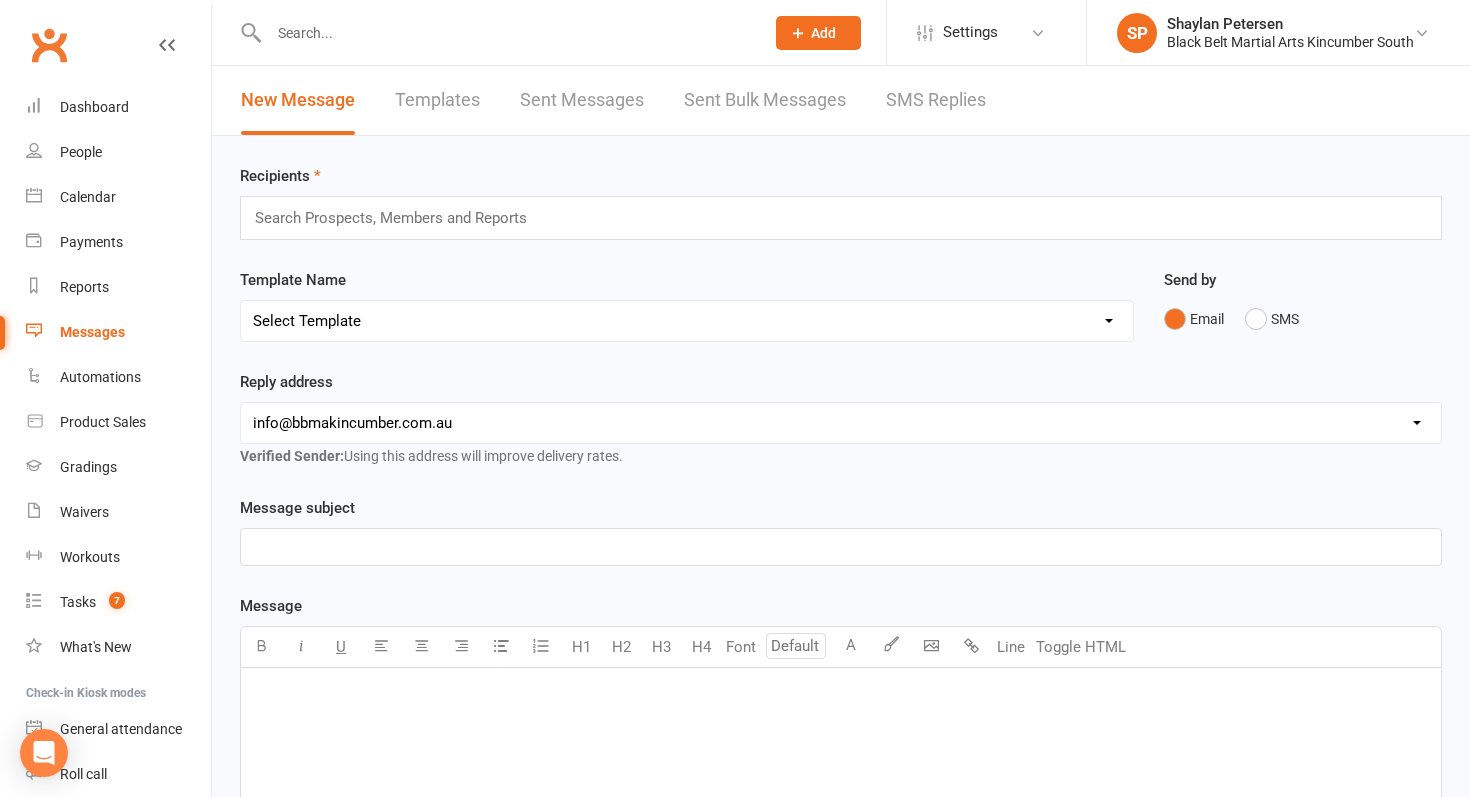 click on "Templates" at bounding box center (437, 100) 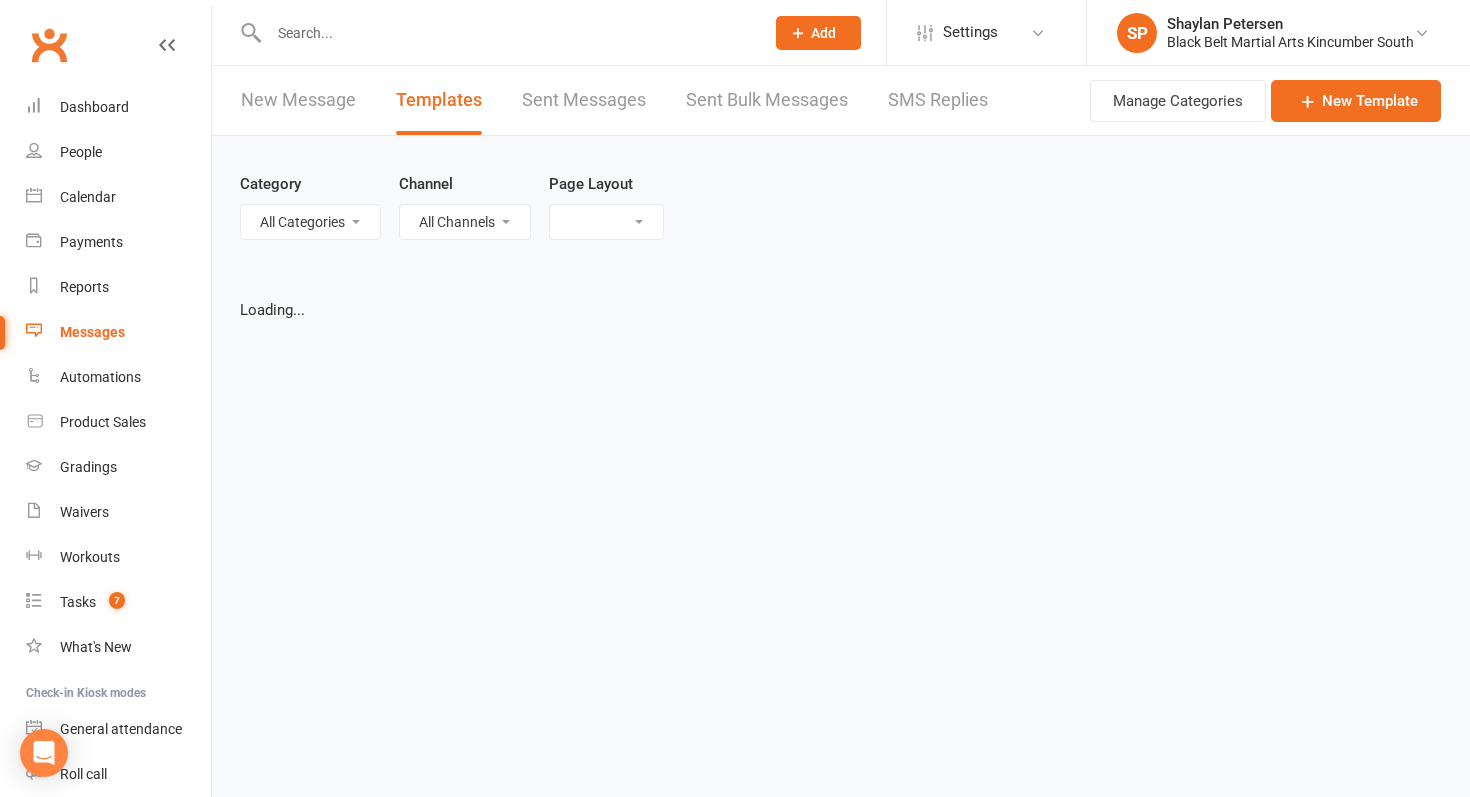 select on "grid" 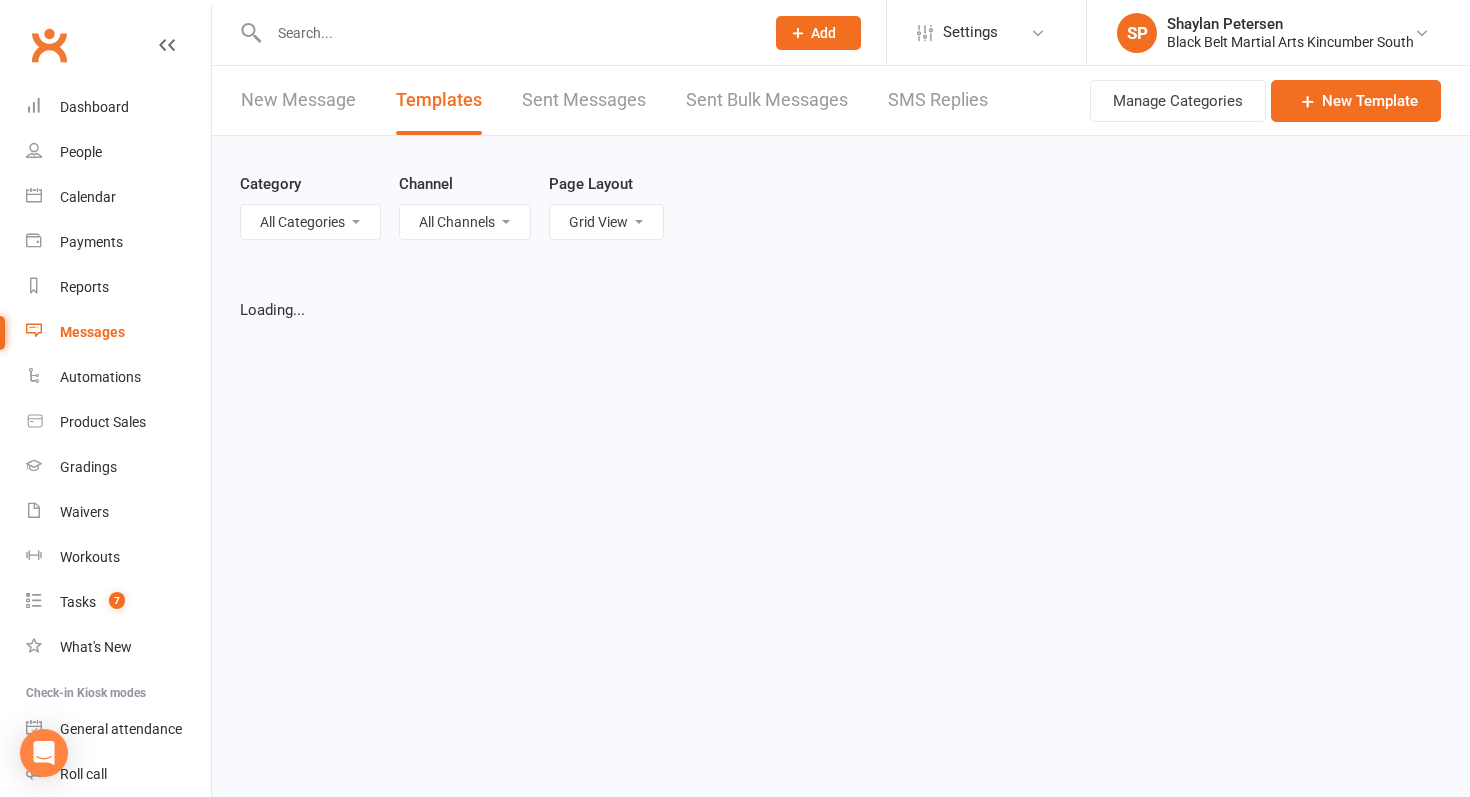 select on "added_on-asc" 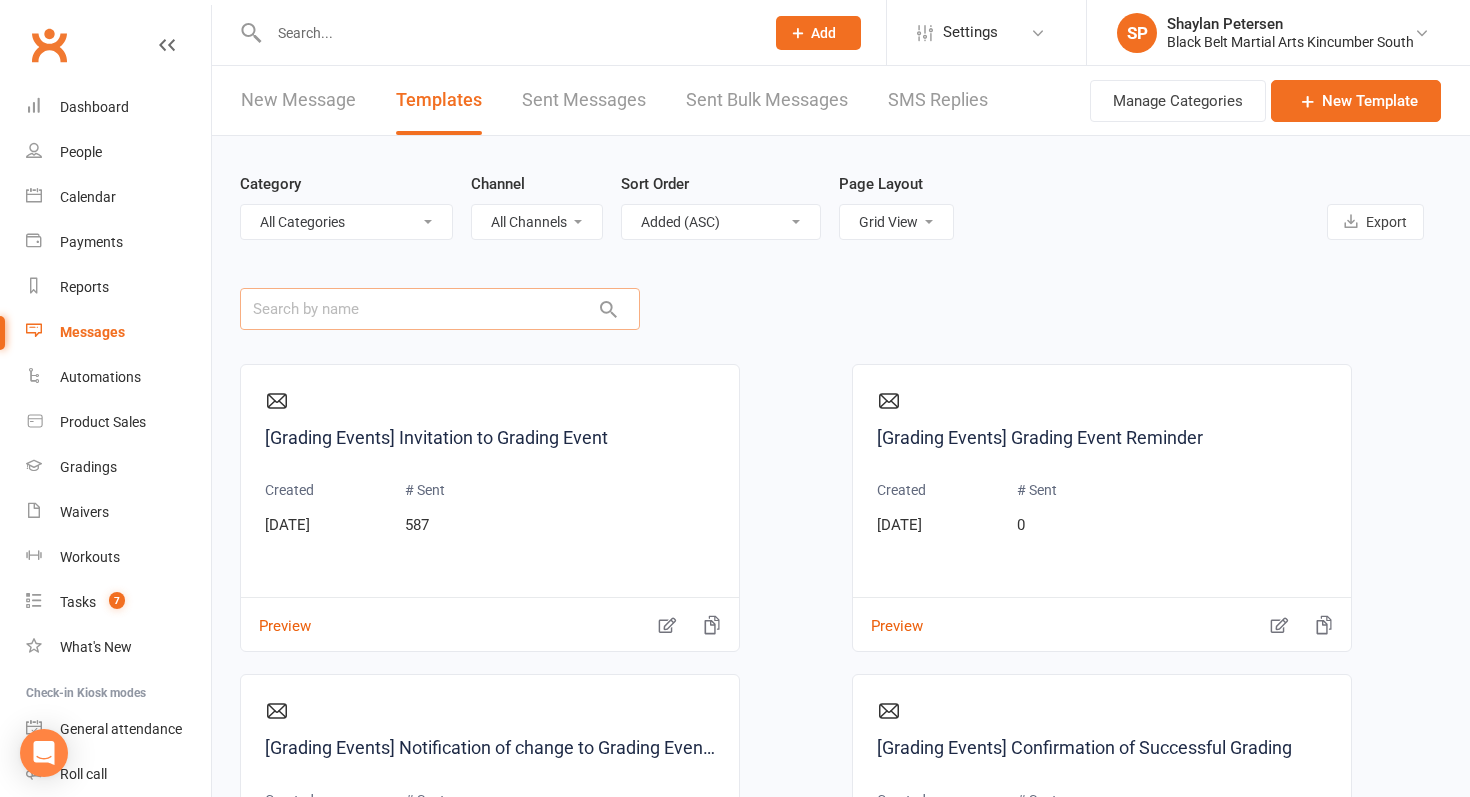 click at bounding box center [440, 309] 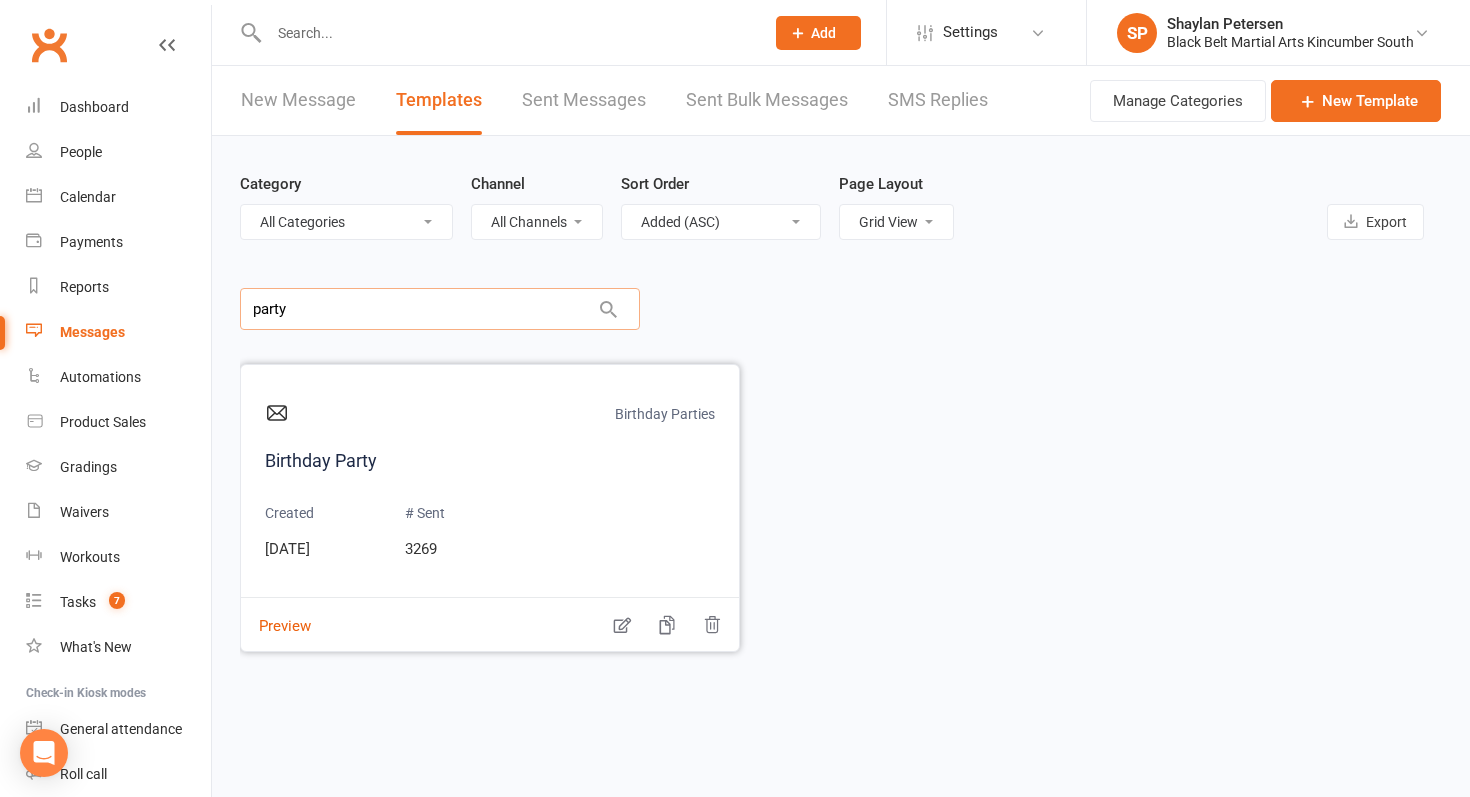 type on "party" 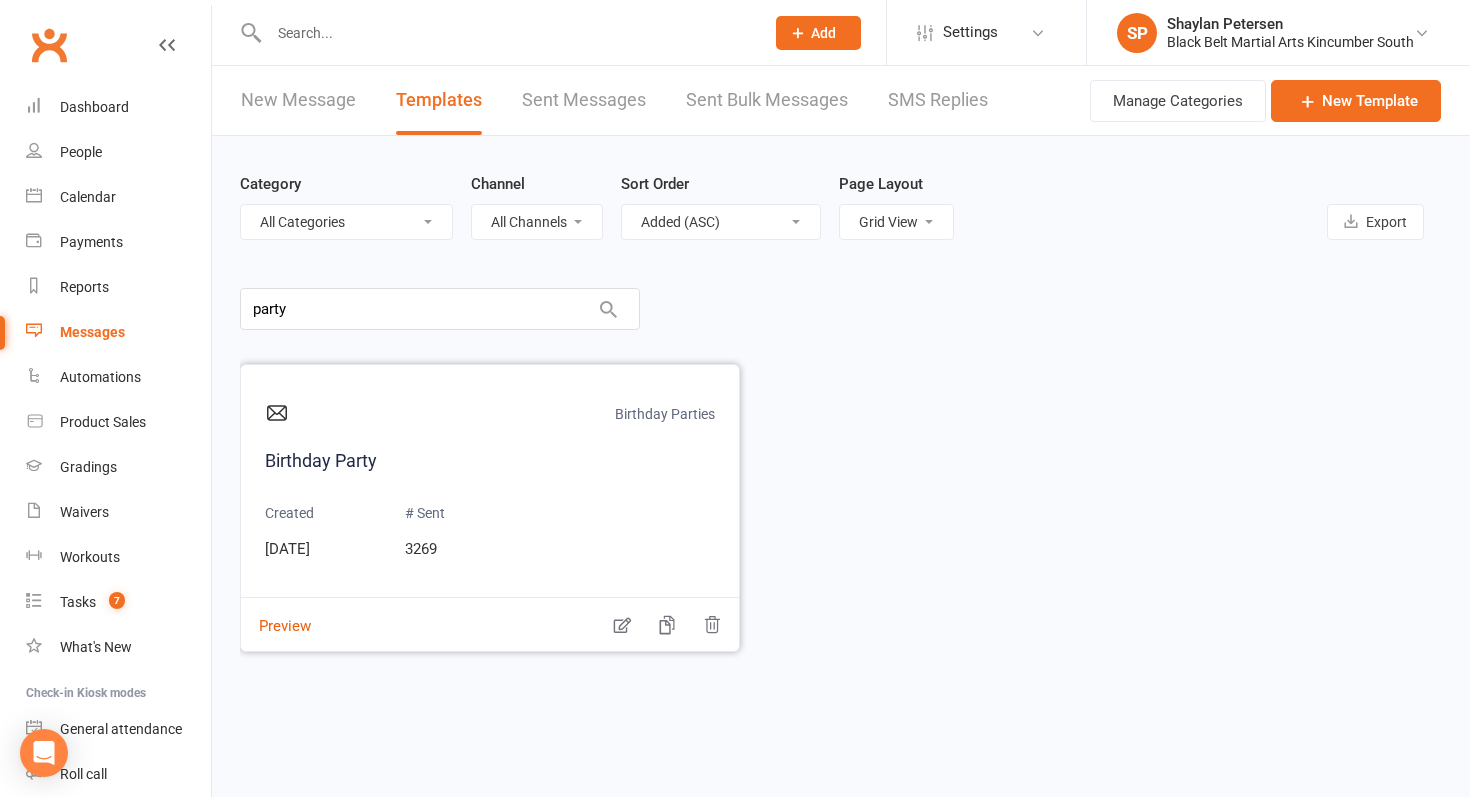 click on "Birthday Parties Birthday Party Created Apr 20, 2021 # Sent 3269 Preview" at bounding box center (490, 508) 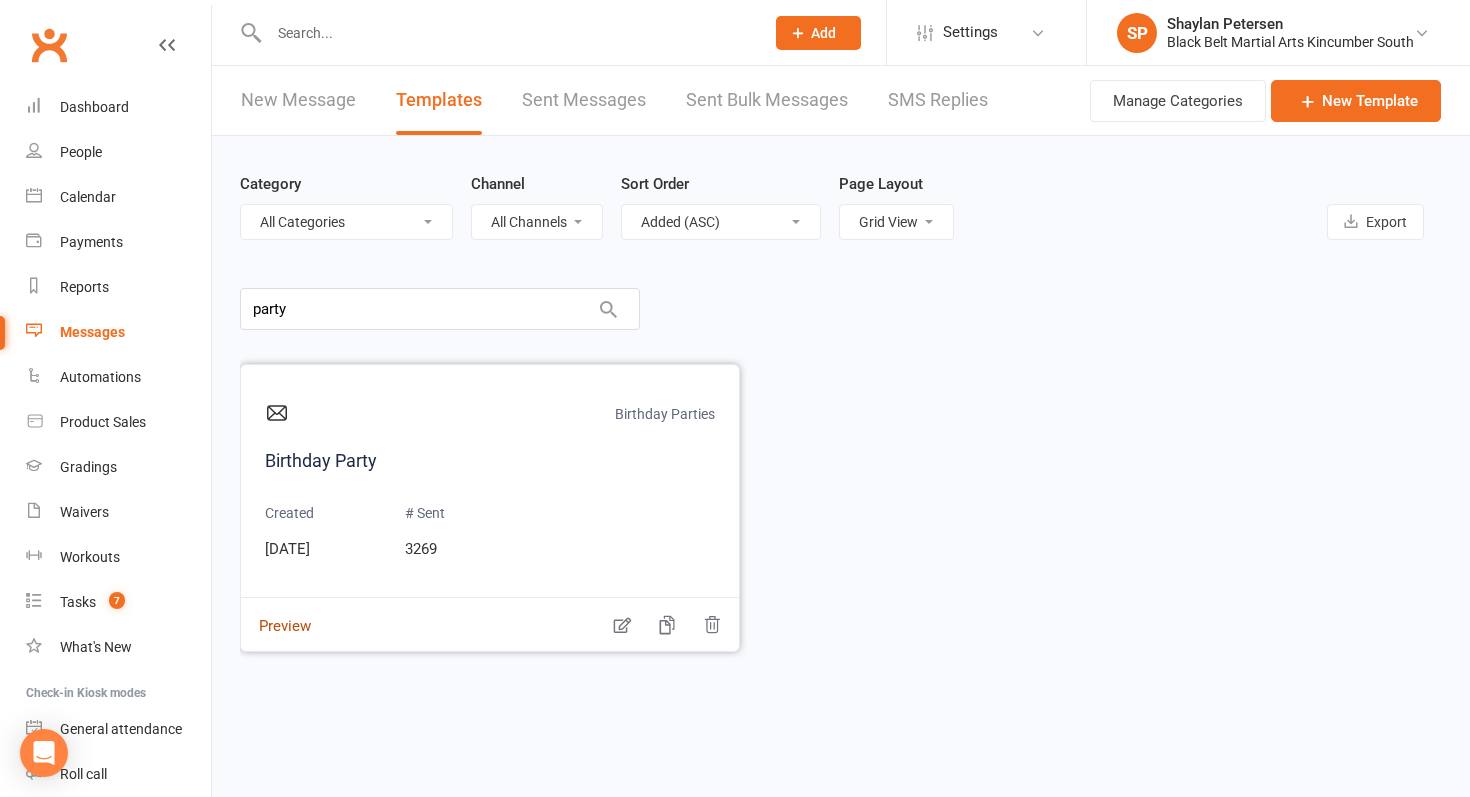 click on "Preview" at bounding box center [276, 612] 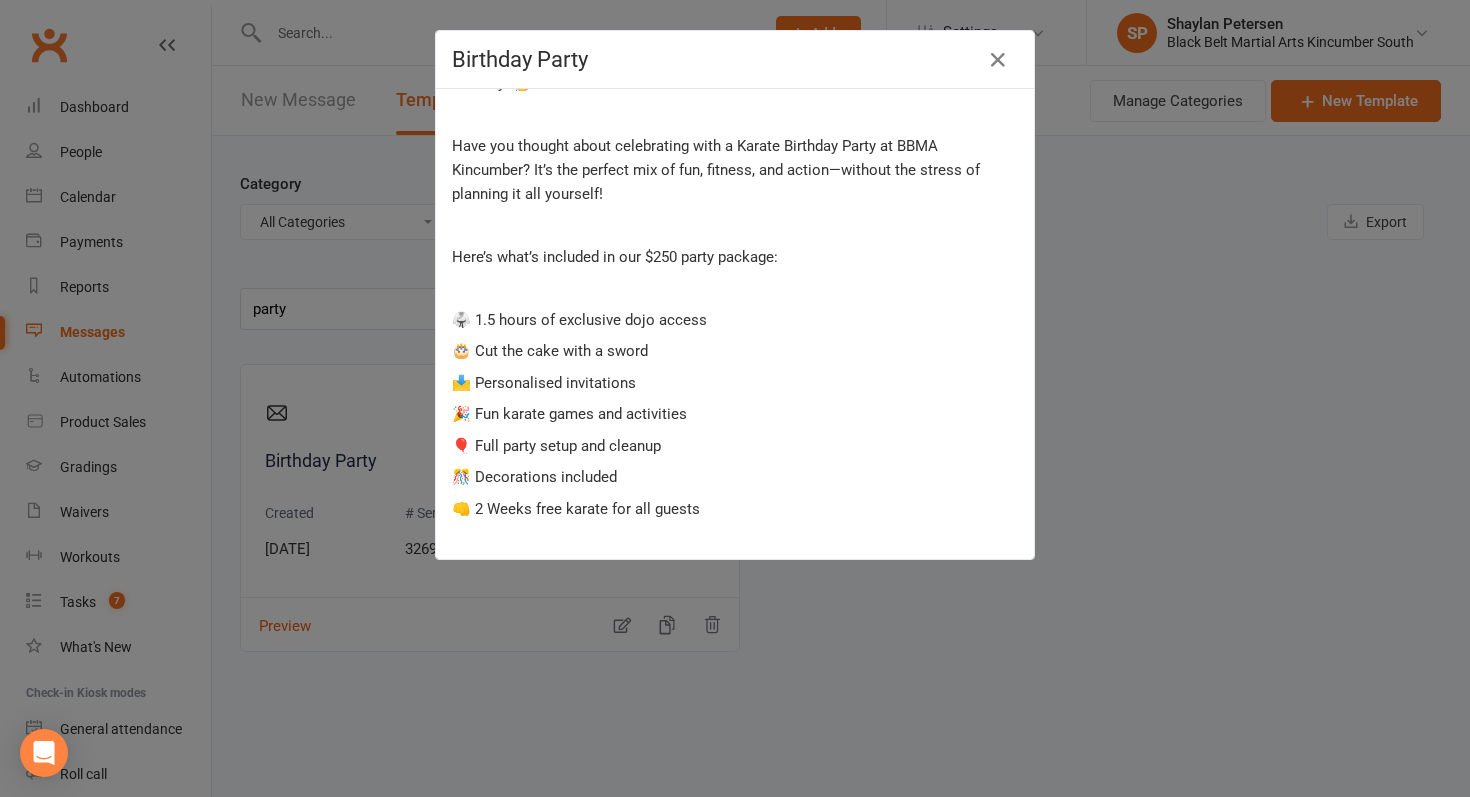 scroll, scrollTop: 180, scrollLeft: 0, axis: vertical 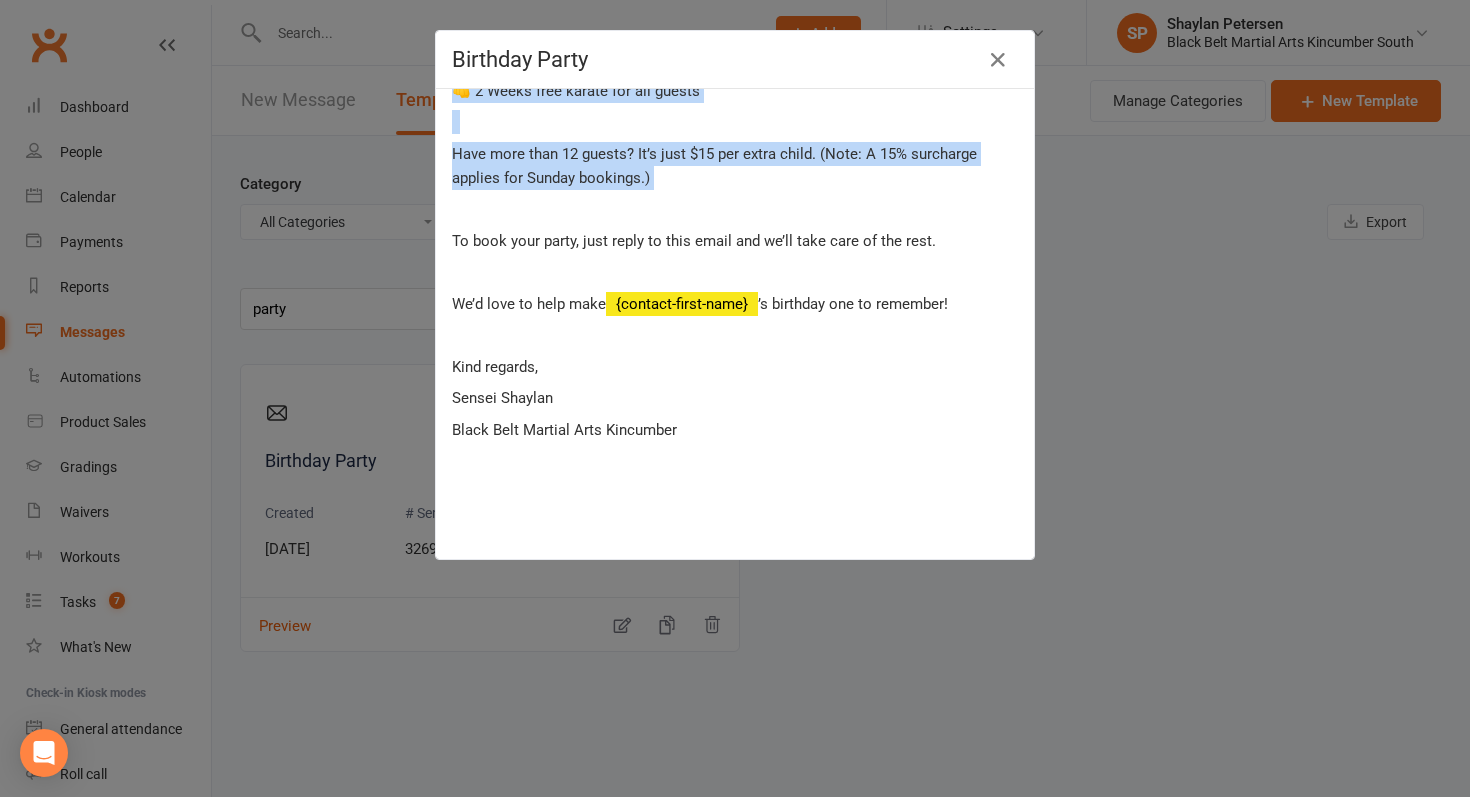 drag, startPoint x: 534, startPoint y: 167, endPoint x: 985, endPoint y: 190, distance: 451.5861 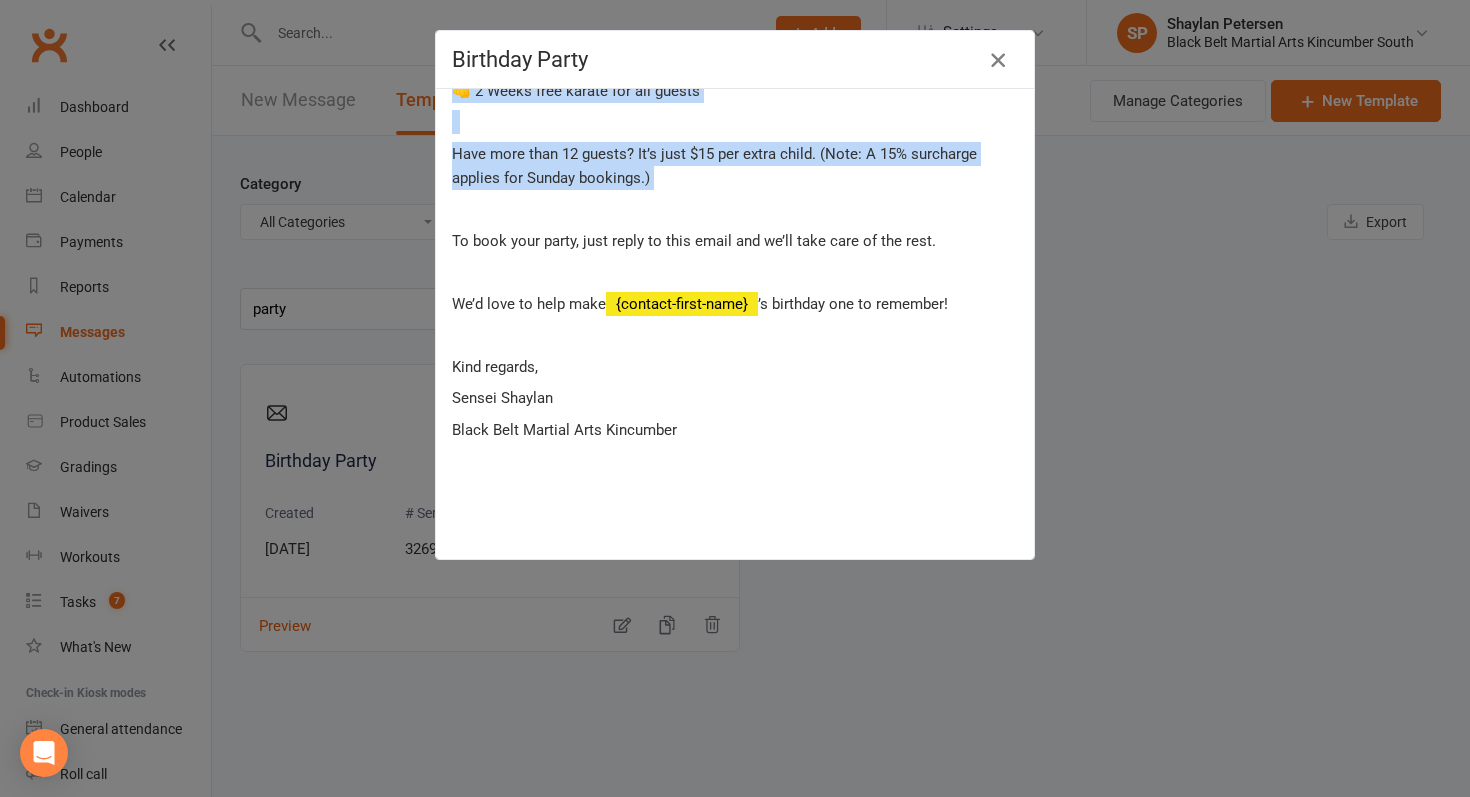click at bounding box center (998, 60) 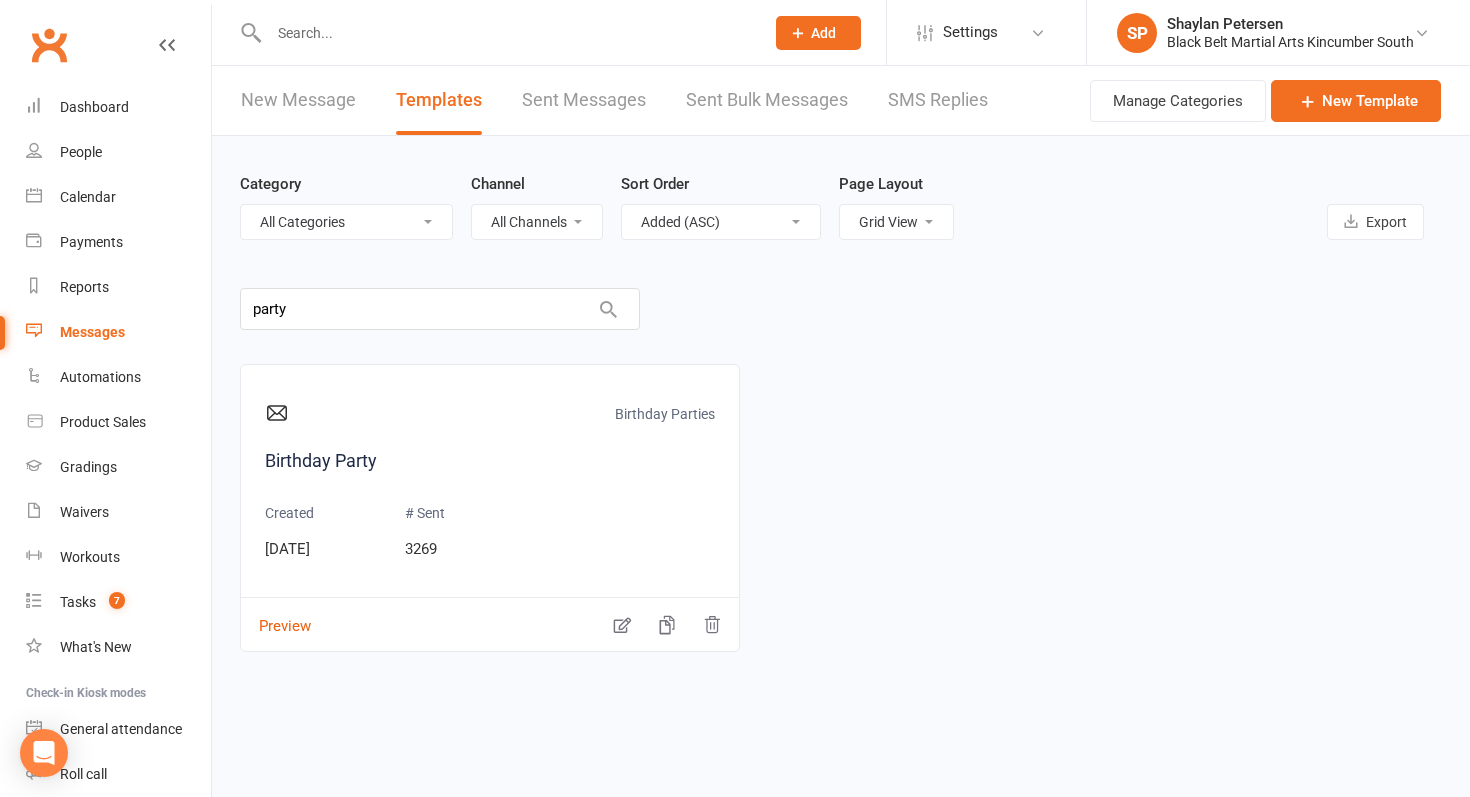 click at bounding box center [506, 33] 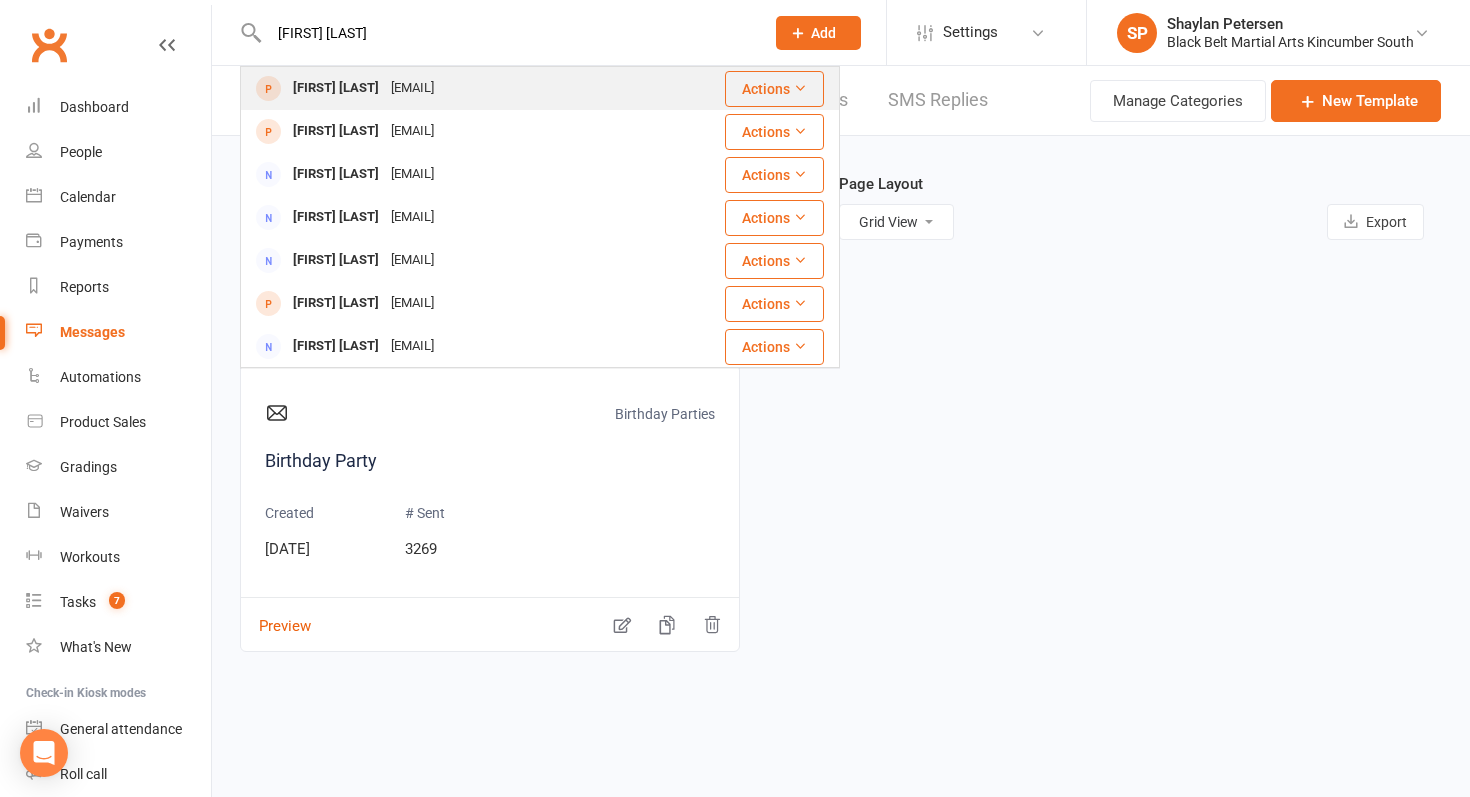 type on "natalie miller" 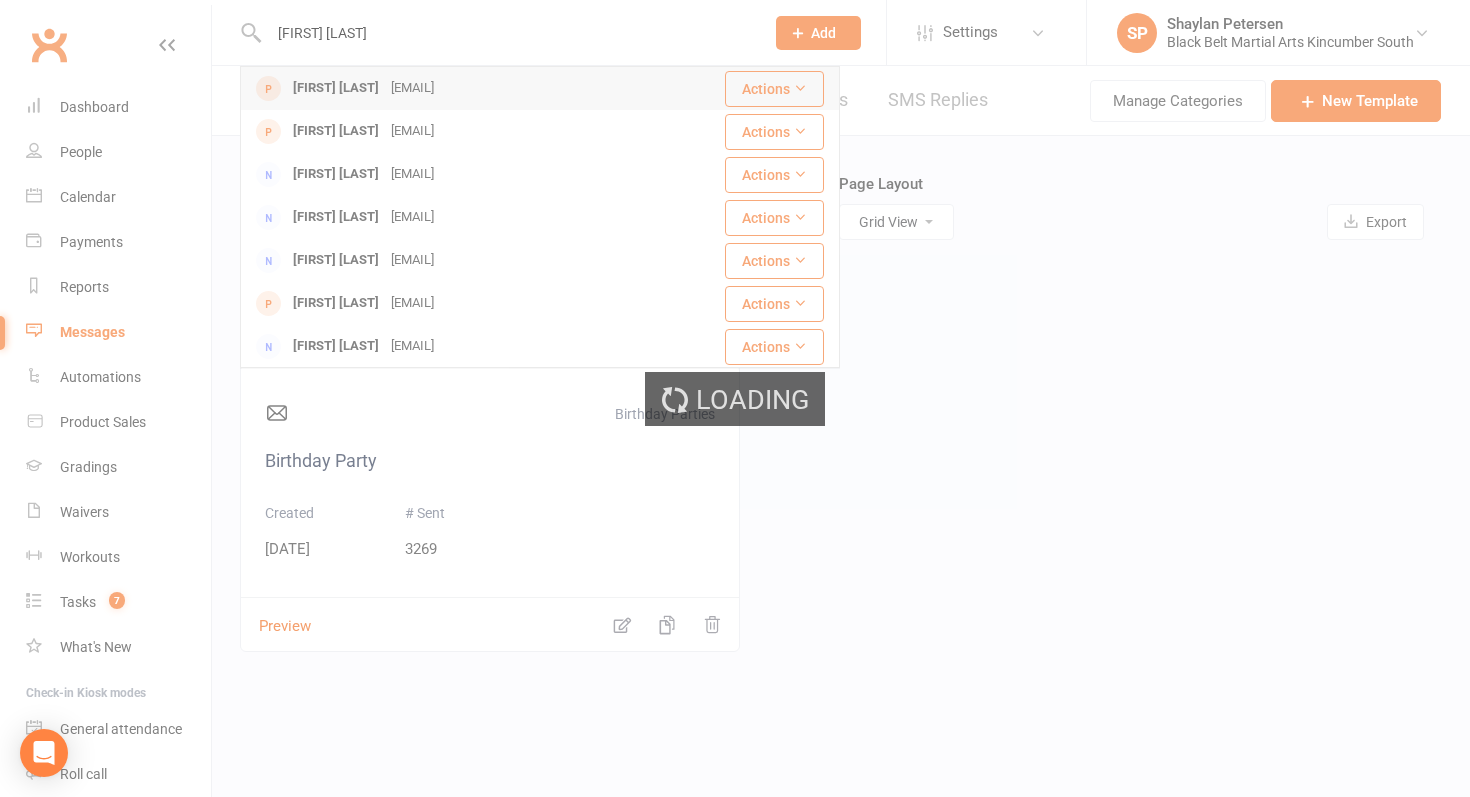 type 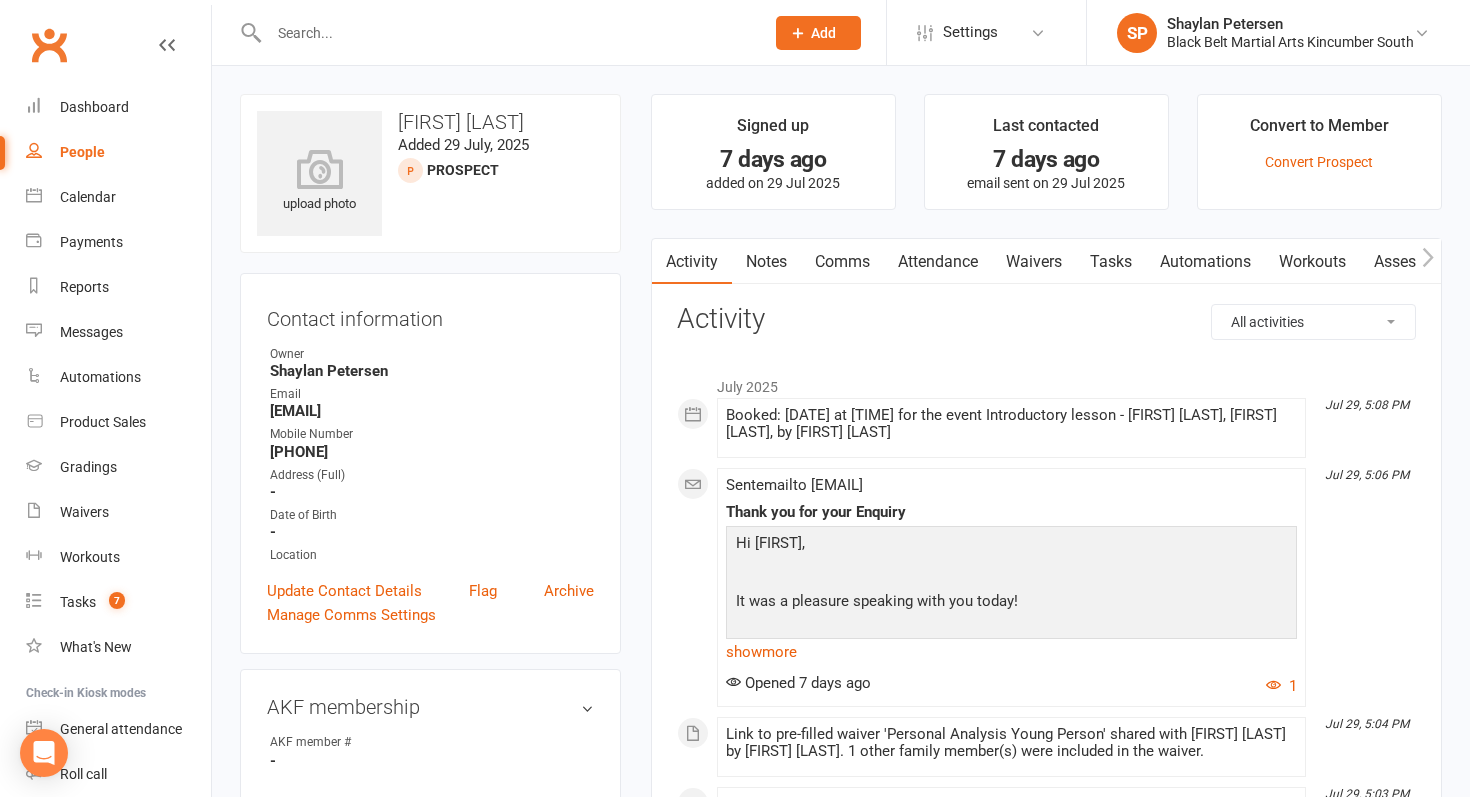 click on "Waivers" at bounding box center [1034, 262] 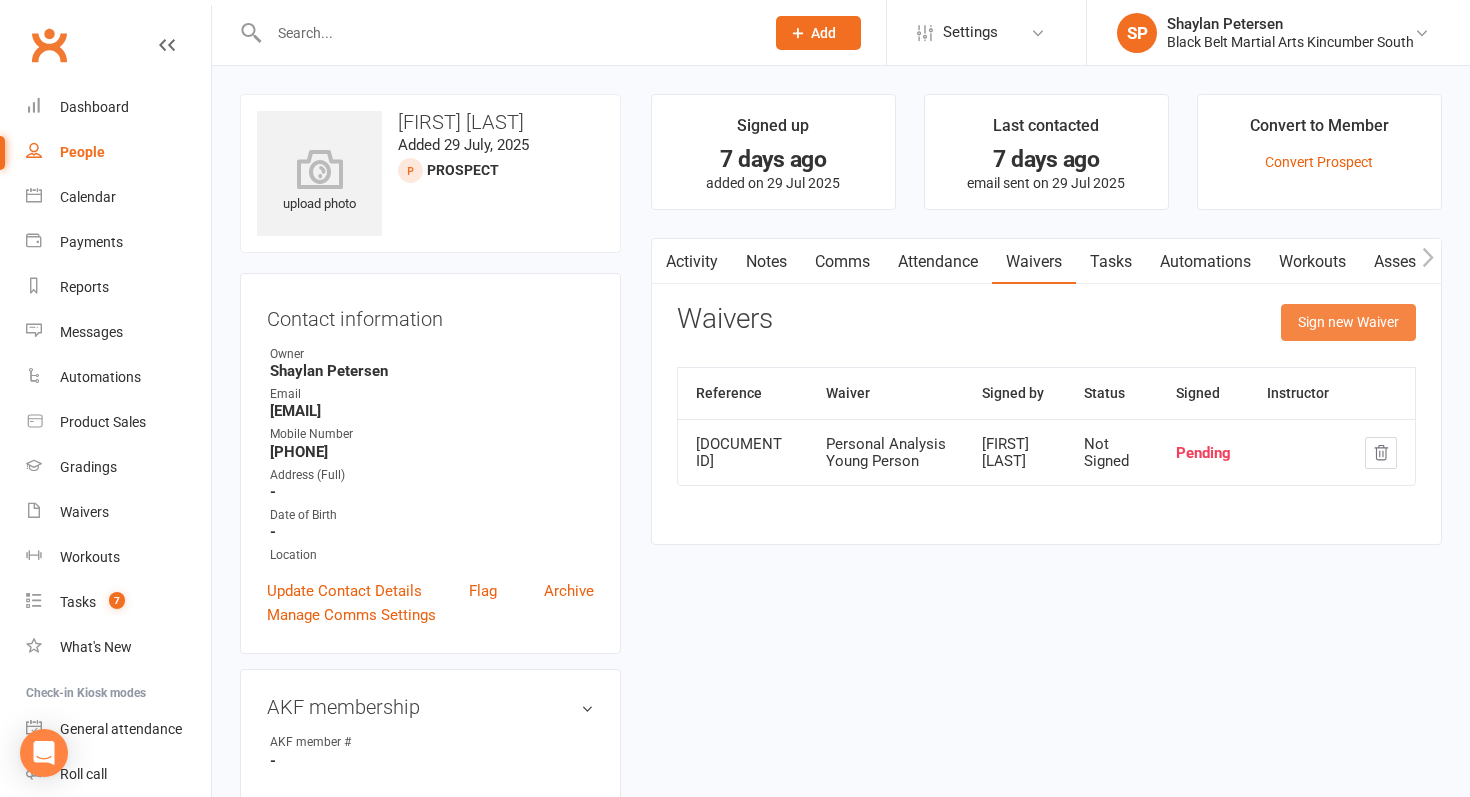 click on "Sign new Waiver" at bounding box center [1348, 322] 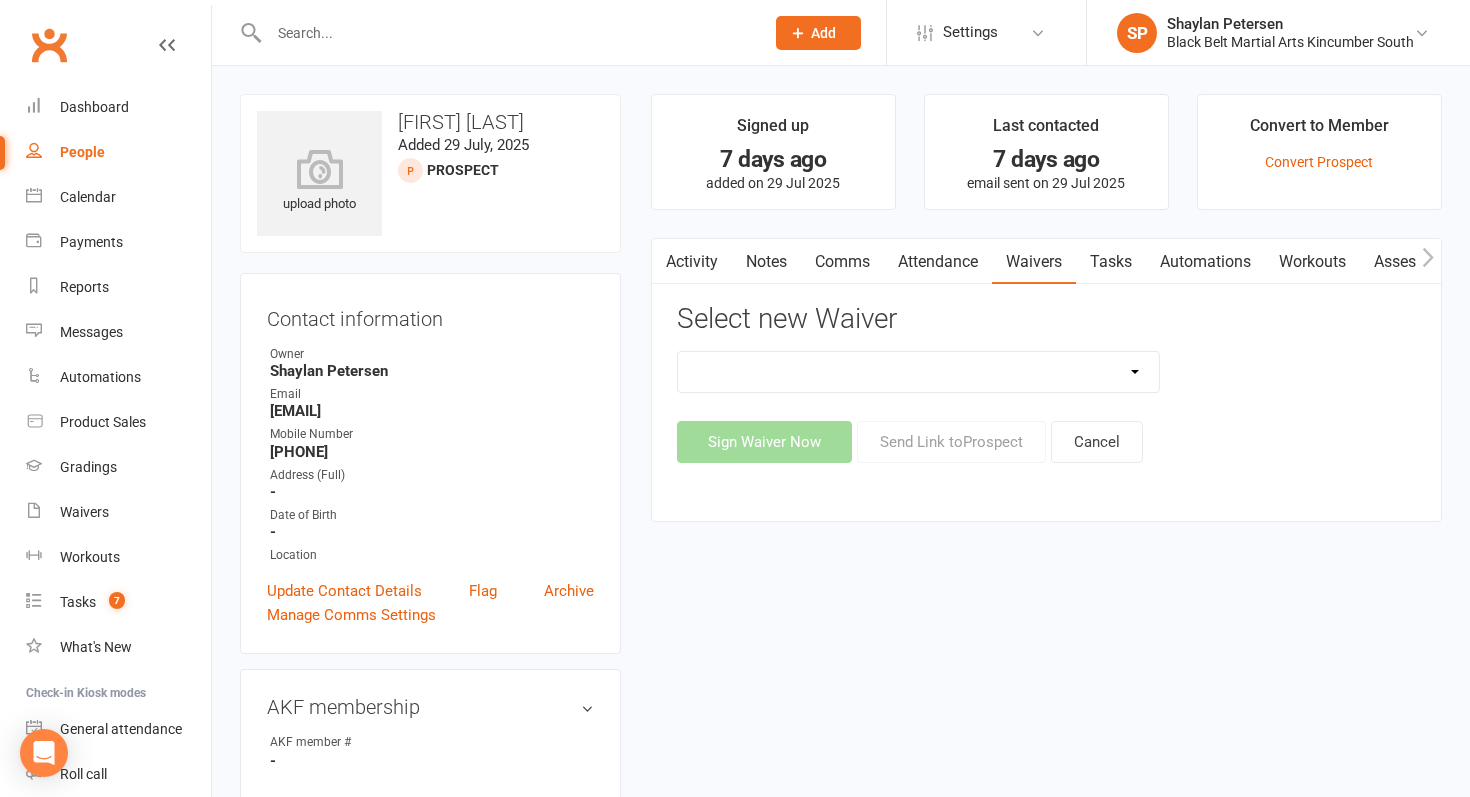 click on "Direct Debit Request Festival Enrolment Festival Trial Class Holiday Camp Waiver Party Sign In Personal Analysis Adult Personal Analysis Kickboxing Personal Analysis Young Person Student Enrolment Agreement" at bounding box center [918, 372] 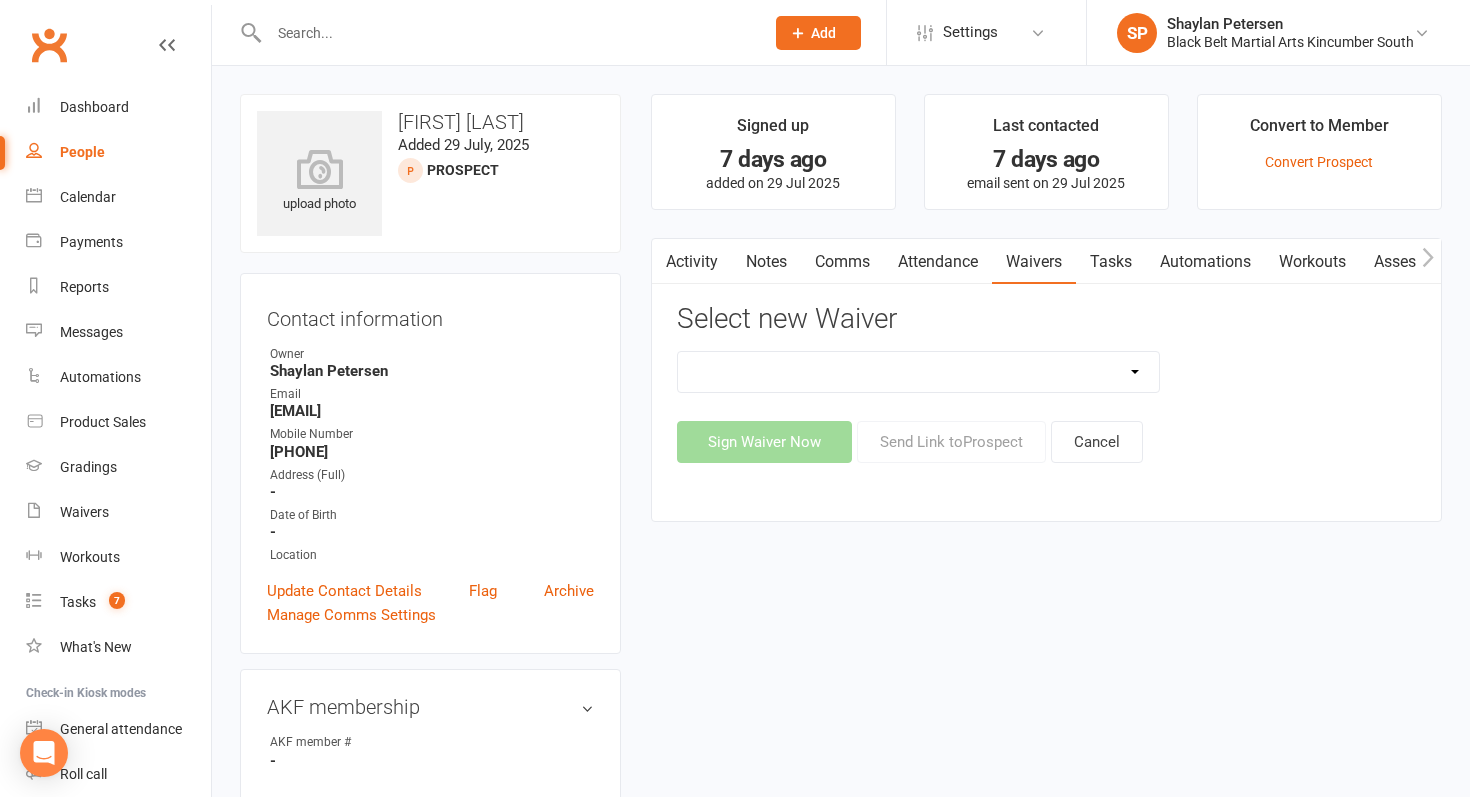 select on "10335" 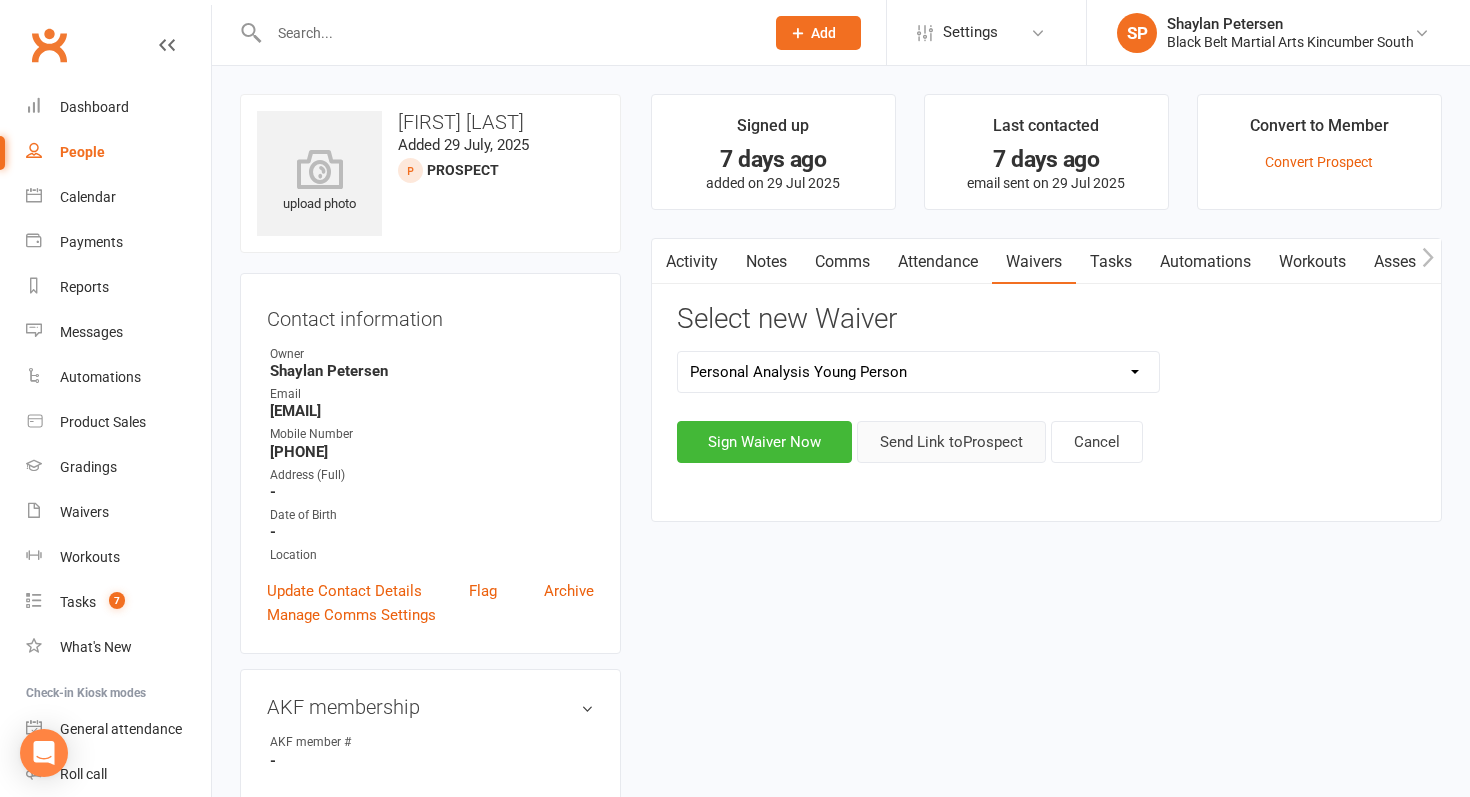 click on "Send Link to  Prospect" at bounding box center [951, 442] 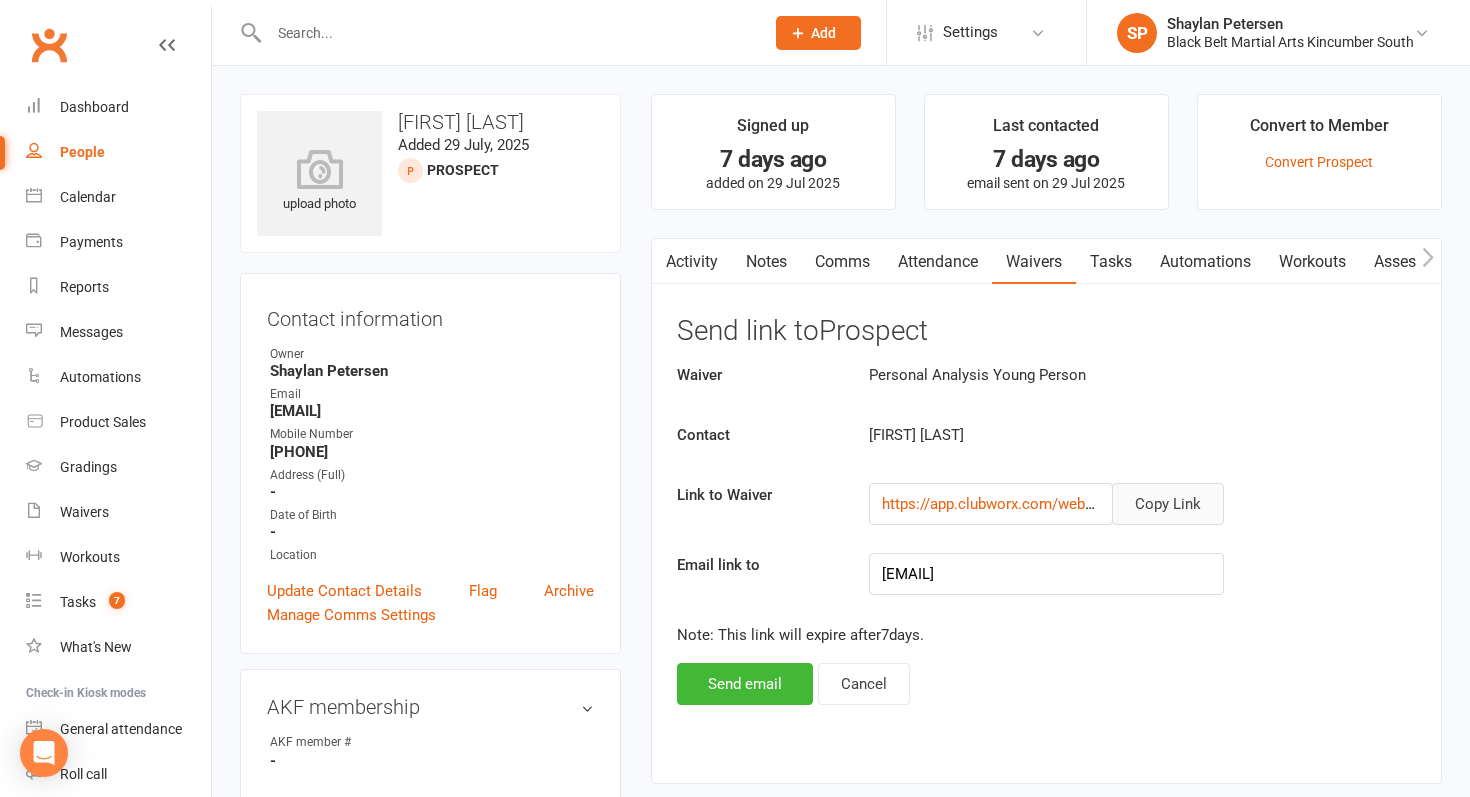 click on "Copy Link" at bounding box center (1168, 504) 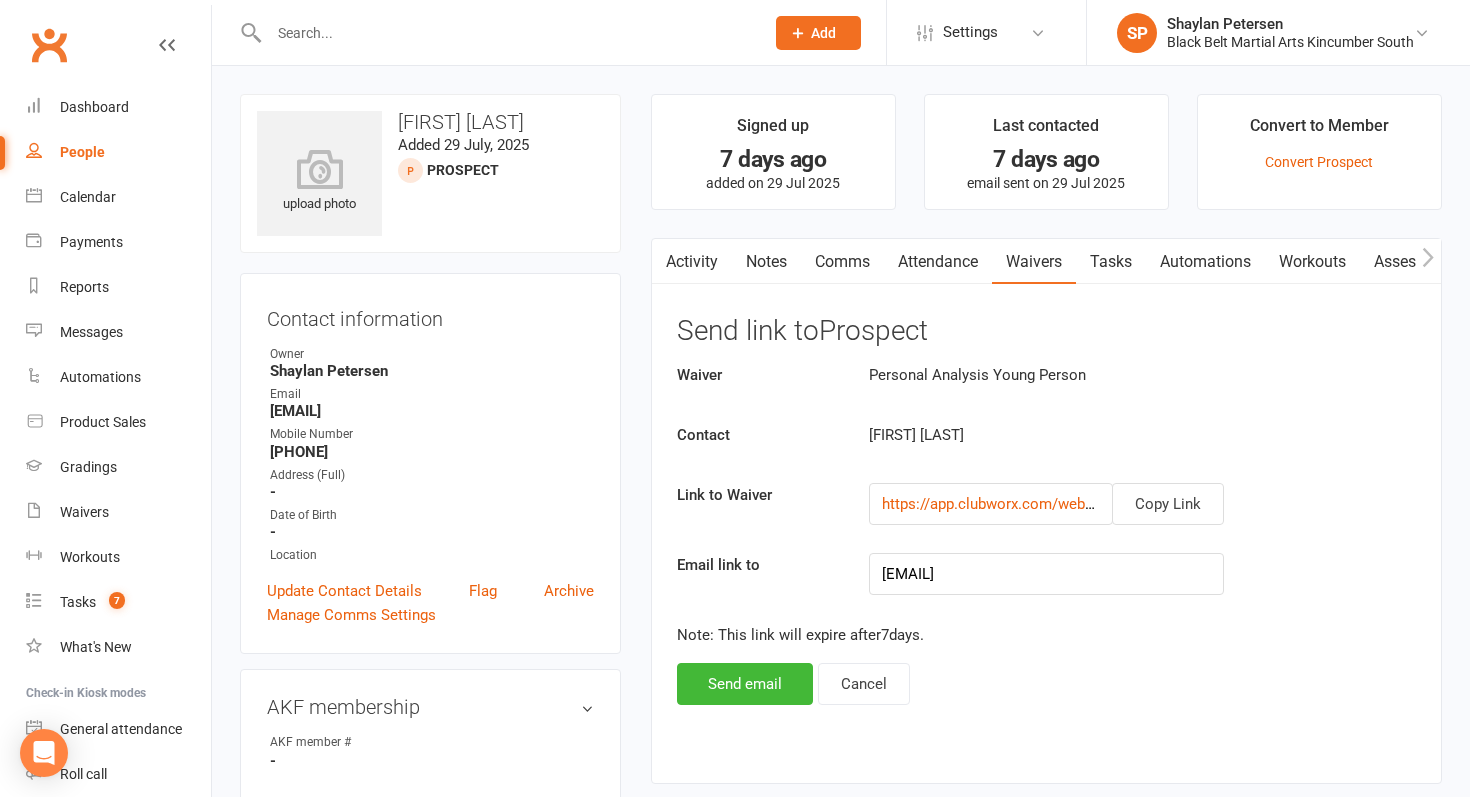 click at bounding box center (506, 33) 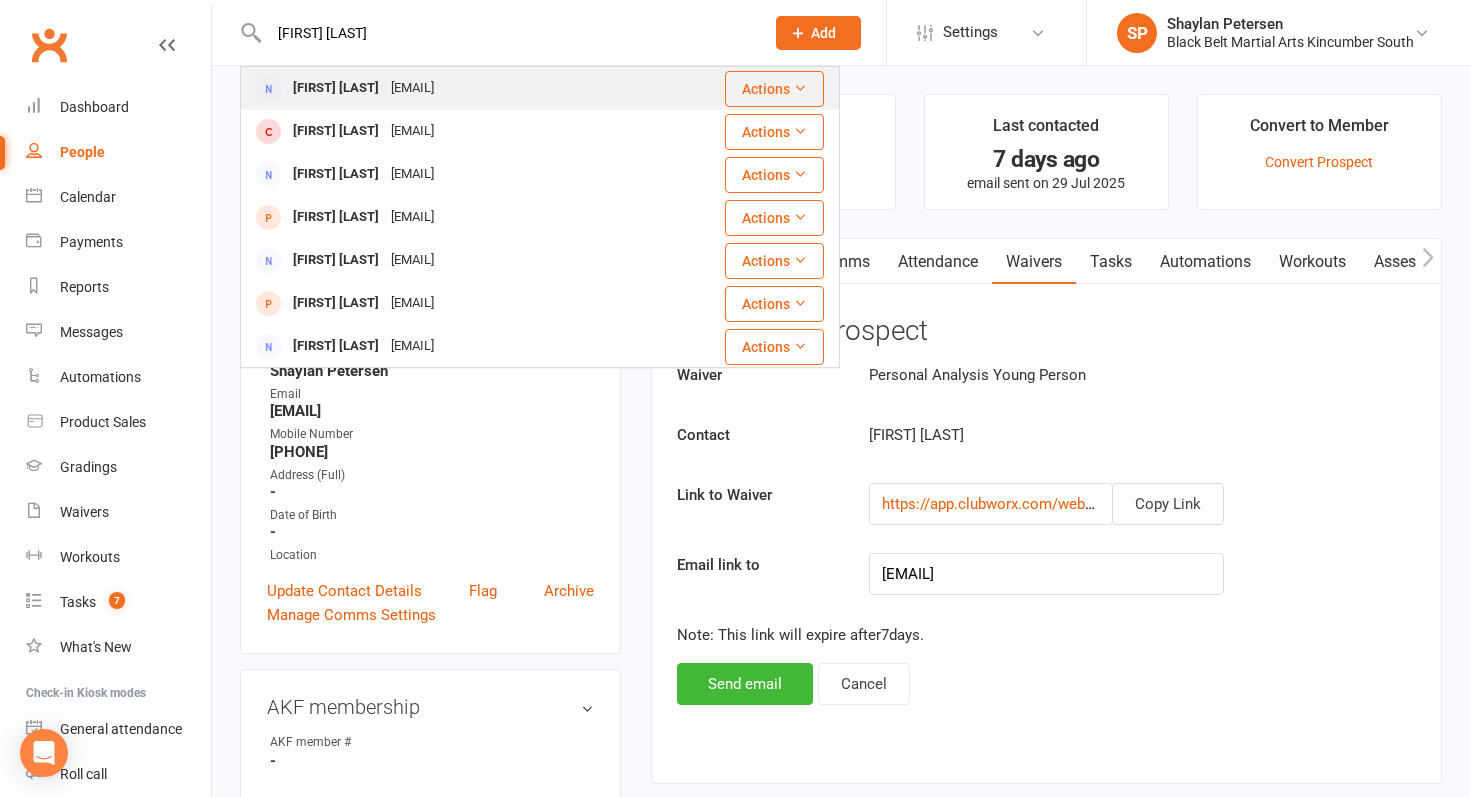 type on "karen foyle" 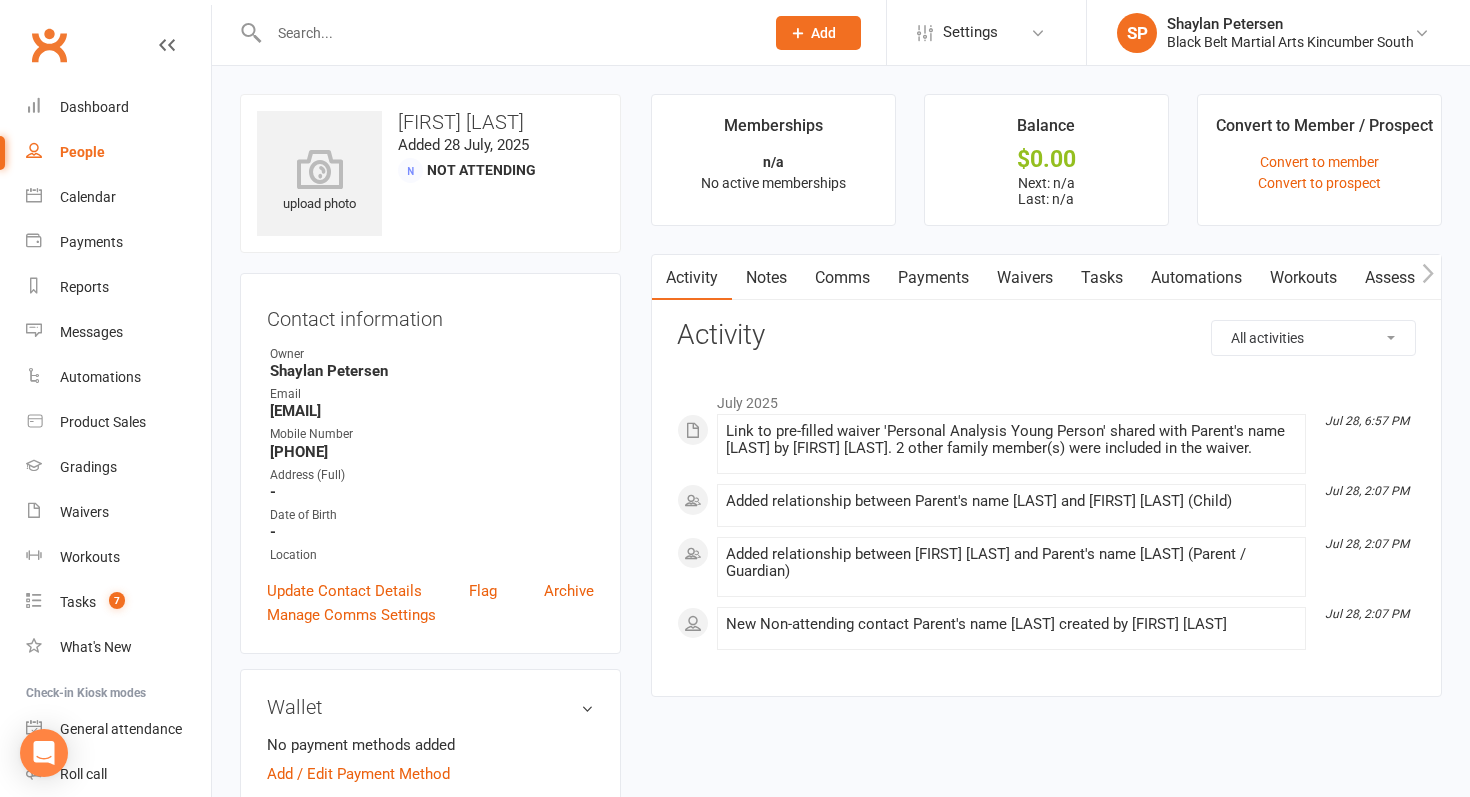 click on "Waivers" at bounding box center (1025, 278) 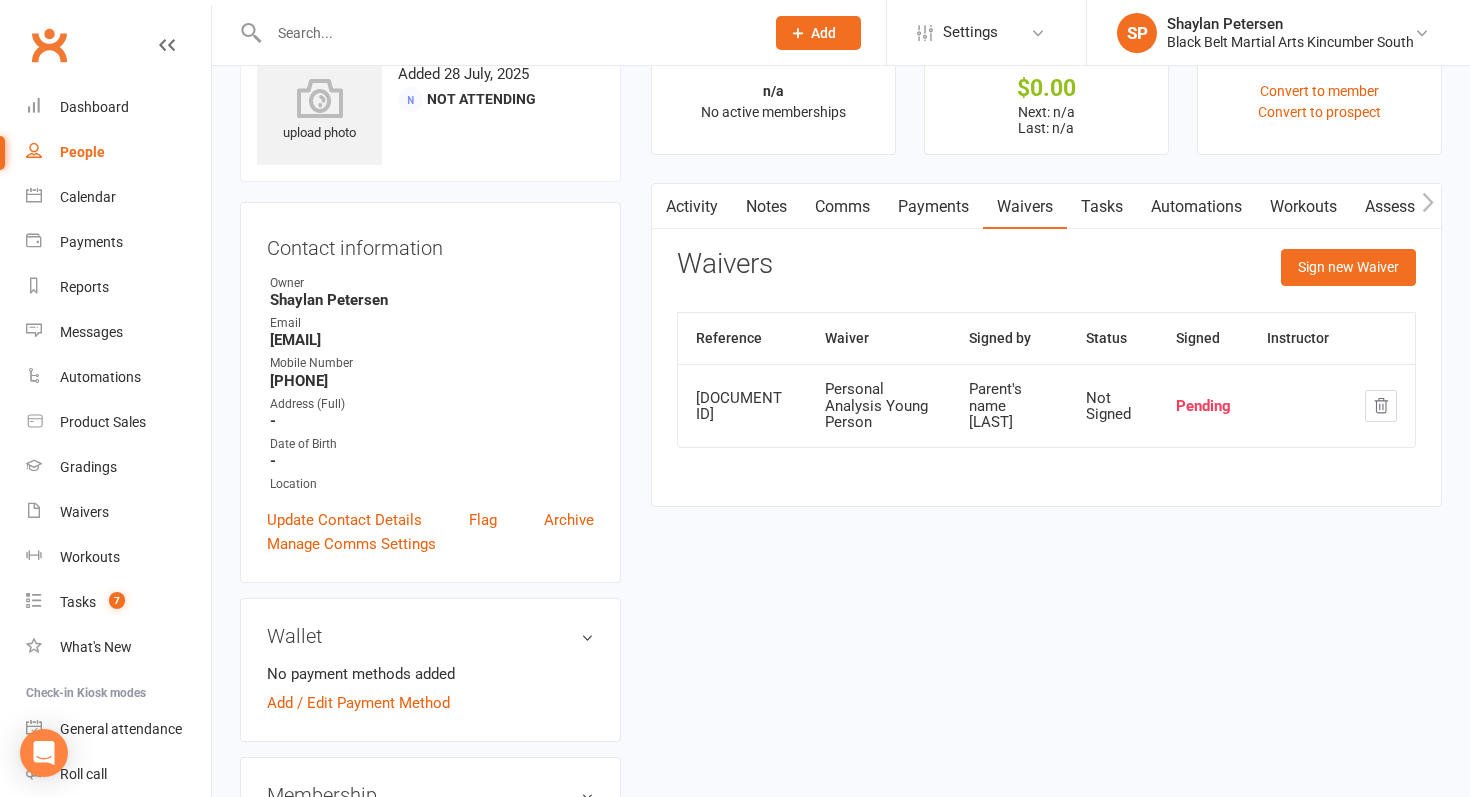 scroll, scrollTop: 93, scrollLeft: 0, axis: vertical 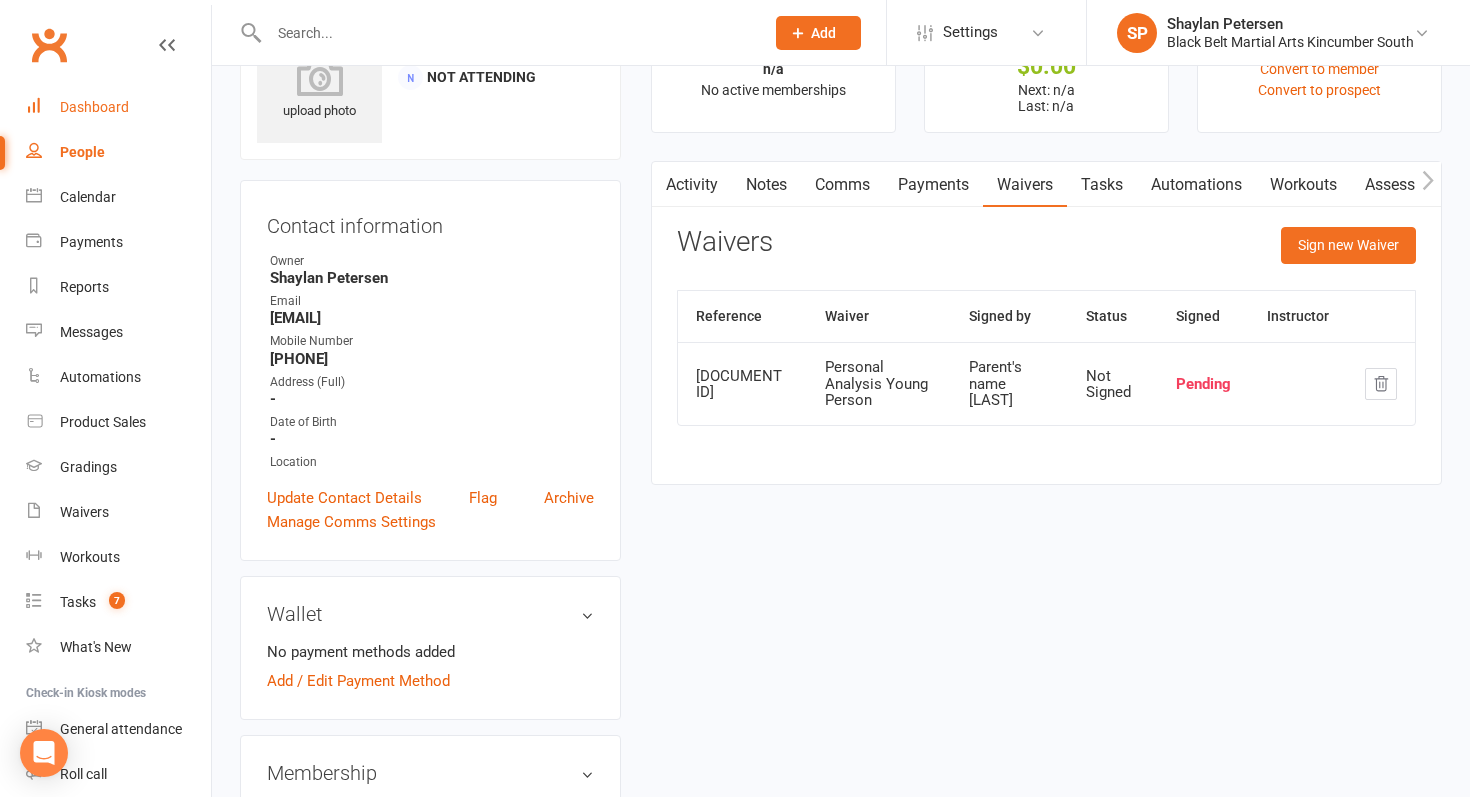 click on "Dashboard" at bounding box center (94, 107) 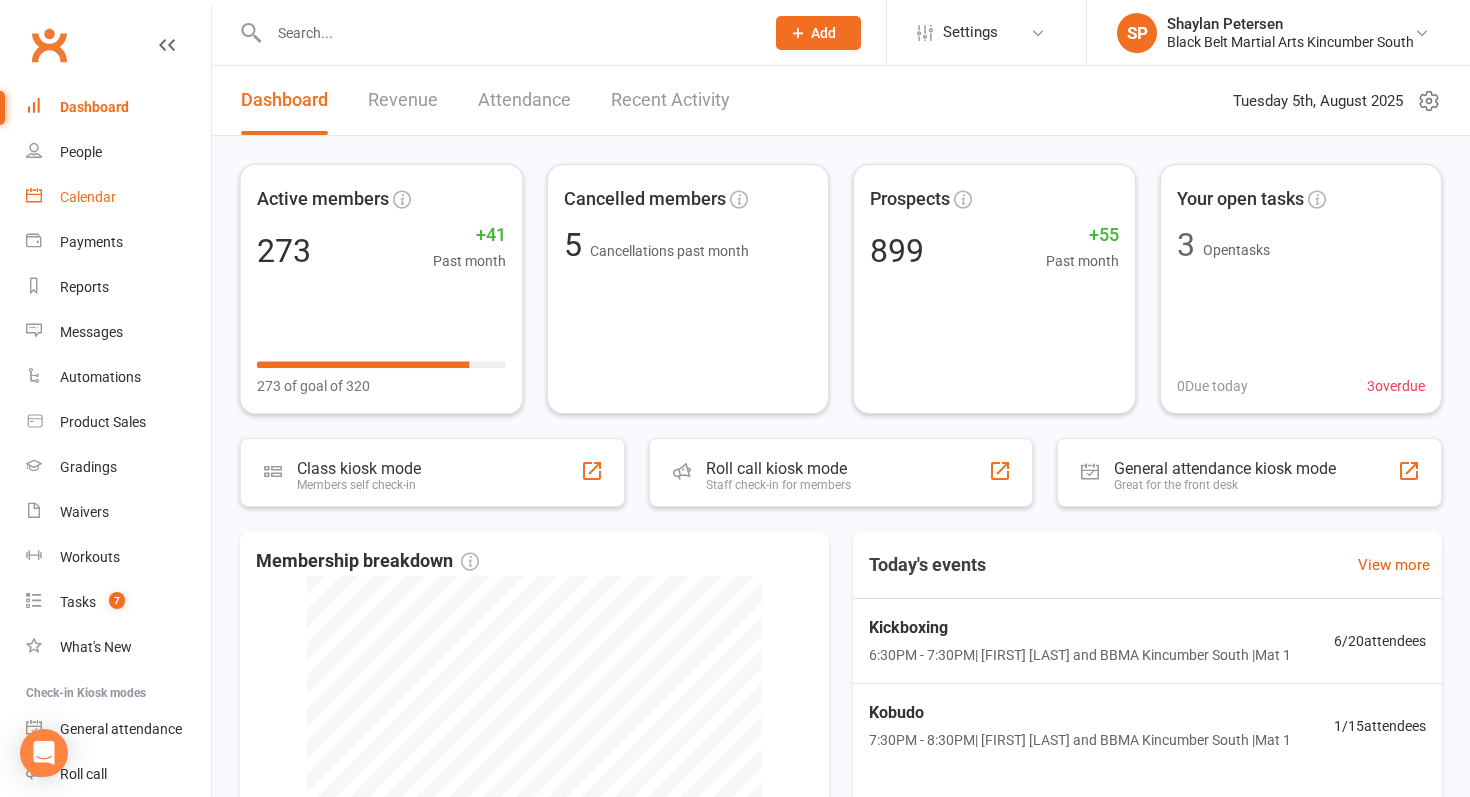 click on "Calendar" at bounding box center (118, 197) 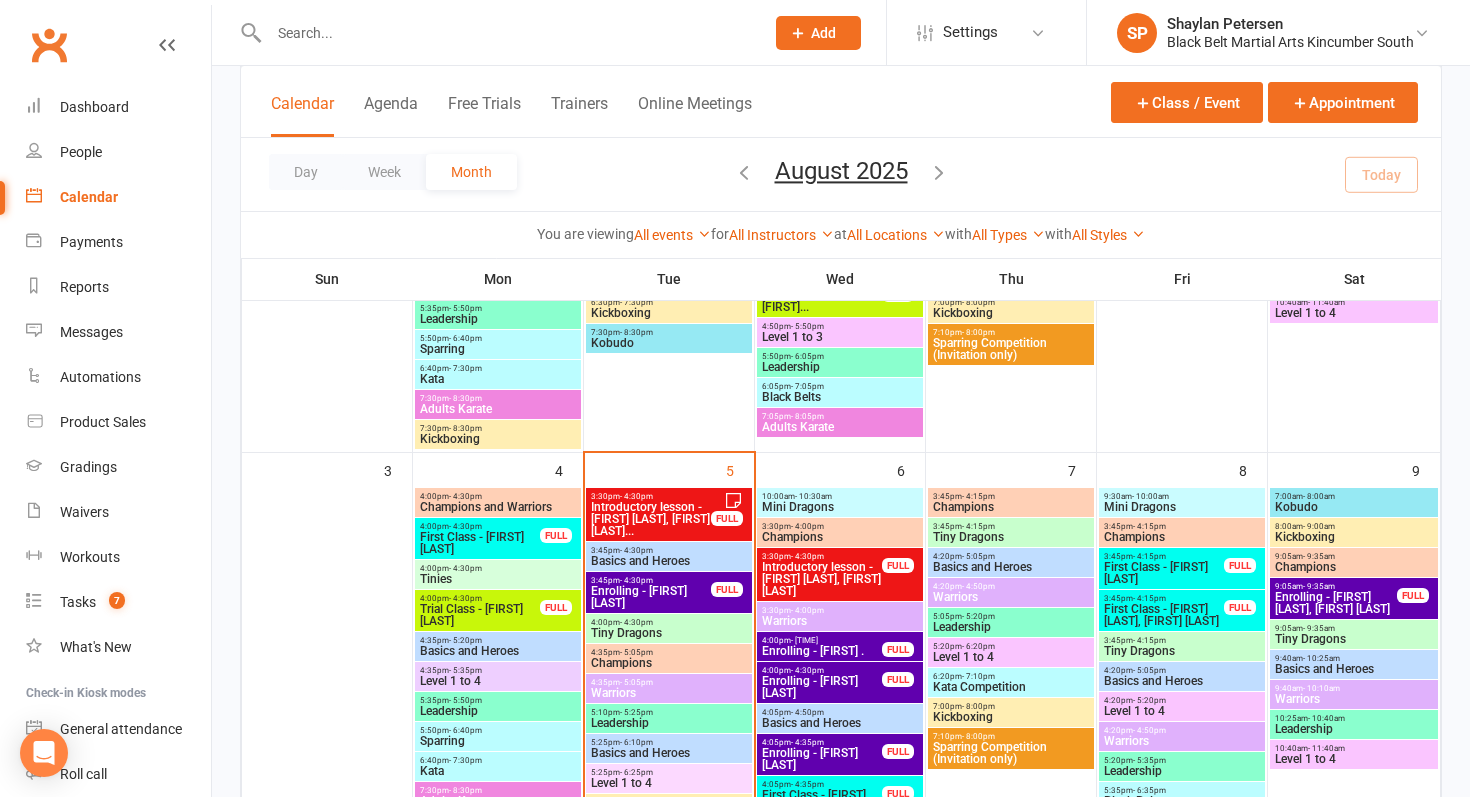 scroll, scrollTop: 592, scrollLeft: 0, axis: vertical 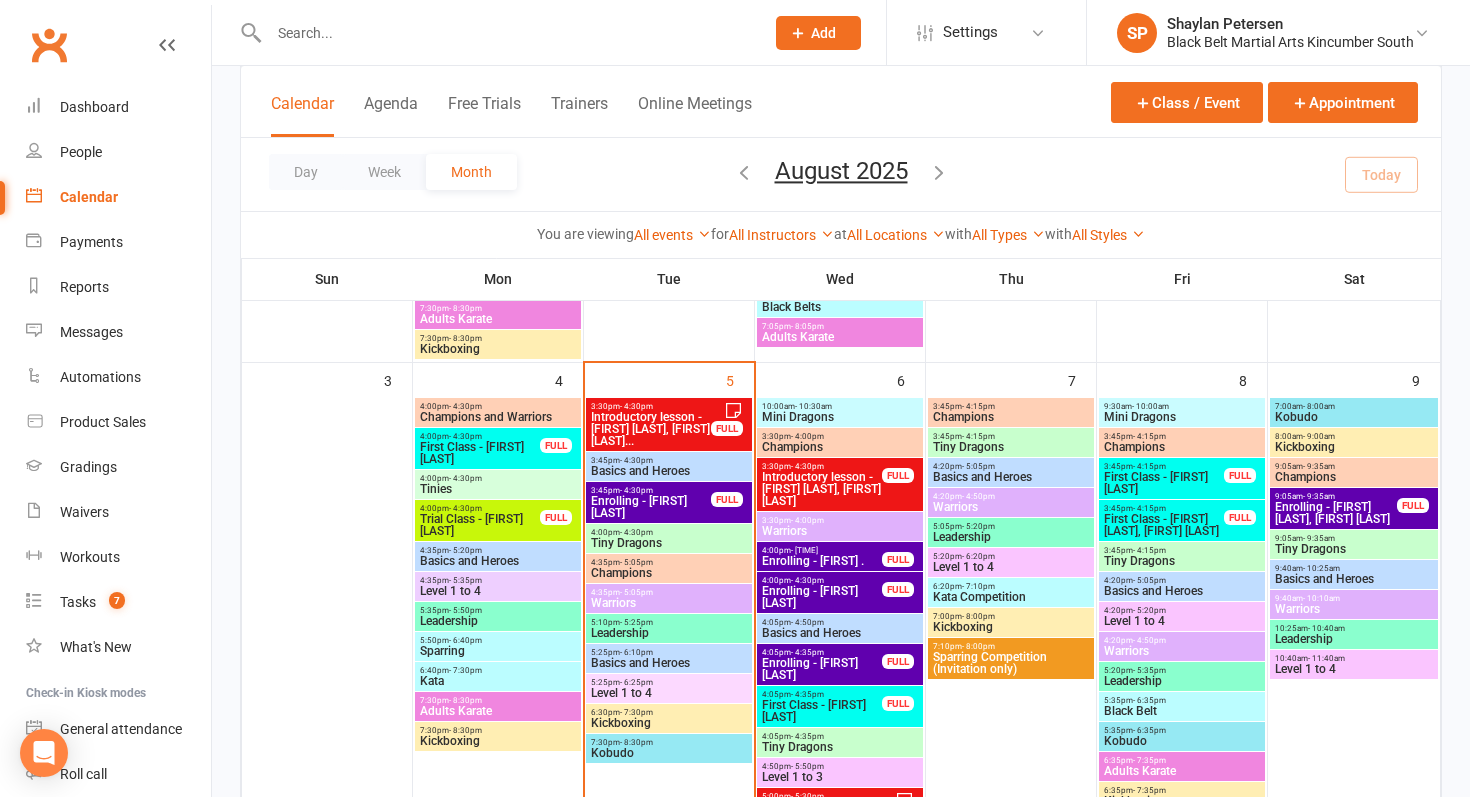 click on "10:00am  - 10:30am" at bounding box center (840, 406) 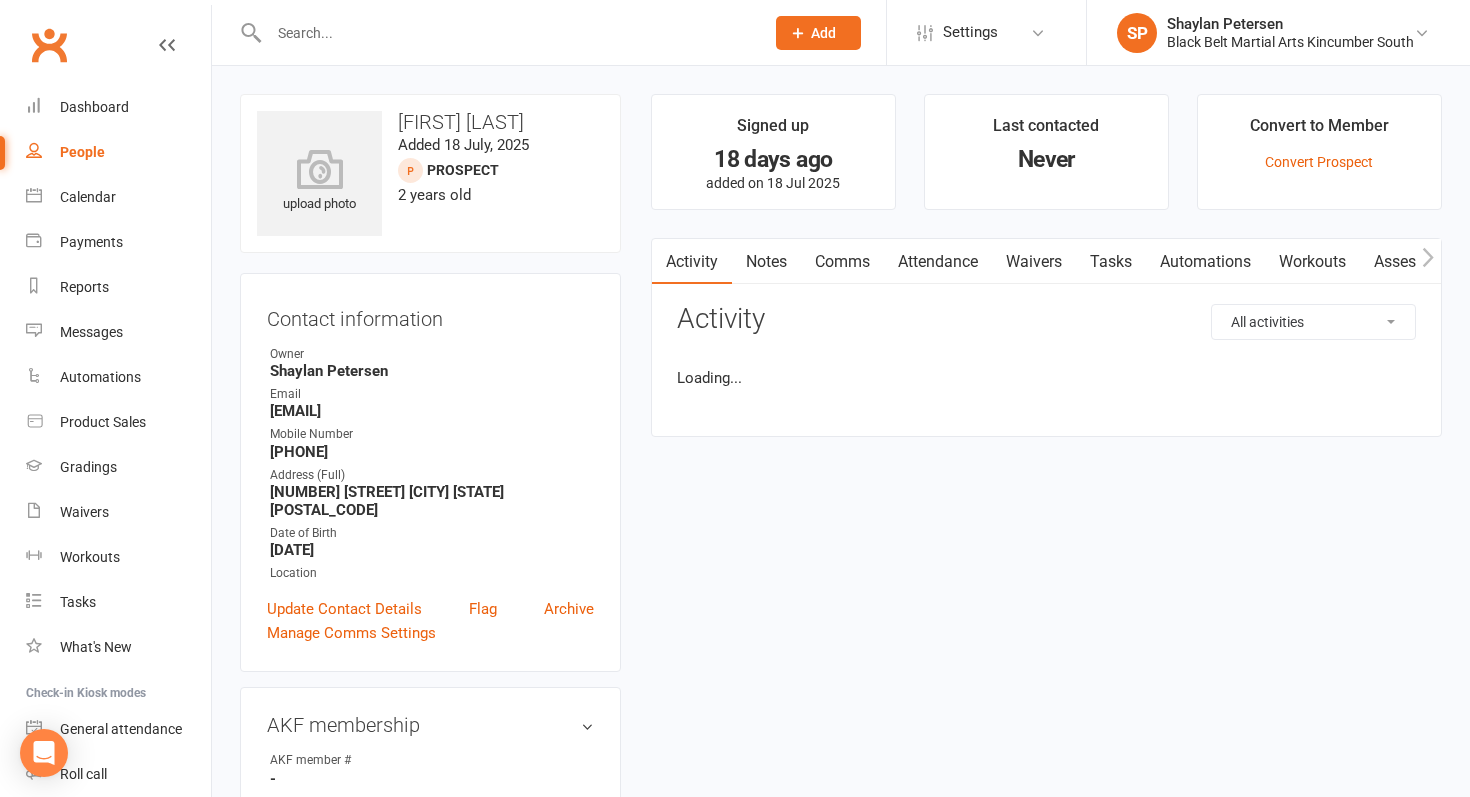 scroll, scrollTop: 0, scrollLeft: 0, axis: both 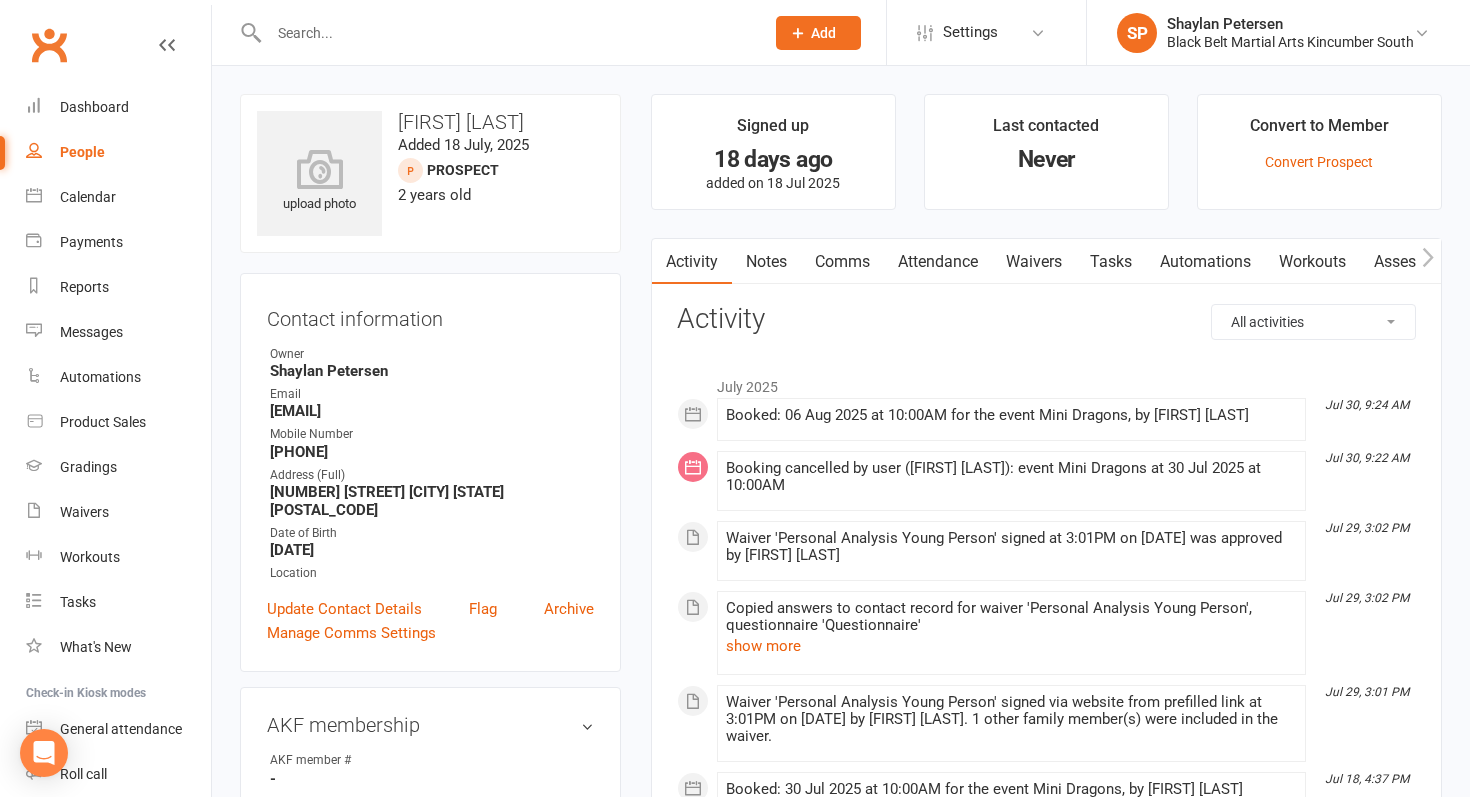 click on "Comms" at bounding box center (842, 262) 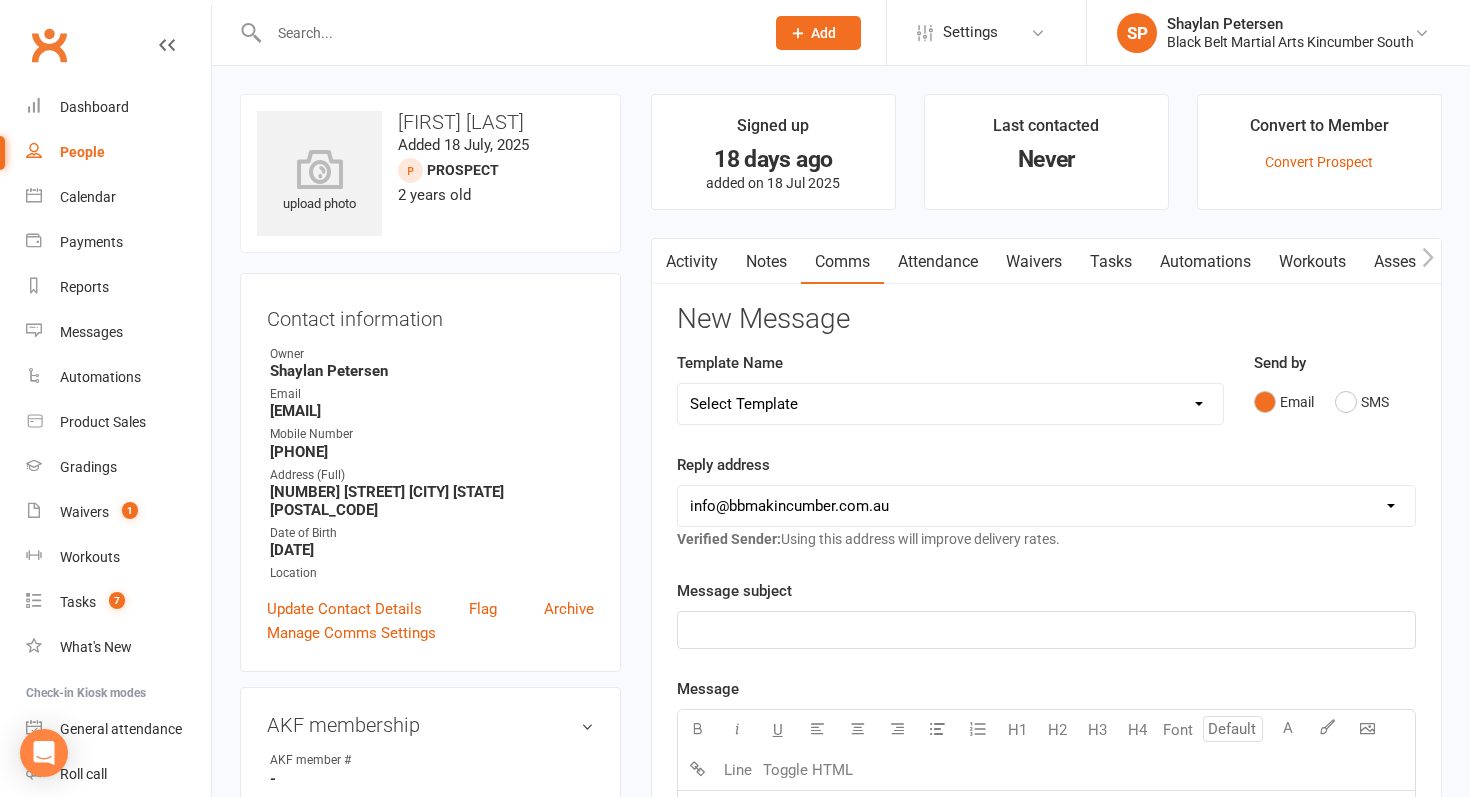 click on "Waivers" at bounding box center [1034, 262] 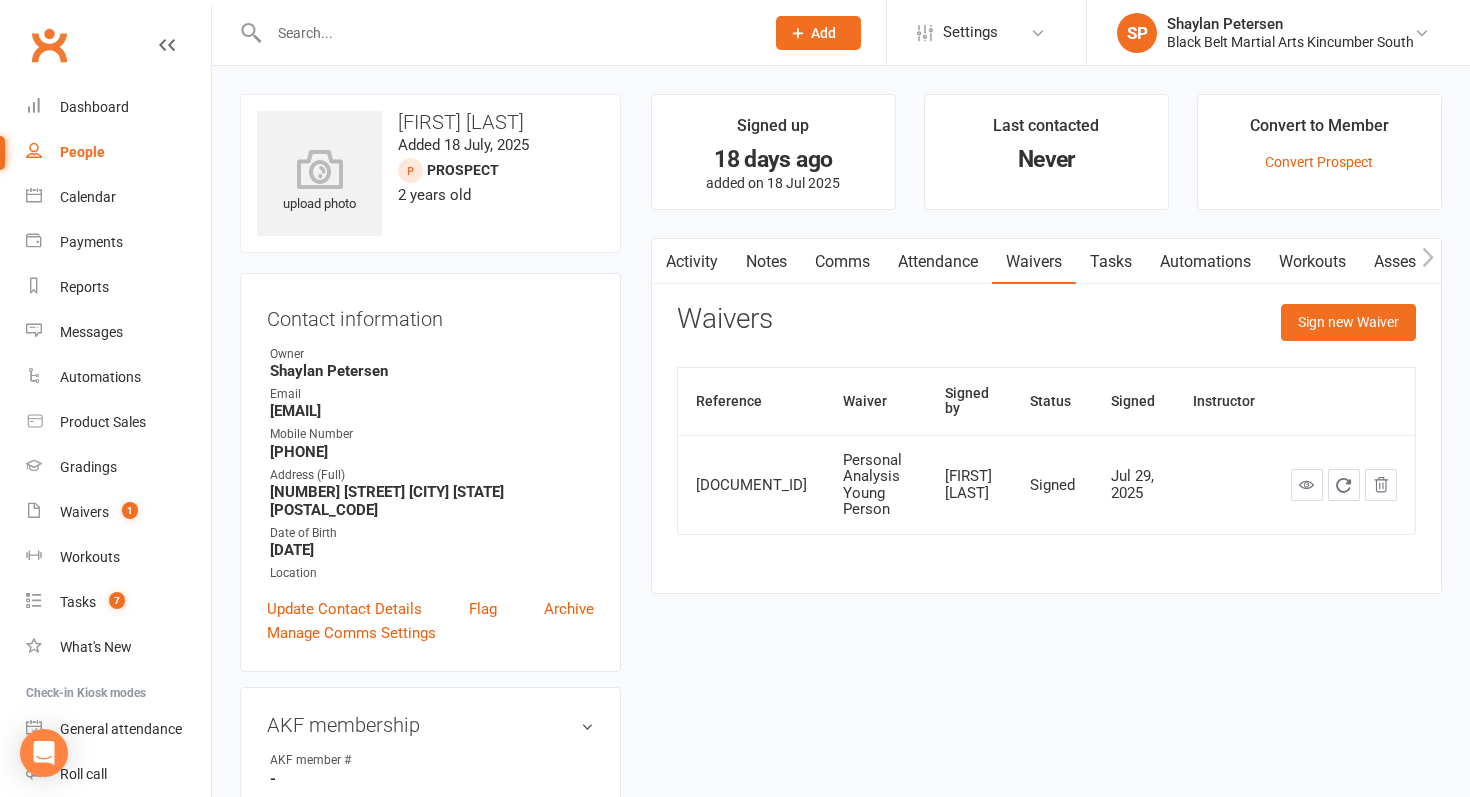 click on "Comms" at bounding box center [842, 262] 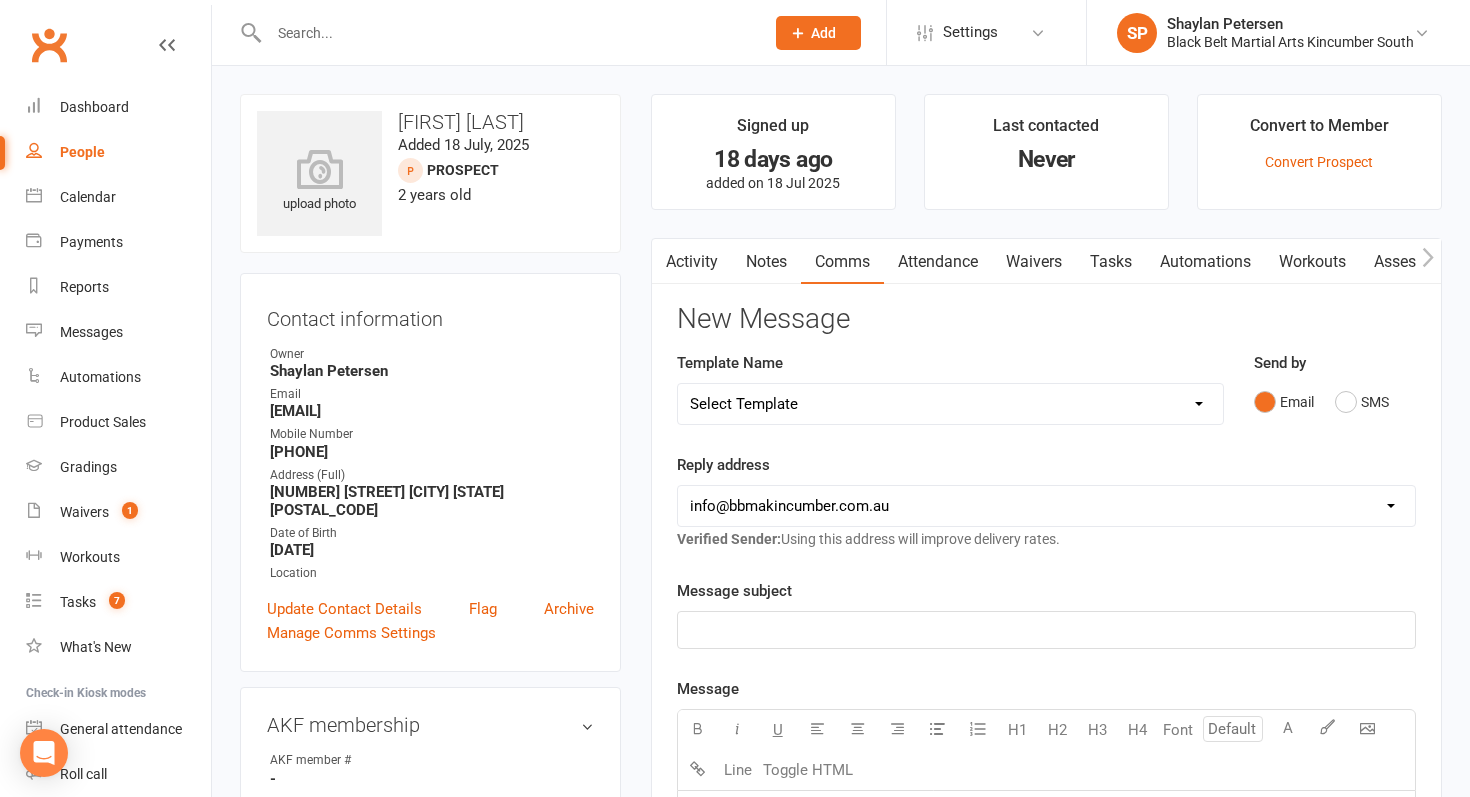 click on "Select Template [SMS] Birthday Invite Text [Email] Birthday Party [Email] Happy Birthday [Email] Enquiry Information Adult [Email] Enquiry Information Junior Karate [Email] Enquiry Information Little Dragons [Email] Enquiry with email only [SMS] First class [SMS] Intro confirmation [SMS] Intro confirmation Adult [Email] Kickboxing Enquiry Info [Email] Big Kids Tournament [Email] Festival Booking [Email] Trivia Night [SMS] 2 weeks [Email] Online Academy [SMS] Stock pickup [Email] A letter from Kyoshi after grading Dan grades [Email] Fitness requirements [Email] Kobudo Grading Fee [Email] Letter from Kyoshi New Black Belts [Email] Level 3 progress test [Email] Once per week Basics to Lvl 1 students [Email] Post Dan grade letter from Kyoshi and Shihan 2024 [Email] Welcome to Level 3 [Email] Basics Group Grading [Email] Group Grading Final Reminder [SMS] Group Grading Week of [Email] Level 1 Group Grading [Email] Level 2 Group Grading [SMS] HC Marketing Text [SMS] Holiday Camp Confirmation - full day [Email] IWD" at bounding box center [950, 404] 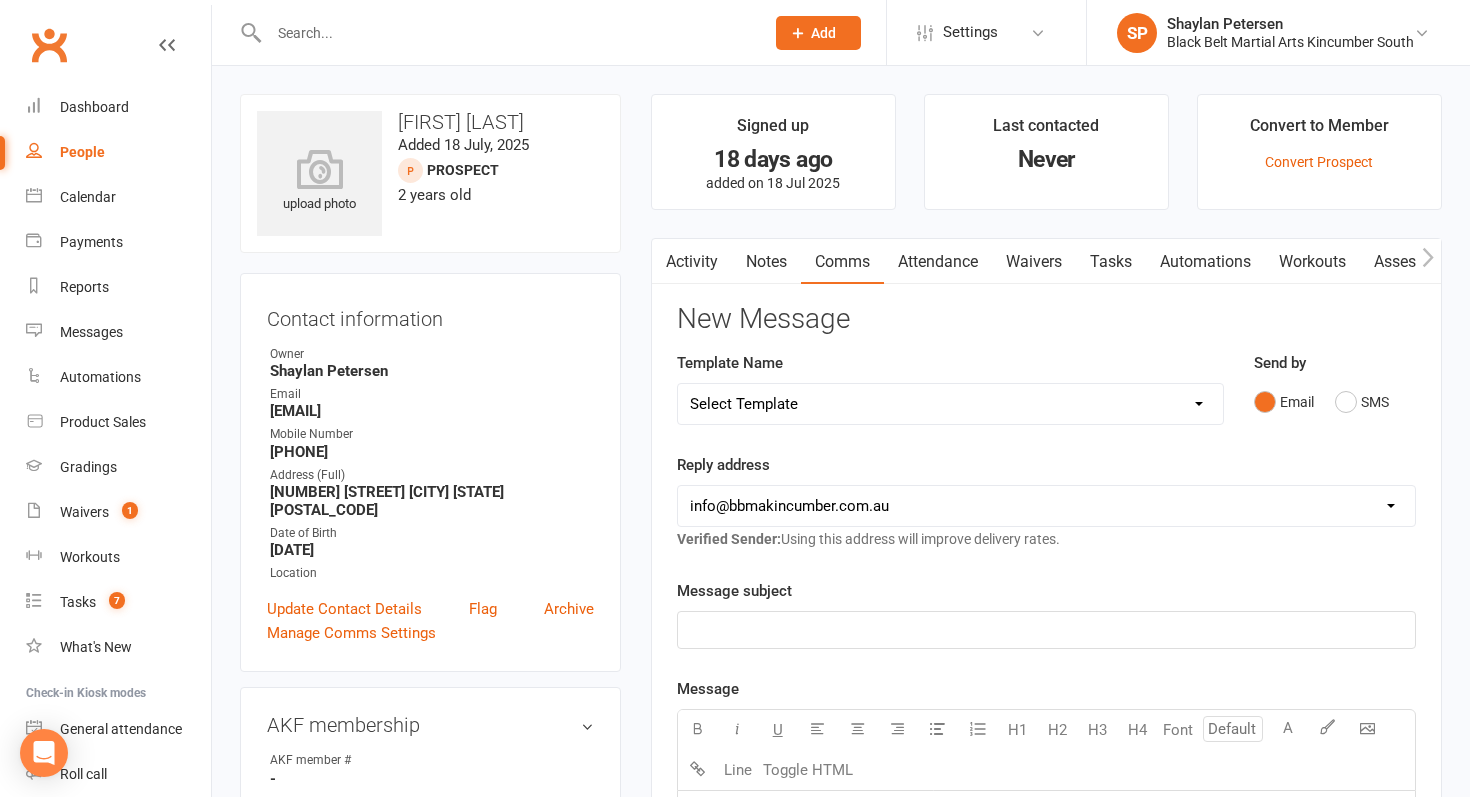 select on "7" 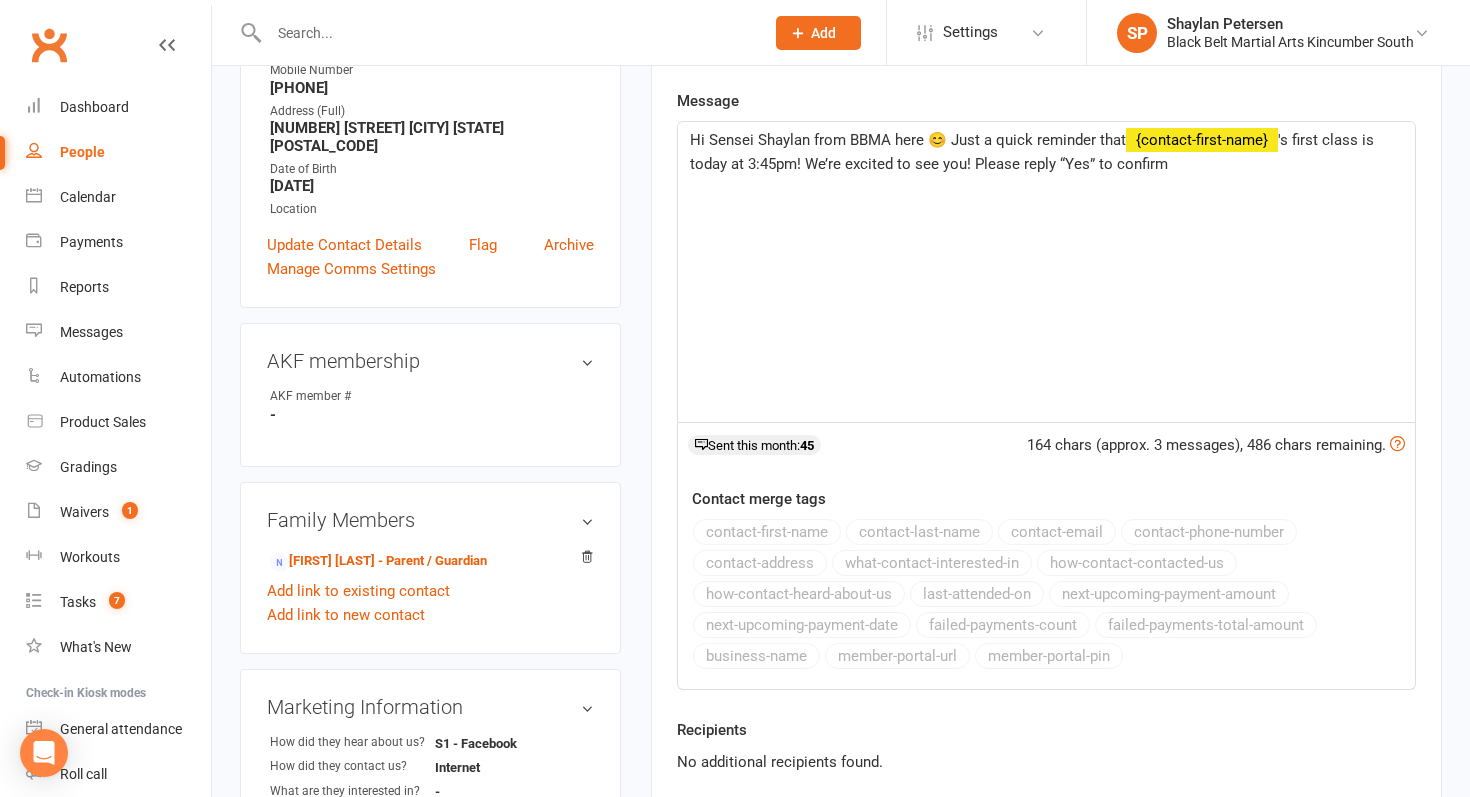 scroll, scrollTop: 259, scrollLeft: 0, axis: vertical 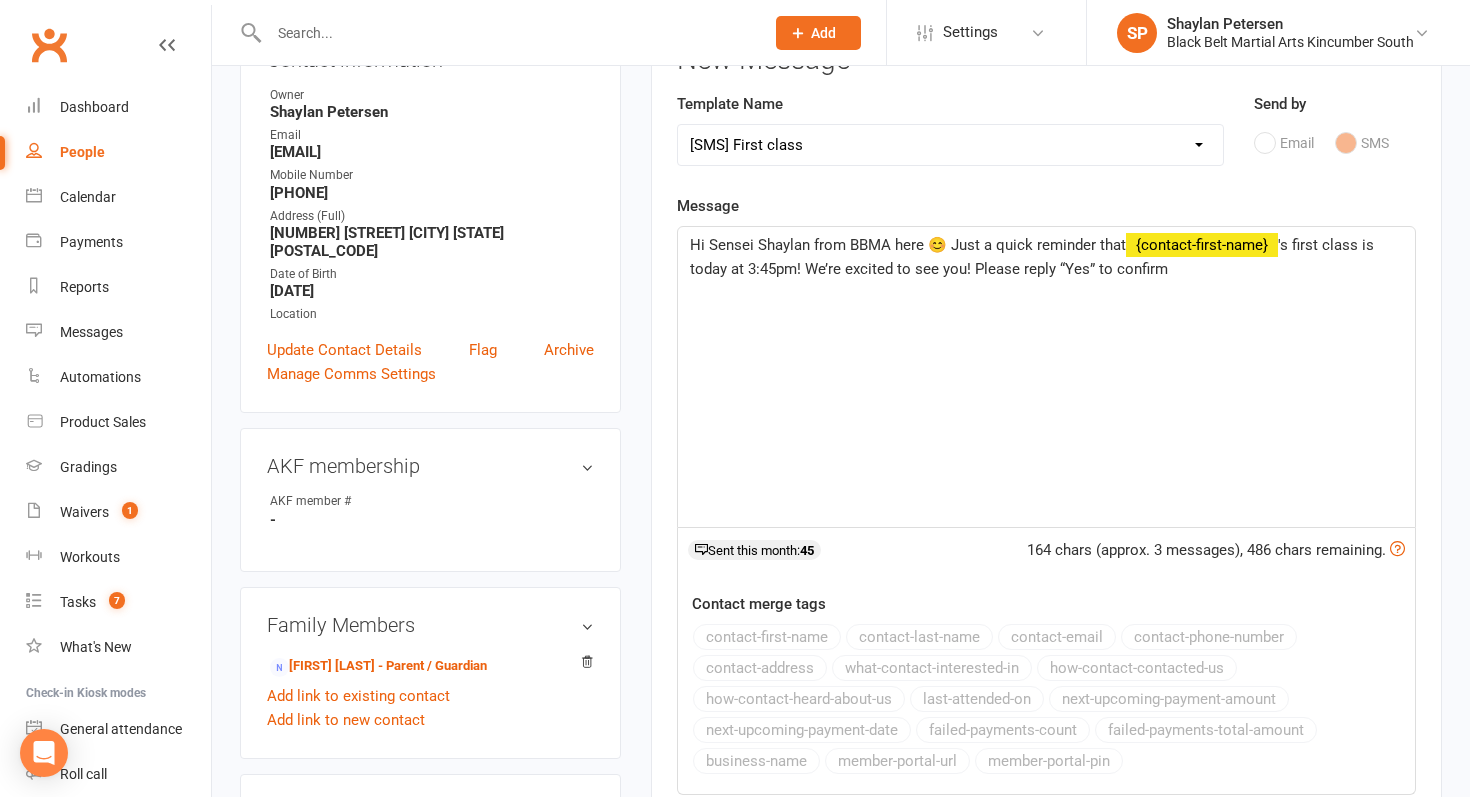 click on "'s first class is today at 3:45pm! We’re excited to see you! Please reply “Yes” to confirm" 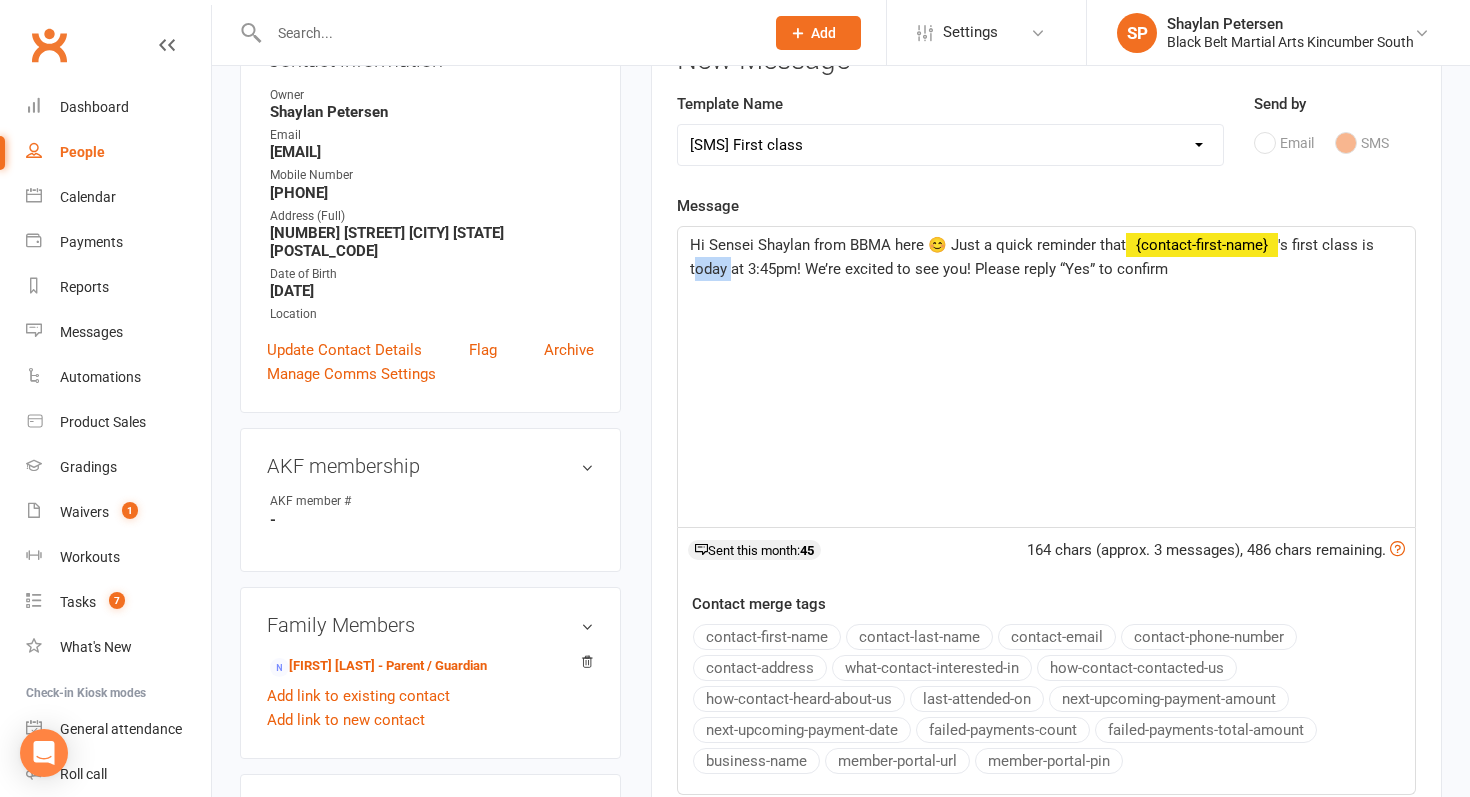 click on "'s first class is today at 3:45pm! We’re excited to see you! Please reply “Yes” to confirm" 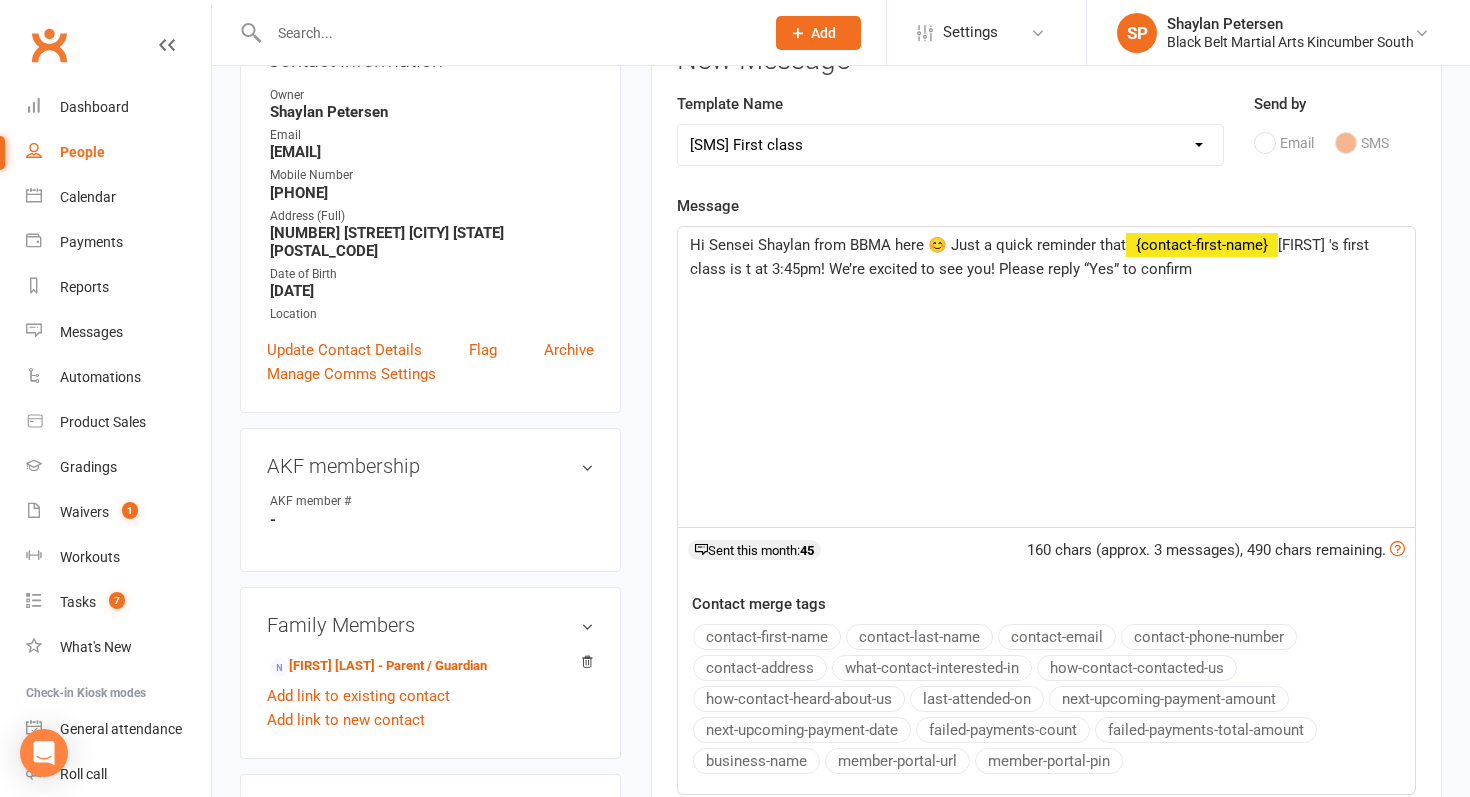 type 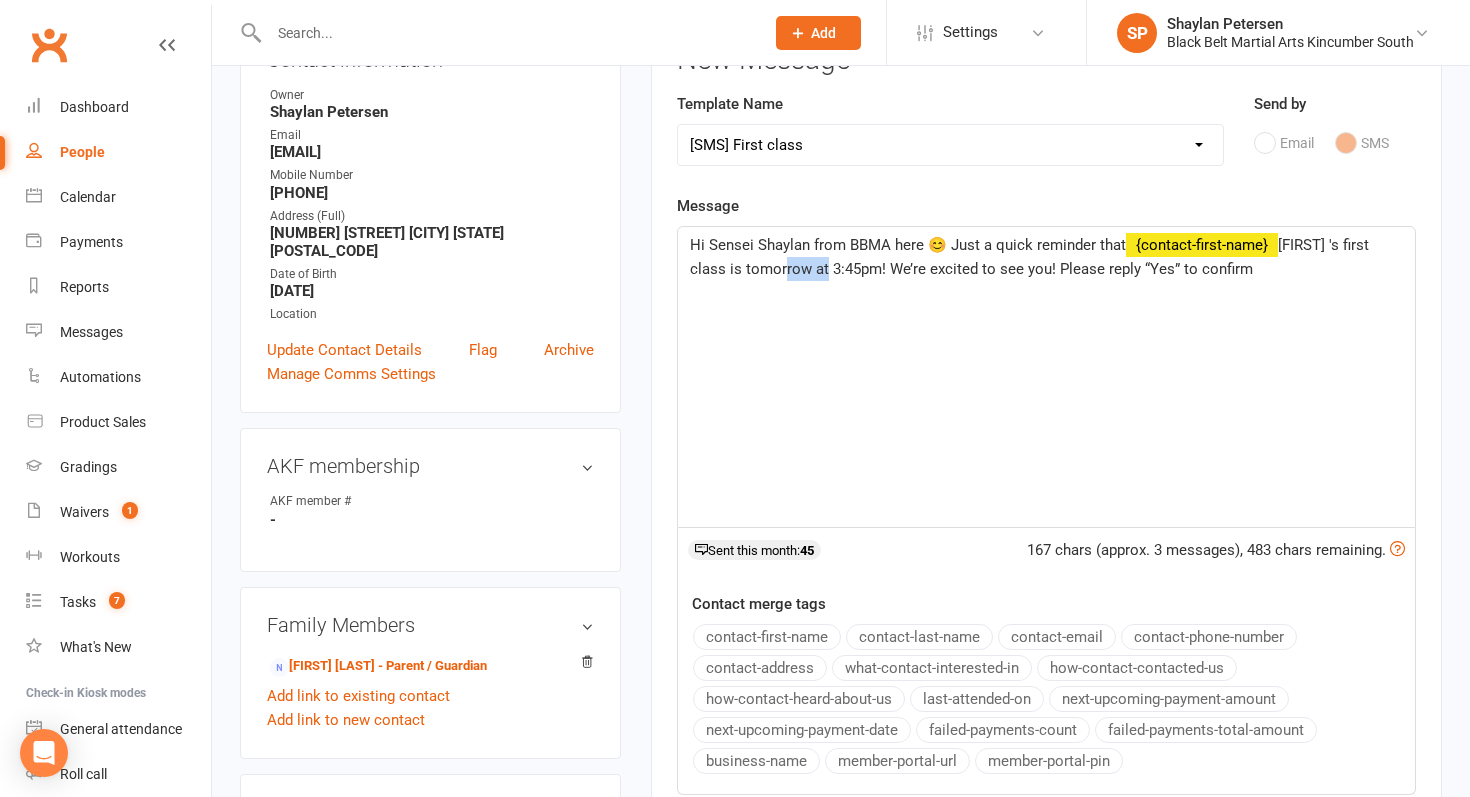 drag, startPoint x: 826, startPoint y: 274, endPoint x: 775, endPoint y: 270, distance: 51.156624 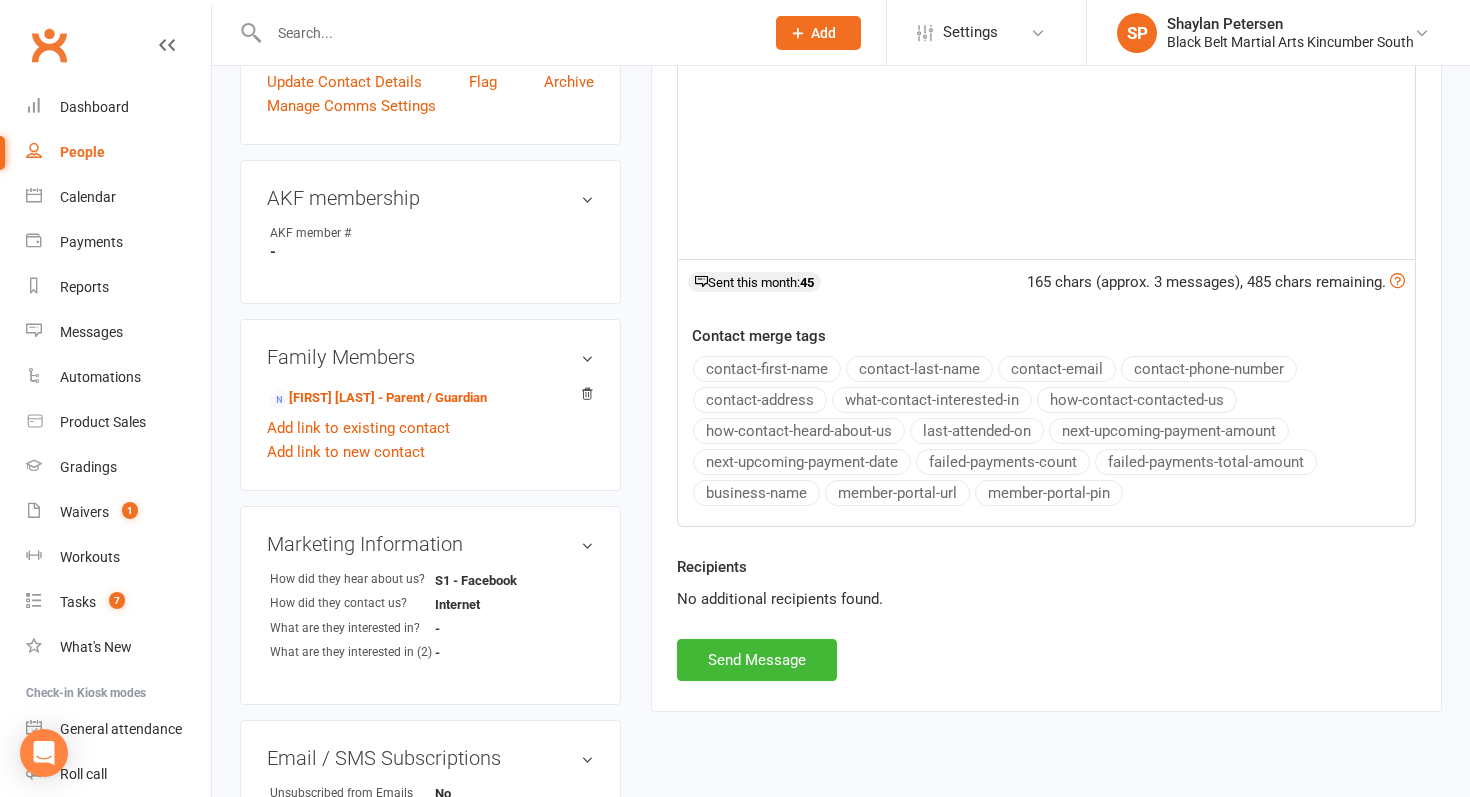 scroll, scrollTop: 528, scrollLeft: 0, axis: vertical 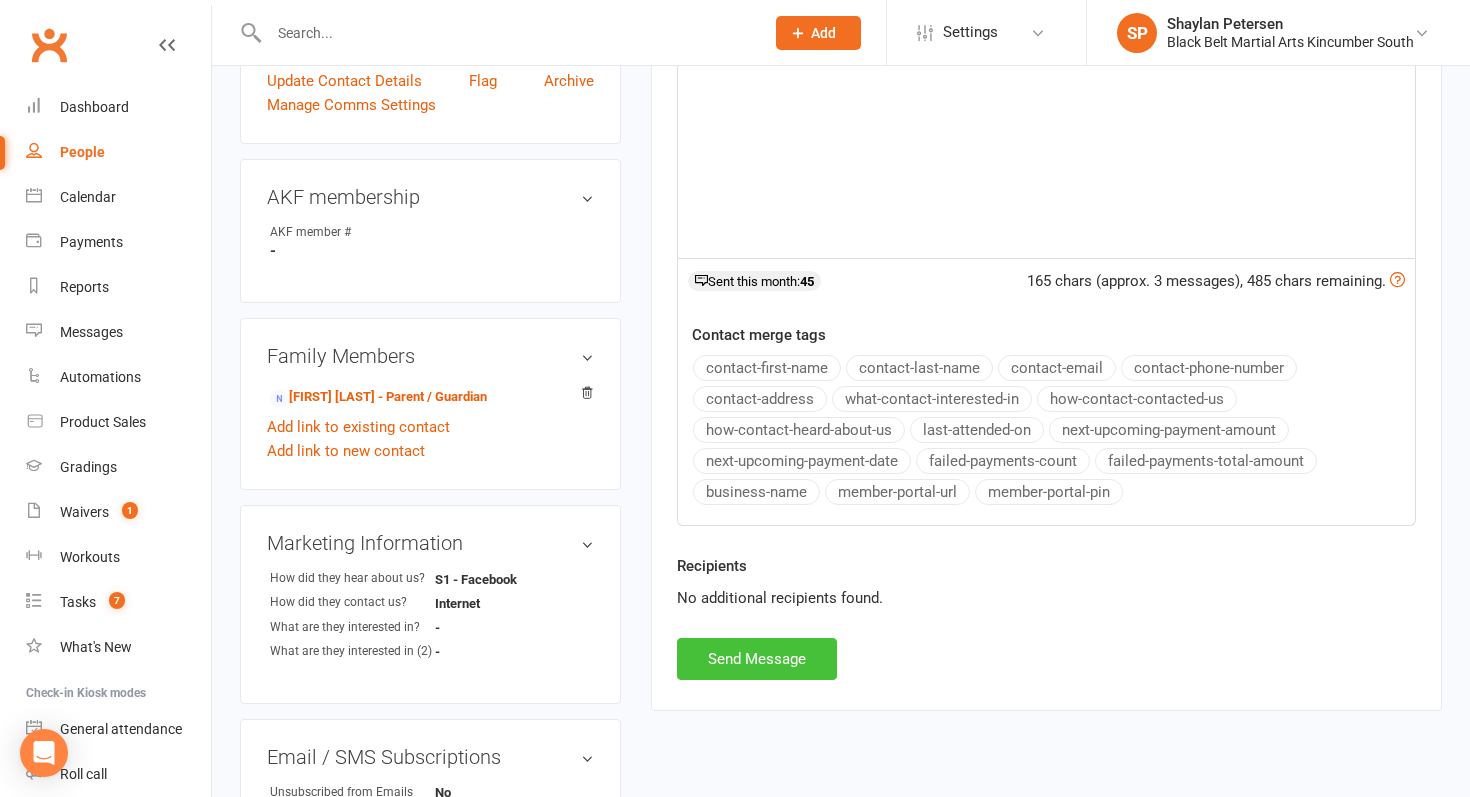 click on "Send Message" at bounding box center (757, 659) 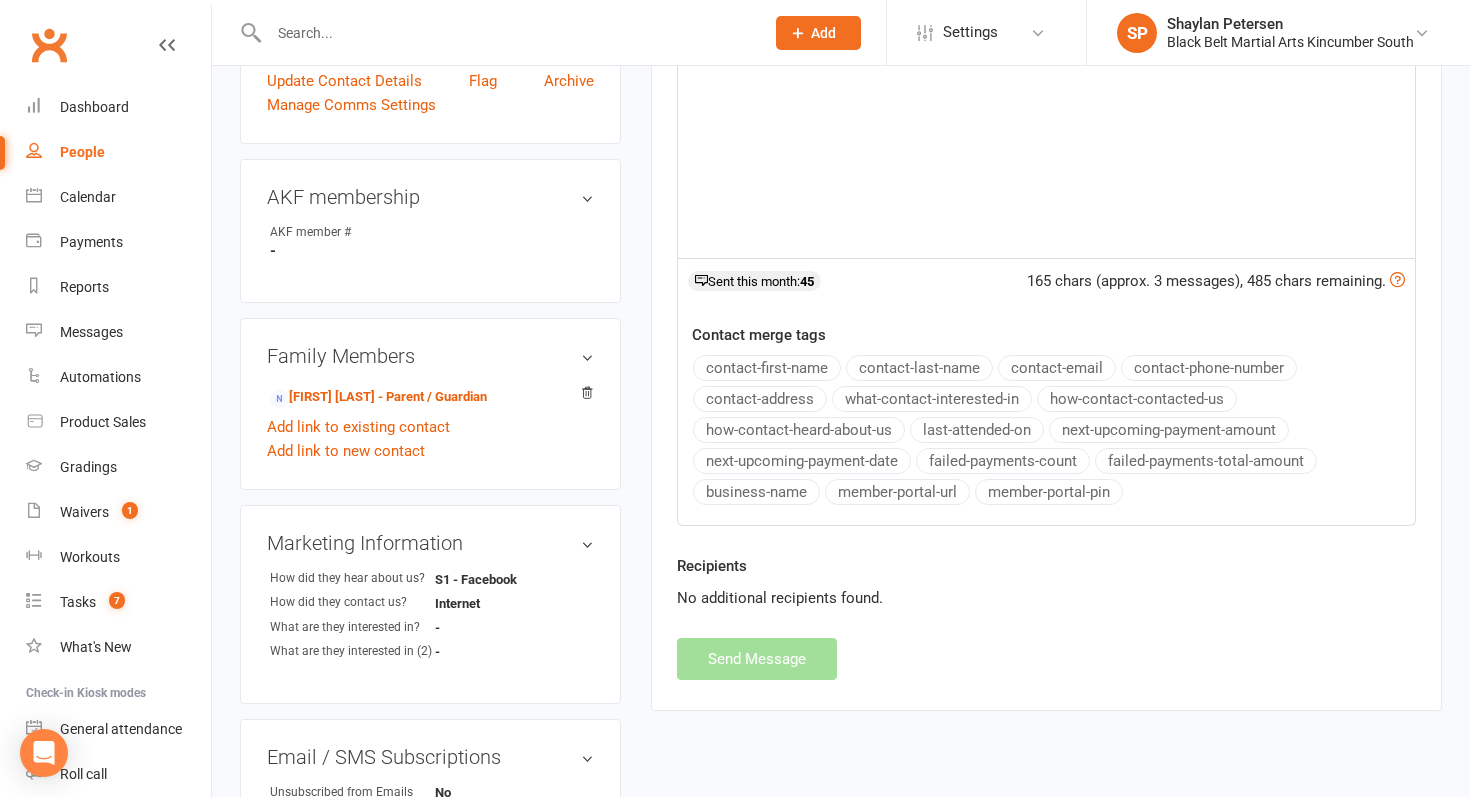 scroll, scrollTop: 261, scrollLeft: 0, axis: vertical 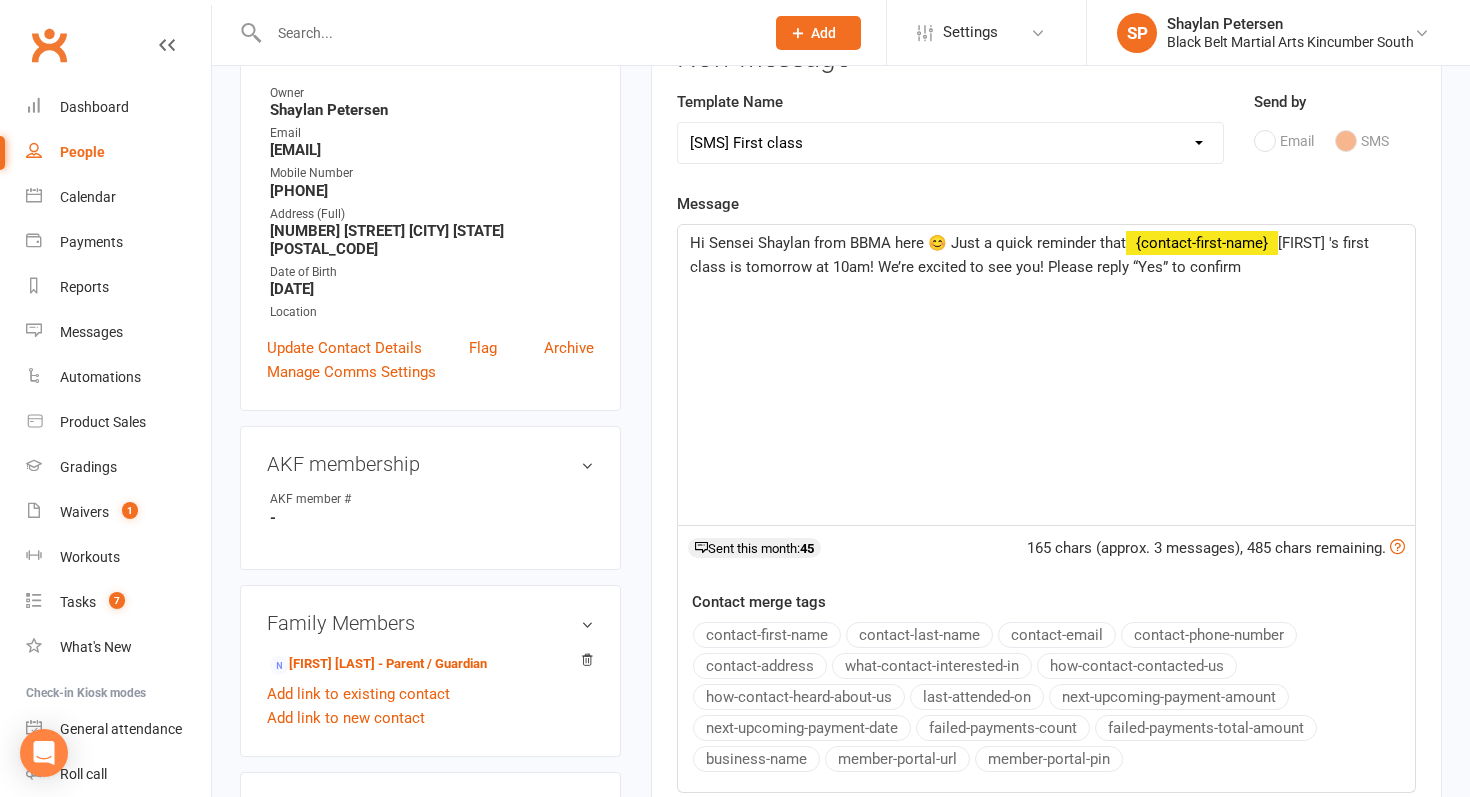 select 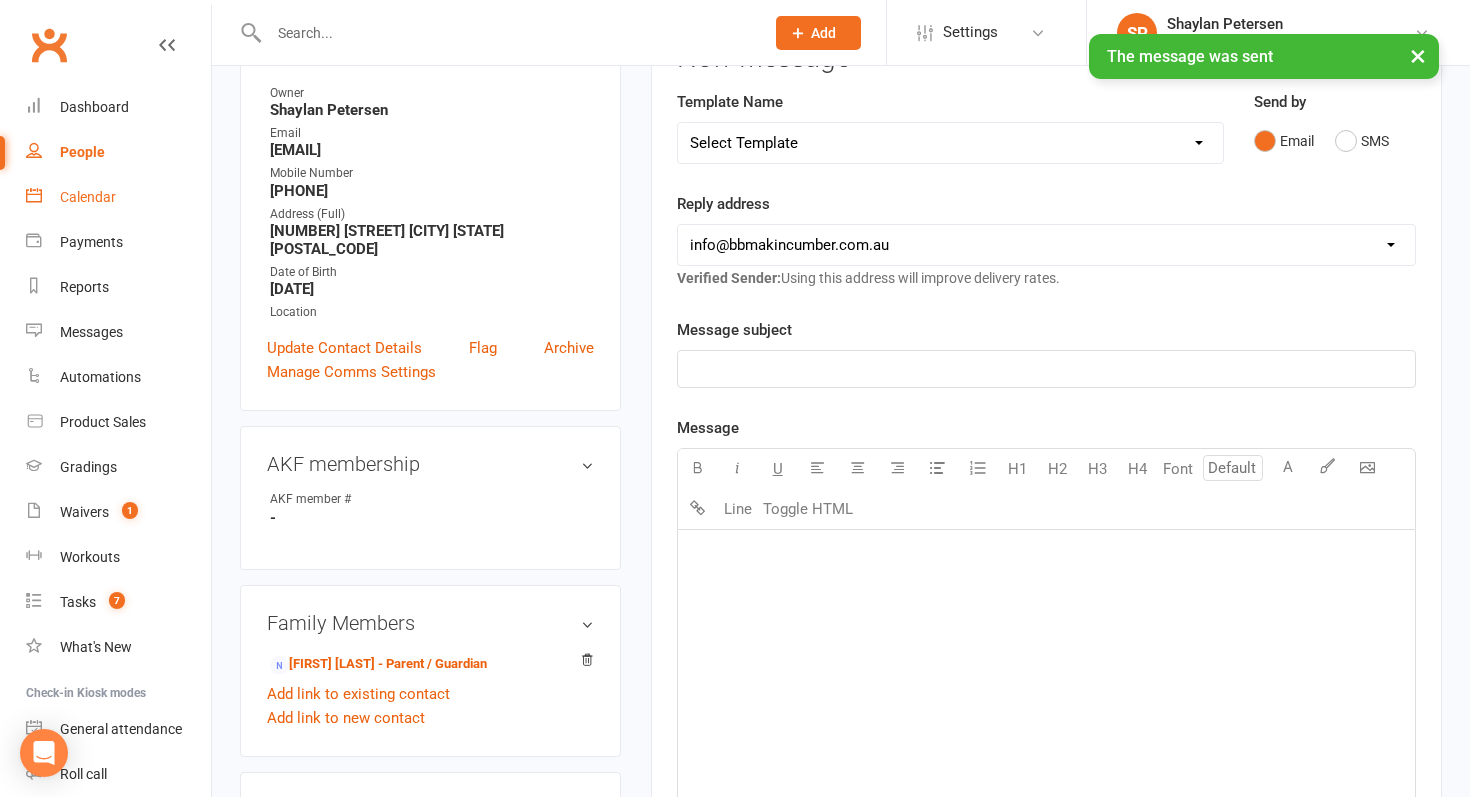 click on "Calendar" at bounding box center [88, 197] 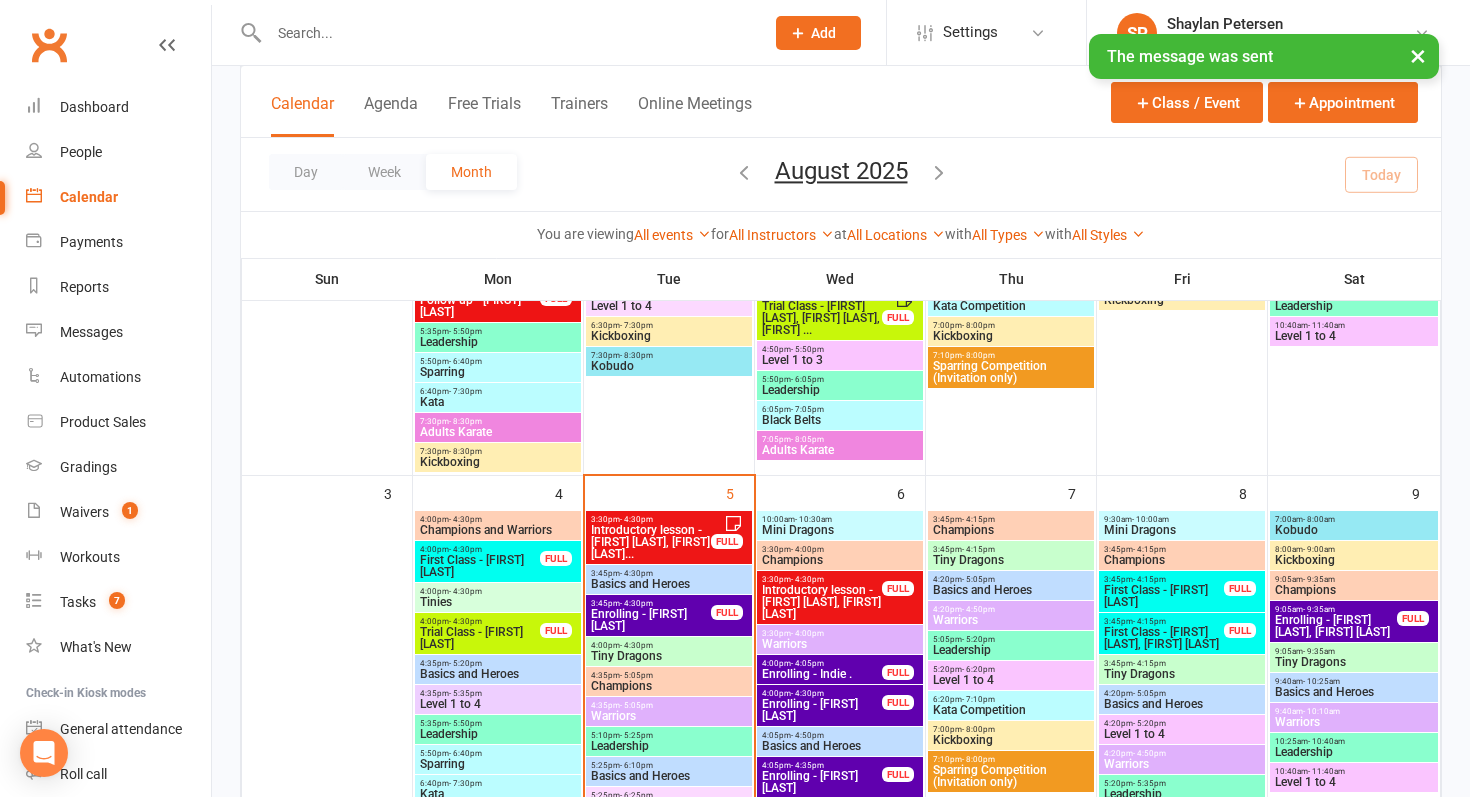 scroll, scrollTop: 498, scrollLeft: 0, axis: vertical 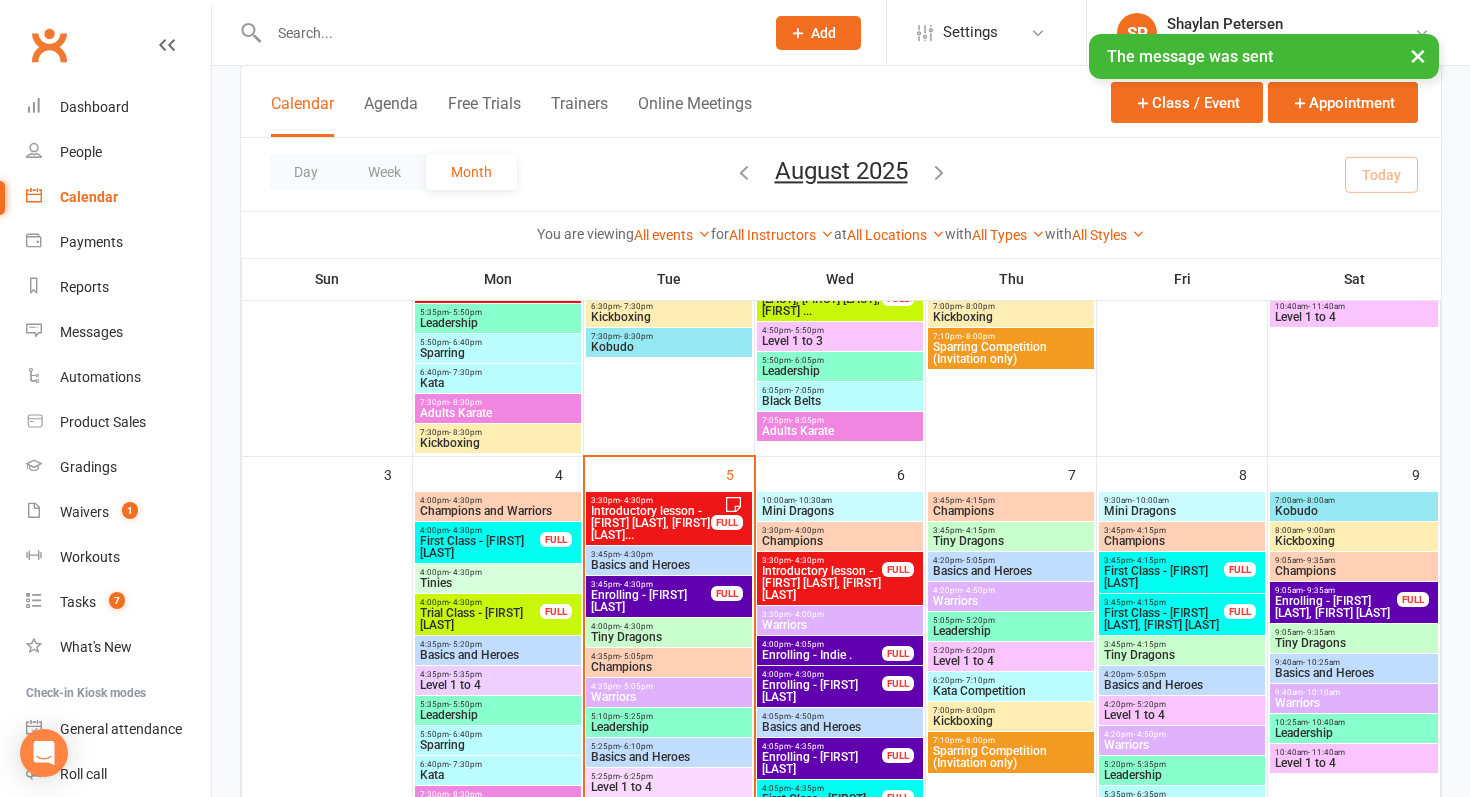 click on "Mini Dragons" at bounding box center (840, 511) 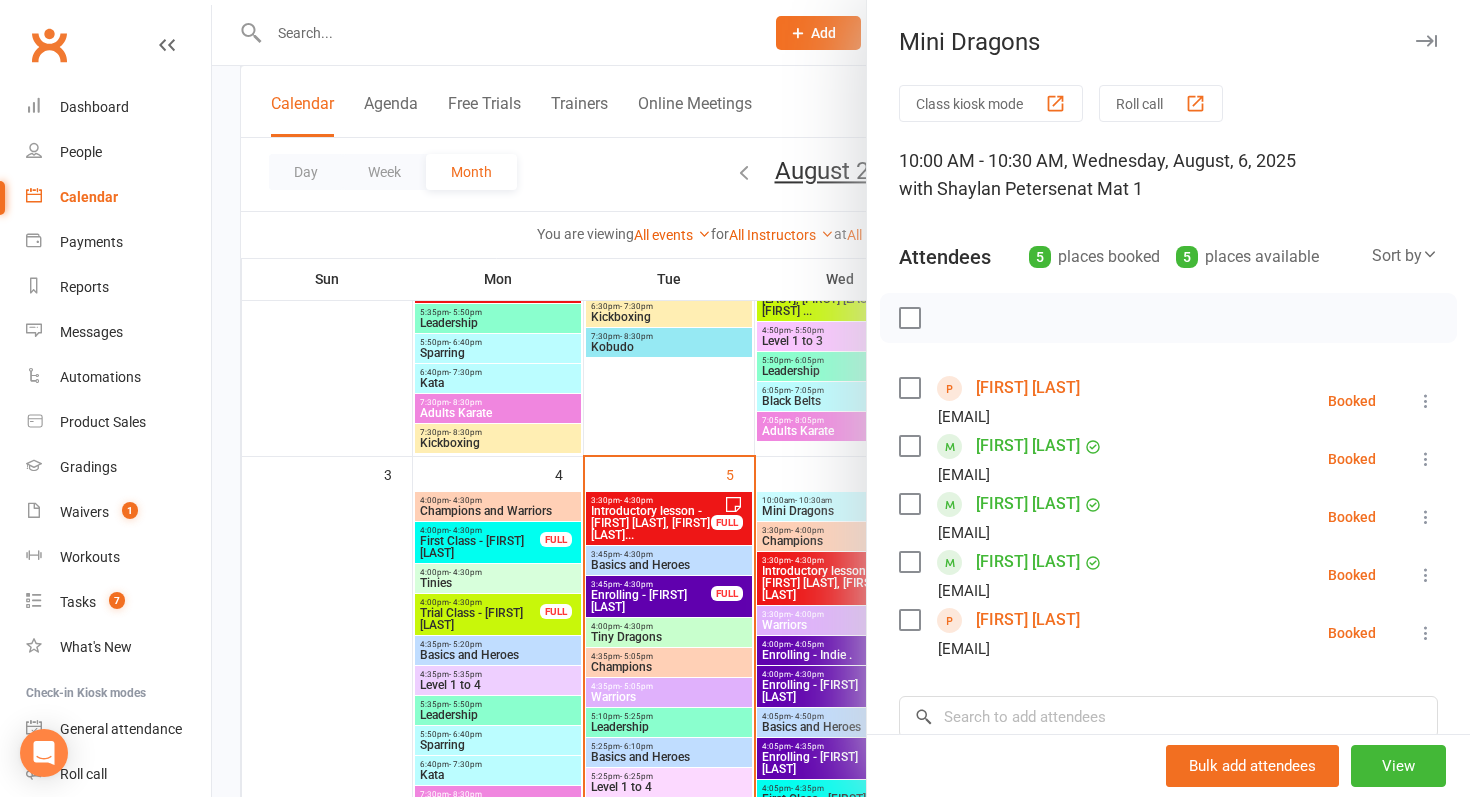 click on "[FIRST] [LAST]" at bounding box center (1028, 620) 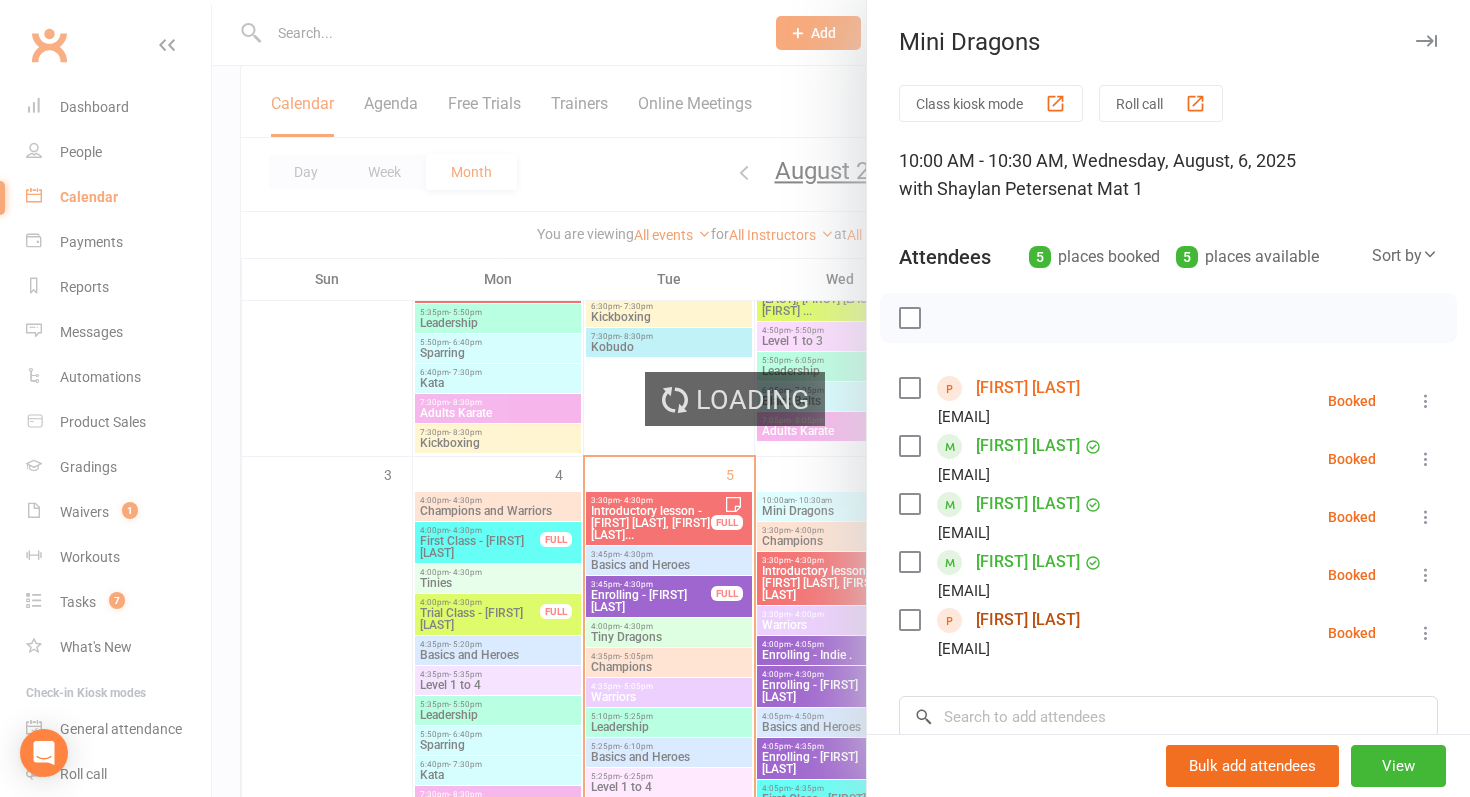 scroll, scrollTop: 0, scrollLeft: 0, axis: both 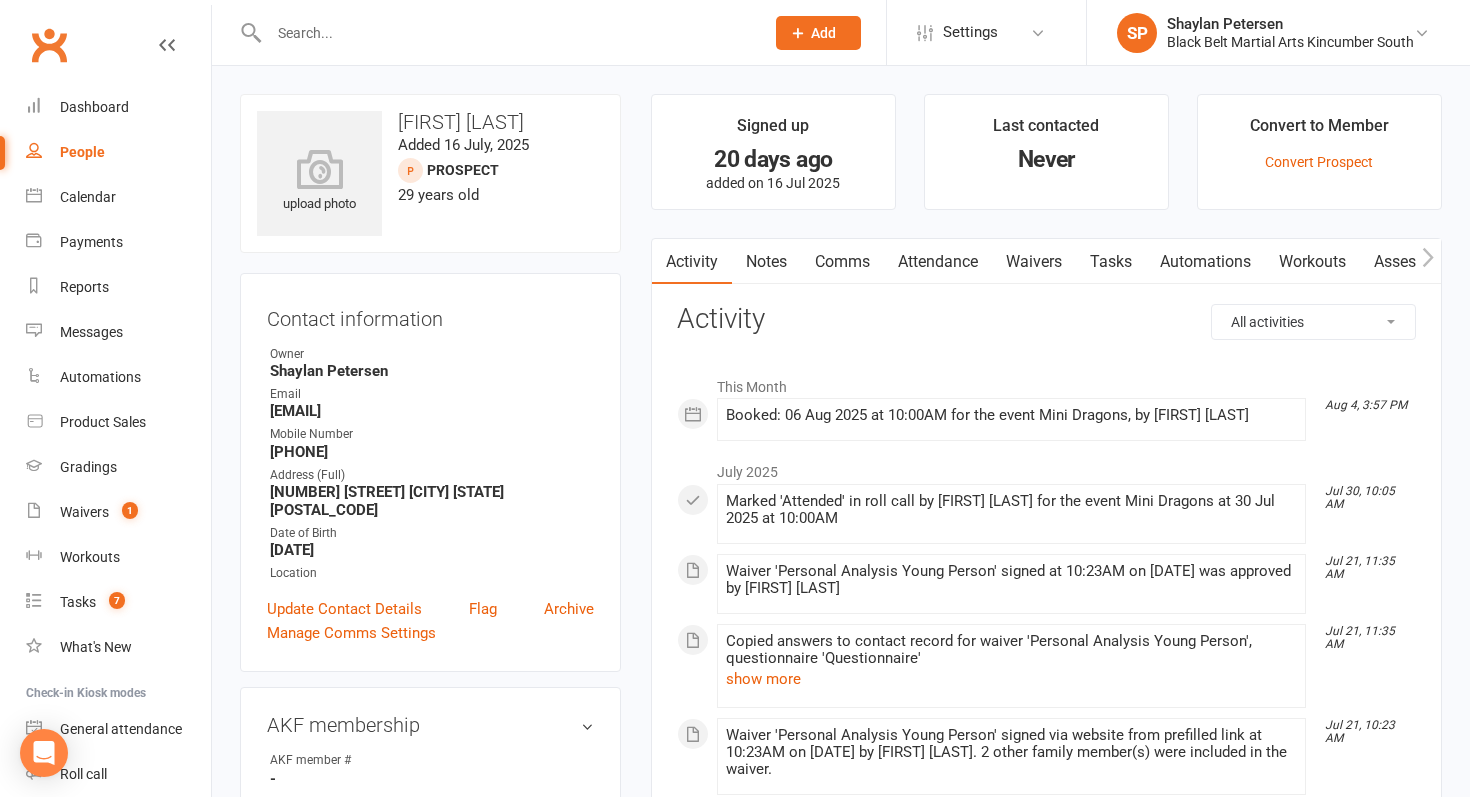 click on "Comms" at bounding box center [842, 262] 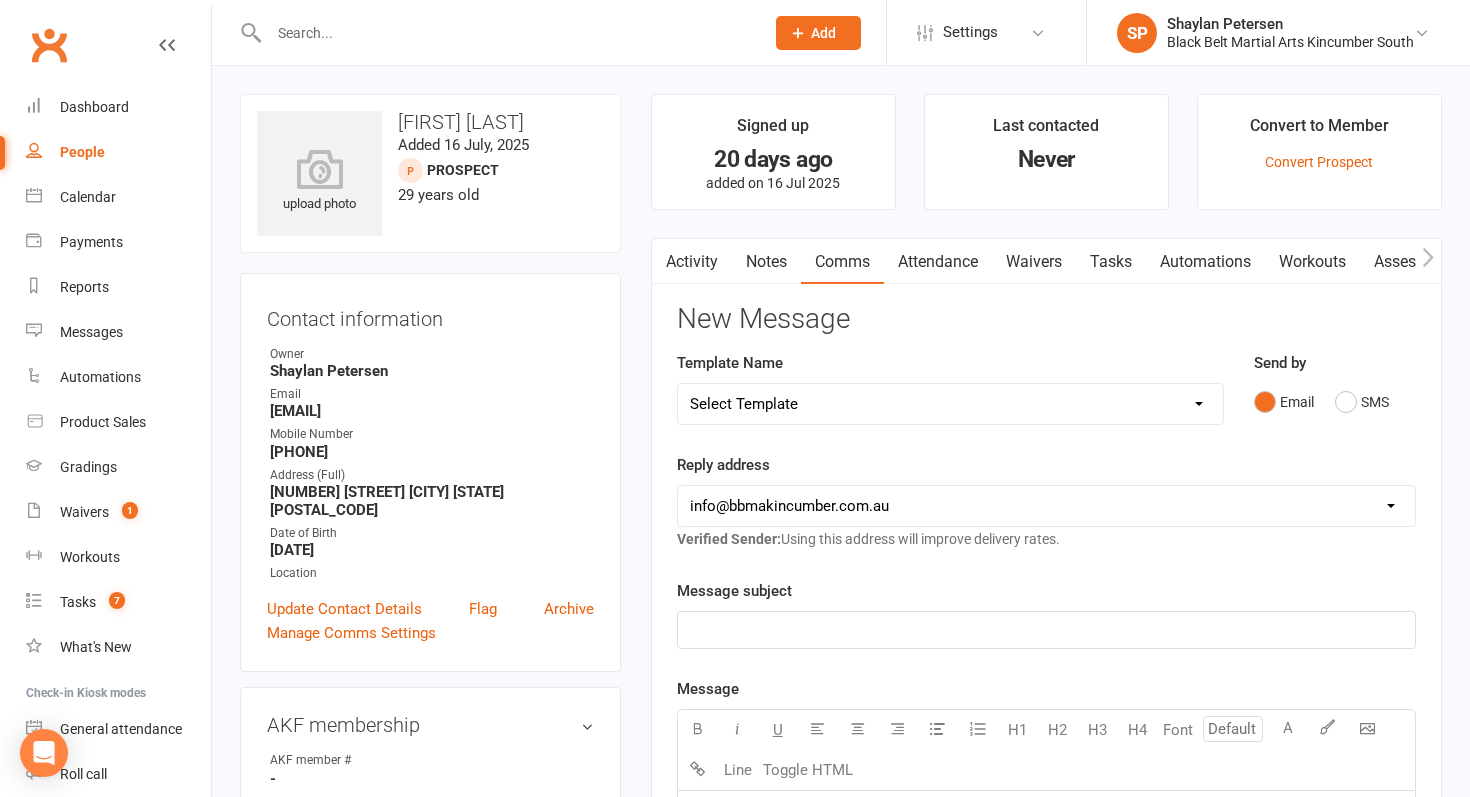 click on "Select Template [SMS] Birthday Invite Text [Email] Birthday Party [Email] Happy Birthday [Email] Enquiry Information Adult [Email] Enquiry Information Junior Karate [Email] Enquiry Information Little Dragons [Email] Enquiry with email only [SMS] First class [SMS] Intro confirmation [SMS] Intro confirmation Adult [Email] Kickboxing Enquiry Info [Email] Big Kids Tournament [Email] Festival Booking [Email] Trivia Night [SMS] 2 weeks [Email] Online Academy [SMS] Stock pickup [Email] A letter from Kyoshi after grading Dan grades [Email] Fitness requirements [Email] Kobudo Grading Fee [Email] Letter from Kyoshi New Black Belts [Email] Level 3 progress test [Email] Once per week Basics to Lvl 1 students [Email] Post Dan grade letter from Kyoshi and Shihan 2024 [Email] Welcome to Level 3 [Email] Basics Group Grading [Email] Group Grading Final Reminder [SMS] Group Grading Week of [Email] Level 1 Group Grading [Email] Level 2 Group Grading [SMS] HC Marketing Text [SMS] Holiday Camp Confirmation - full day [Email] IWD" at bounding box center [950, 404] 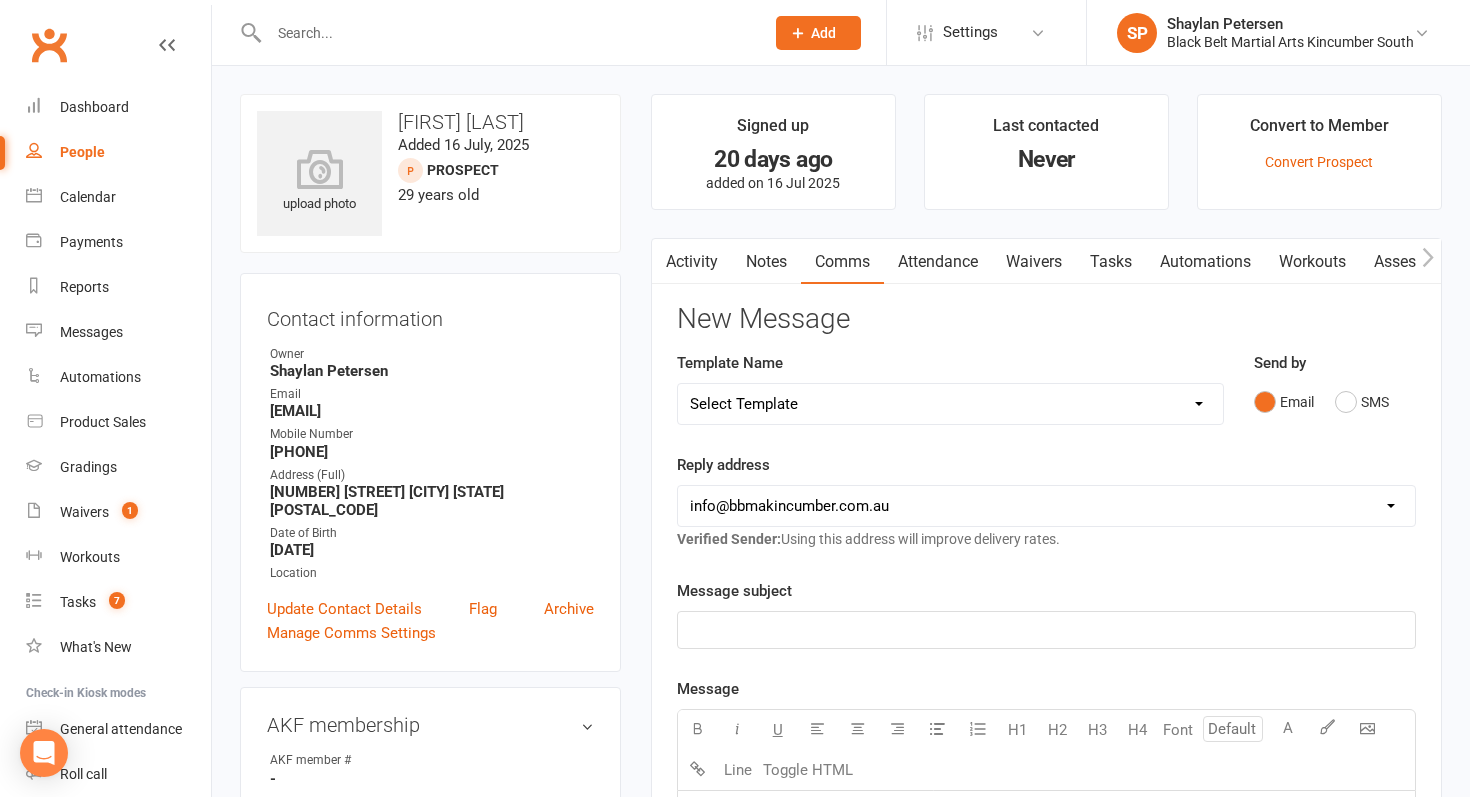 select on "7" 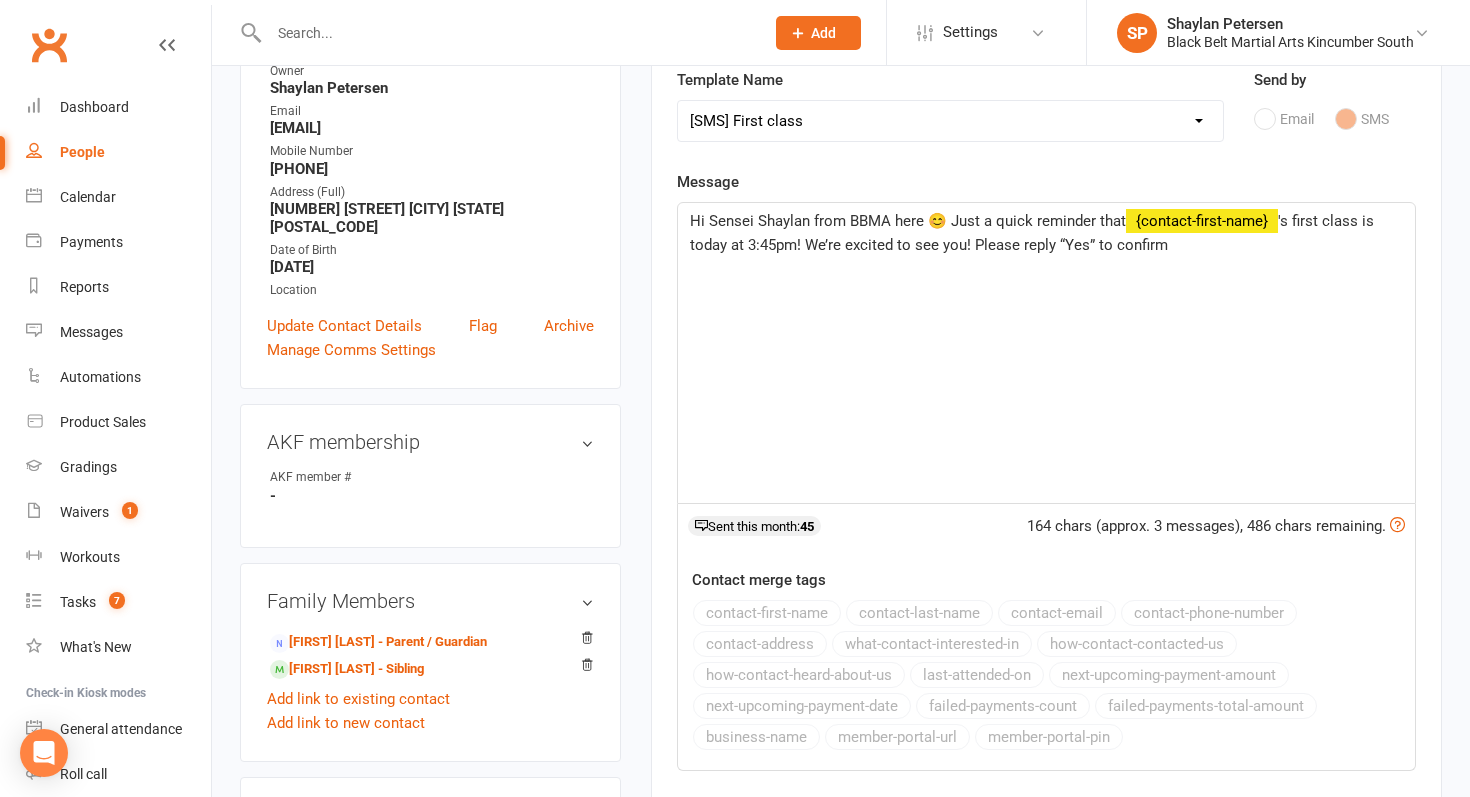 scroll, scrollTop: 270, scrollLeft: 0, axis: vertical 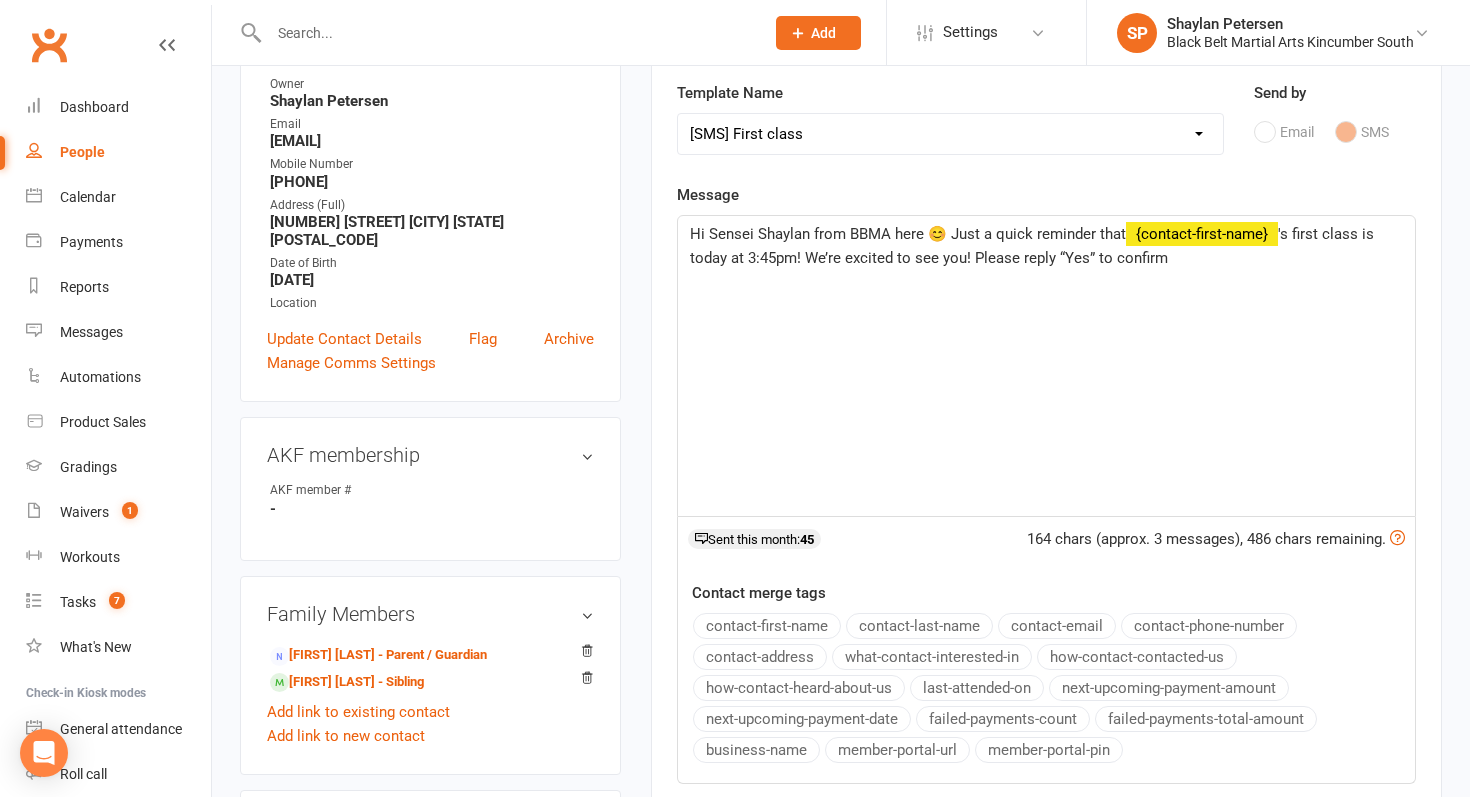 click on "'s first class is today at 3:45pm! We’re excited to see you! Please reply “Yes” to confirm" 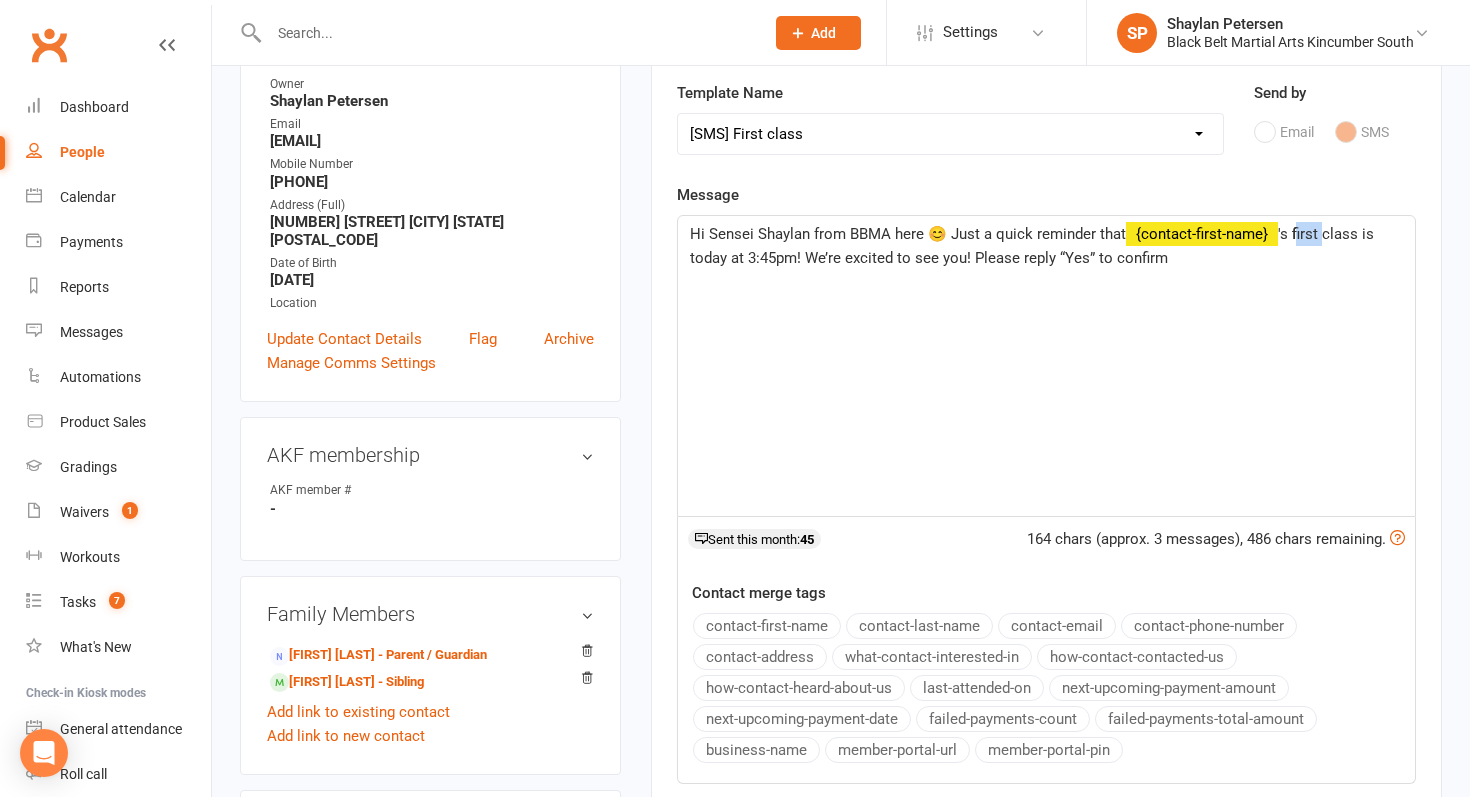 click on "'s first class is today at 3:45pm! We’re excited to see you! Please reply “Yes” to confirm" 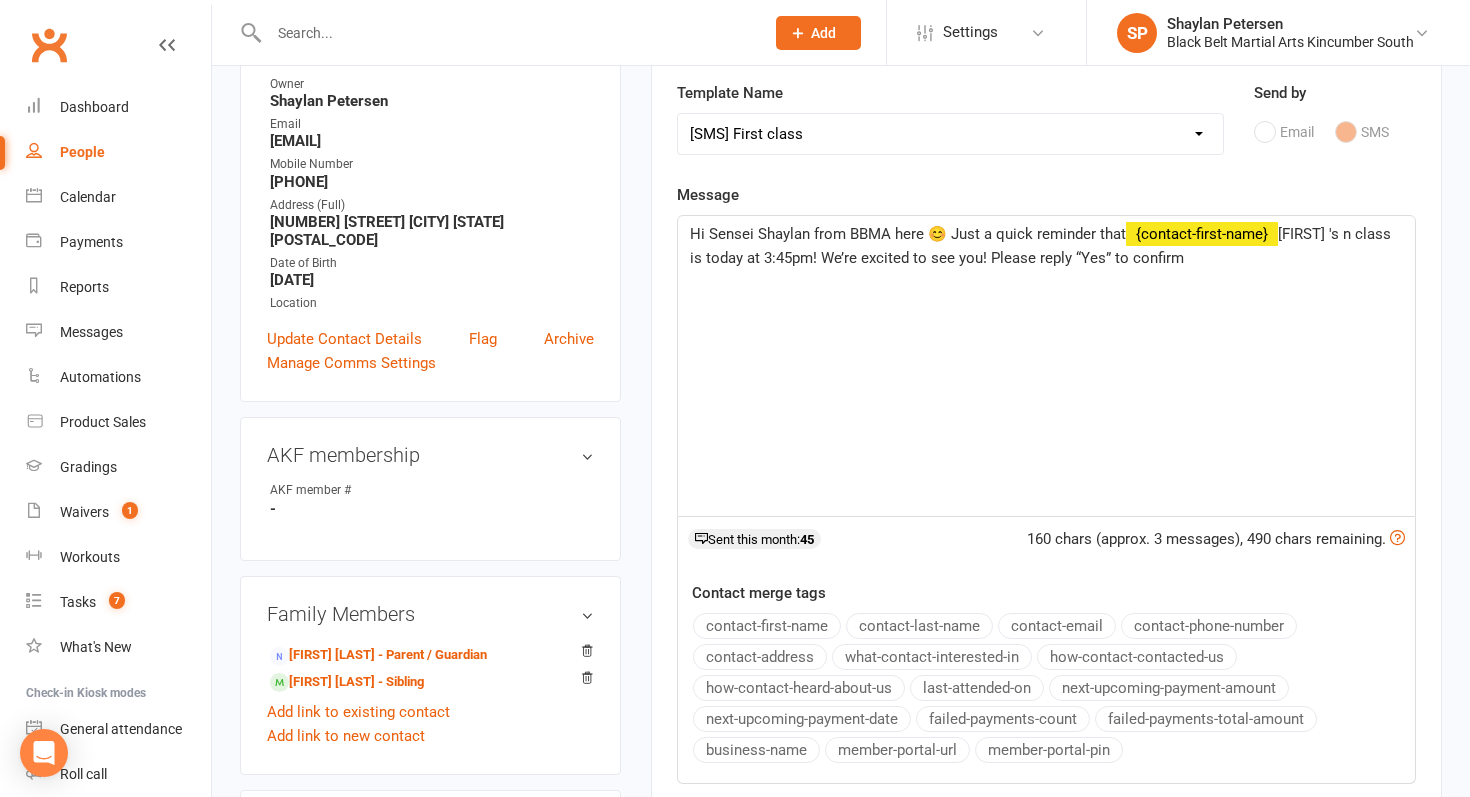 type 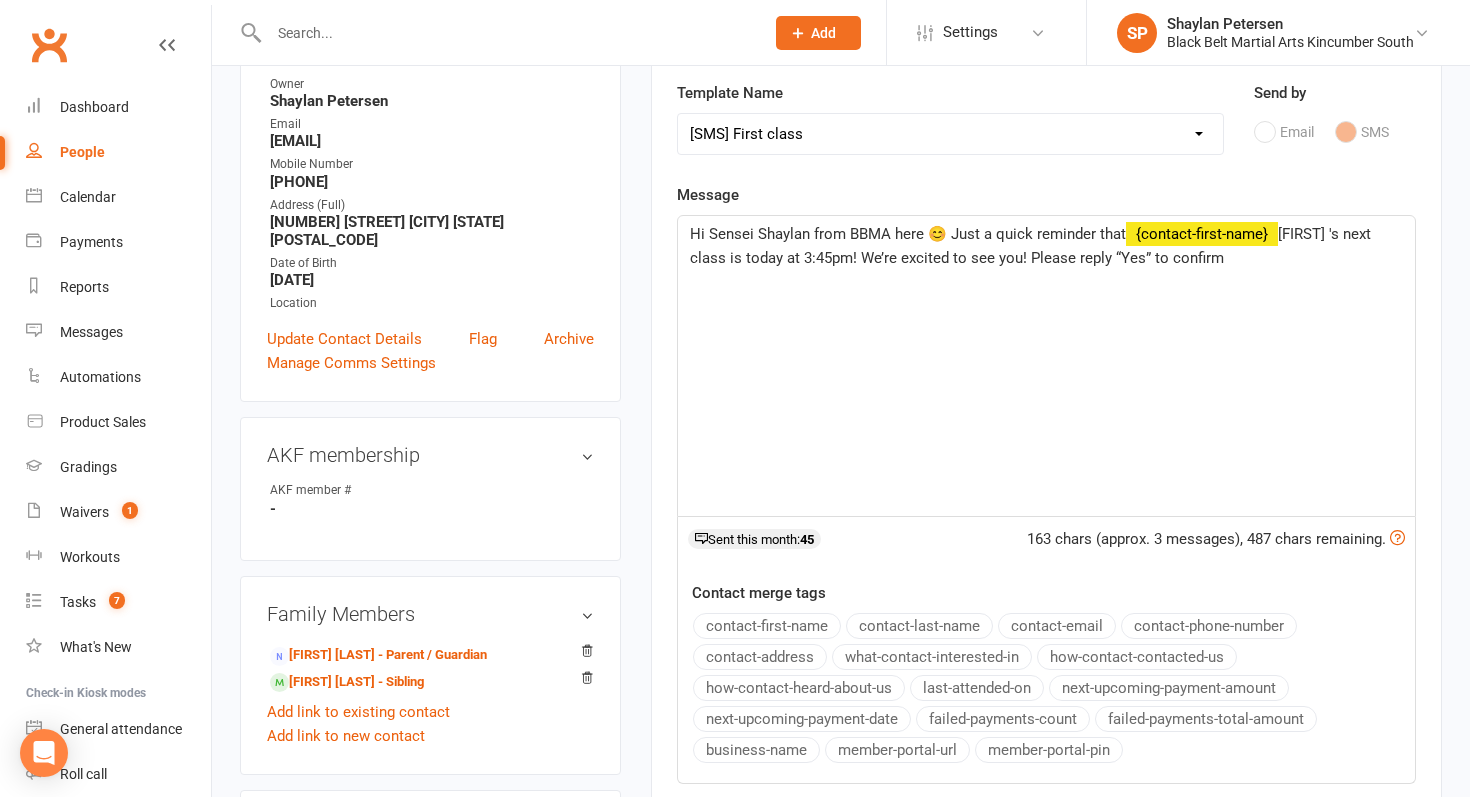 click on "Hi Sensei Shaylan from BBMA here 😊 Just a quick reminder that [FIRST] 's next class is today at 3:45pm! We’re excited to see you! Please reply “Yes” to confirm" 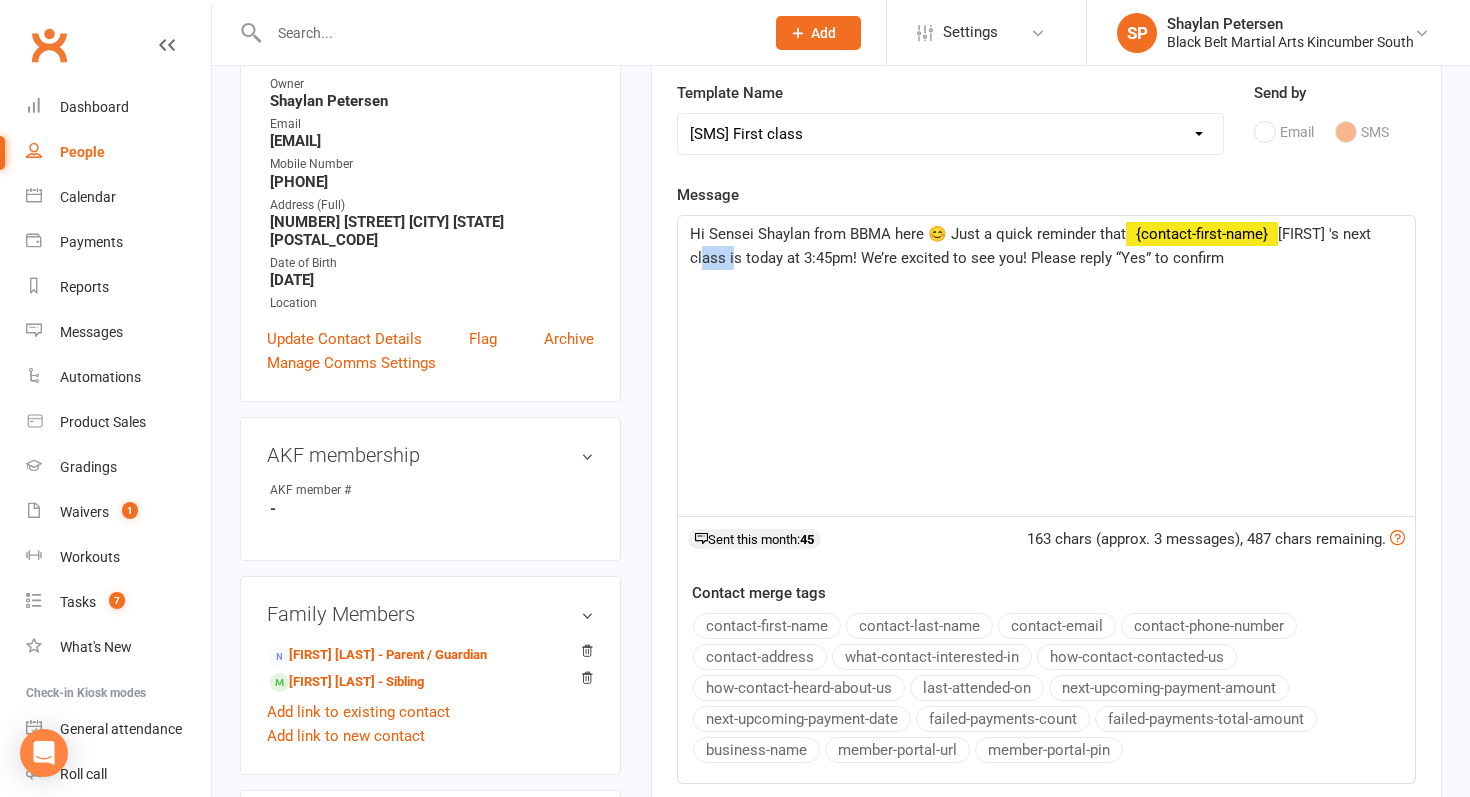 click on "Hi Sensei Shaylan from BBMA here 😊 Just a quick reminder that [FIRST] 's next class is today at 3:45pm! We’re excited to see you! Please reply “Yes” to confirm" 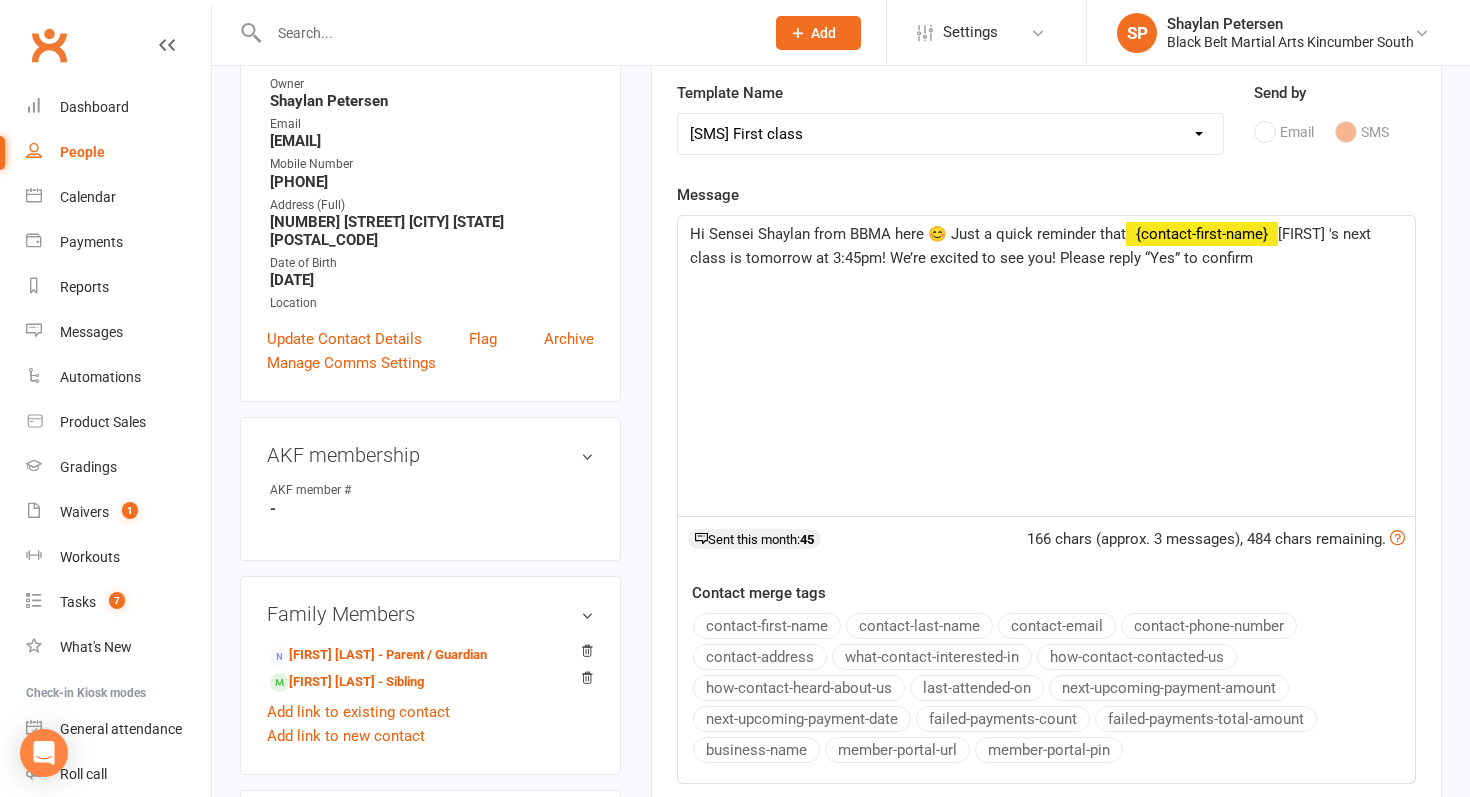 click on "[FIRST] 's next class is tomorrow at 3:45pm! We’re excited to see you! Please reply “Yes” to confirm" 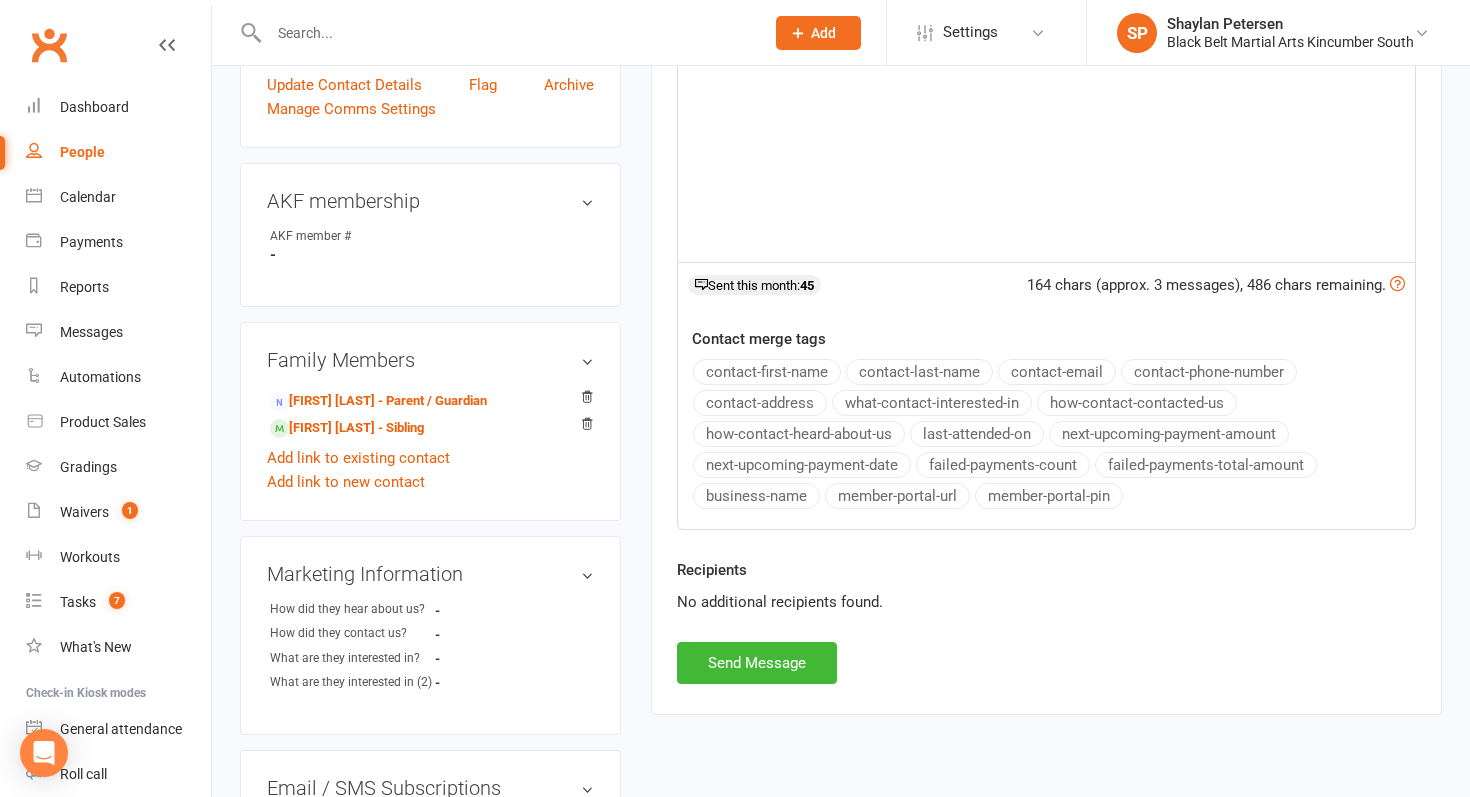 scroll, scrollTop: 539, scrollLeft: 0, axis: vertical 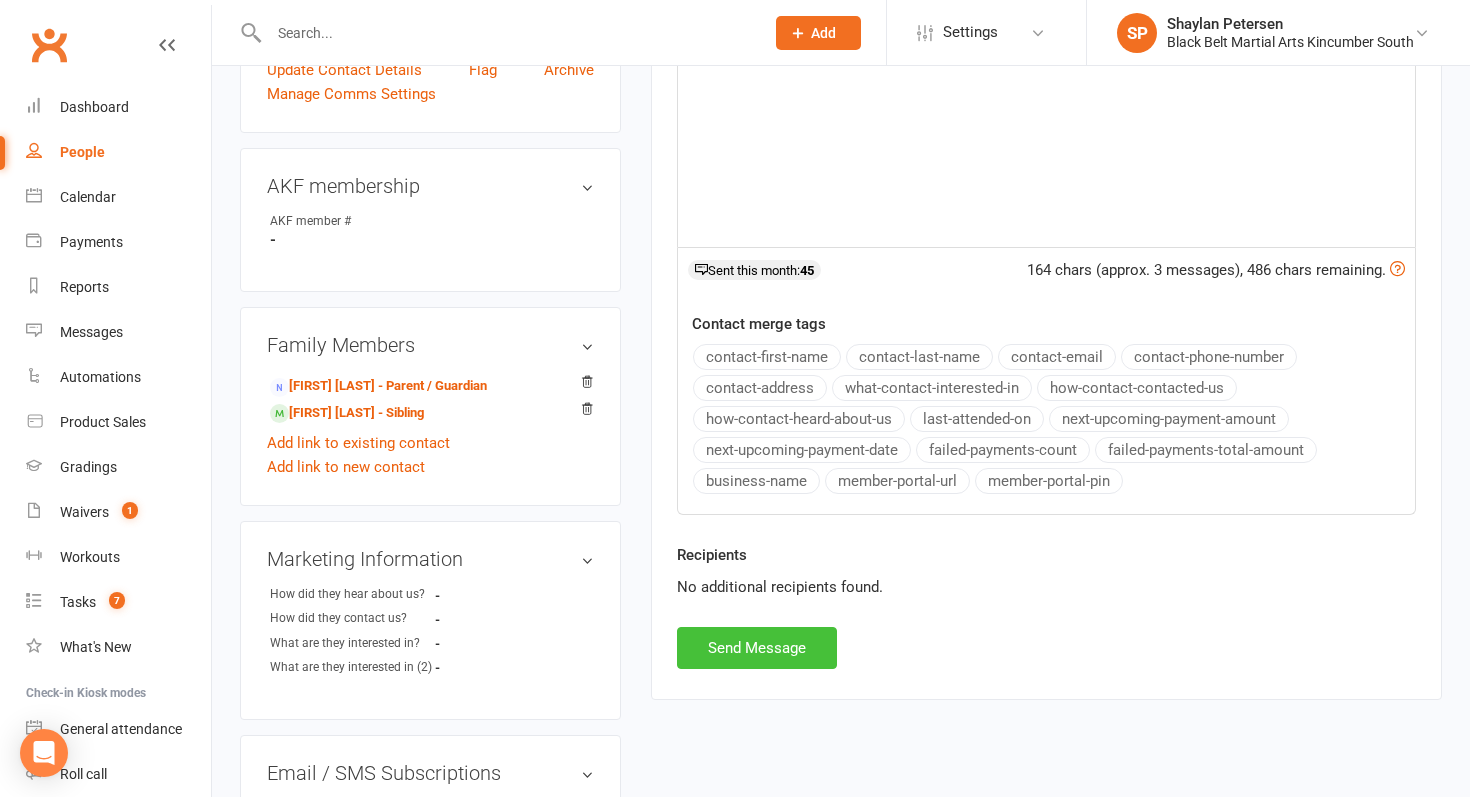 click on "Send Message" at bounding box center (757, 648) 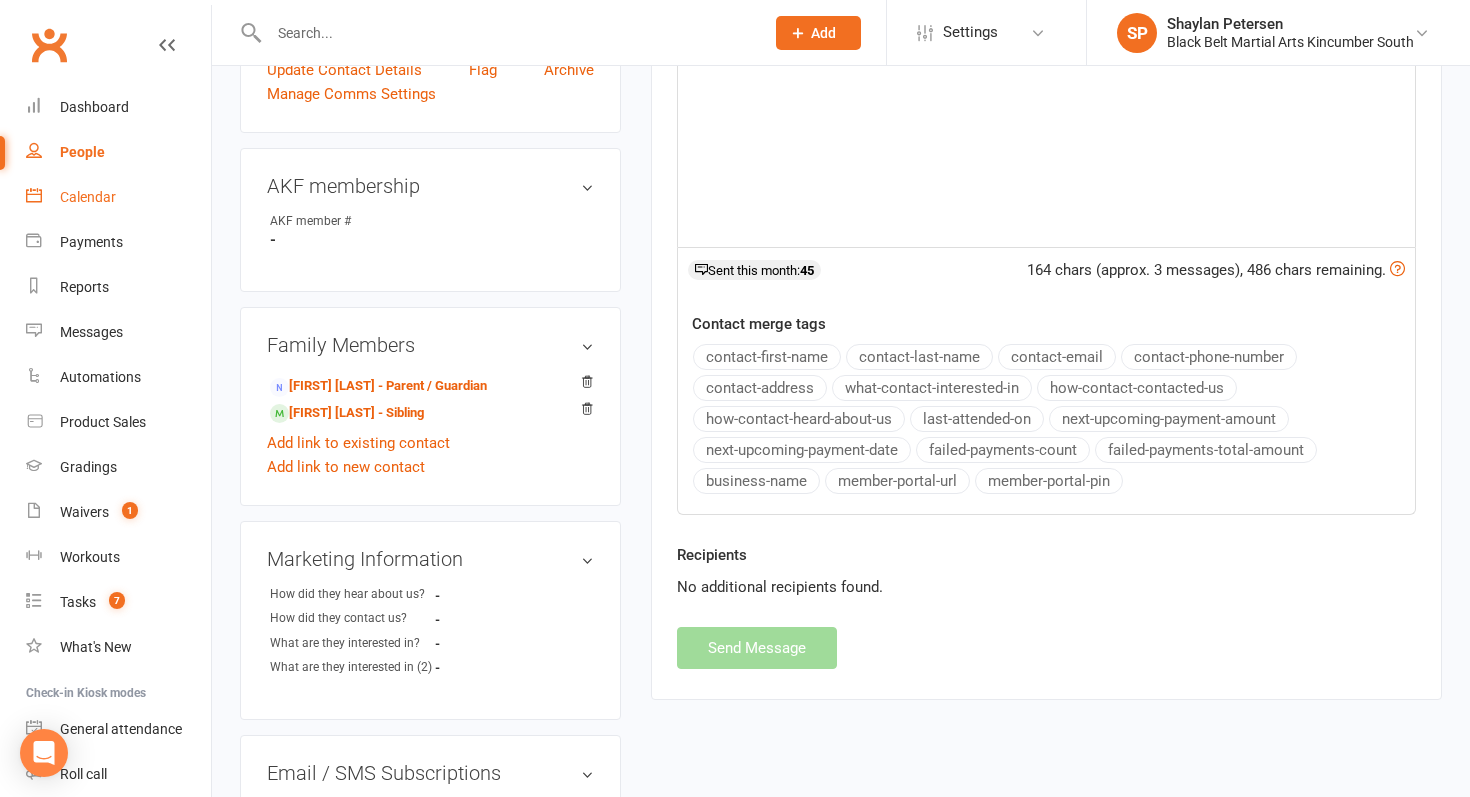 select 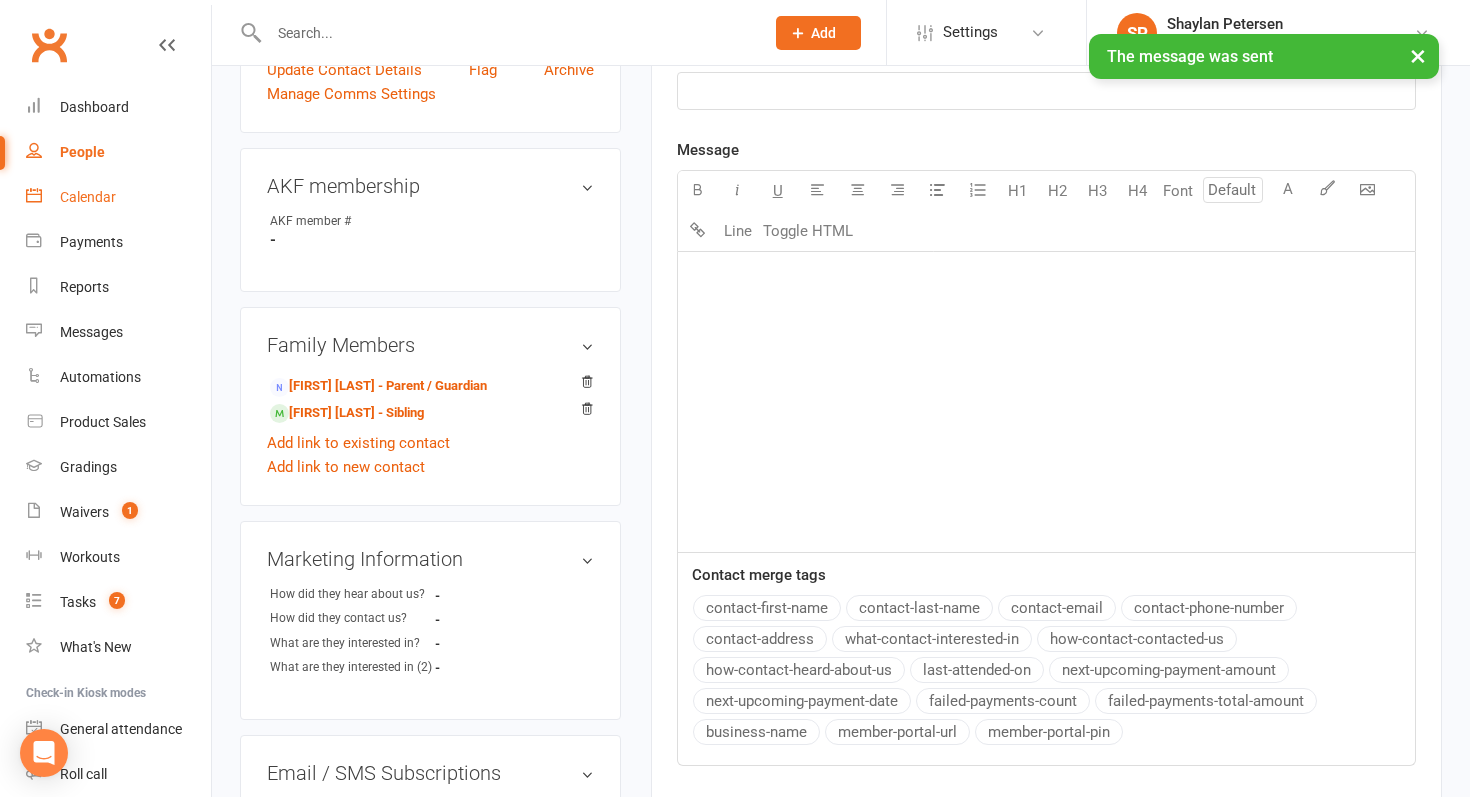 click on "Calendar" at bounding box center [118, 197] 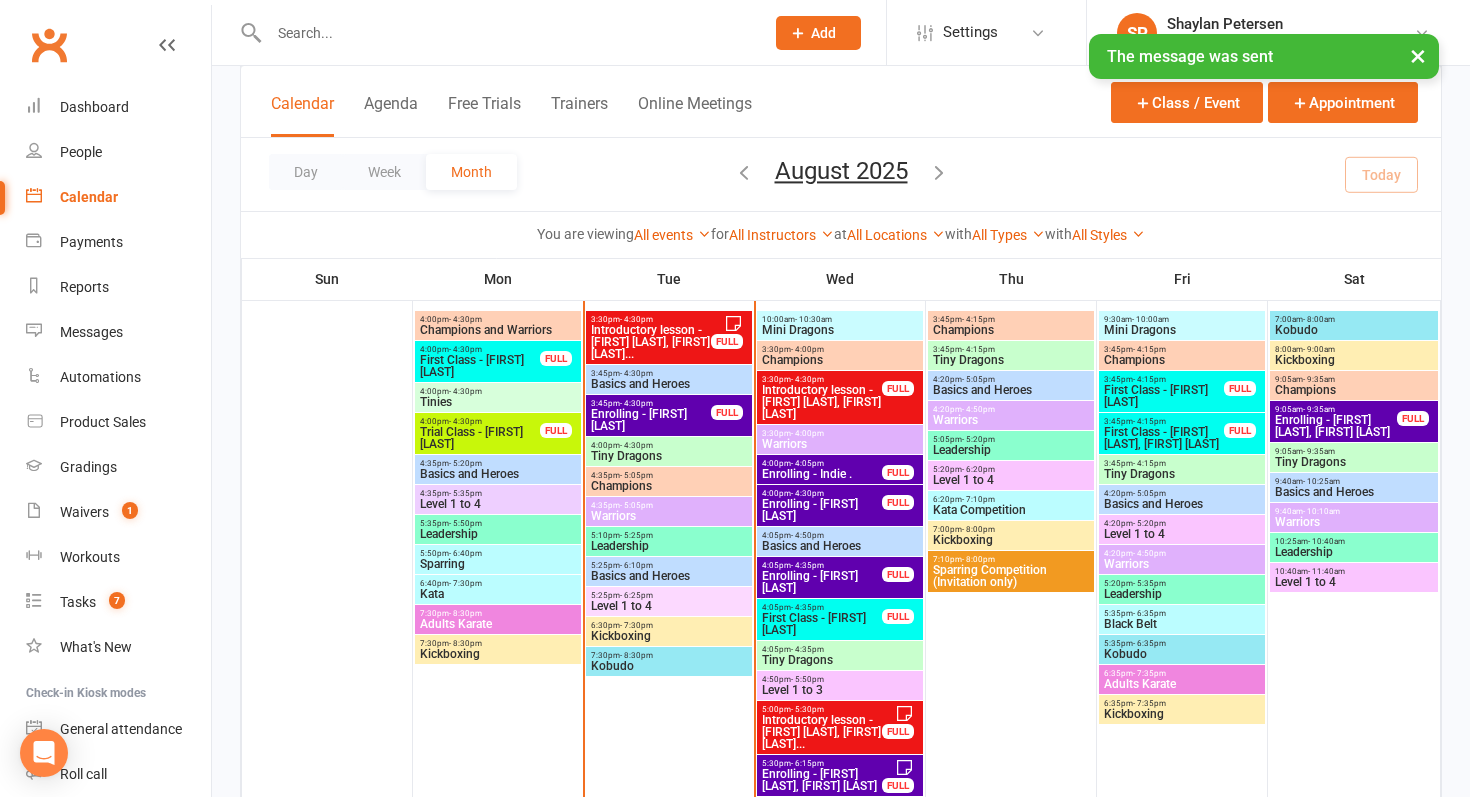 scroll, scrollTop: 681, scrollLeft: 0, axis: vertical 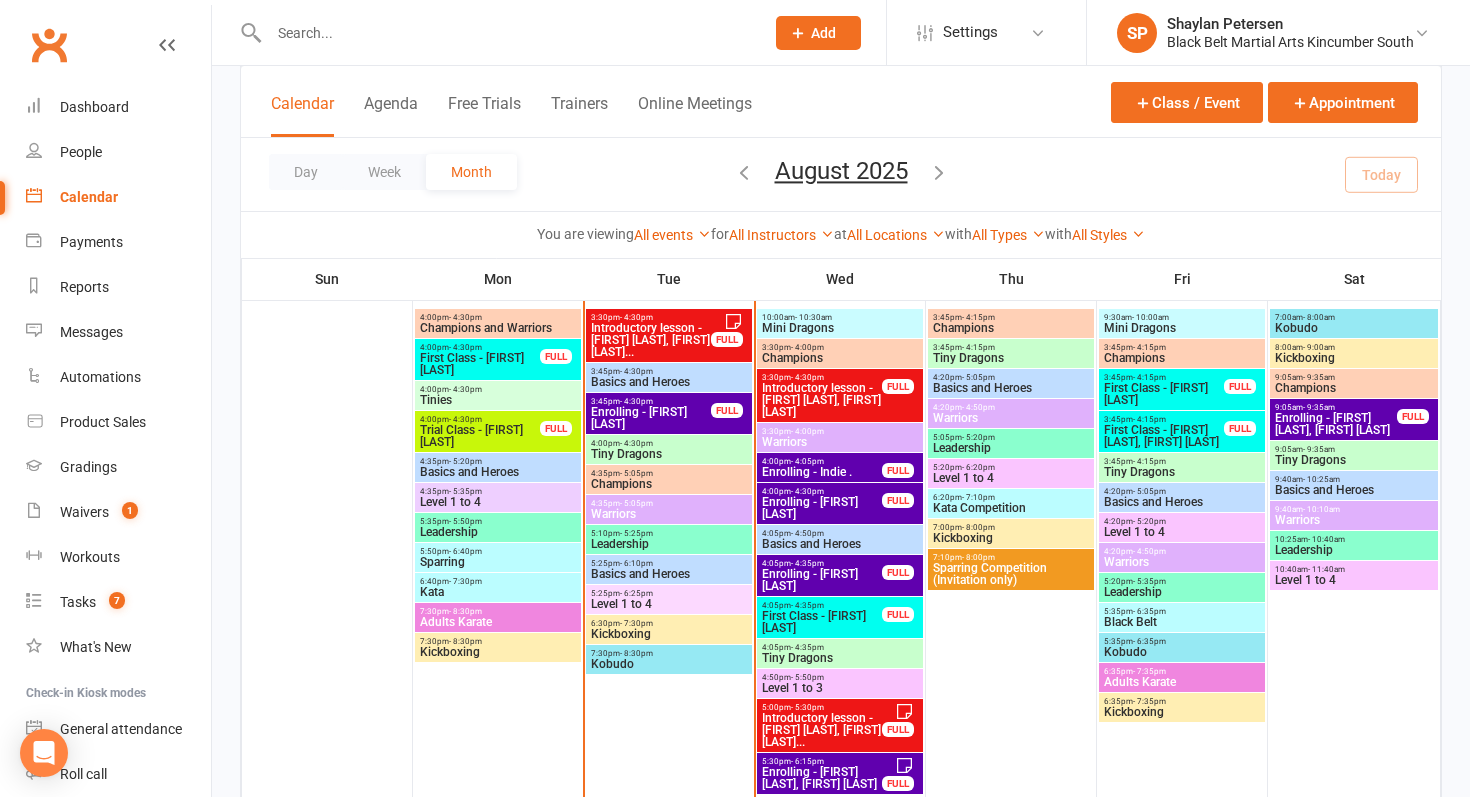 click on "- 4:35pm" at bounding box center [807, 647] 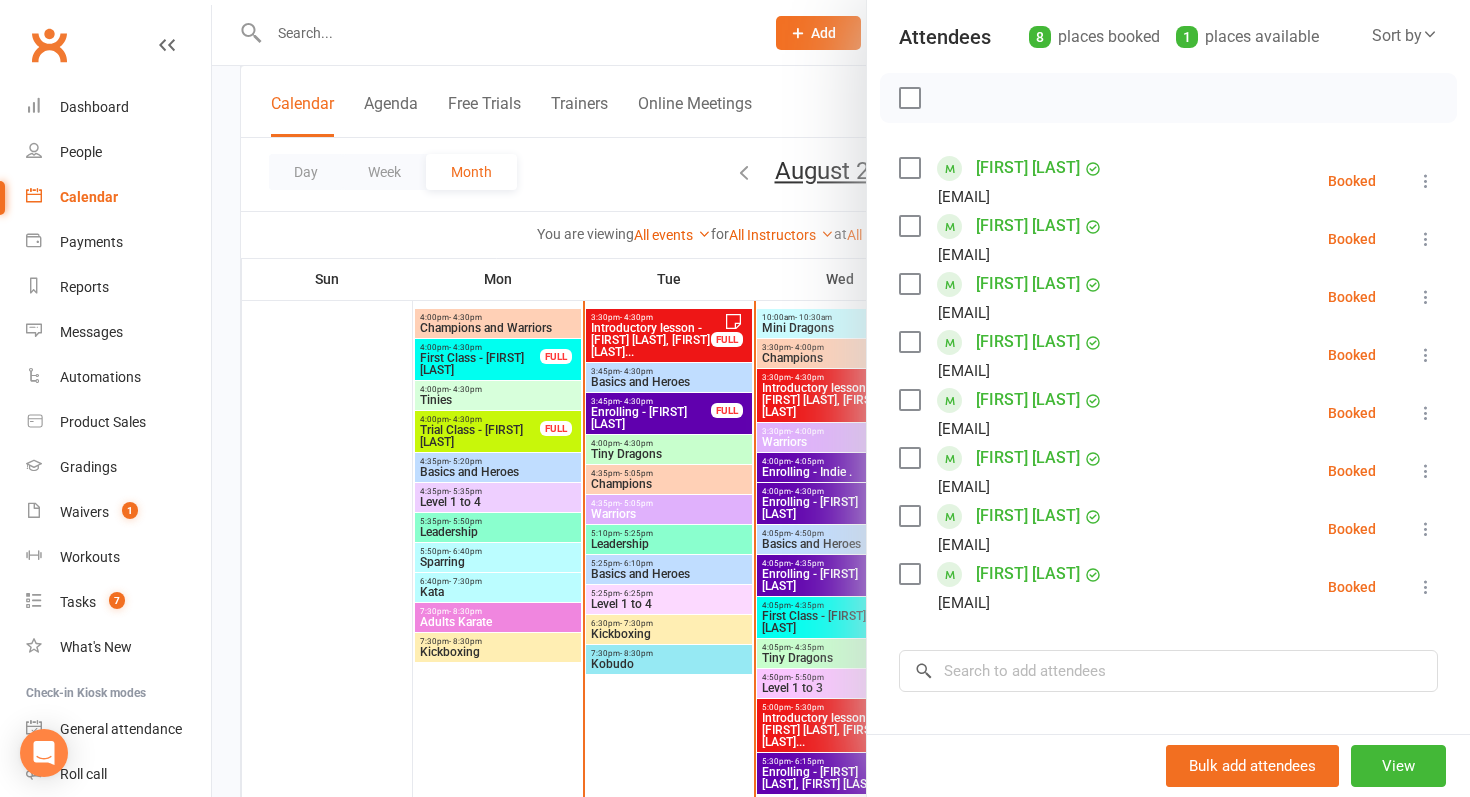 scroll, scrollTop: 264, scrollLeft: 0, axis: vertical 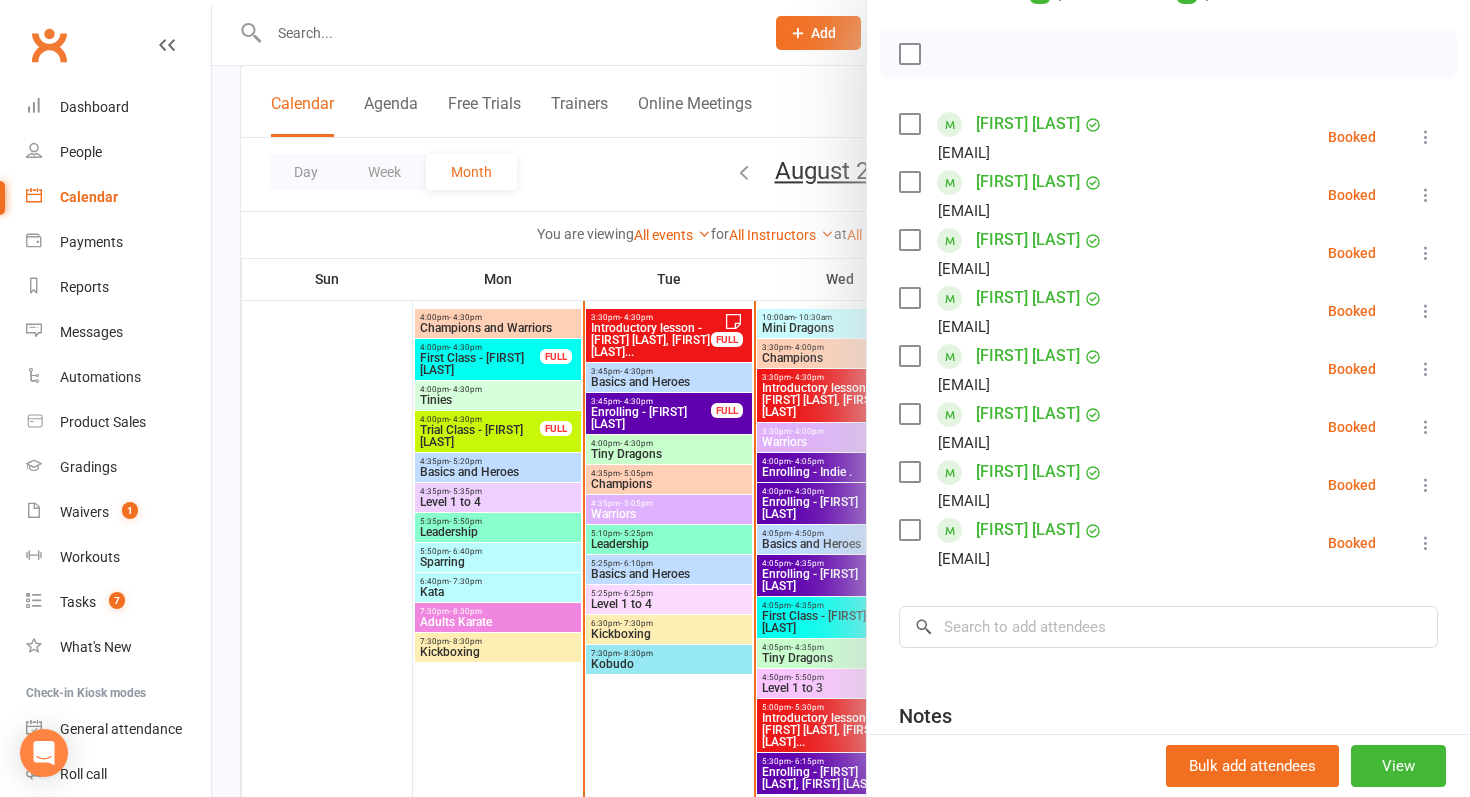click on "[FIRST] [LAST]" at bounding box center [1028, 472] 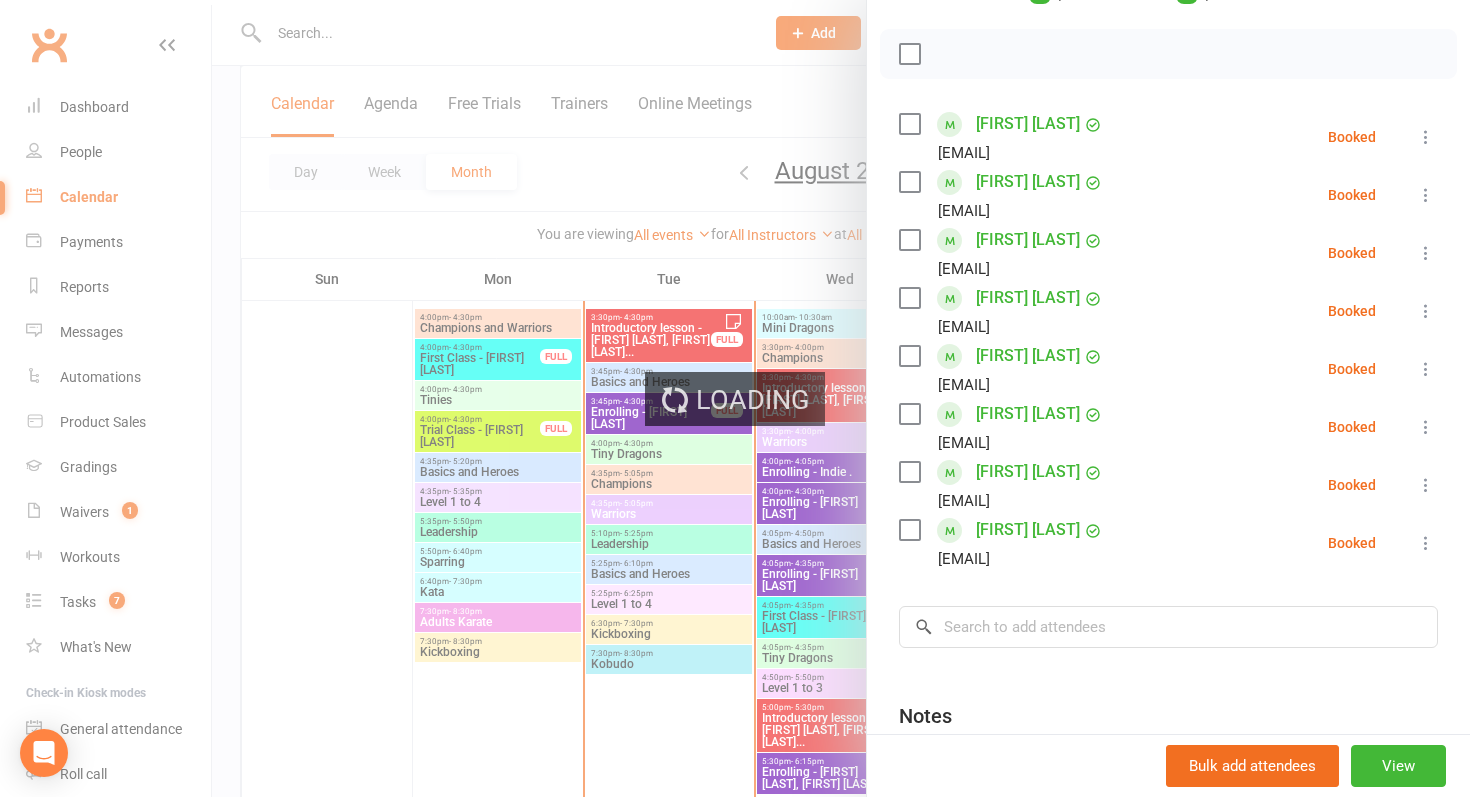 scroll, scrollTop: 0, scrollLeft: 0, axis: both 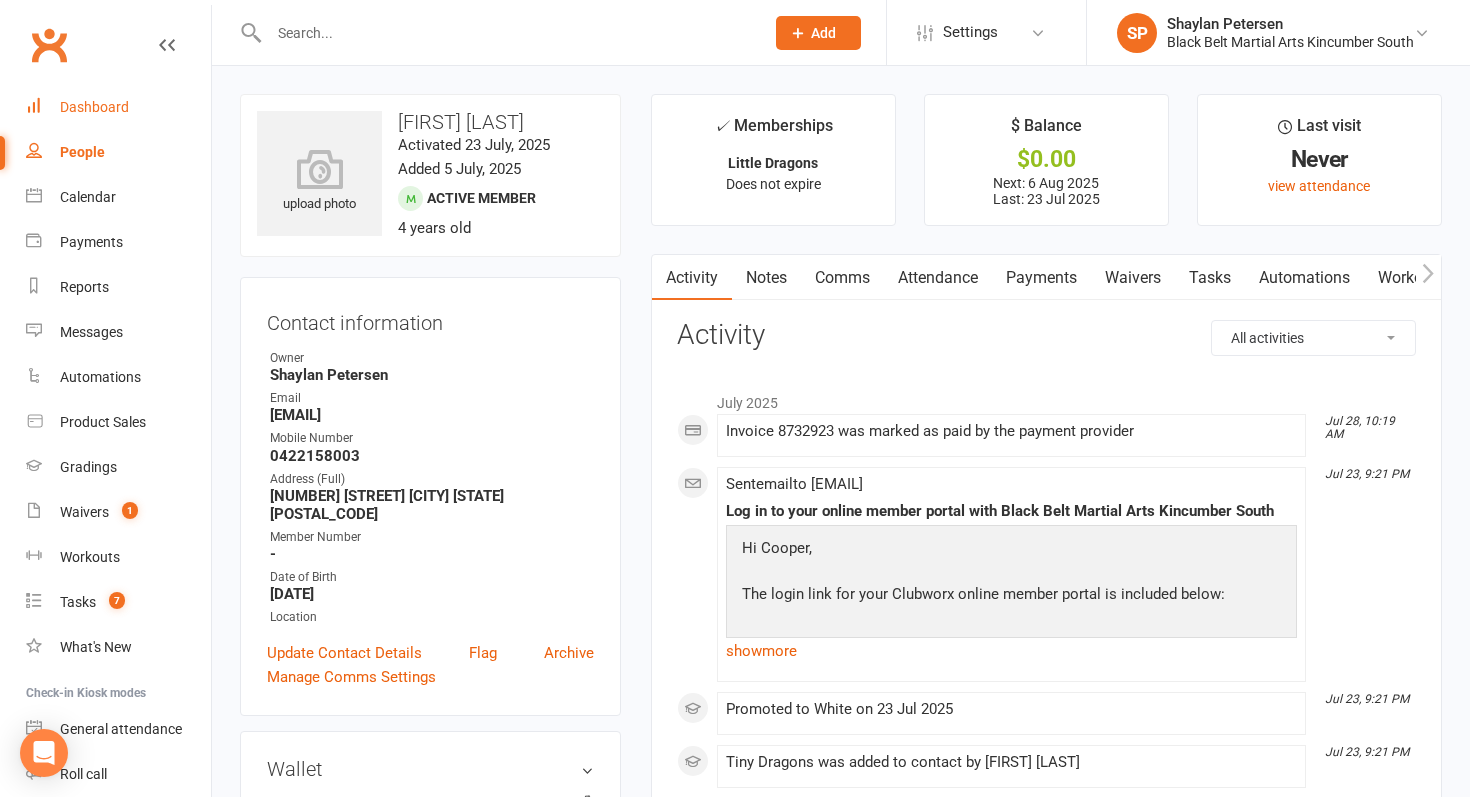 click on "Dashboard" at bounding box center (118, 107) 